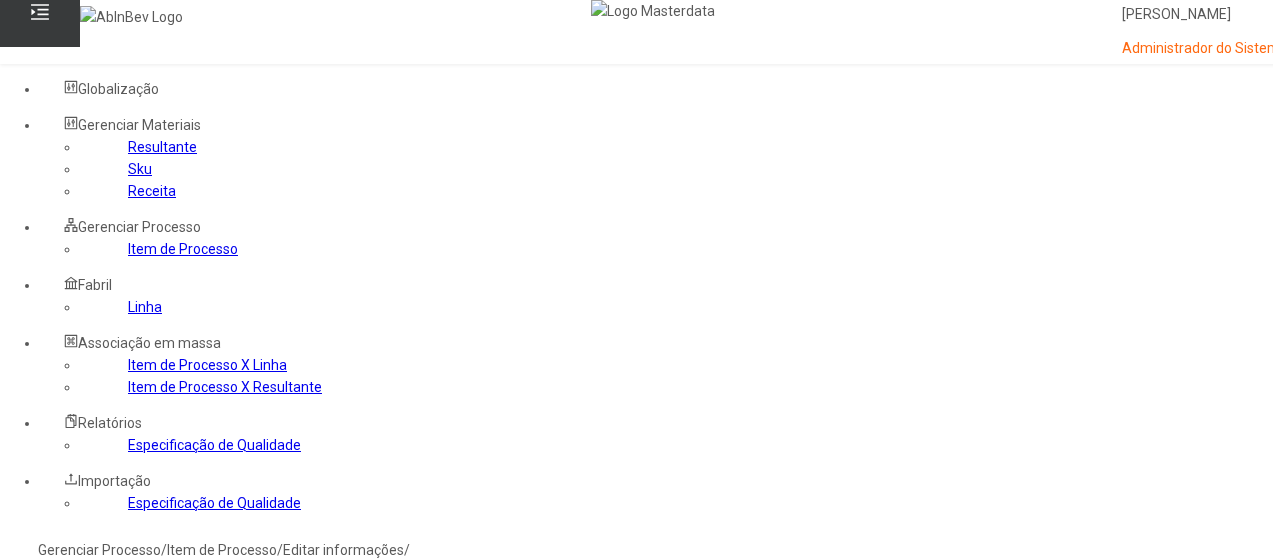 scroll, scrollTop: 600, scrollLeft: 0, axis: vertical 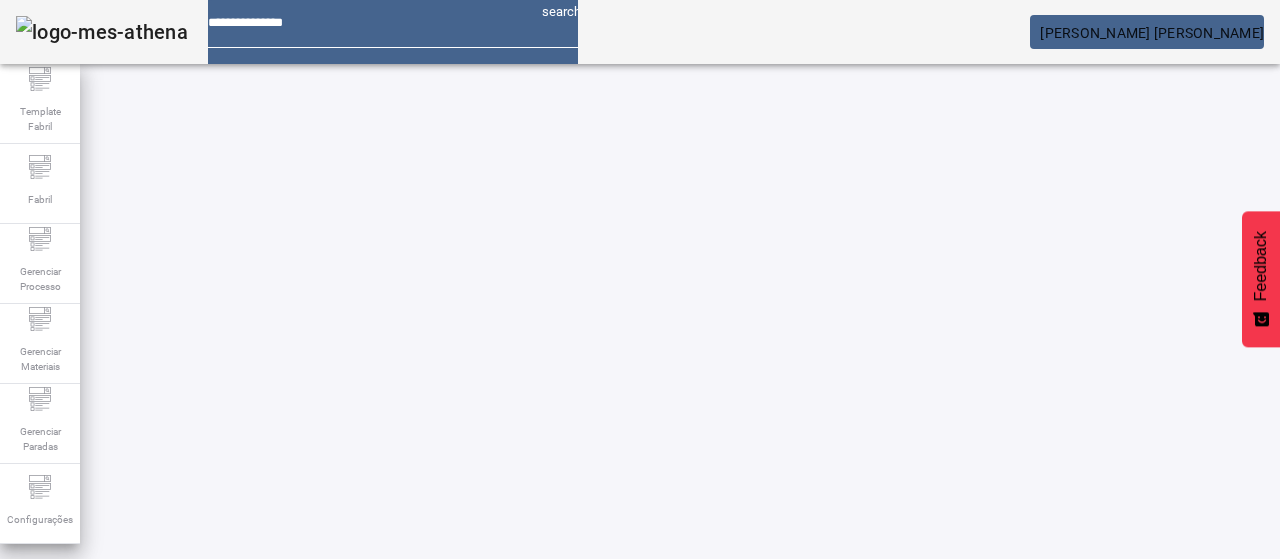 click on "ABRIR FILTROS" 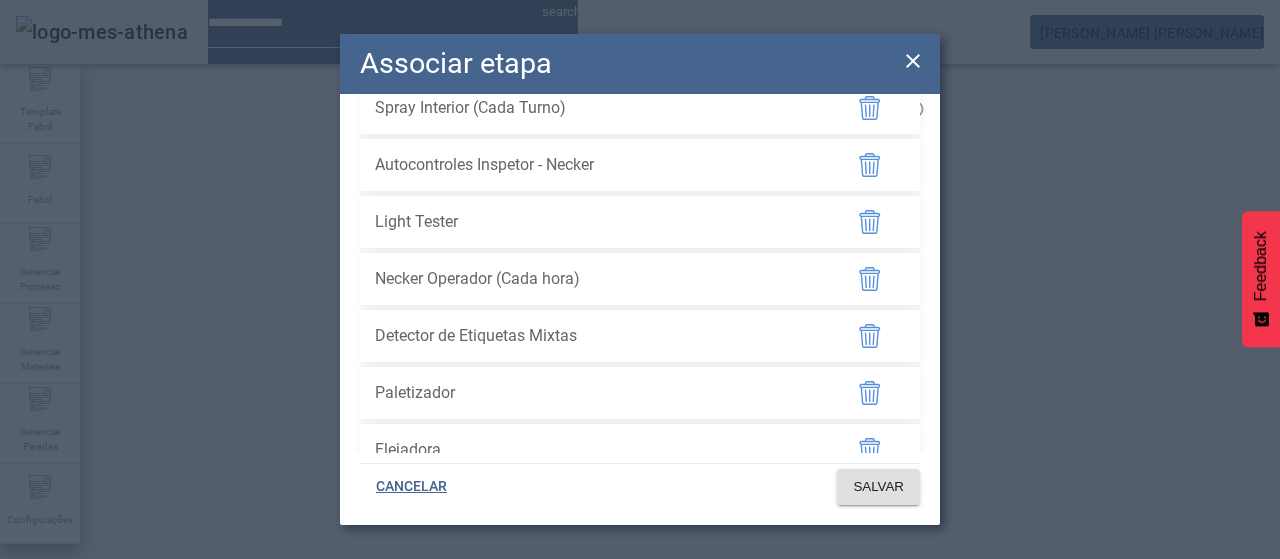 scroll, scrollTop: 428, scrollLeft: 0, axis: vertical 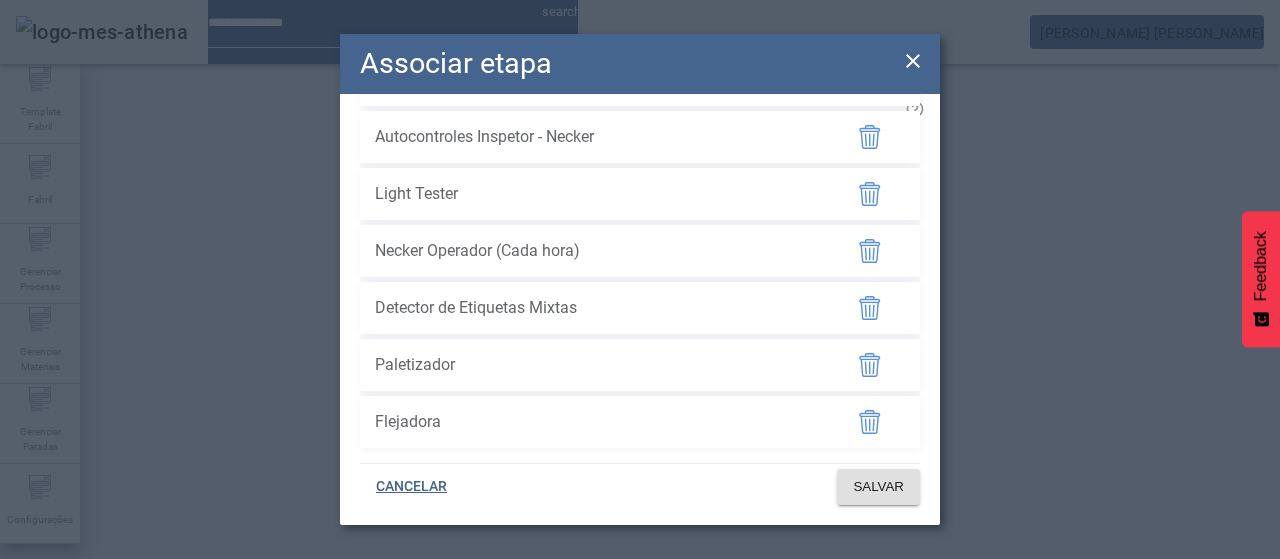 drag, startPoint x: 911, startPoint y: 60, endPoint x: 914, endPoint y: 40, distance: 20.22375 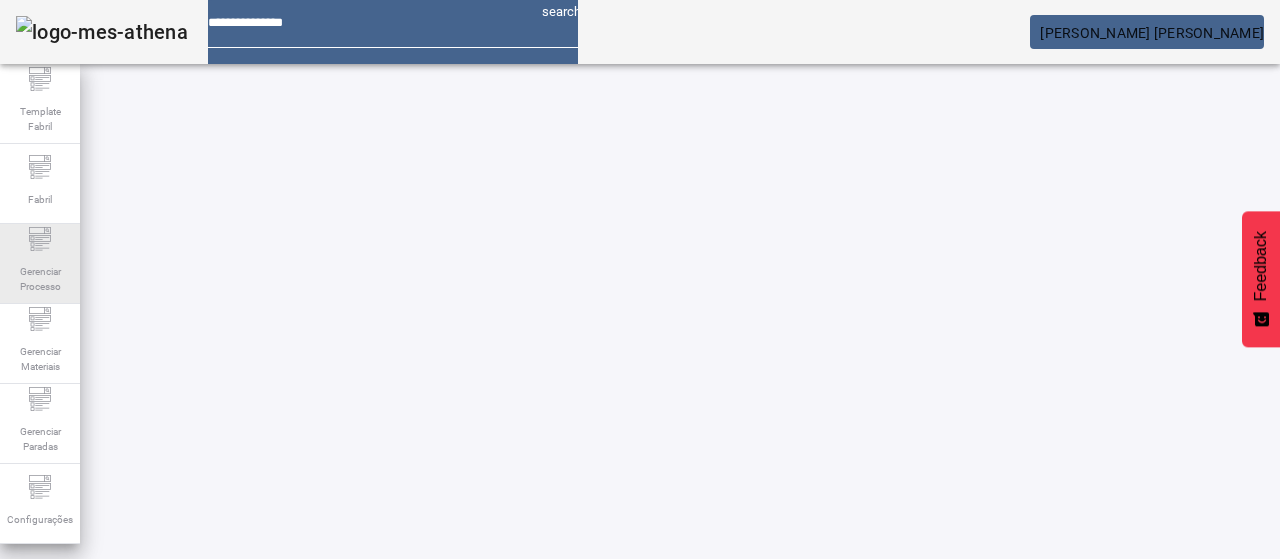 drag, startPoint x: 42, startPoint y: 245, endPoint x: 52, endPoint y: 243, distance: 10.198039 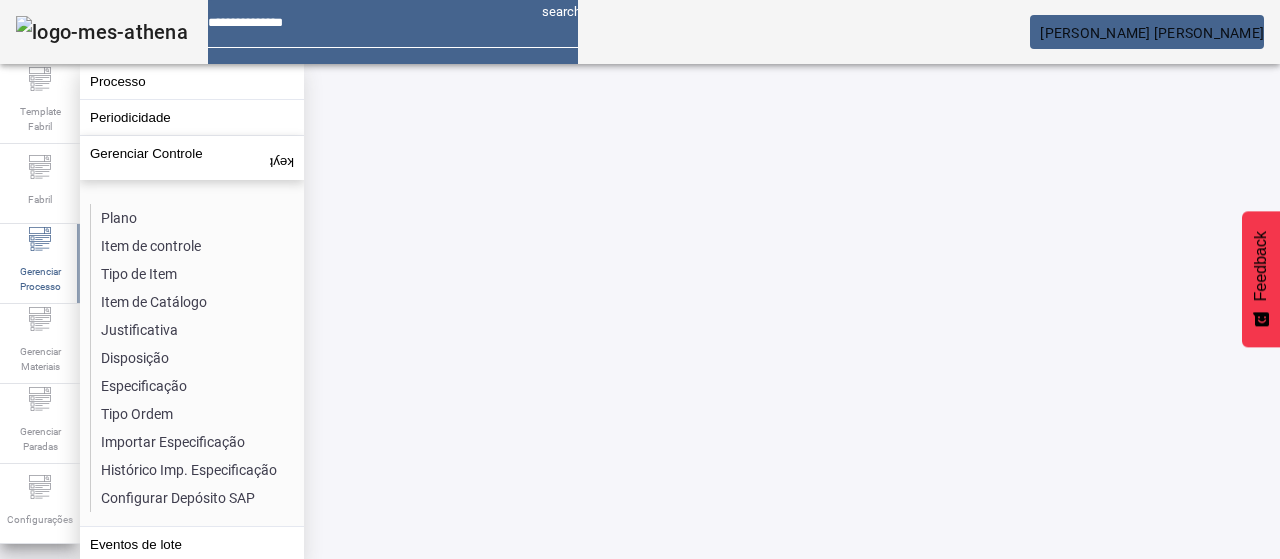 click on "Plano" 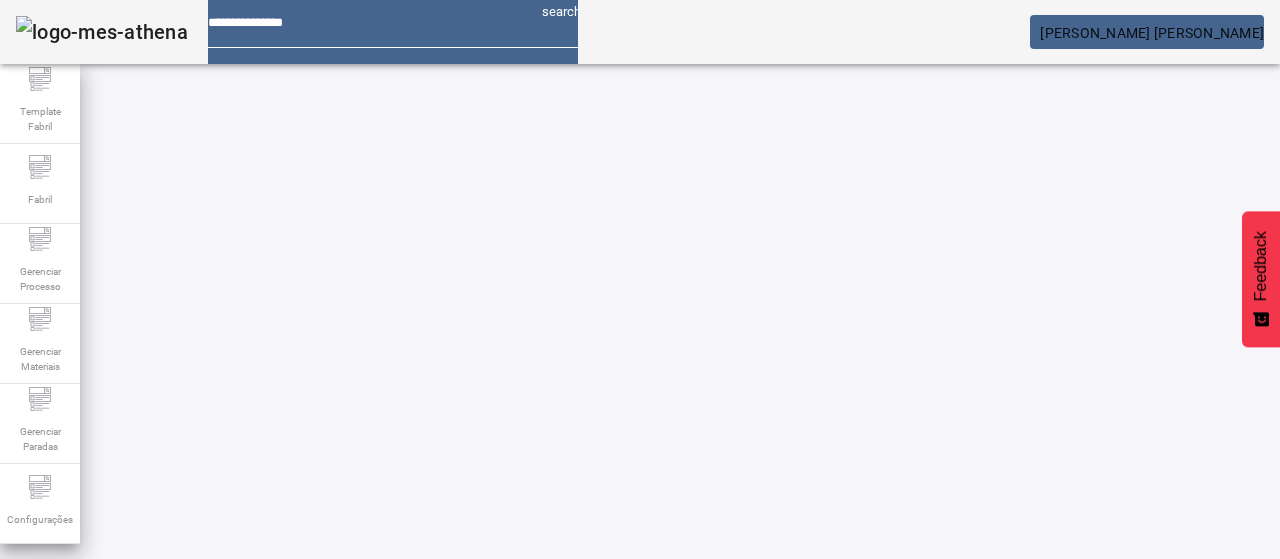 click on "ABRIR FILTROS" 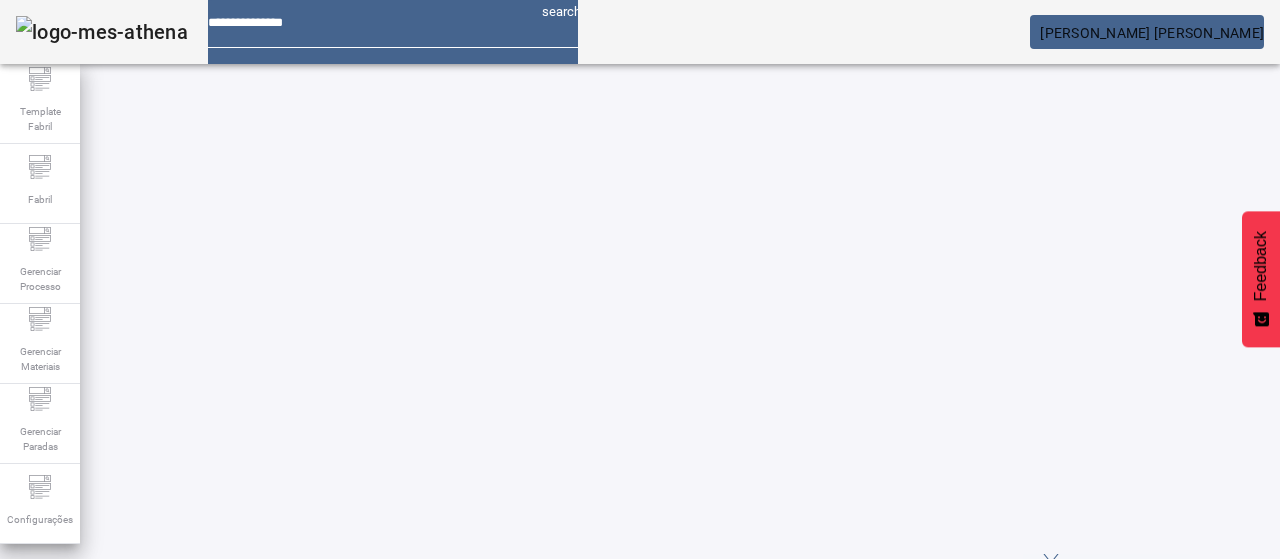 scroll, scrollTop: 68, scrollLeft: 0, axis: vertical 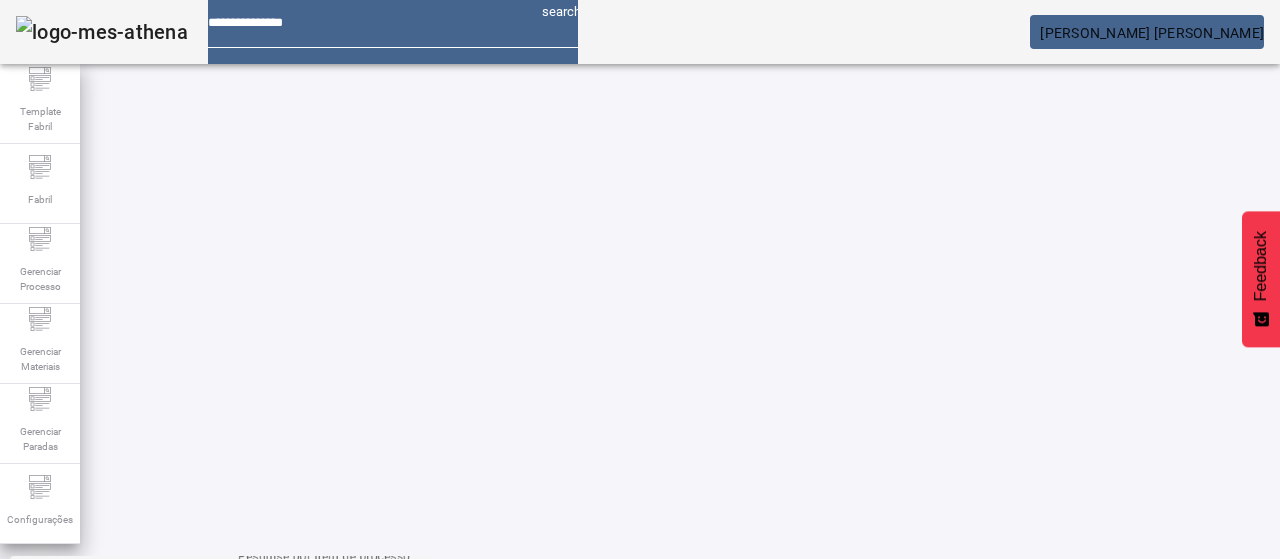 click at bounding box center (353, 796) 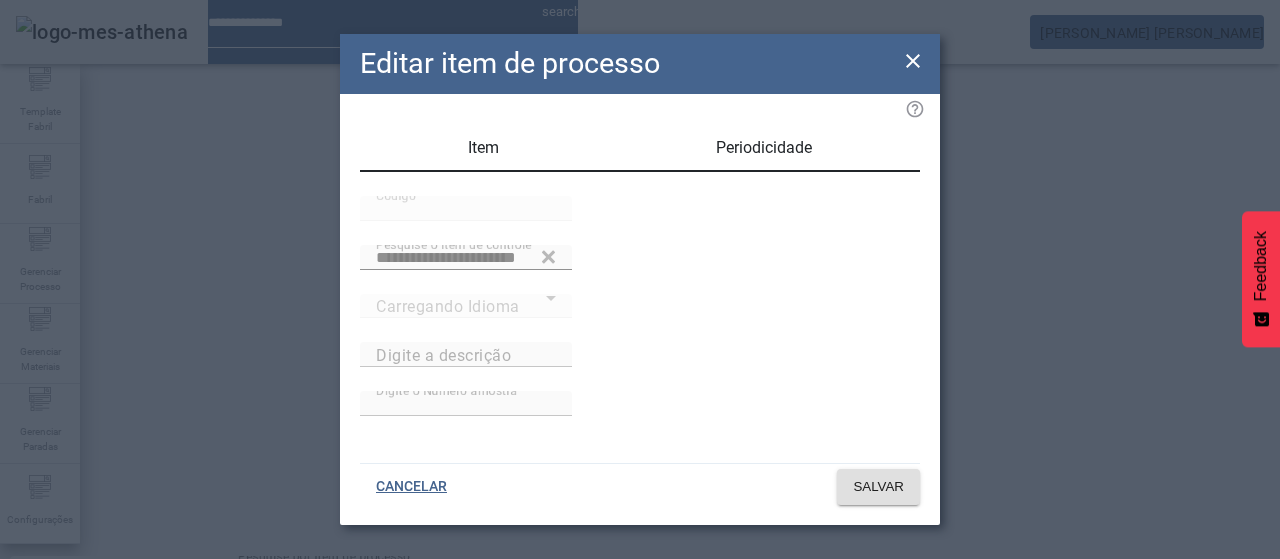 type on "**********" 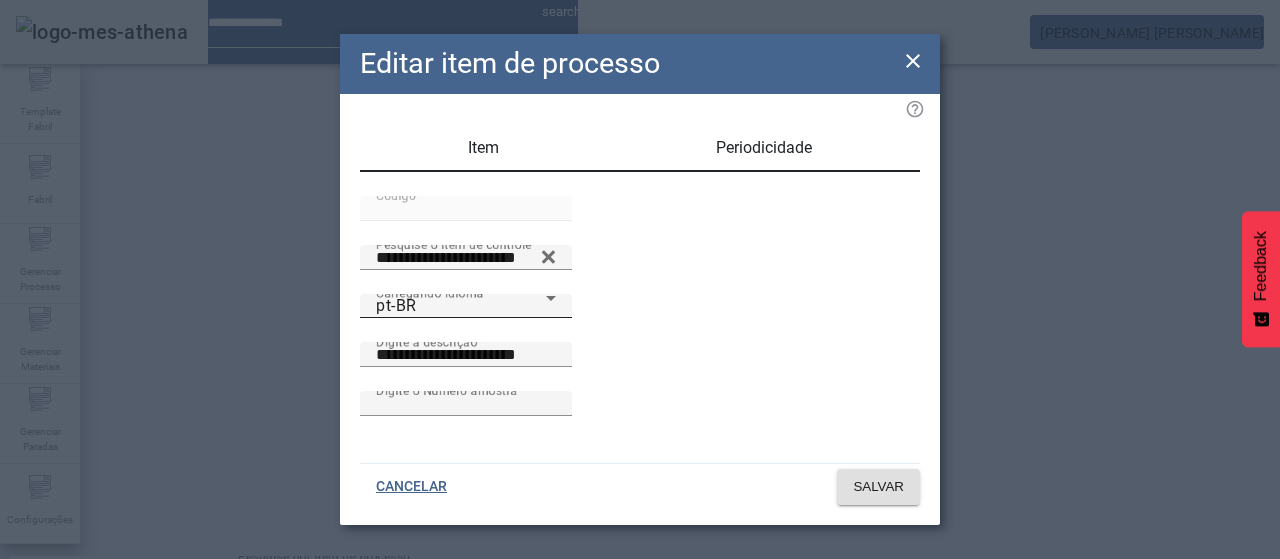 click on "Carregando Idioma pt-BR" at bounding box center (466, 306) 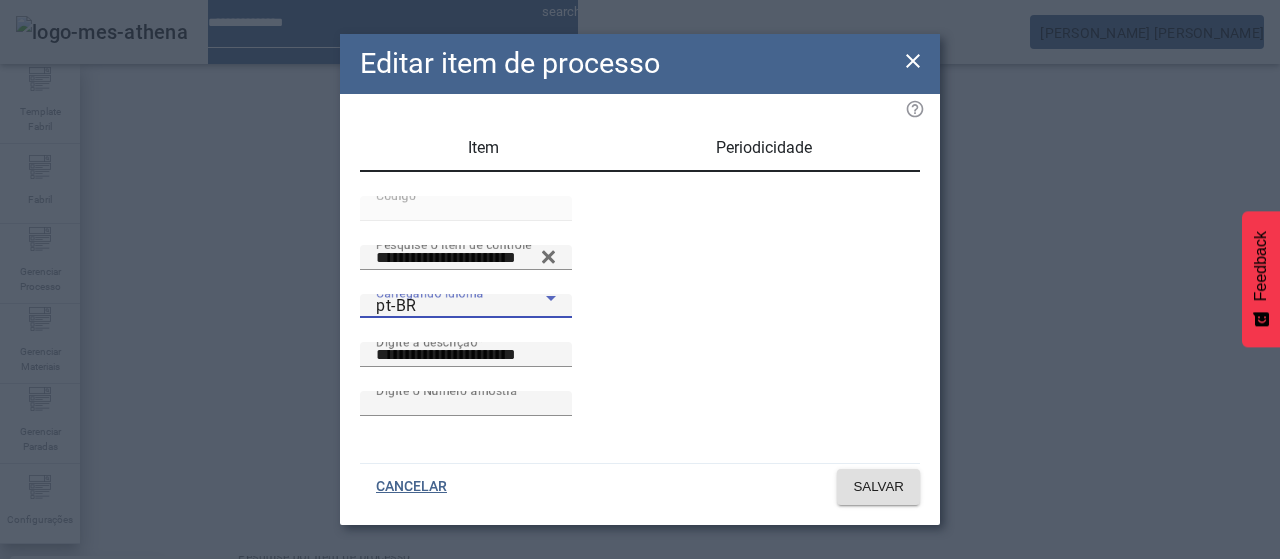 click at bounding box center [640, 559] 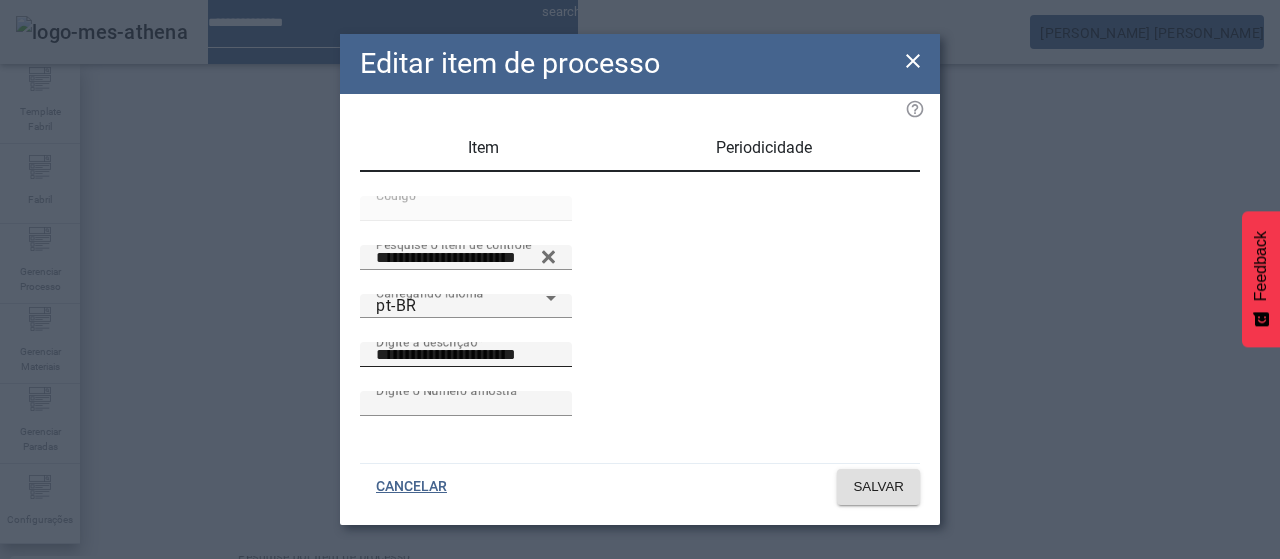 click on "**********" at bounding box center [466, 355] 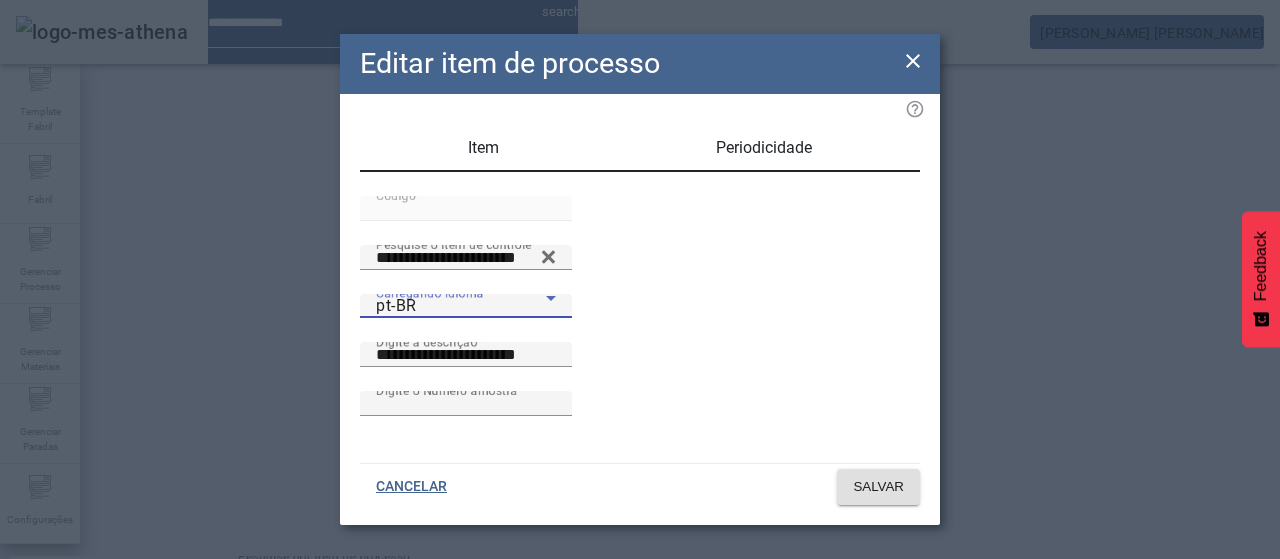 click on "pt-BR" at bounding box center (461, 306) 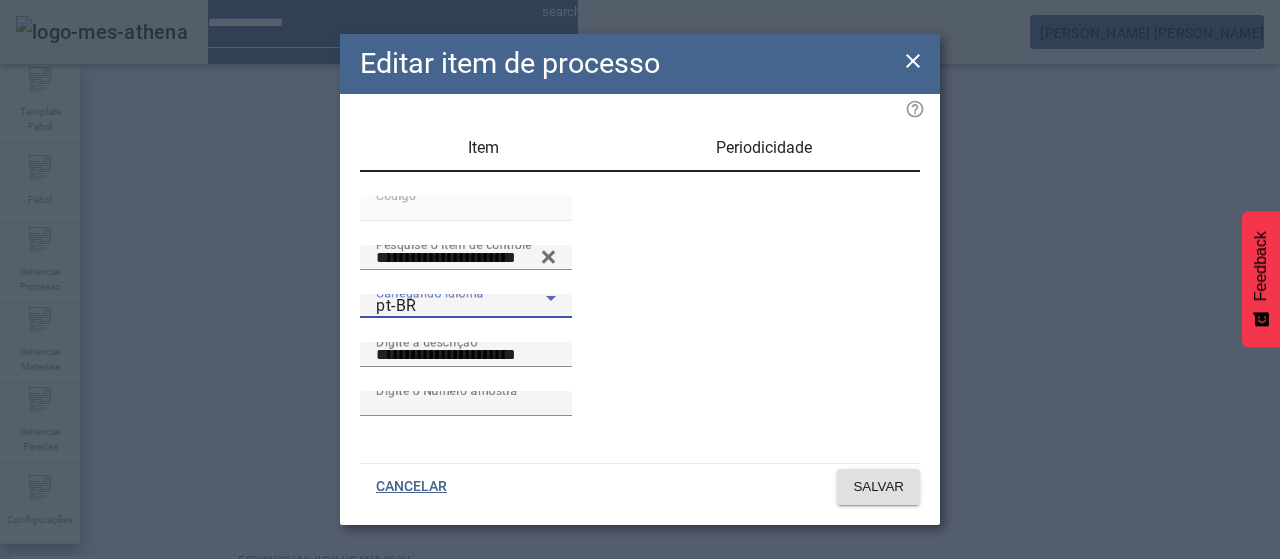click on "es-ES" at bounding box center (81, 687) 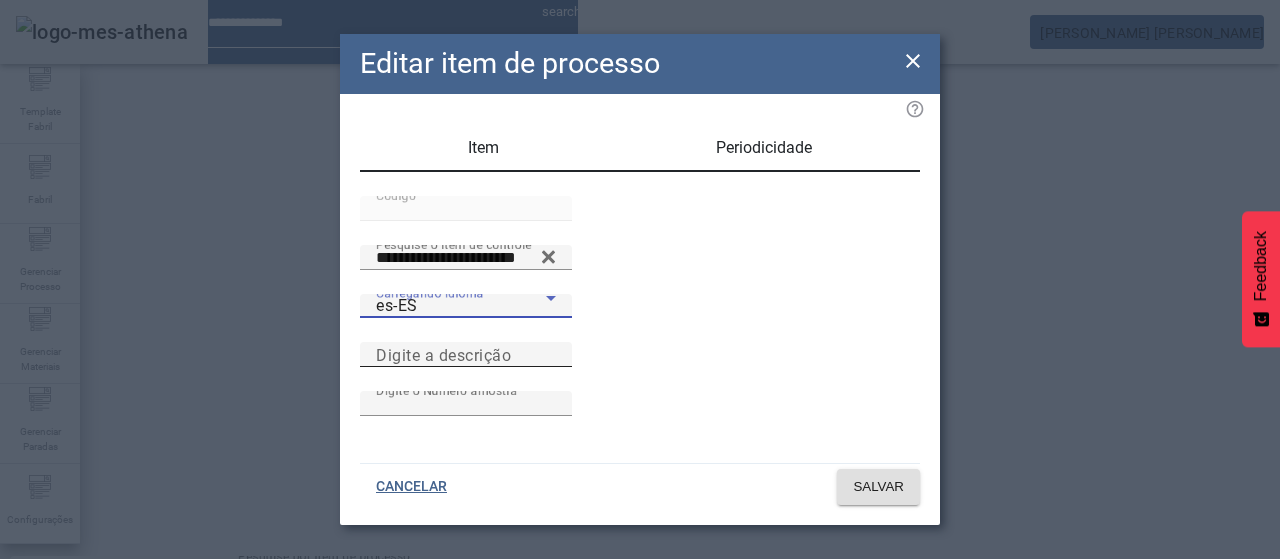 click on "Digite a descrição" at bounding box center (443, 354) 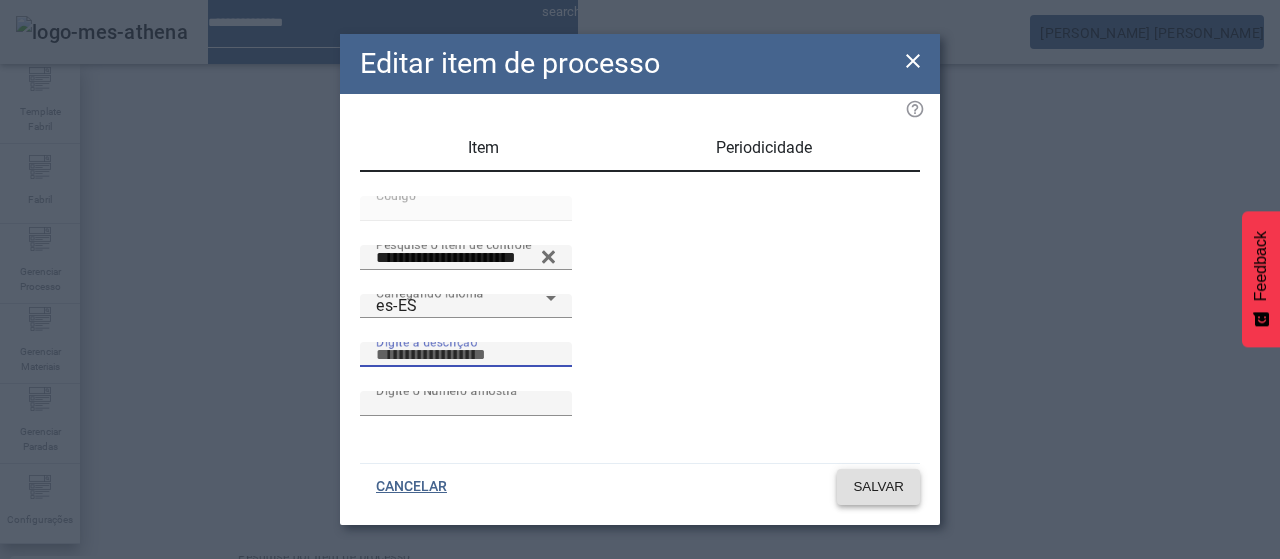paste on "**********" 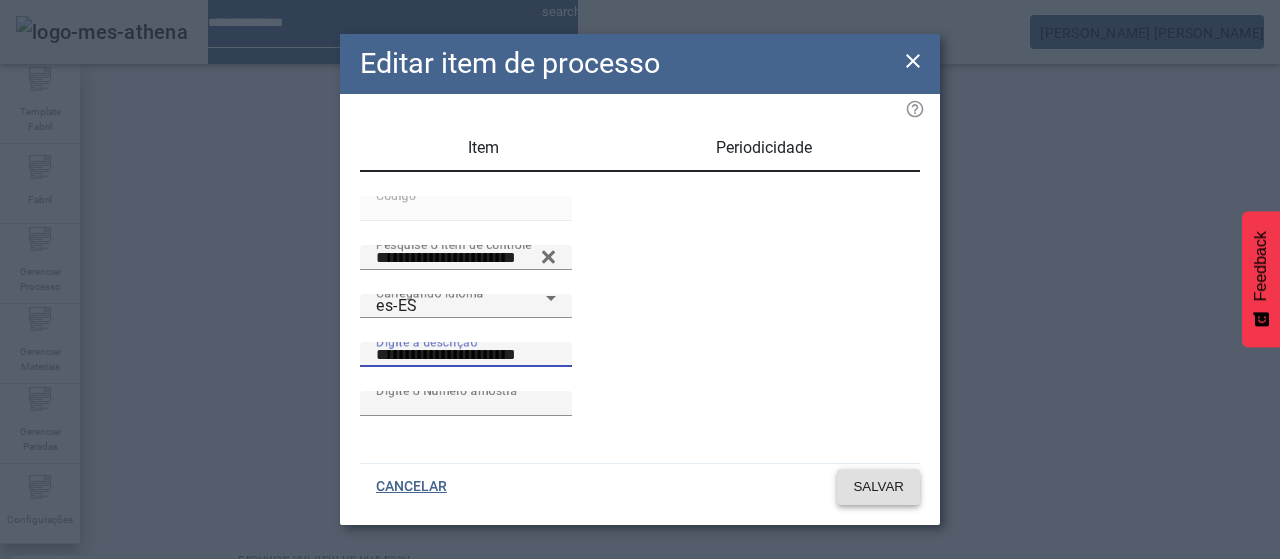 type on "**********" 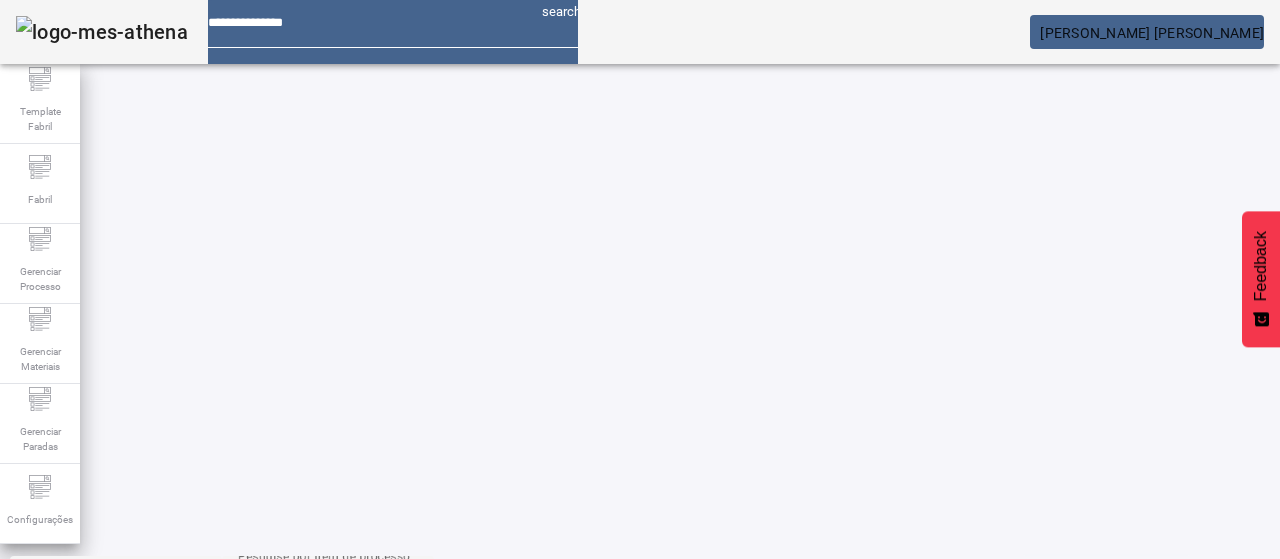 click on "EDITAR" at bounding box center (353, 796) 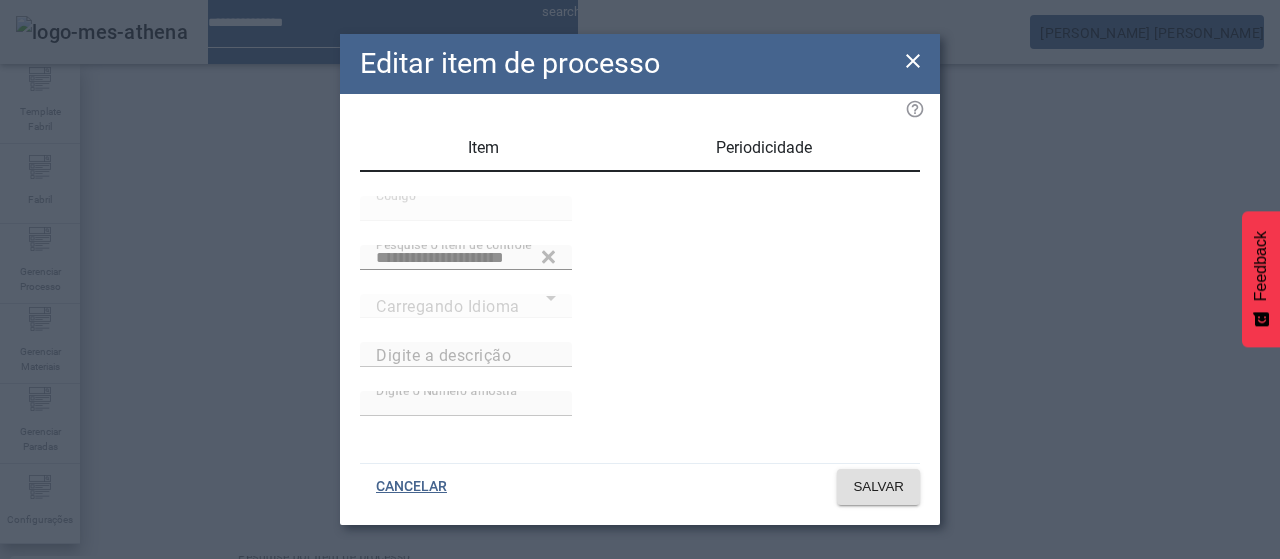 type on "**********" 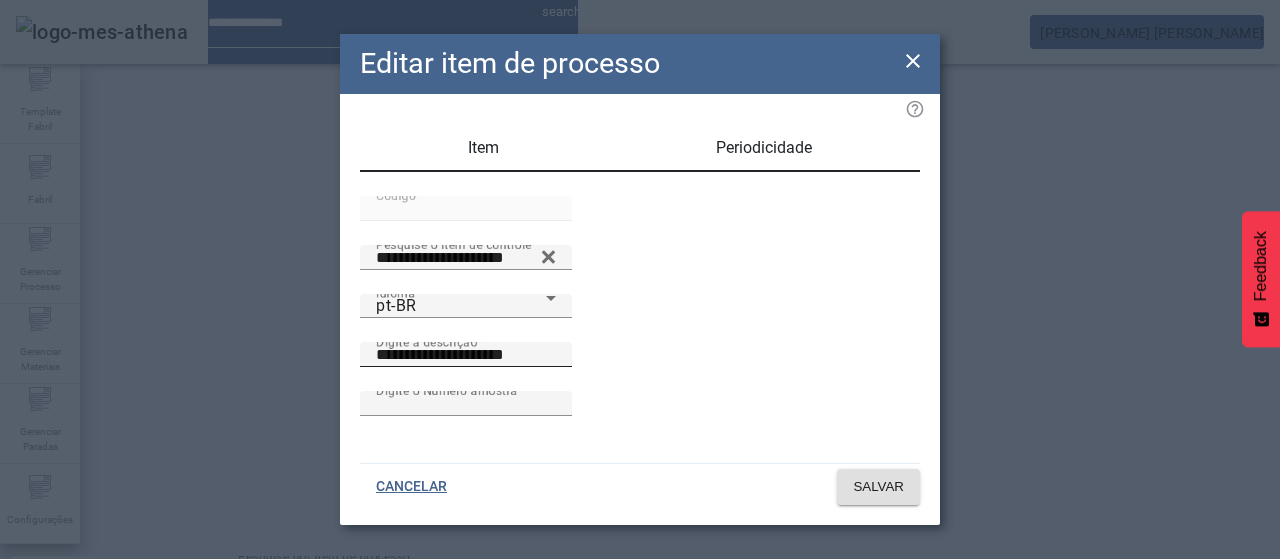 click on "**********" at bounding box center [466, 355] 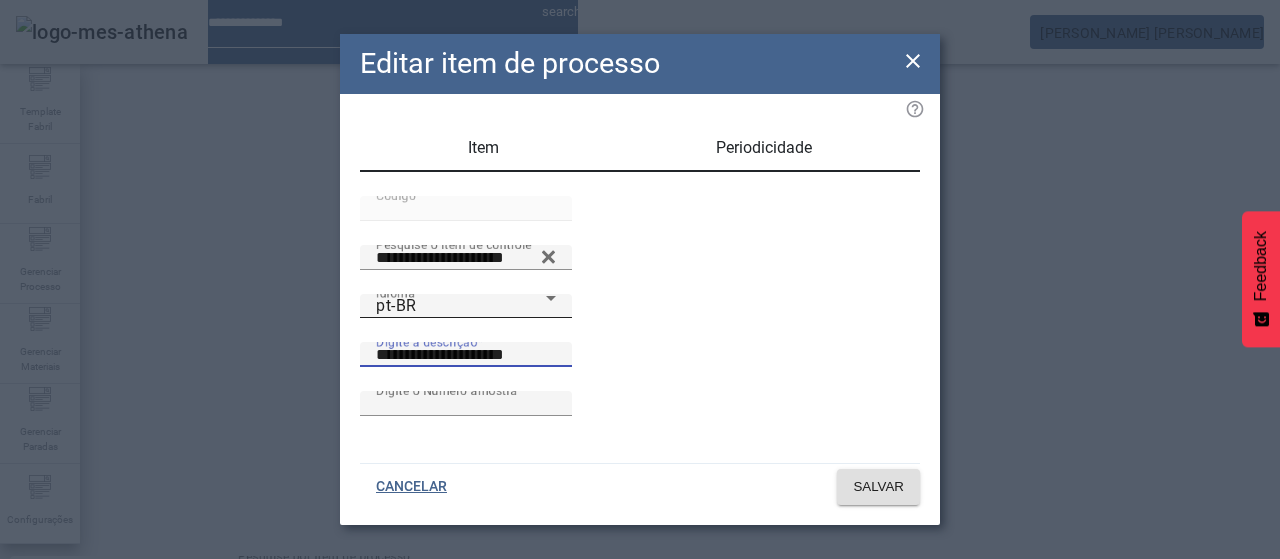 click on "pt-BR" at bounding box center (461, 306) 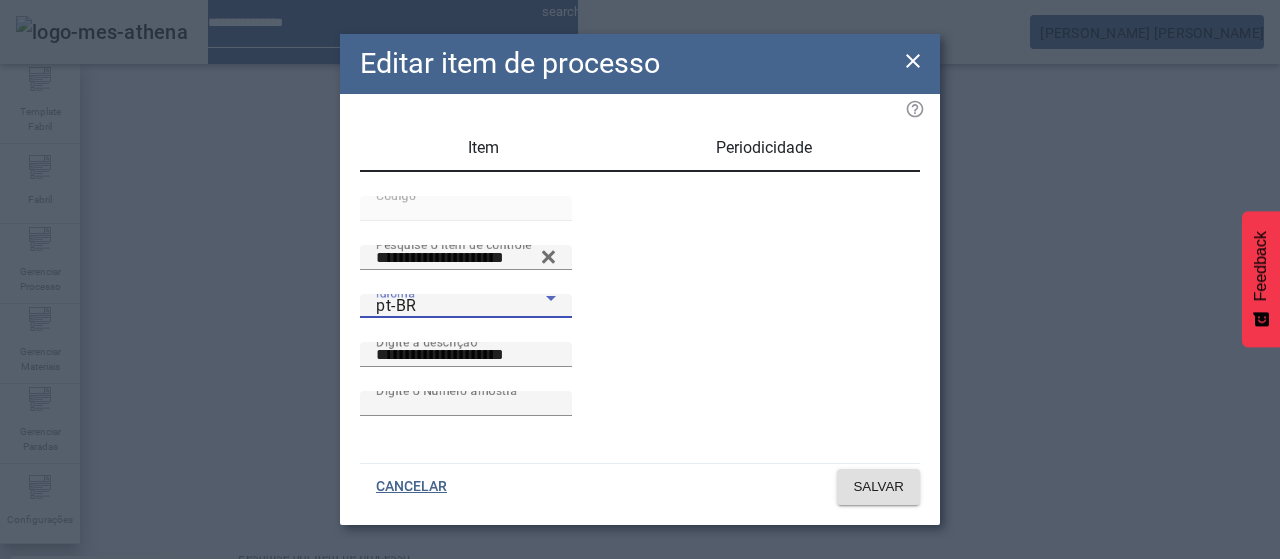 click on "es-ES" at bounding box center [81, 687] 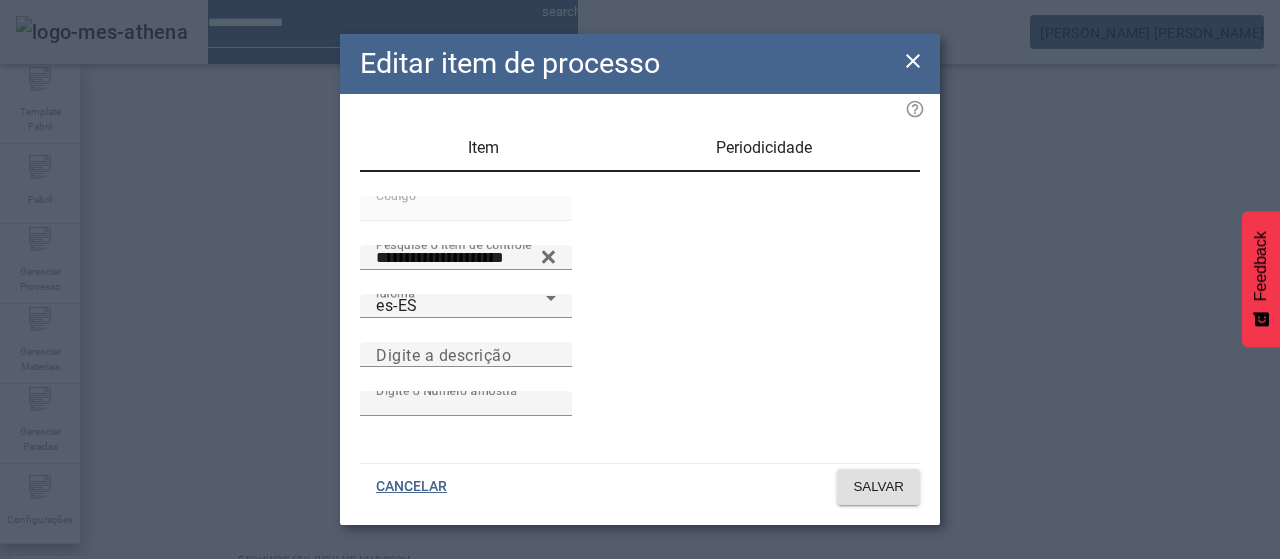 drag, startPoint x: 634, startPoint y: 389, endPoint x: 720, endPoint y: 414, distance: 89.560036 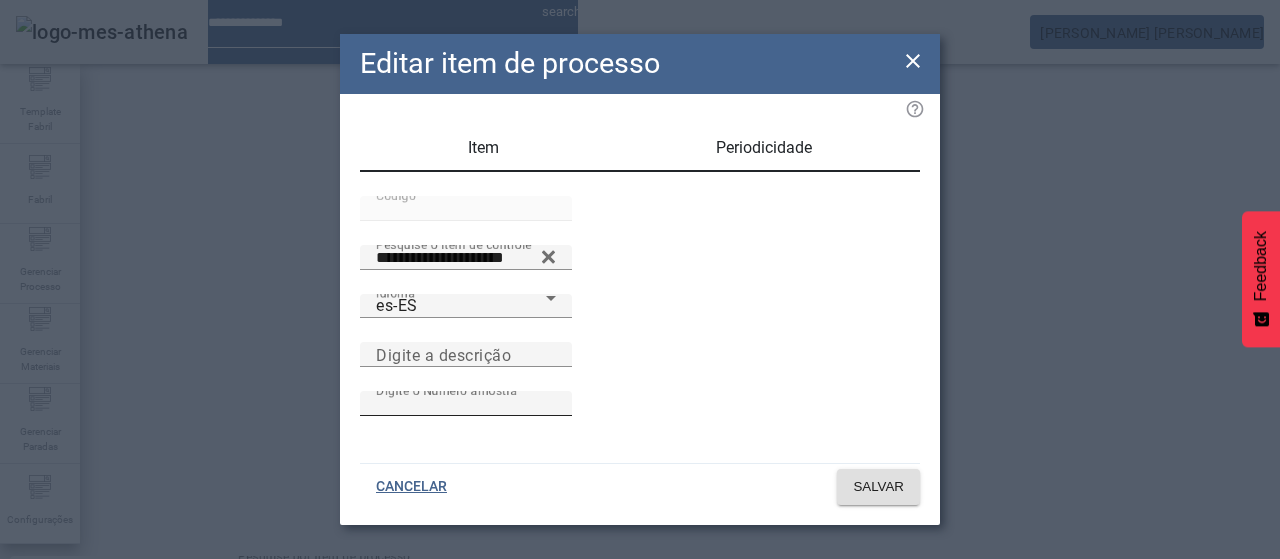 paste on "**********" 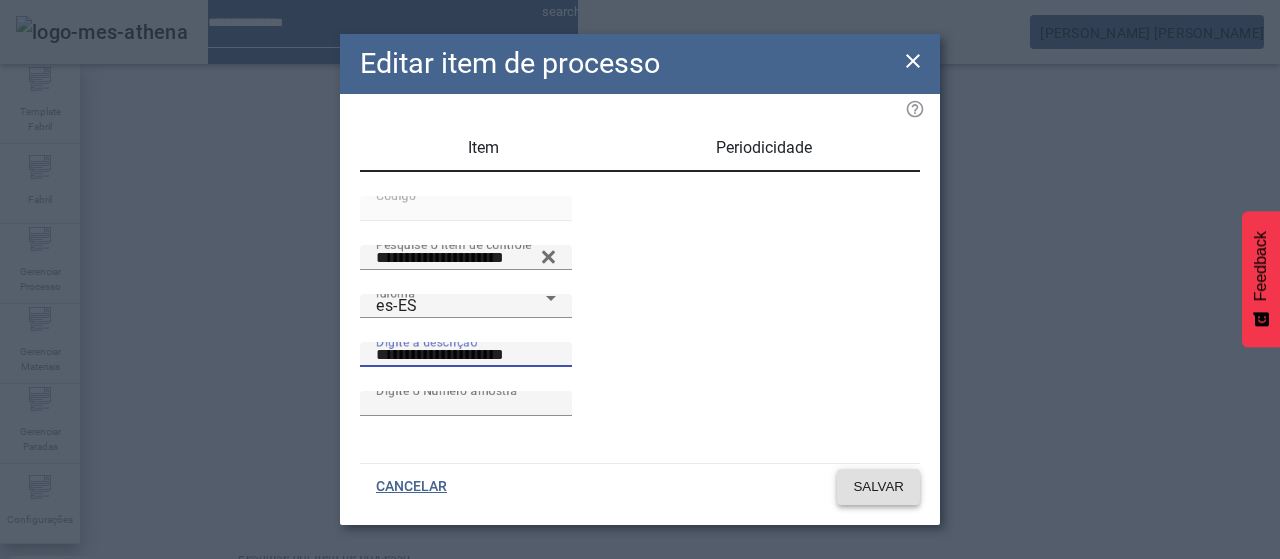 type on "**********" 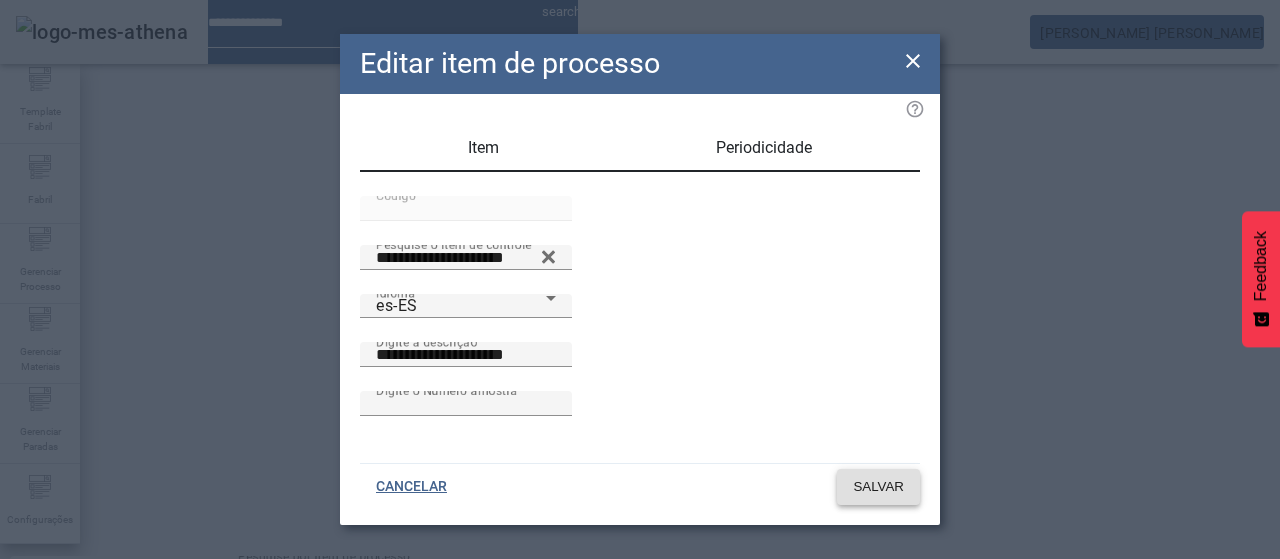 click 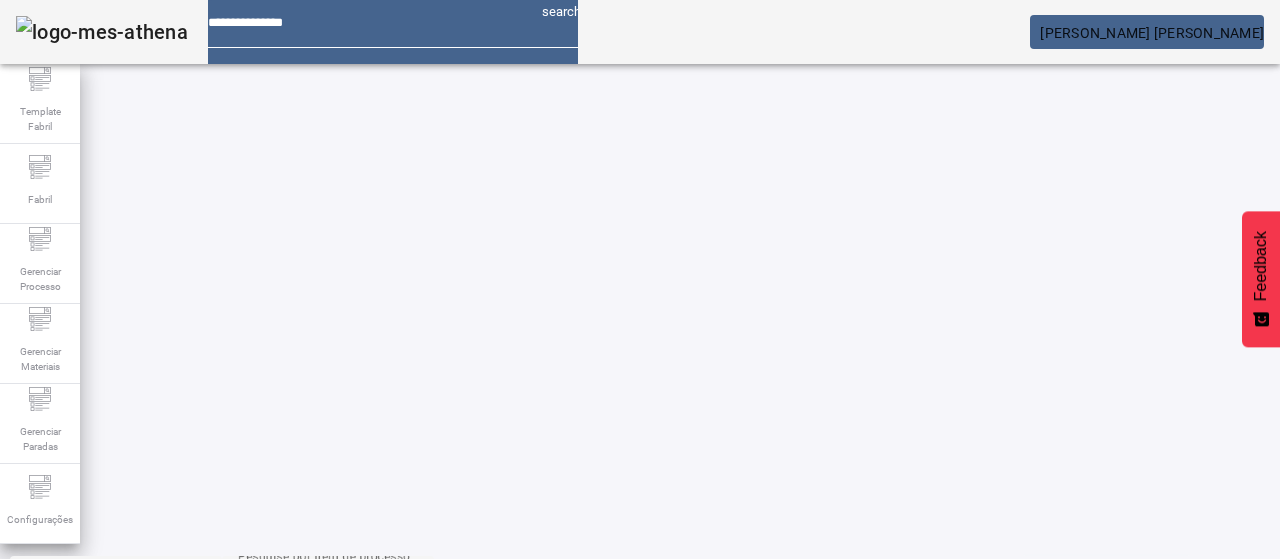 click on "EDITAR" at bounding box center [950, 796] 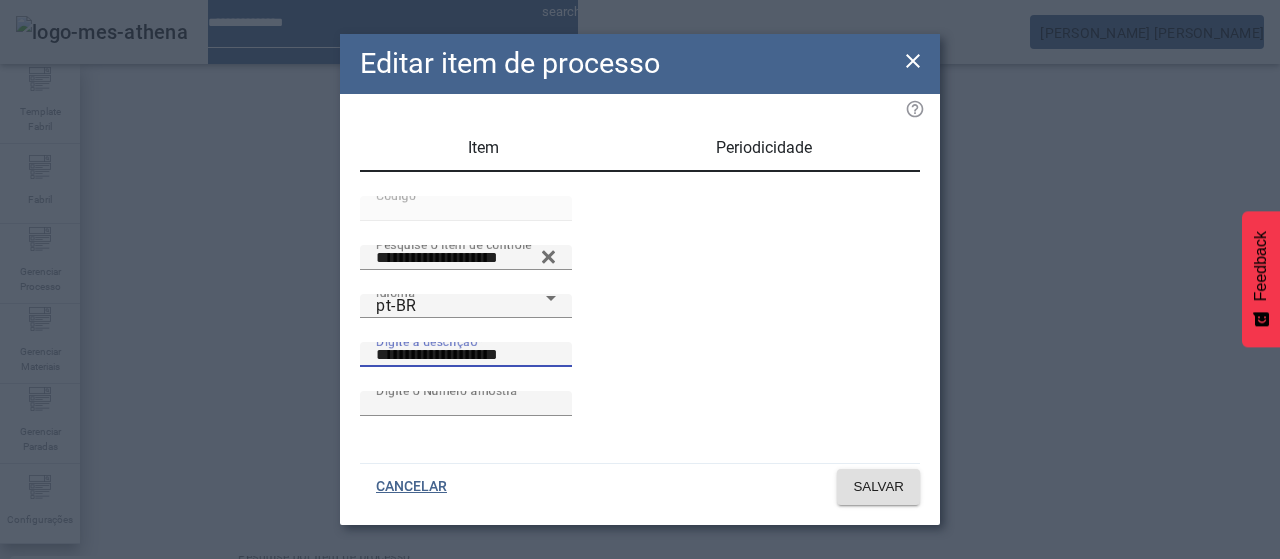 click on "**********" at bounding box center (466, 355) 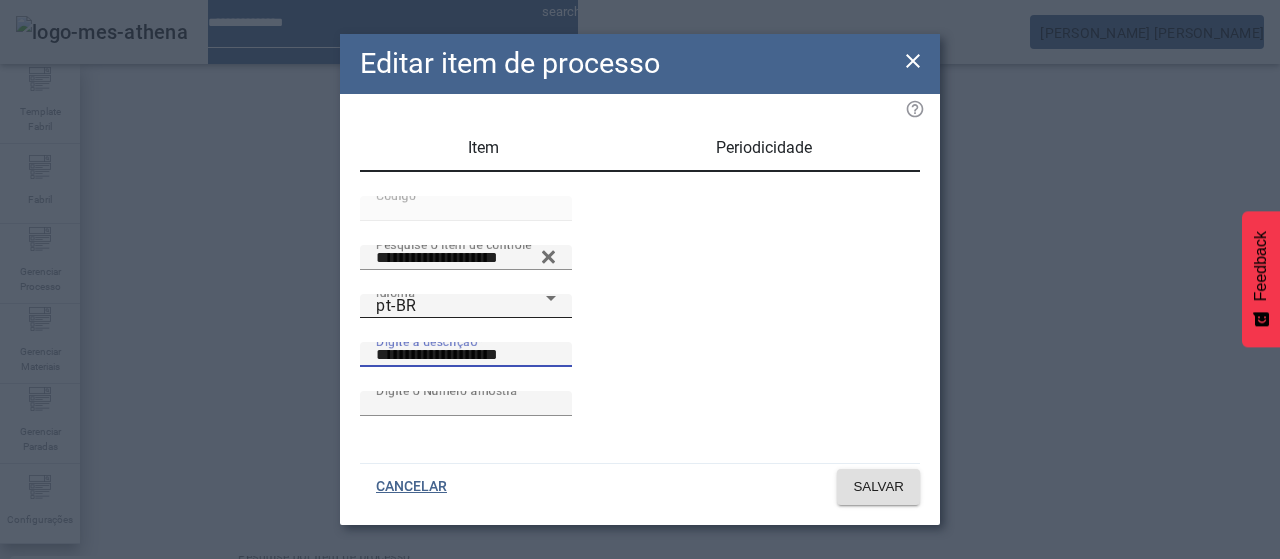 click on "pt-BR" at bounding box center (461, 306) 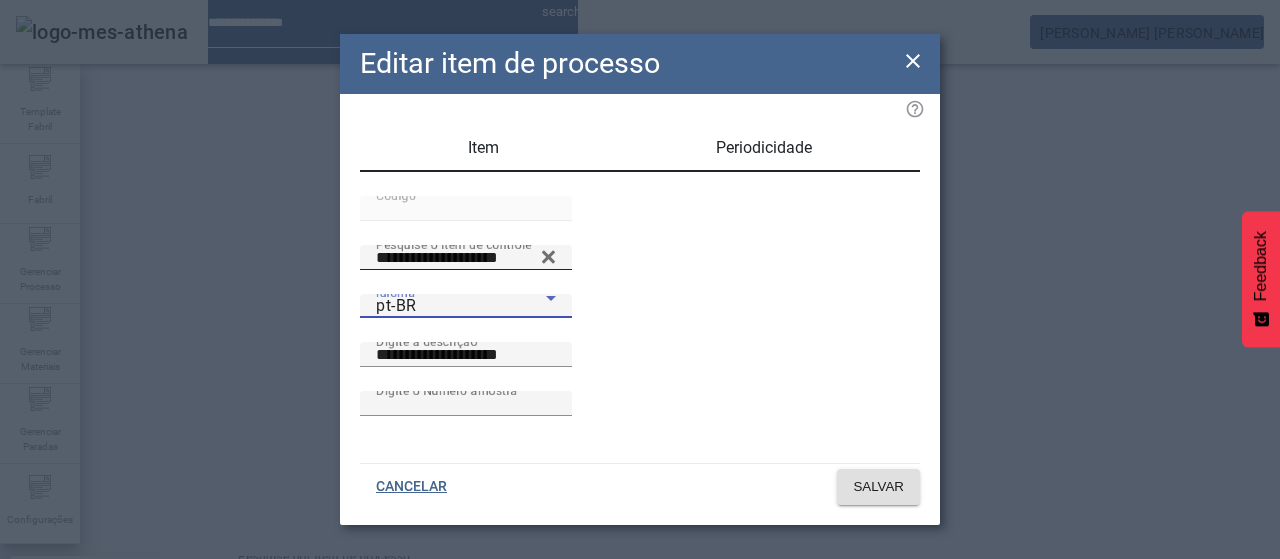 click on "es-ES" at bounding box center [81, 687] 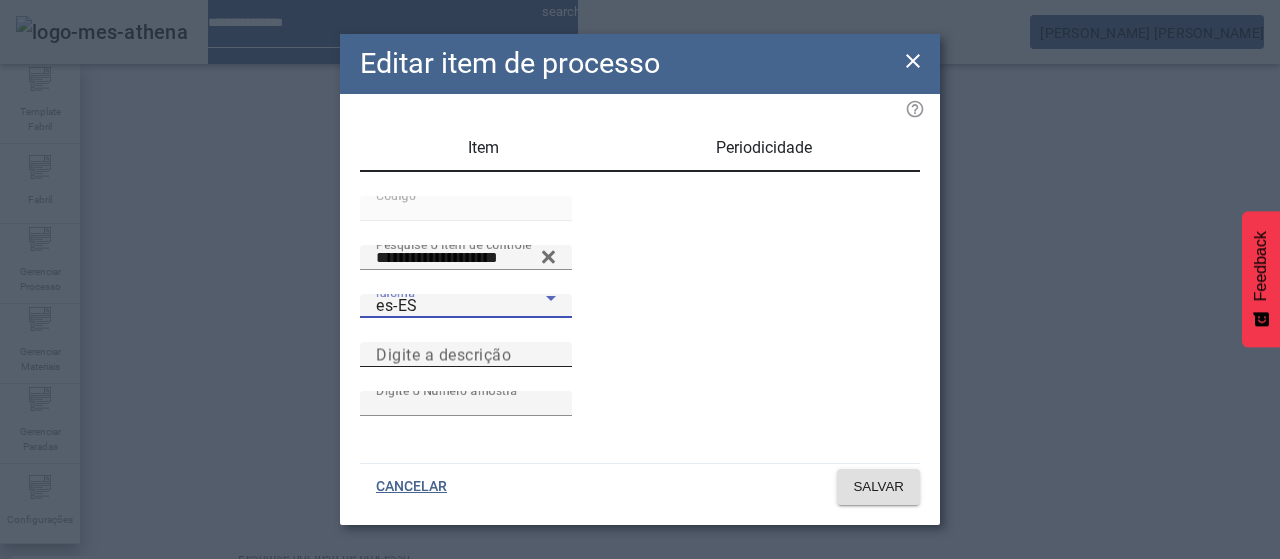 click on "Digite a descrição" at bounding box center (466, 355) 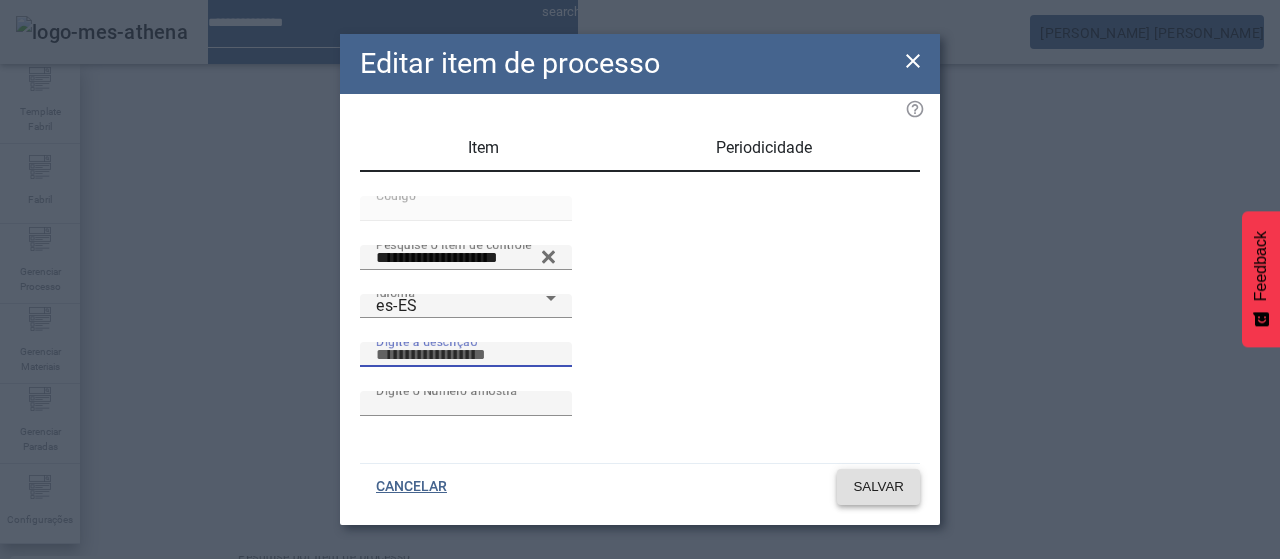 paste on "**********" 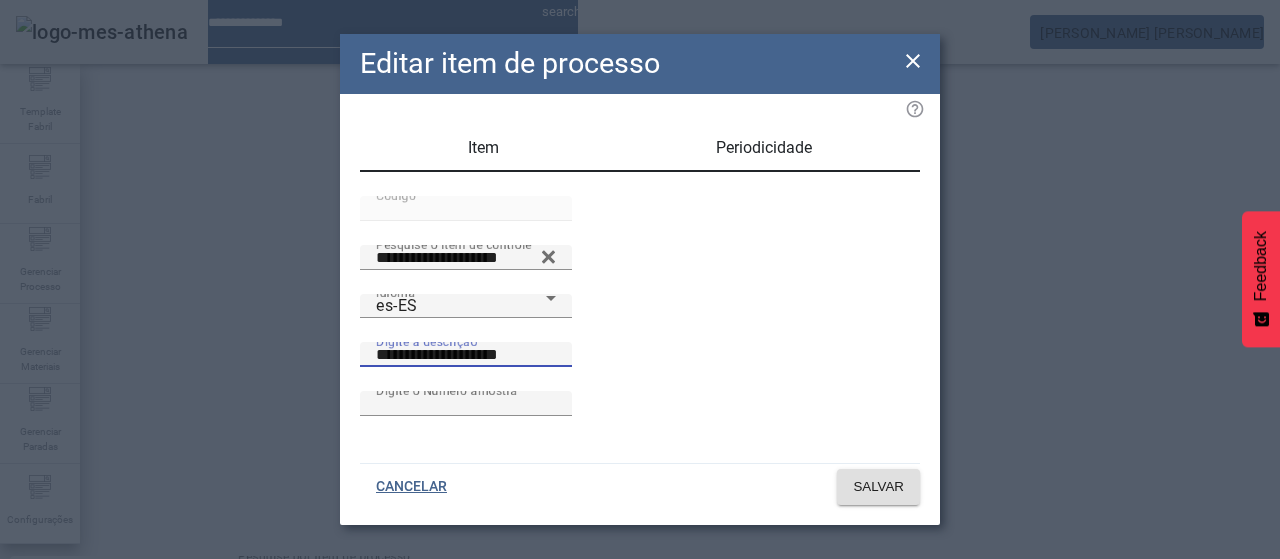 type on "**********" 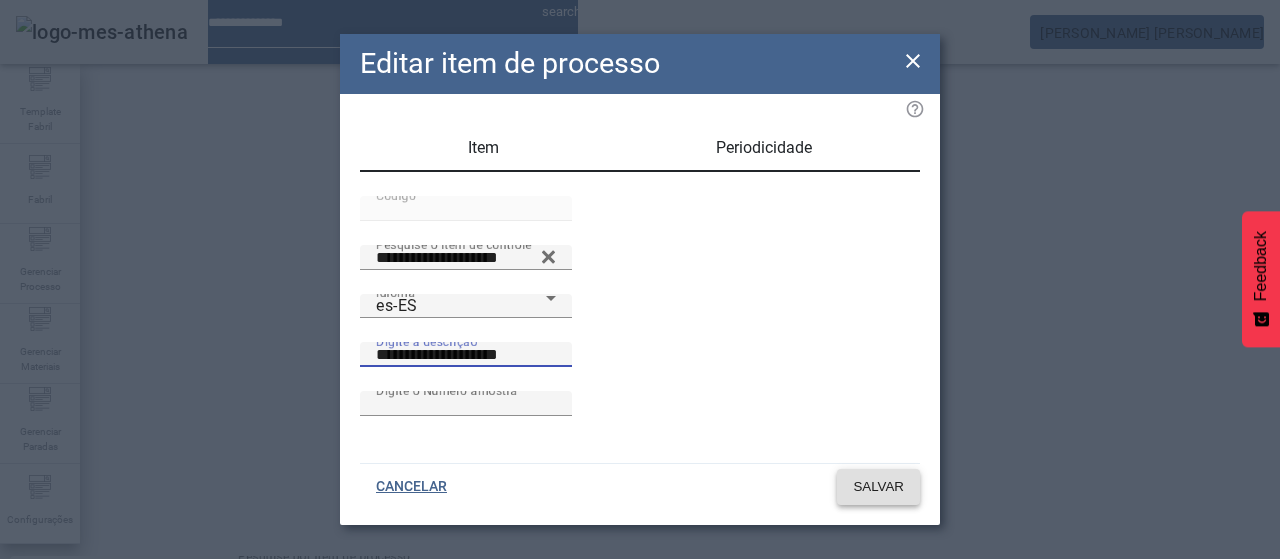 drag, startPoint x: 922, startPoint y: 509, endPoint x: 908, endPoint y: 505, distance: 14.56022 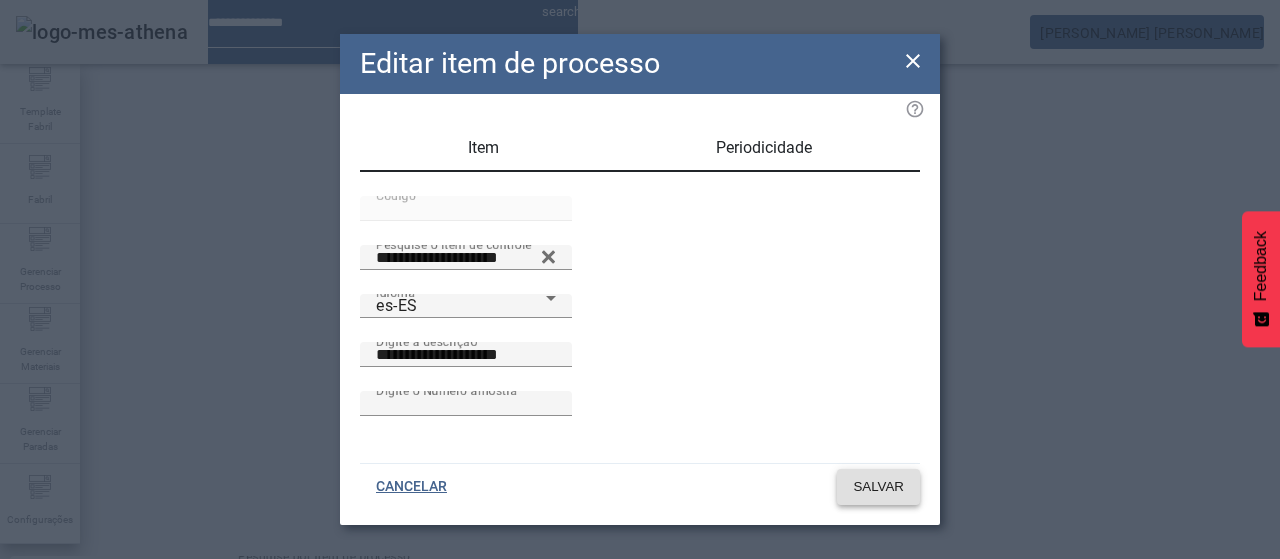 click 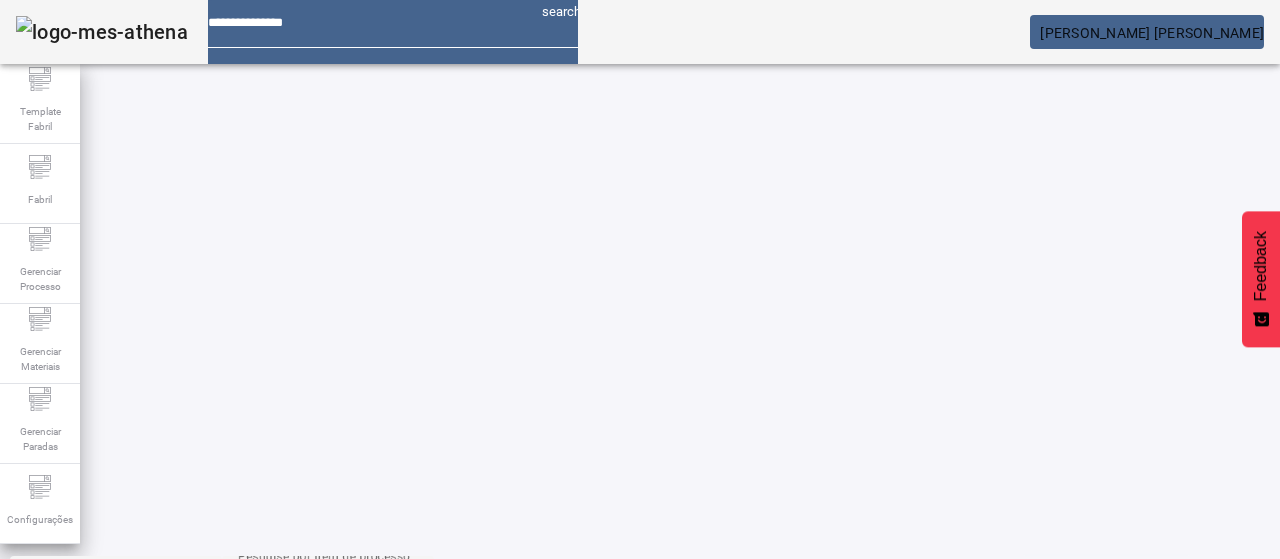 click on "EDITAR" at bounding box center [353, 796] 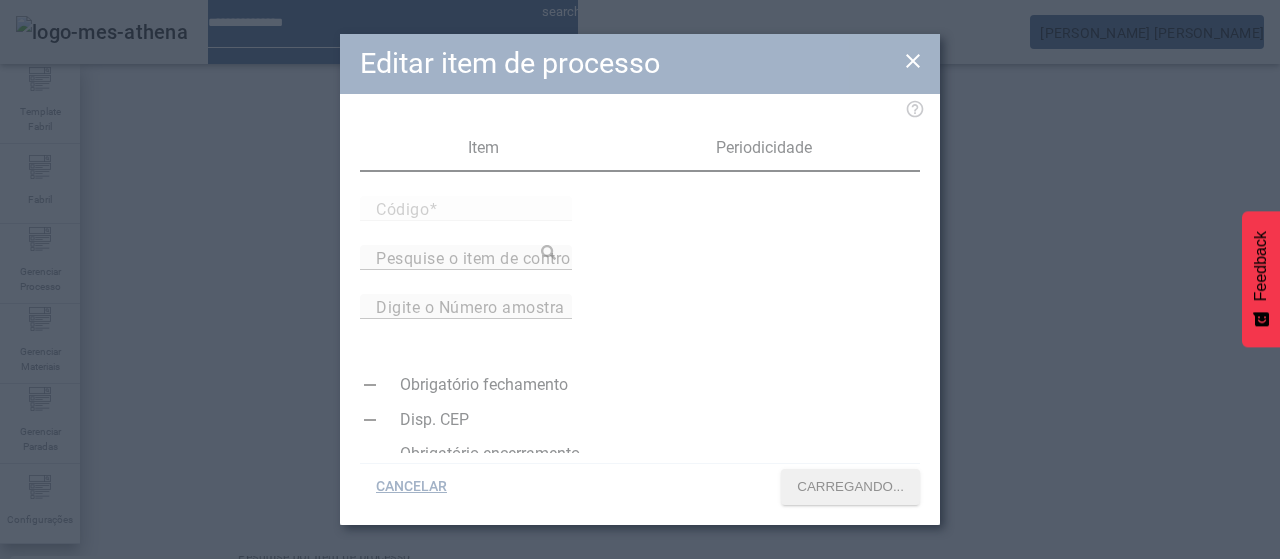type on "*****" 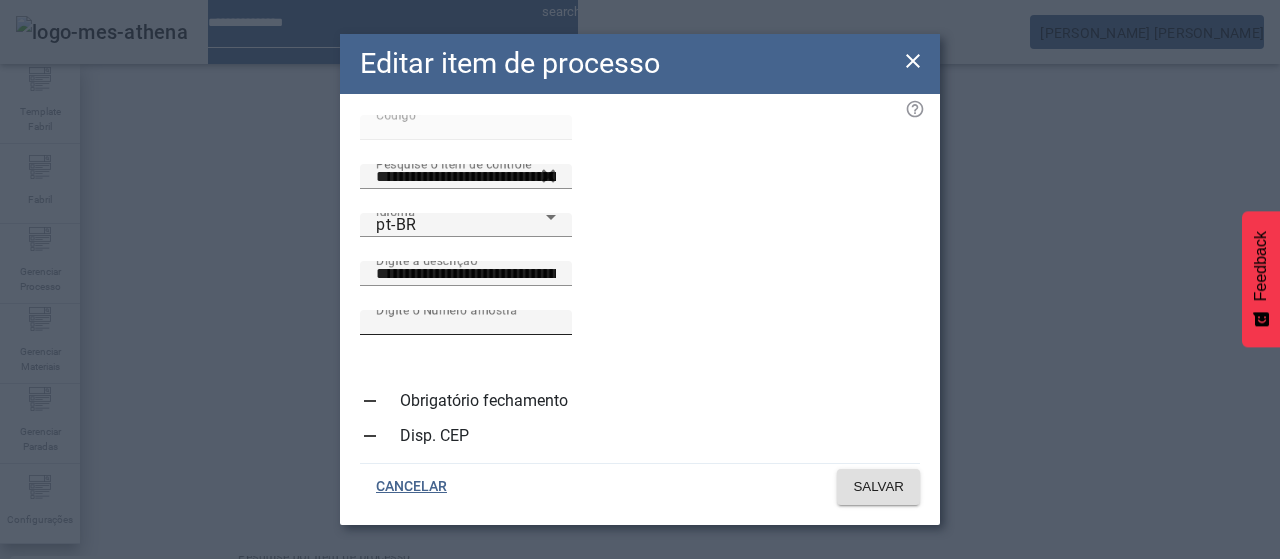 scroll, scrollTop: 100, scrollLeft: 0, axis: vertical 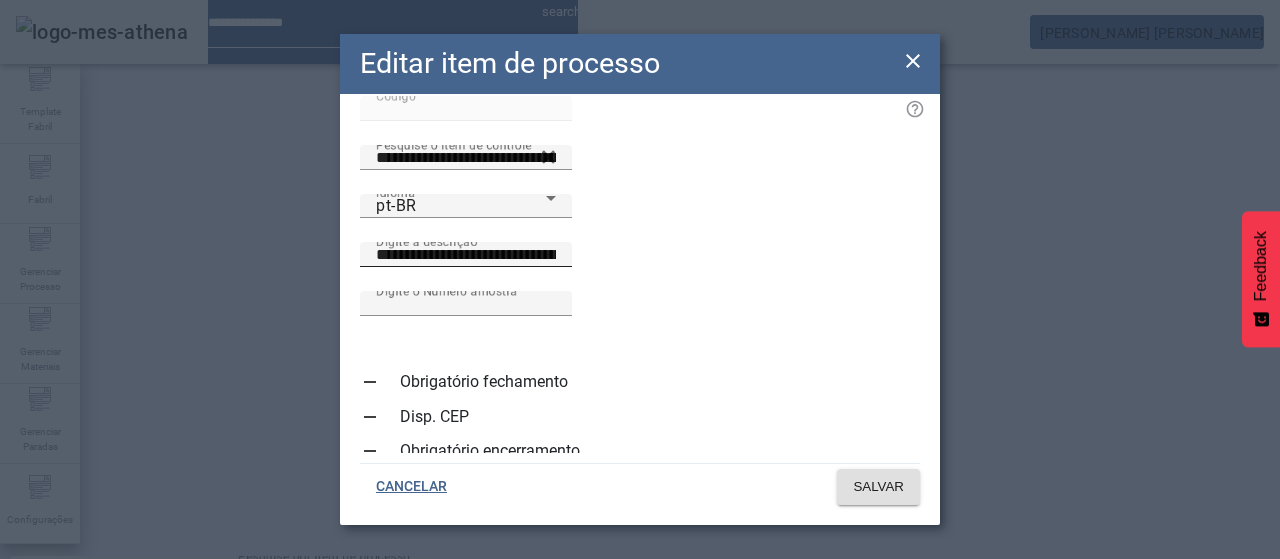 drag, startPoint x: 606, startPoint y: 287, endPoint x: 568, endPoint y: 299, distance: 39.849716 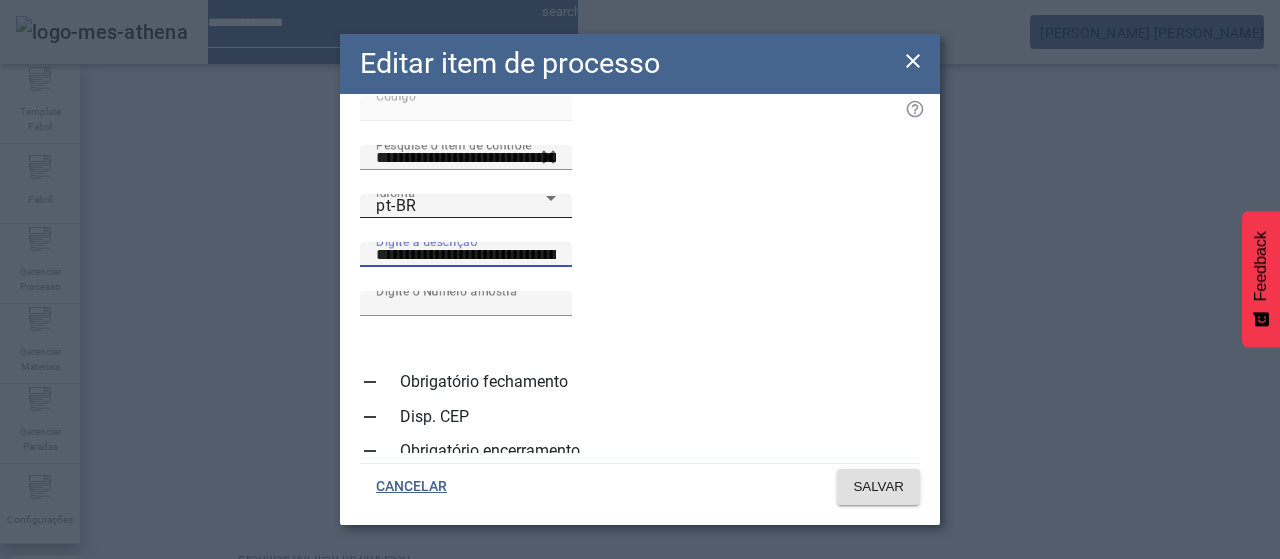click on "pt-BR" at bounding box center [461, 206] 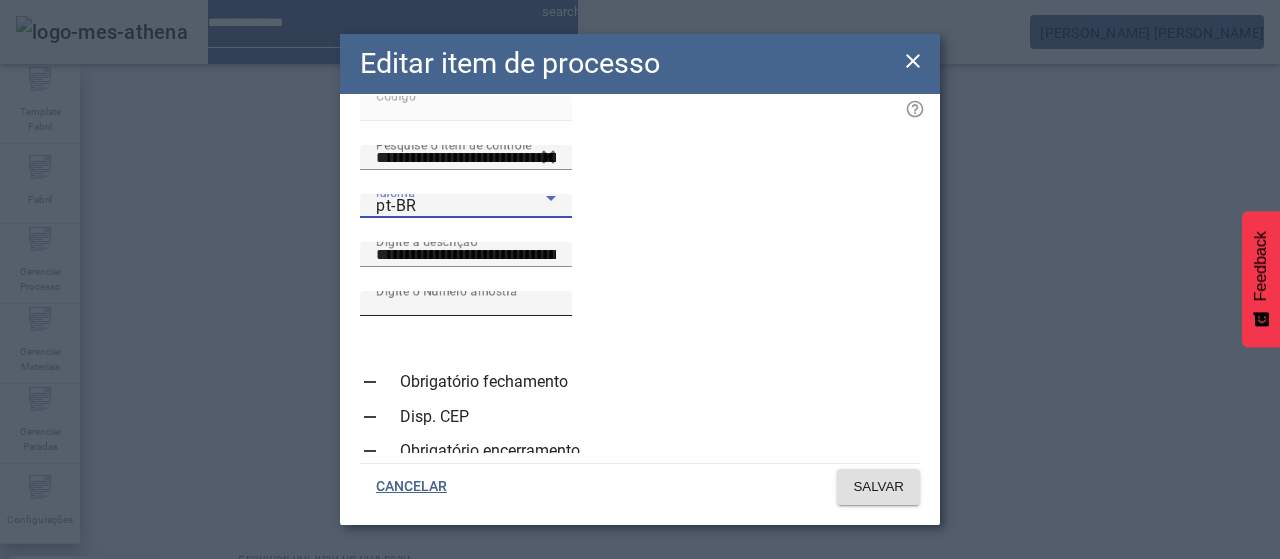 drag, startPoint x: 430, startPoint y: 435, endPoint x: 565, endPoint y: 342, distance: 163.9329 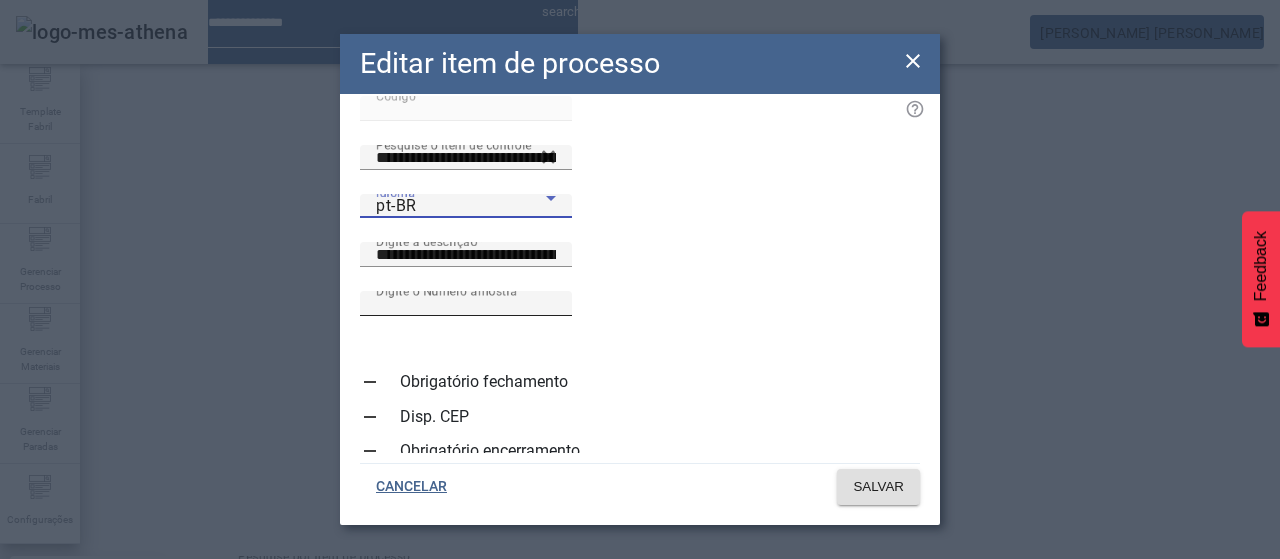 click on "es-ES" at bounding box center (81, 687) 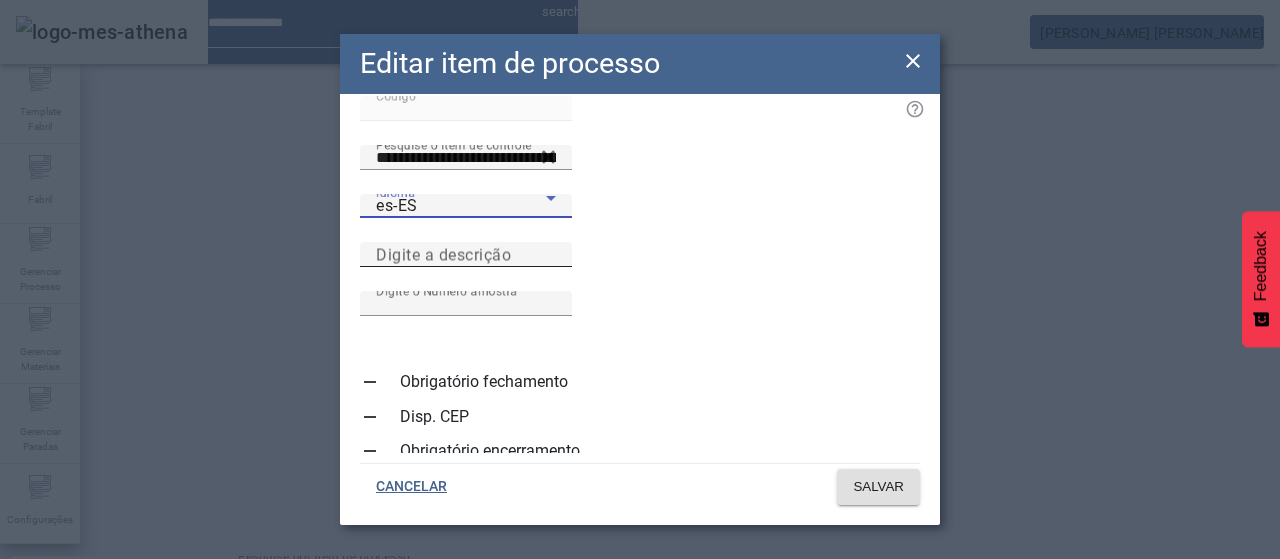 click on "Digite a descrição" at bounding box center (466, 255) 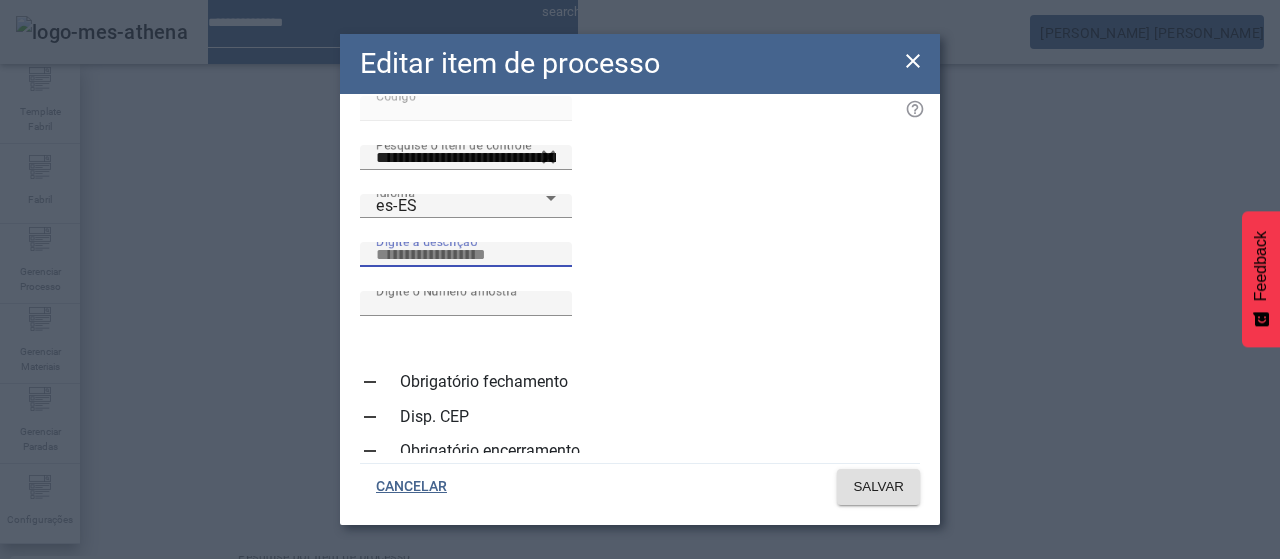 paste on "**********" 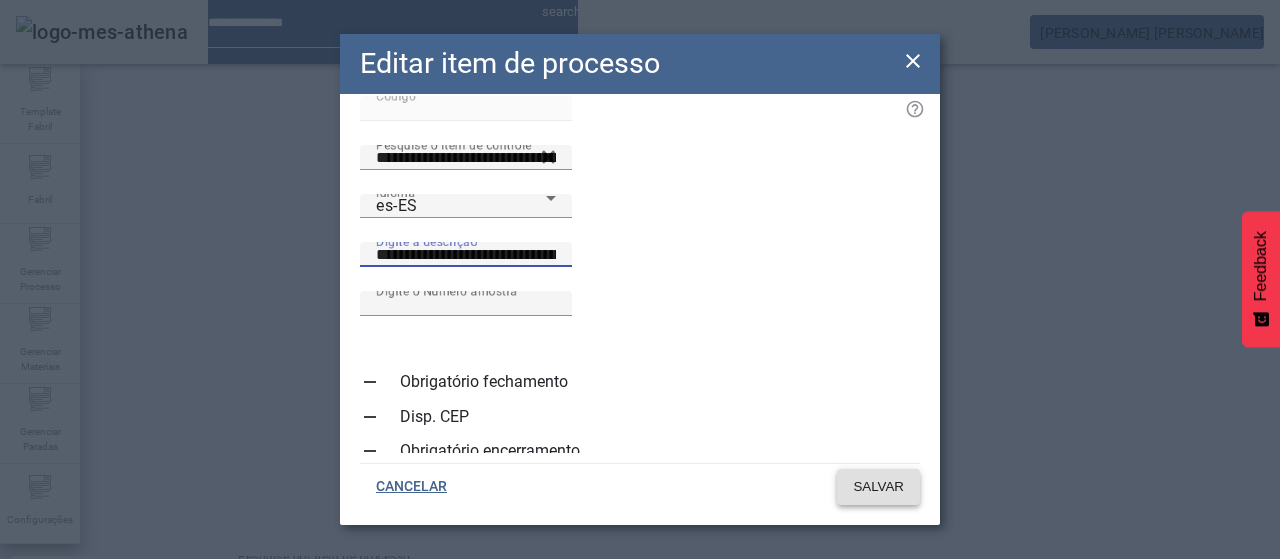 type on "**********" 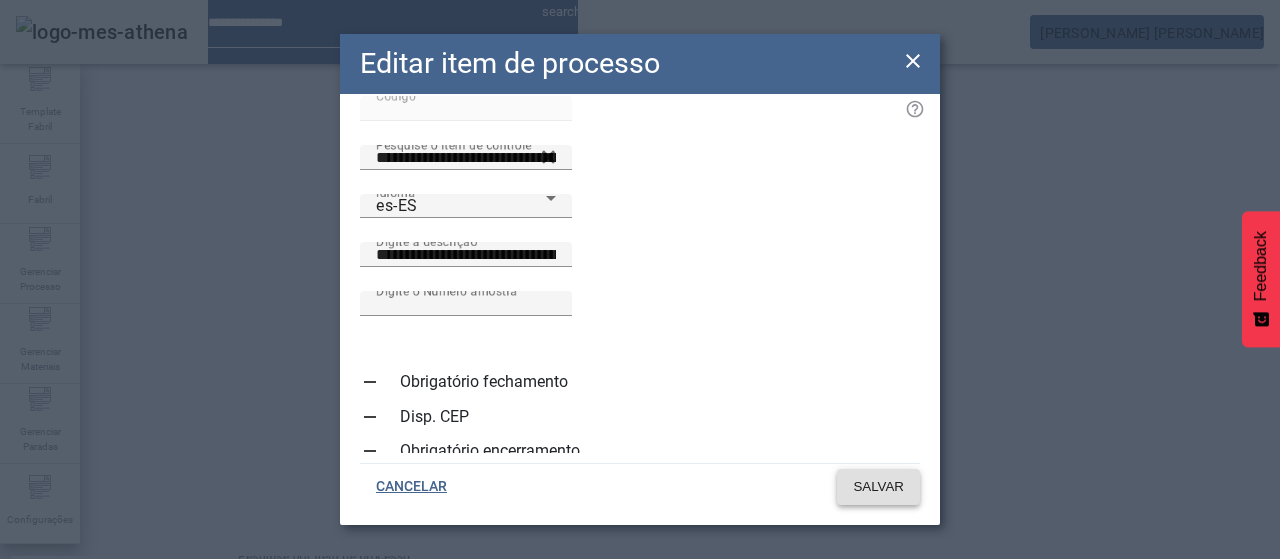 click on "SALVAR" 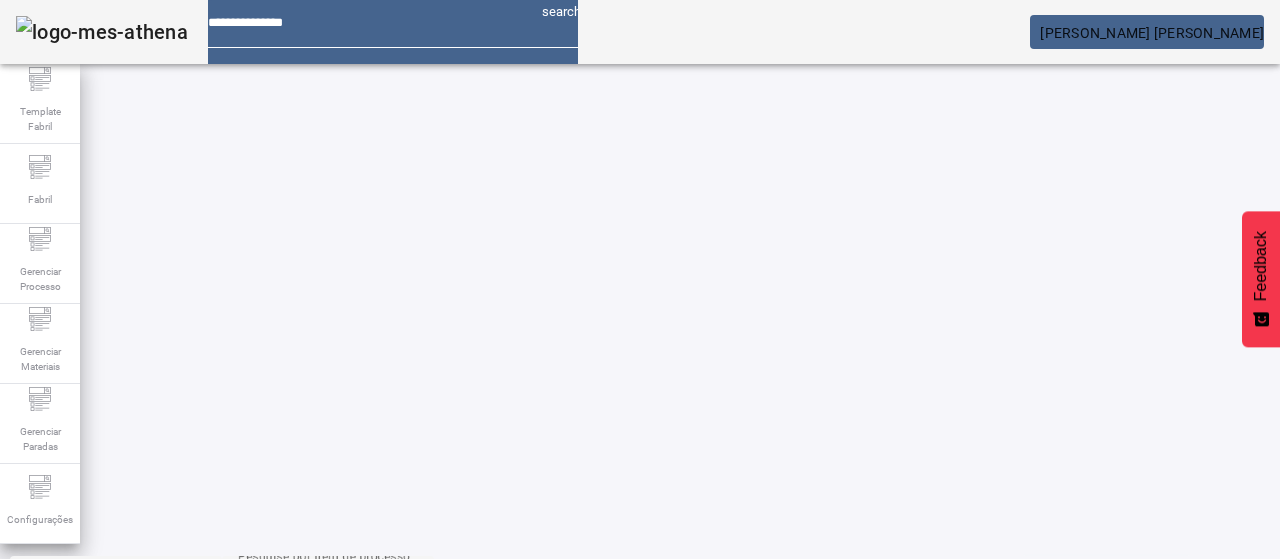 click at bounding box center [572, 796] 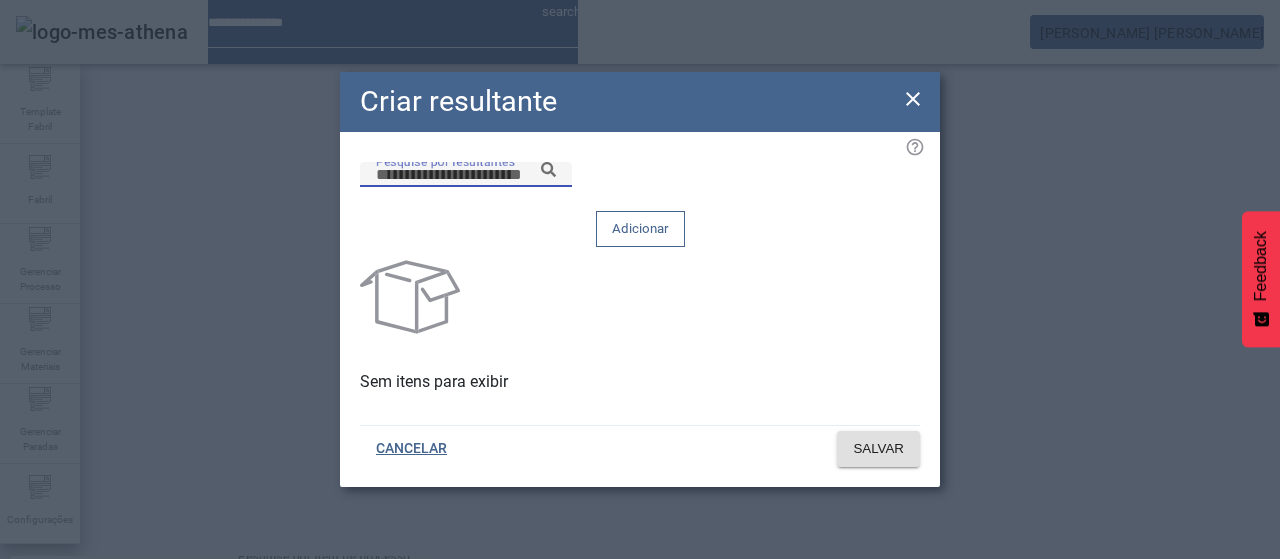 click on "Pesquise por resultantes" at bounding box center [466, 175] 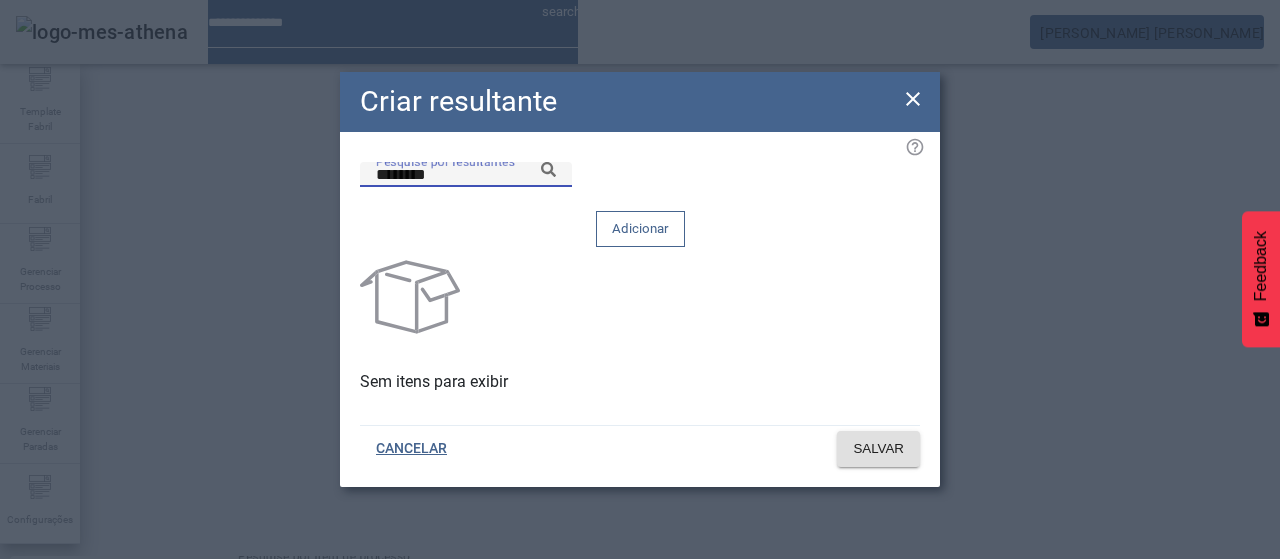 click 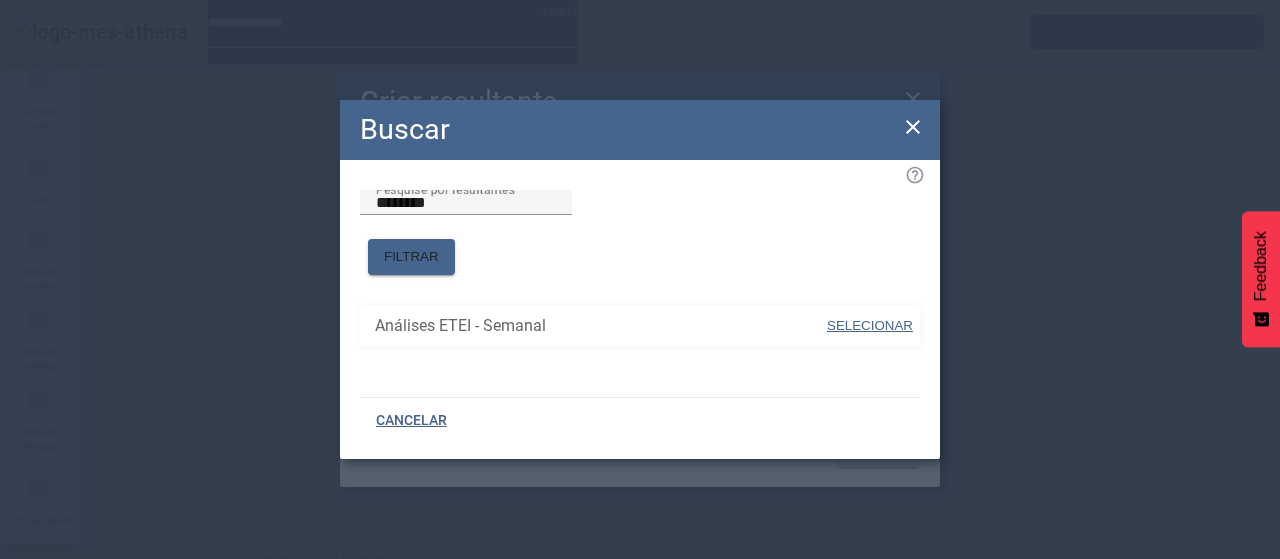 click on "SELECIONAR" at bounding box center [870, 325] 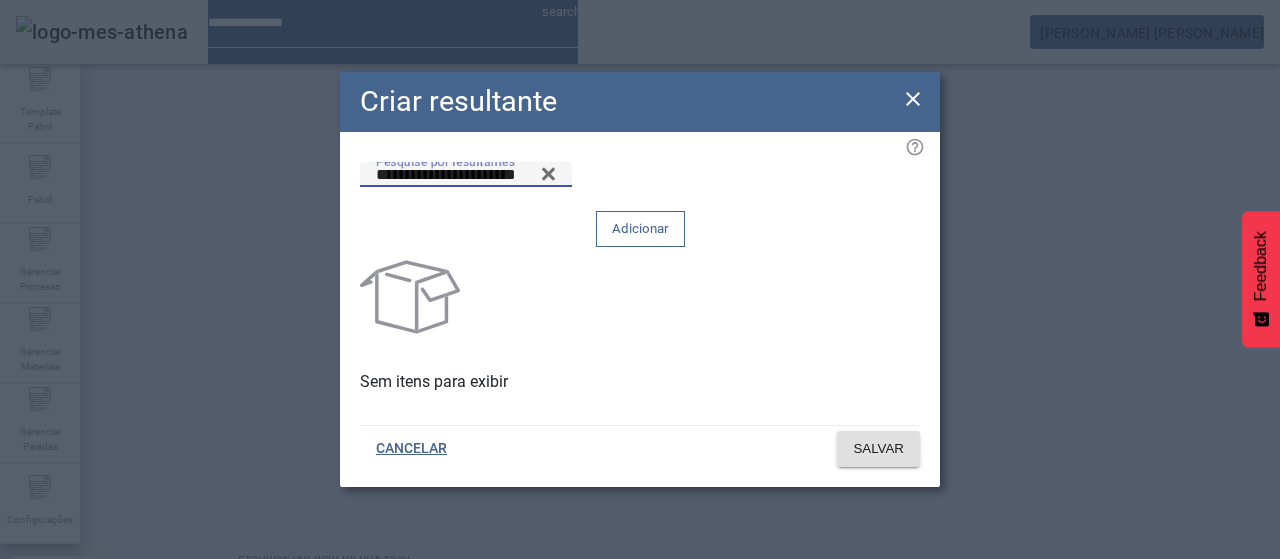 drag, startPoint x: 439, startPoint y: 219, endPoint x: 242, endPoint y: 218, distance: 197.00253 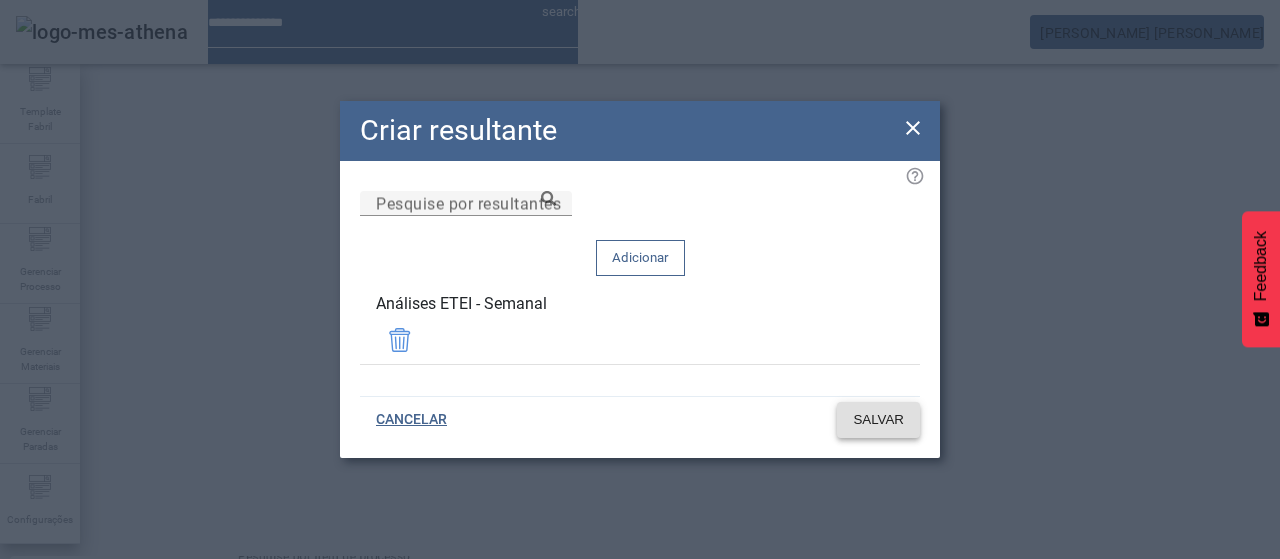 click on "SALVAR" 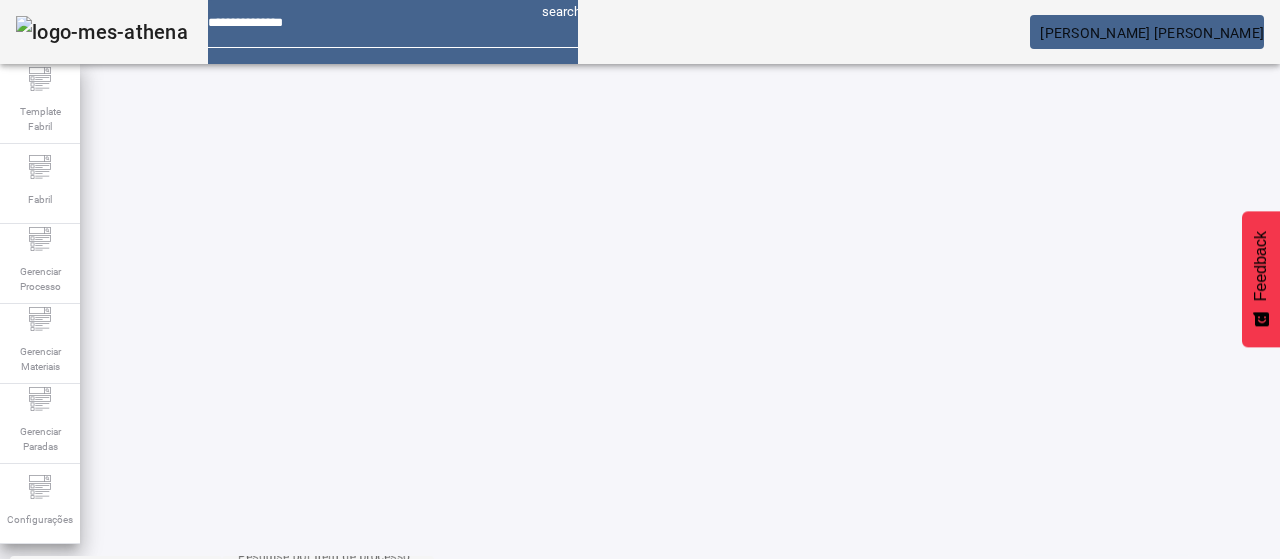 click at bounding box center [572, 796] 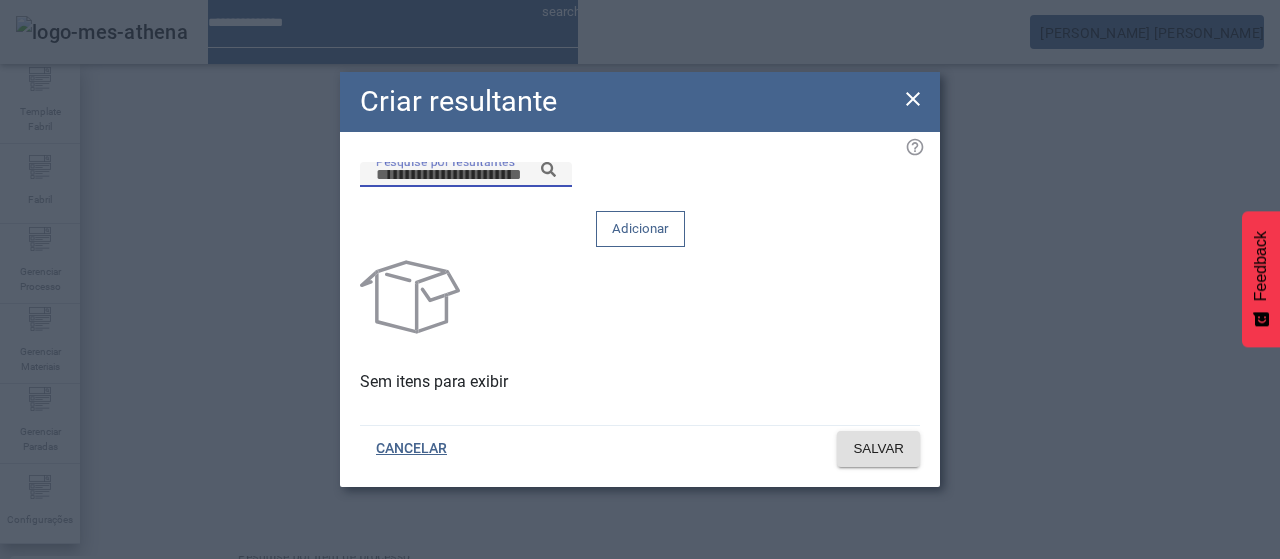 click on "Pesquise por resultantes" at bounding box center (466, 175) 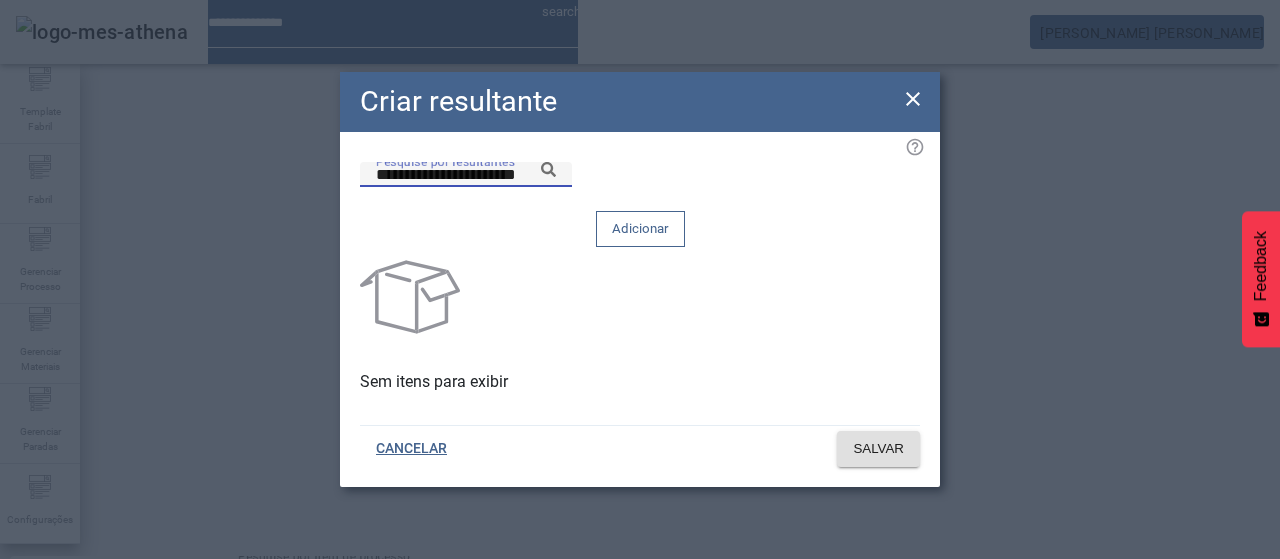click 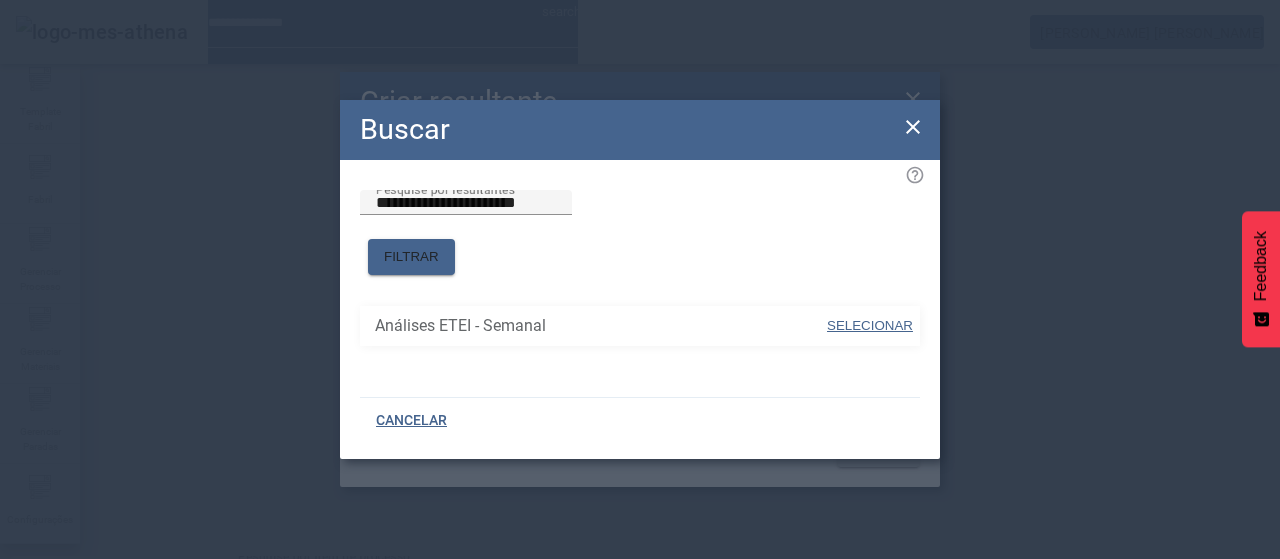 drag, startPoint x: 883, startPoint y: 309, endPoint x: 862, endPoint y: 262, distance: 51.47815 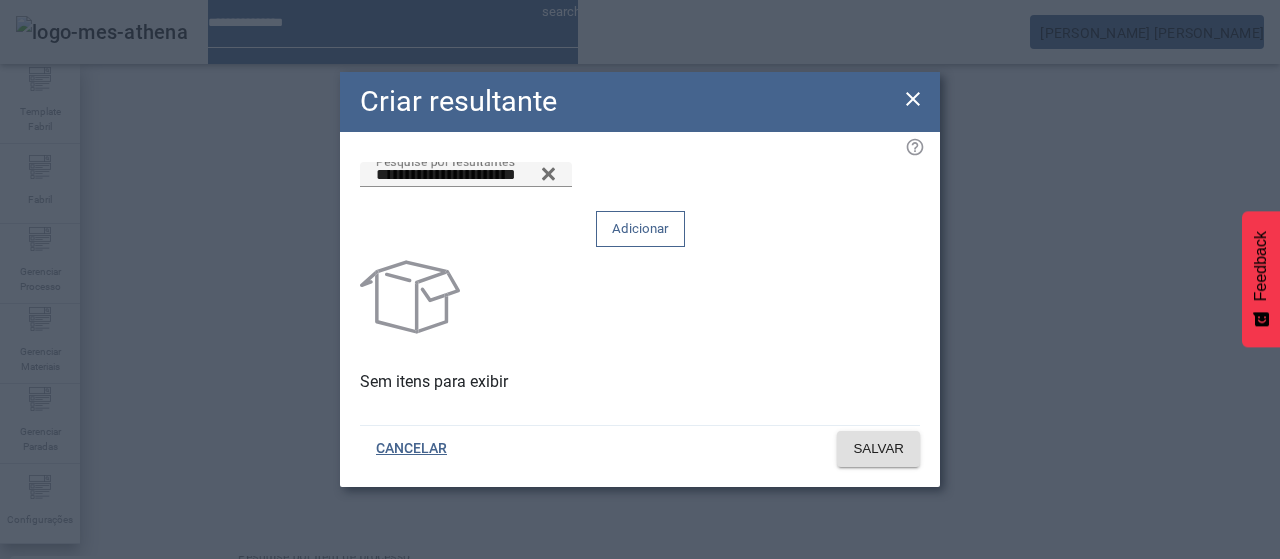 click 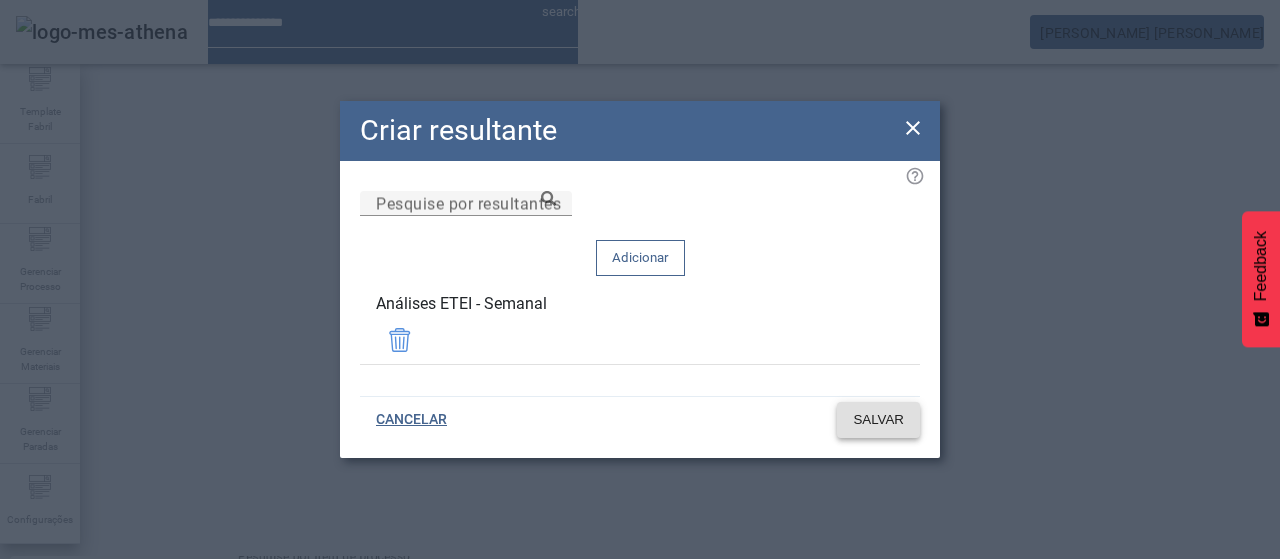 click on "Remover" at bounding box center (39, 579) 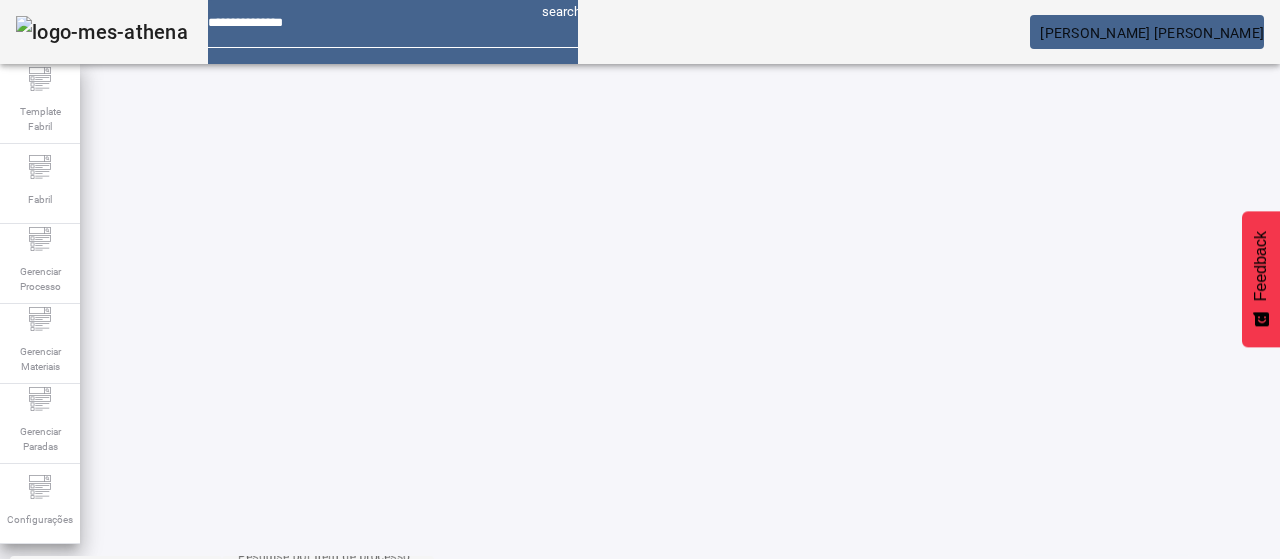 click at bounding box center [1169, 796] 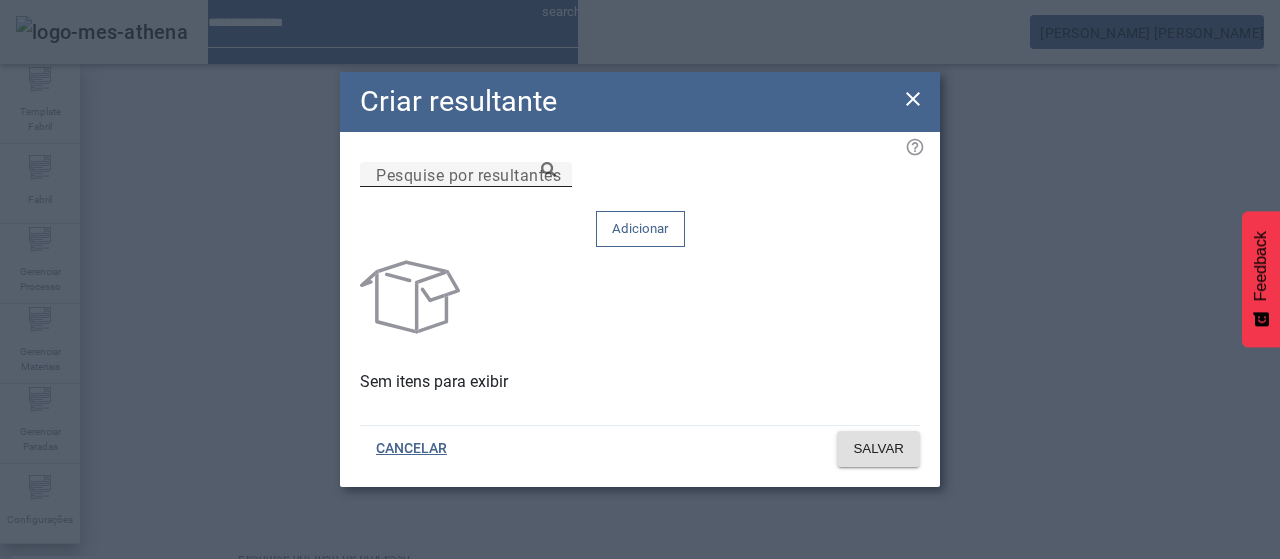drag, startPoint x: 606, startPoint y: 189, endPoint x: 640, endPoint y: 203, distance: 36.769554 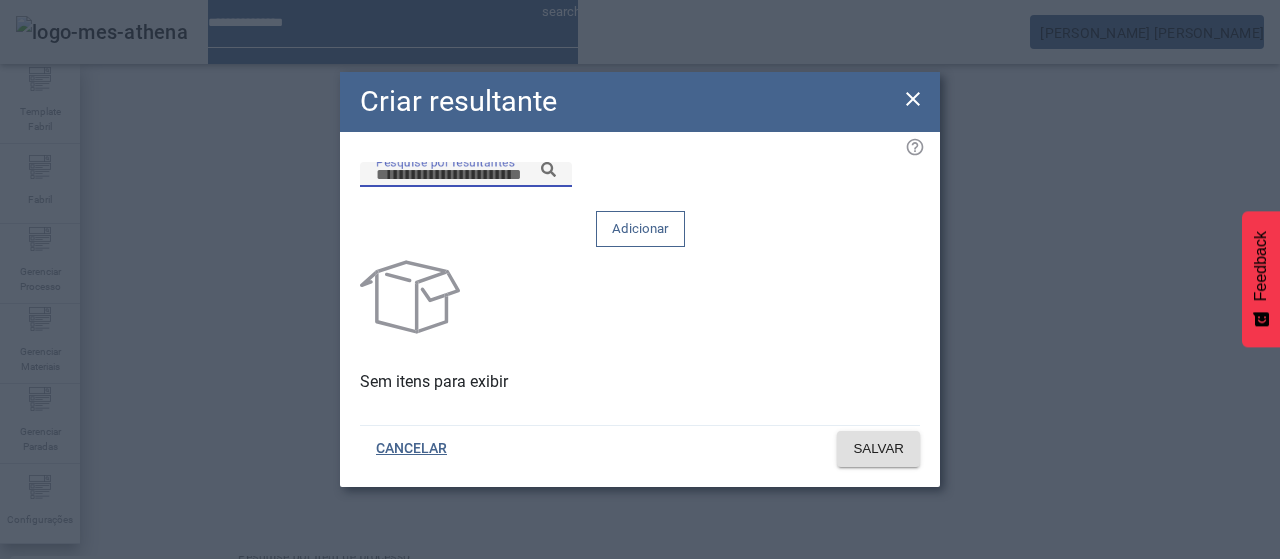 paste on "**********" 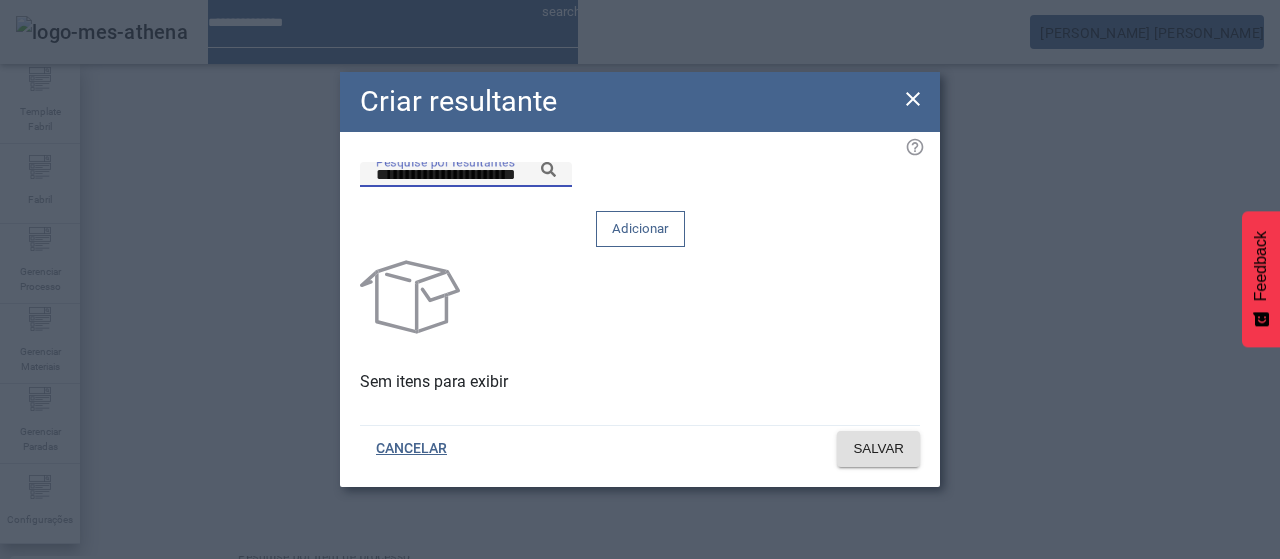click 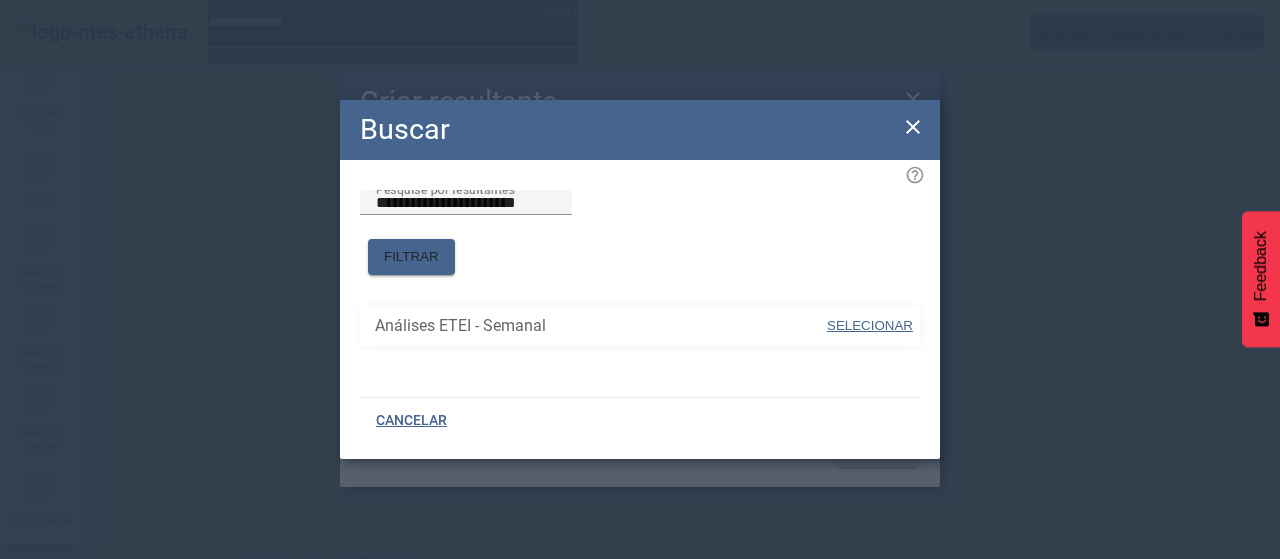 click on "SELECIONAR" at bounding box center [870, 325] 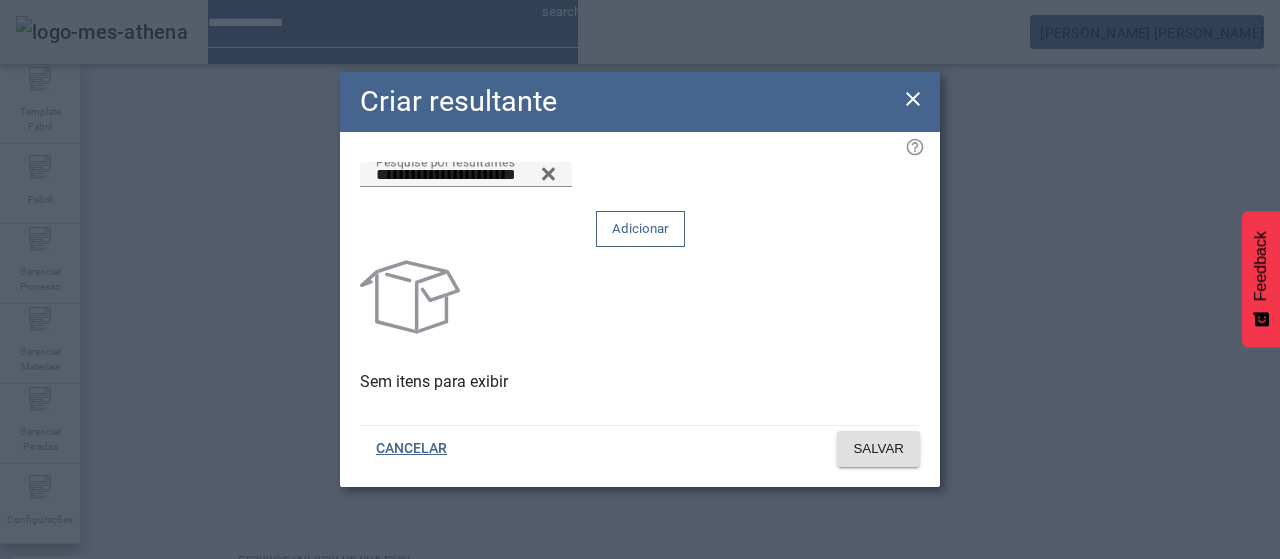 click on "Adicionar" 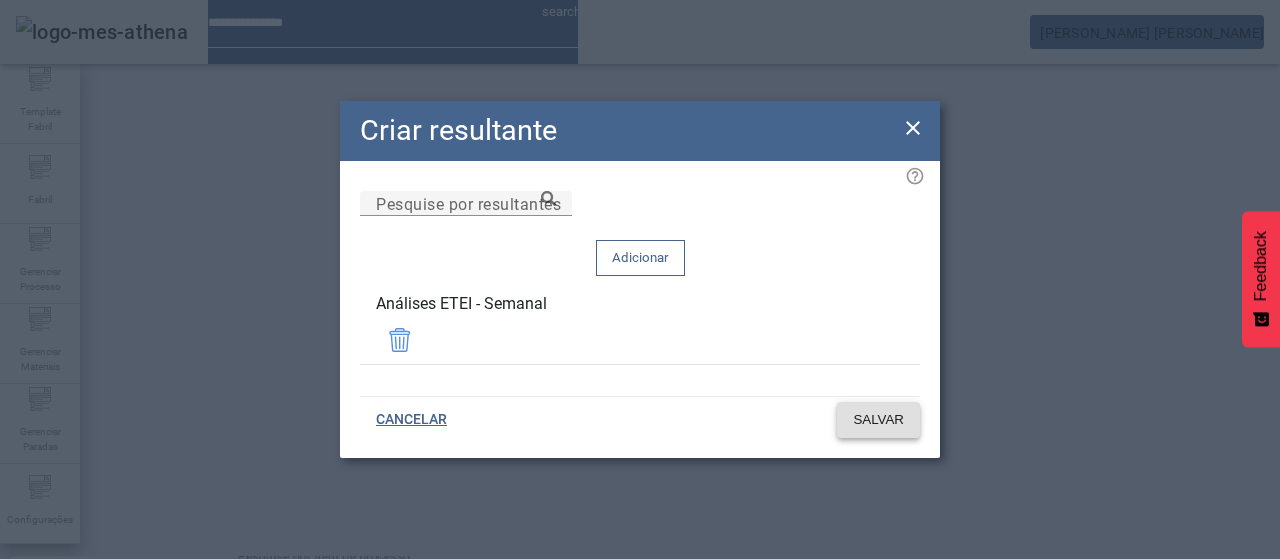 click on "SALVAR" 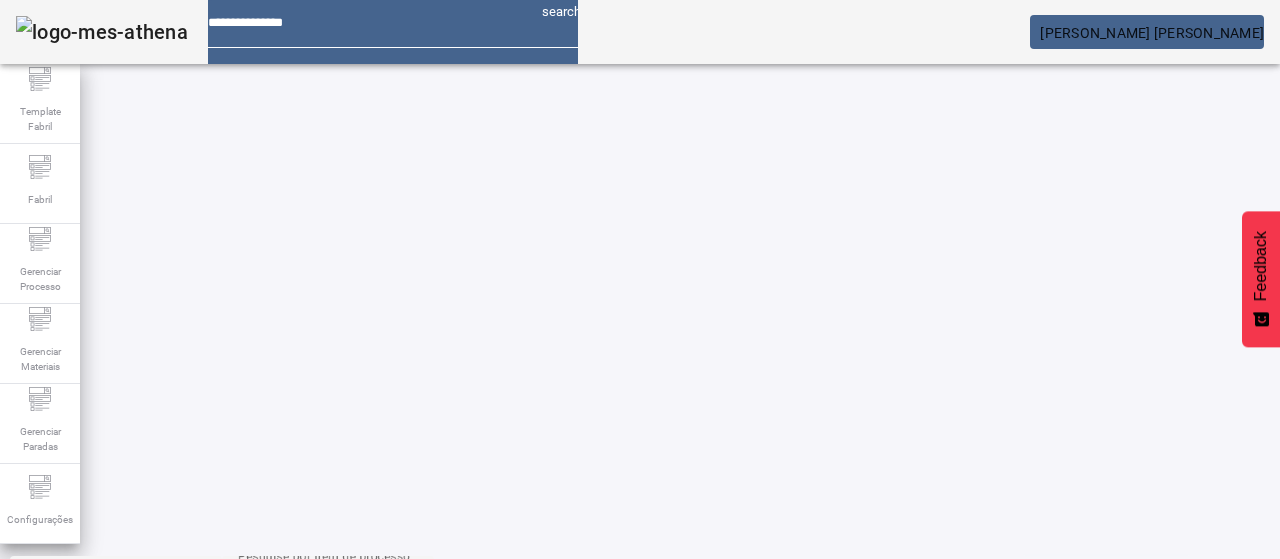 click at bounding box center [572, 796] 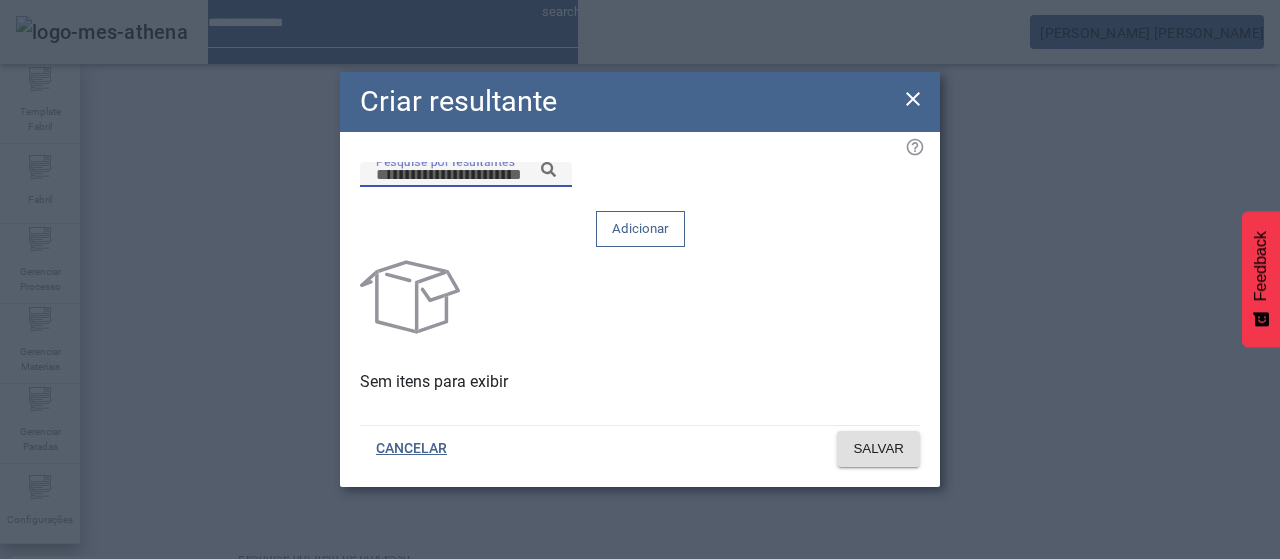 drag, startPoint x: 664, startPoint y: 206, endPoint x: 745, endPoint y: 205, distance: 81.00617 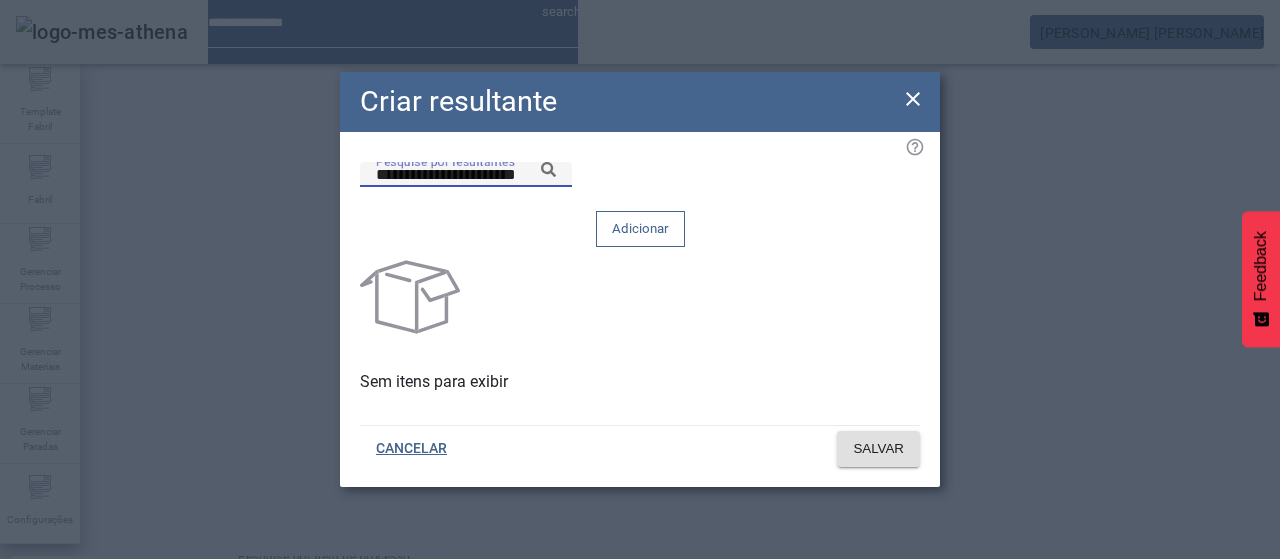 drag, startPoint x: 768, startPoint y: 207, endPoint x: 781, endPoint y: 244, distance: 39.217342 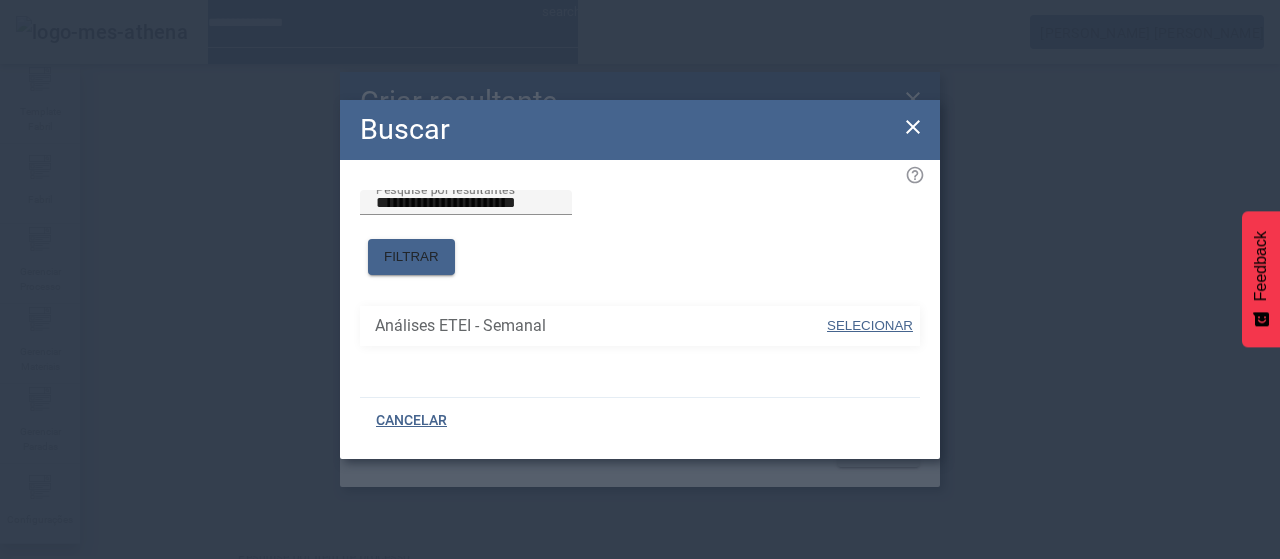 drag, startPoint x: 878, startPoint y: 320, endPoint x: 853, endPoint y: 274, distance: 52.35456 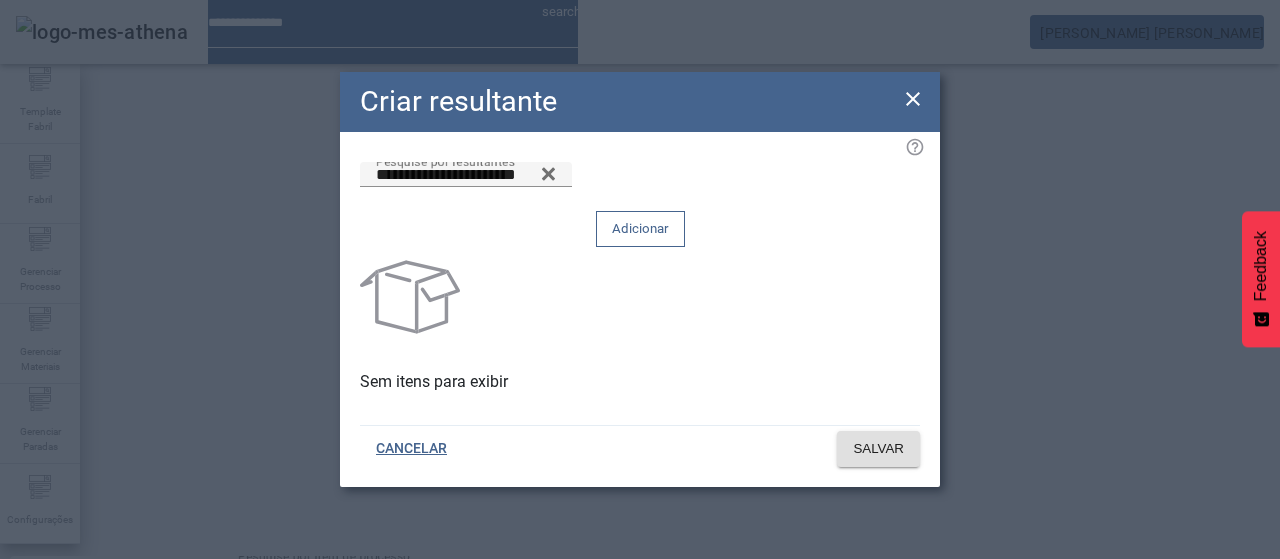 drag, startPoint x: 850, startPoint y: 229, endPoint x: 848, endPoint y: 277, distance: 48.04165 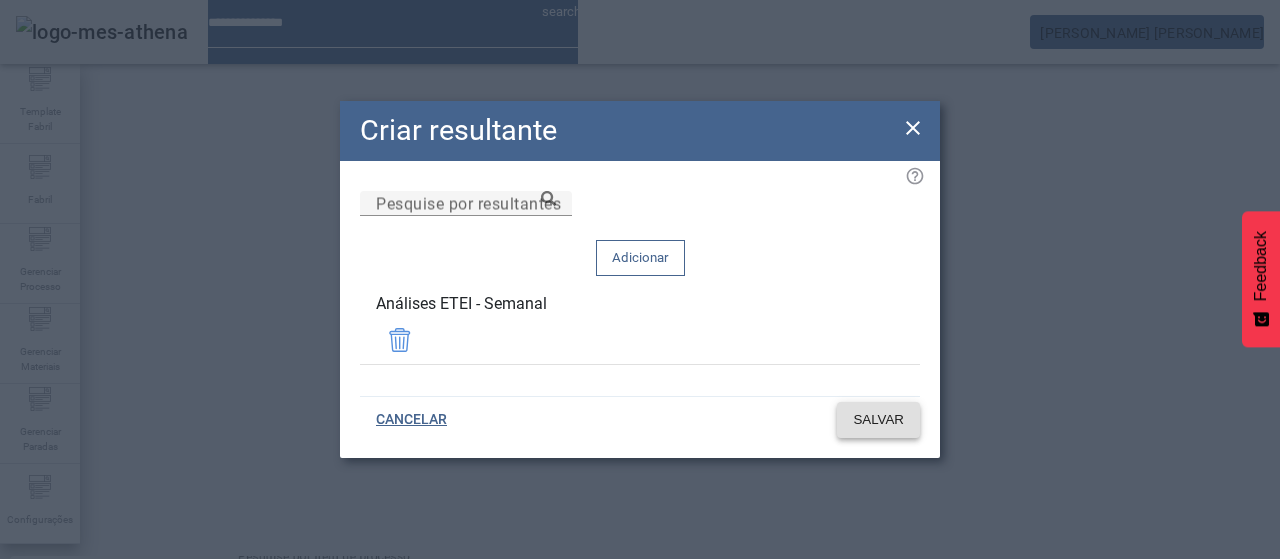 click 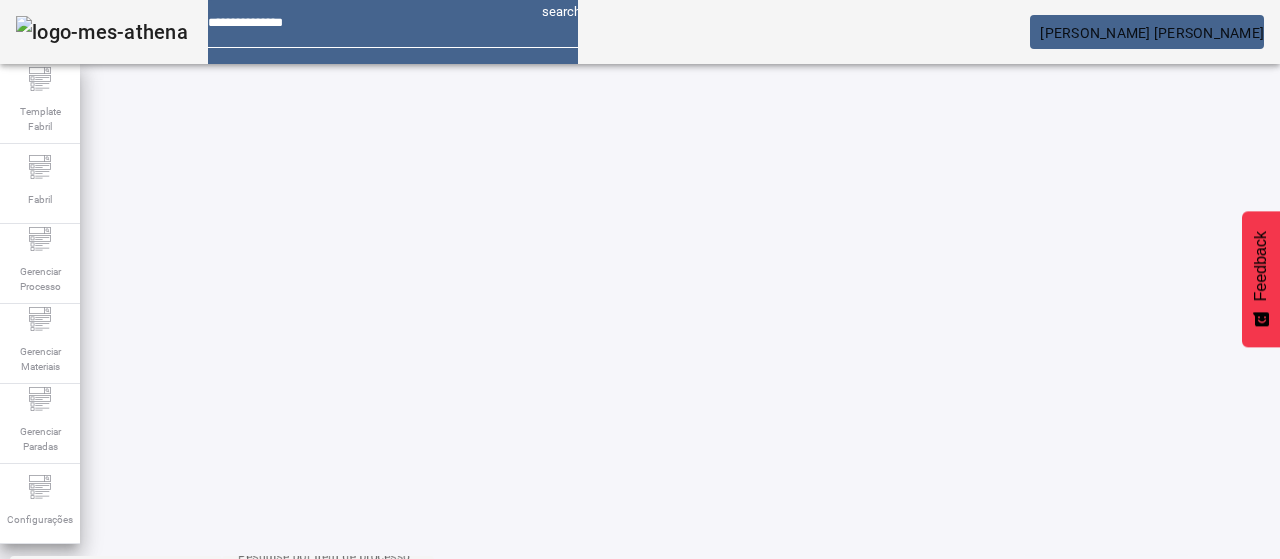 drag, startPoint x: 894, startPoint y: 174, endPoint x: 884, endPoint y: 185, distance: 14.866069 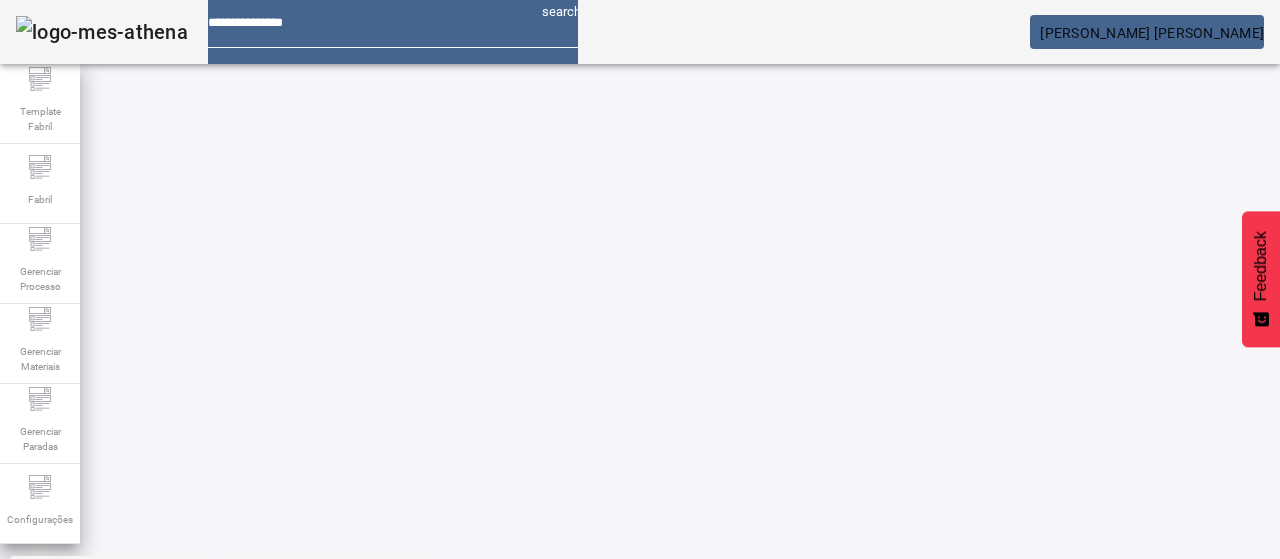 click on "Pesquise por item de processo" at bounding box center [353, 568] 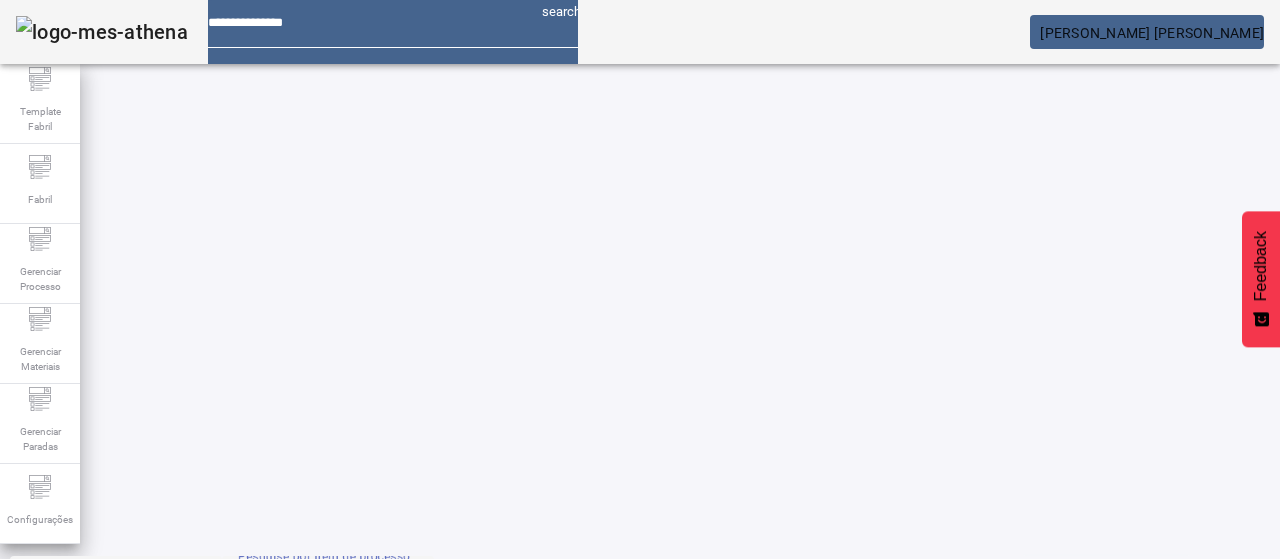 scroll, scrollTop: 0, scrollLeft: 0, axis: both 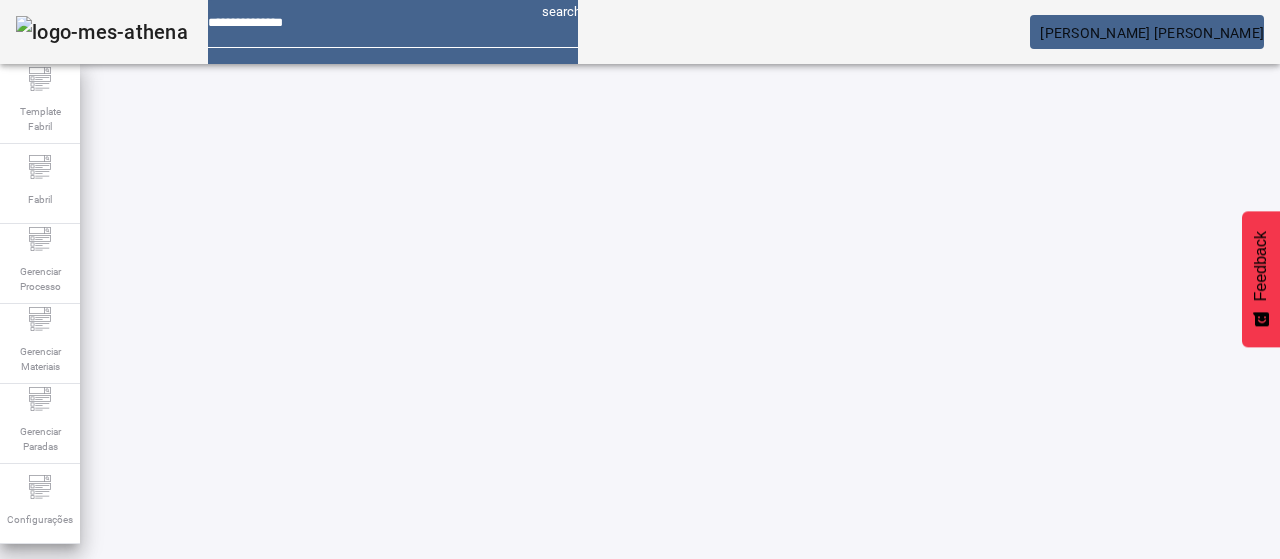 click at bounding box center (572, 864) 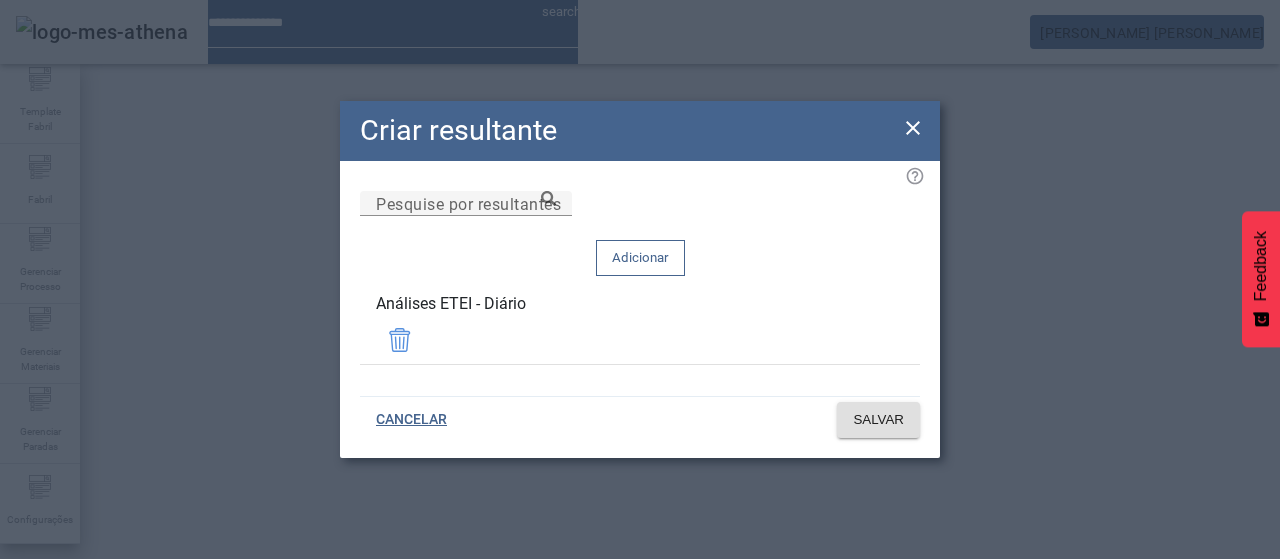 drag, startPoint x: 900, startPoint y: 155, endPoint x: 884, endPoint y: 160, distance: 16.763054 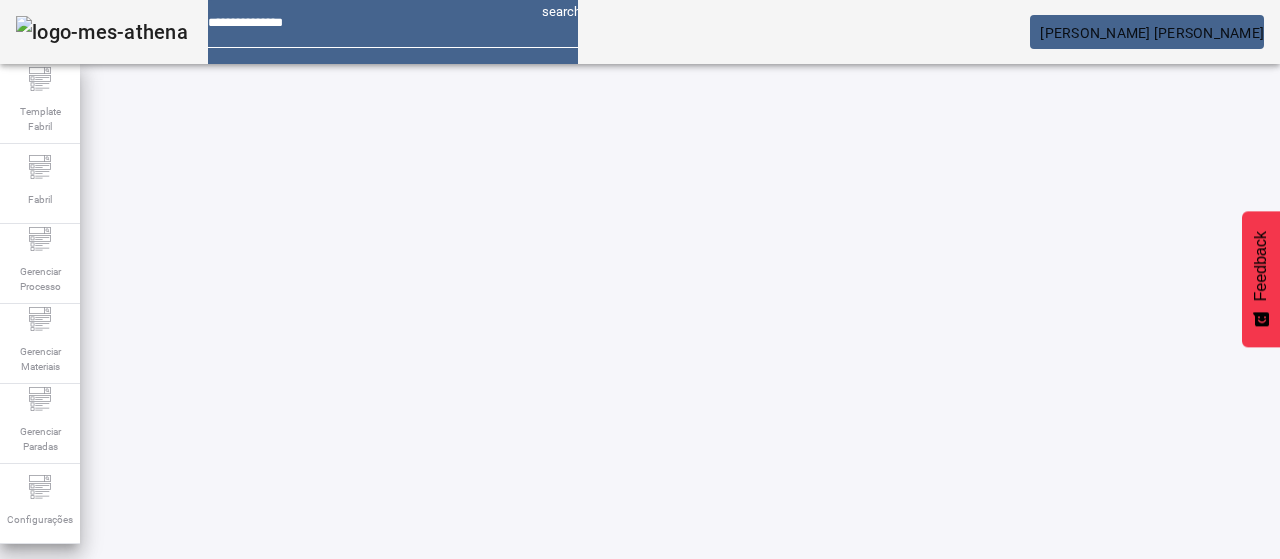 click on "****" at bounding box center (328, 637) 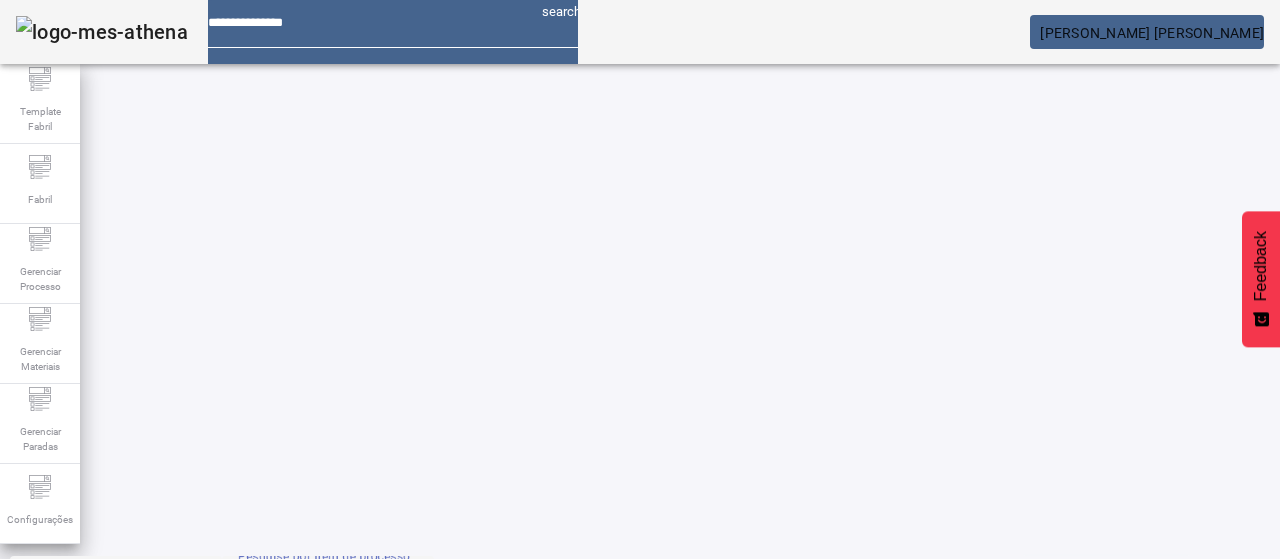 scroll, scrollTop: 100, scrollLeft: 0, axis: vertical 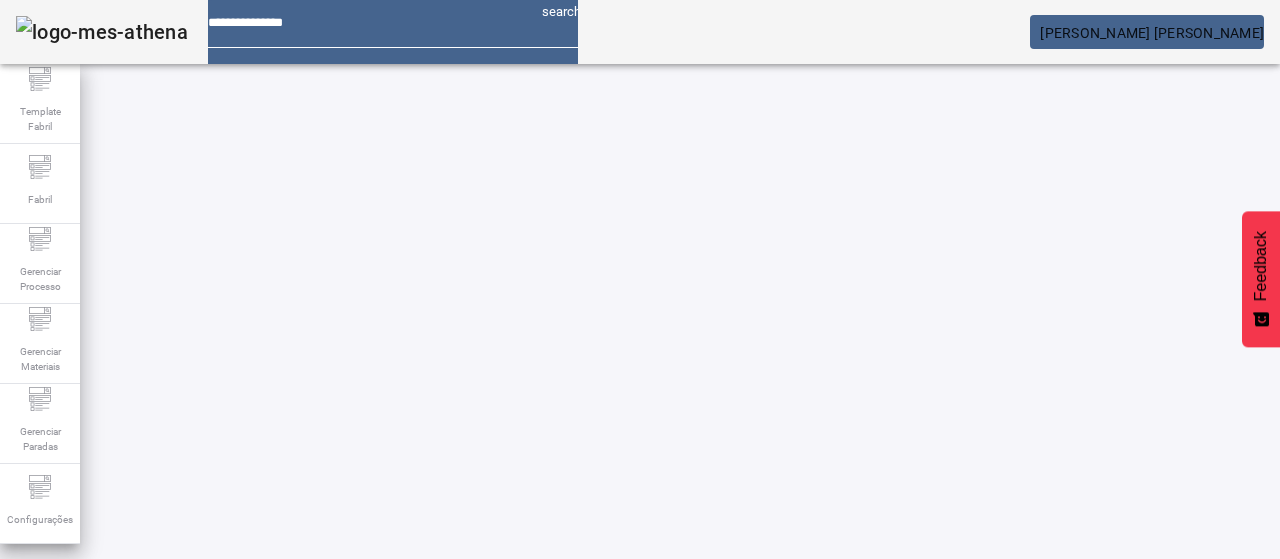 click on "EDITAR" at bounding box center (353, 764) 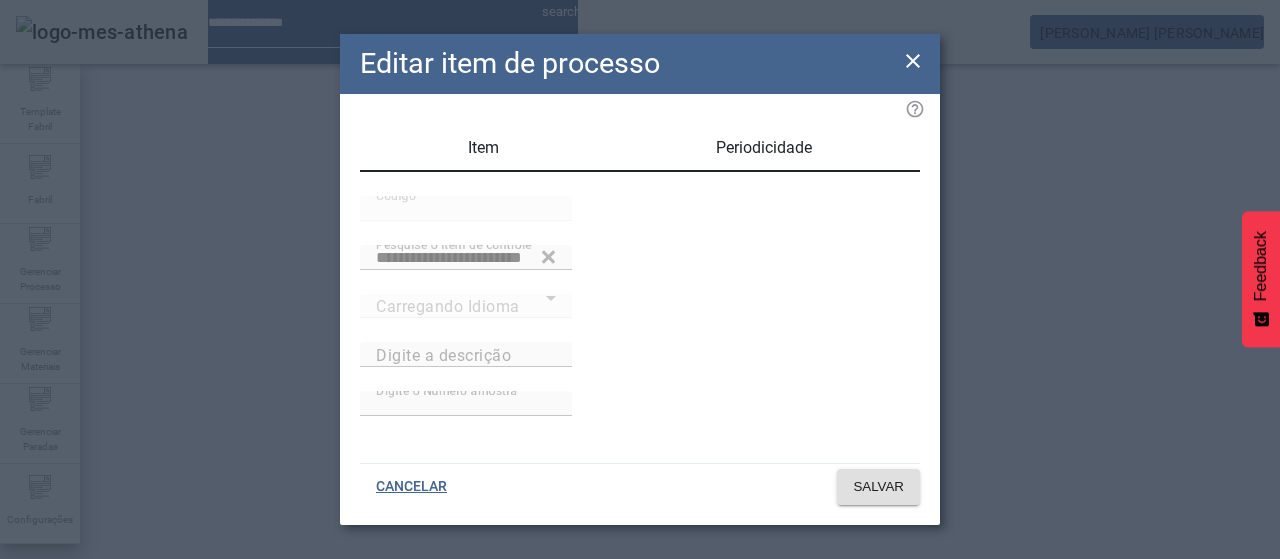 type on "**********" 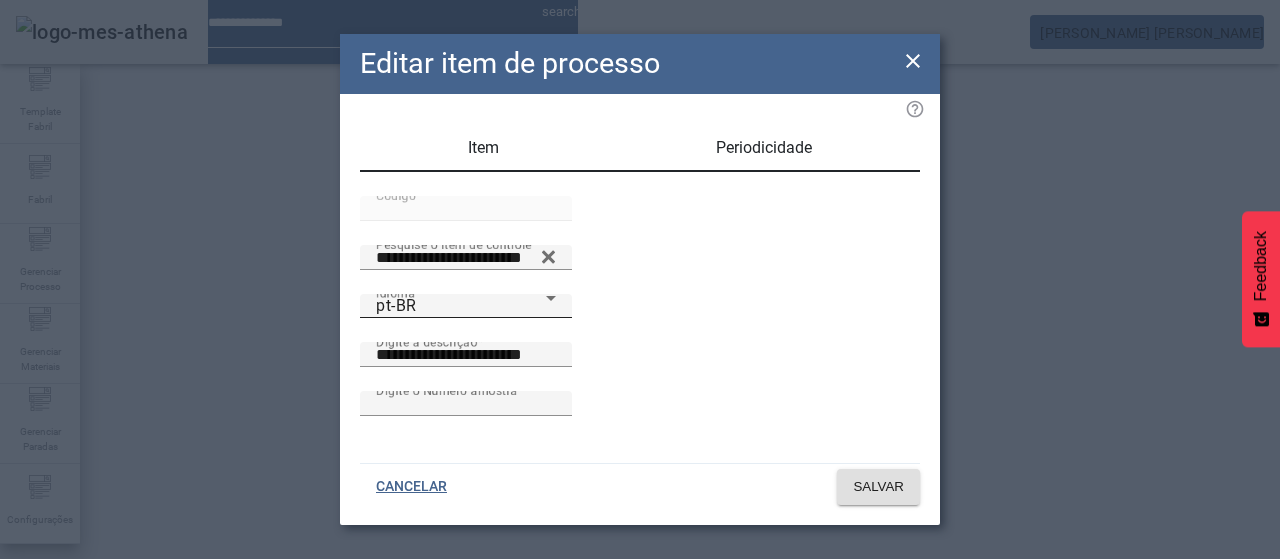 click on "Idioma pt-BR" at bounding box center (466, 306) 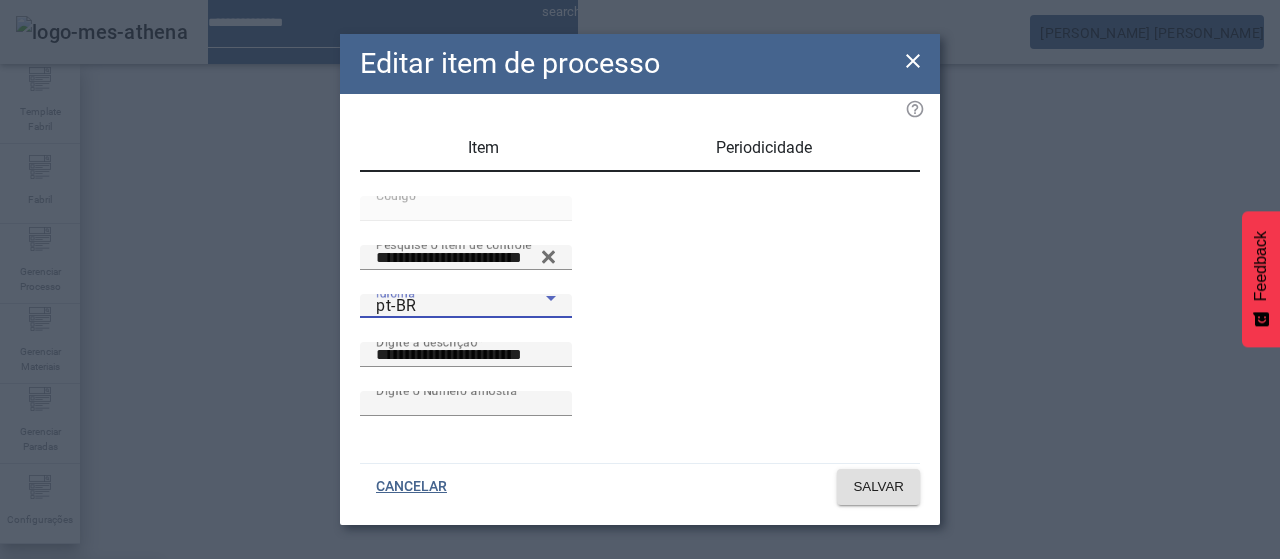 click on "es-ES" at bounding box center [81, 687] 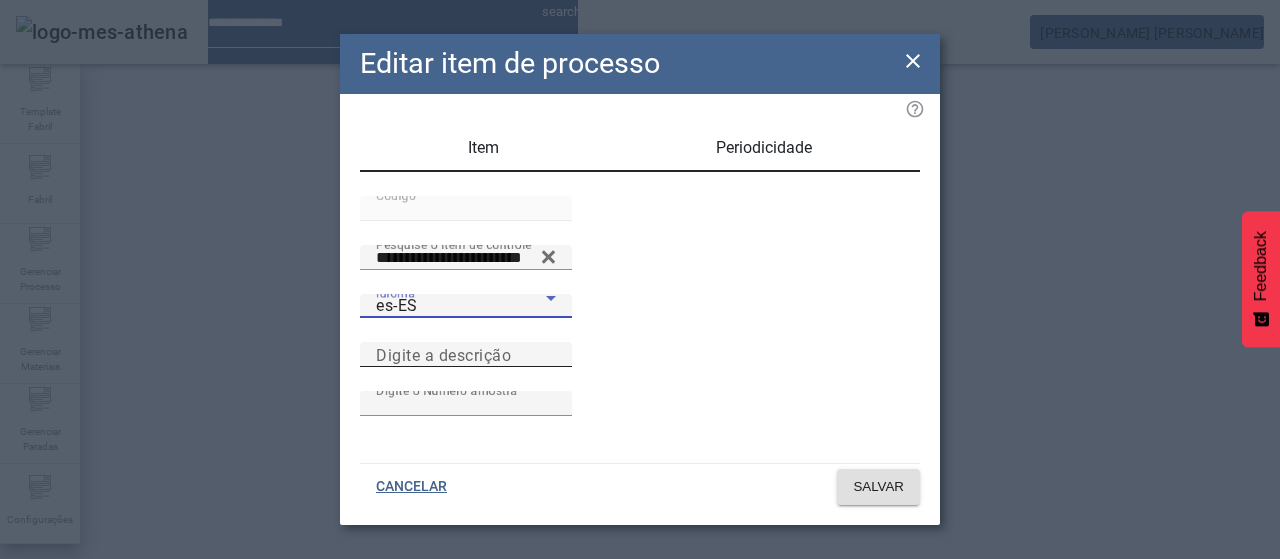 drag, startPoint x: 602, startPoint y: 384, endPoint x: 673, endPoint y: 399, distance: 72.56721 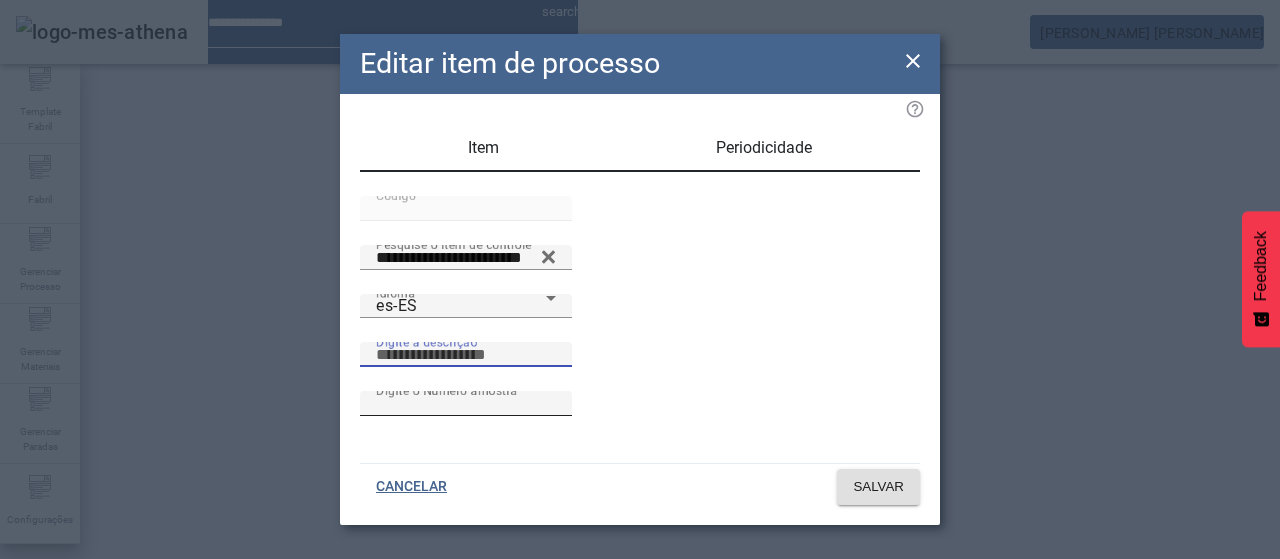 paste on "**********" 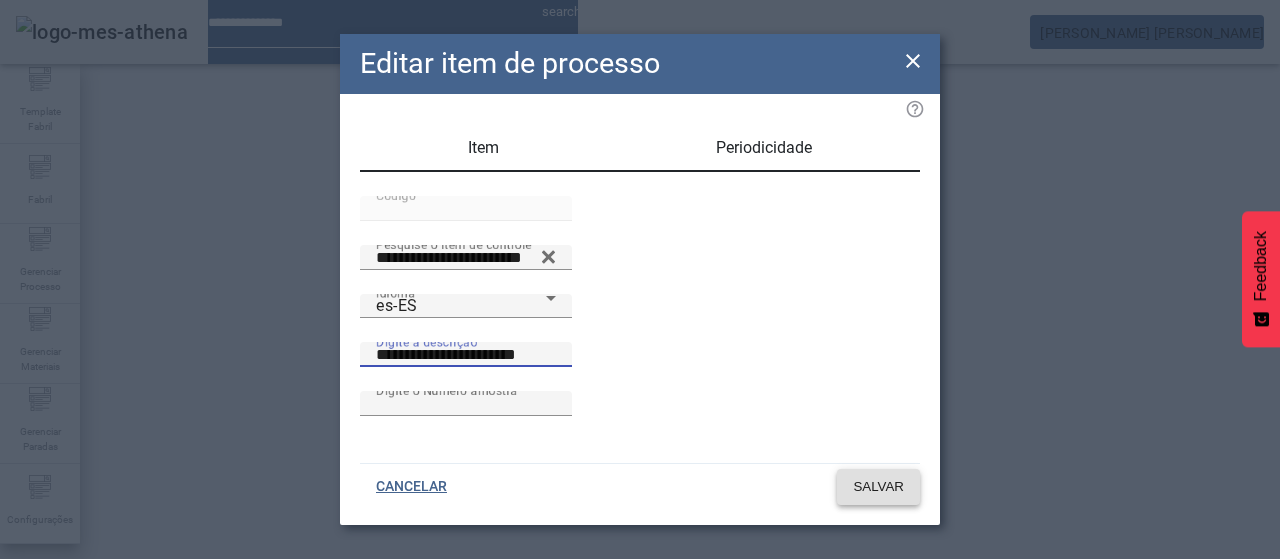 type on "**********" 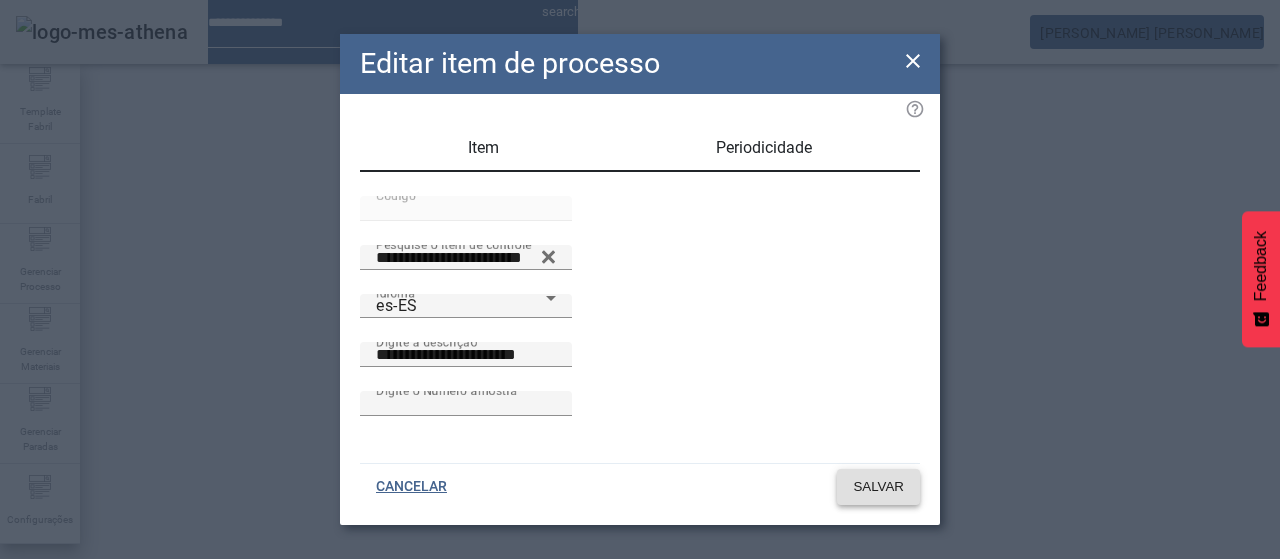 click on "SALVAR" 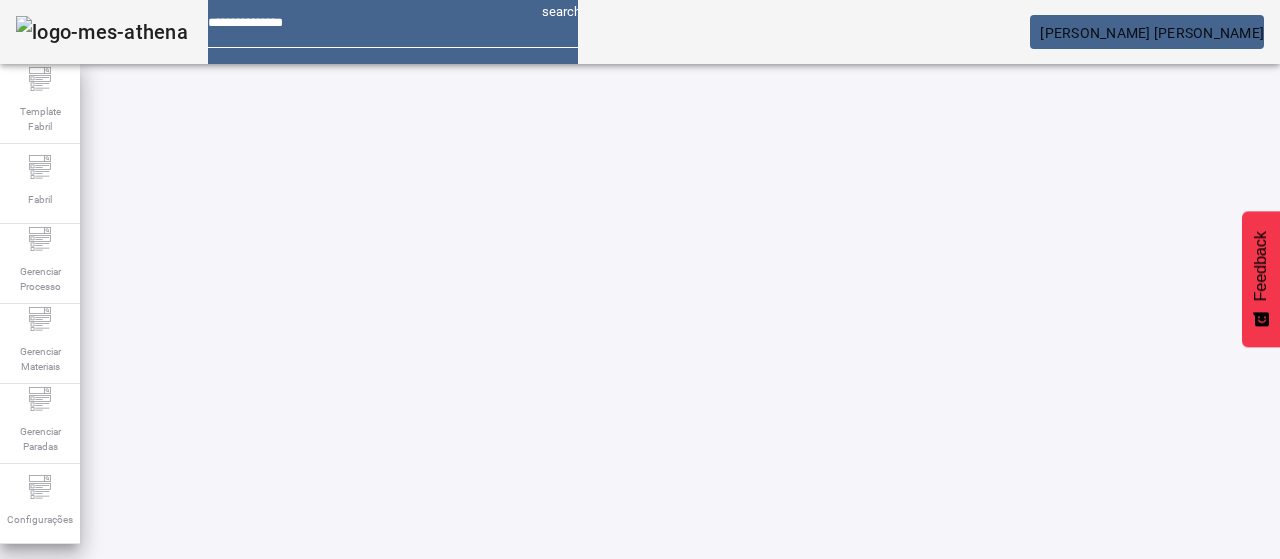 click at bounding box center [353, 764] 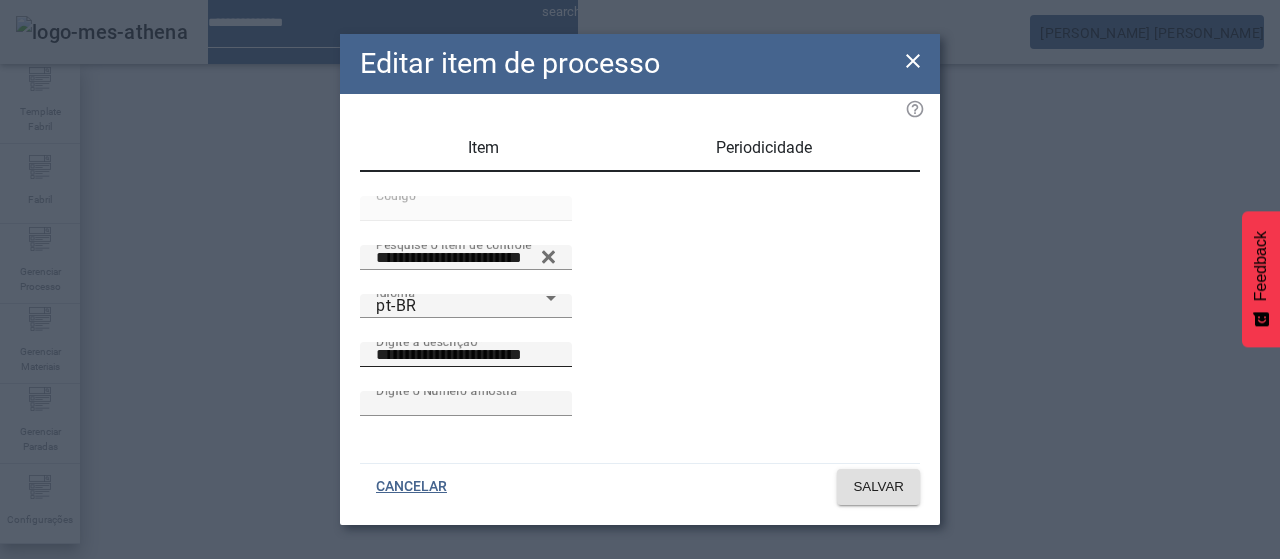click on "**********" at bounding box center (466, 355) 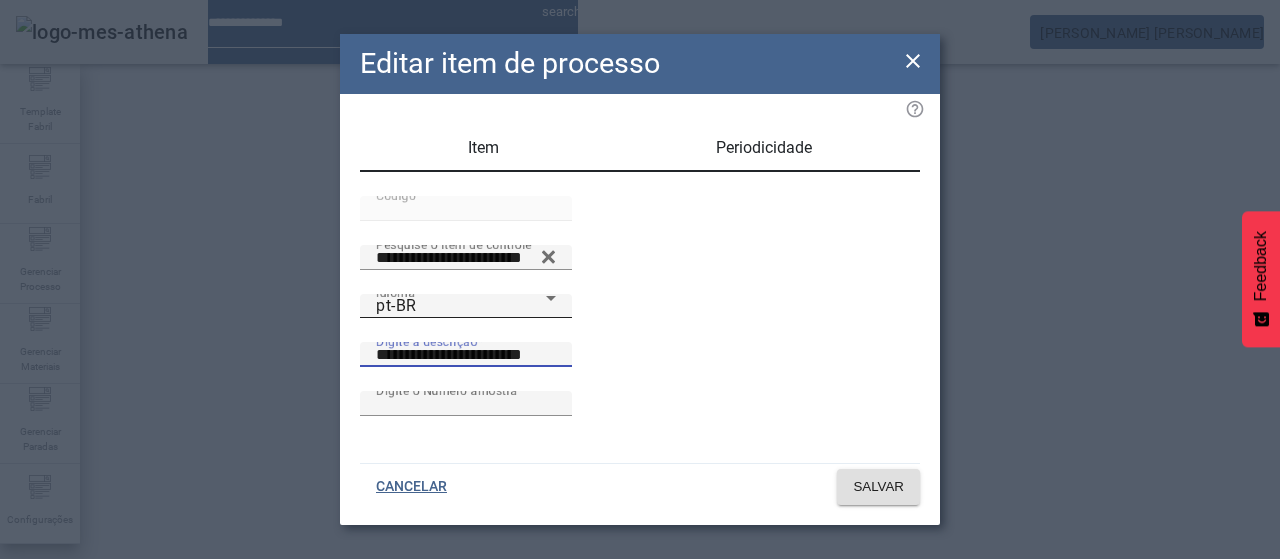 click on "pt-BR" at bounding box center [461, 306] 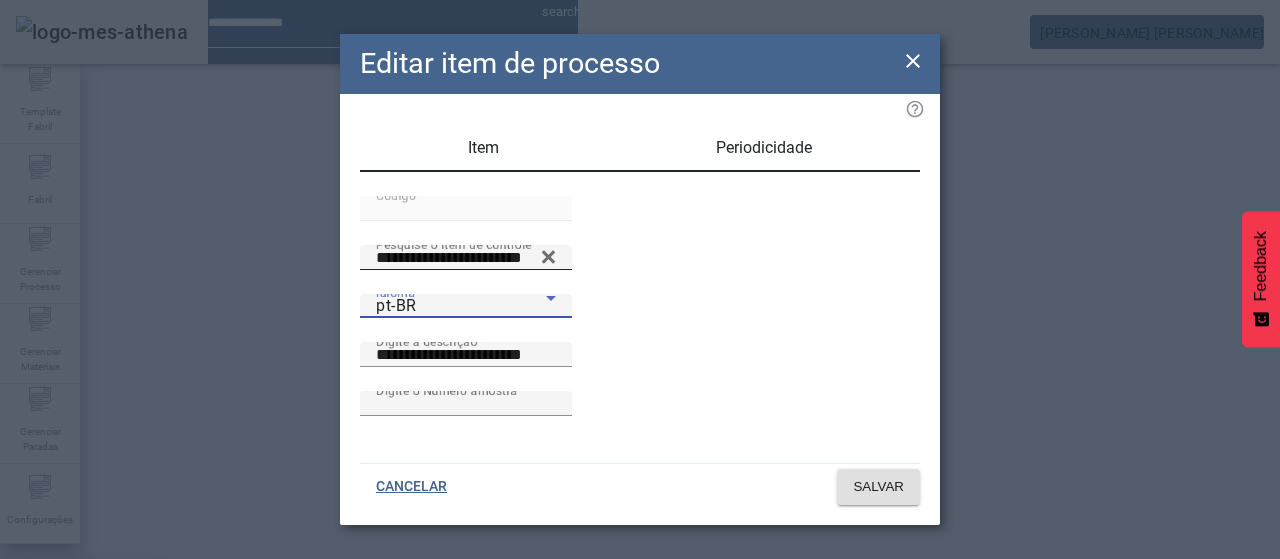 click on "es-ES" at bounding box center [81, 687] 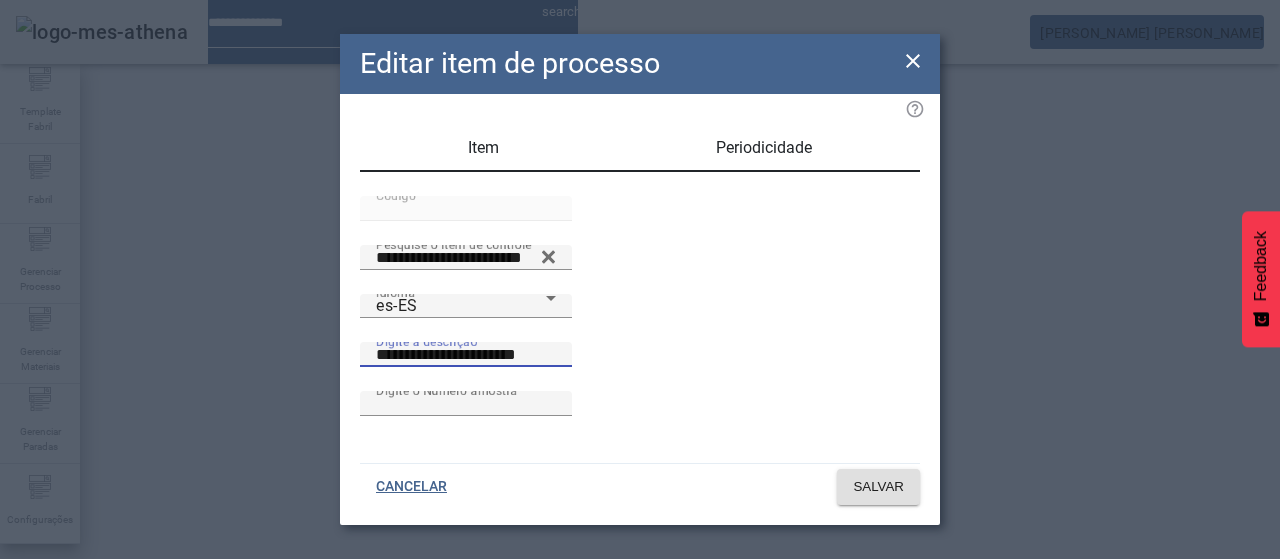click on "**********" at bounding box center (466, 355) 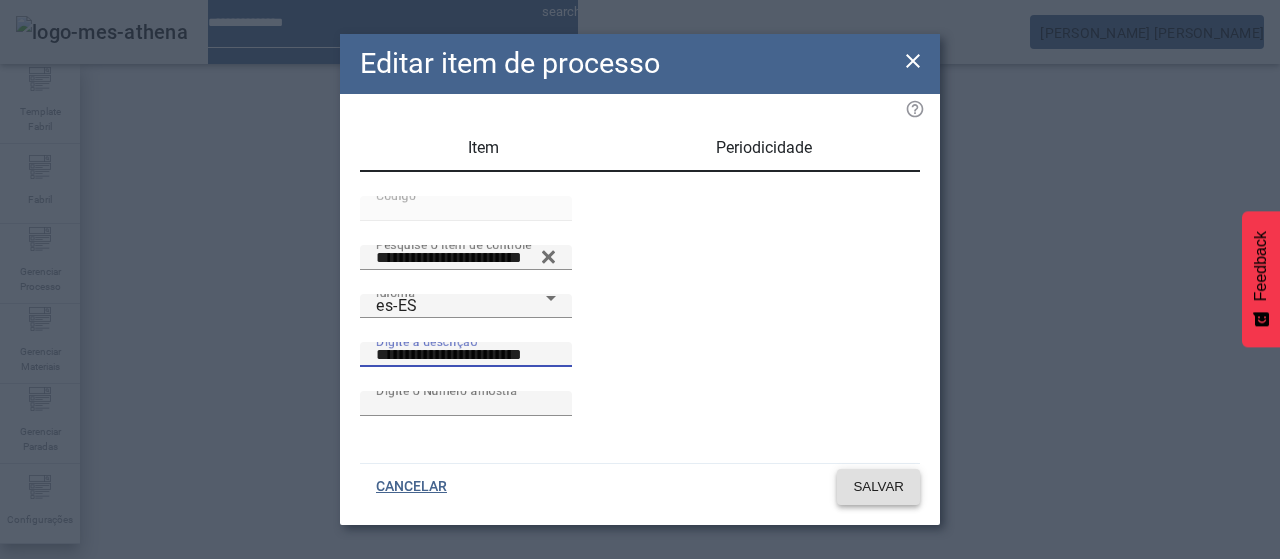 type on "**********" 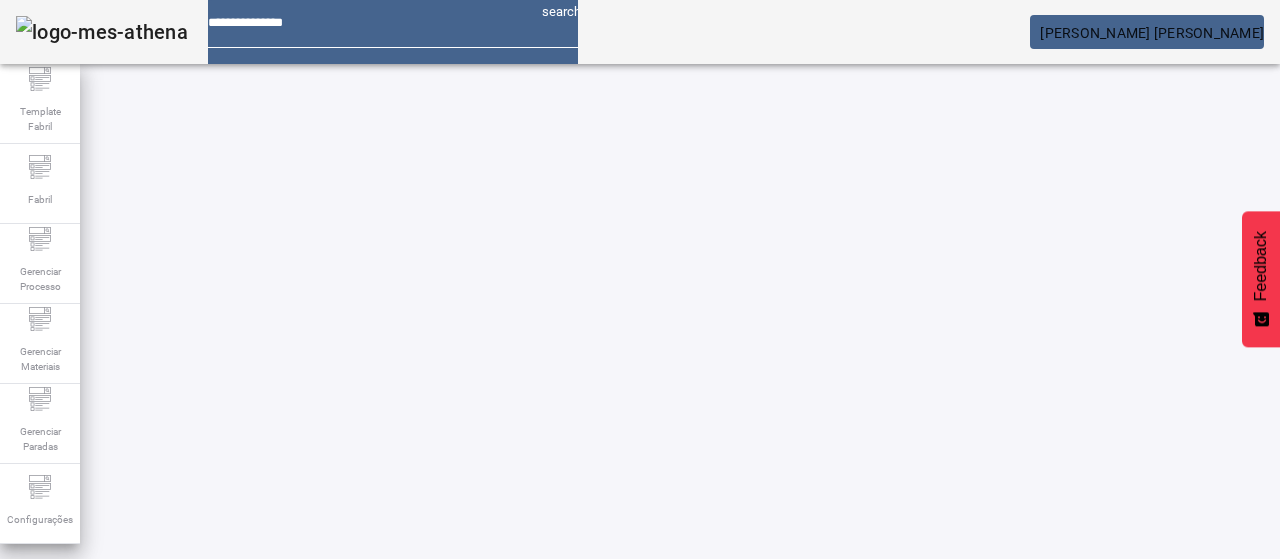 click at bounding box center (353, 764) 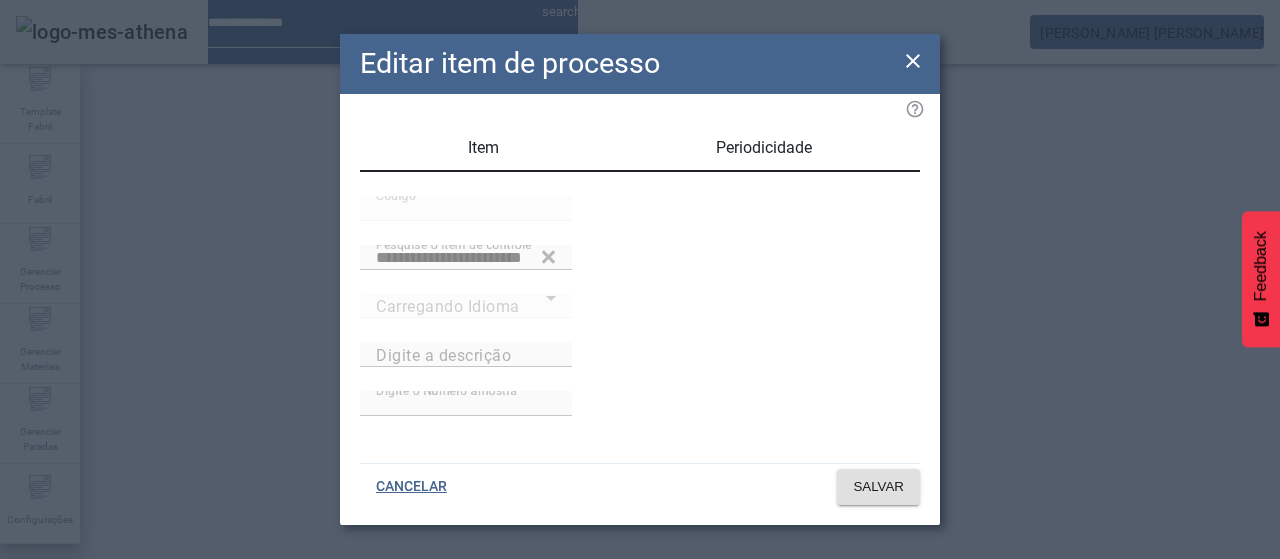 type on "**********" 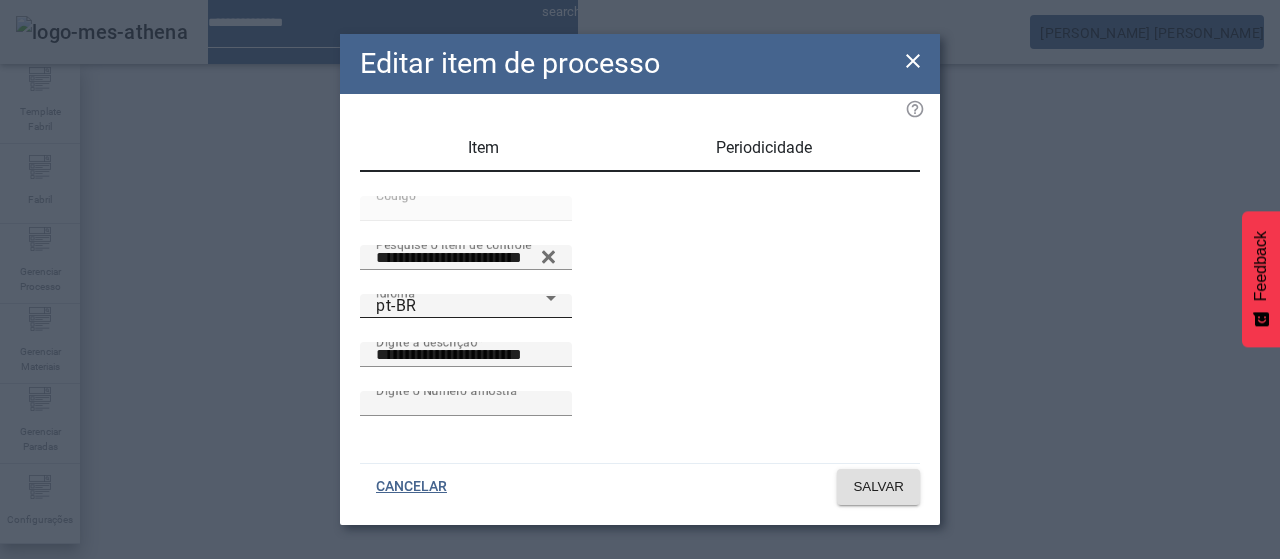 click on "pt-BR" at bounding box center [461, 306] 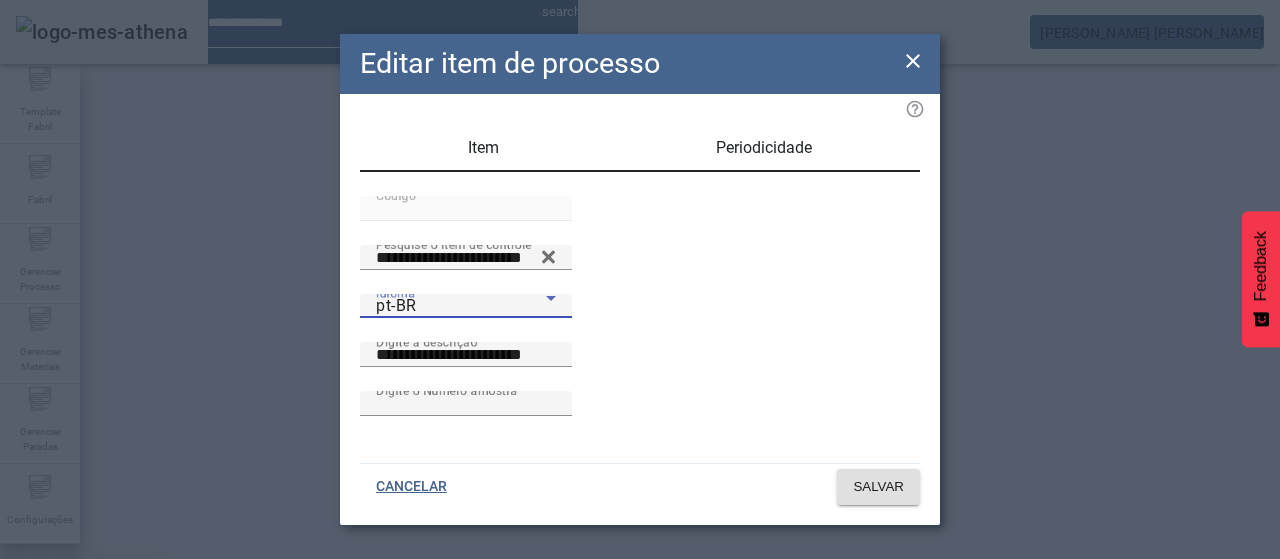 click on "es-ES" at bounding box center (81, 687) 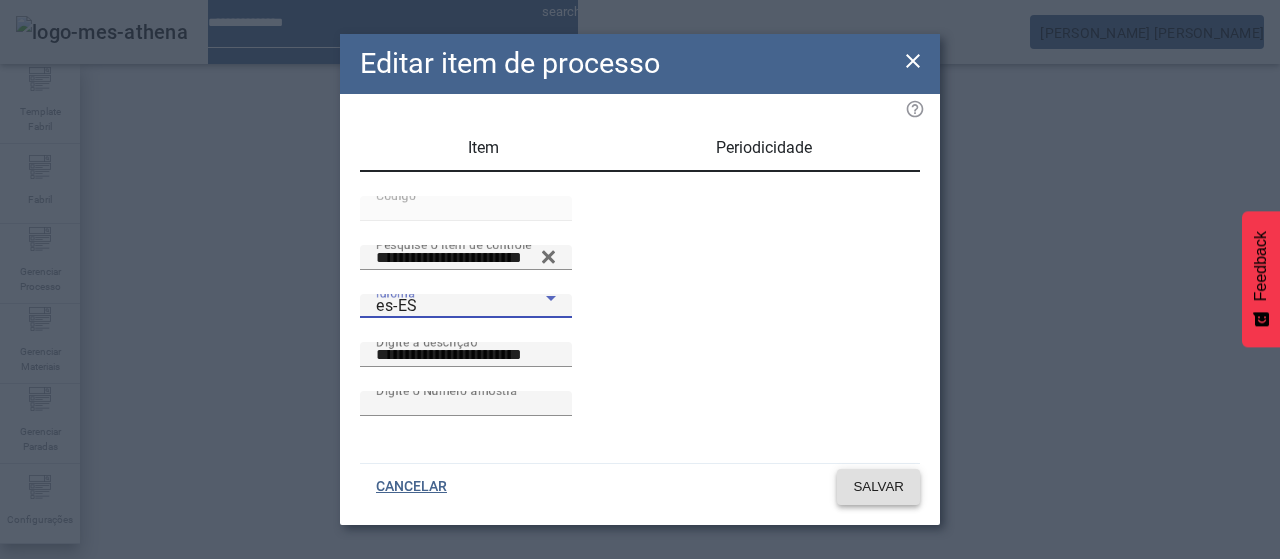 click on "SALVAR" 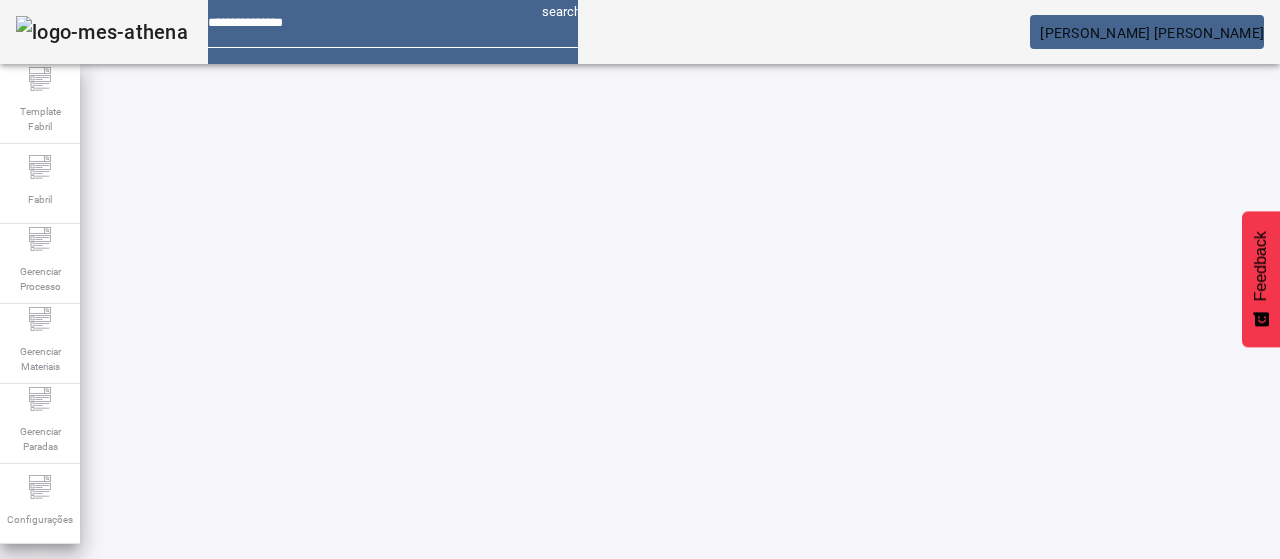 click on "EDITAR" at bounding box center (353, 764) 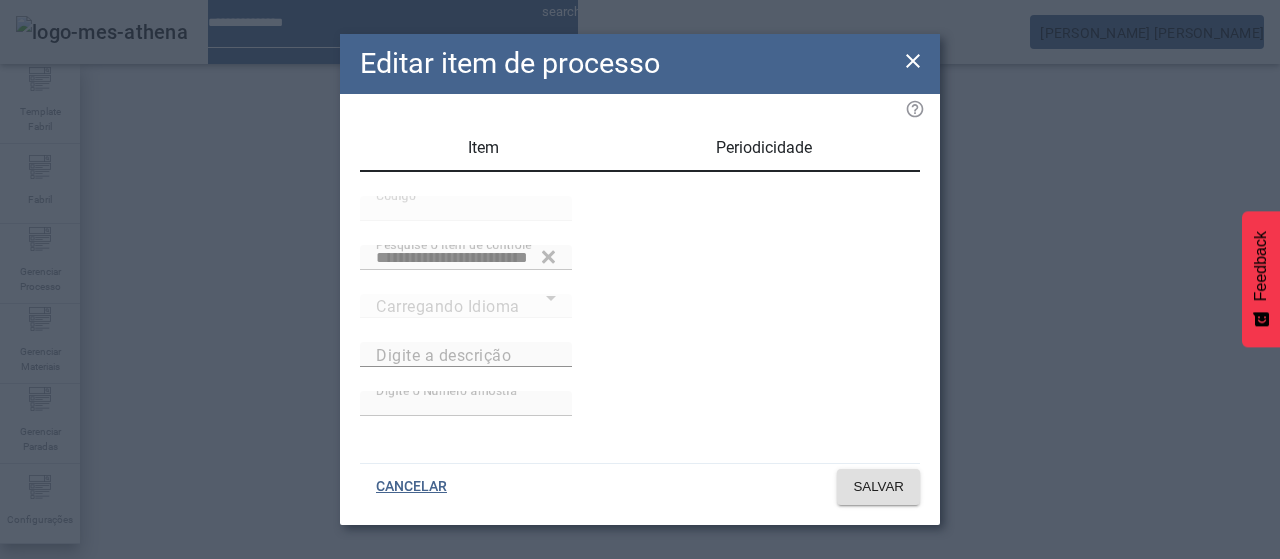 type on "**********" 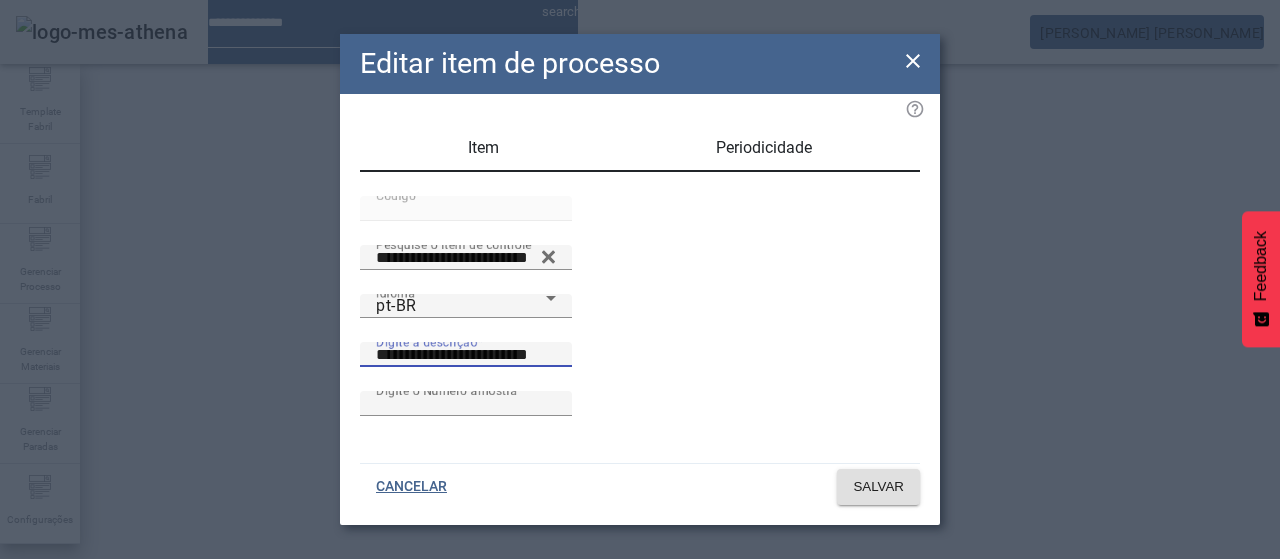 click on "**********" at bounding box center [466, 355] 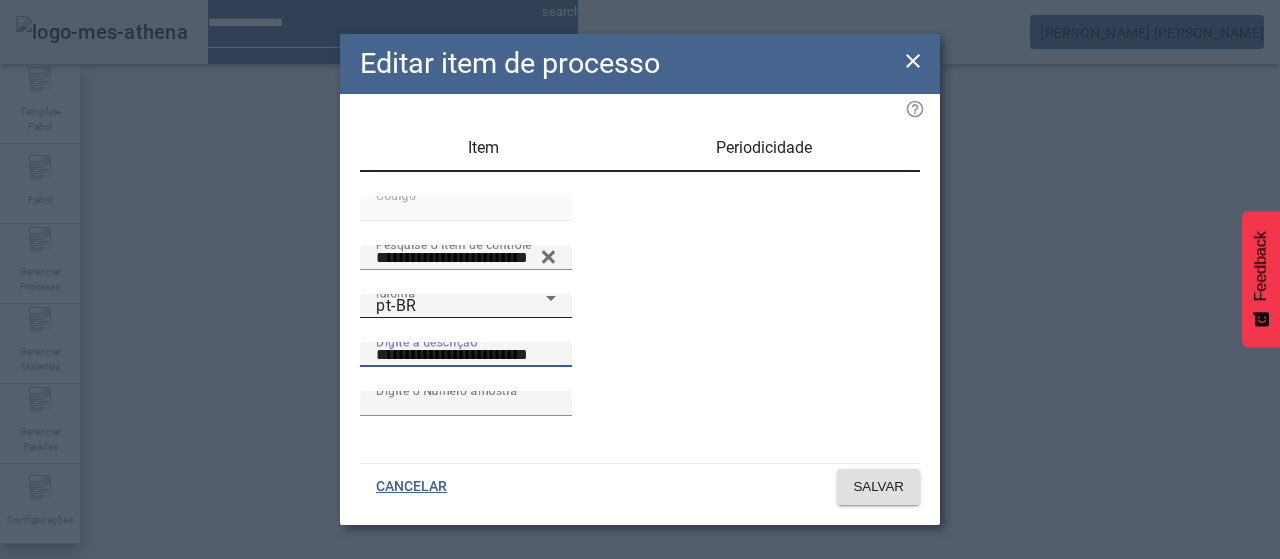 click on "pt-BR" at bounding box center (461, 306) 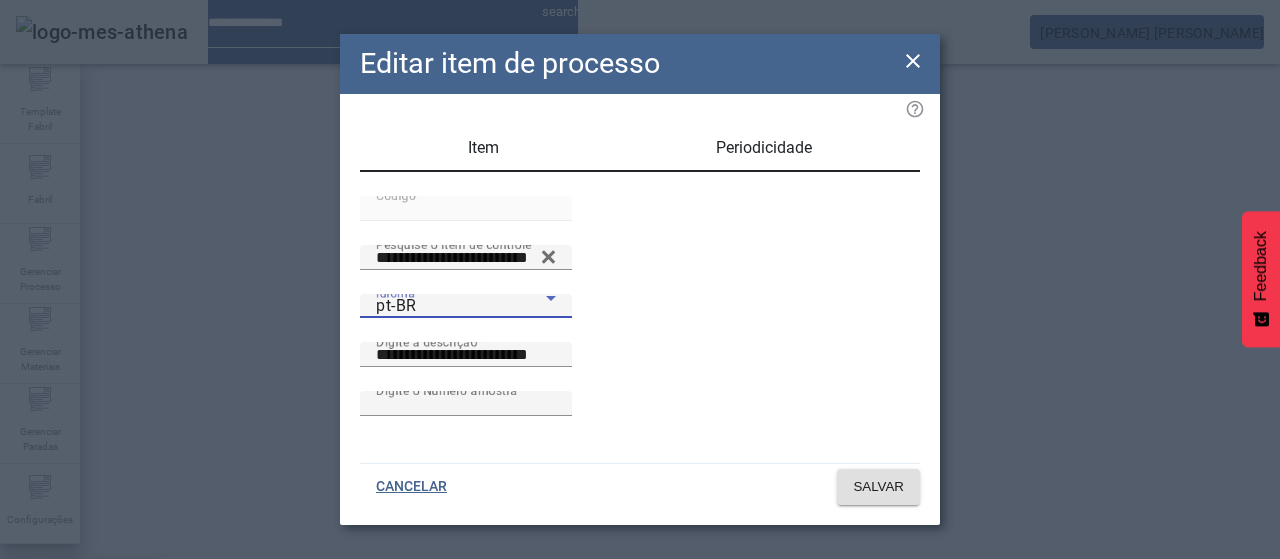 click on "es-ES" at bounding box center (81, 687) 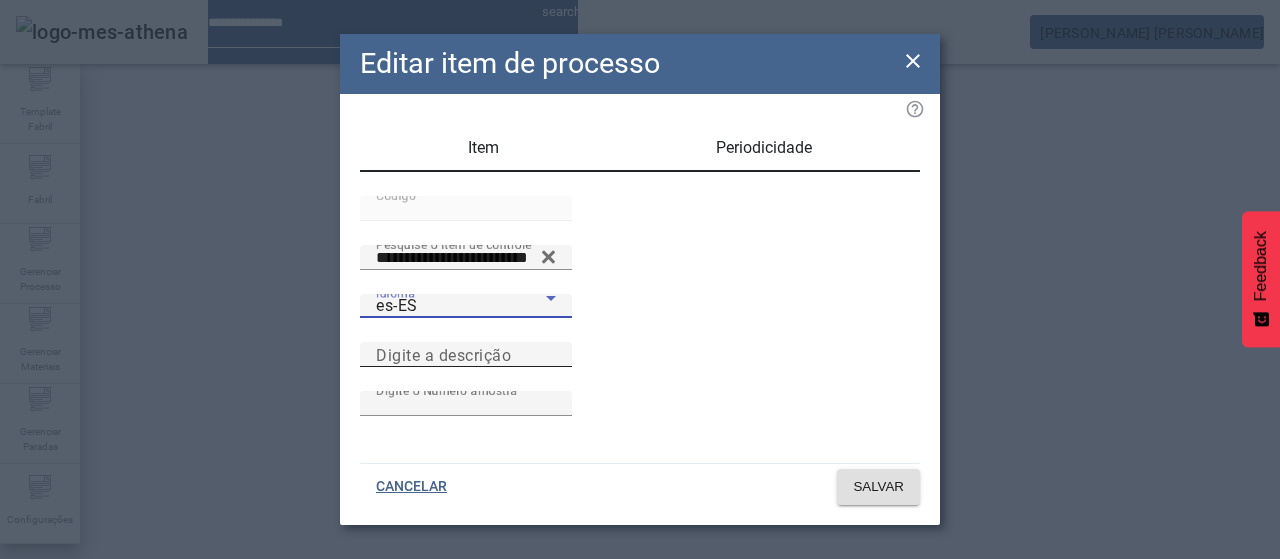 click on "Digite a descrição" at bounding box center (466, 355) 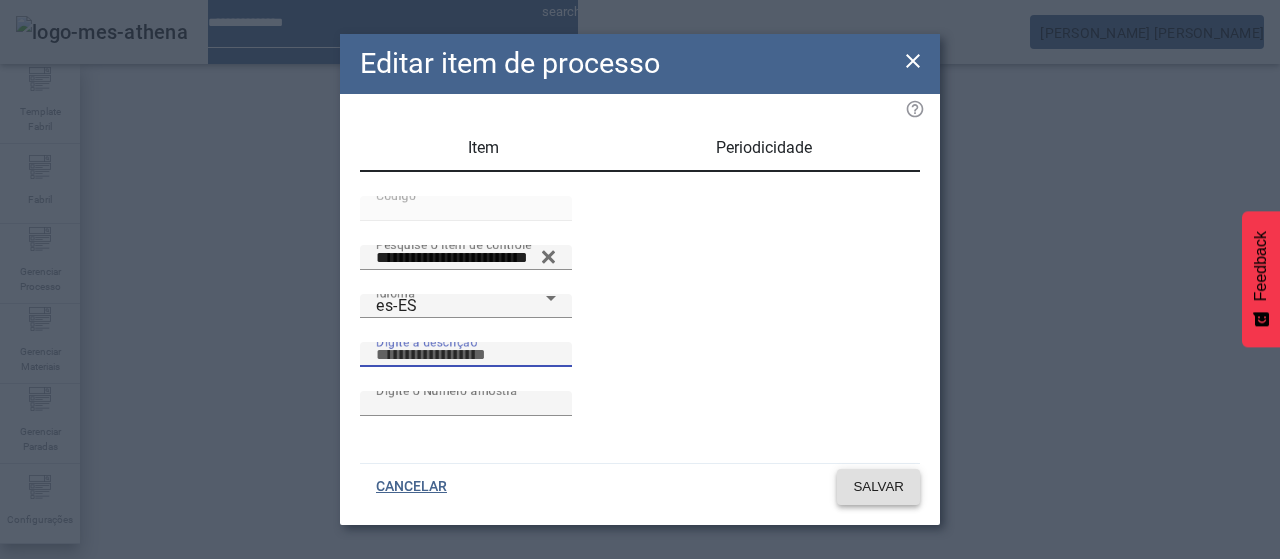 paste on "**********" 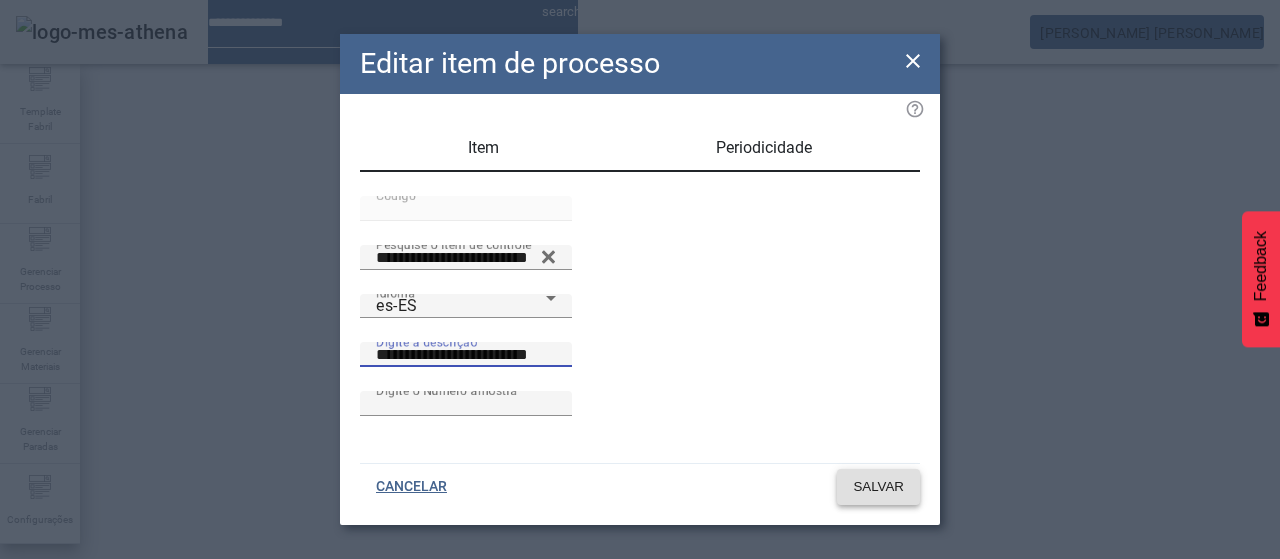 type on "**********" 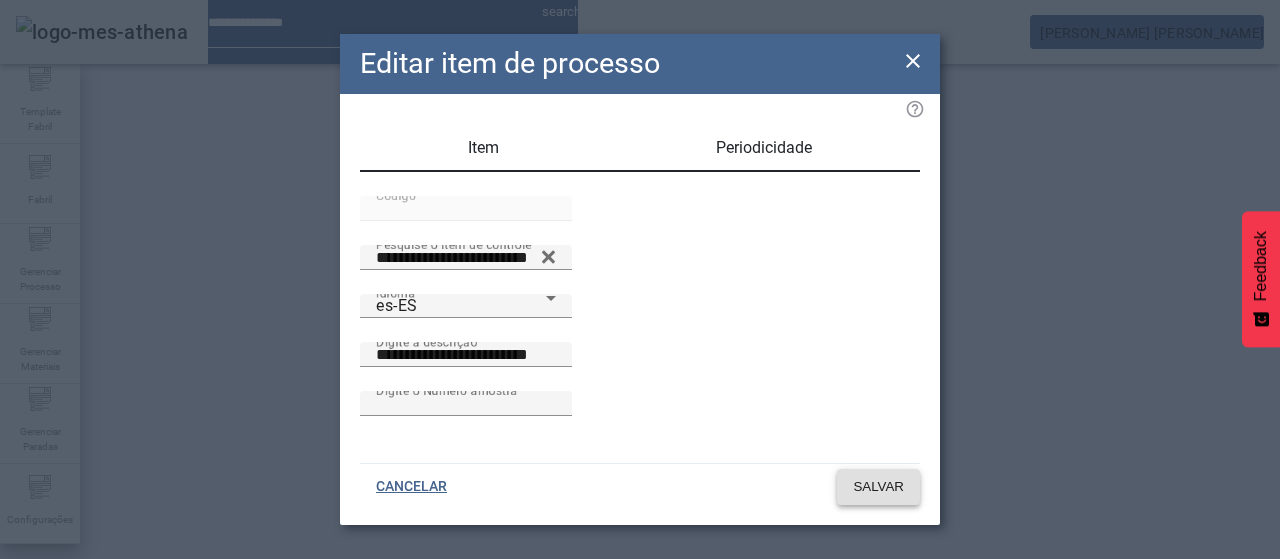 click on "SALVAR" 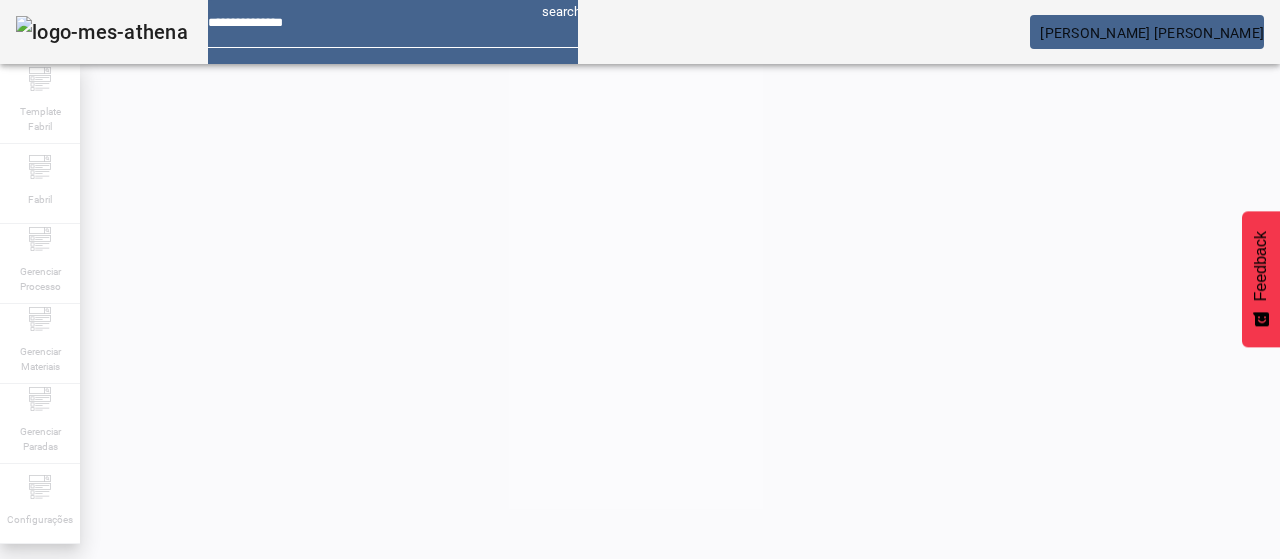 click 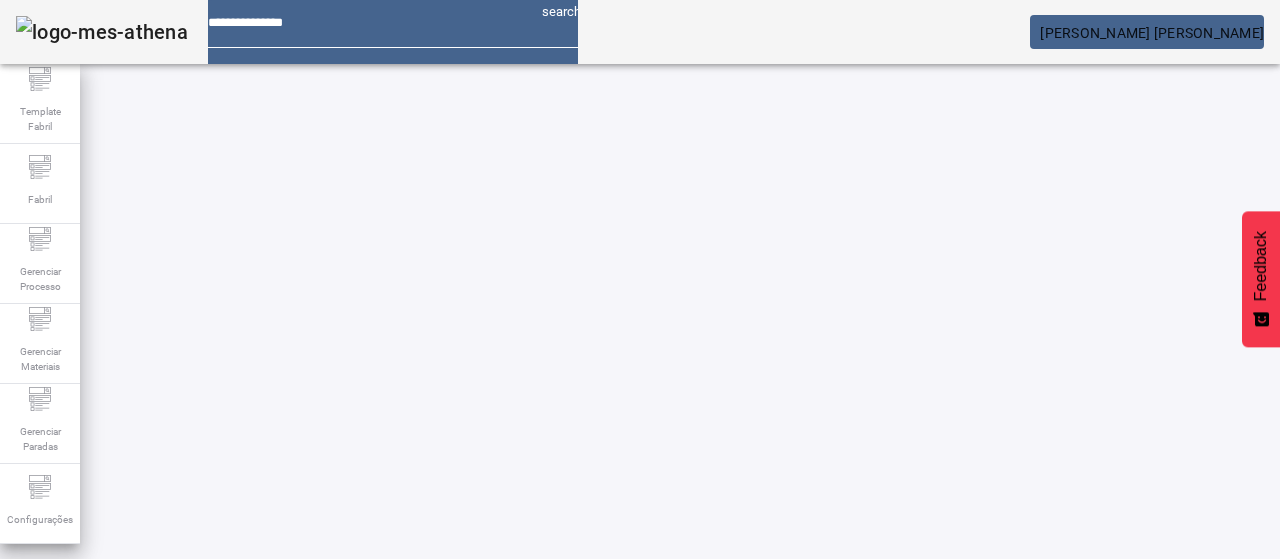 click at bounding box center (950, 764) 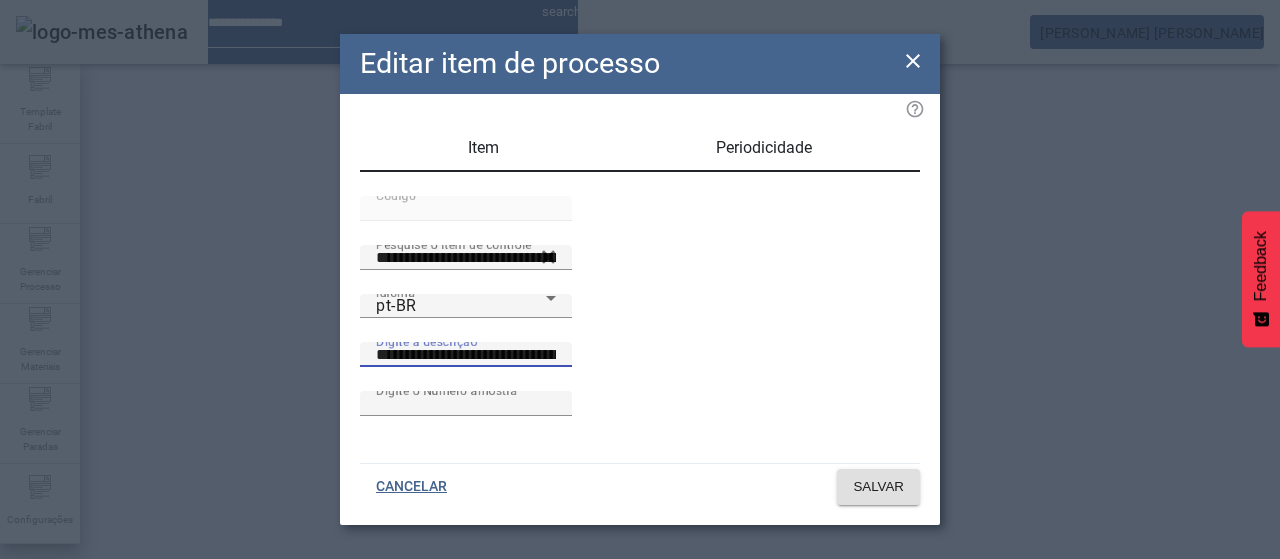 drag, startPoint x: 682, startPoint y: 382, endPoint x: 566, endPoint y: 408, distance: 118.87809 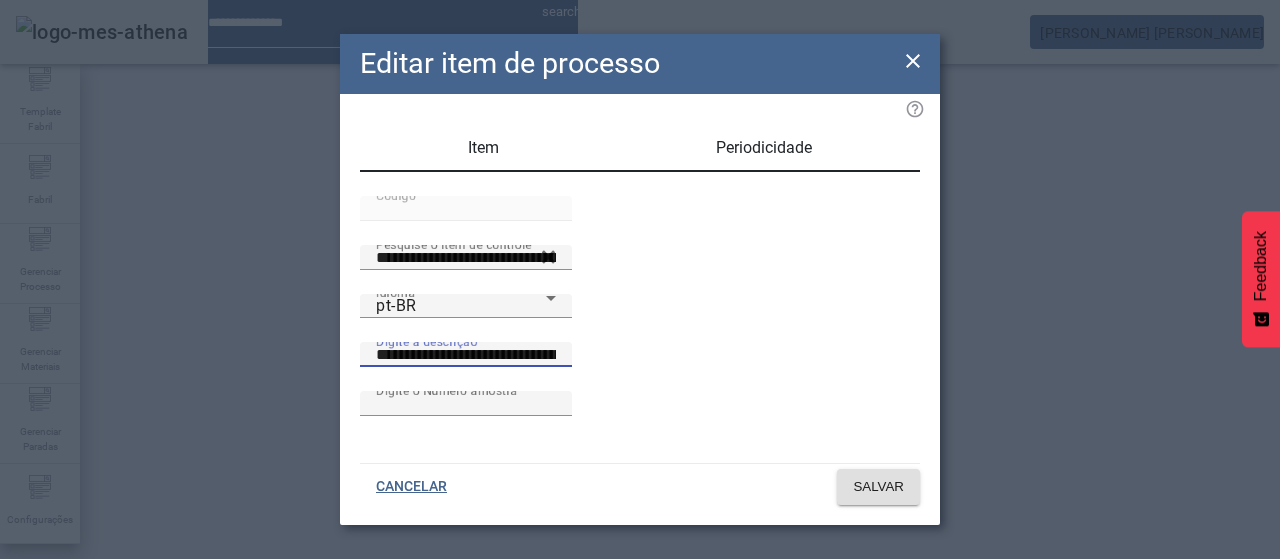 click on "**********" at bounding box center [466, 355] 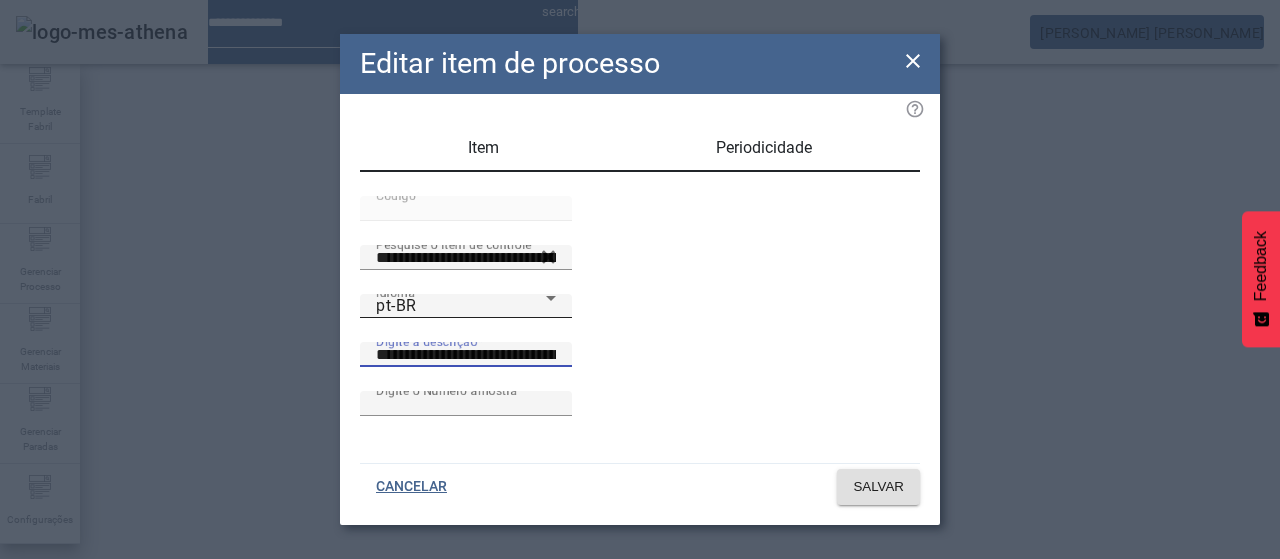 click on "pt-BR" at bounding box center (461, 306) 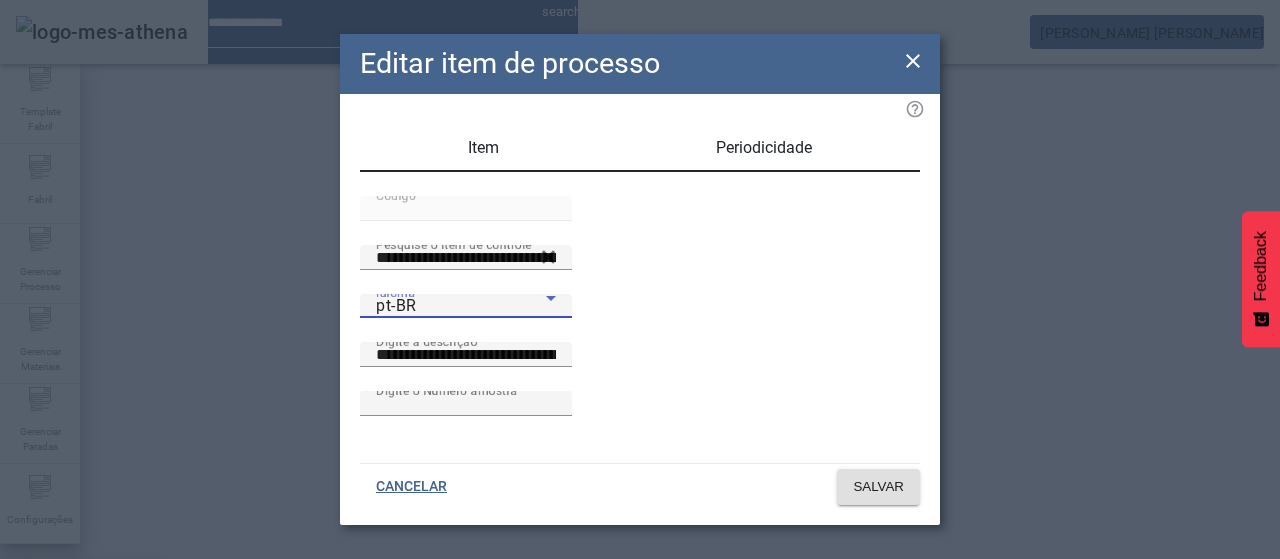 drag, startPoint x: 454, startPoint y: 327, endPoint x: 567, endPoint y: 389, distance: 128.89143 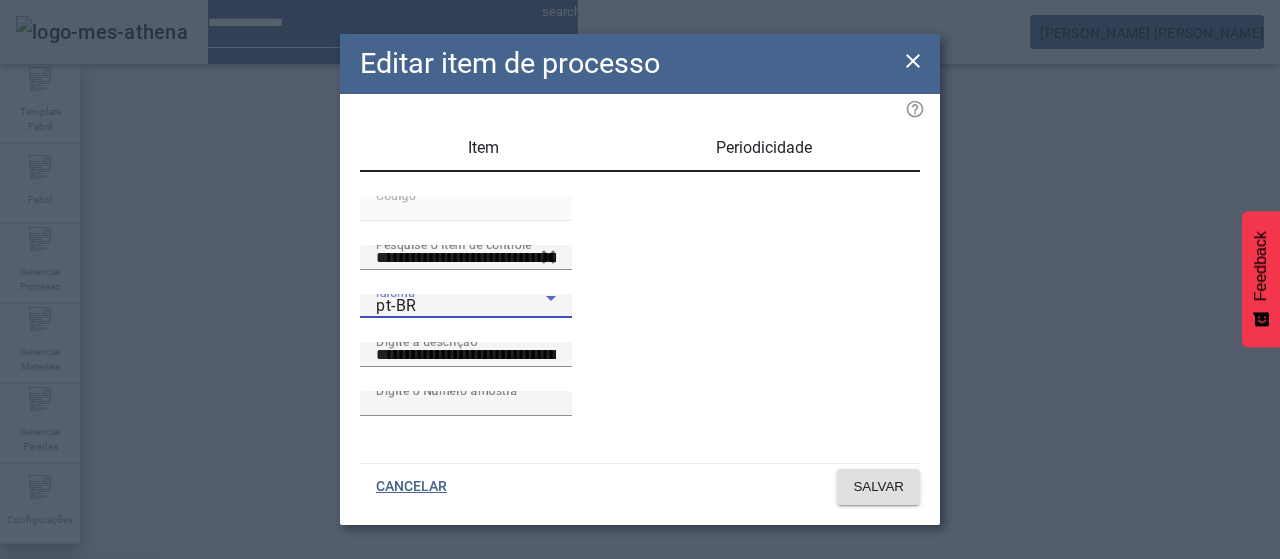 click on "es-ES" at bounding box center [81, 687] 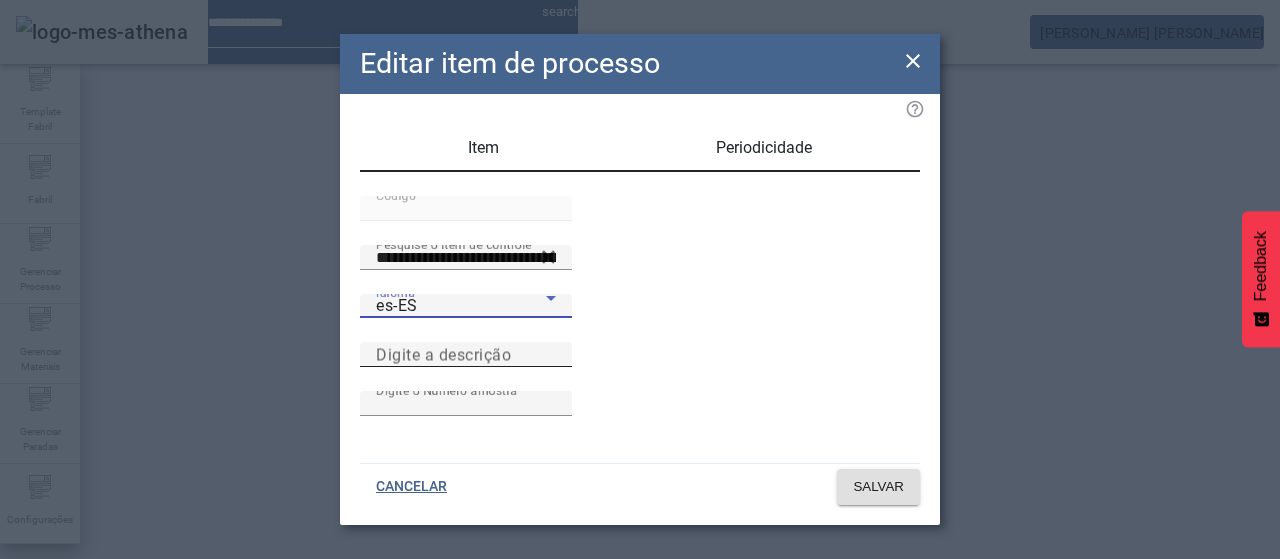 click on "Digite a descrição" at bounding box center (466, 355) 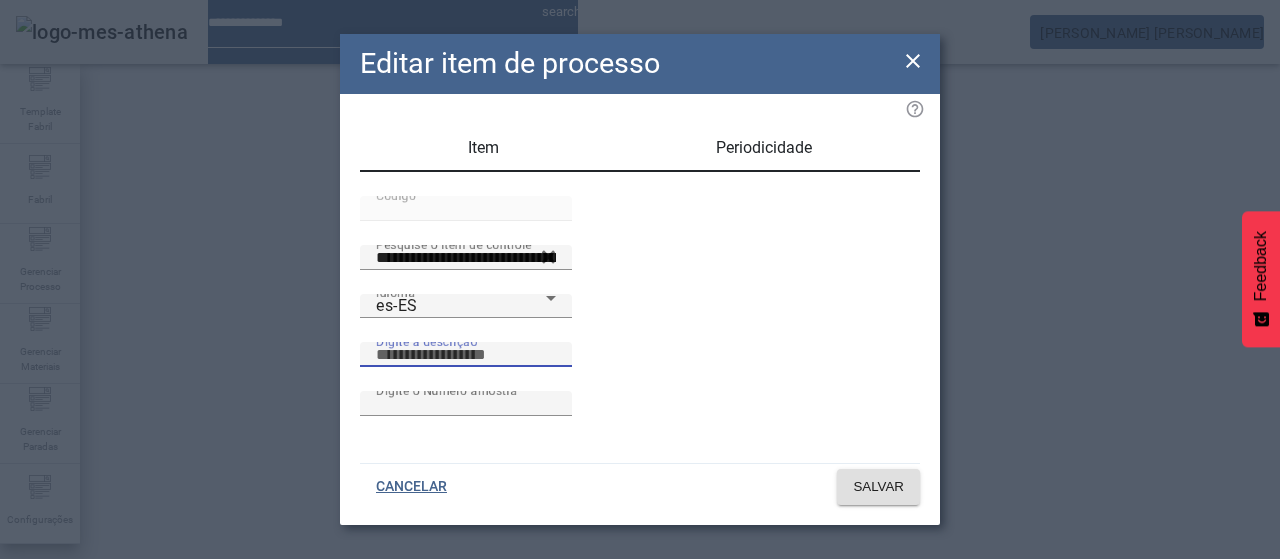 paste on "**********" 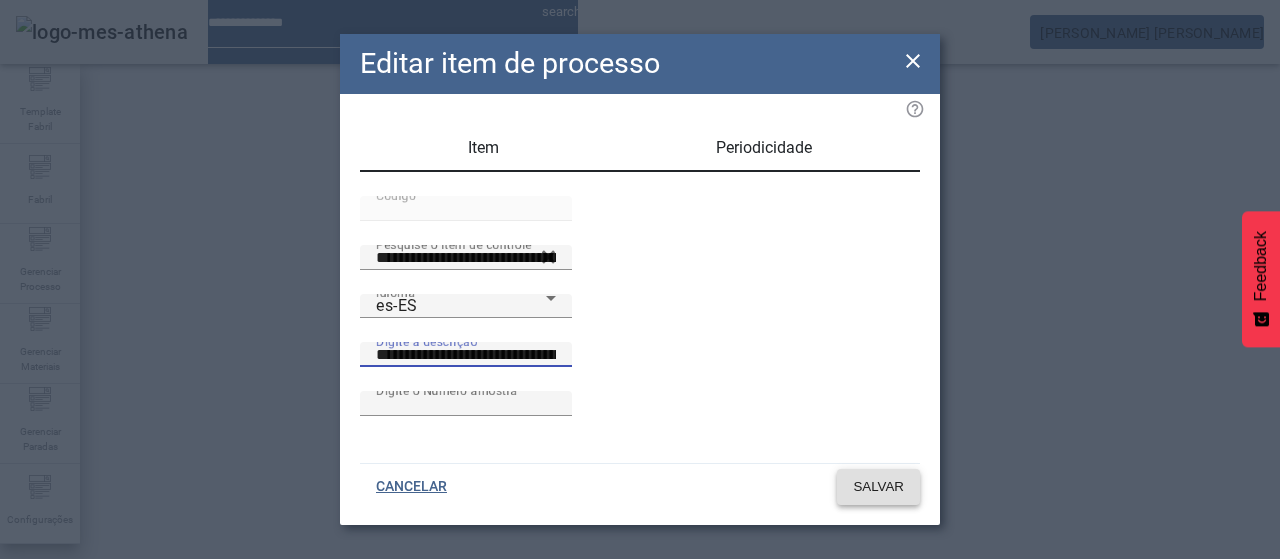 scroll, scrollTop: 0, scrollLeft: 62, axis: horizontal 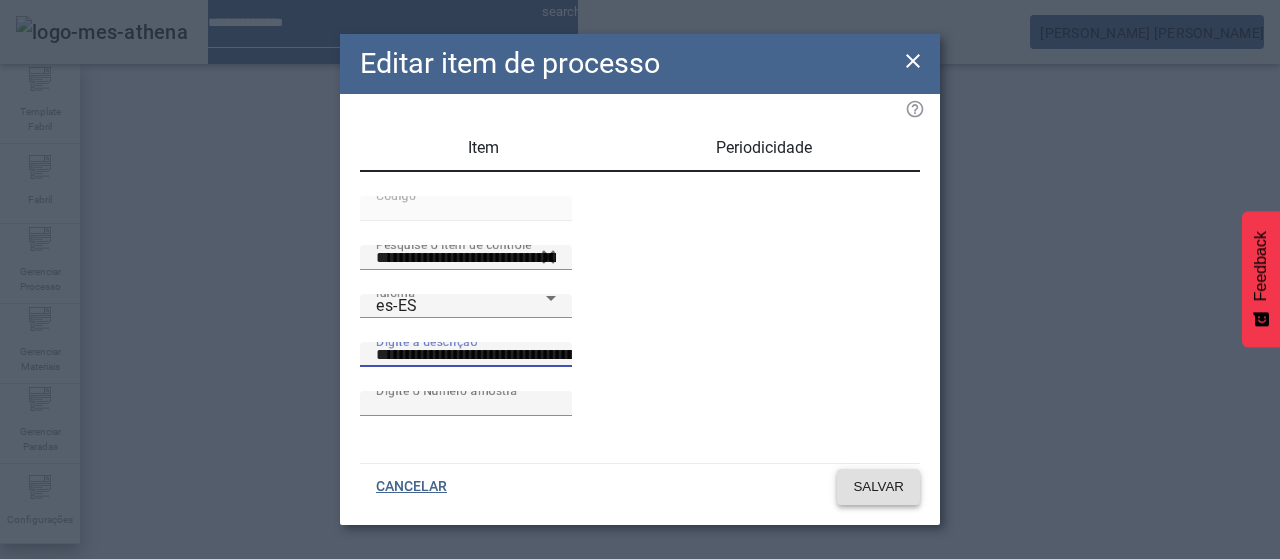 type on "**********" 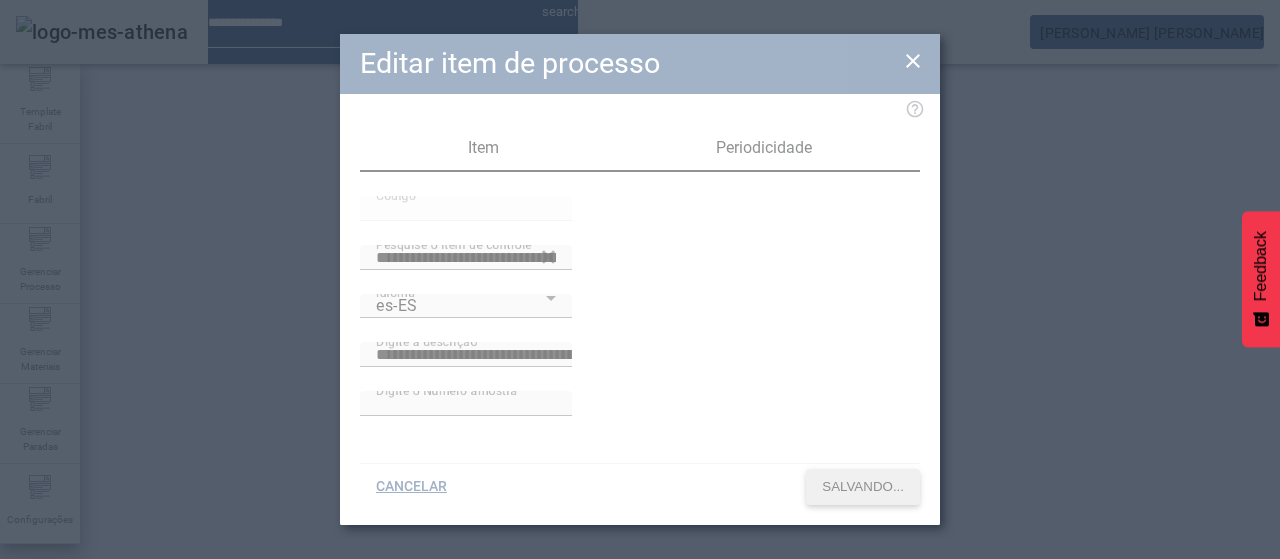 scroll, scrollTop: 0, scrollLeft: 0, axis: both 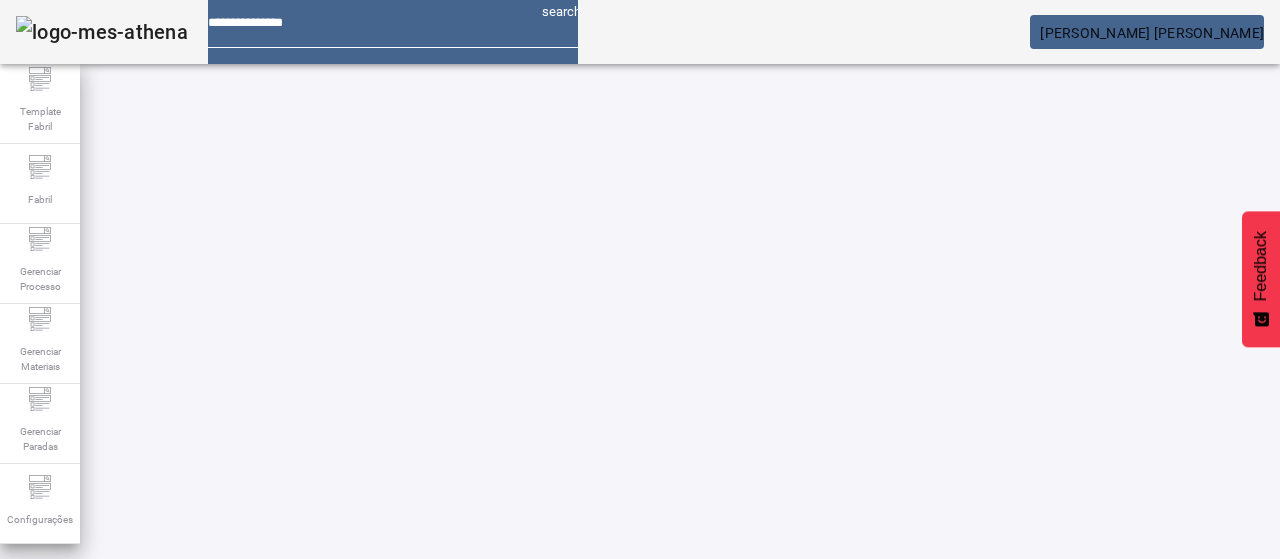 click on "EDITAR" at bounding box center (353, 764) 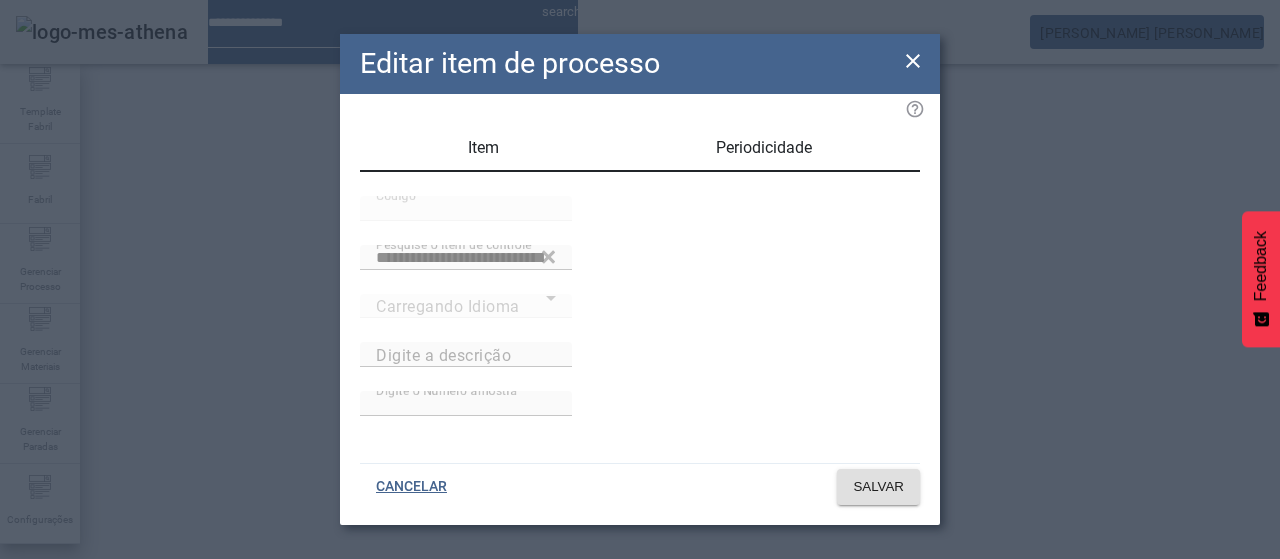 type on "**********" 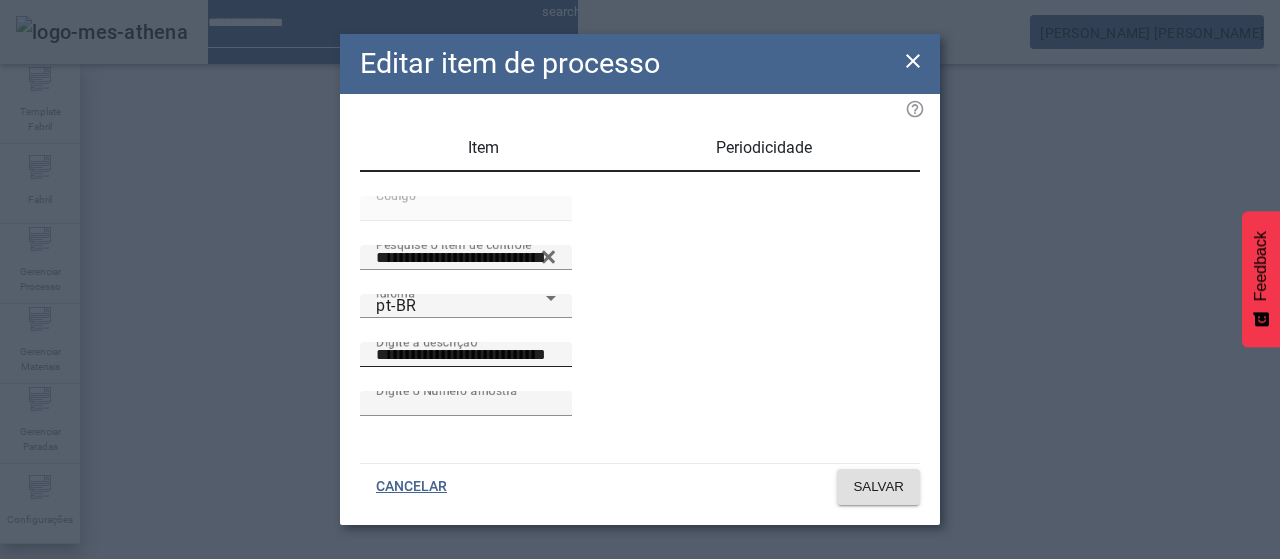 click on "**********" at bounding box center (466, 355) 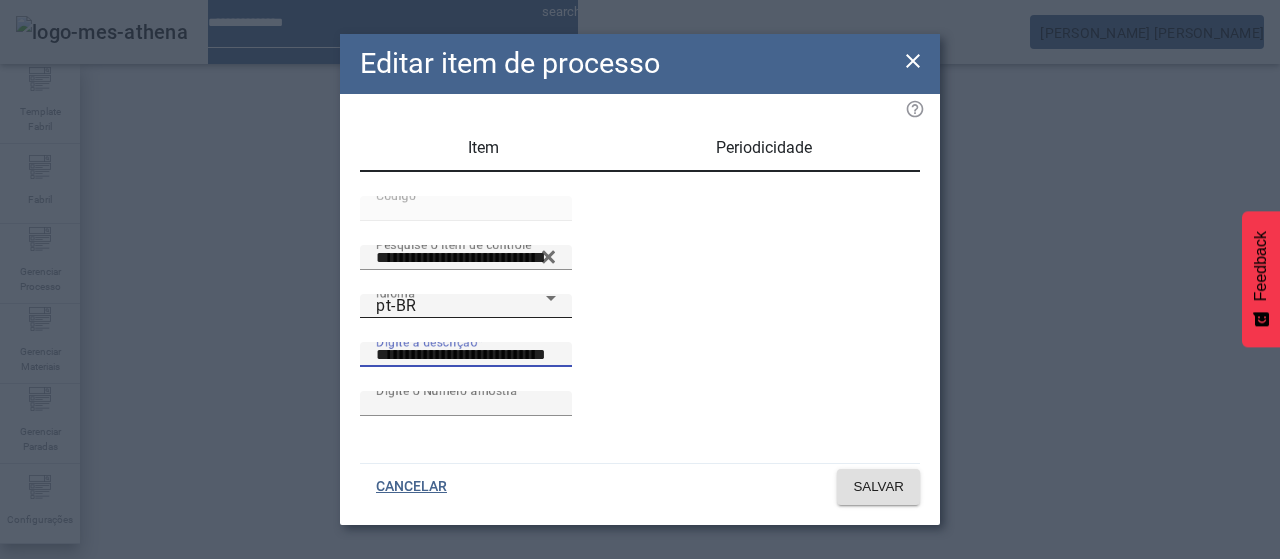click on "pt-BR" at bounding box center [461, 306] 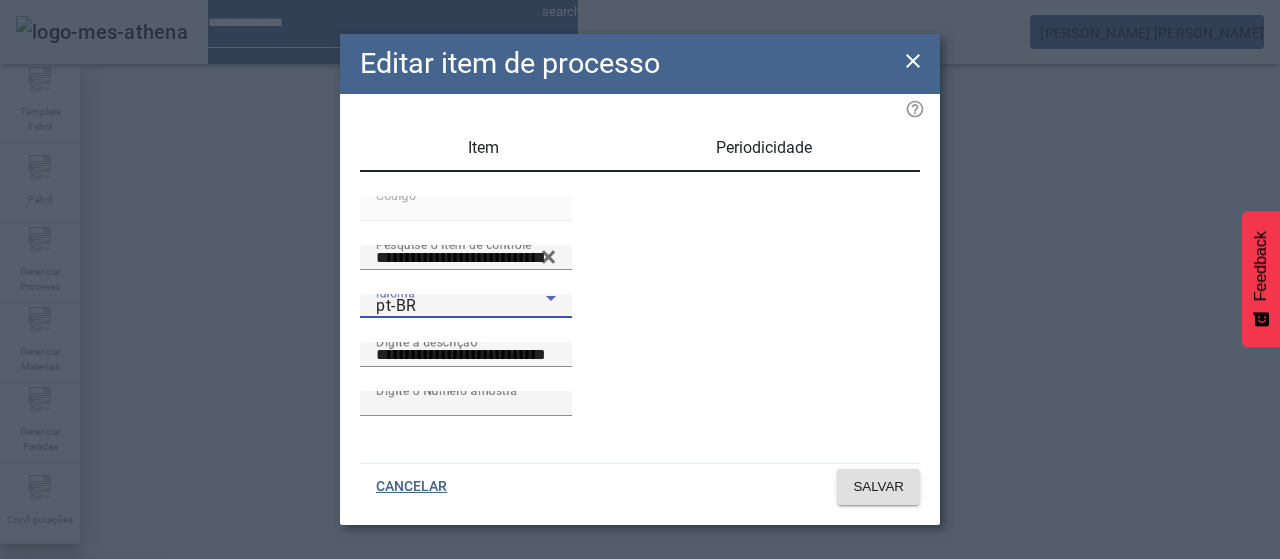 drag, startPoint x: 442, startPoint y: 321, endPoint x: 454, endPoint y: 329, distance: 14.422205 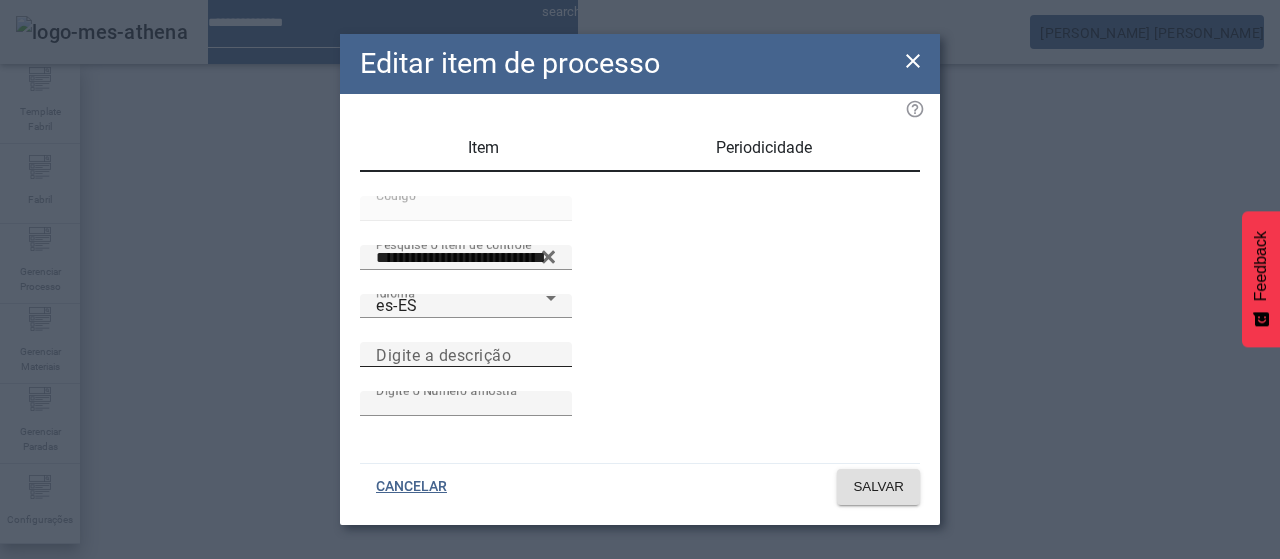 drag, startPoint x: 589, startPoint y: 389, endPoint x: 638, endPoint y: 407, distance: 52.201534 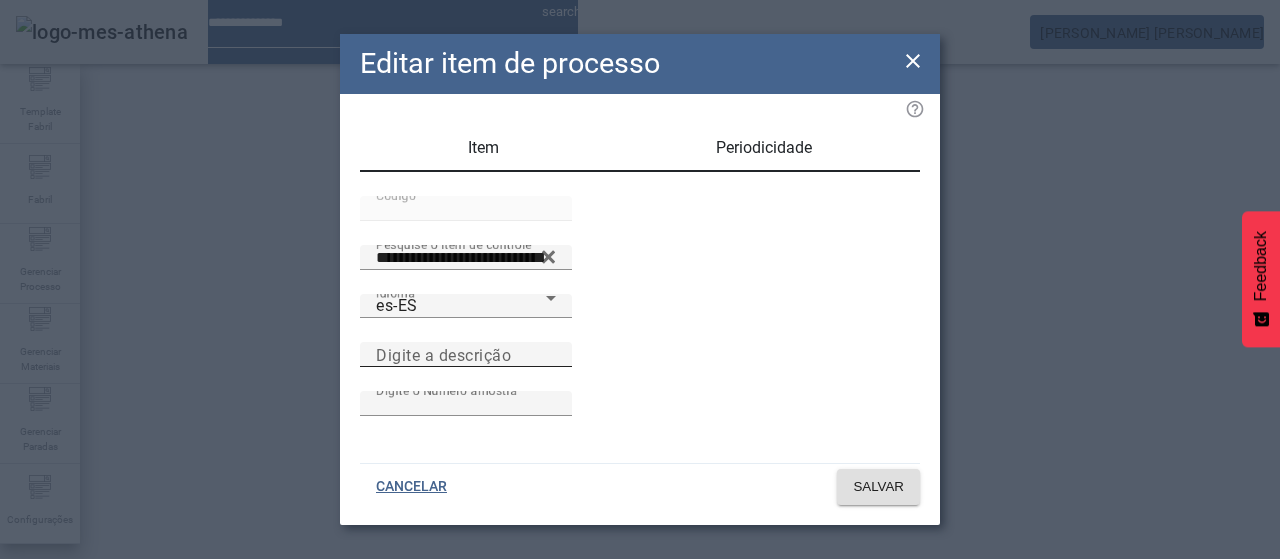 click on "Digite a descrição" at bounding box center [443, 354] 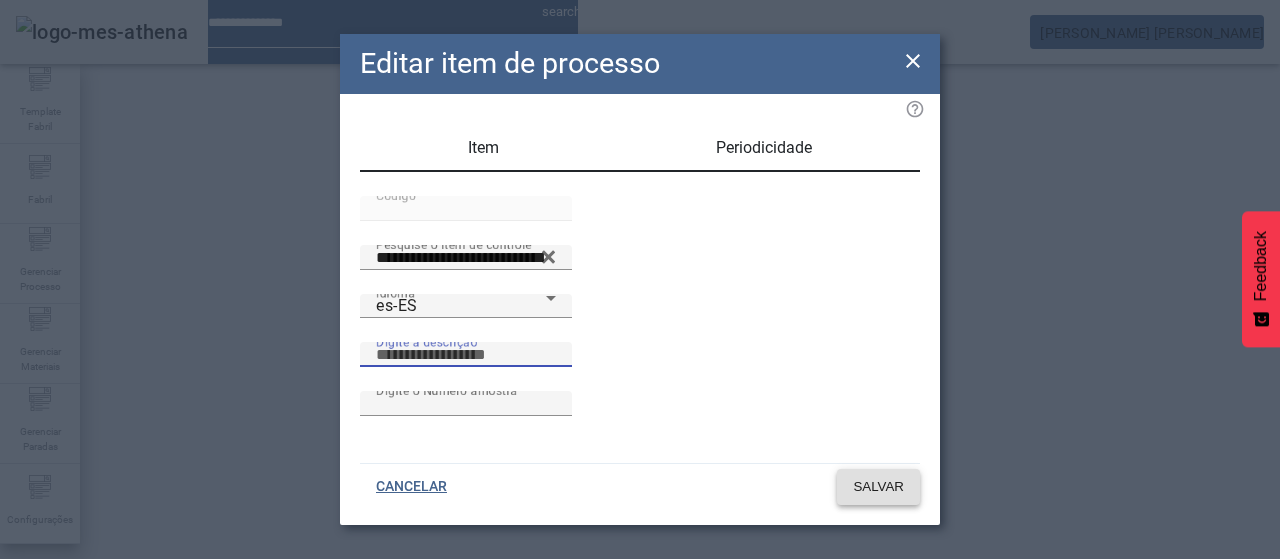 paste on "**********" 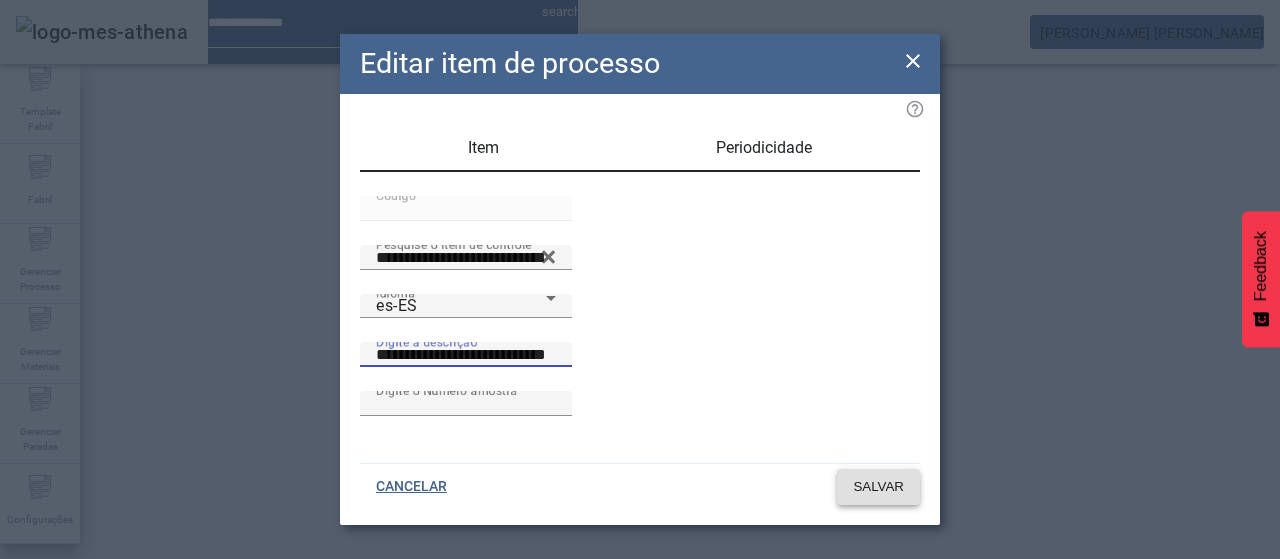 type on "**********" 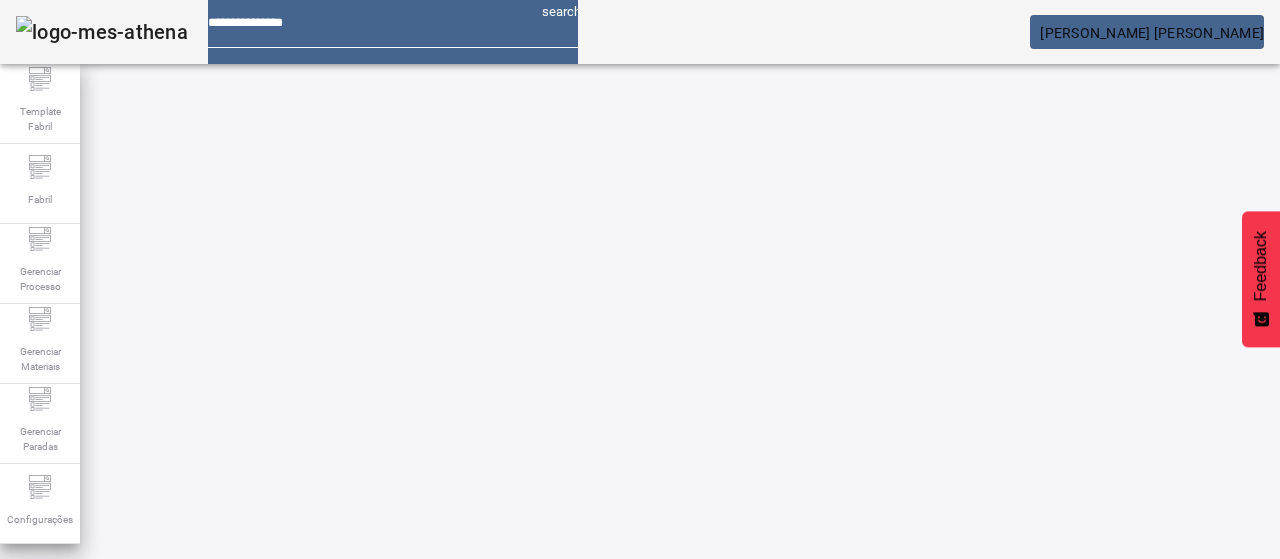 click on "EDITAR" at bounding box center (353, 914) 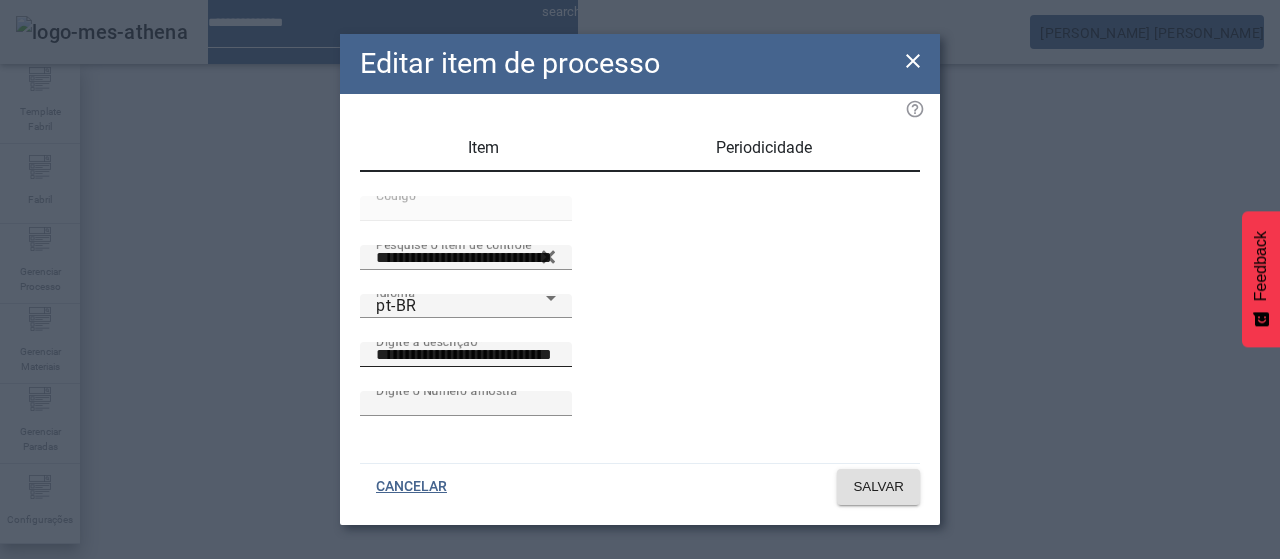 click on "**********" at bounding box center (466, 355) 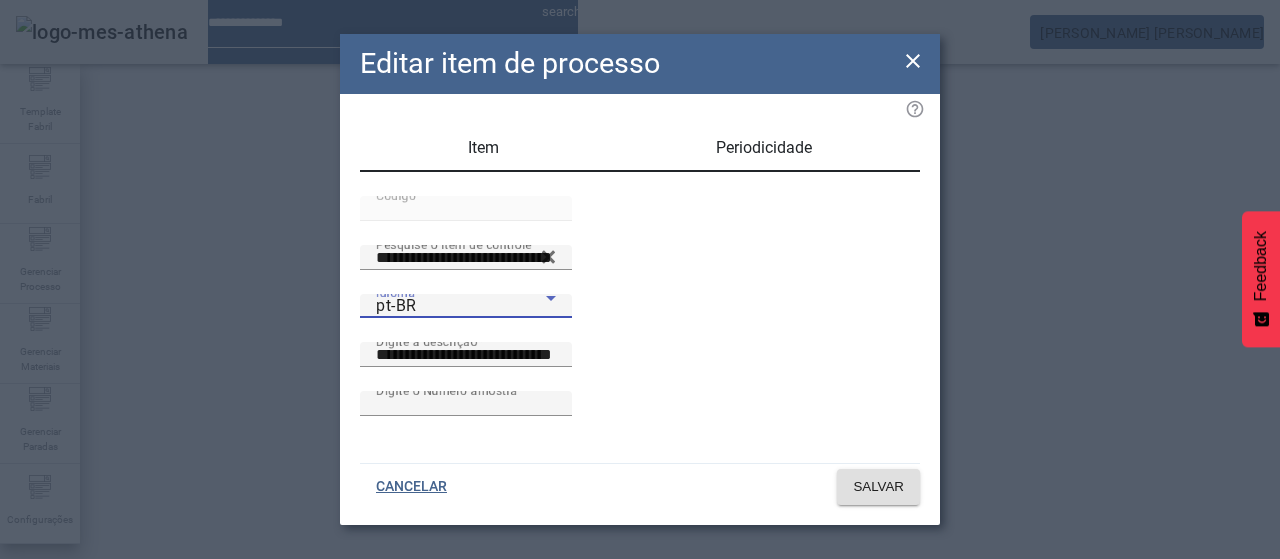 click on "pt-BR" at bounding box center (461, 306) 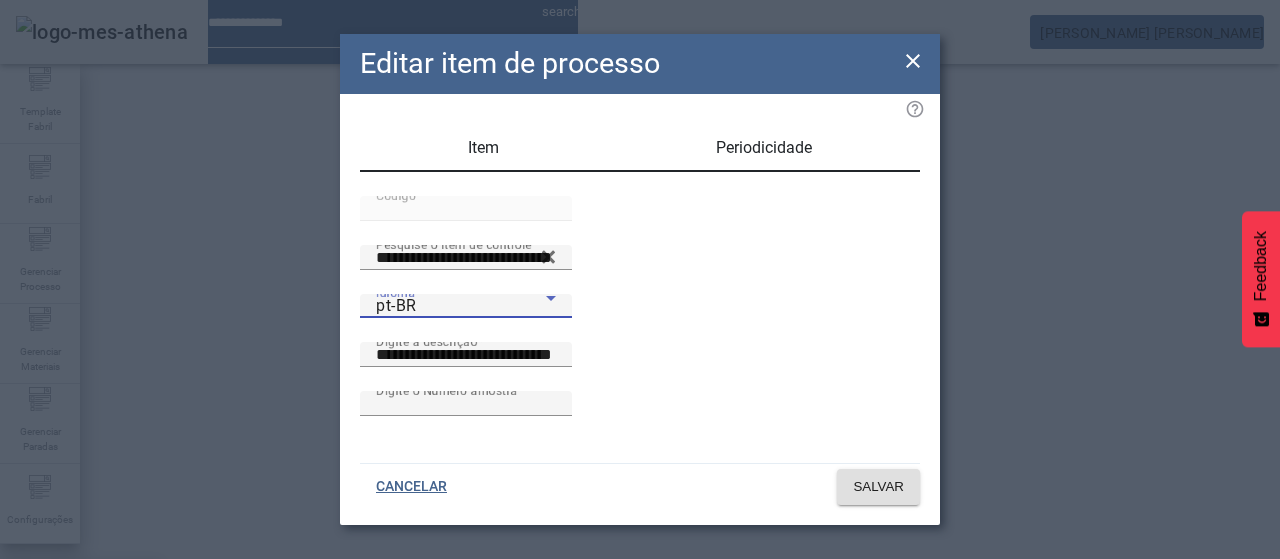 drag, startPoint x: 444, startPoint y: 327, endPoint x: 557, endPoint y: 410, distance: 140.20699 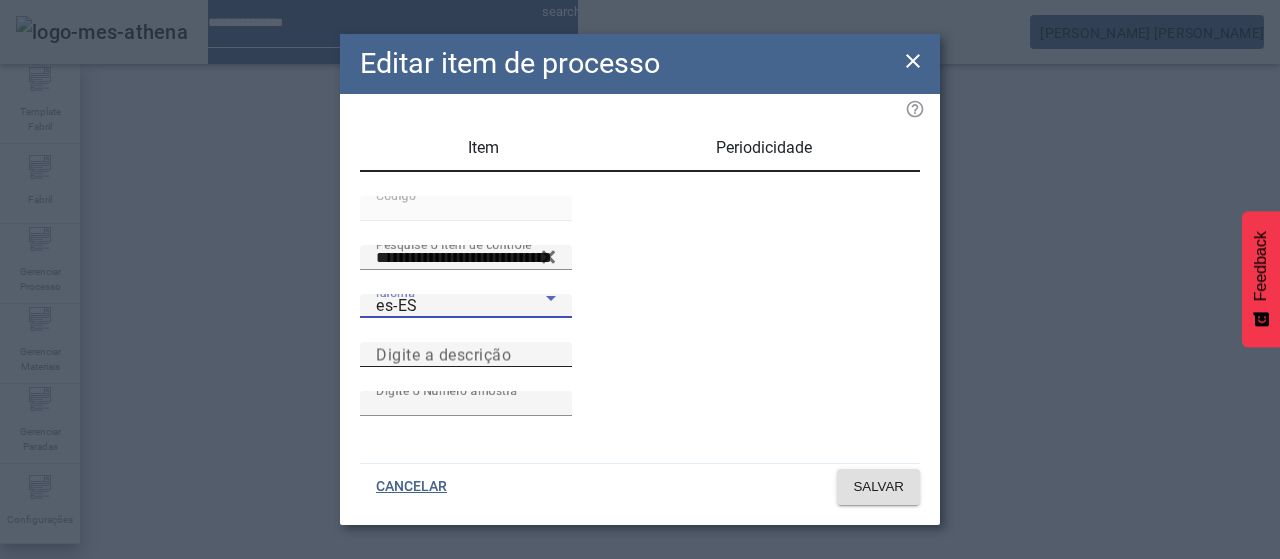 drag, startPoint x: 570, startPoint y: 406, endPoint x: 580, endPoint y: 401, distance: 11.18034 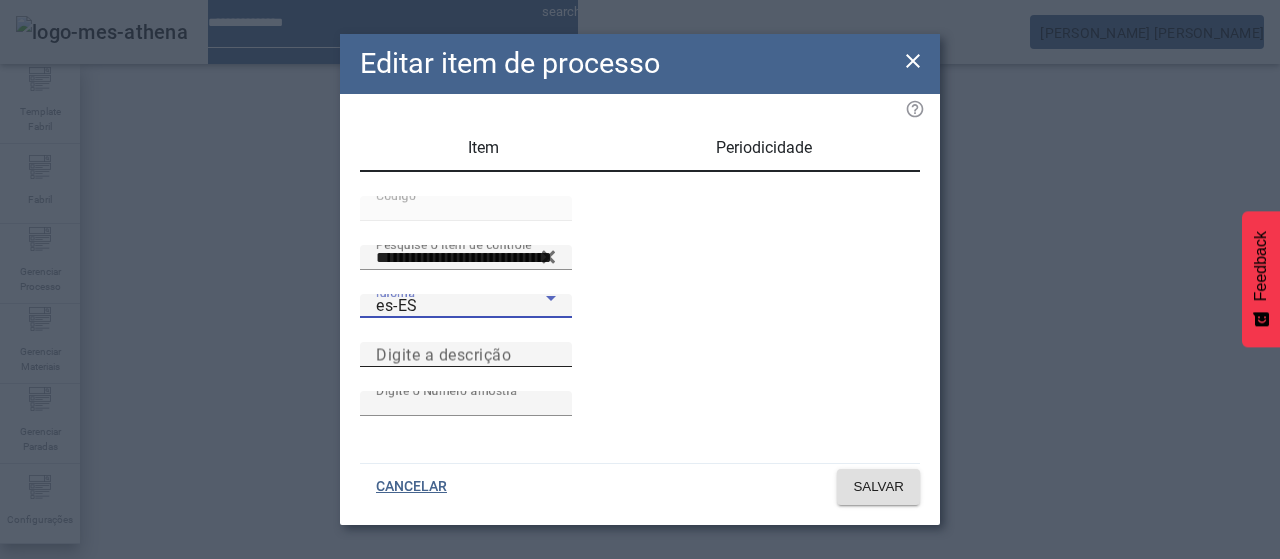 click on "Digite a descrição" at bounding box center [466, 354] 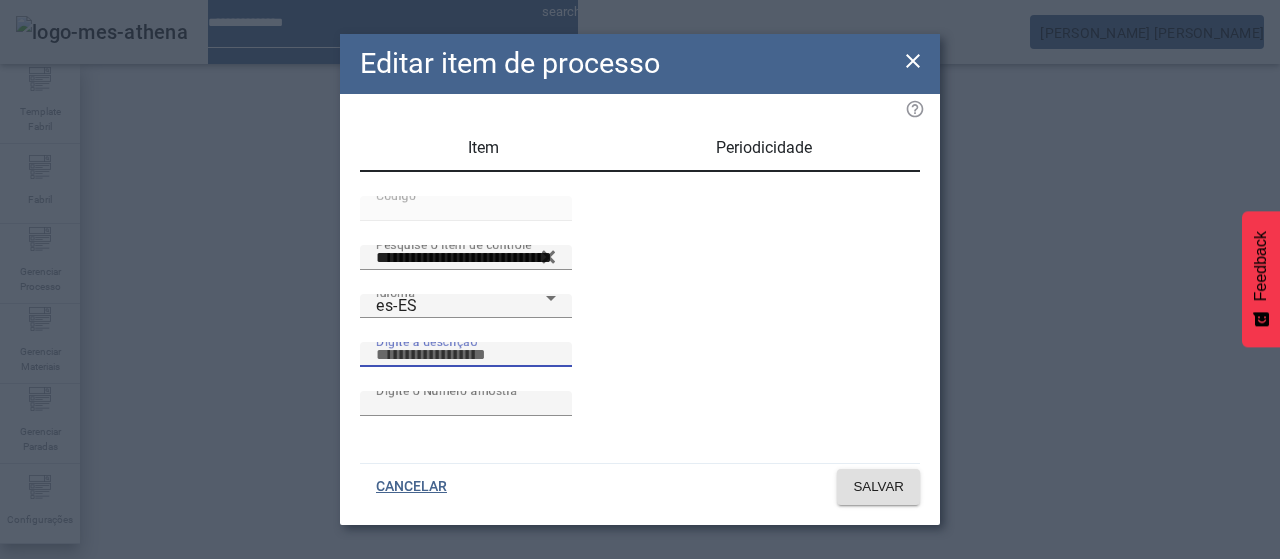 paste on "**********" 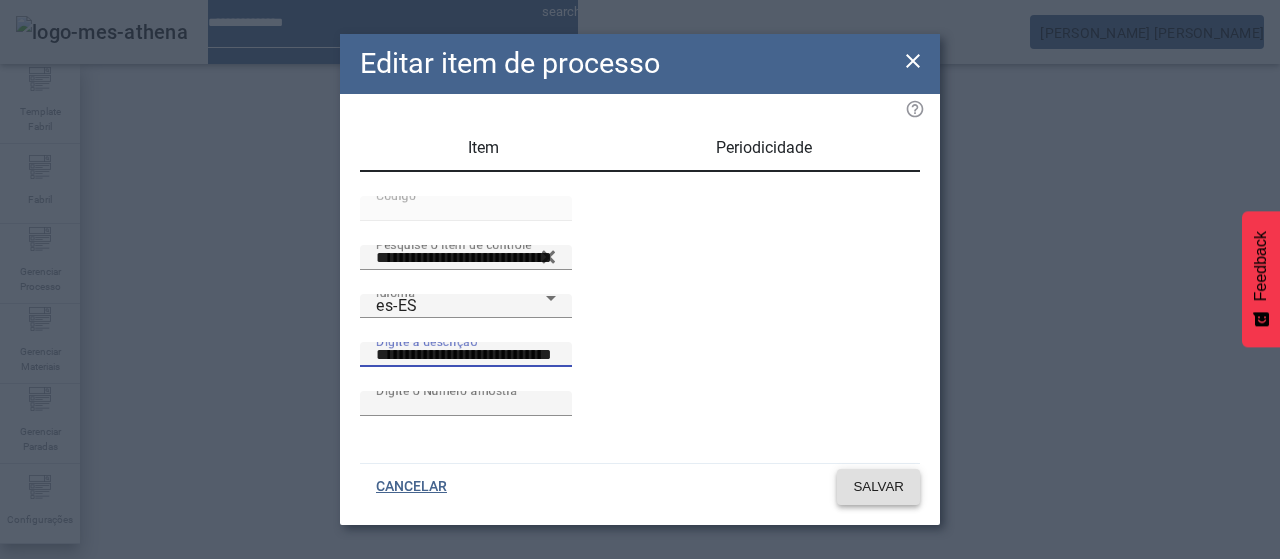 type on "**********" 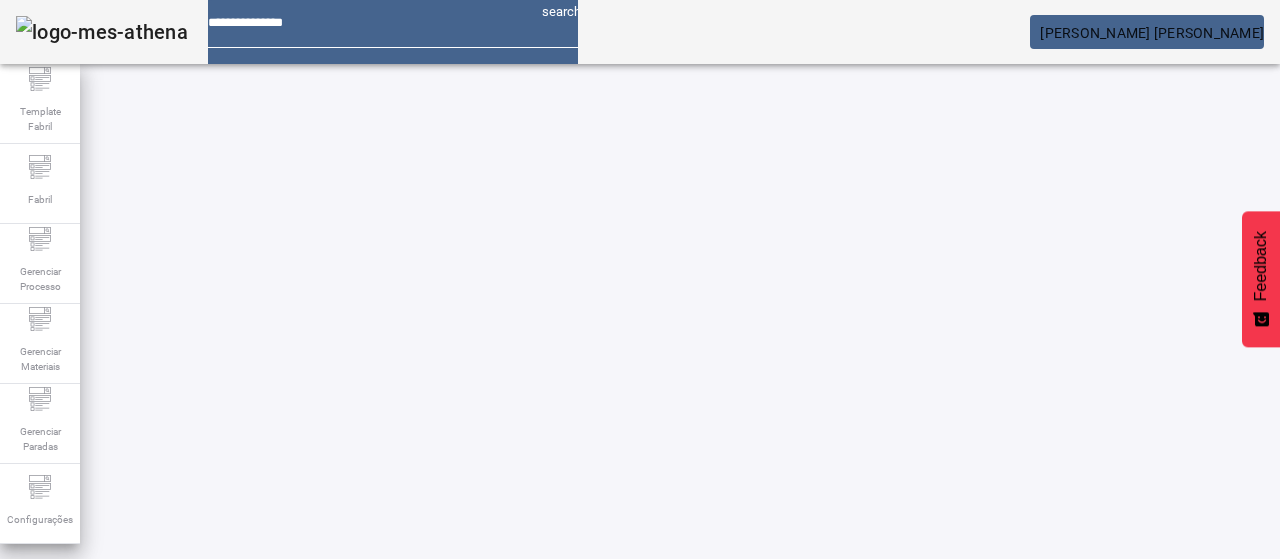 click on "EDITAR" at bounding box center [353, 764] 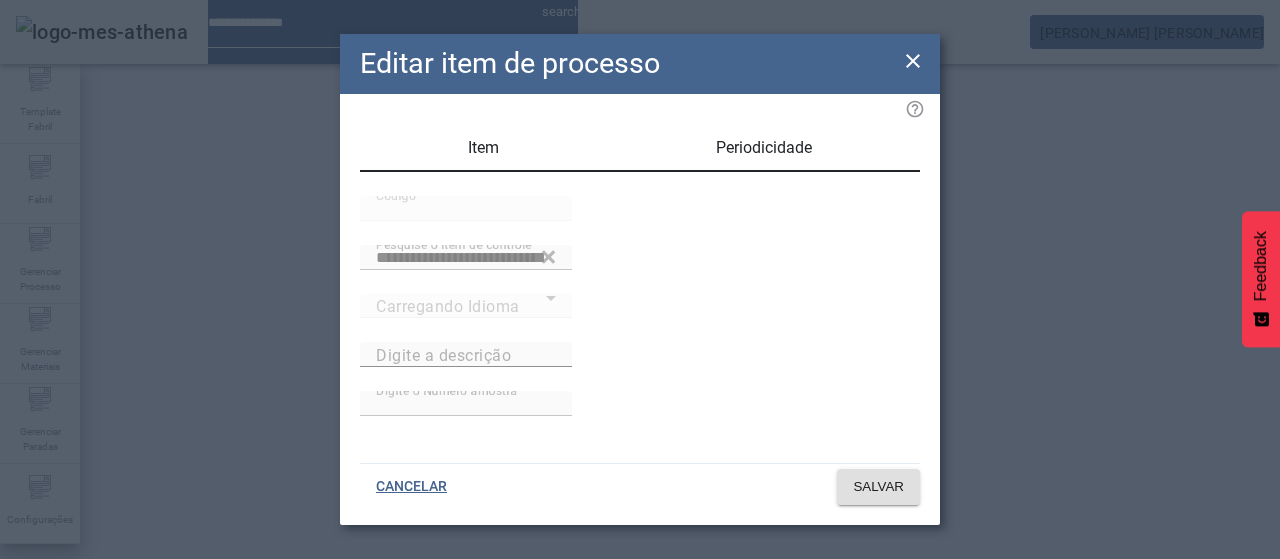 type on "**********" 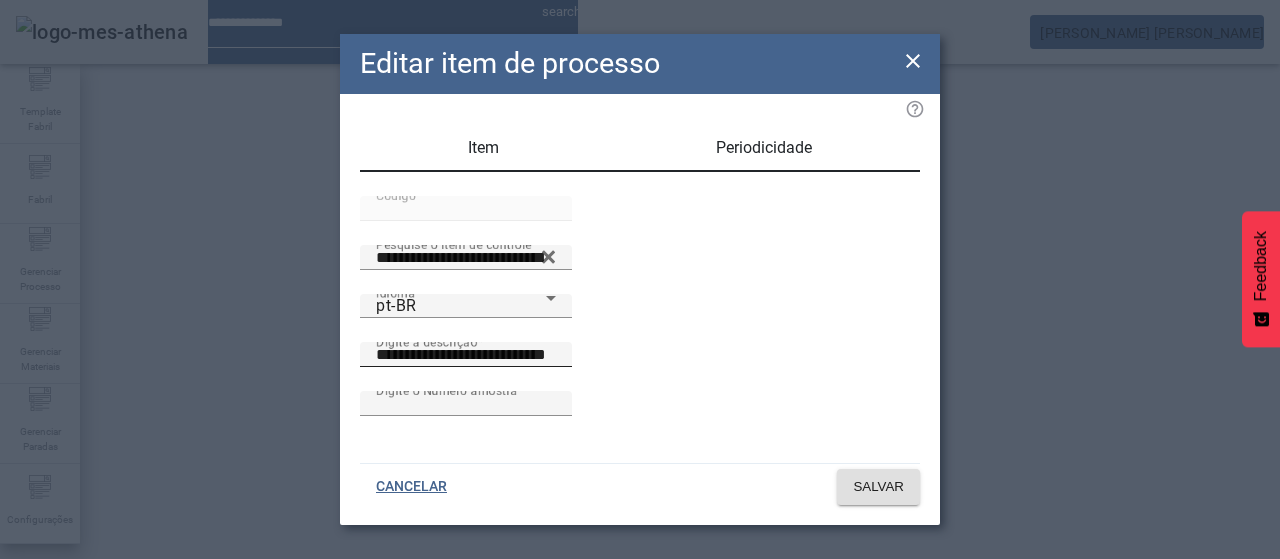 click on "**********" at bounding box center [466, 355] 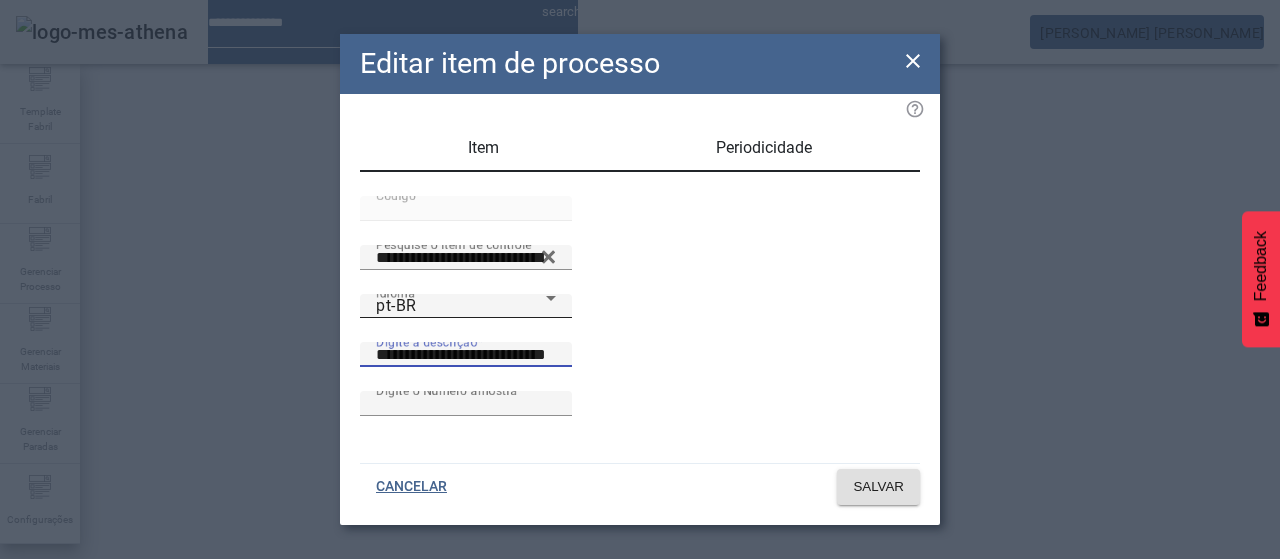 click on "pt-BR" at bounding box center [461, 306] 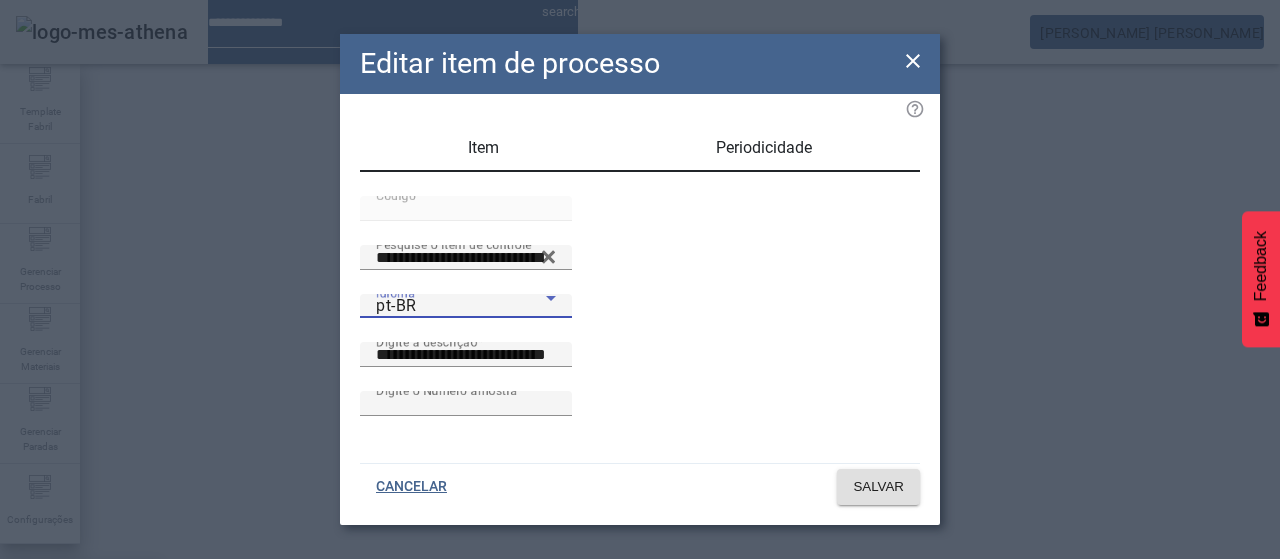 click on "es-ES" at bounding box center [81, 687] 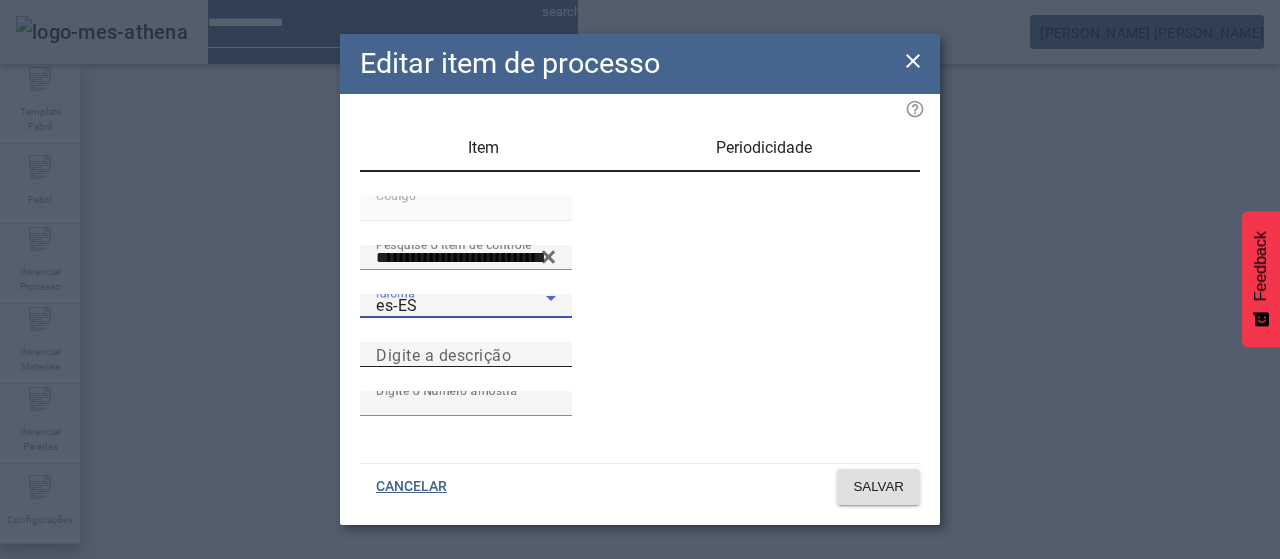 drag, startPoint x: 628, startPoint y: 389, endPoint x: 662, endPoint y: 397, distance: 34.928497 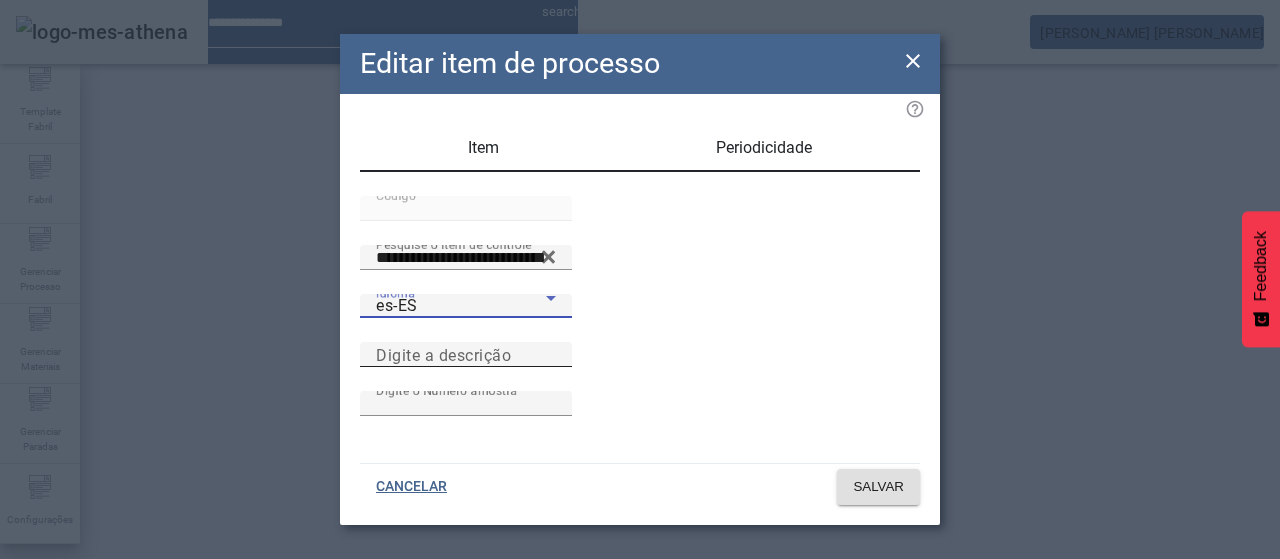 click on "Digite a descrição" at bounding box center [466, 355] 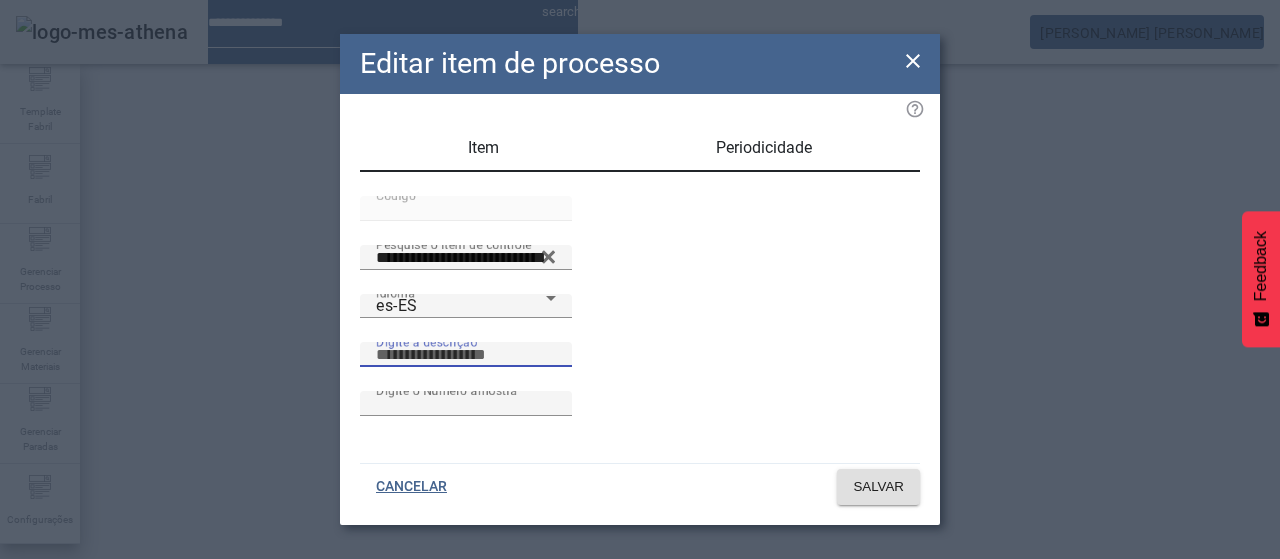 paste on "**********" 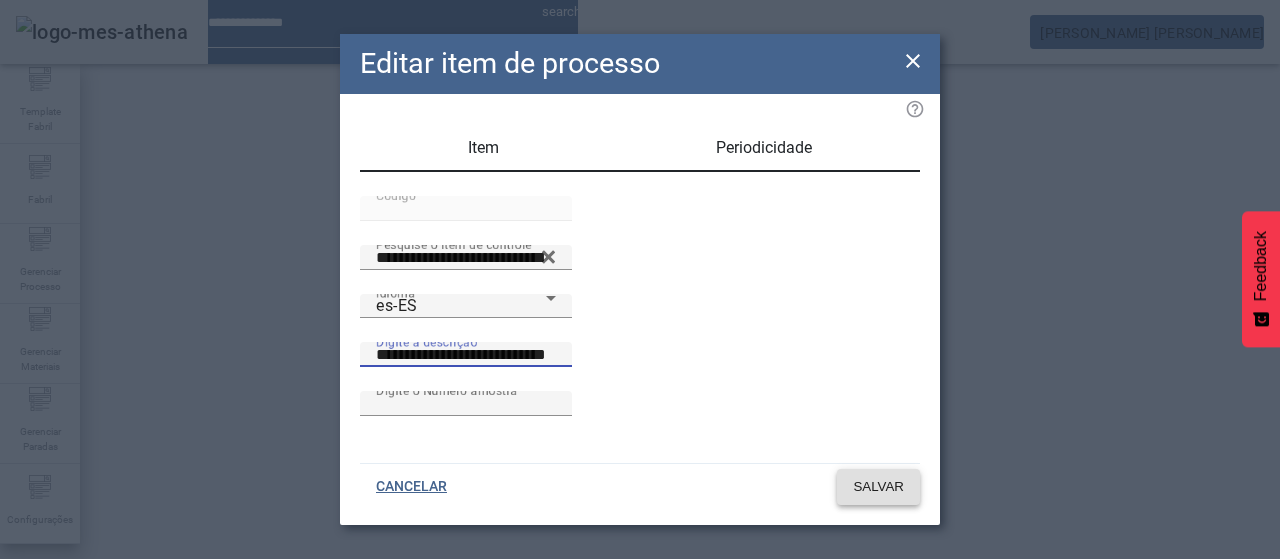 type on "**********" 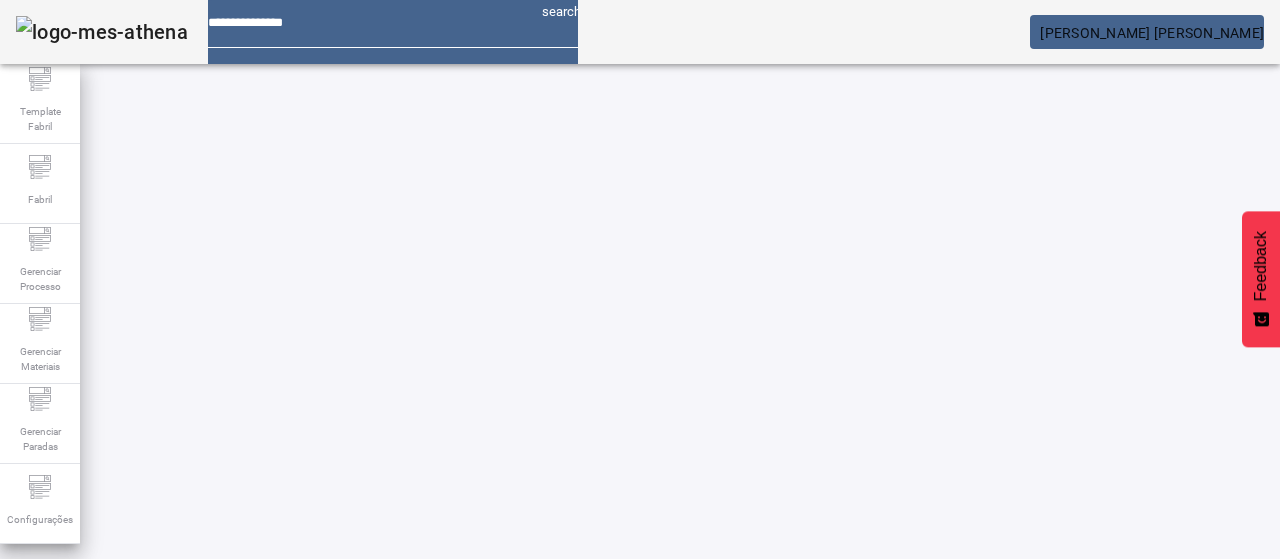 click on "EDITAR" at bounding box center (353, 764) 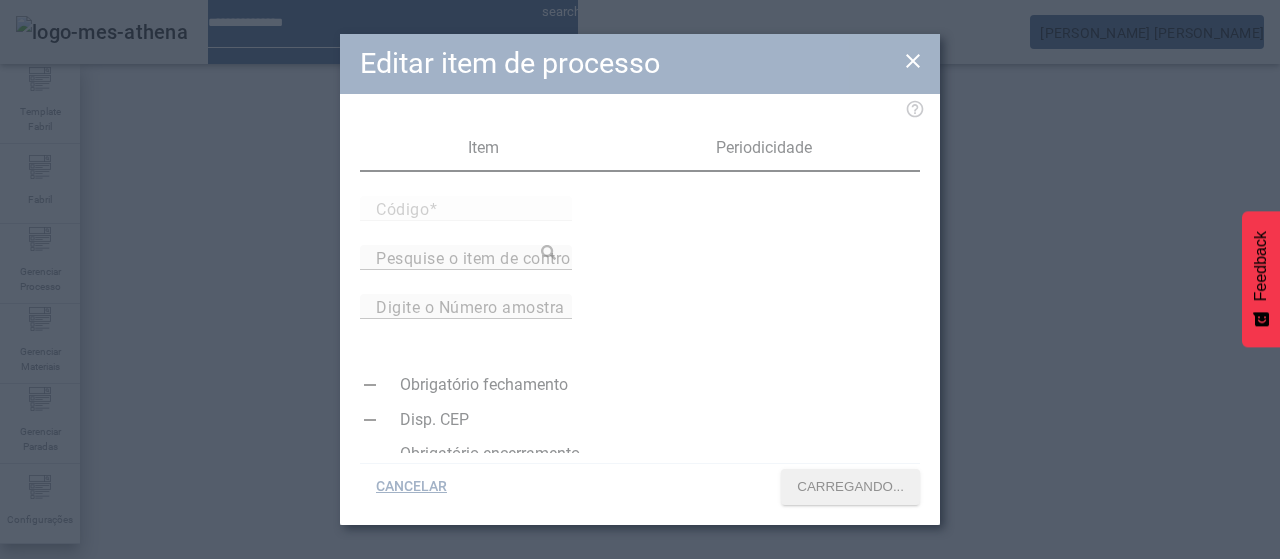 type on "*****" 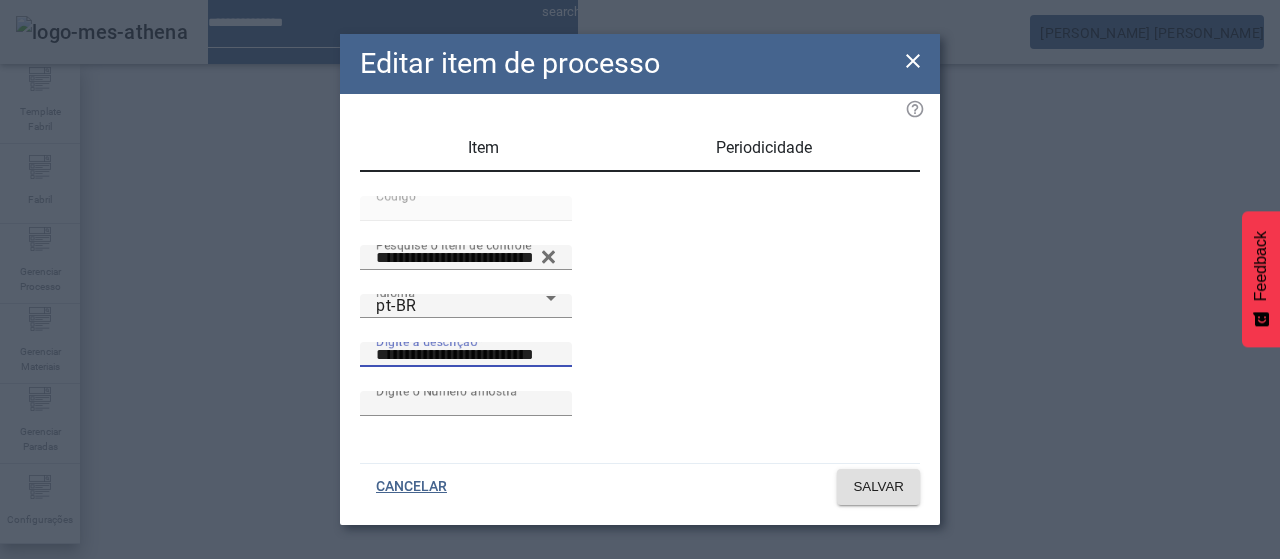 drag, startPoint x: 764, startPoint y: 381, endPoint x: 720, endPoint y: 393, distance: 45.607018 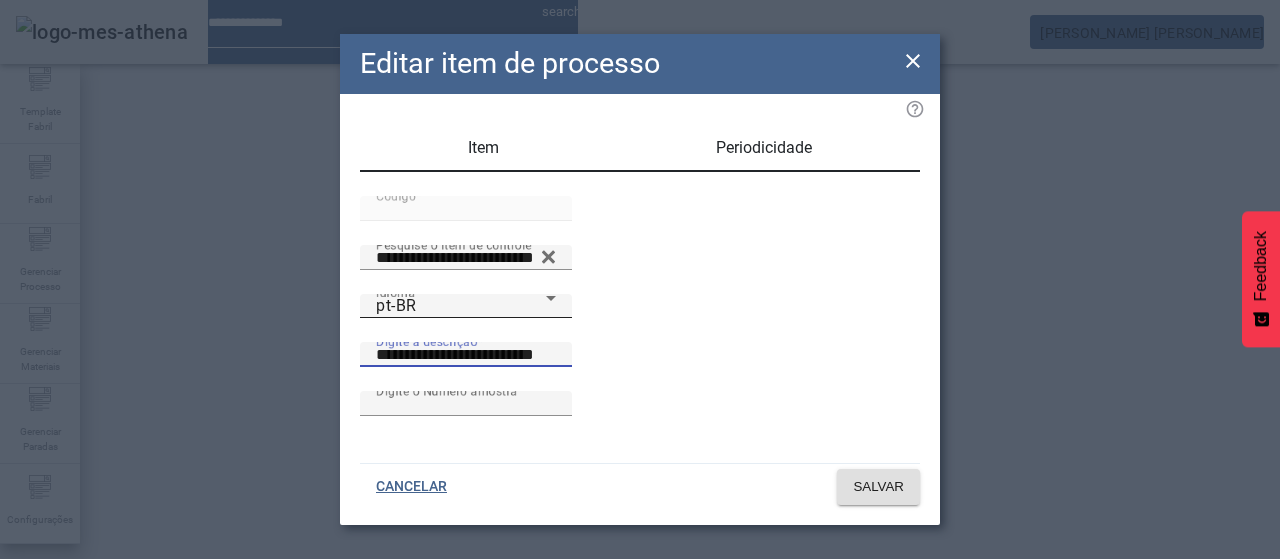 click on "Idioma" at bounding box center [395, 293] 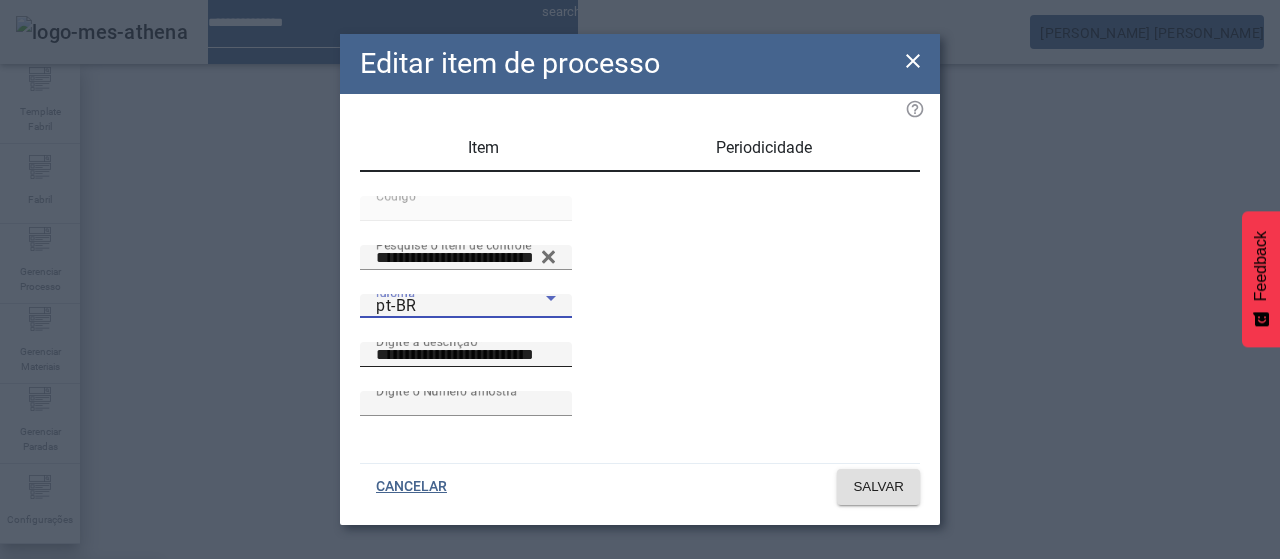 drag, startPoint x: 468, startPoint y: 327, endPoint x: 584, endPoint y: 393, distance: 133.46161 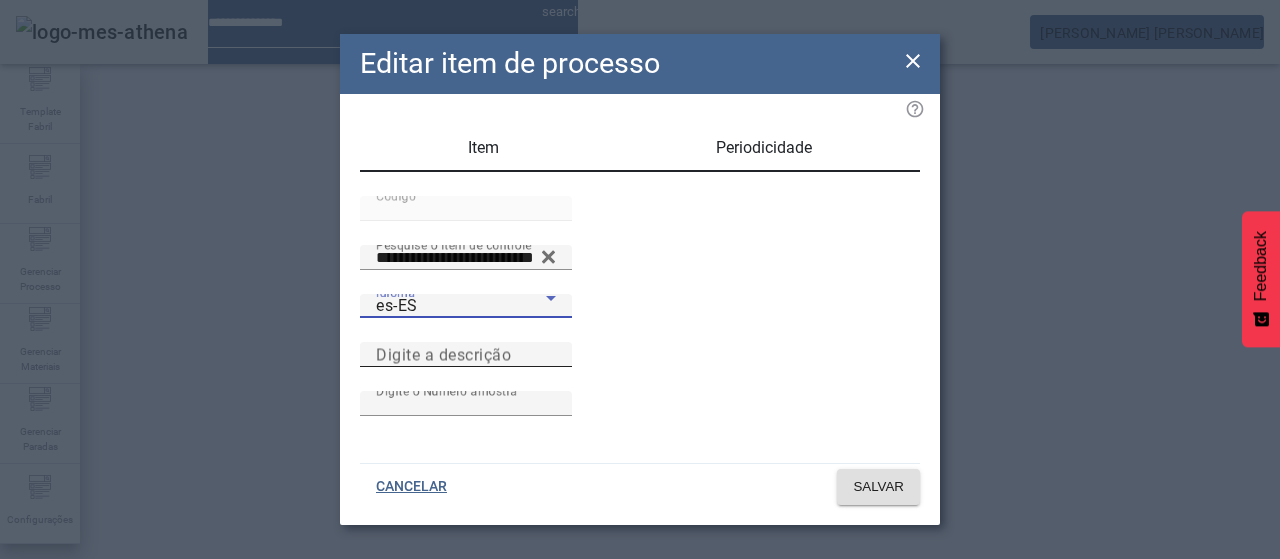click on "Digite a descrição" at bounding box center (466, 355) 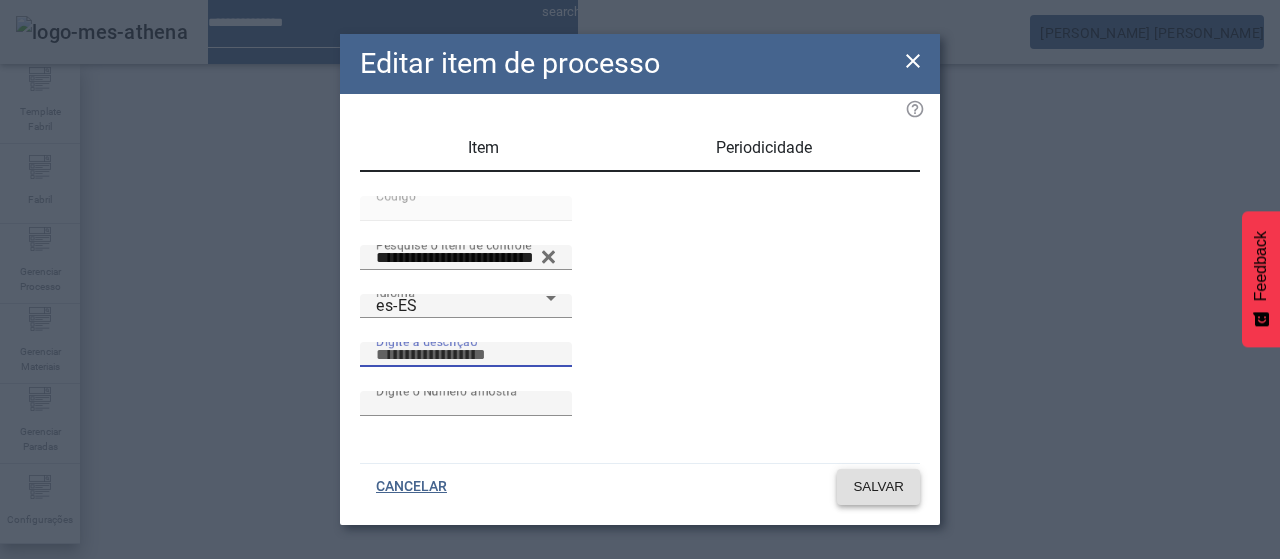 paste on "**********" 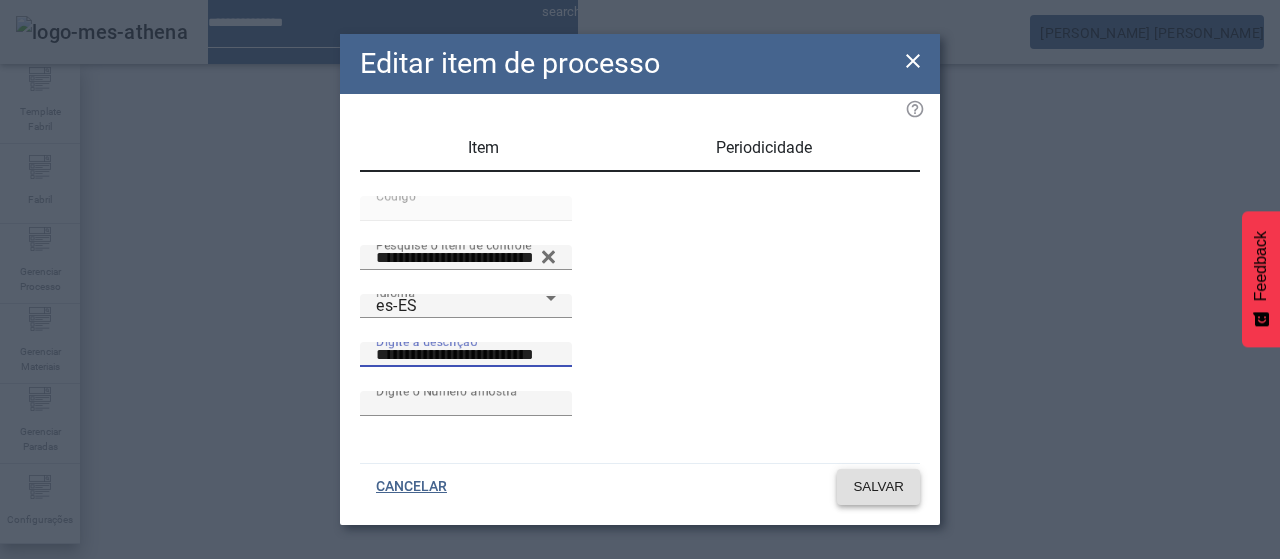 type on "**********" 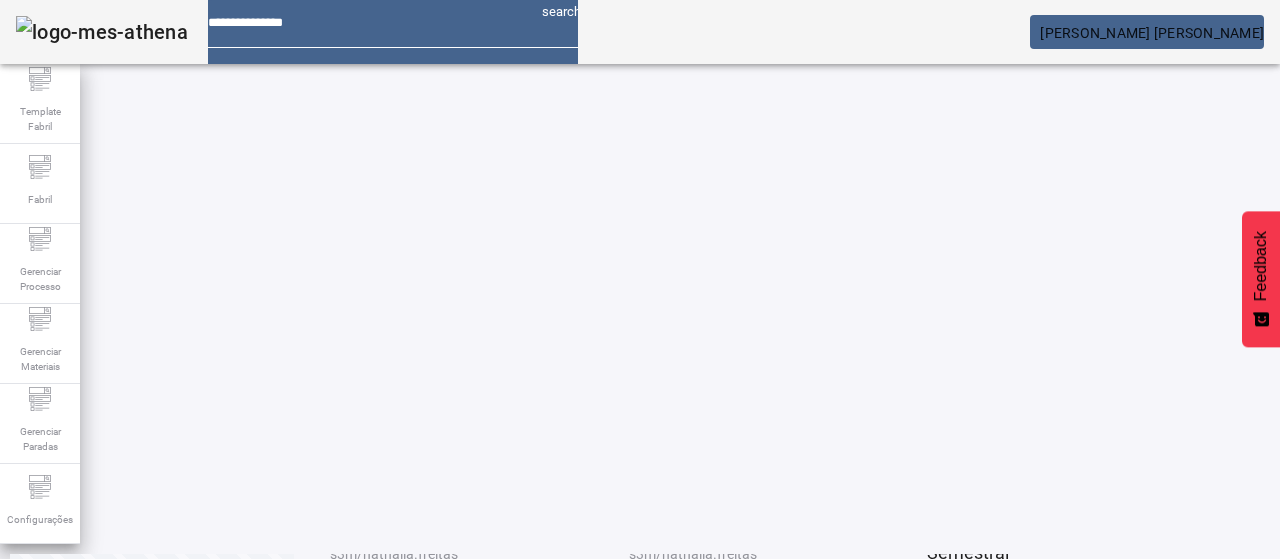 scroll, scrollTop: 274, scrollLeft: 0, axis: vertical 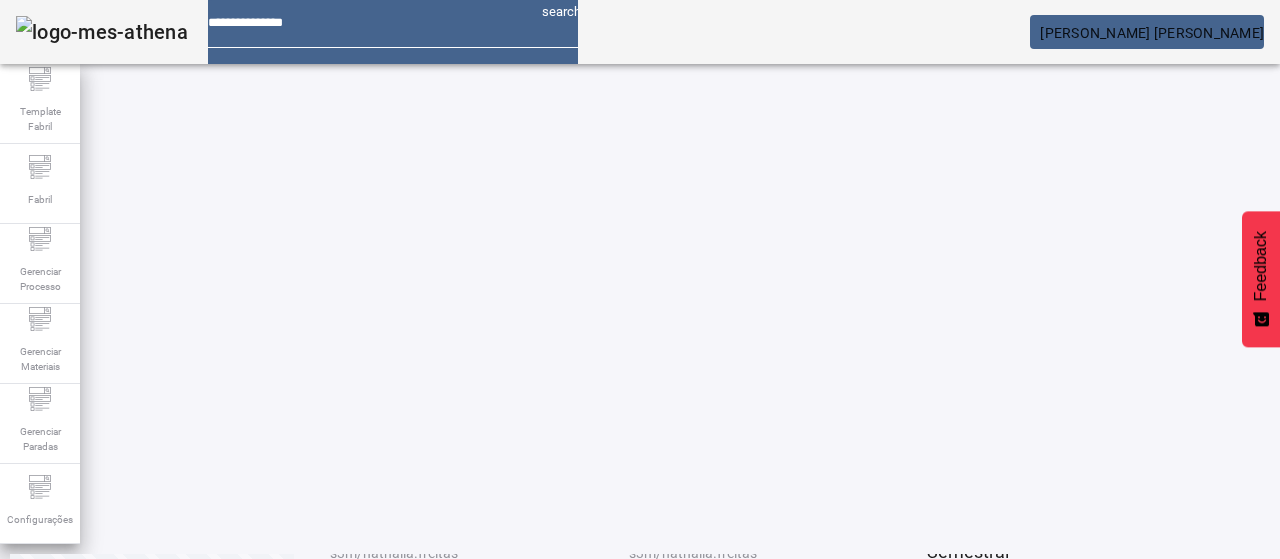 click at bounding box center (353, 590) 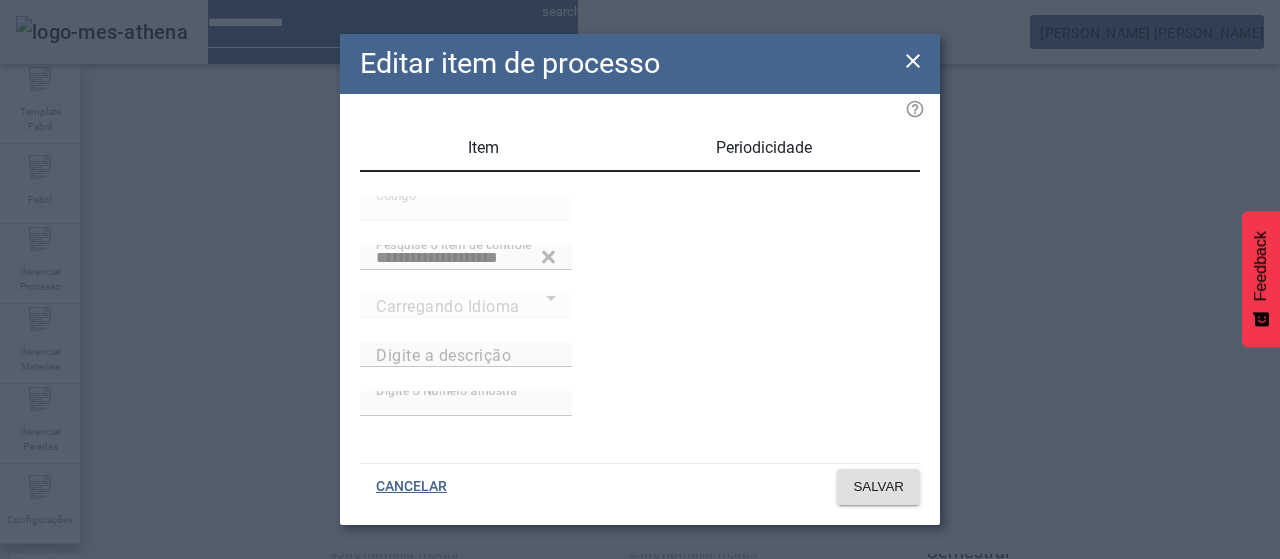 type on "**********" 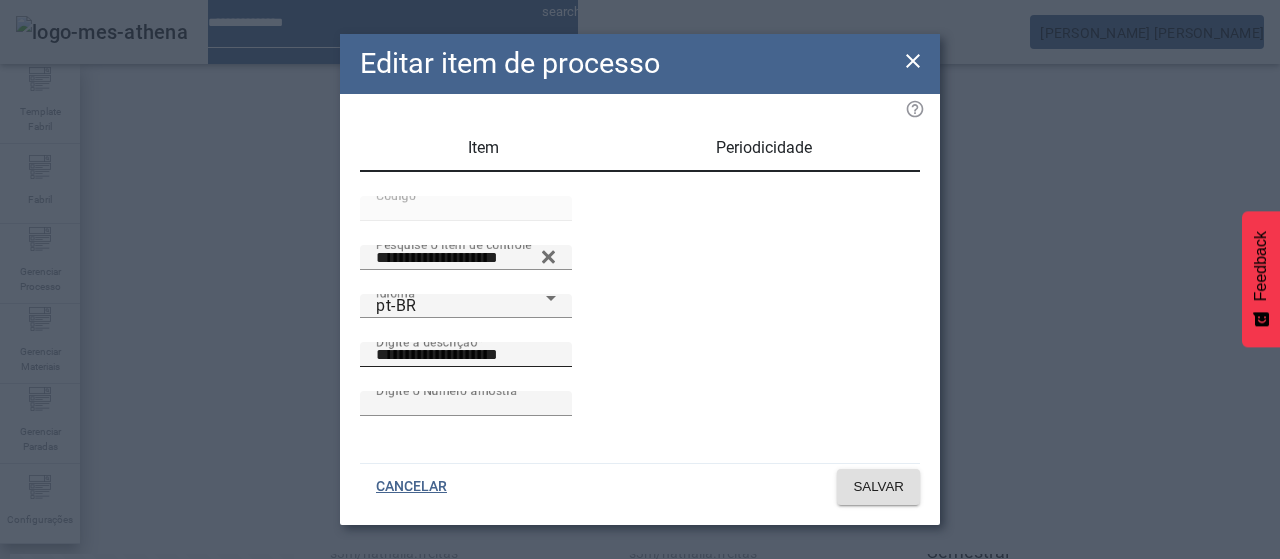 click on "**********" at bounding box center (466, 354) 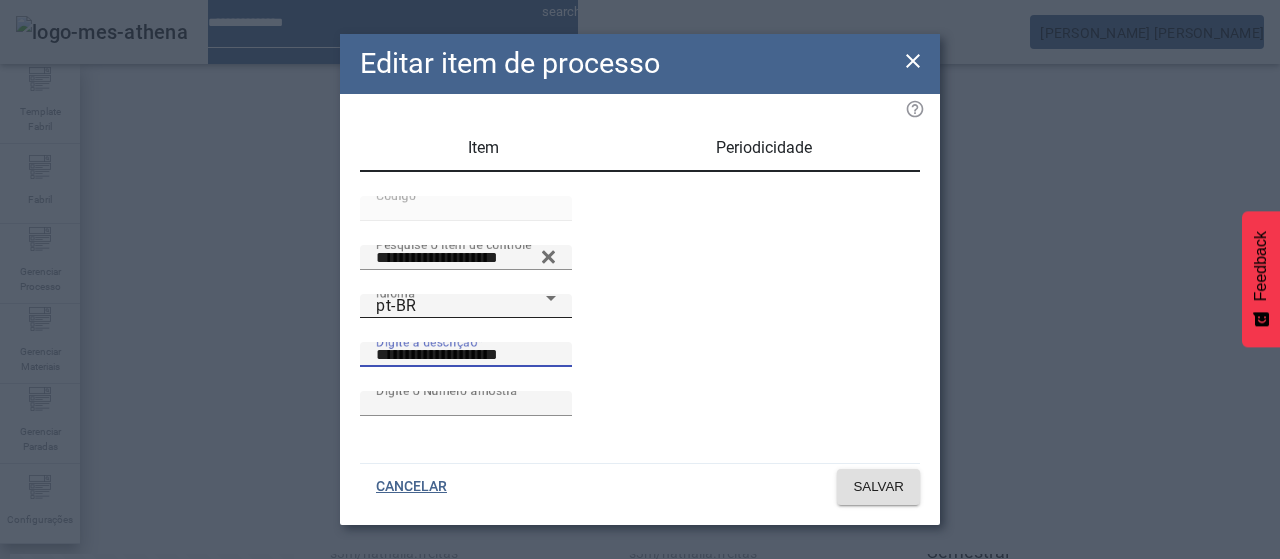 click on "pt-BR" at bounding box center [461, 306] 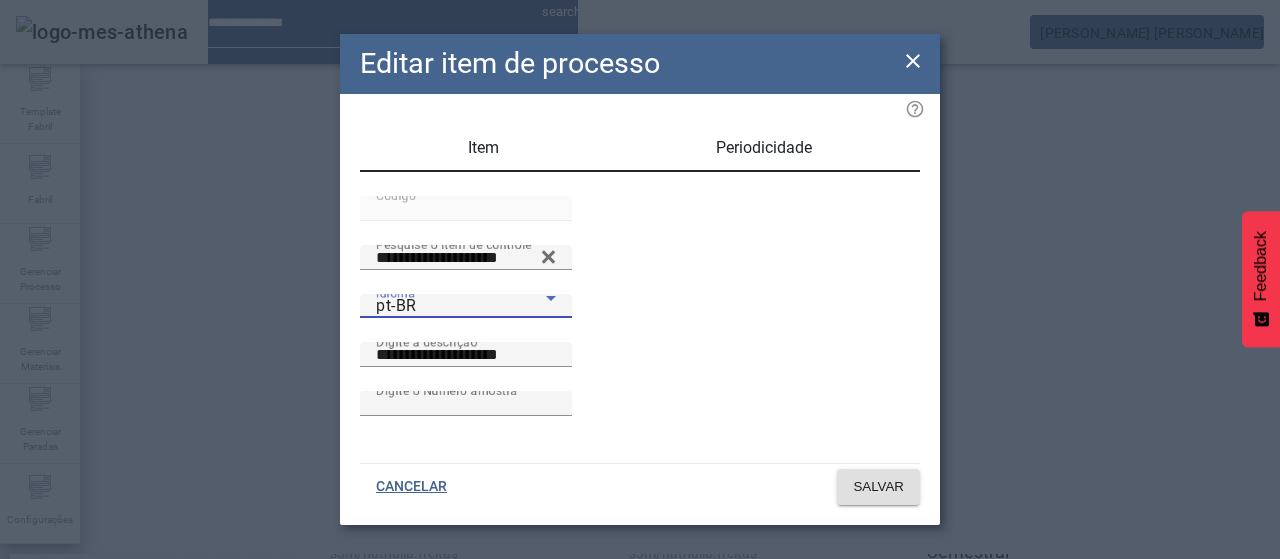 click on "es-ES" at bounding box center (81, 687) 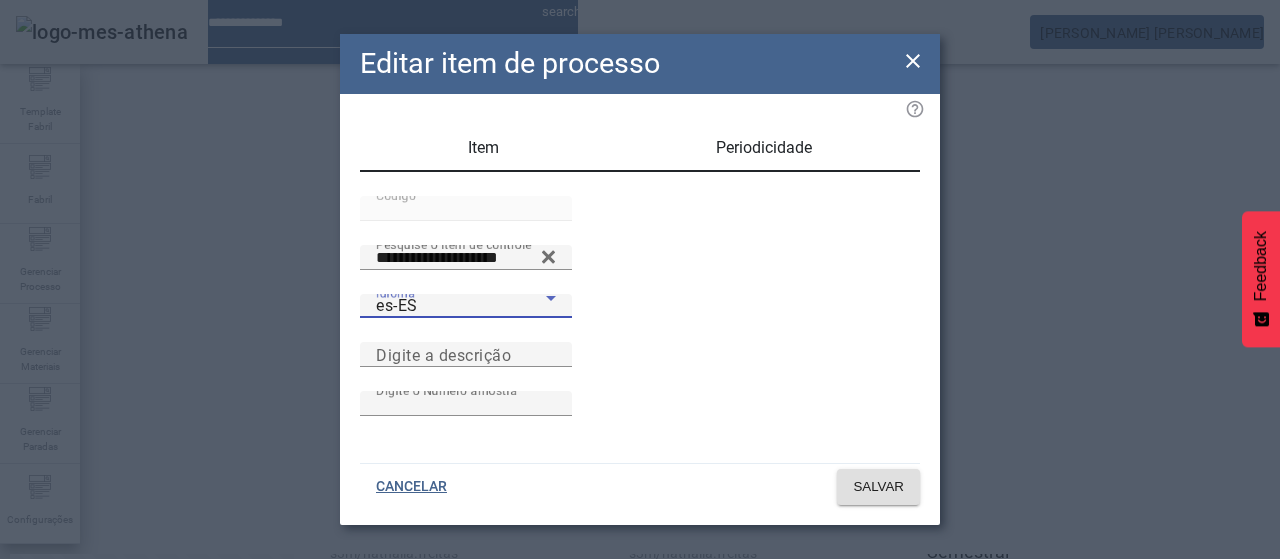 drag, startPoint x: 642, startPoint y: 385, endPoint x: 780, endPoint y: 415, distance: 141.22322 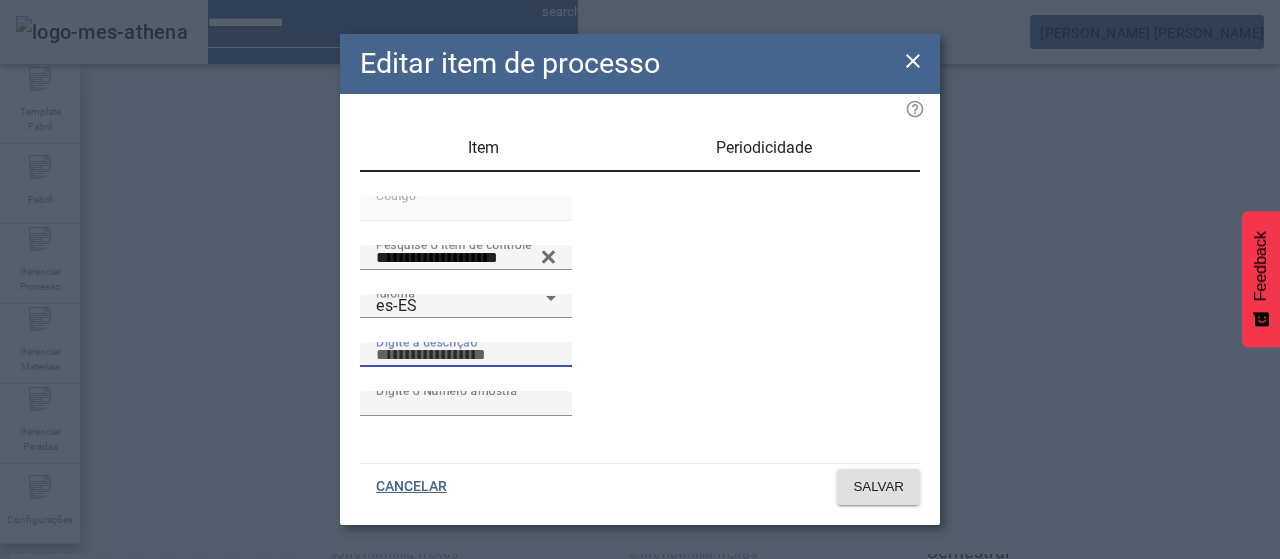 paste on "**********" 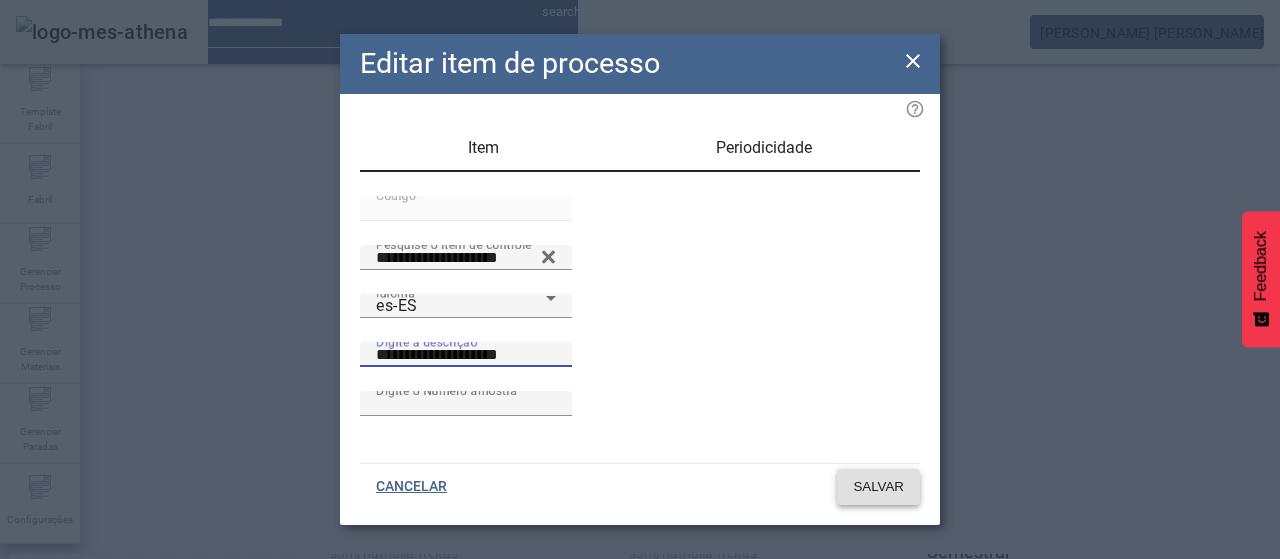 type on "**********" 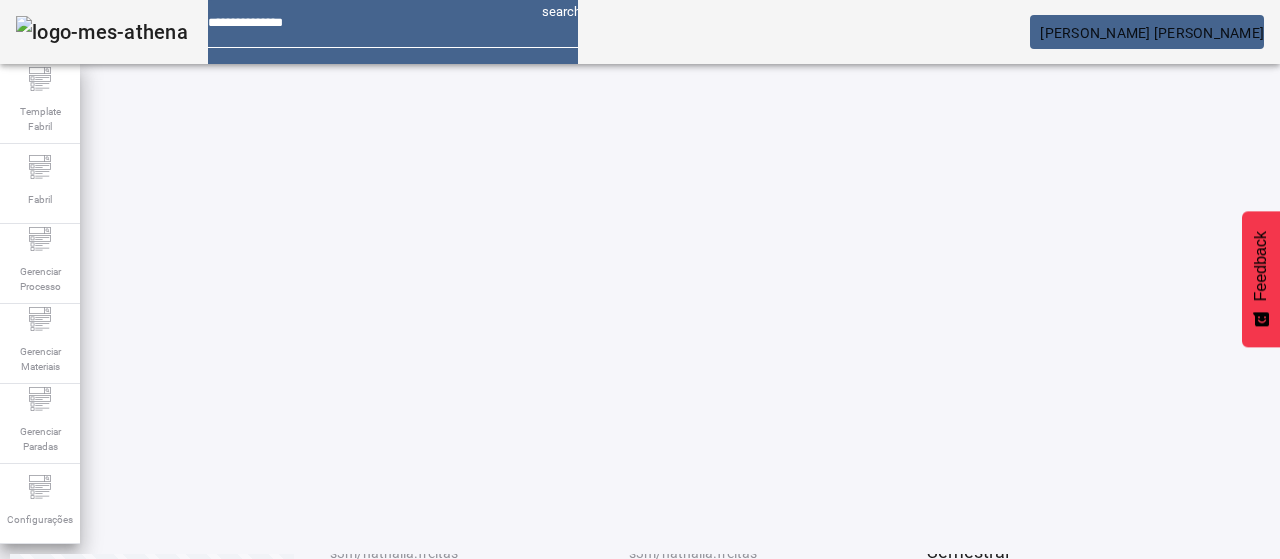 click on "EDITAR" at bounding box center [353, 590] 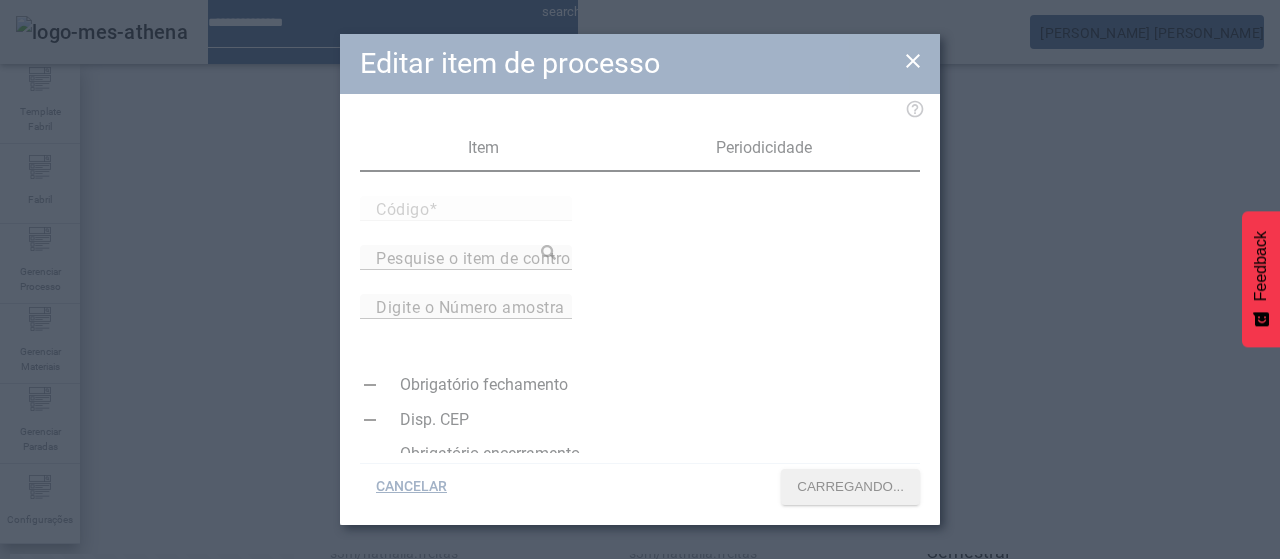 type on "*****" 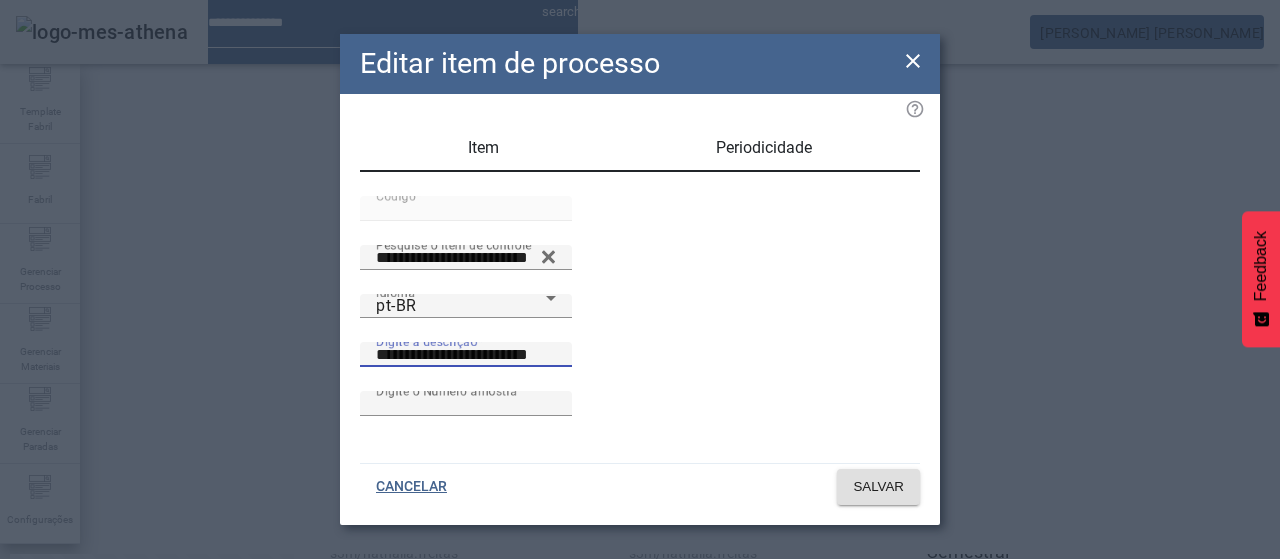 click on "**********" at bounding box center [466, 355] 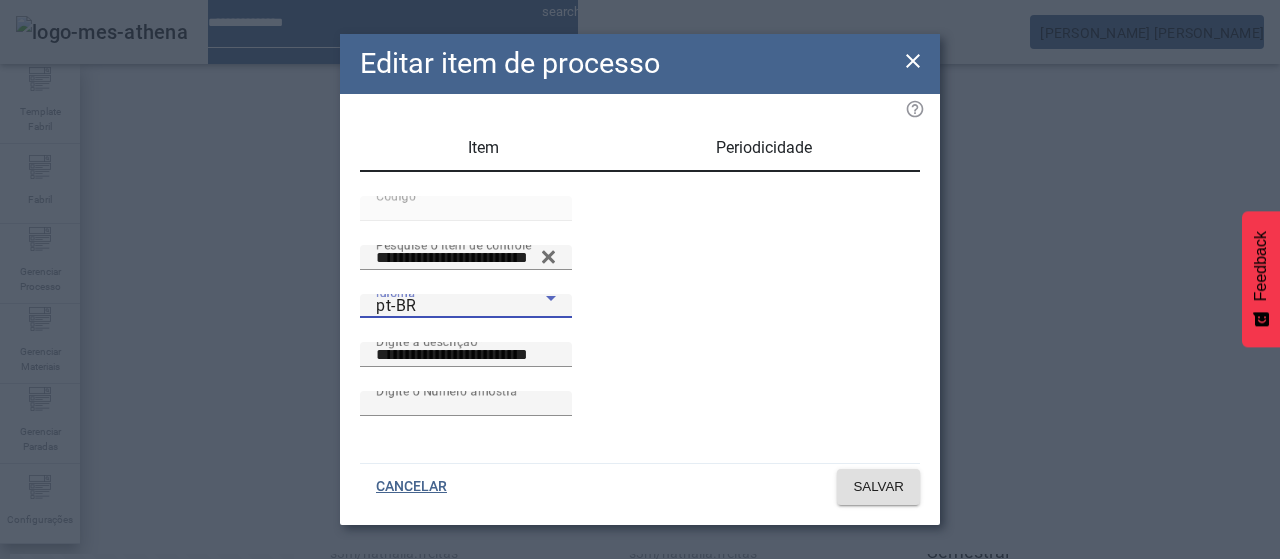 click on "pt-BR" at bounding box center (461, 306) 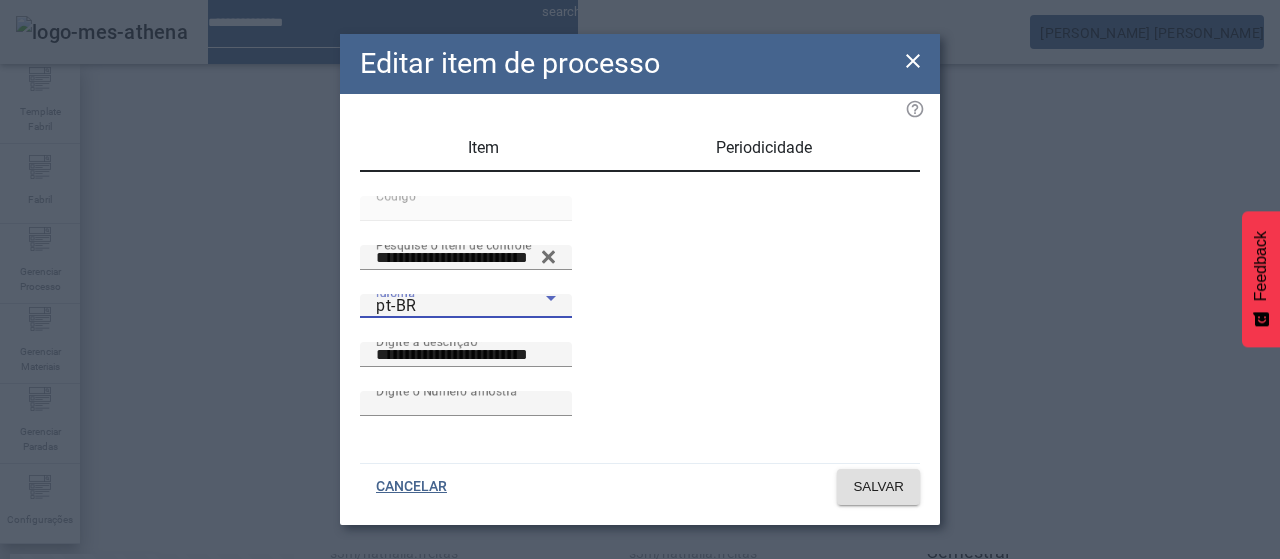 click on "es-ES" at bounding box center [81, 687] 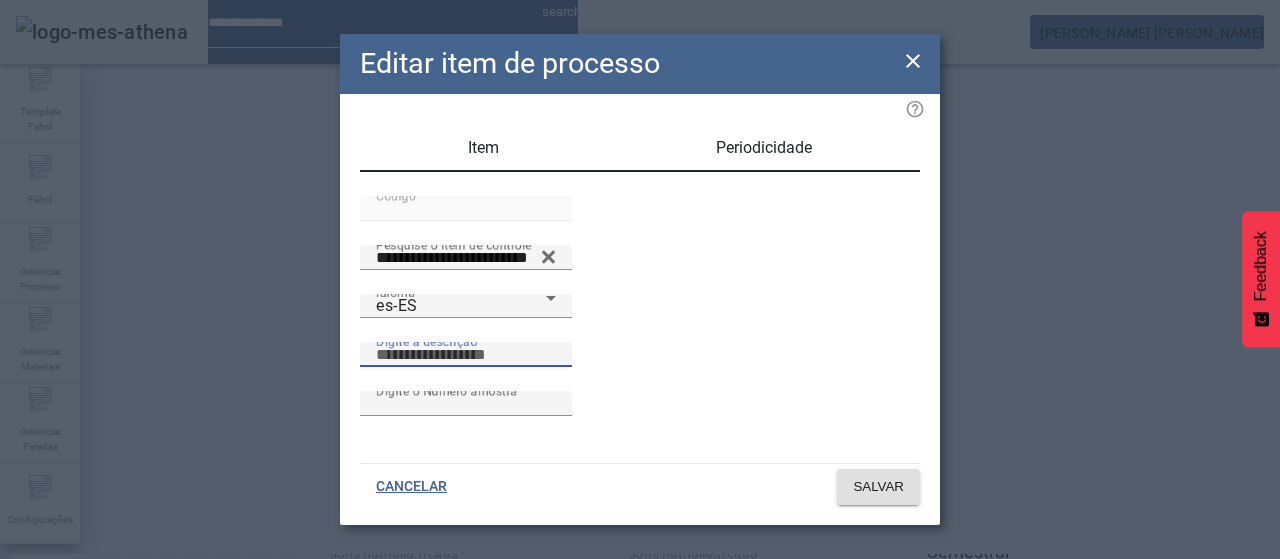 drag, startPoint x: 805, startPoint y: 390, endPoint x: 815, endPoint y: 393, distance: 10.440307 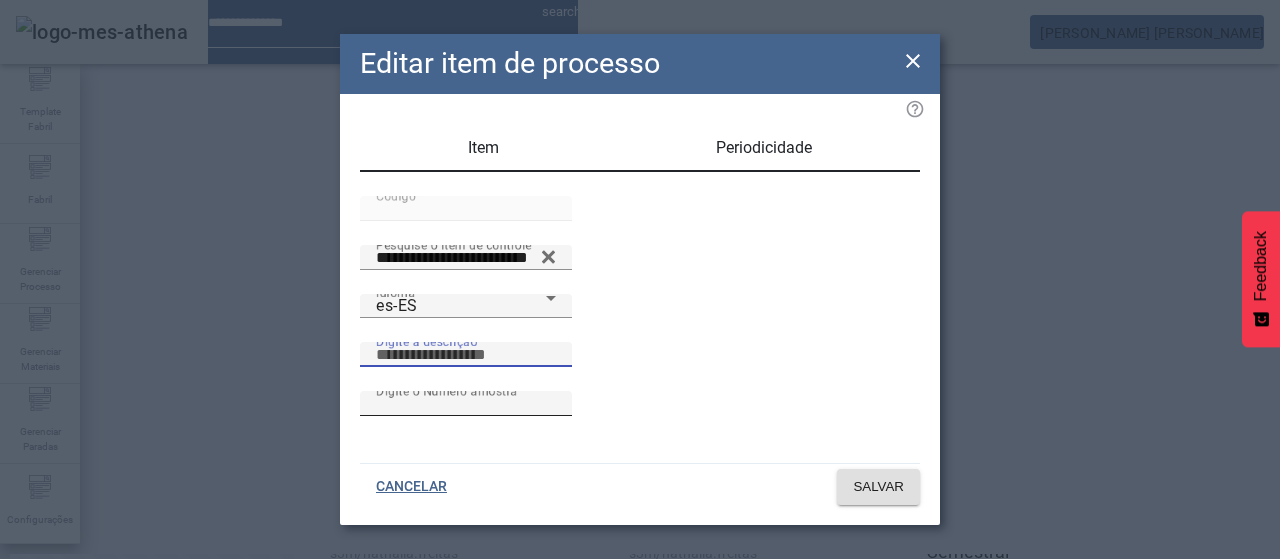 paste on "**********" 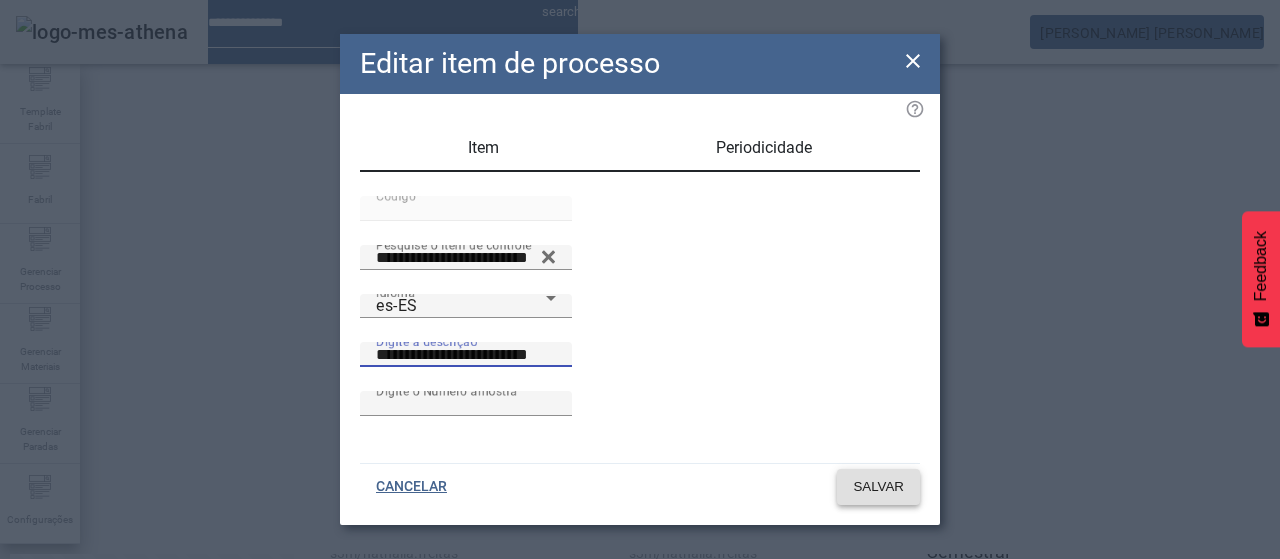 type on "**********" 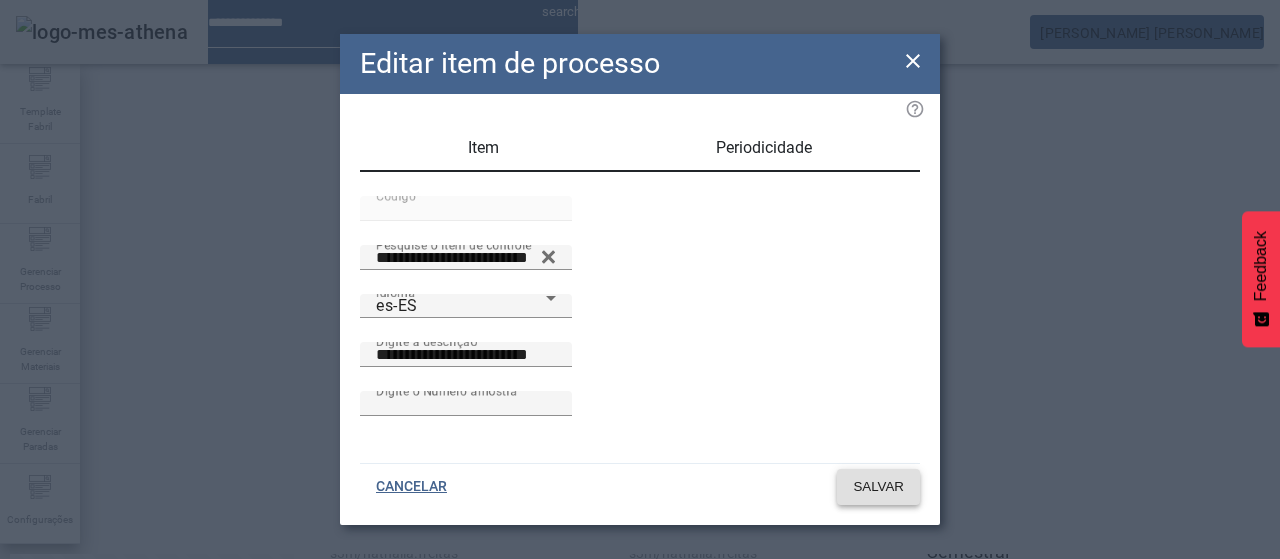 click on "SALVAR" 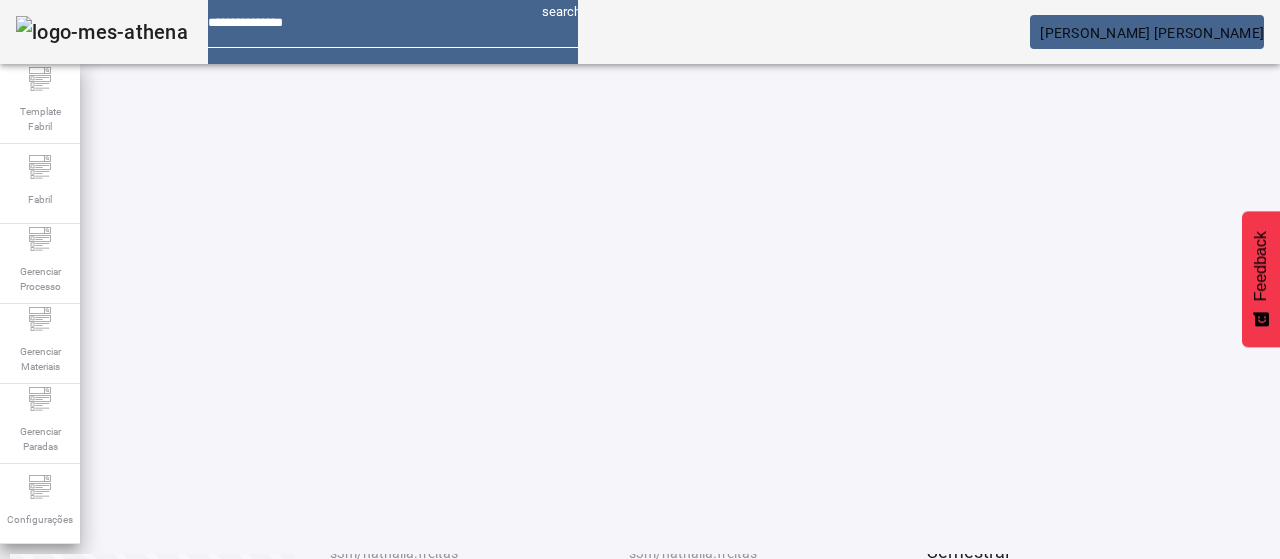 click on "EDITAR" at bounding box center (353, 590) 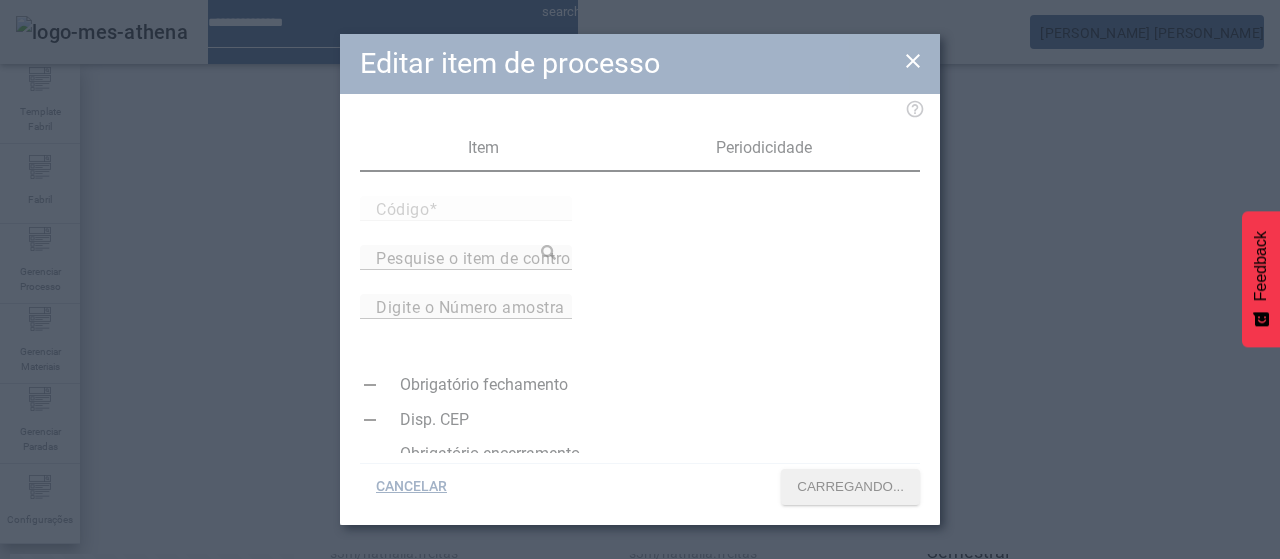 type on "*****" 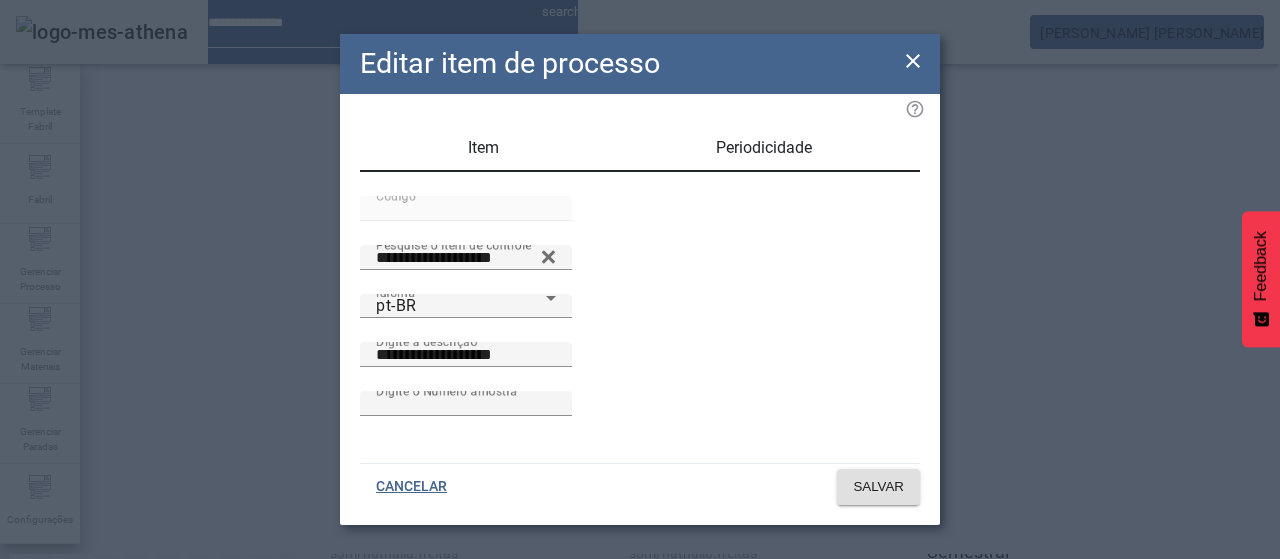 drag, startPoint x: 584, startPoint y: 373, endPoint x: 550, endPoint y: 383, distance: 35.44009 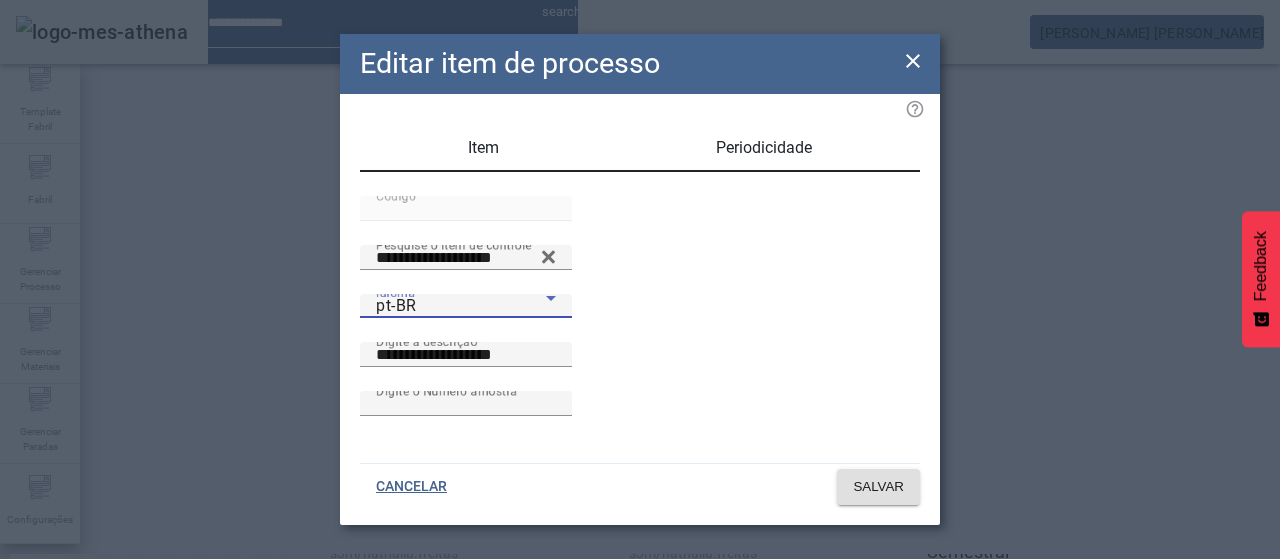 click on "pt-BR" at bounding box center (461, 306) 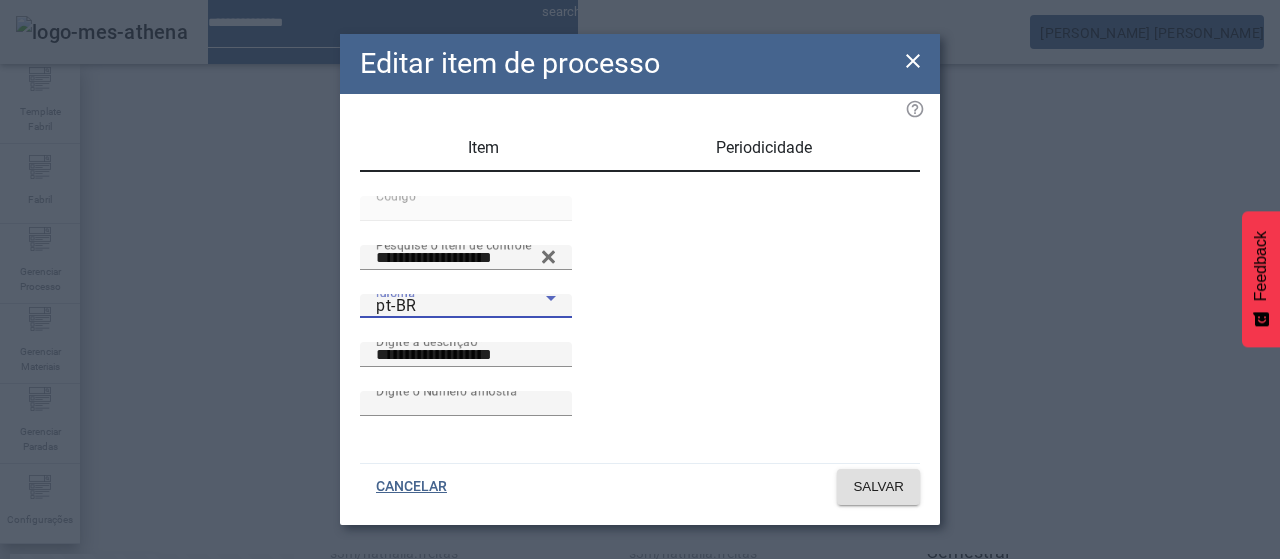 click on "es-ES" at bounding box center [81, 687] 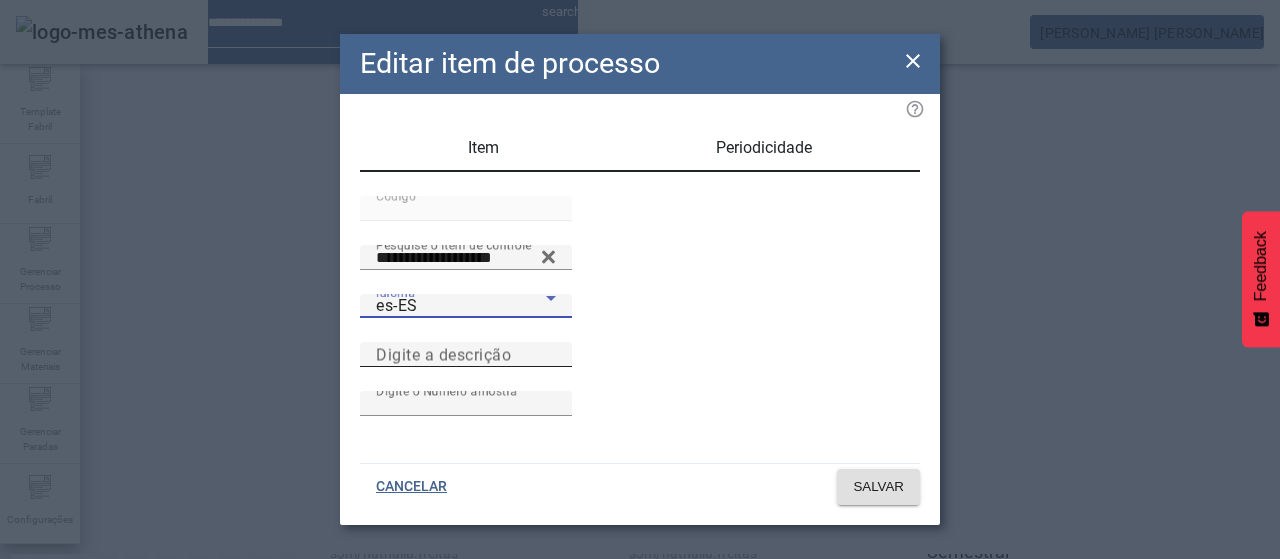 drag, startPoint x: 606, startPoint y: 386, endPoint x: 743, endPoint y: 406, distance: 138.45216 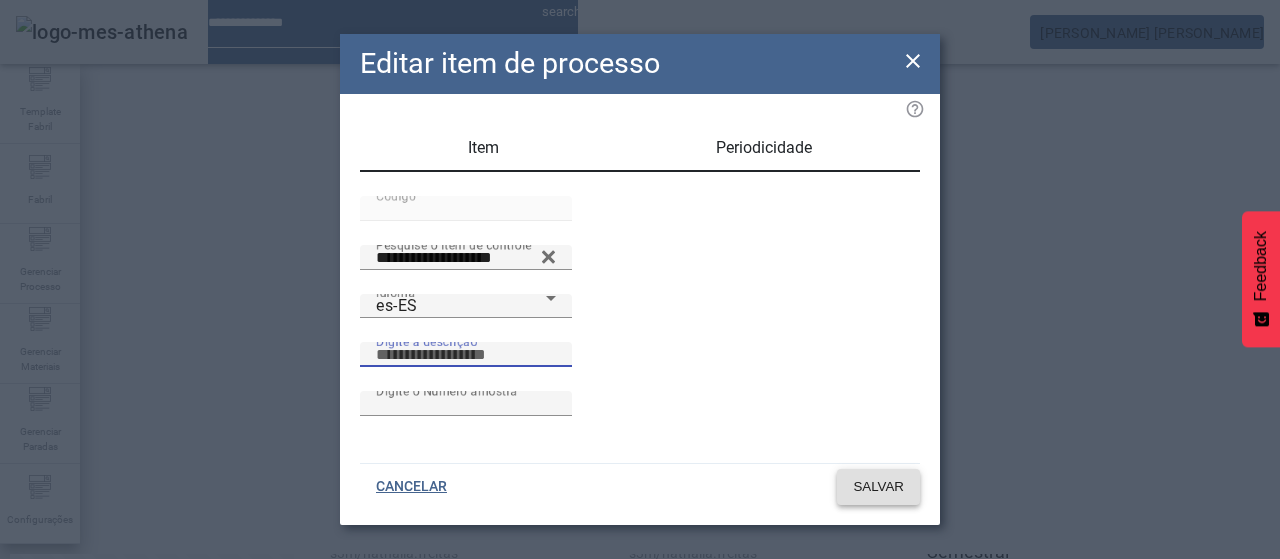 paste on "**********" 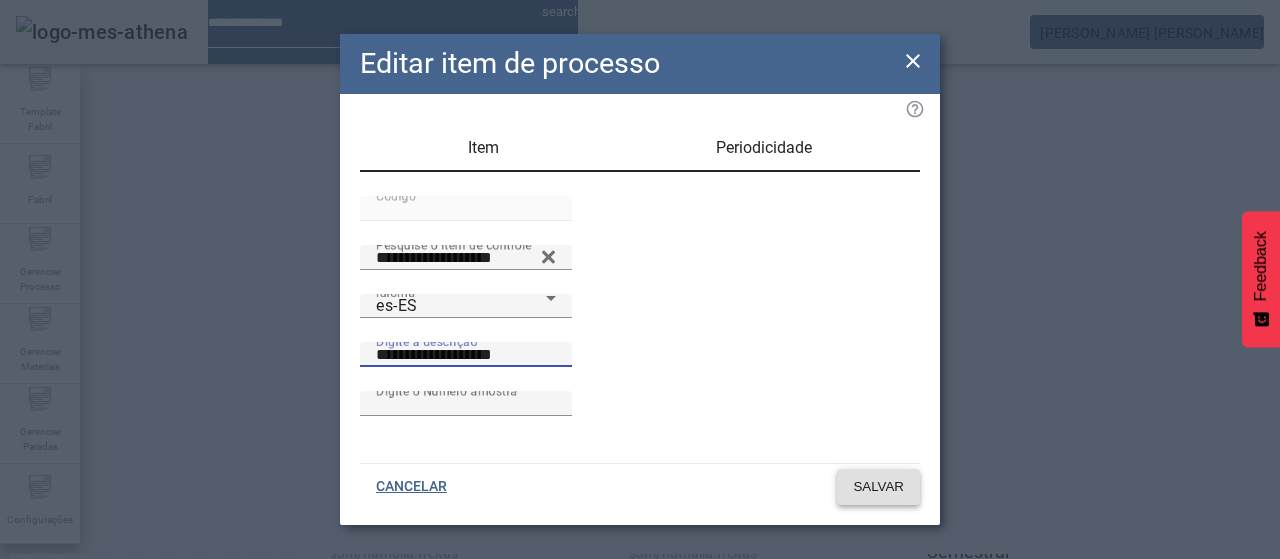 type on "**********" 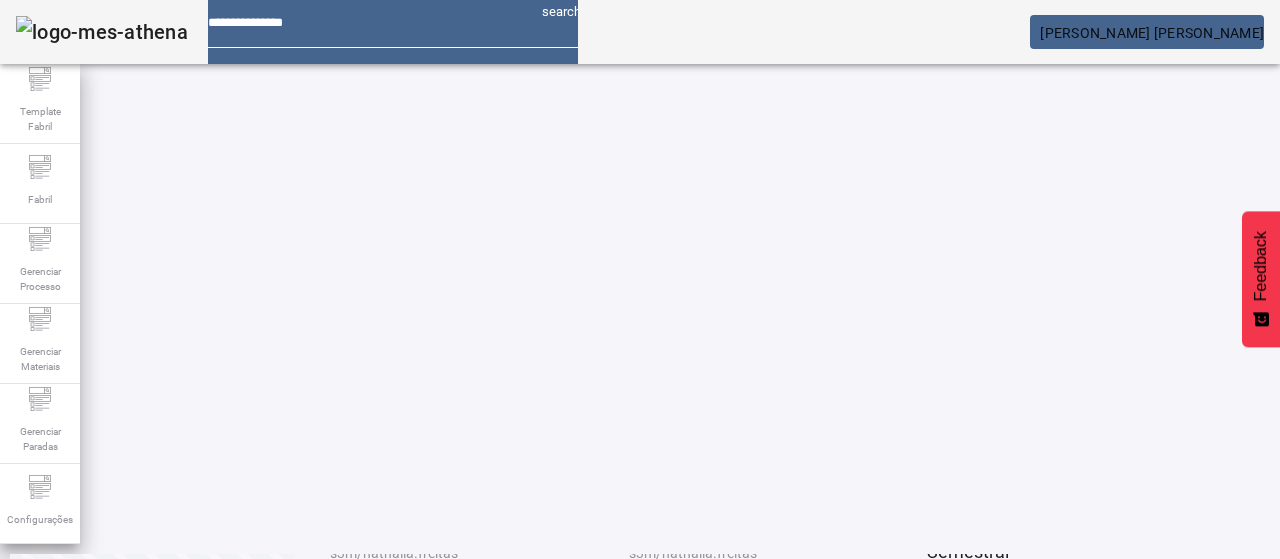 drag, startPoint x: 965, startPoint y: 437, endPoint x: 979, endPoint y: 415, distance: 26.076809 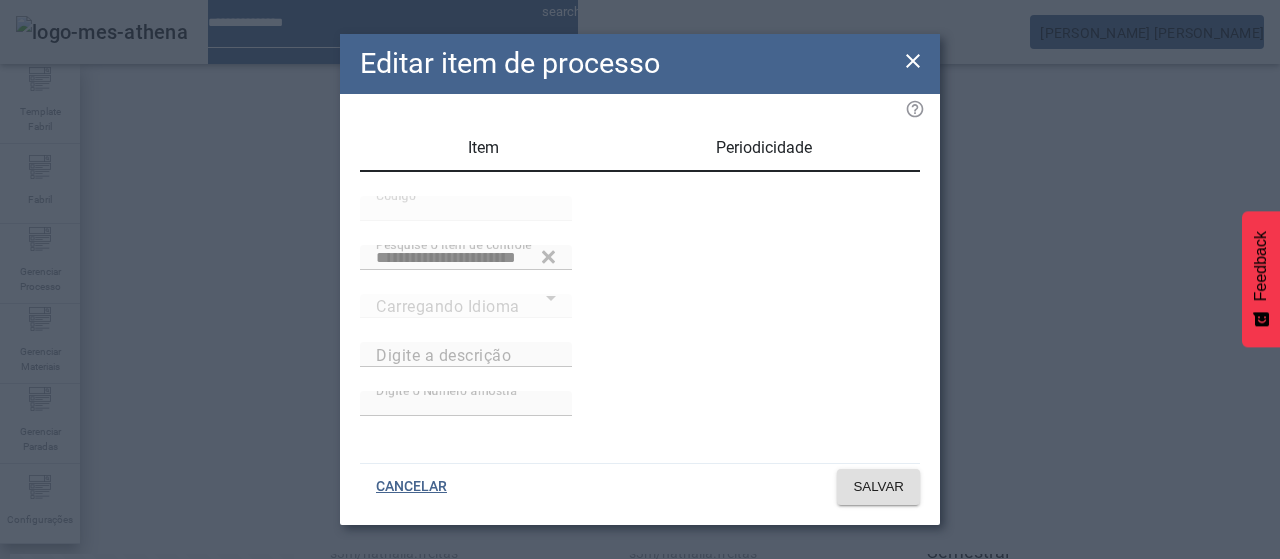 type on "**********" 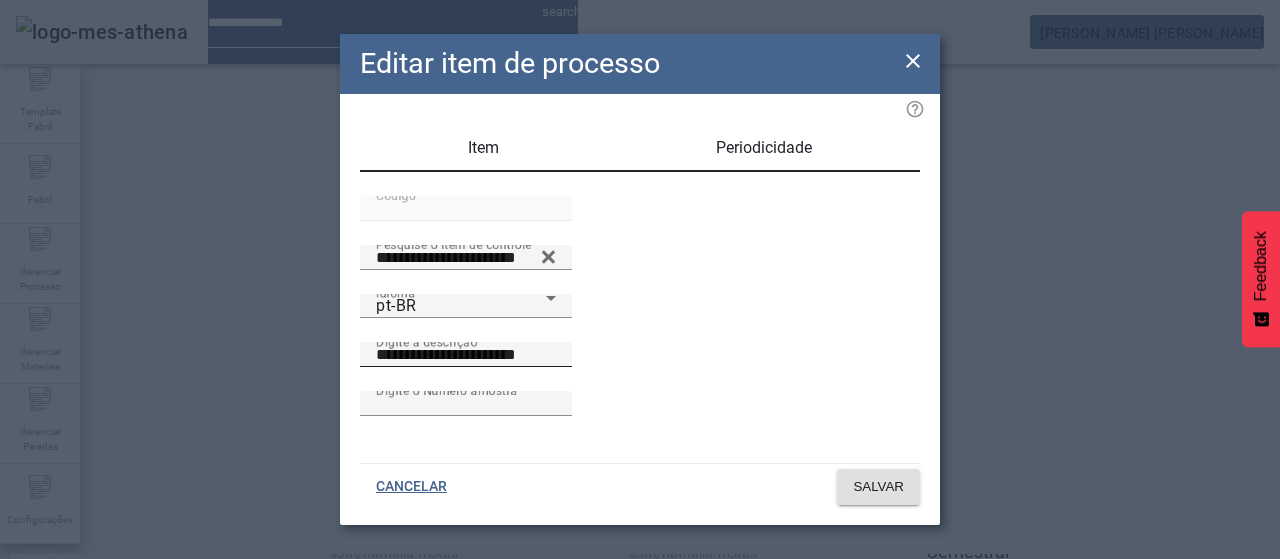 click on "**********" at bounding box center [466, 355] 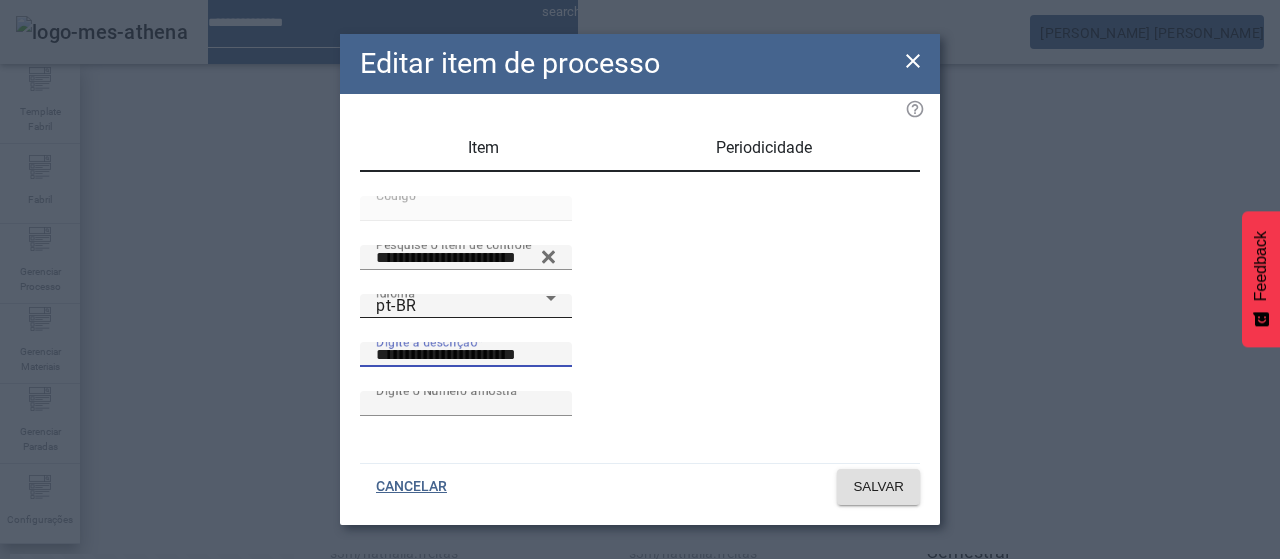 click on "pt-BR" at bounding box center [461, 306] 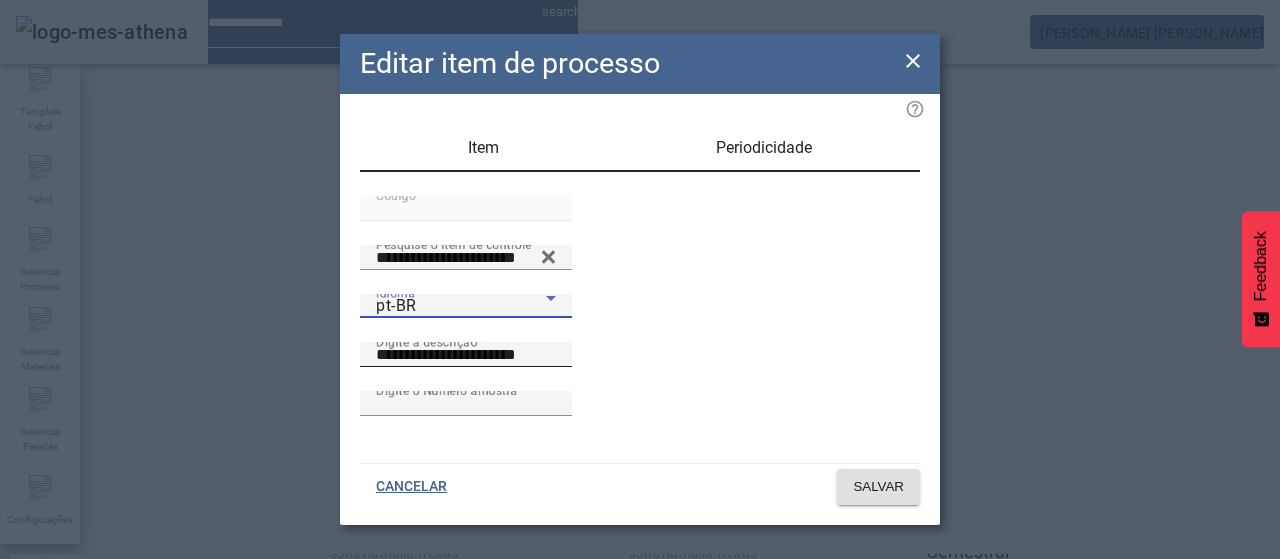 click at bounding box center (640, 559) 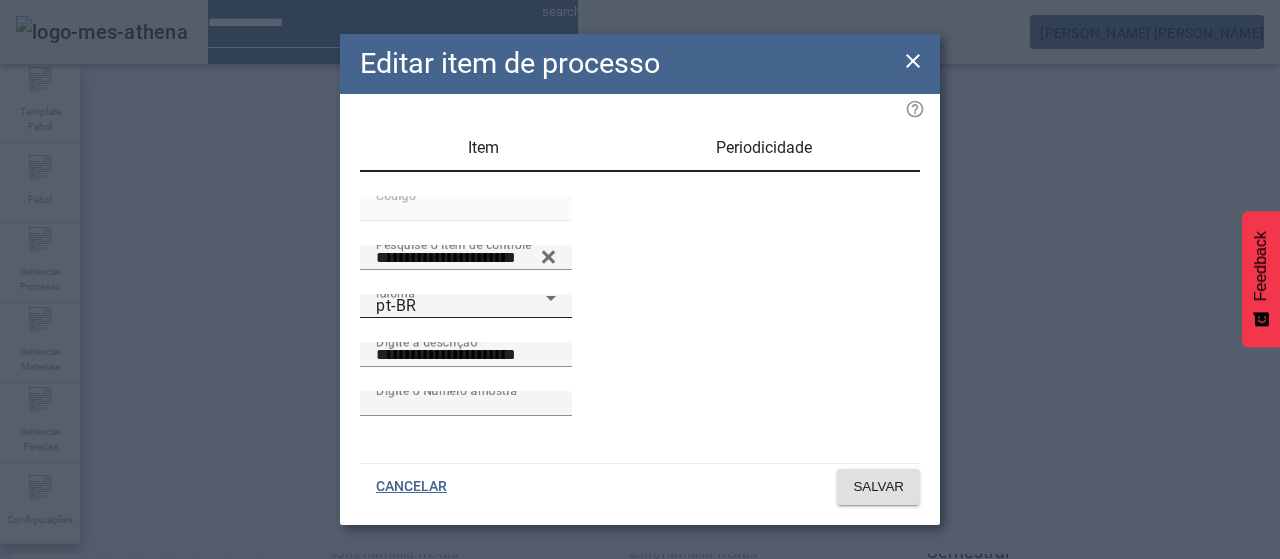 click on "pt-BR" at bounding box center (461, 306) 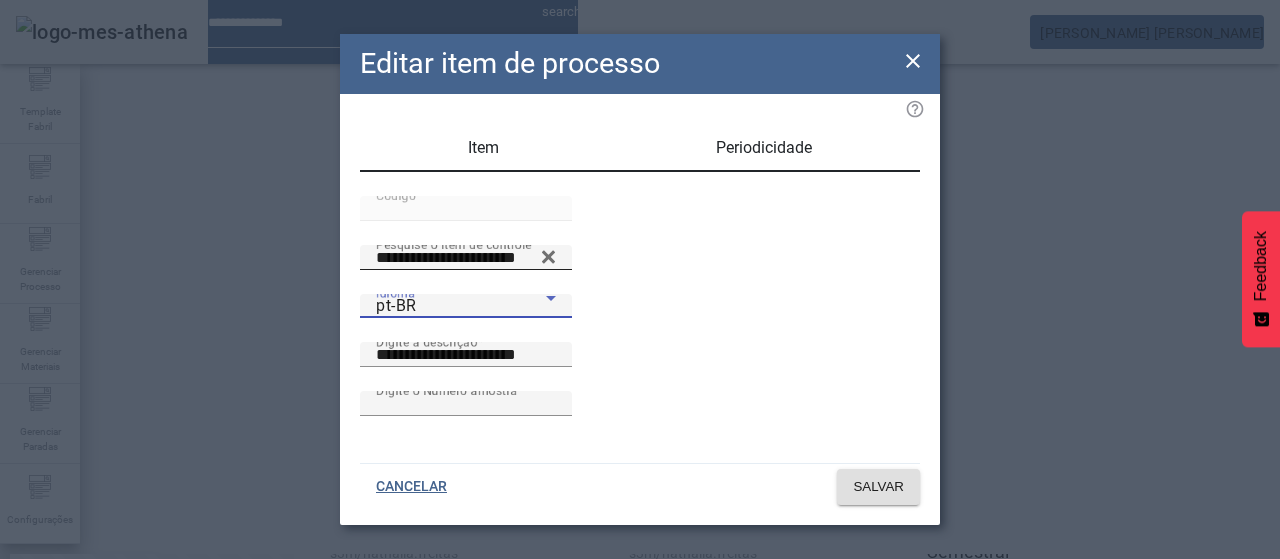 click on "es-ES" at bounding box center (81, 687) 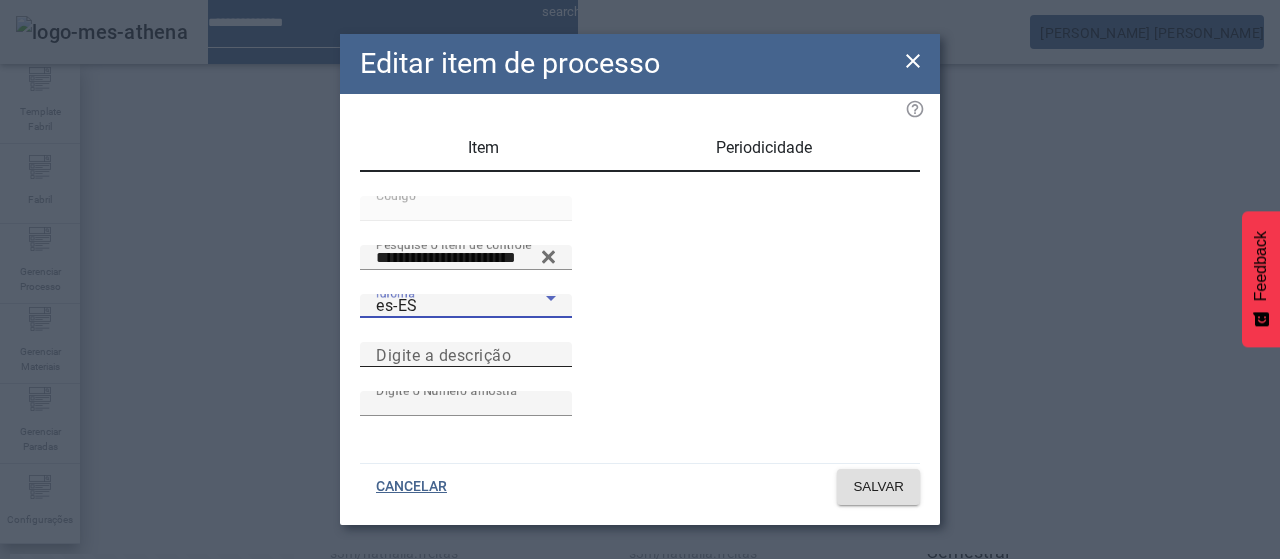 drag, startPoint x: 621, startPoint y: 384, endPoint x: 686, endPoint y: 401, distance: 67.18631 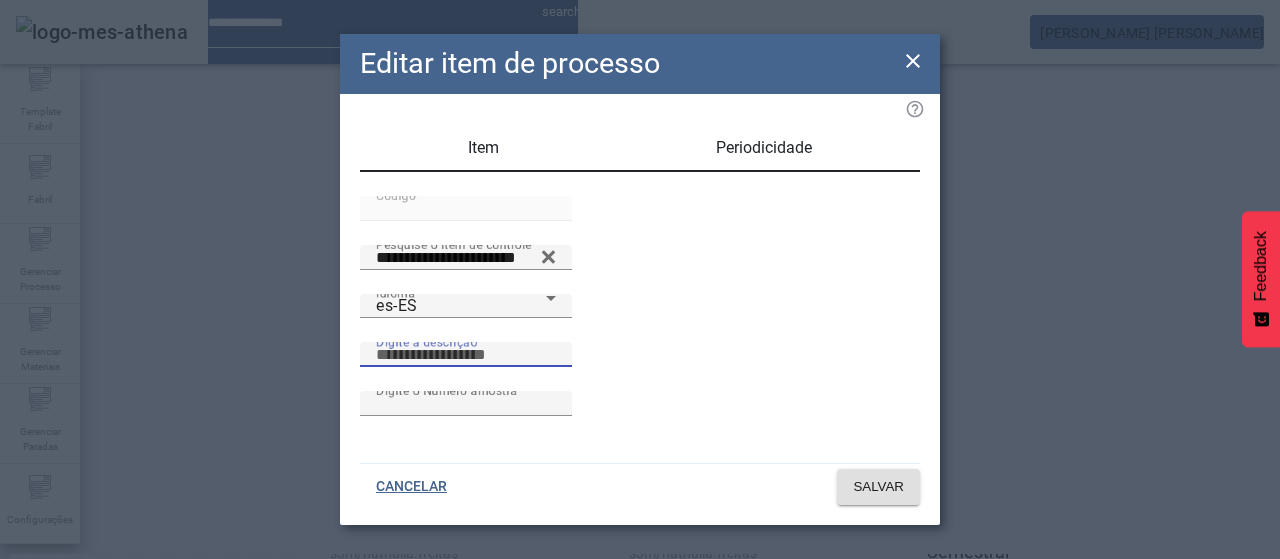paste on "**********" 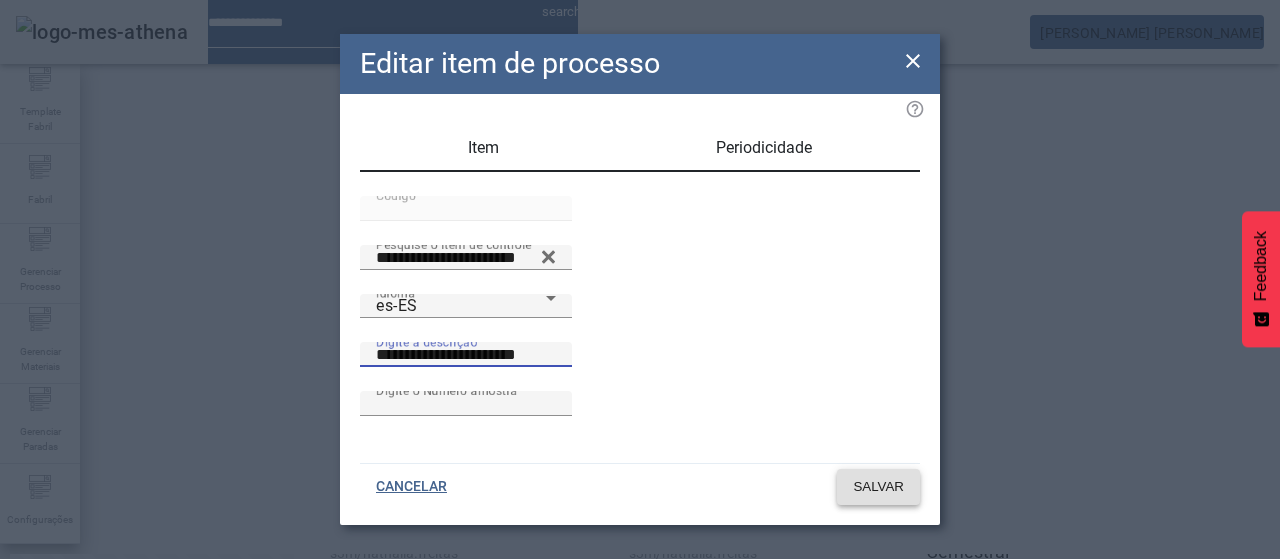 type on "**********" 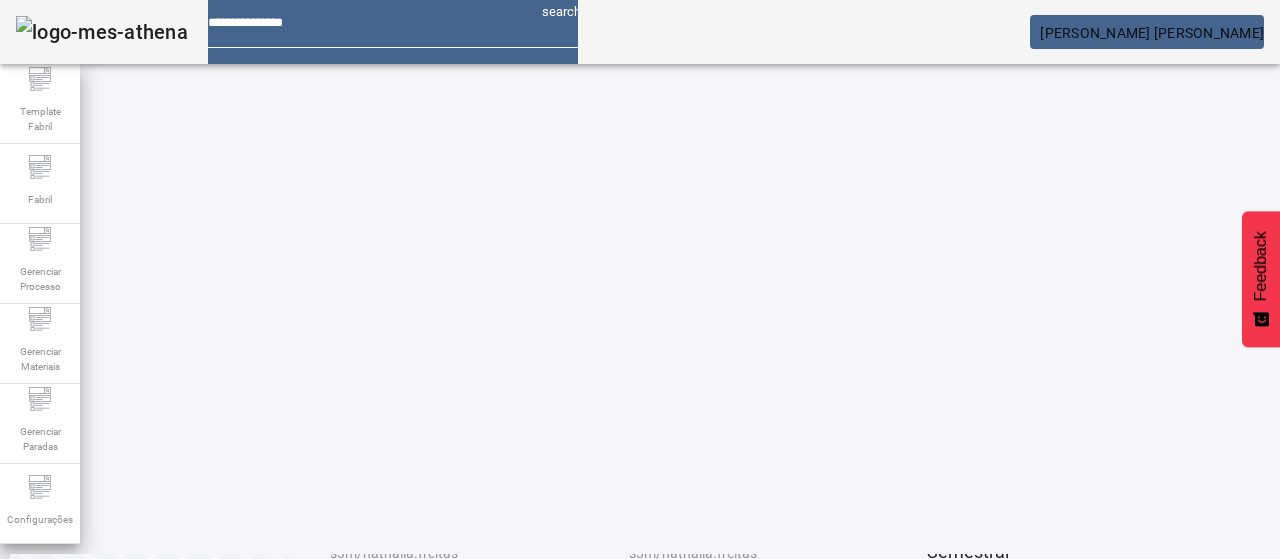click on "2" 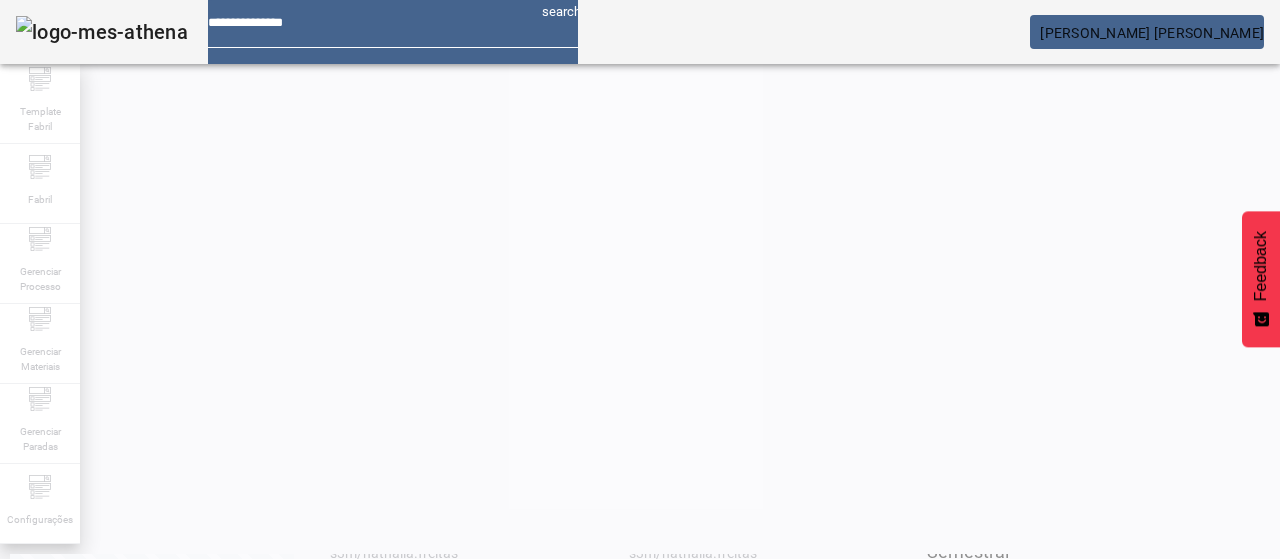 scroll, scrollTop: 0, scrollLeft: 0, axis: both 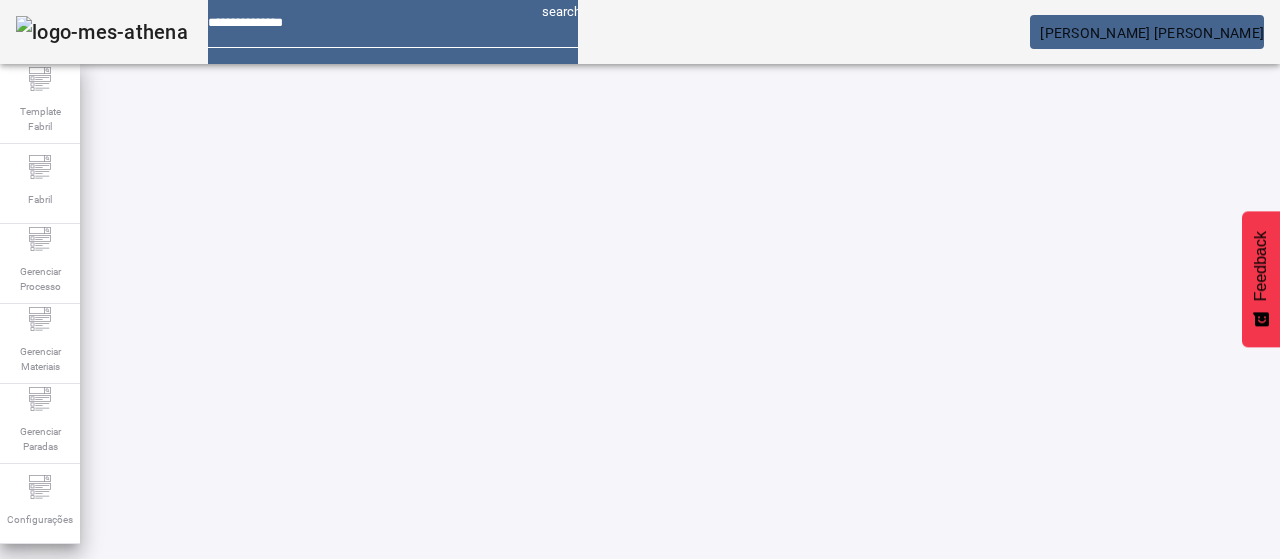 click at bounding box center (353, 864) 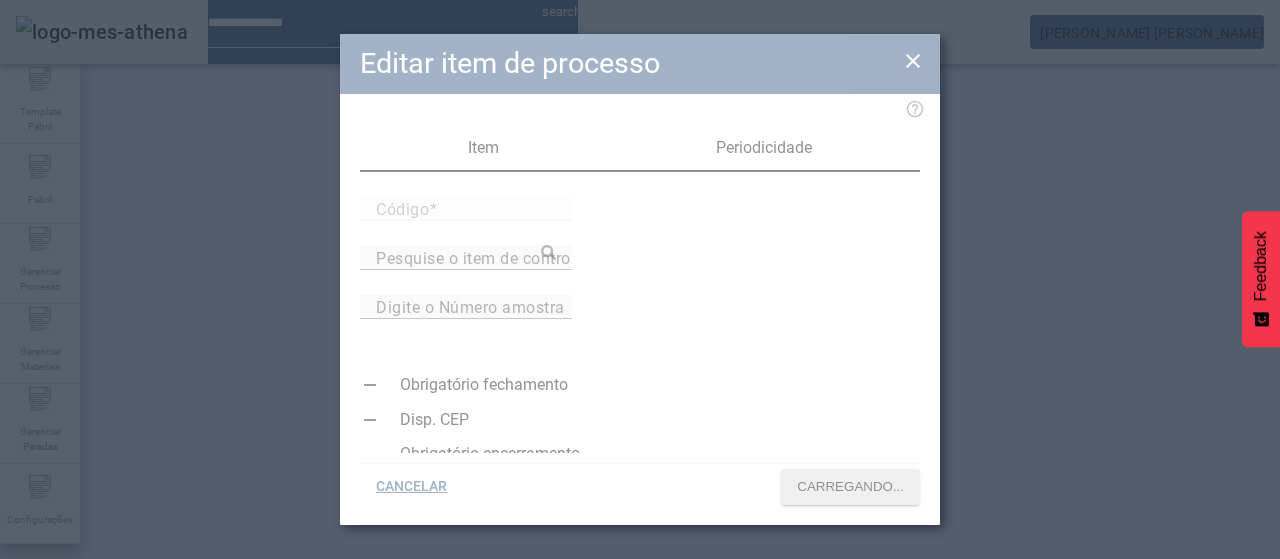 type on "*****" 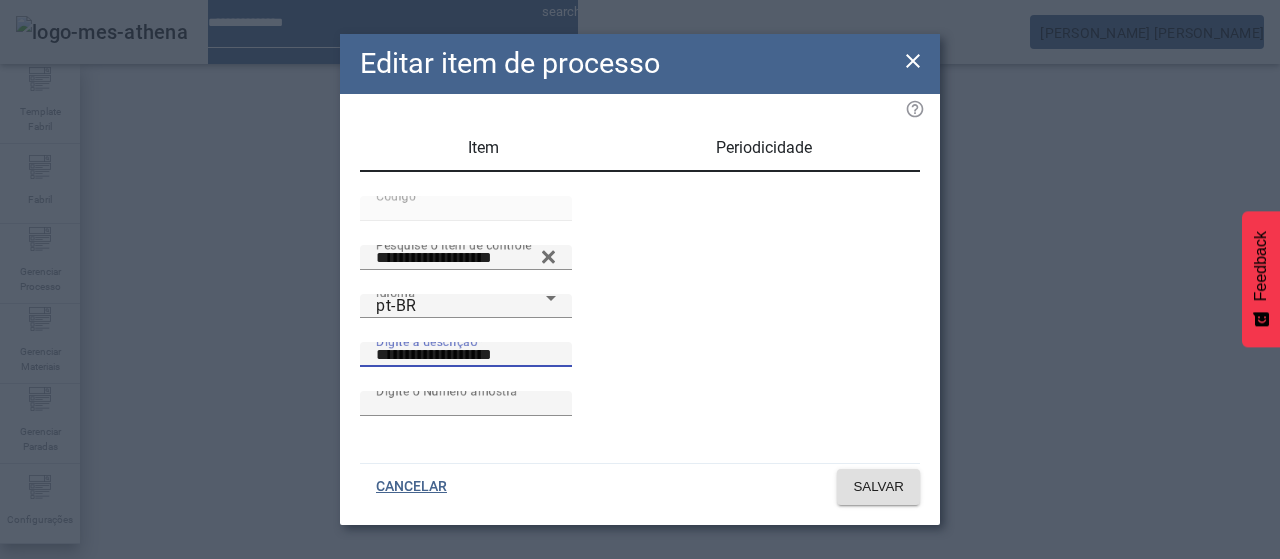 click on "**********" at bounding box center [466, 355] 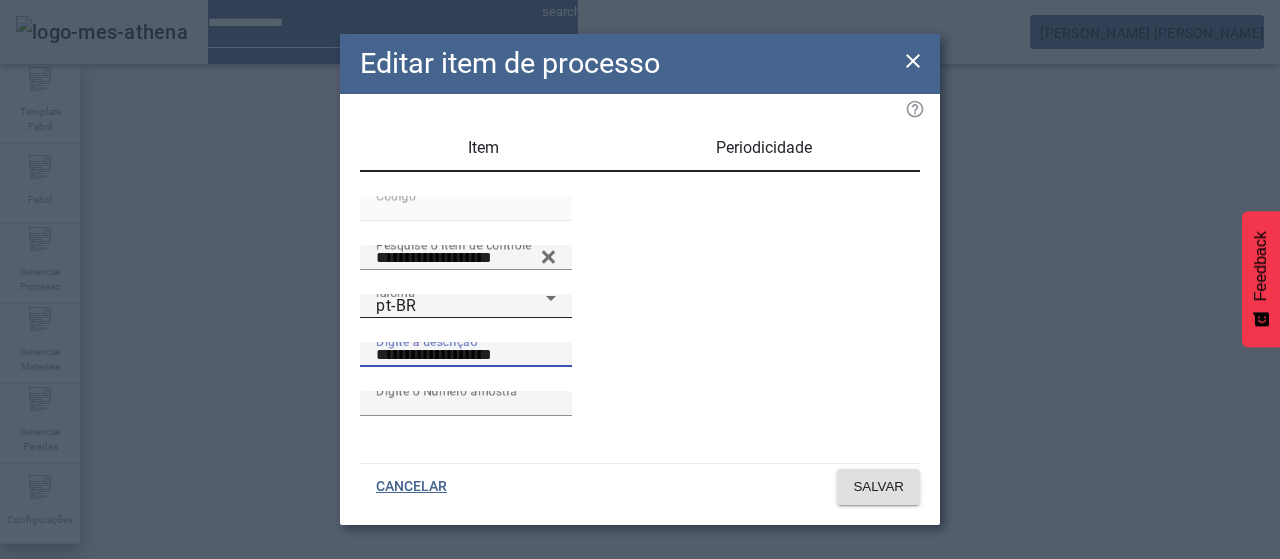 click on "pt-BR" at bounding box center (461, 306) 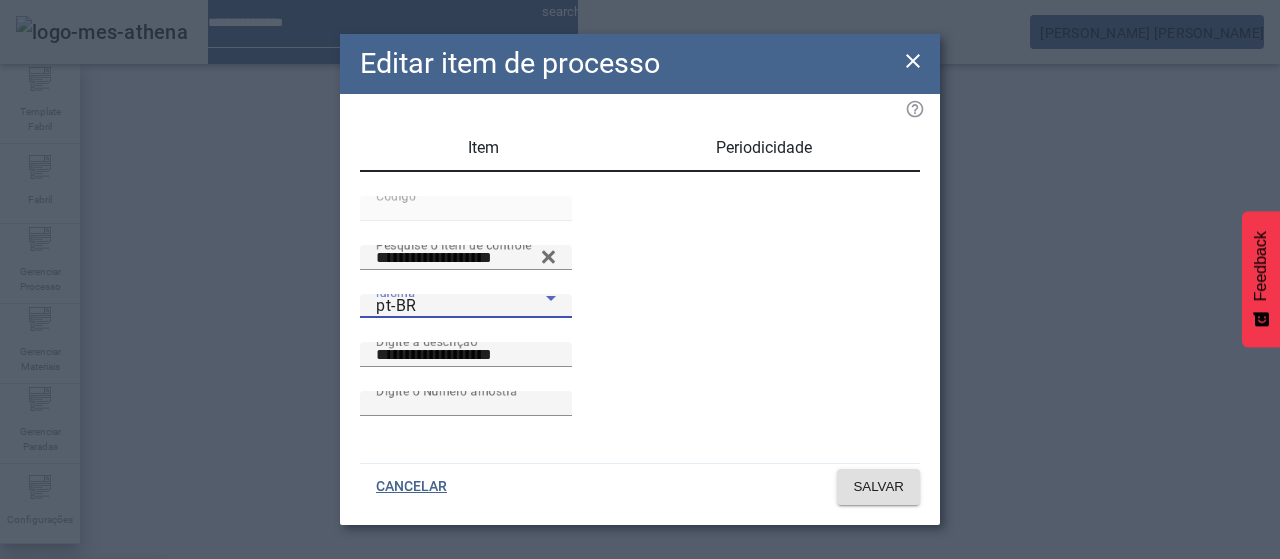 drag, startPoint x: 451, startPoint y: 319, endPoint x: 465, endPoint y: 332, distance: 19.104973 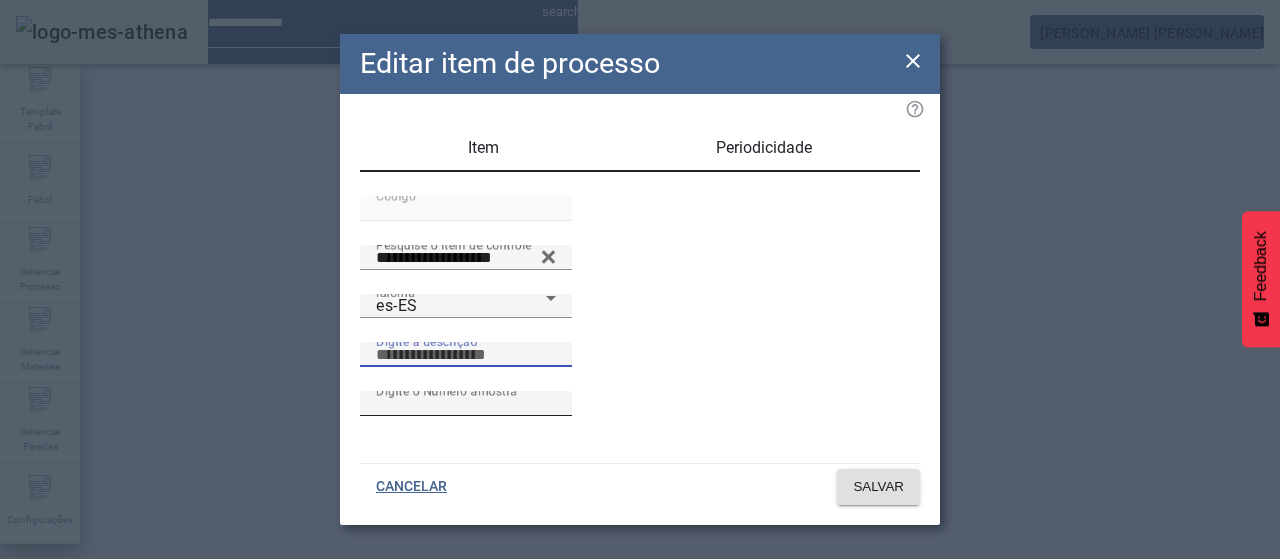 drag, startPoint x: 601, startPoint y: 398, endPoint x: 690, endPoint y: 436, distance: 96.77293 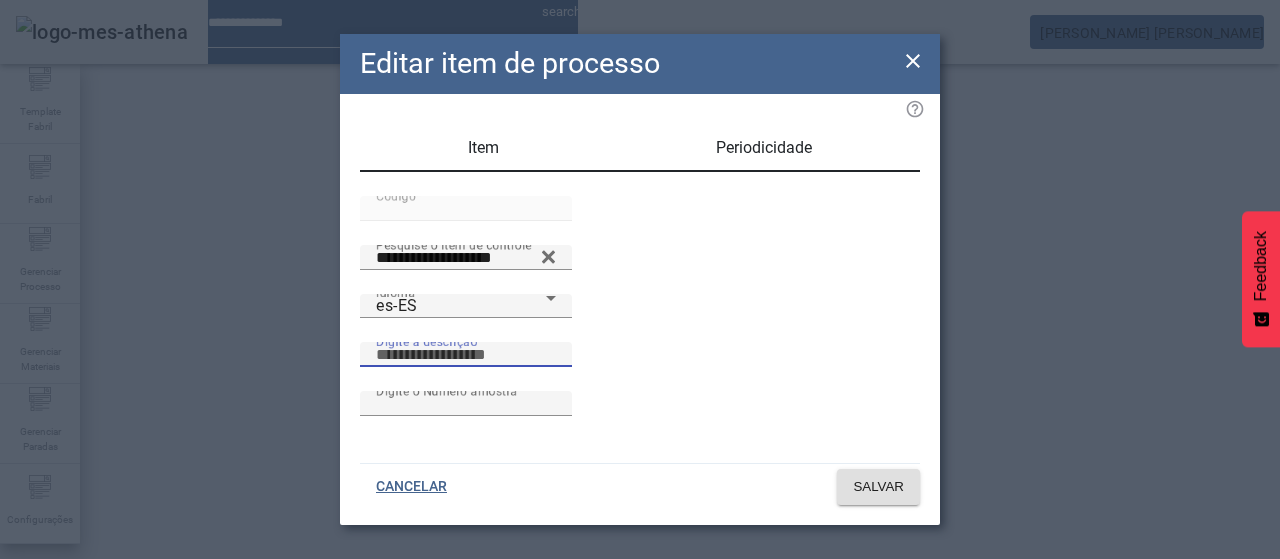 paste on "**********" 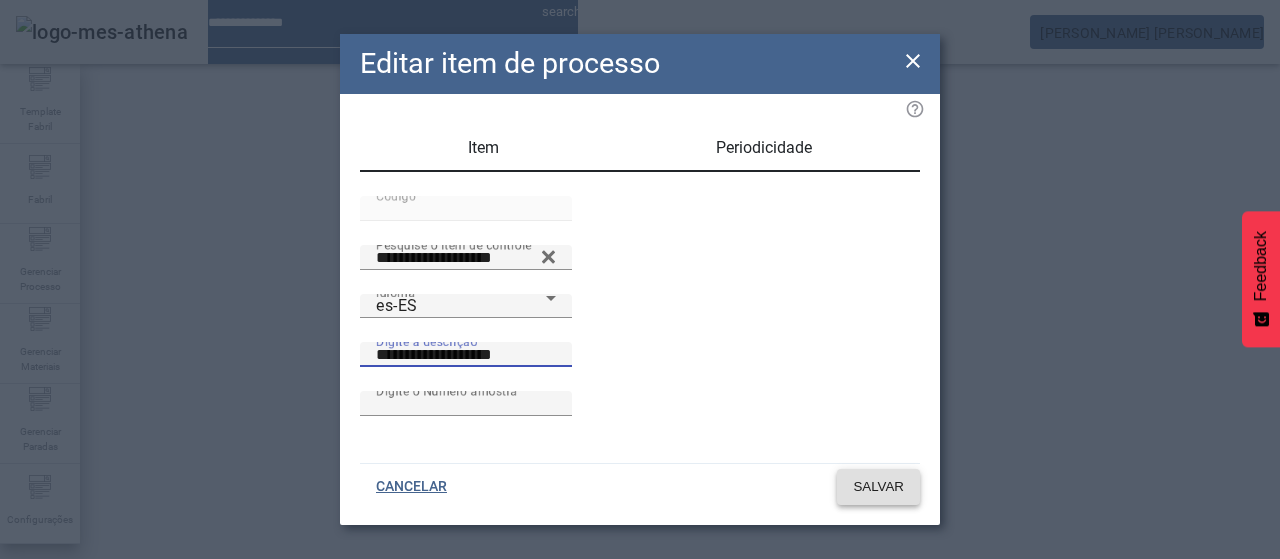 type on "**********" 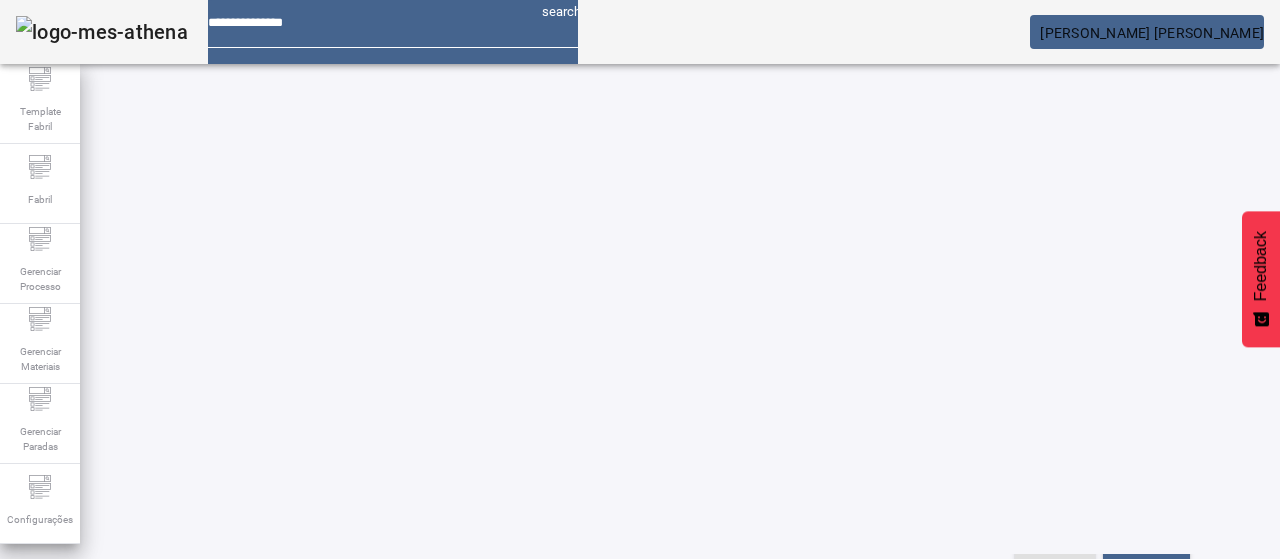 scroll, scrollTop: 274, scrollLeft: 0, axis: vertical 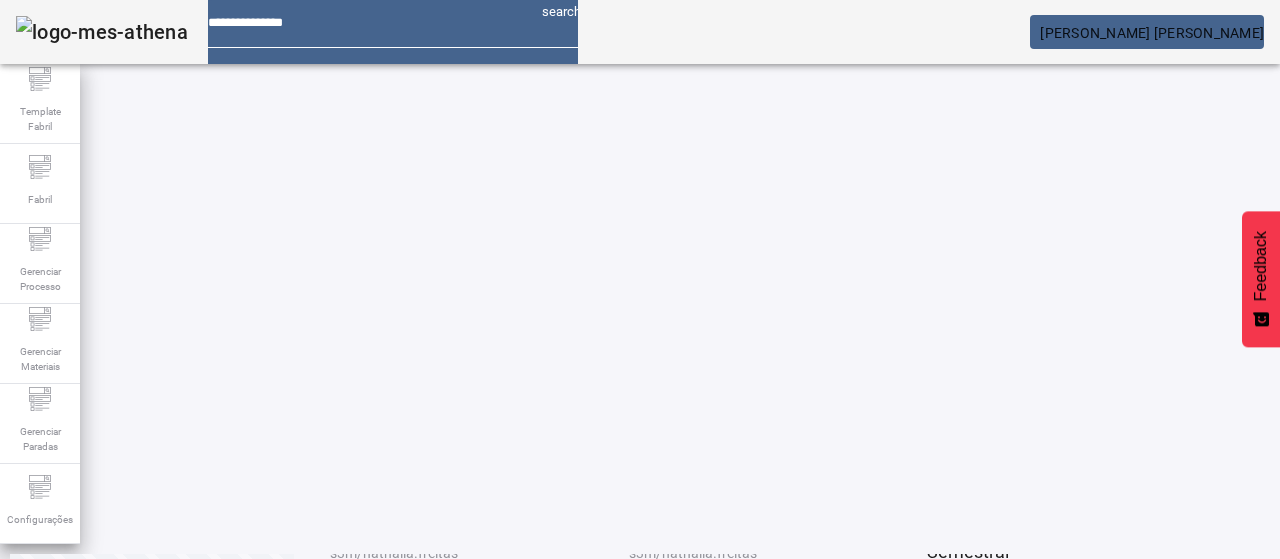 click on "2" 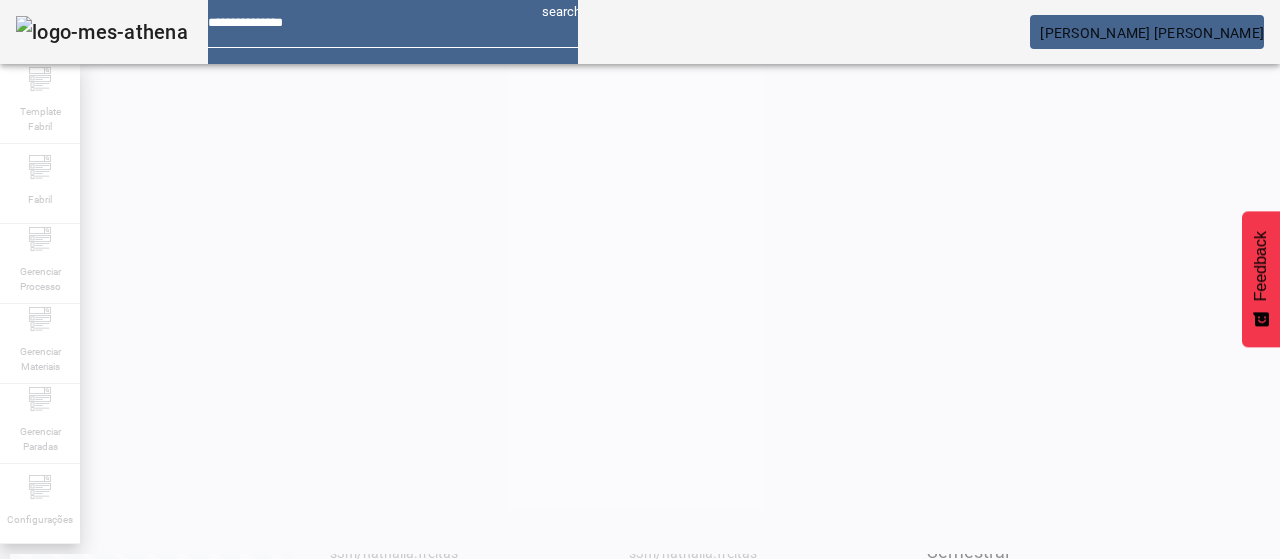 scroll, scrollTop: 0, scrollLeft: 0, axis: both 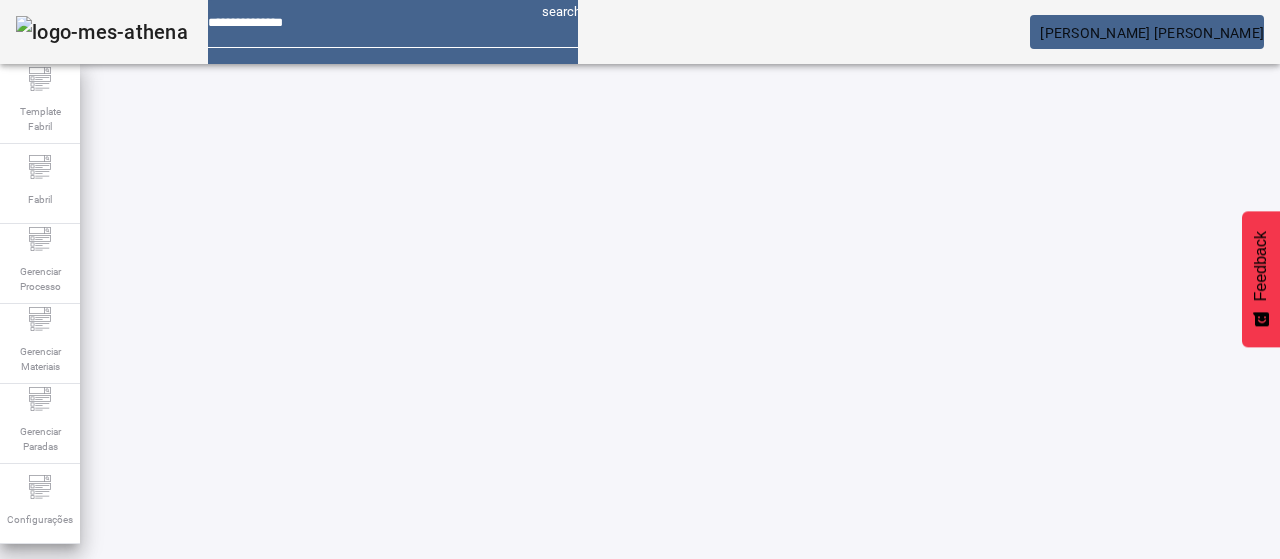 click on "EDITAR" at bounding box center [652, 864] 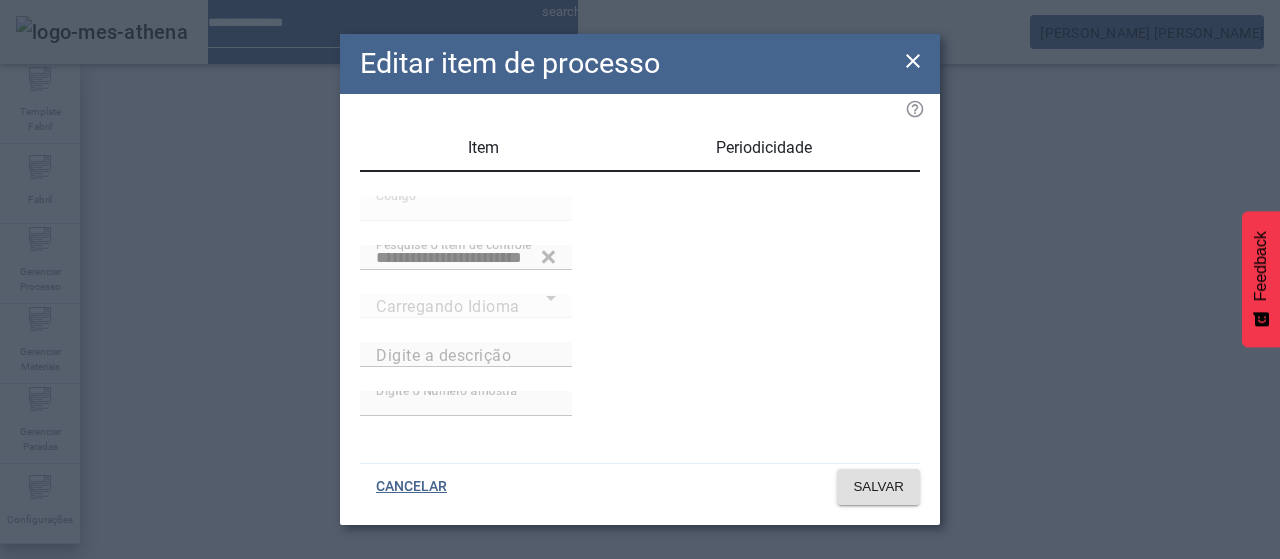 type on "**********" 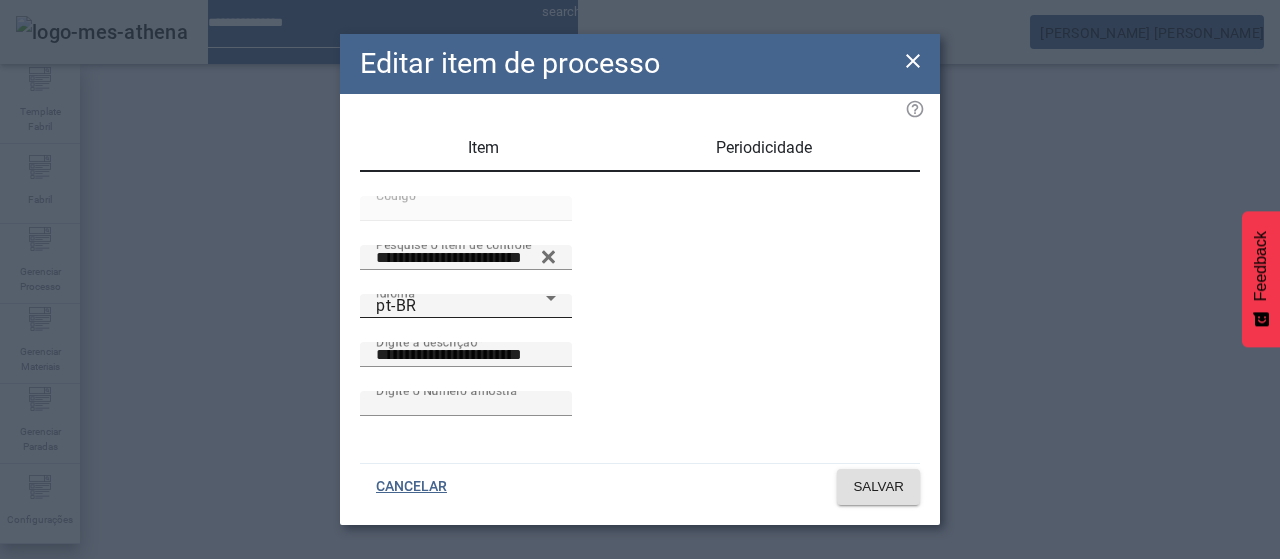 click on "pt-BR" at bounding box center [461, 306] 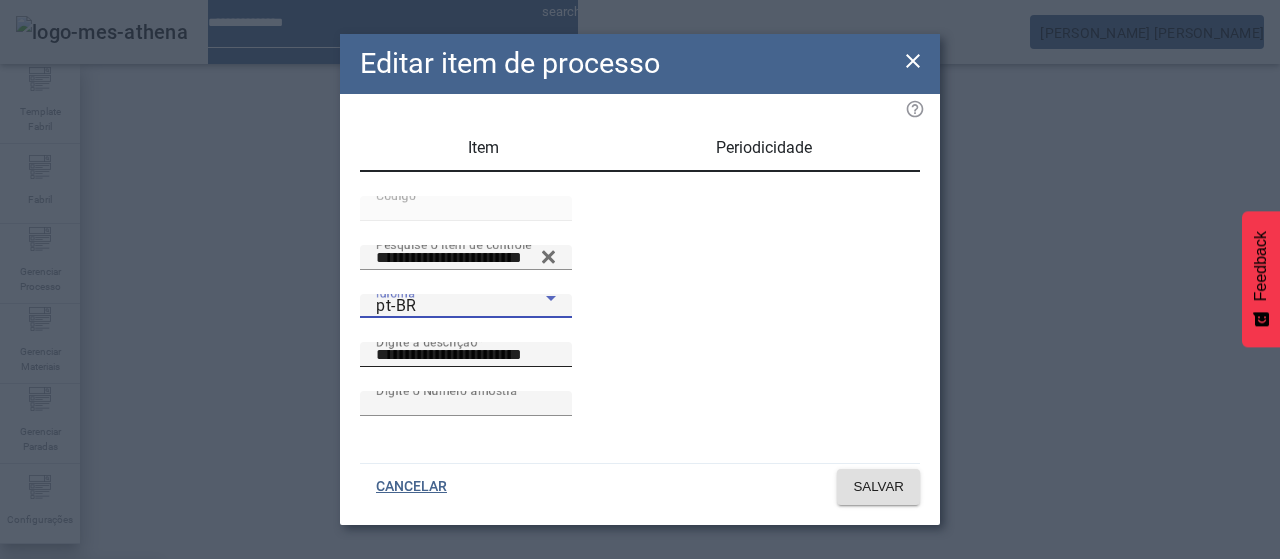 click at bounding box center [640, 559] 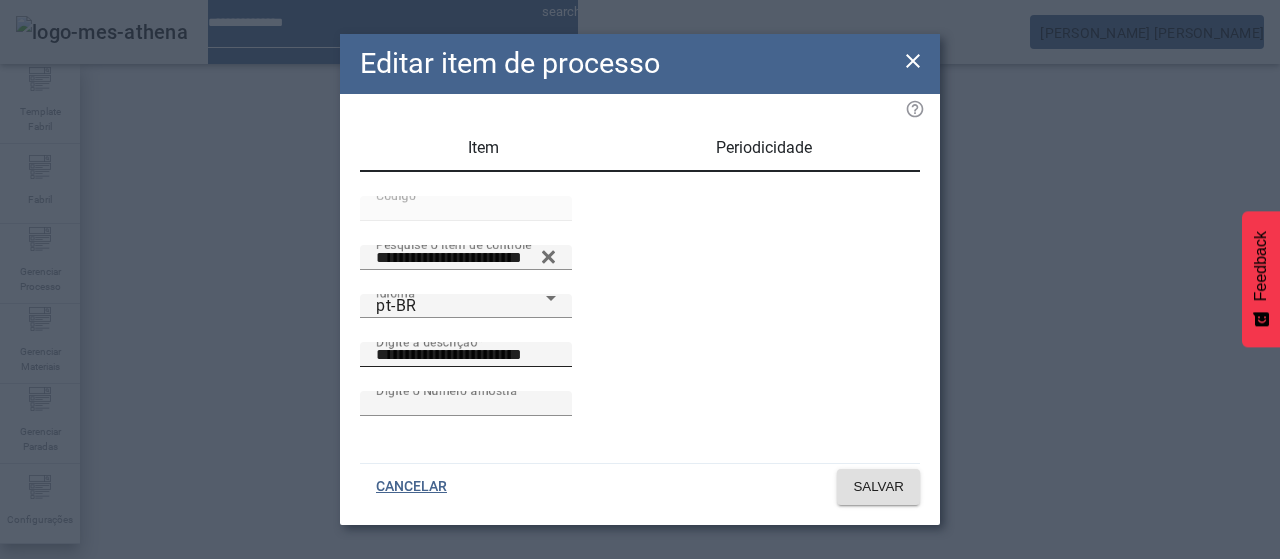 click on "**********" at bounding box center [466, 355] 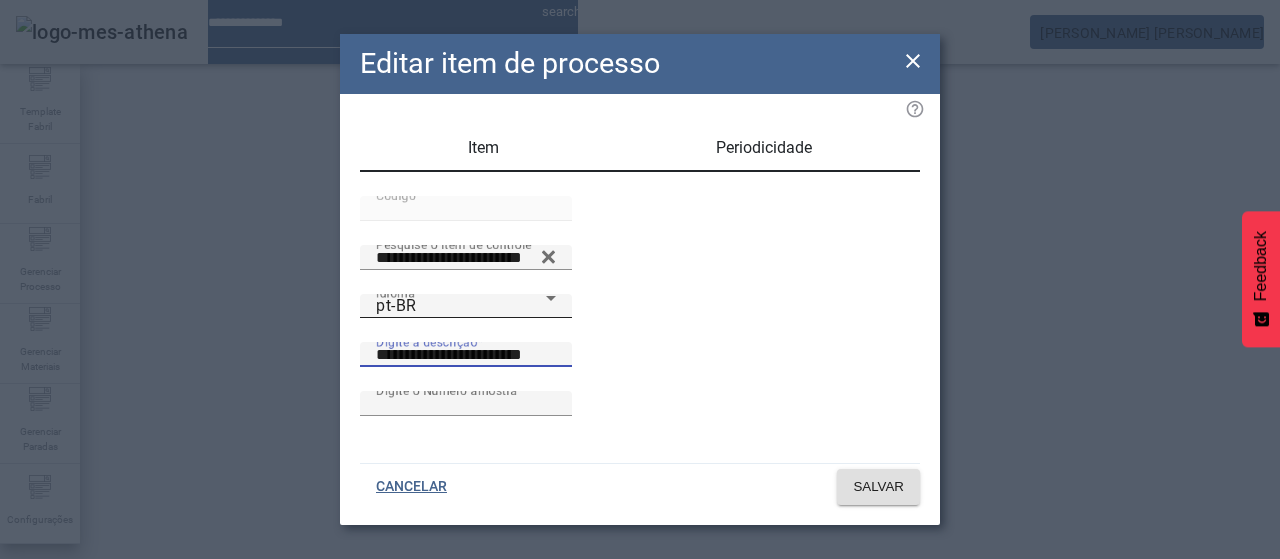 click on "pt-BR" at bounding box center [461, 306] 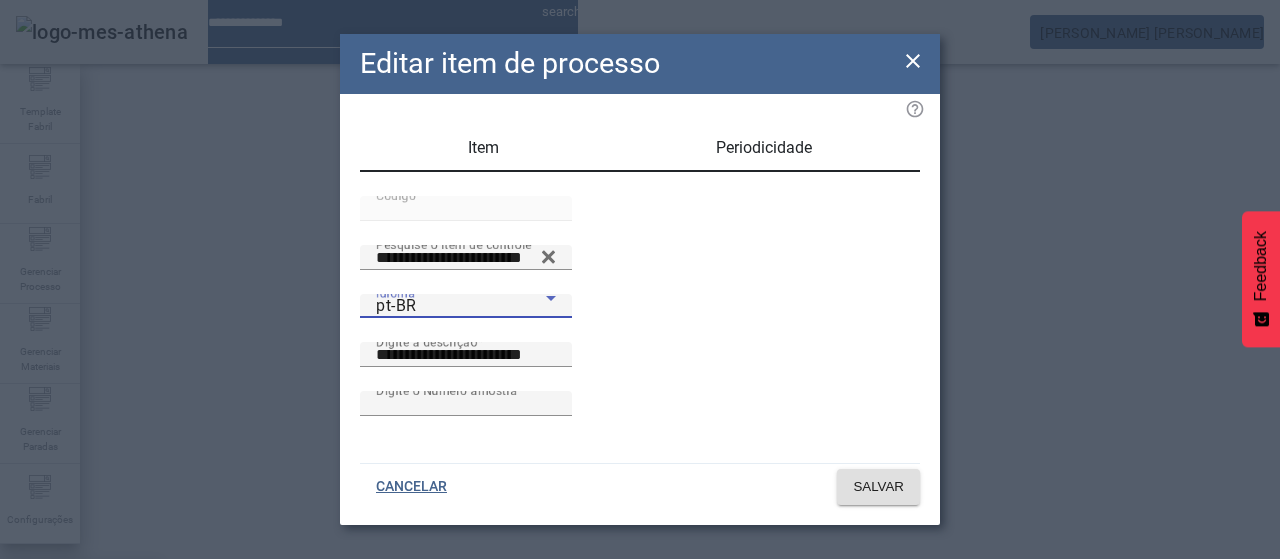 click on "es-ES" at bounding box center (81, 687) 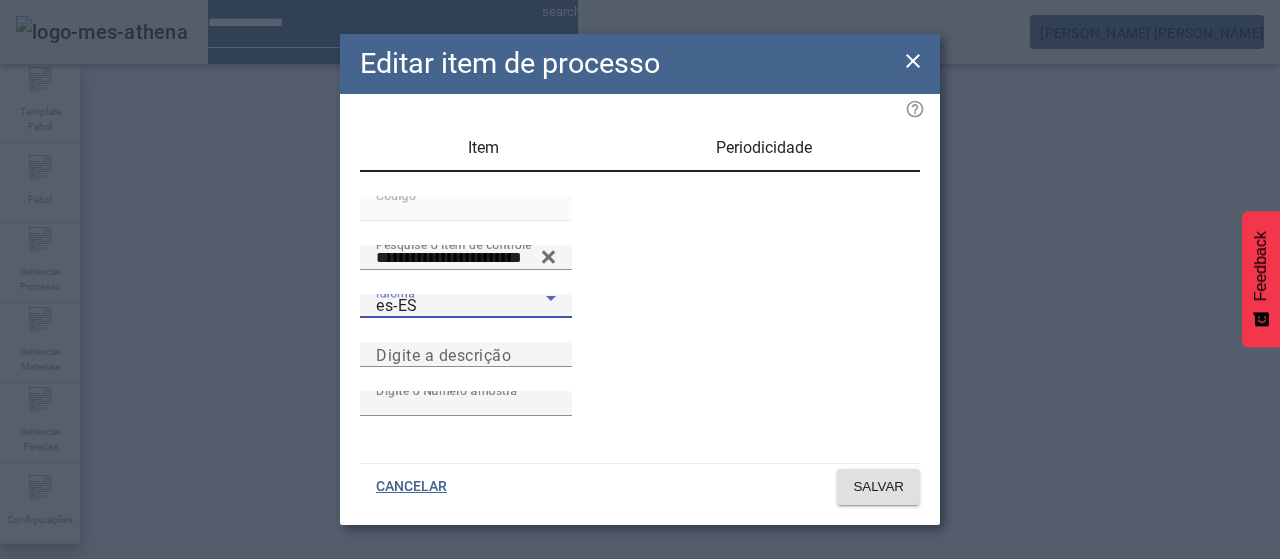 click at bounding box center (466, 379) 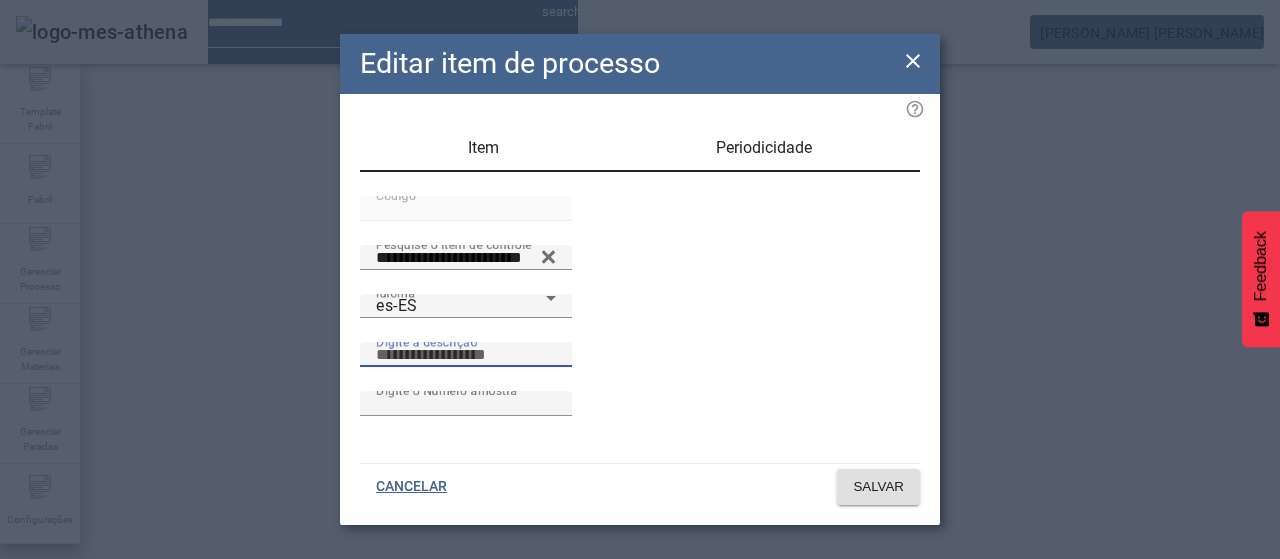 click on "Digite a descrição" at bounding box center (466, 355) 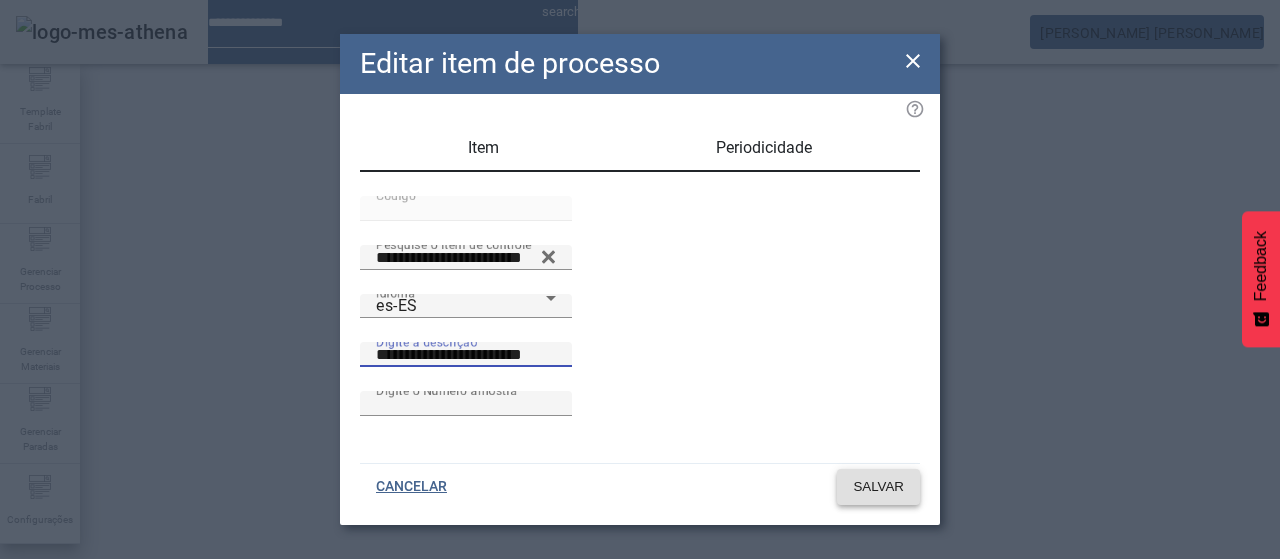 type on "**********" 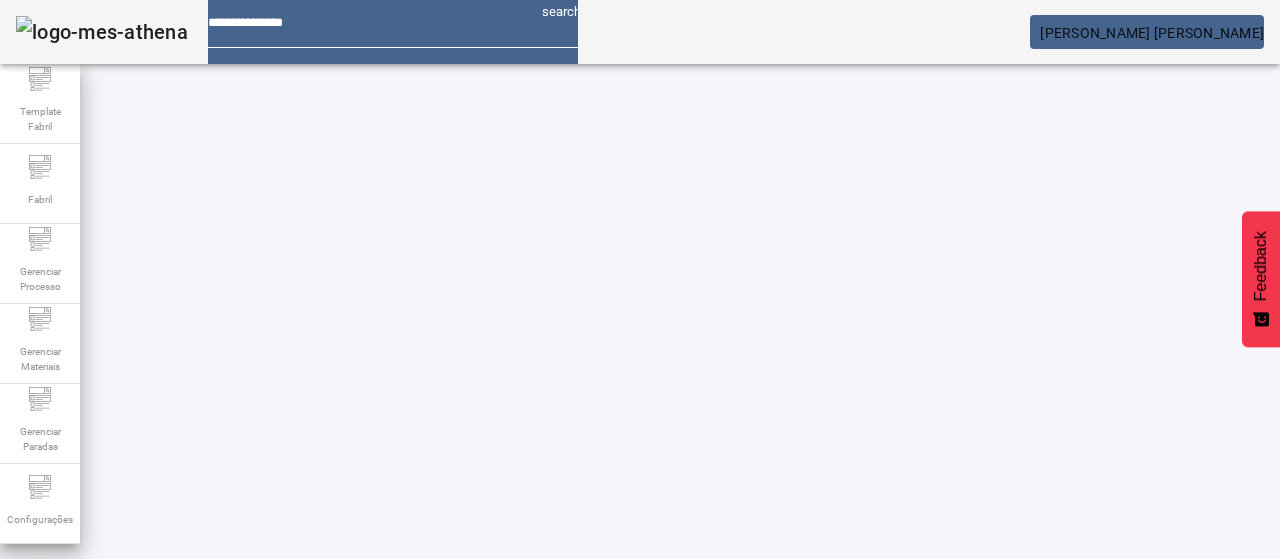 click at bounding box center (572, 864) 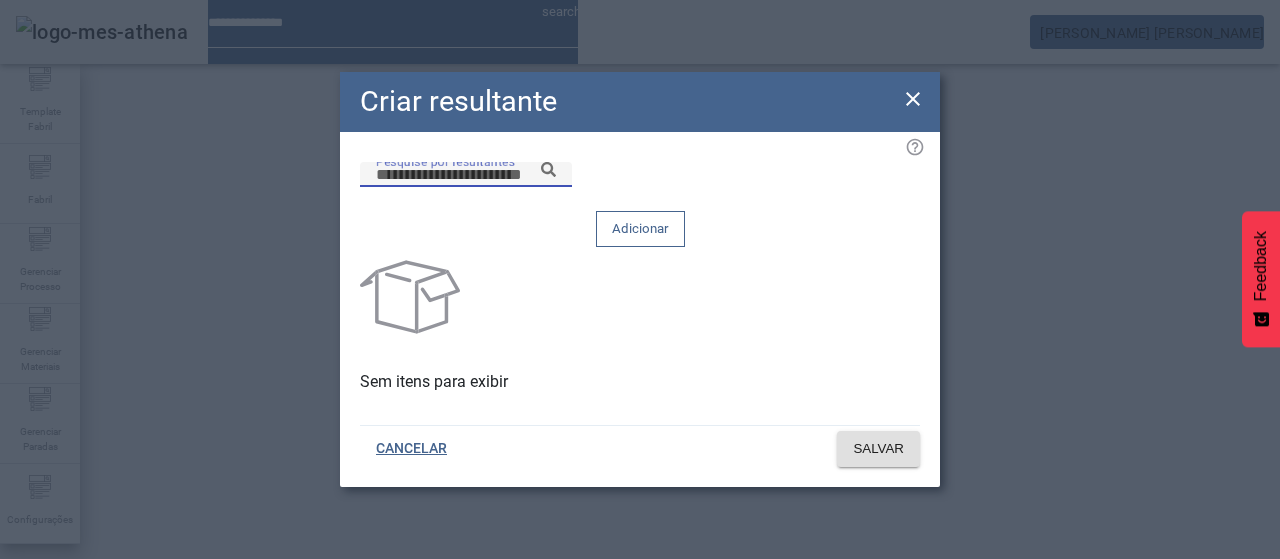 click on "Pesquise por resultantes" at bounding box center [466, 175] 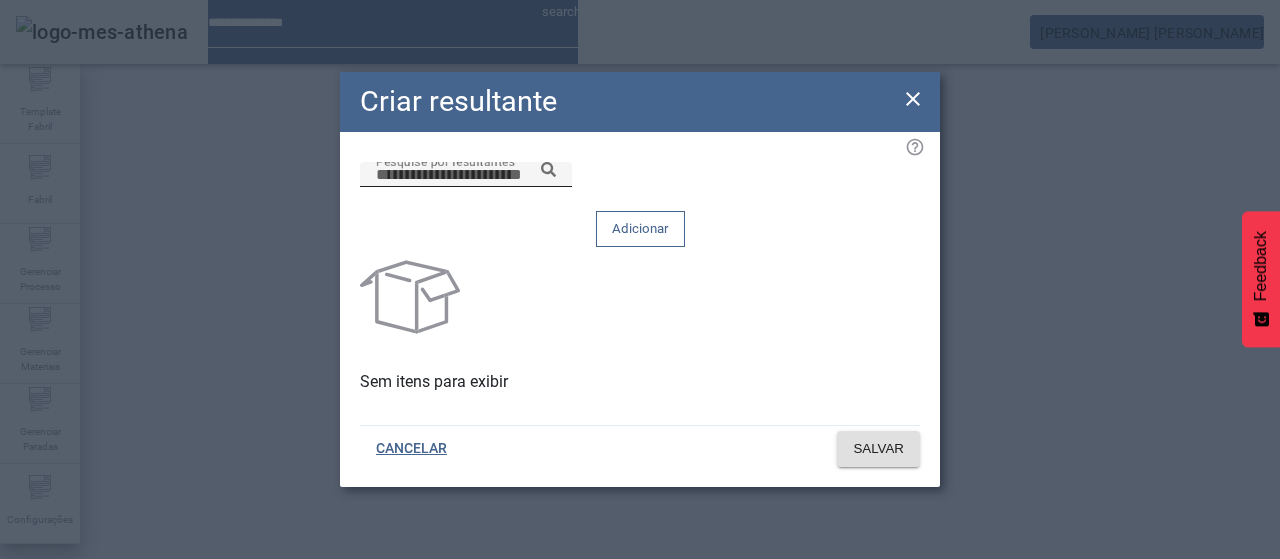 paste on "**********" 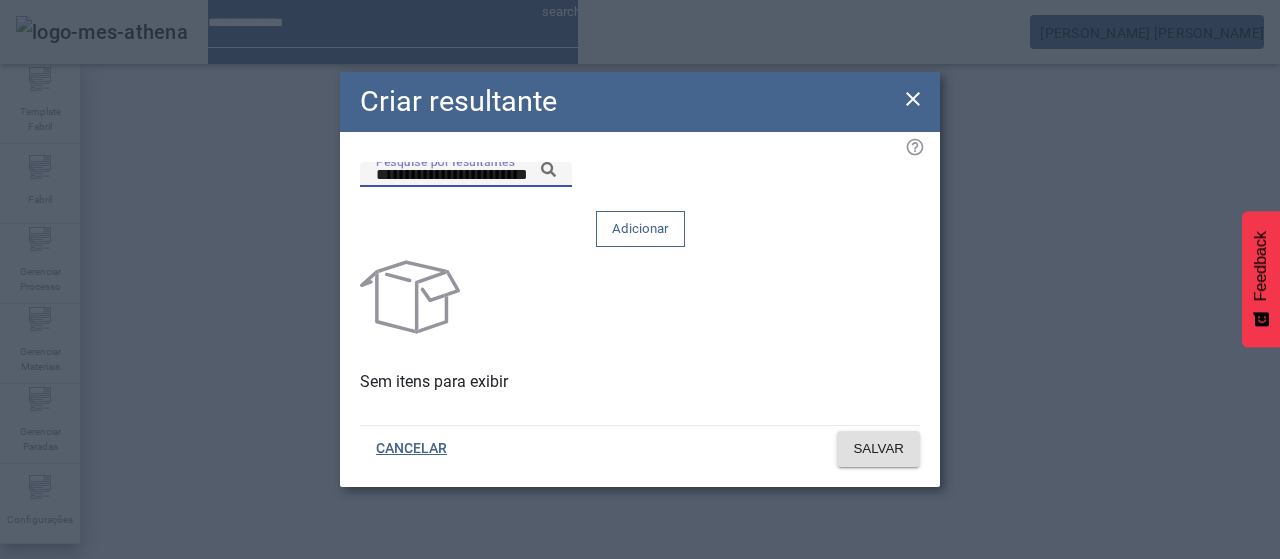 click 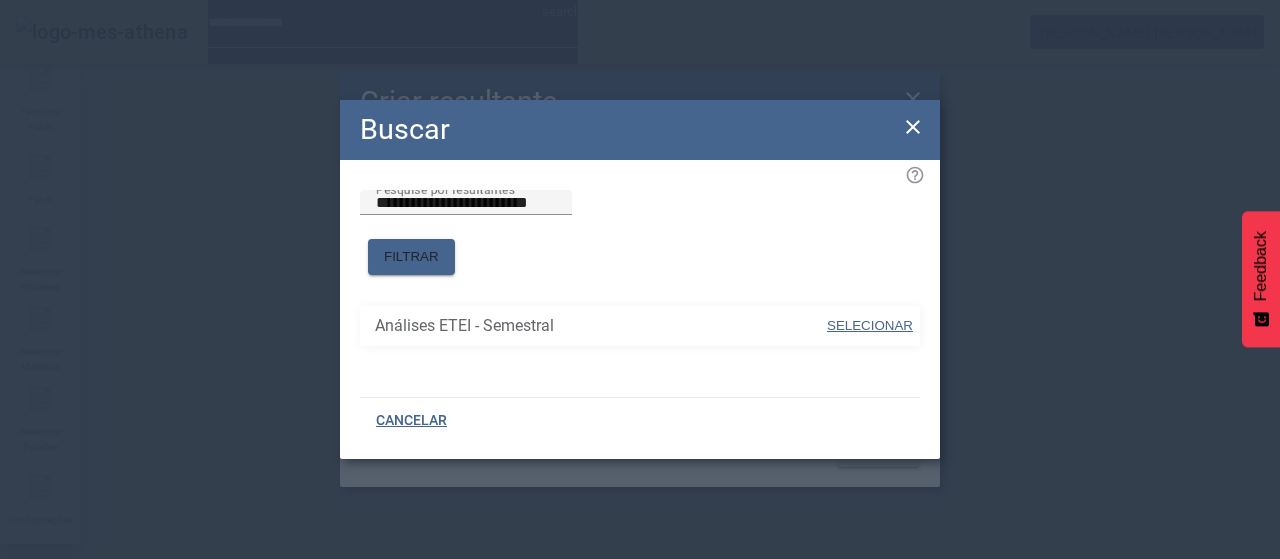 drag, startPoint x: 862, startPoint y: 313, endPoint x: 842, endPoint y: 263, distance: 53.851646 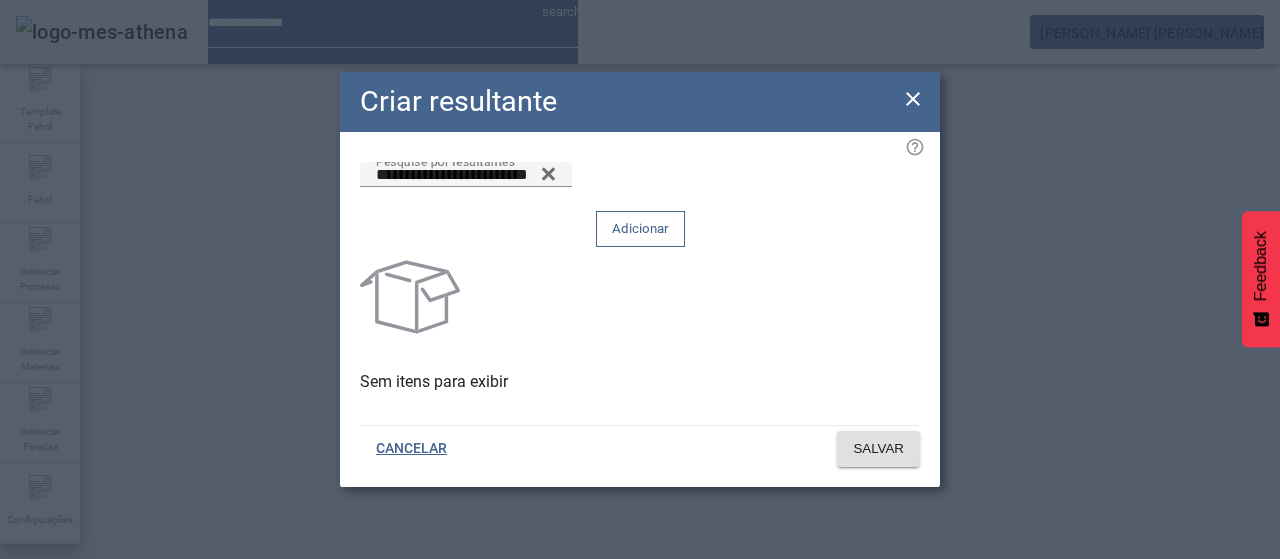 click on "Adicionar" 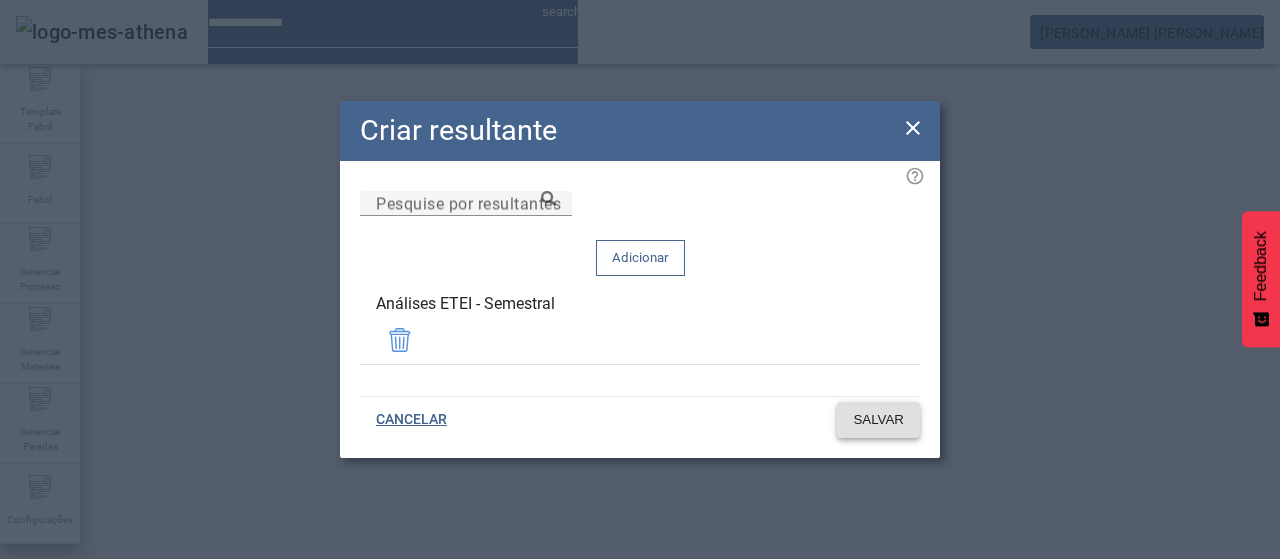 click on "SALVAR" 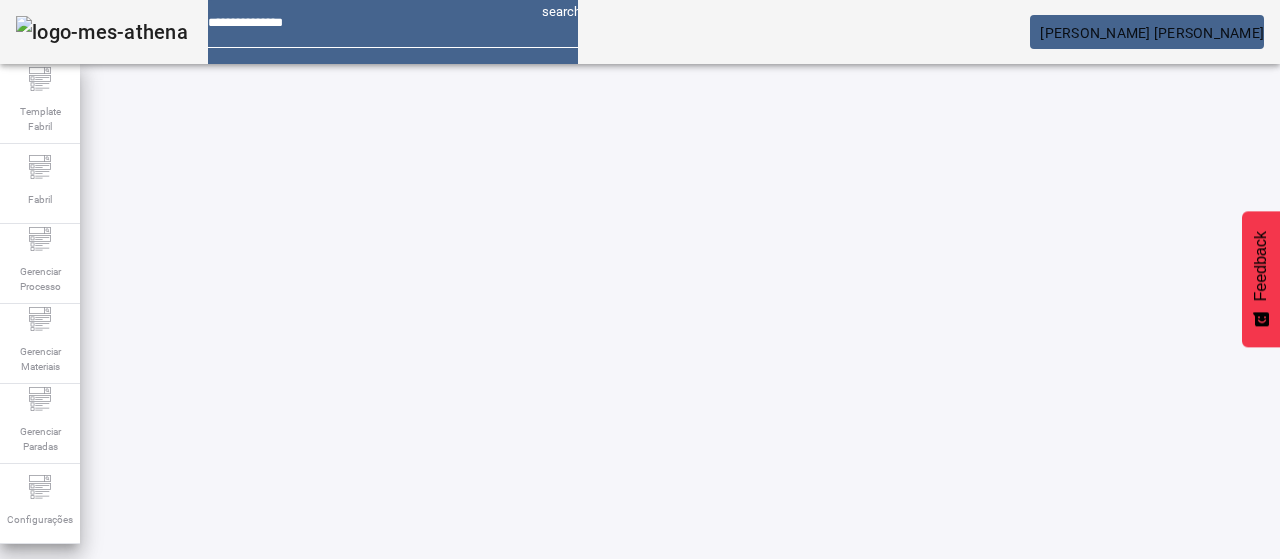 click at bounding box center (572, 864) 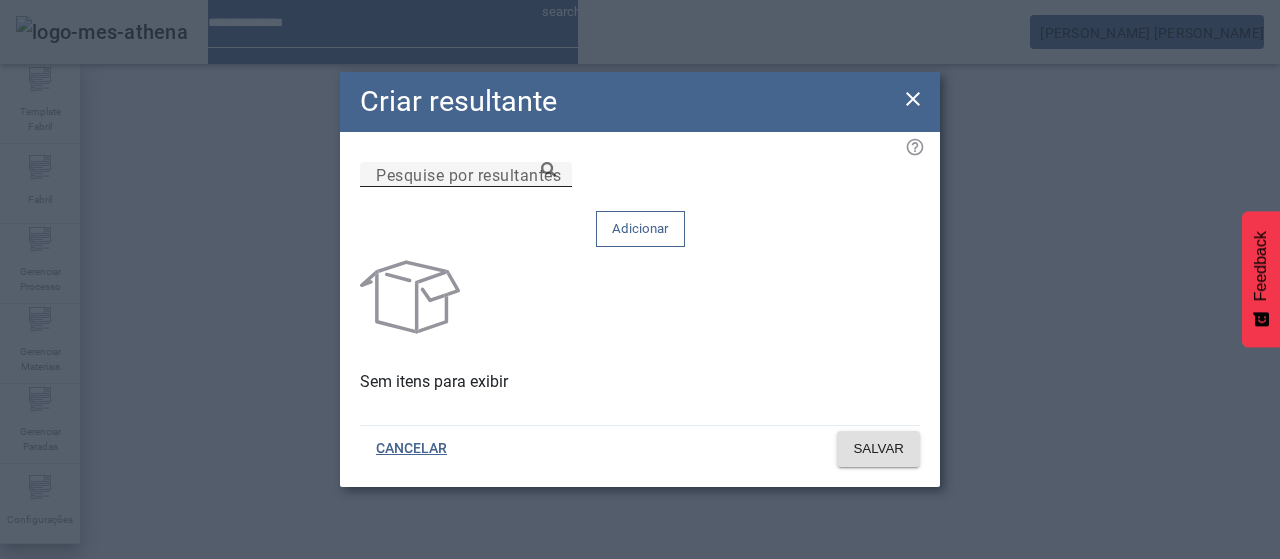 click on "Pesquise por resultantes" 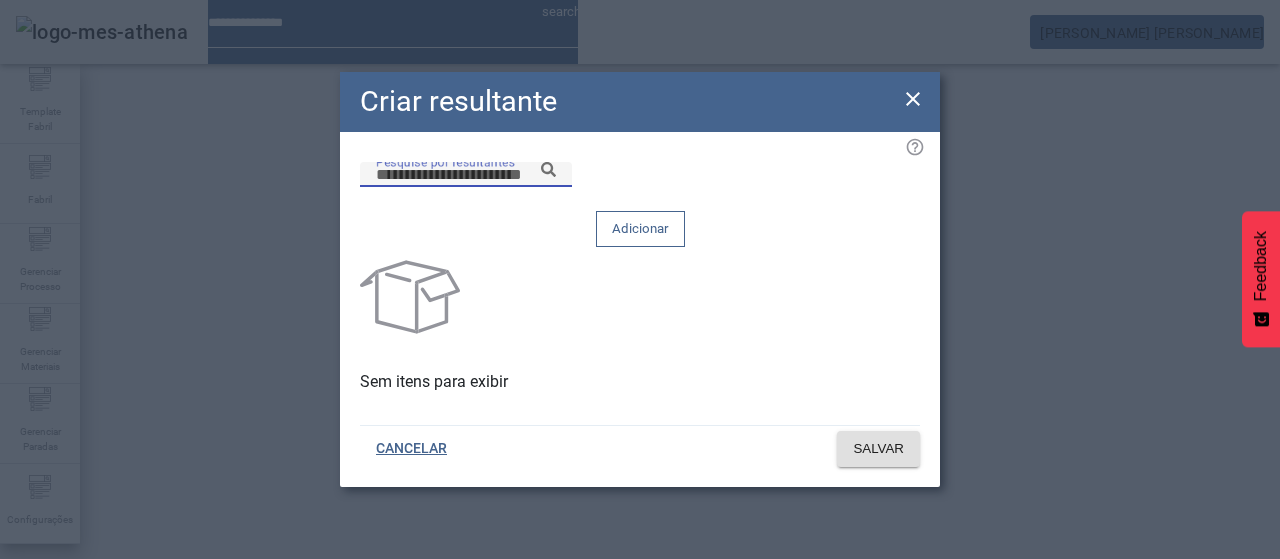 paste on "**********" 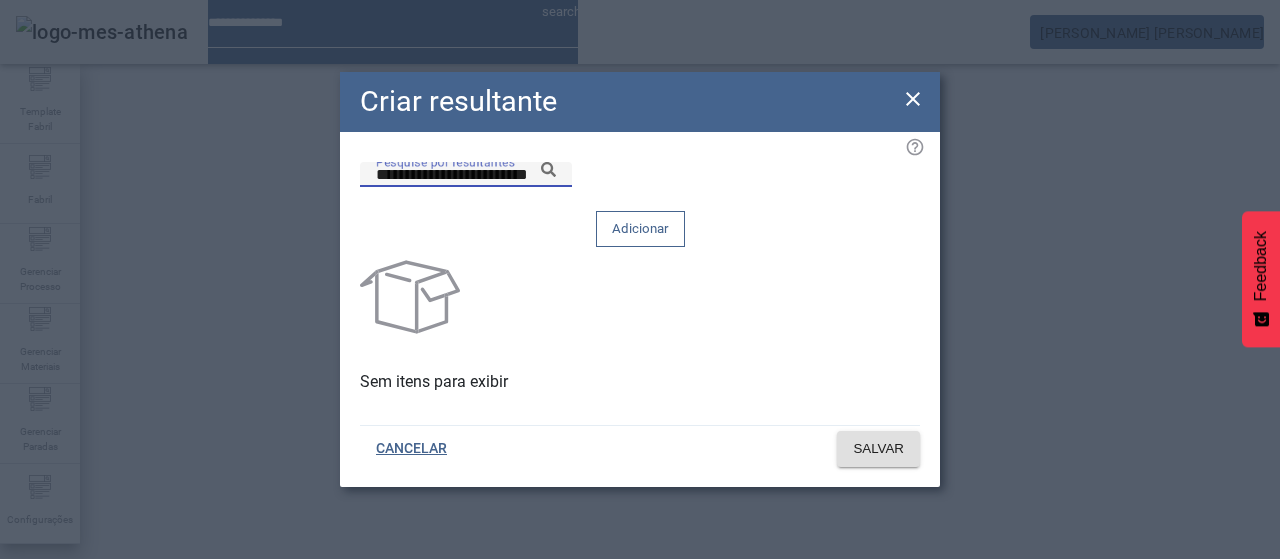 click 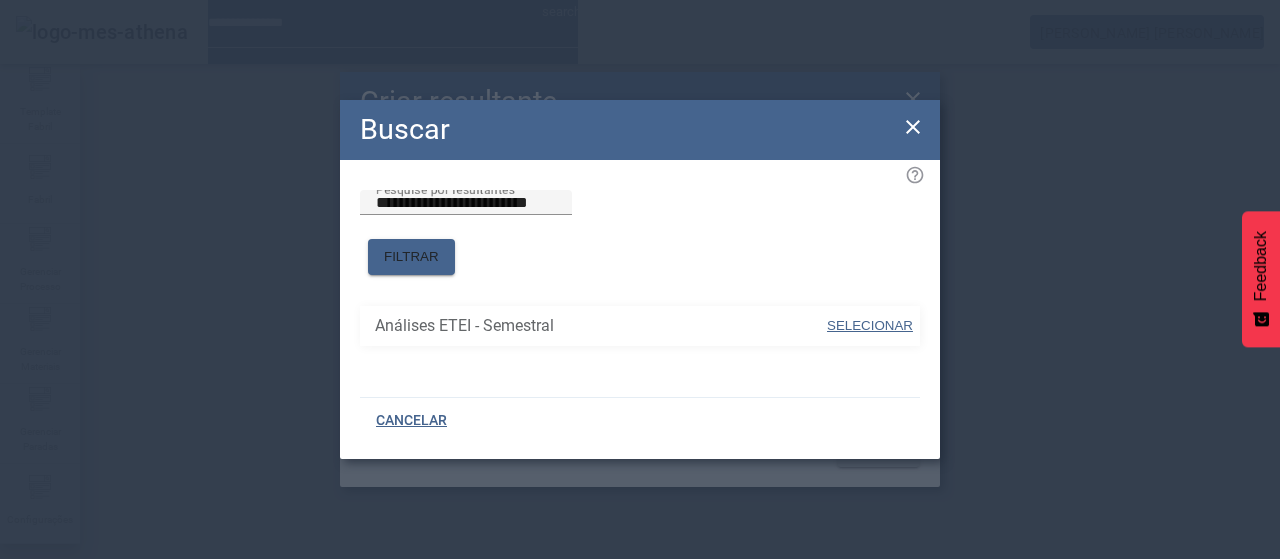 drag, startPoint x: 868, startPoint y: 309, endPoint x: 858, endPoint y: 283, distance: 27.856777 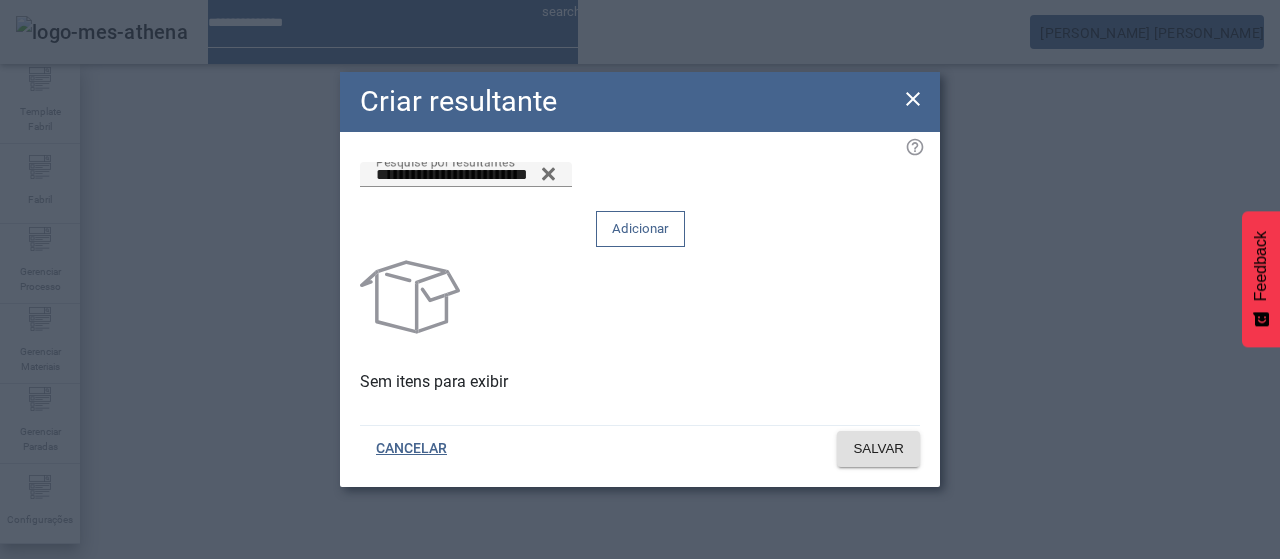drag, startPoint x: 832, startPoint y: 215, endPoint x: 848, endPoint y: 273, distance: 60.166435 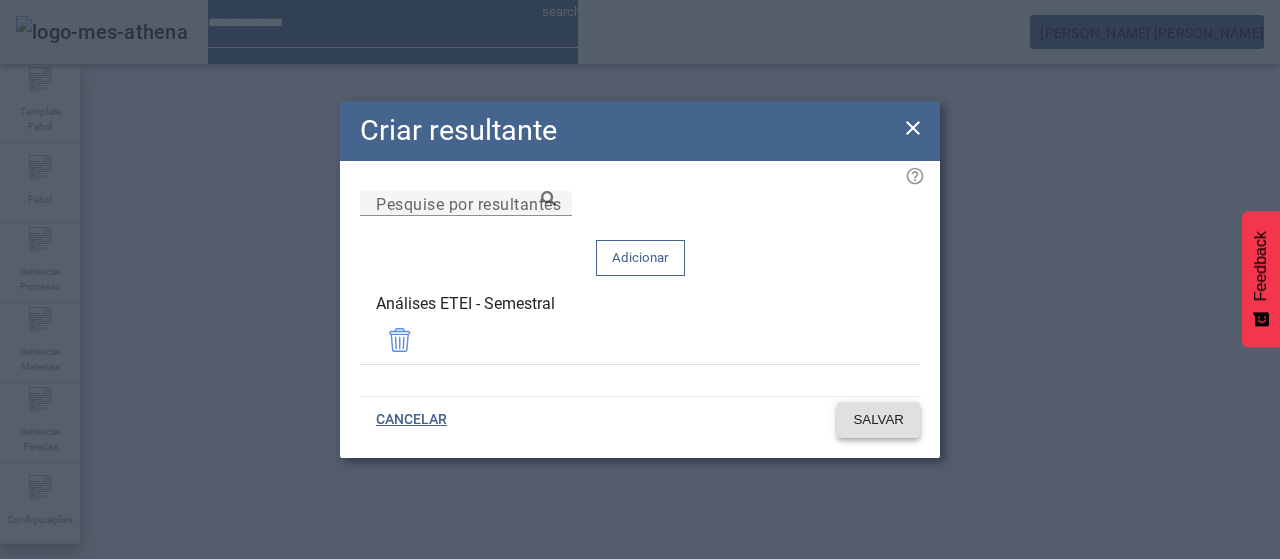click on "SALVAR" 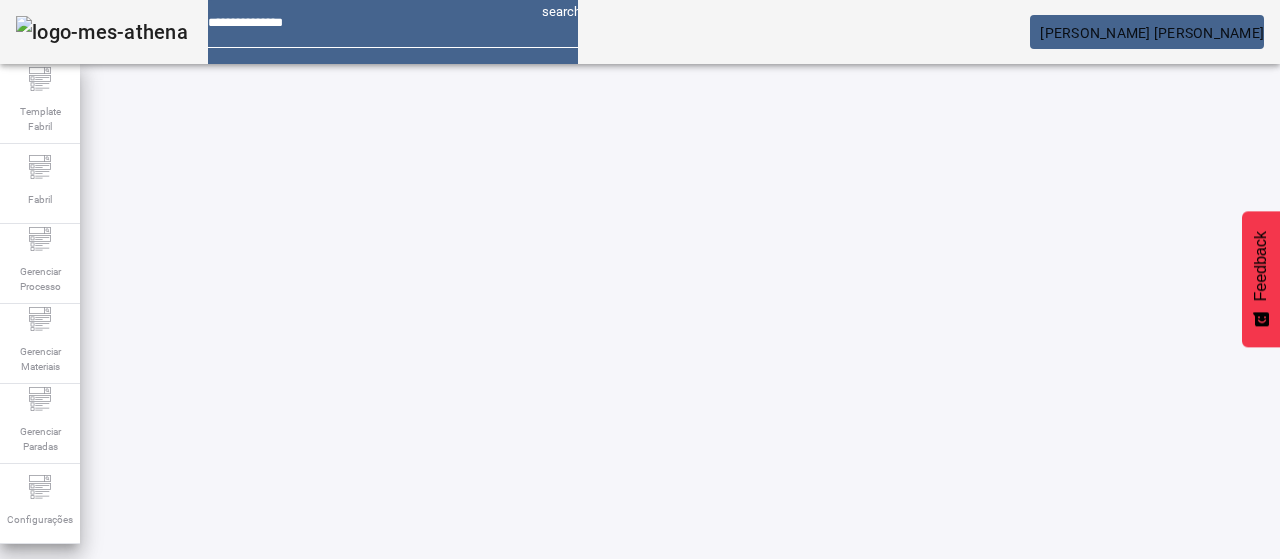 click at bounding box center (572, 864) 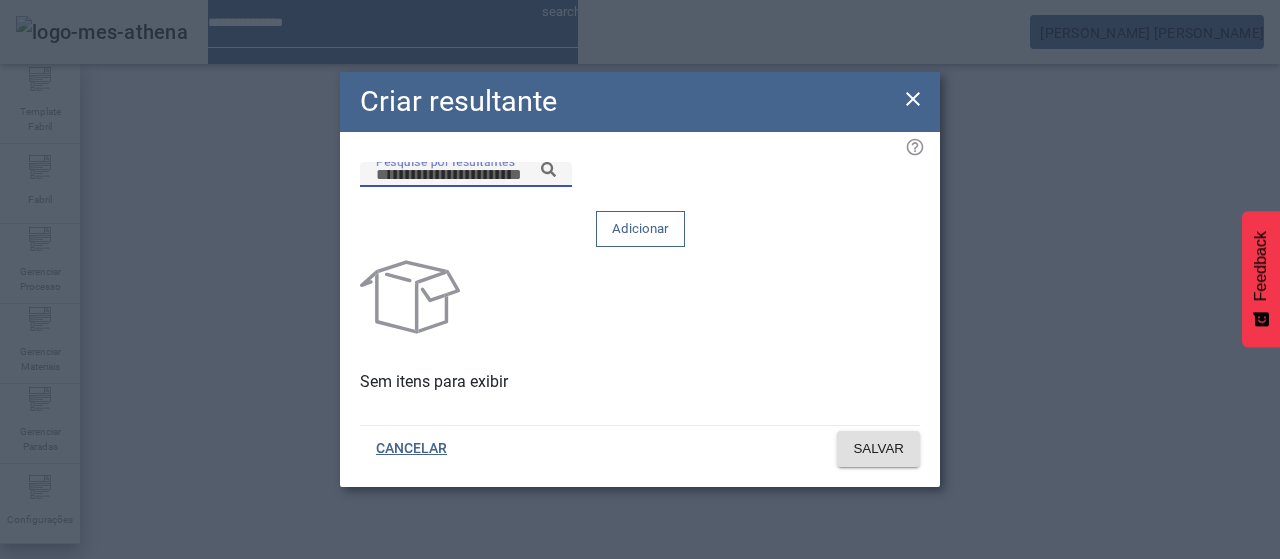 drag, startPoint x: 669, startPoint y: 225, endPoint x: 718, endPoint y: 205, distance: 52.924473 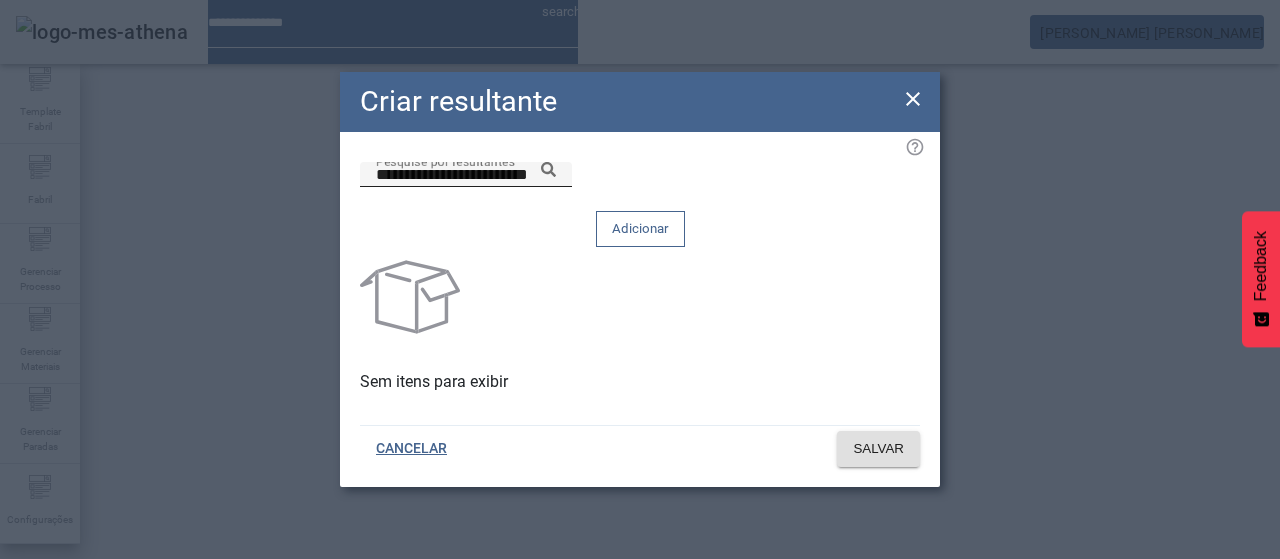 click on "**********" 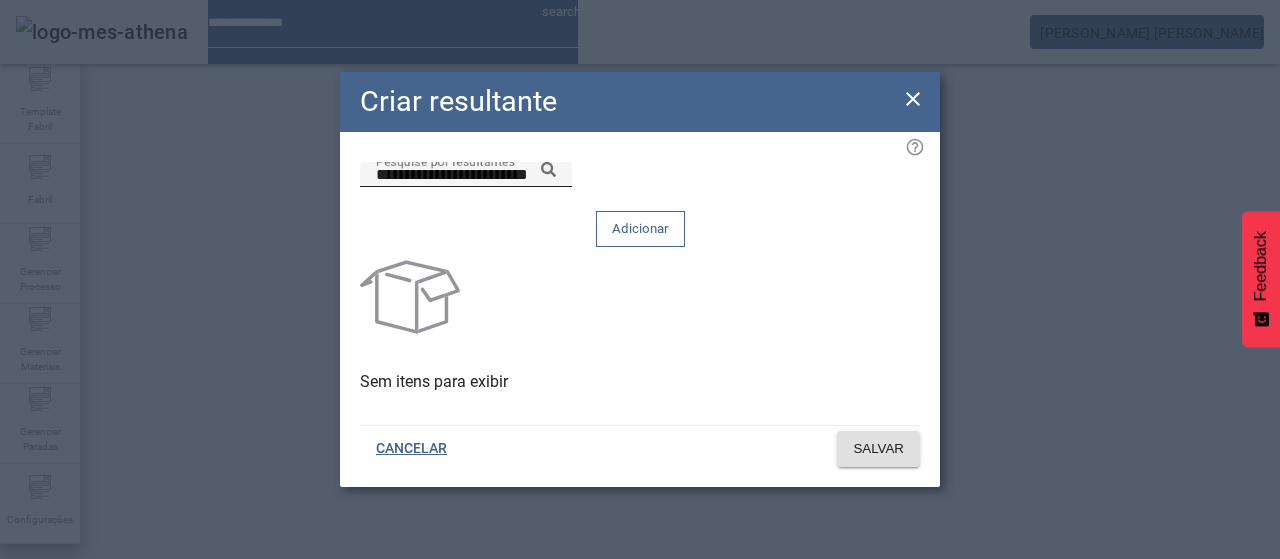 click 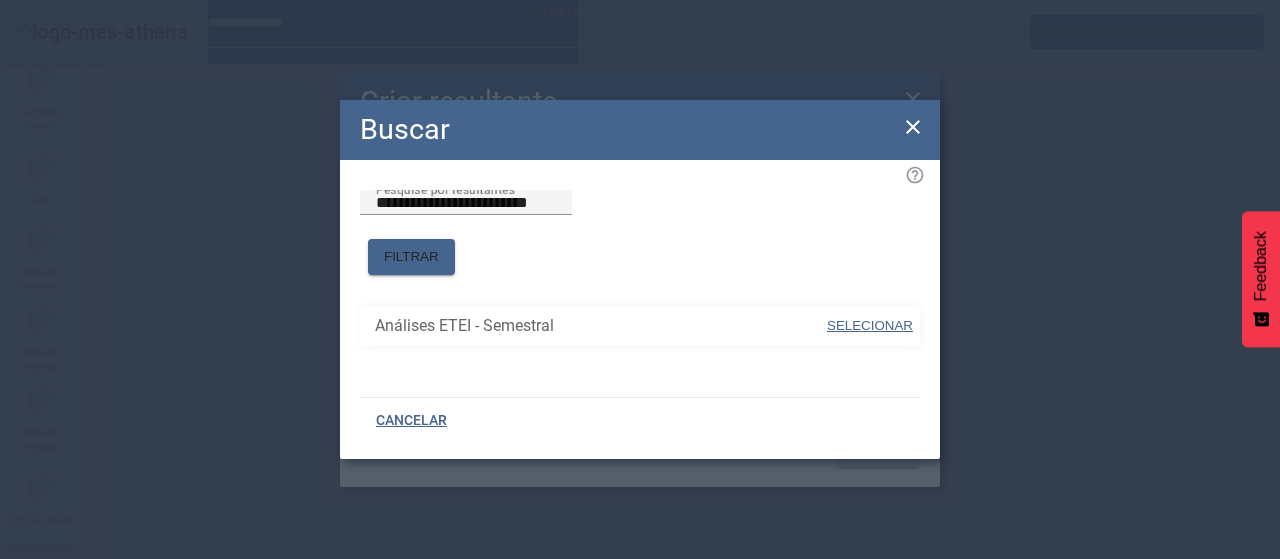 click at bounding box center [870, 326] 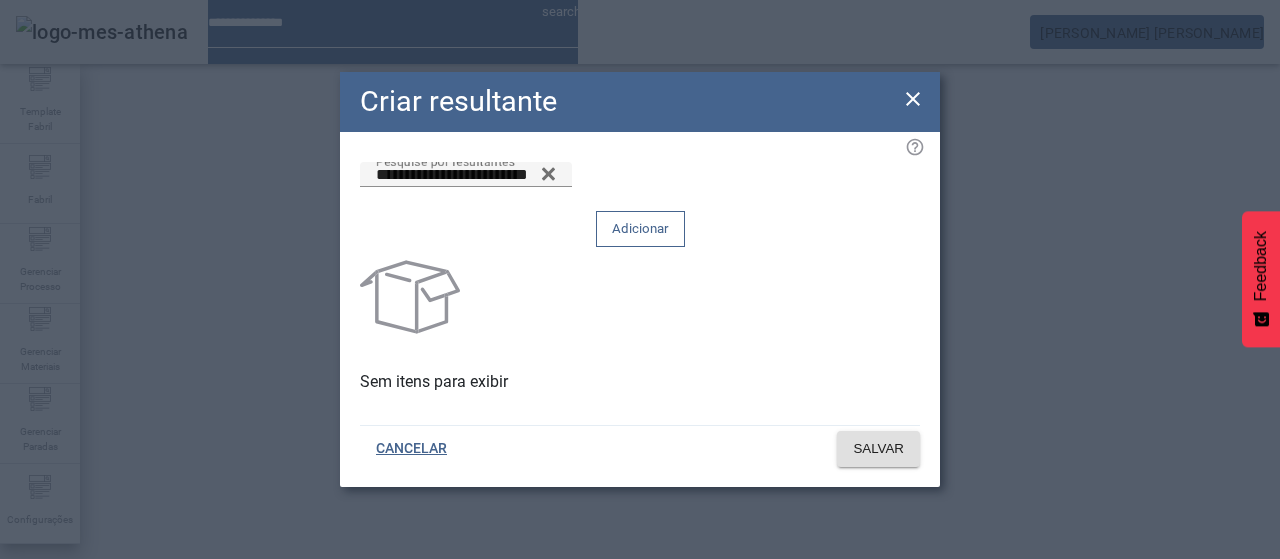 click on "Adicionar" 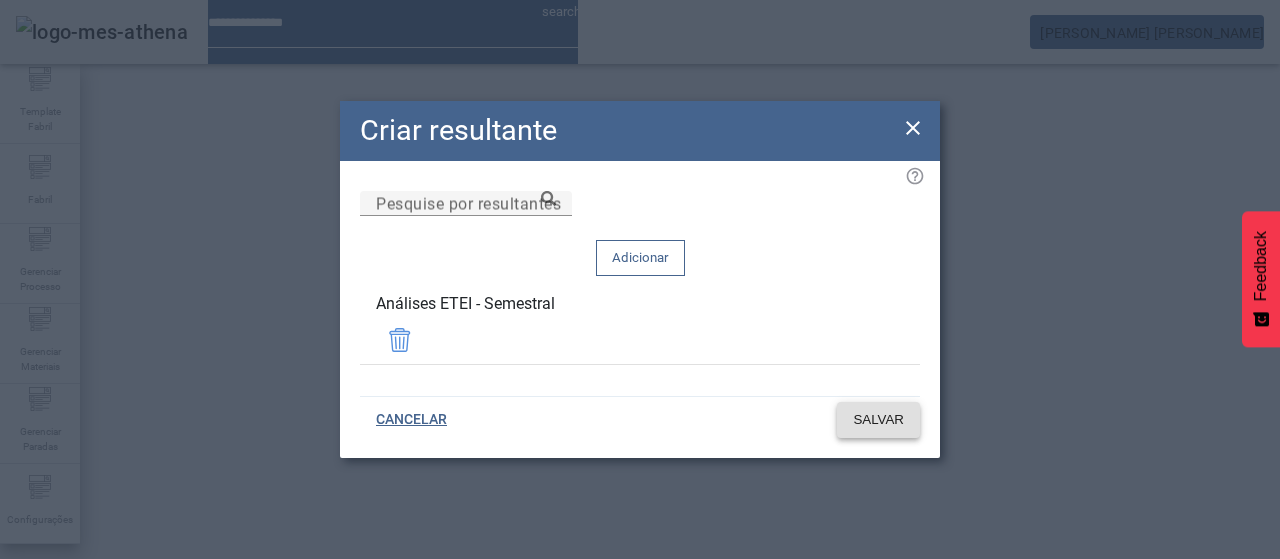 click on "SALVAR" 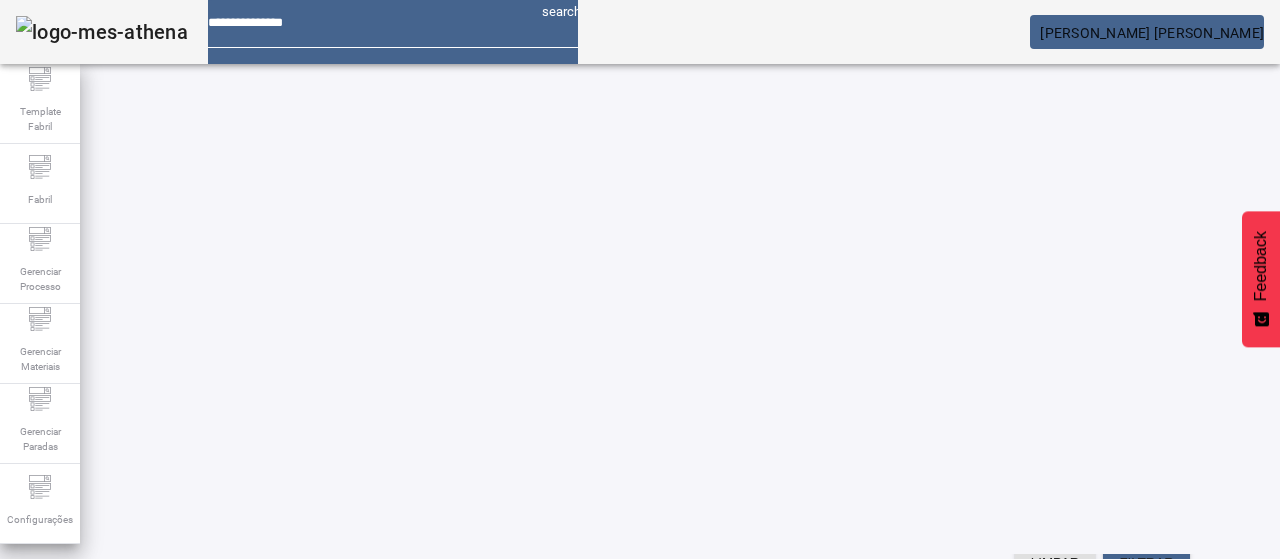 scroll, scrollTop: 200, scrollLeft: 0, axis: vertical 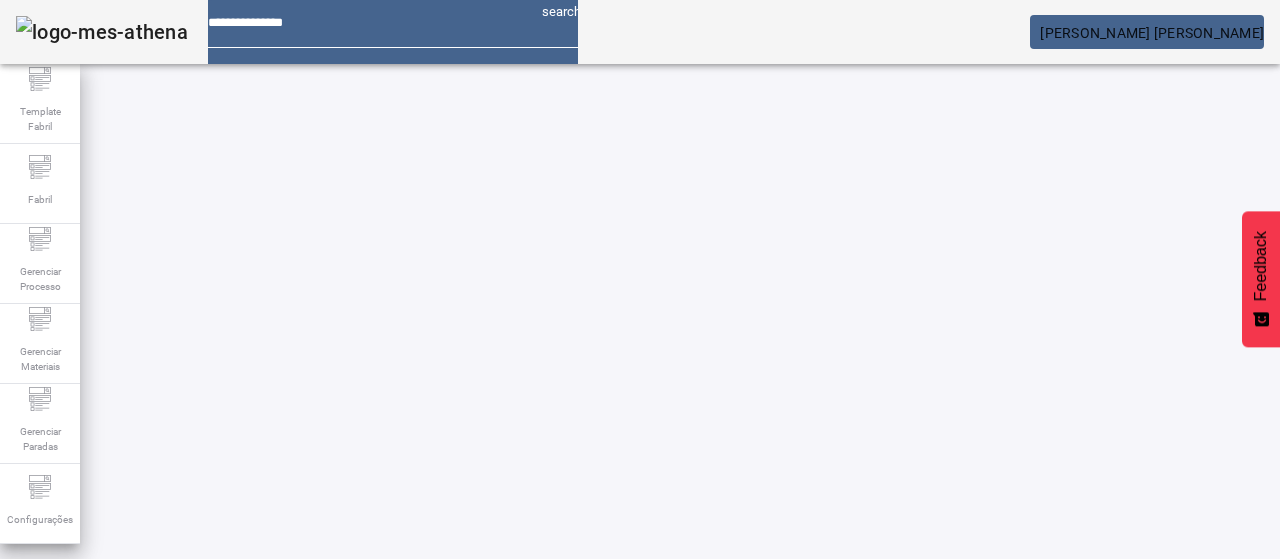 click at bounding box center [273, 814] 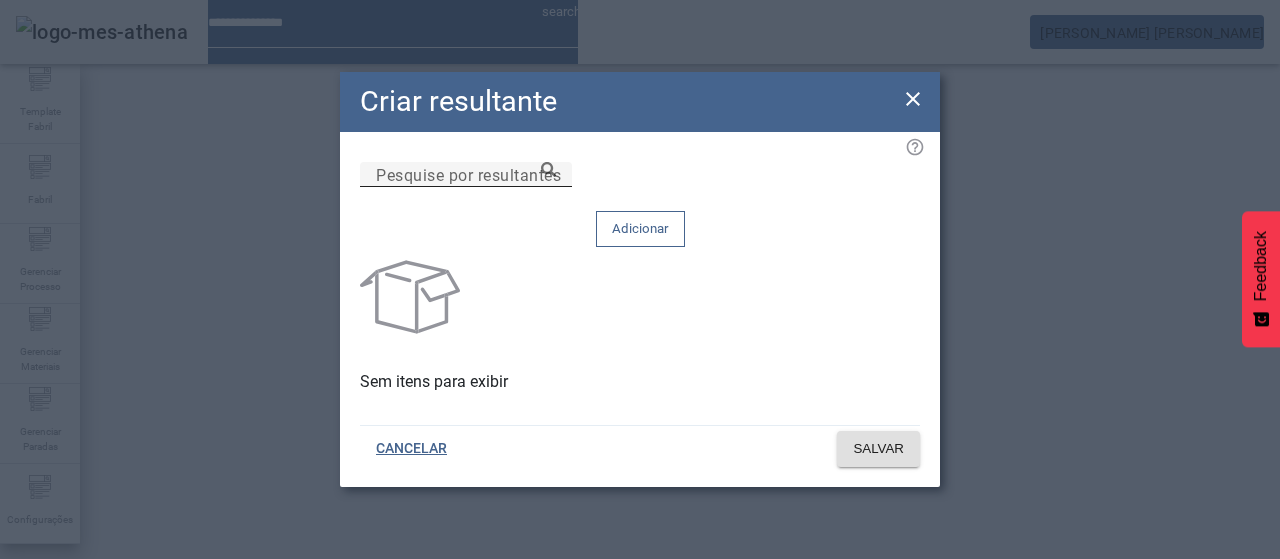 drag, startPoint x: 512, startPoint y: 230, endPoint x: 535, endPoint y: 222, distance: 24.351591 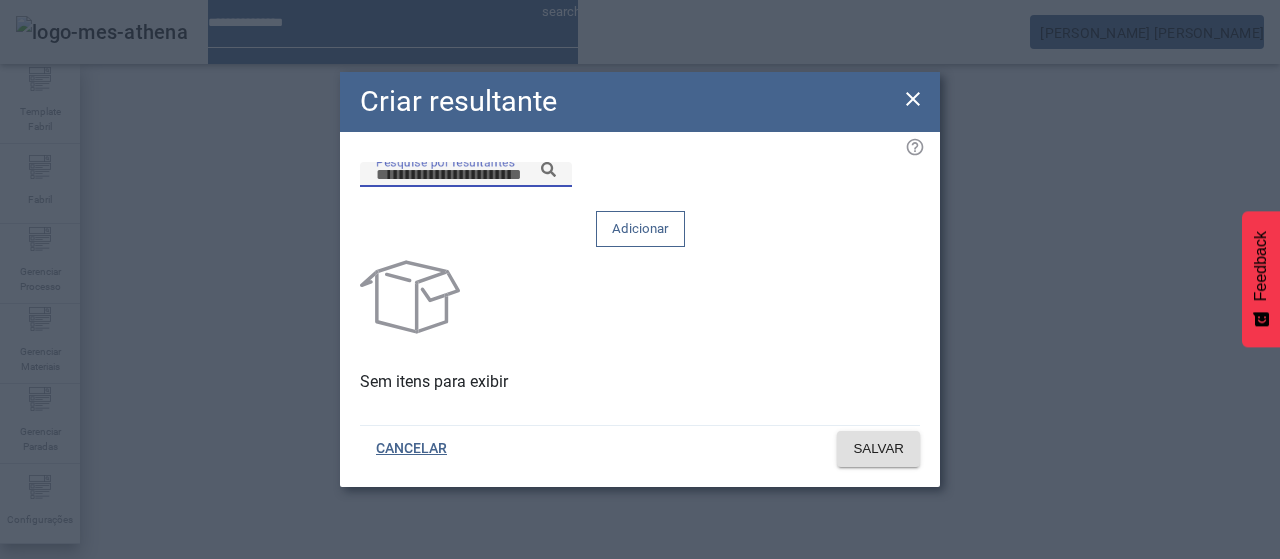 drag, startPoint x: 581, startPoint y: 211, endPoint x: 616, endPoint y: 215, distance: 35.22783 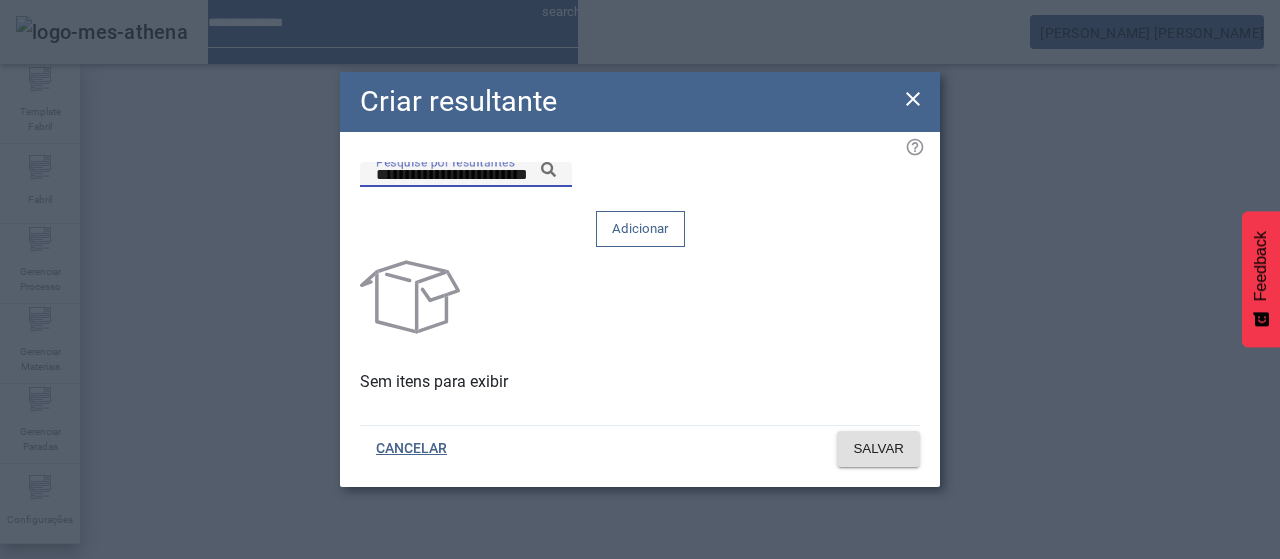 click on "**********" at bounding box center [466, 175] 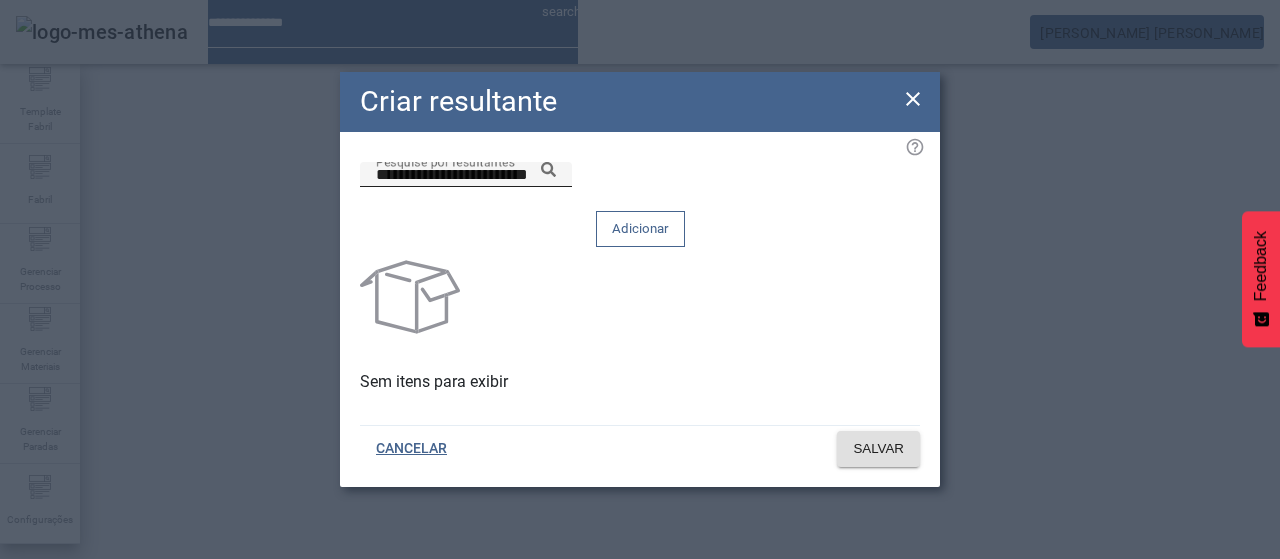 click 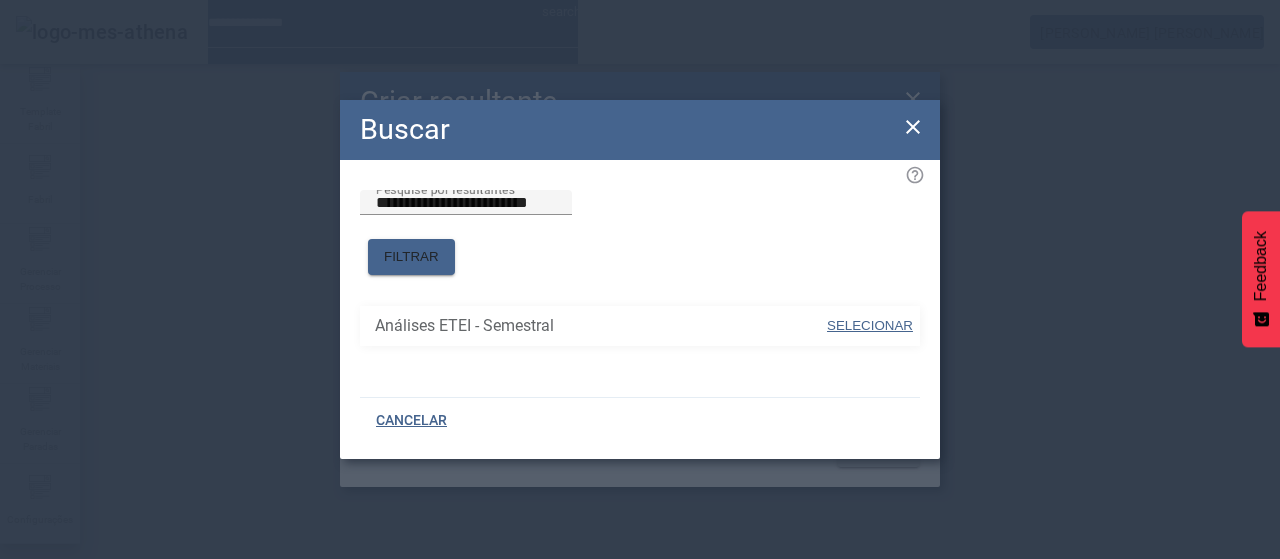 drag, startPoint x: 842, startPoint y: 301, endPoint x: 819, endPoint y: 224, distance: 80.36168 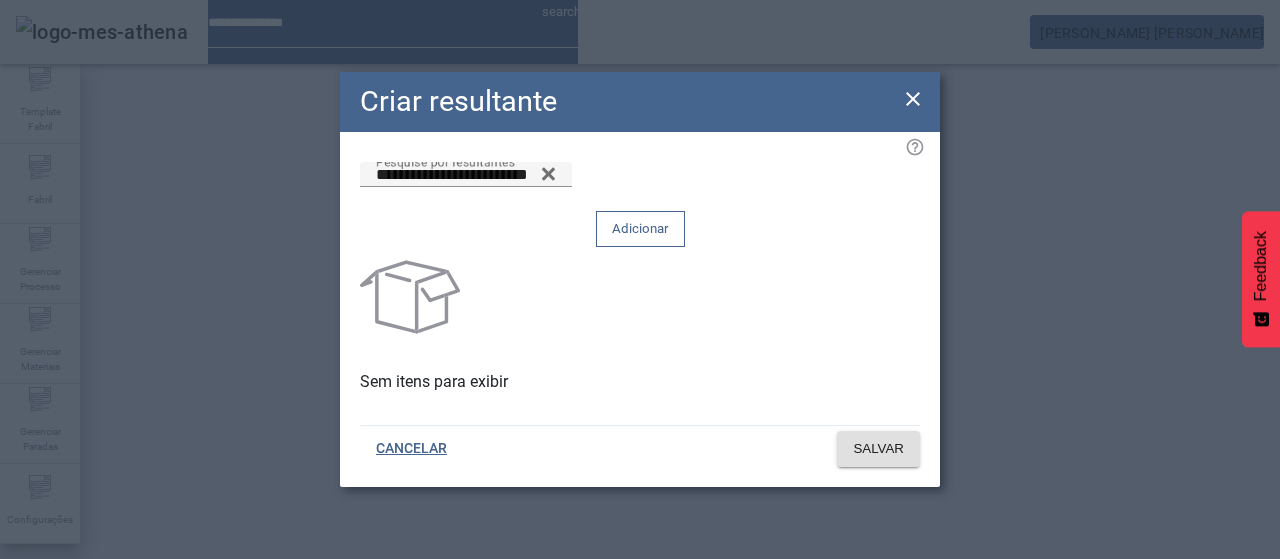click on "Adicionar" 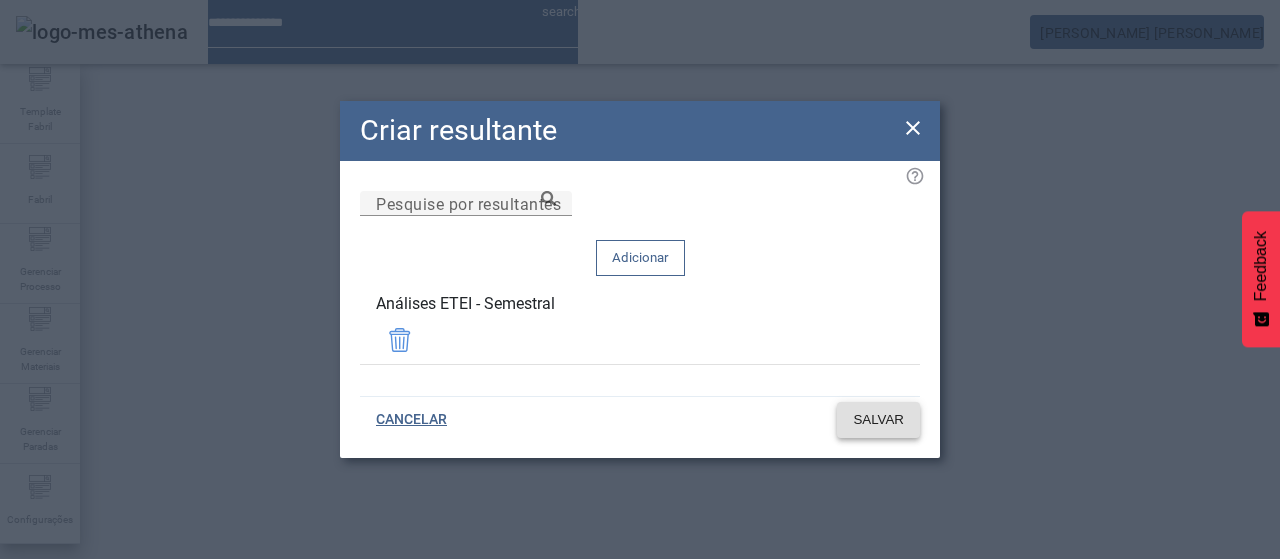 click 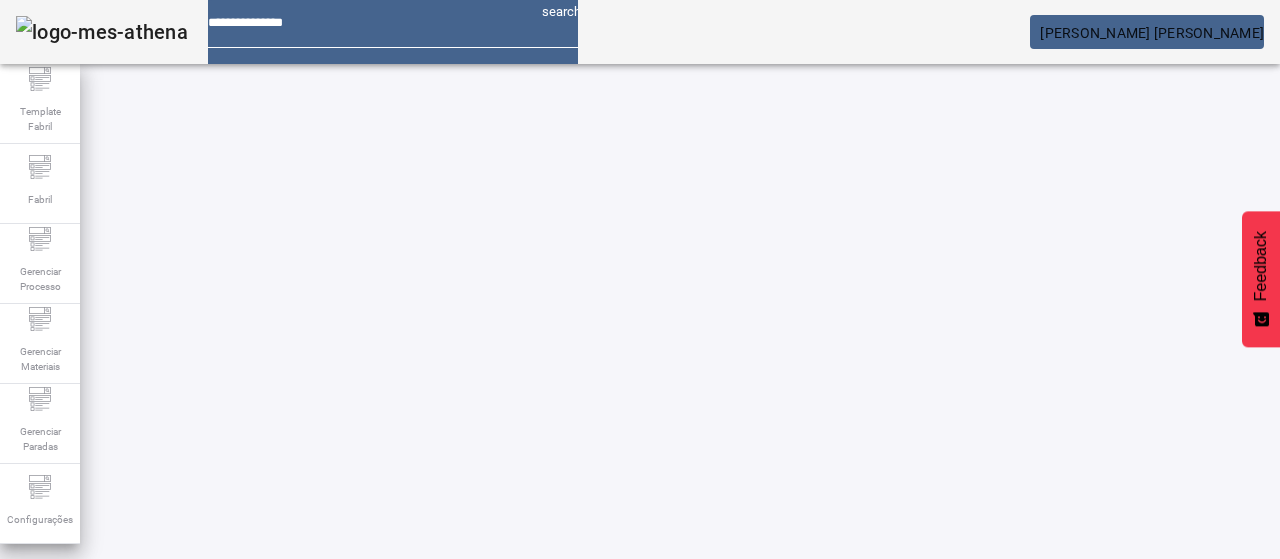 click at bounding box center (572, 814) 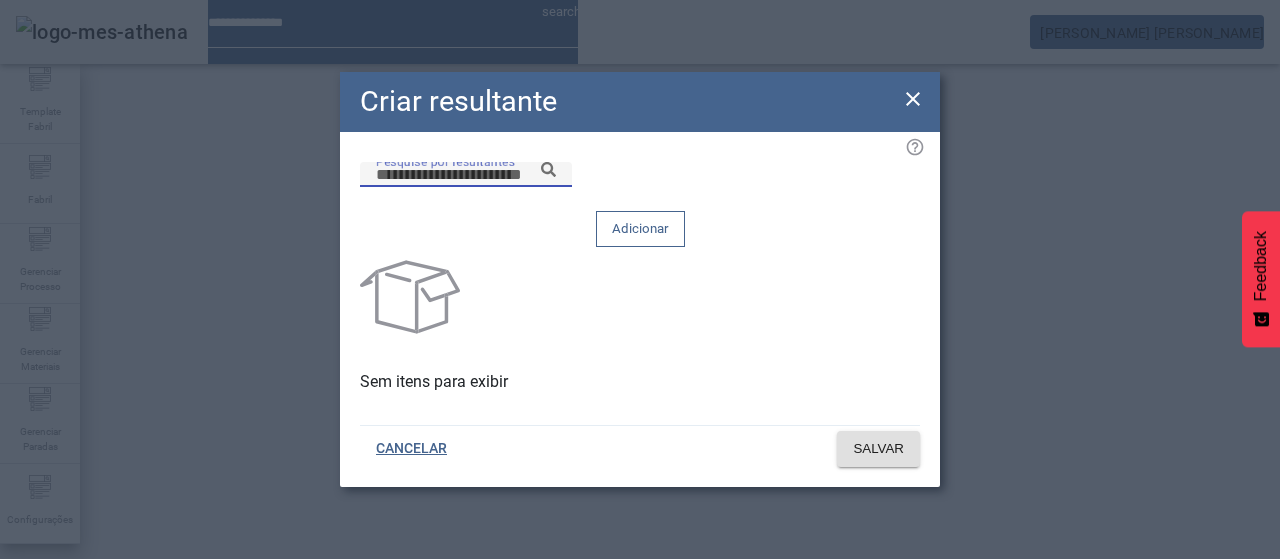 click on "Pesquise por resultantes" at bounding box center [466, 175] 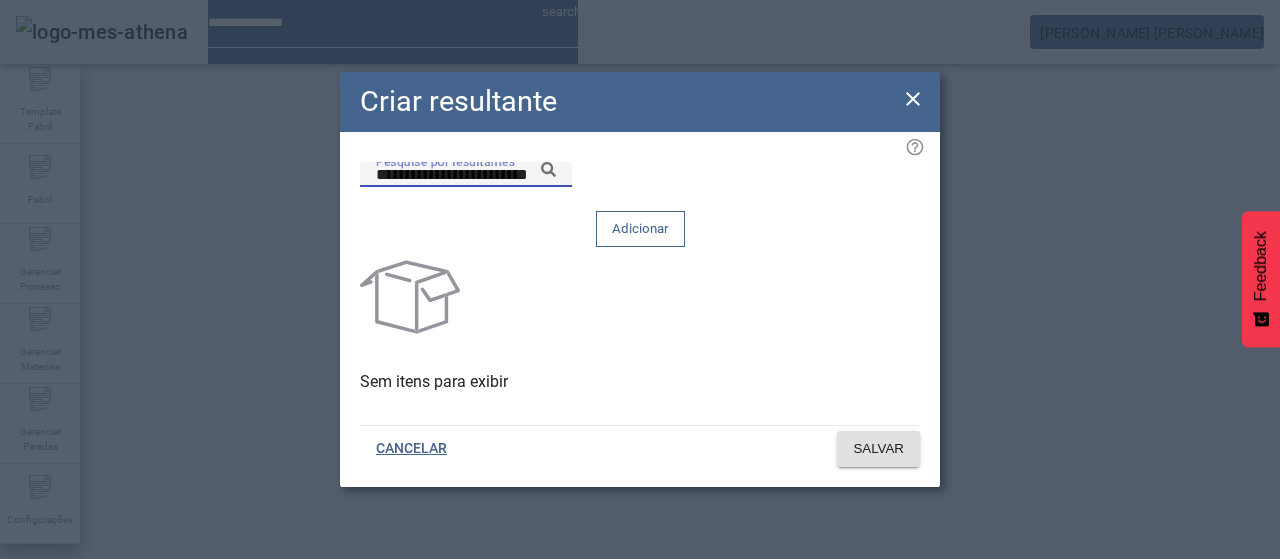 click 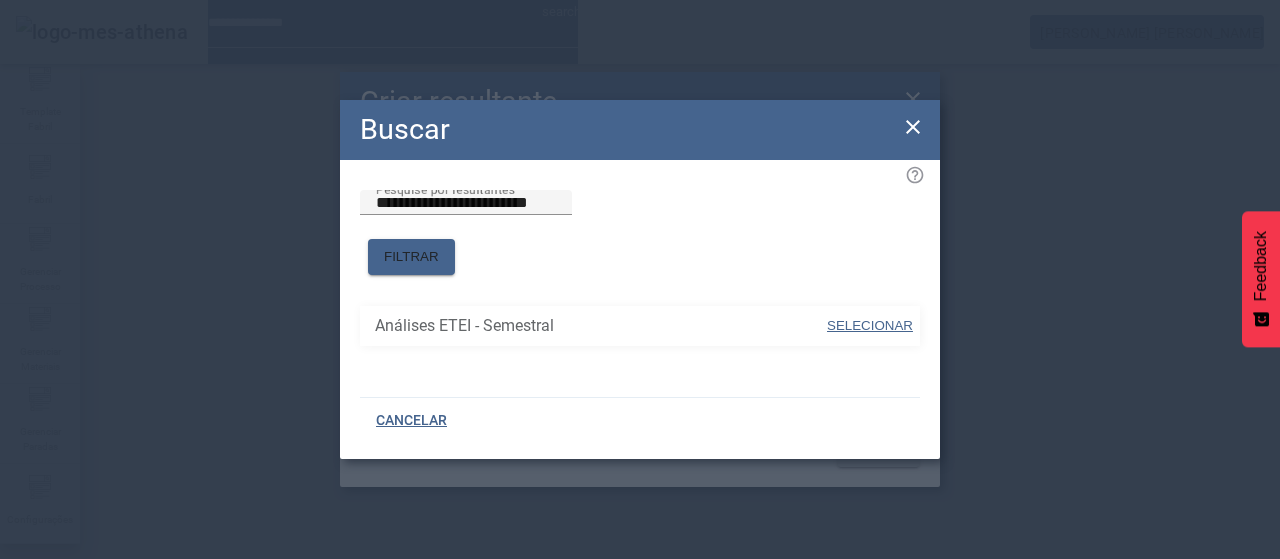 click on "SELECIONAR" at bounding box center [870, 325] 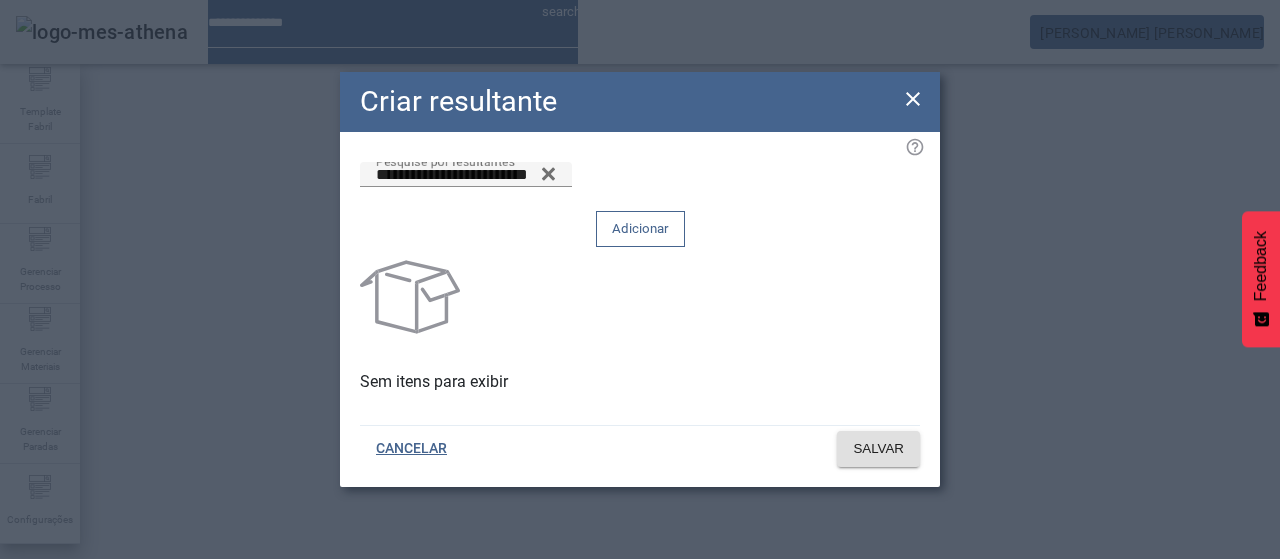 click on "Adicionar" 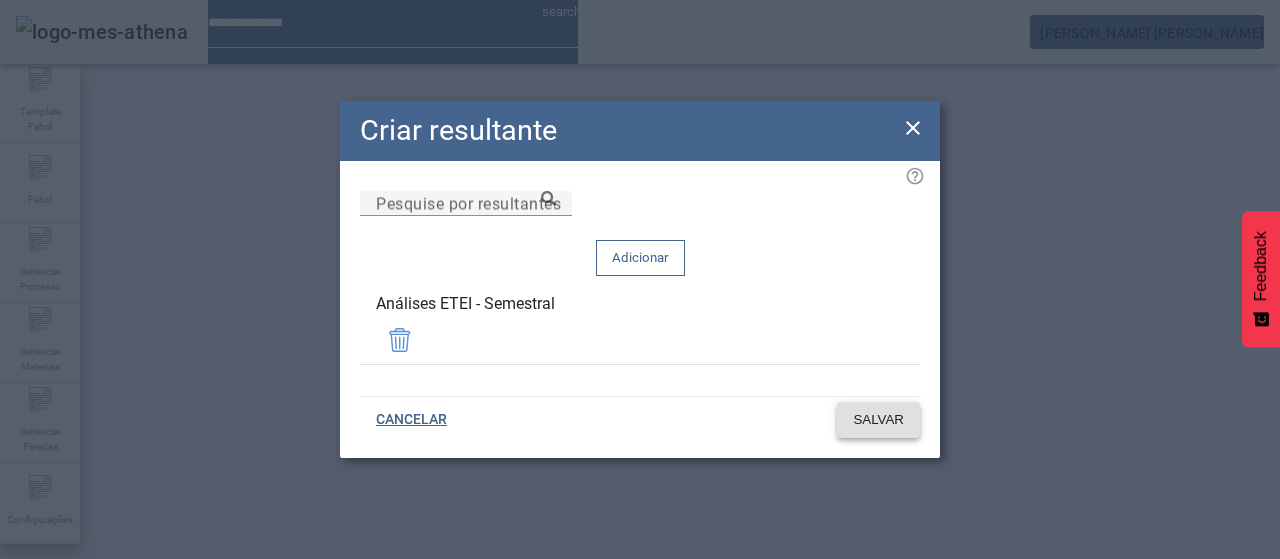 click on "SALVAR" 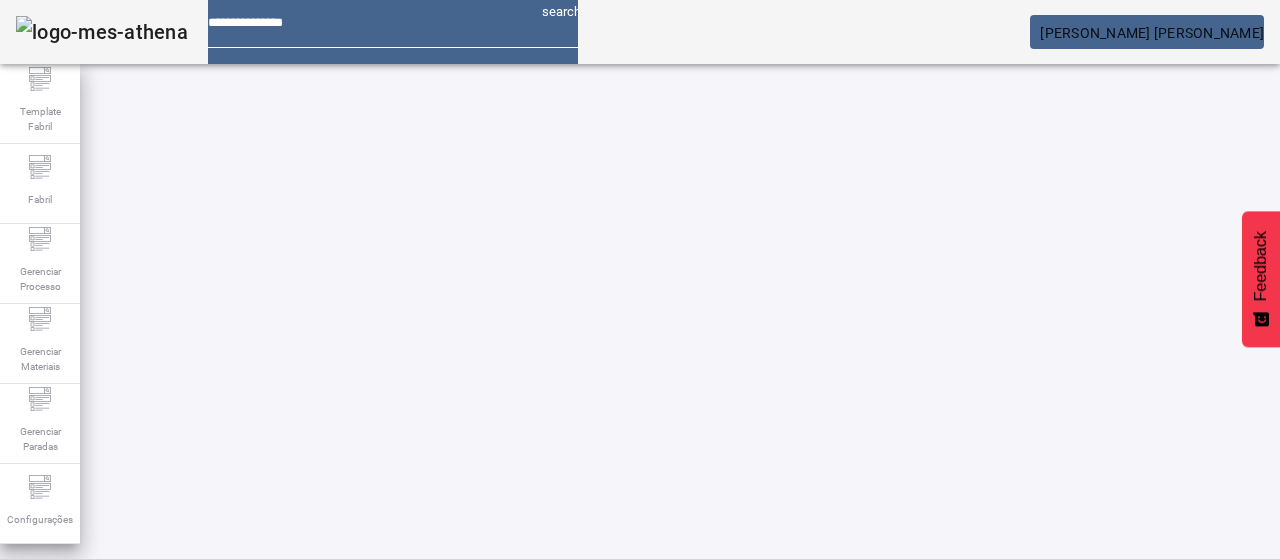 click on "62320 / Cromo Trivalente - Semestral s3m/nathalia.freitas EDITAR REMOVER  more_vert" at bounding box center [750, 777] 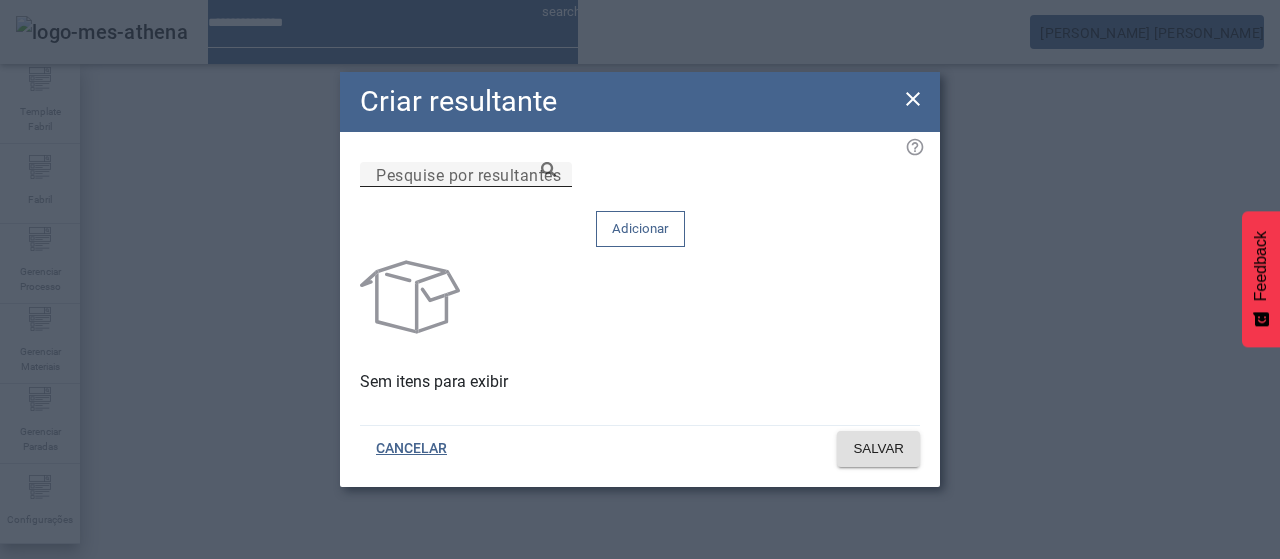 click on "Pesquise por resultantes" at bounding box center [466, 175] 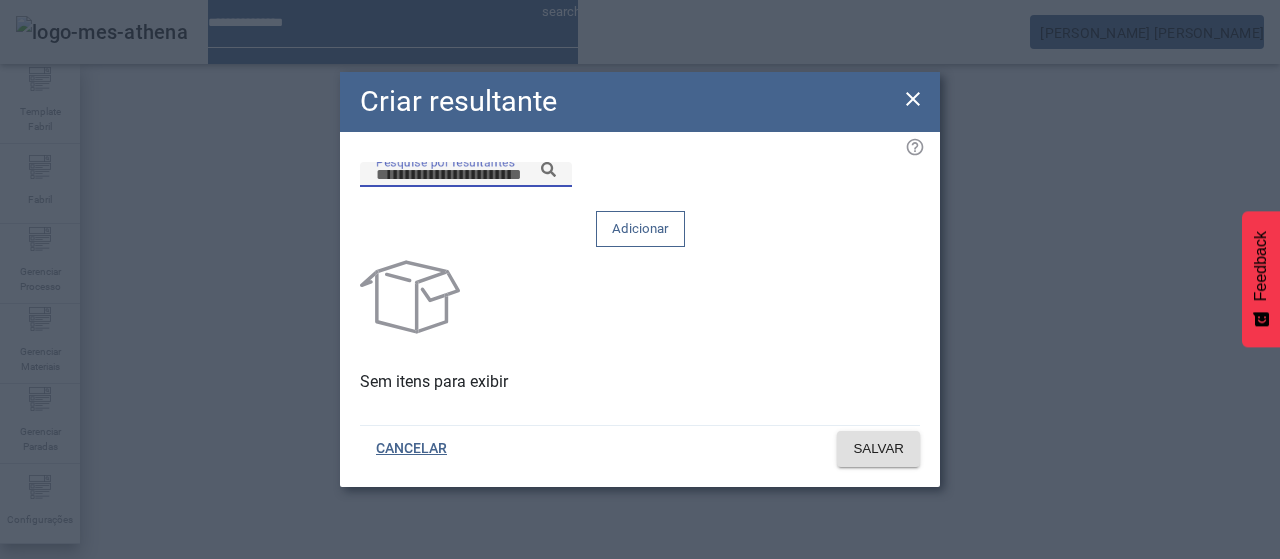 paste on "**********" 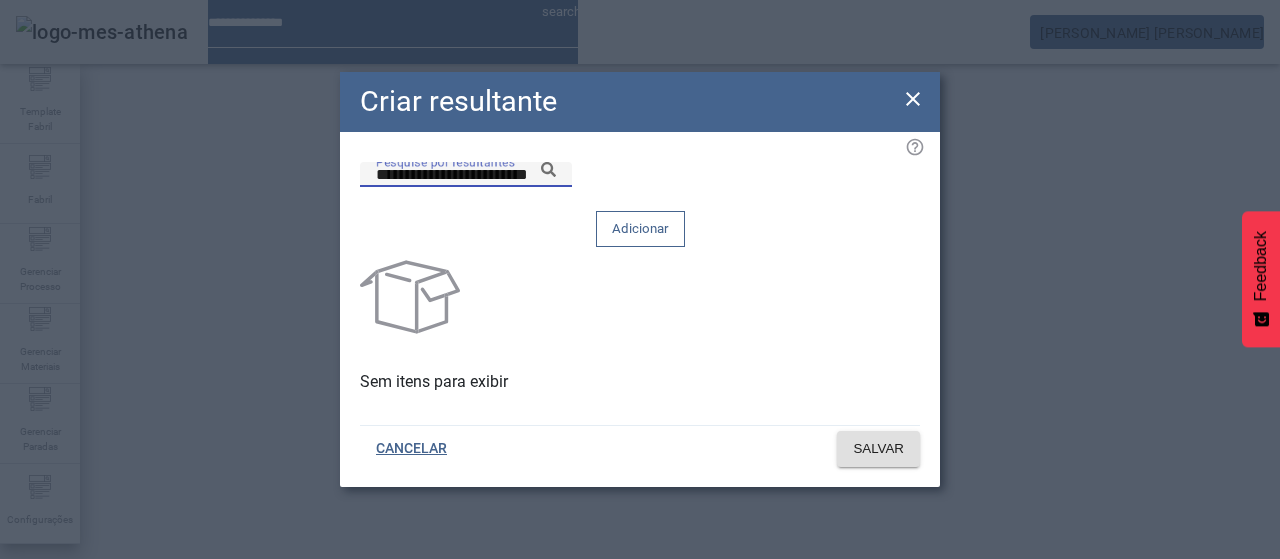 click on "**********" at bounding box center [466, 175] 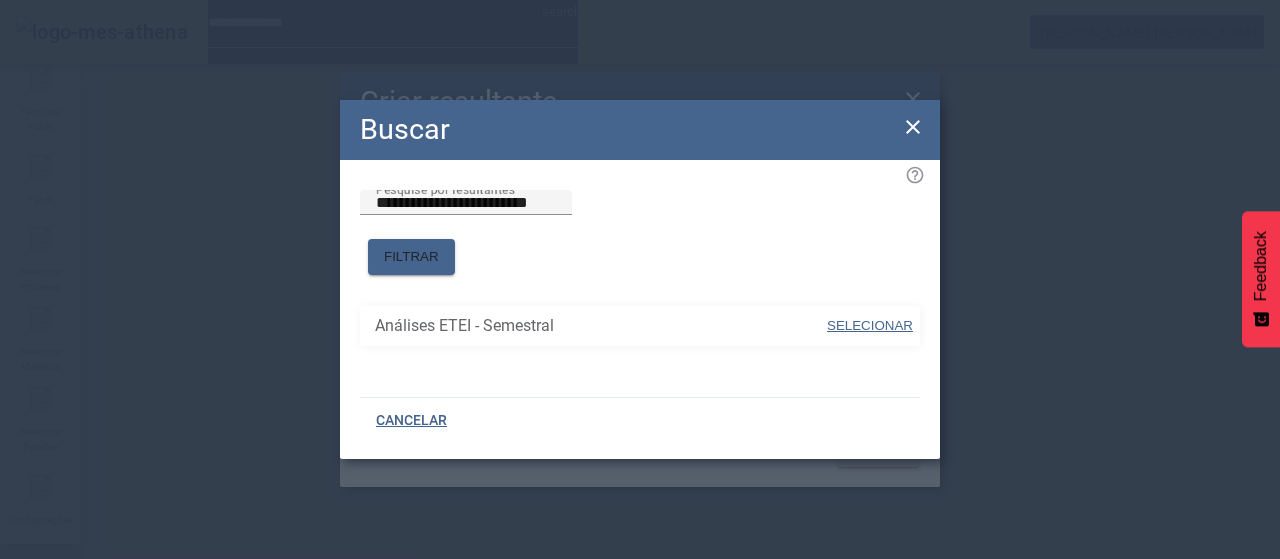 click on "SELECIONAR" at bounding box center (870, 325) 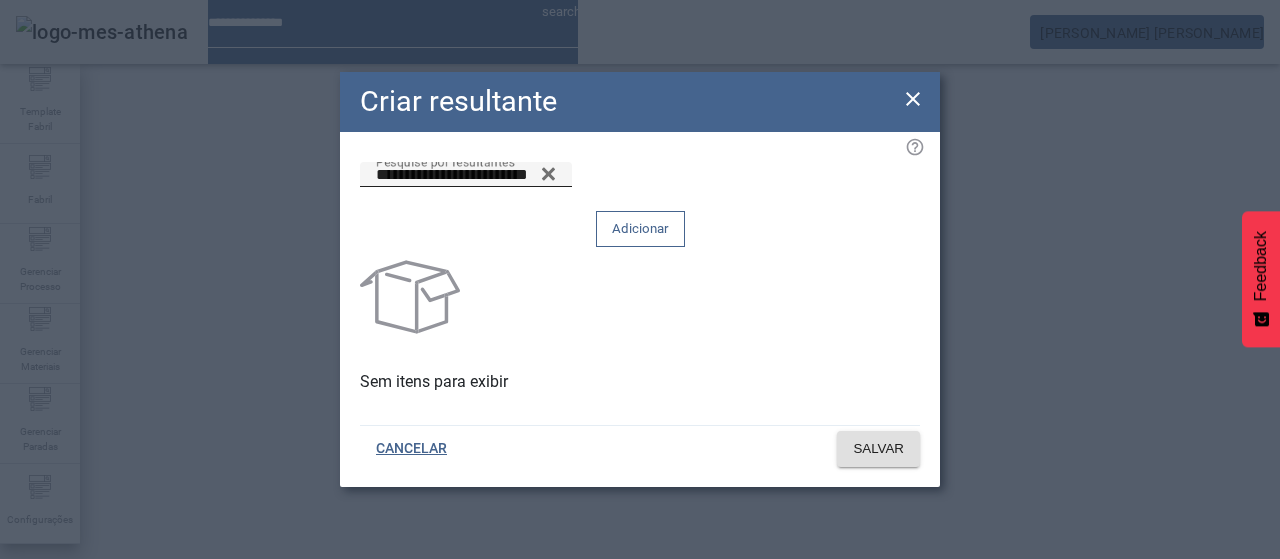 drag, startPoint x: 832, startPoint y: 221, endPoint x: 838, endPoint y: 239, distance: 18.973665 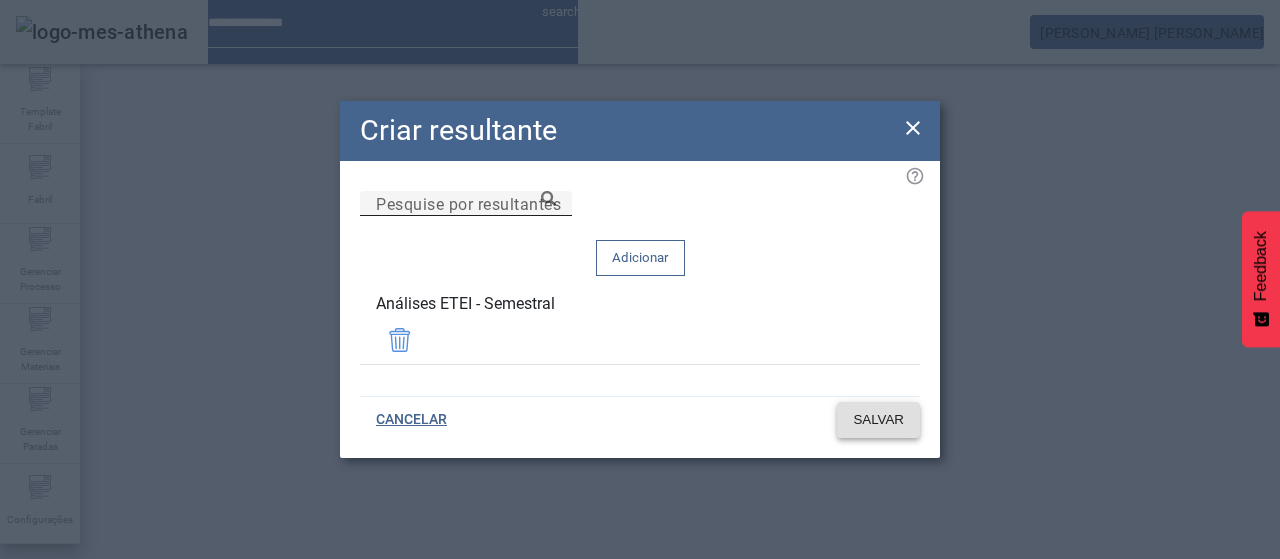 click on "SALVAR" 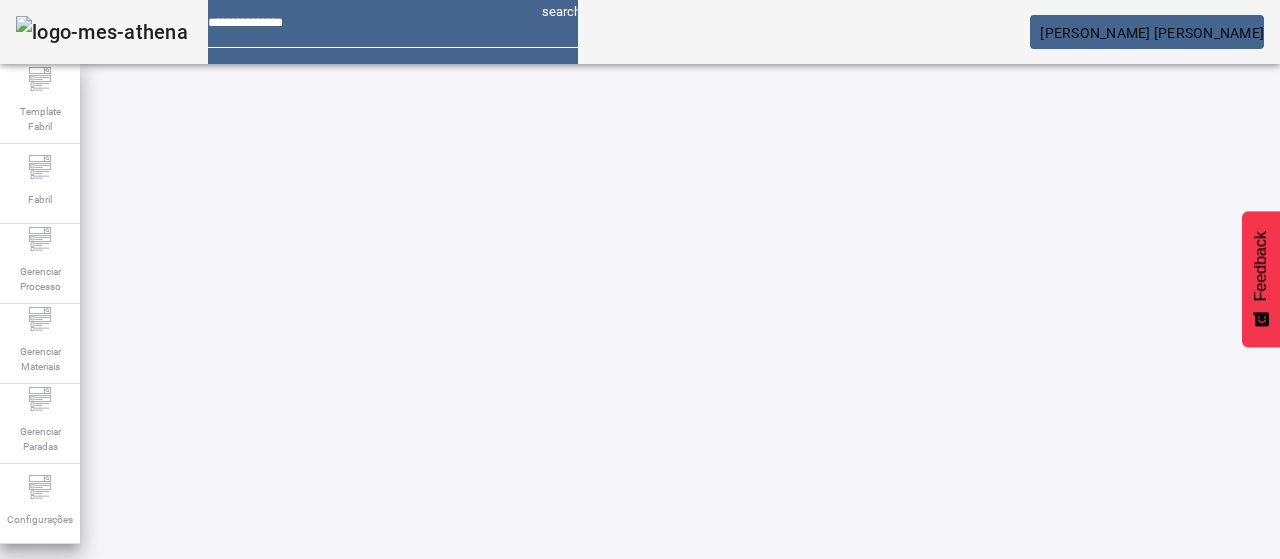 click at bounding box center (1169, 814) 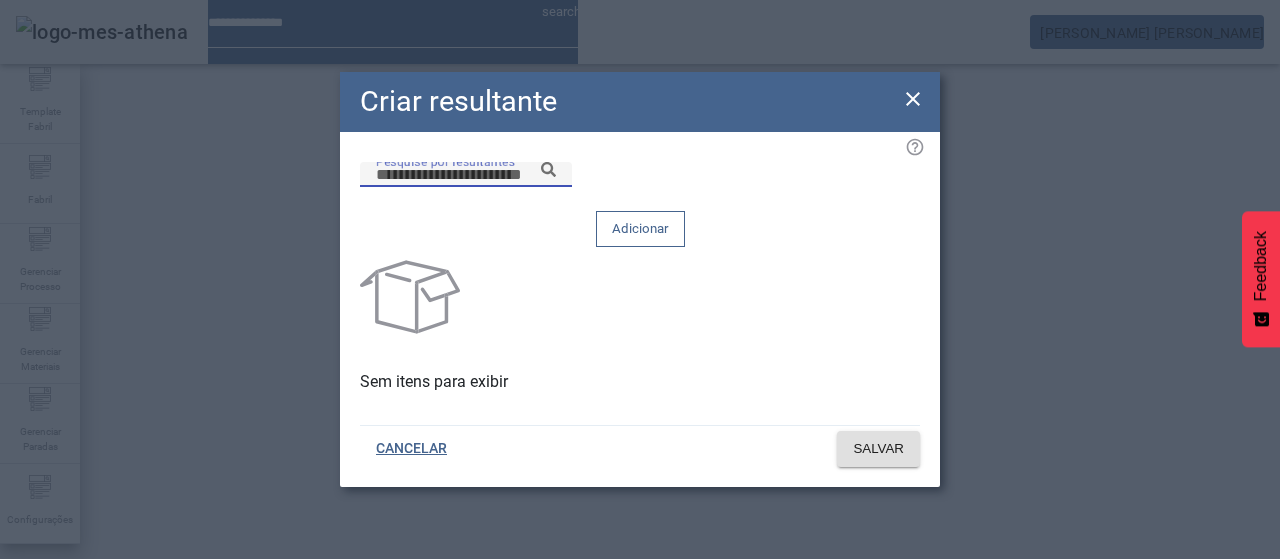 drag, startPoint x: 689, startPoint y: 218, endPoint x: 700, endPoint y: 217, distance: 11.045361 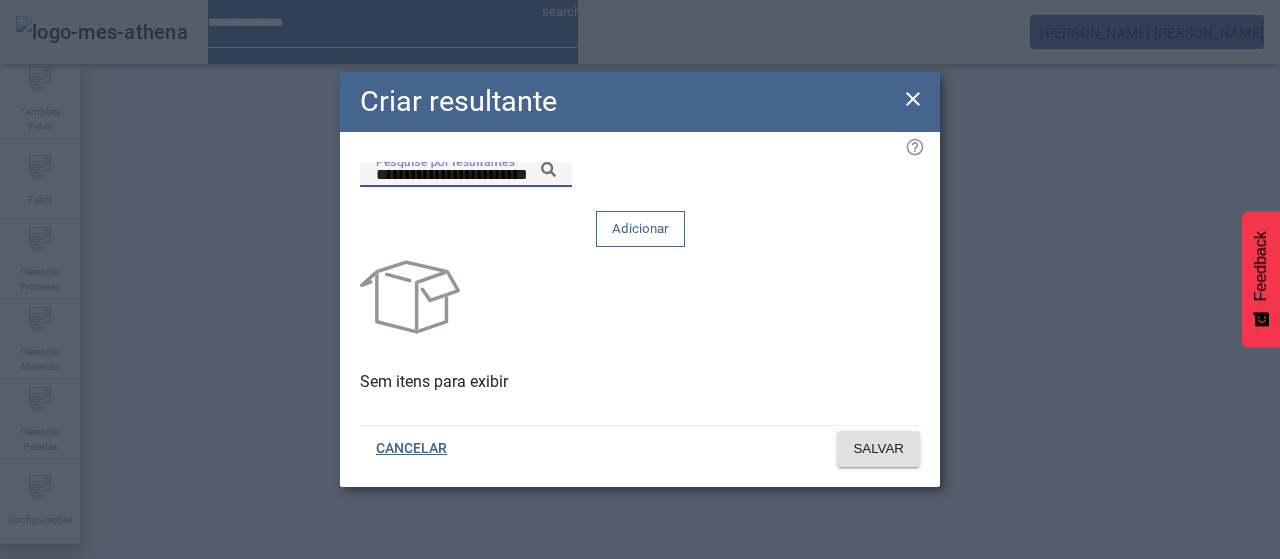 click 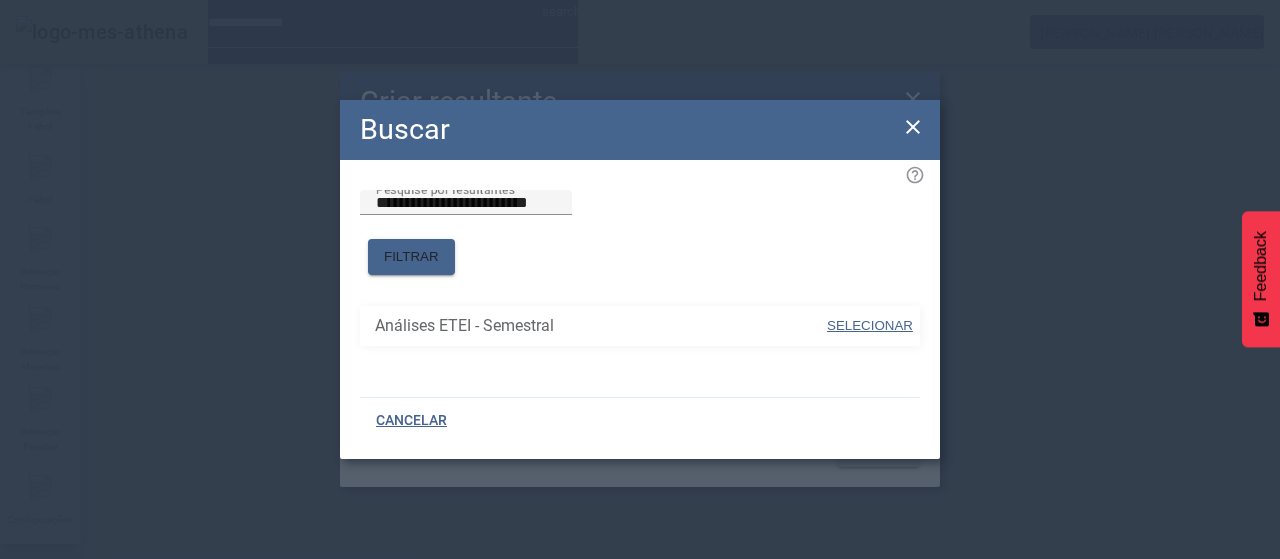 drag, startPoint x: 862, startPoint y: 308, endPoint x: 854, endPoint y: 261, distance: 47.67599 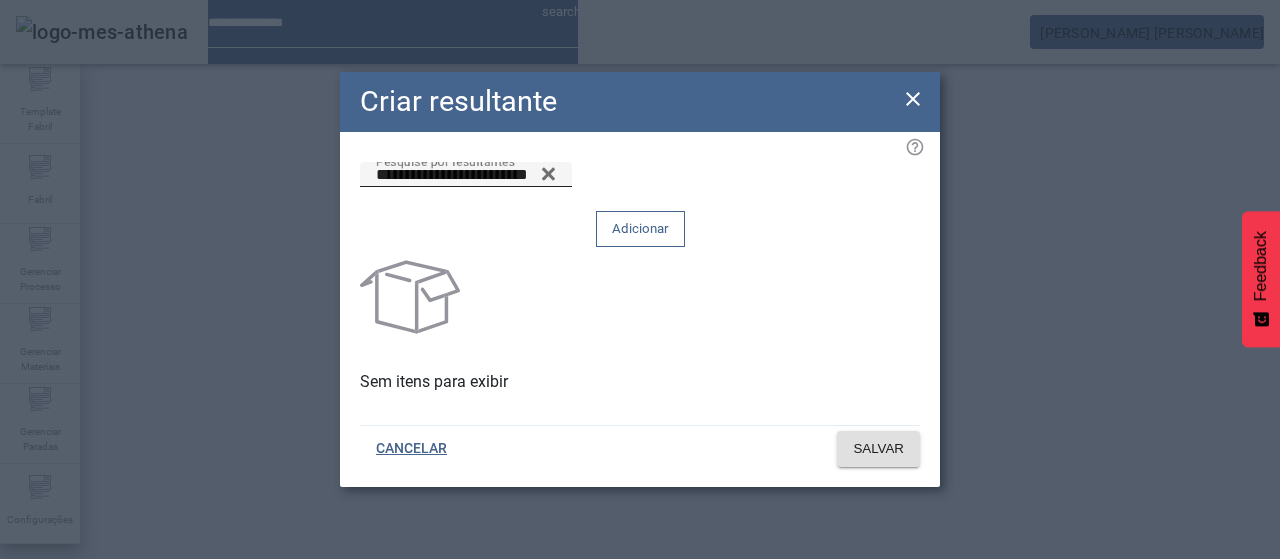 drag, startPoint x: 847, startPoint y: 231, endPoint x: 872, endPoint y: 284, distance: 58.60034 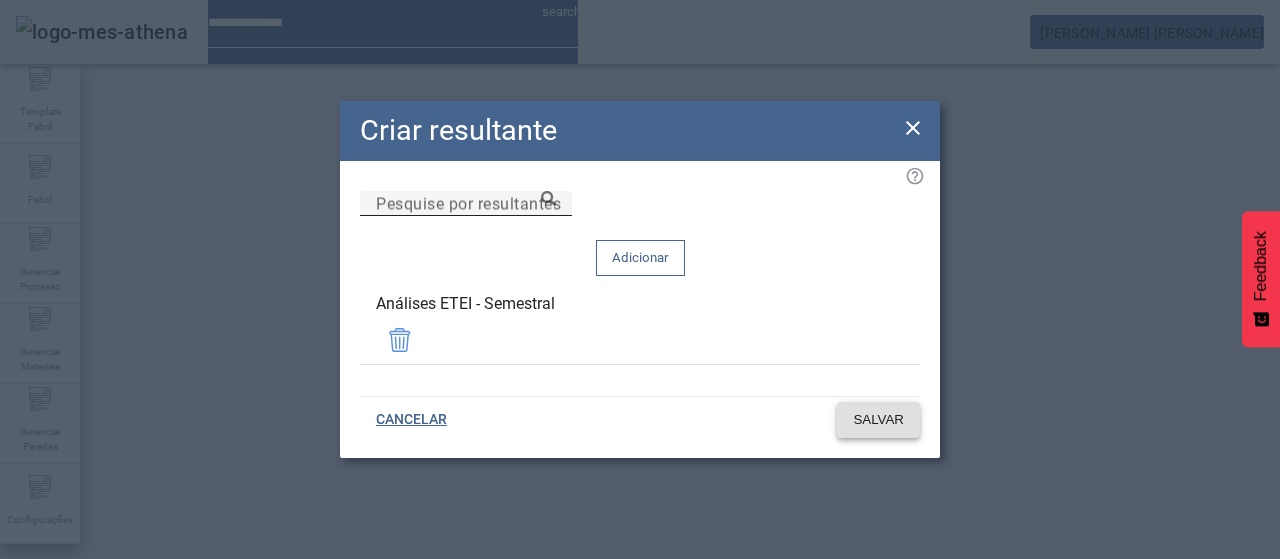 click on "SALVAR" 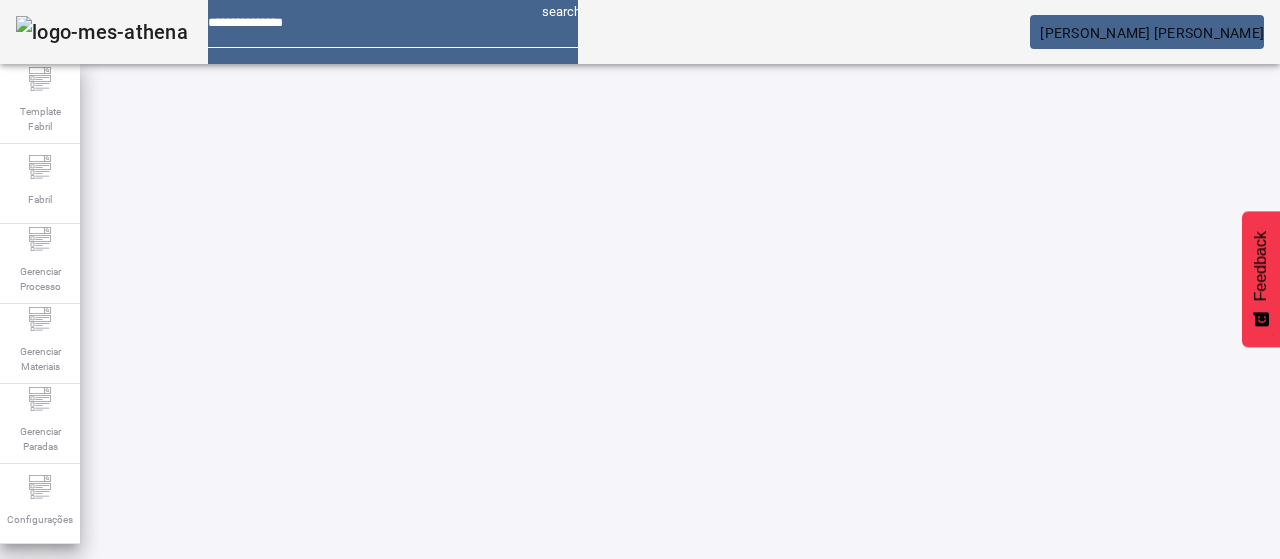click at bounding box center (273, 964) 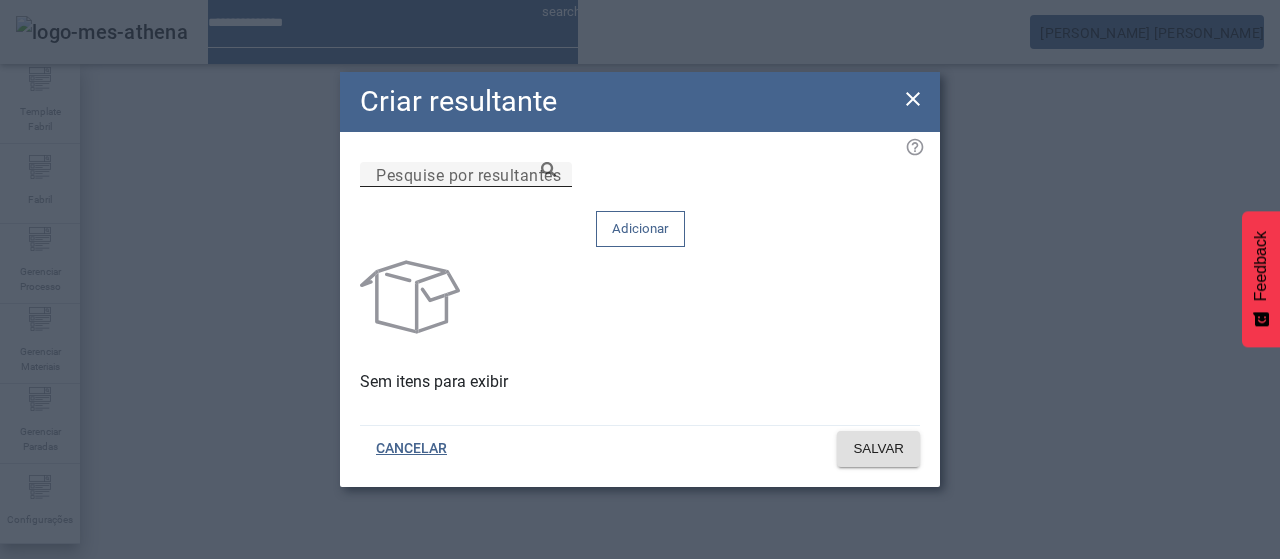 drag, startPoint x: 558, startPoint y: 216, endPoint x: 652, endPoint y: 204, distance: 94.76286 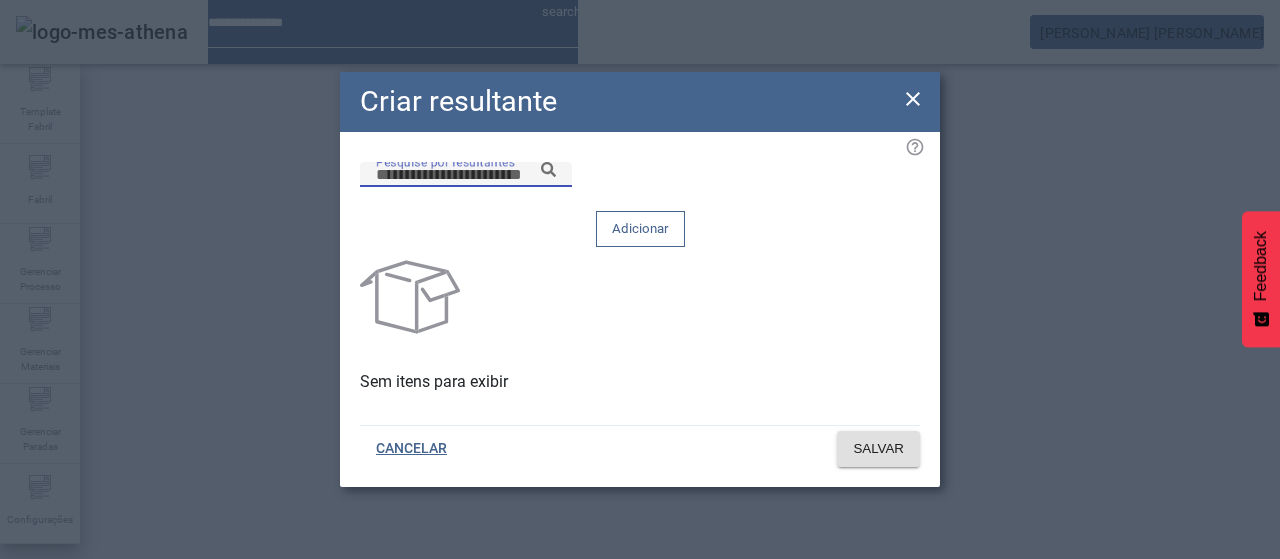 paste on "**********" 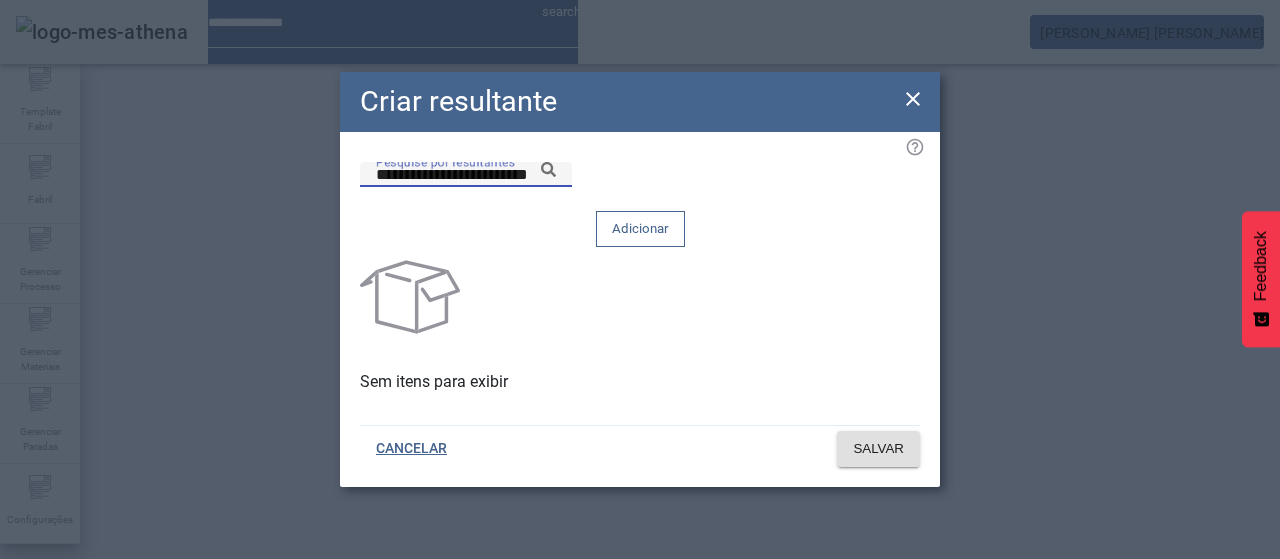 click on "**********" at bounding box center [466, 175] 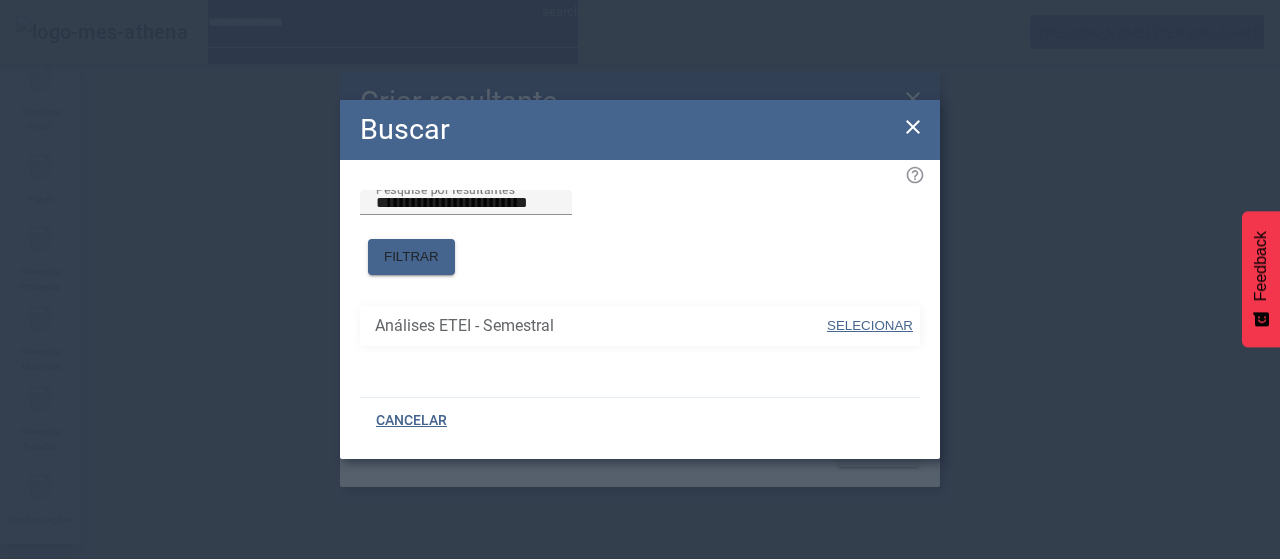 click on "SELECIONAR" at bounding box center [870, 326] 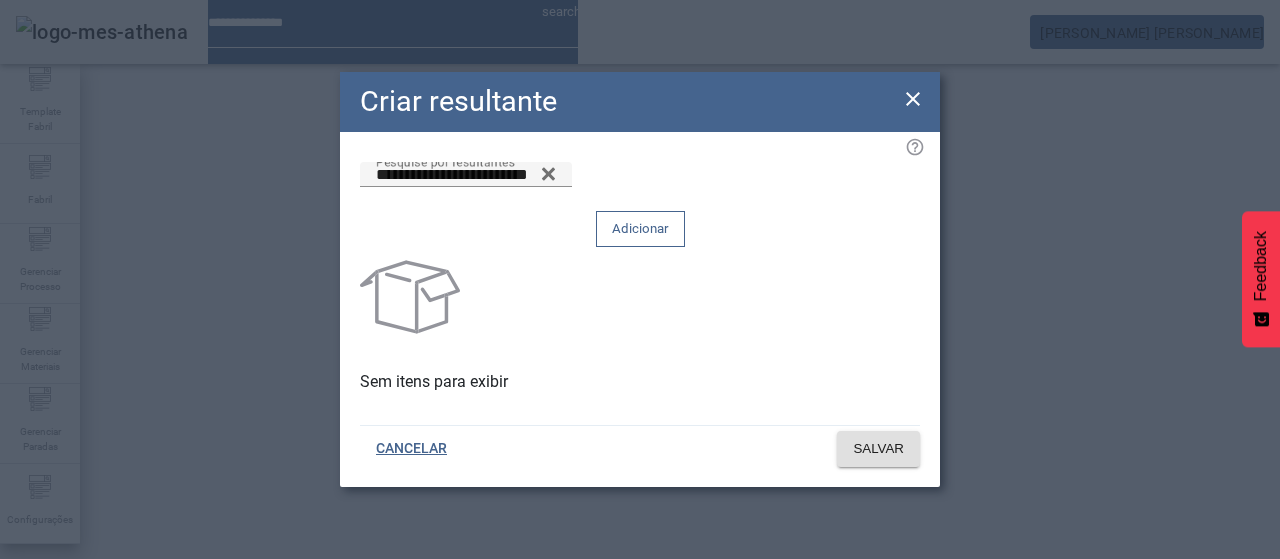 click 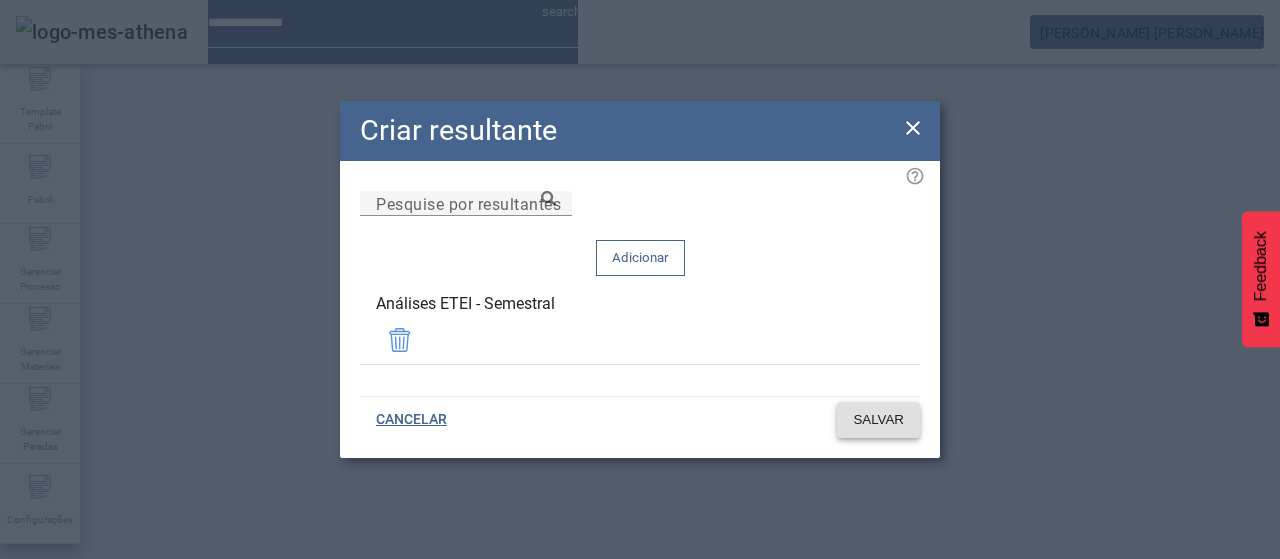 click 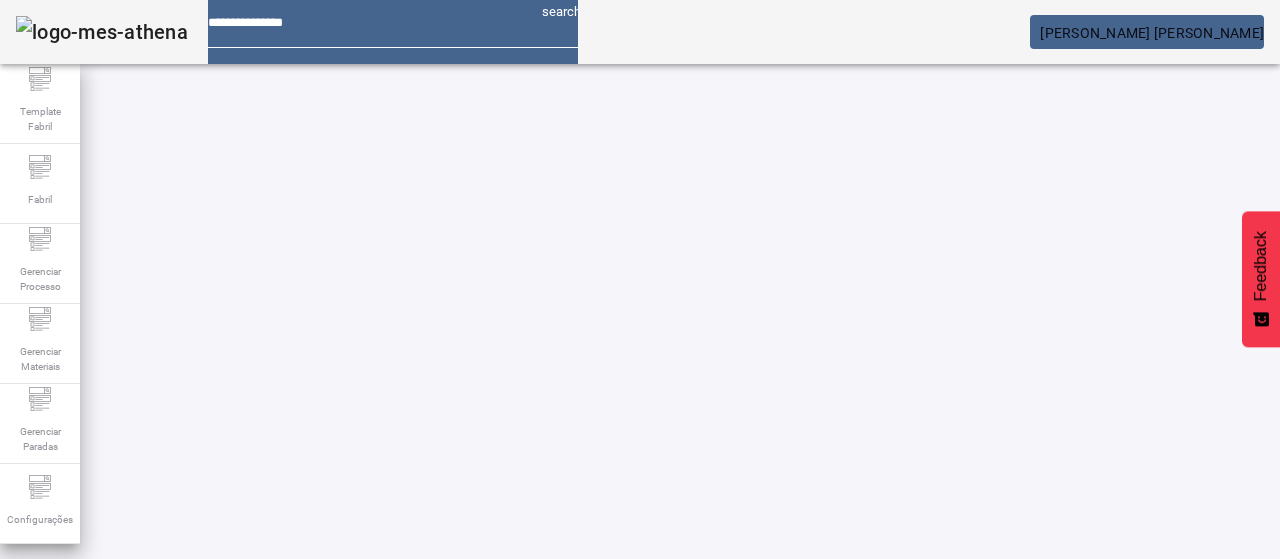 click at bounding box center (572, 964) 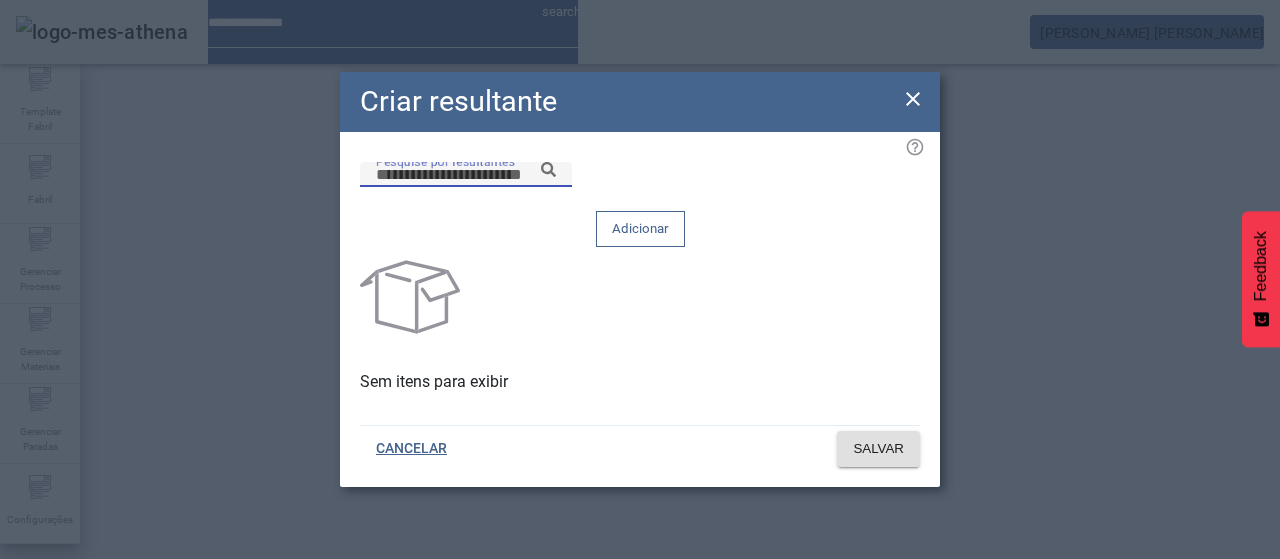 drag, startPoint x: 690, startPoint y: 212, endPoint x: 730, endPoint y: 213, distance: 40.012497 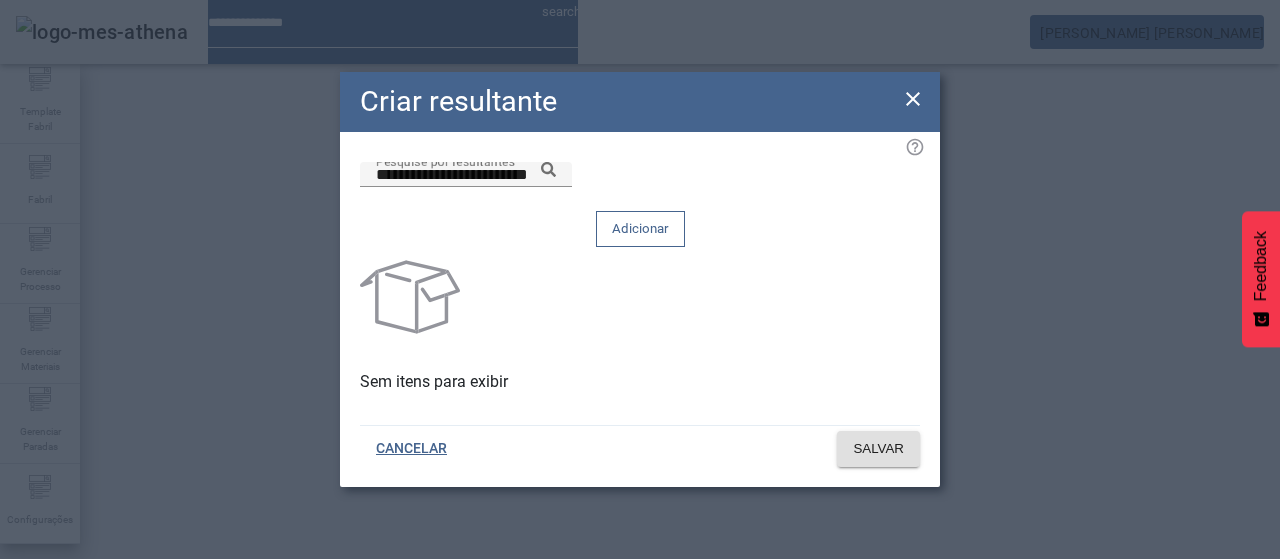 drag, startPoint x: 770, startPoint y: 213, endPoint x: 782, endPoint y: 231, distance: 21.633308 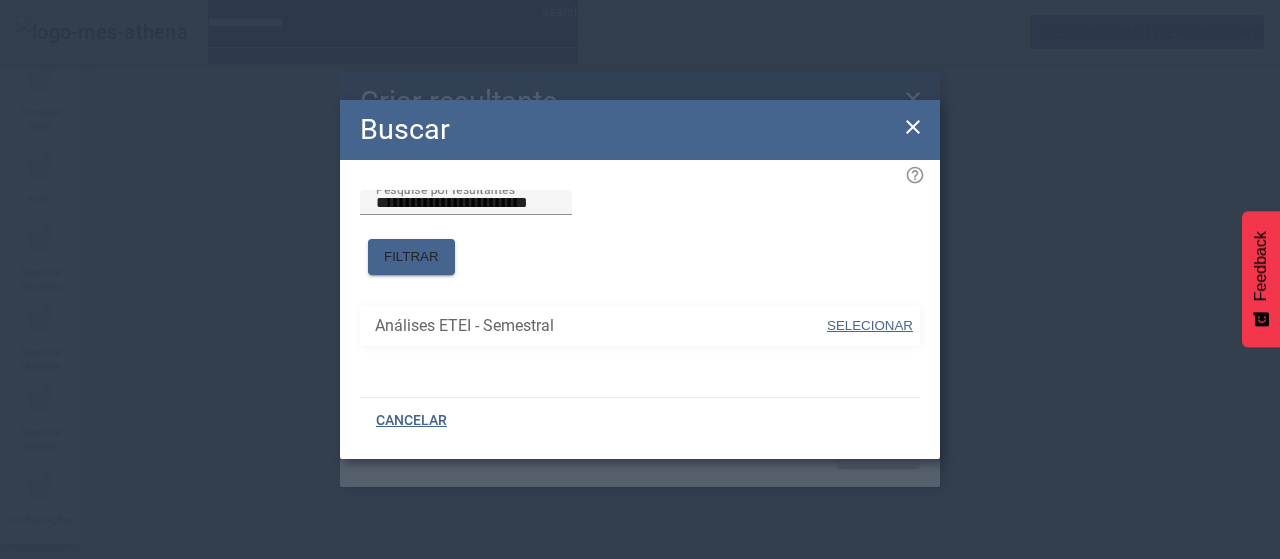 drag, startPoint x: 847, startPoint y: 301, endPoint x: 851, endPoint y: 313, distance: 12.649111 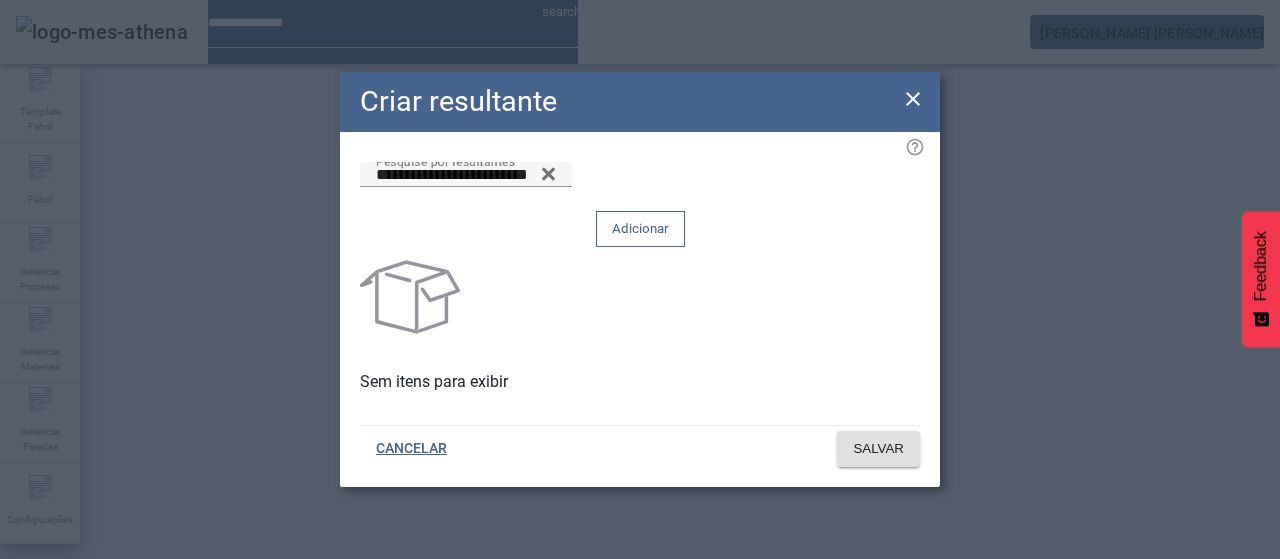 click on "Adicionar" 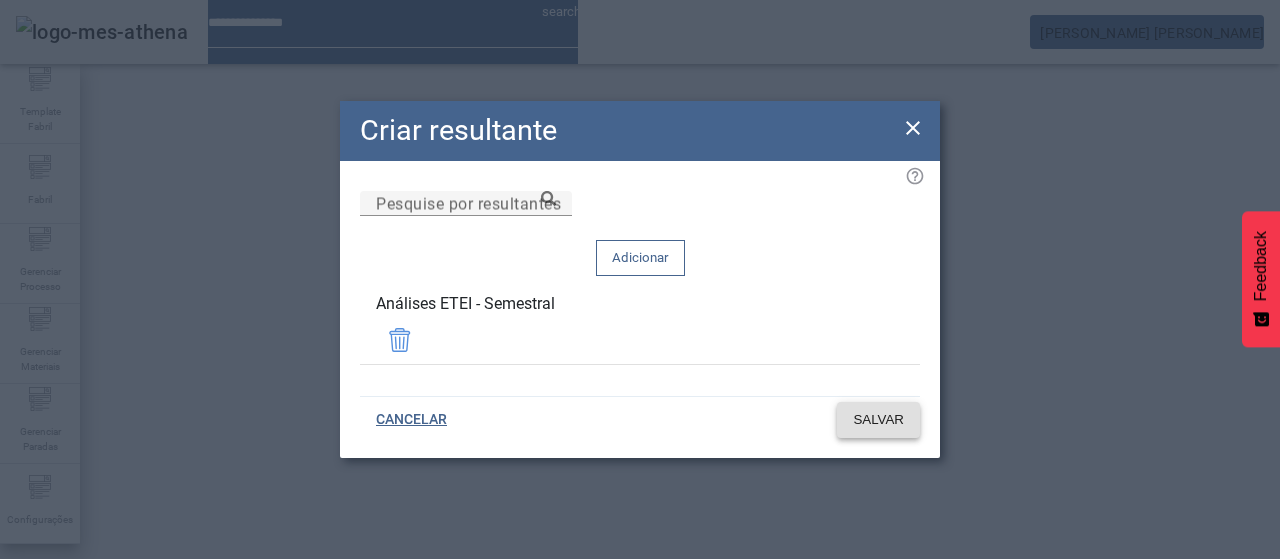 click on "SALVAR" 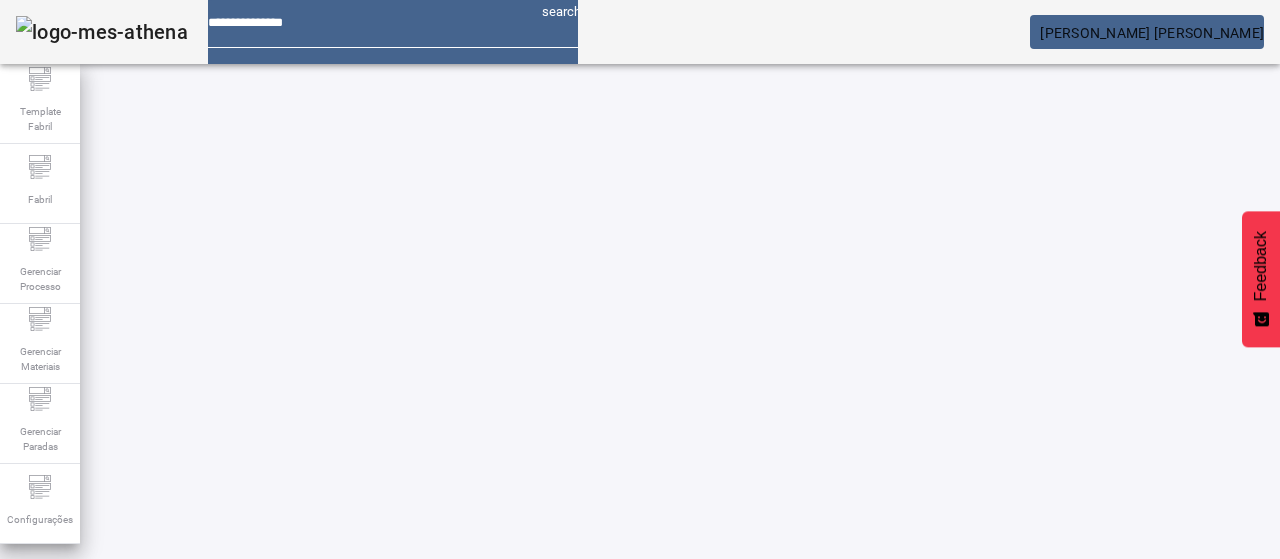 click at bounding box center [572, 664] 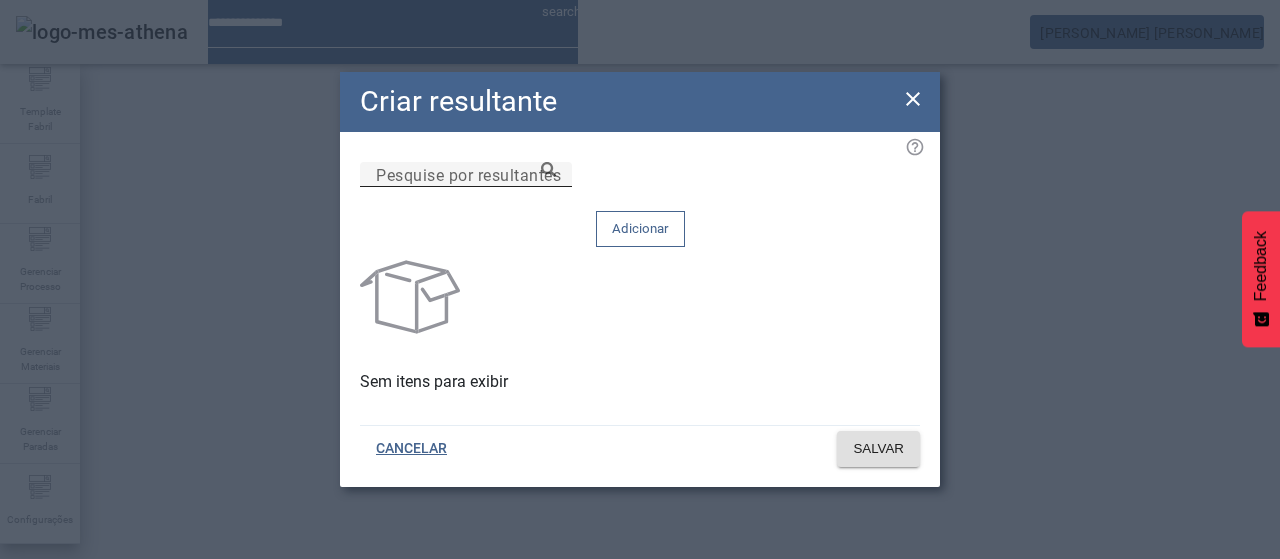 click on "Pesquise por resultantes" at bounding box center (466, 175) 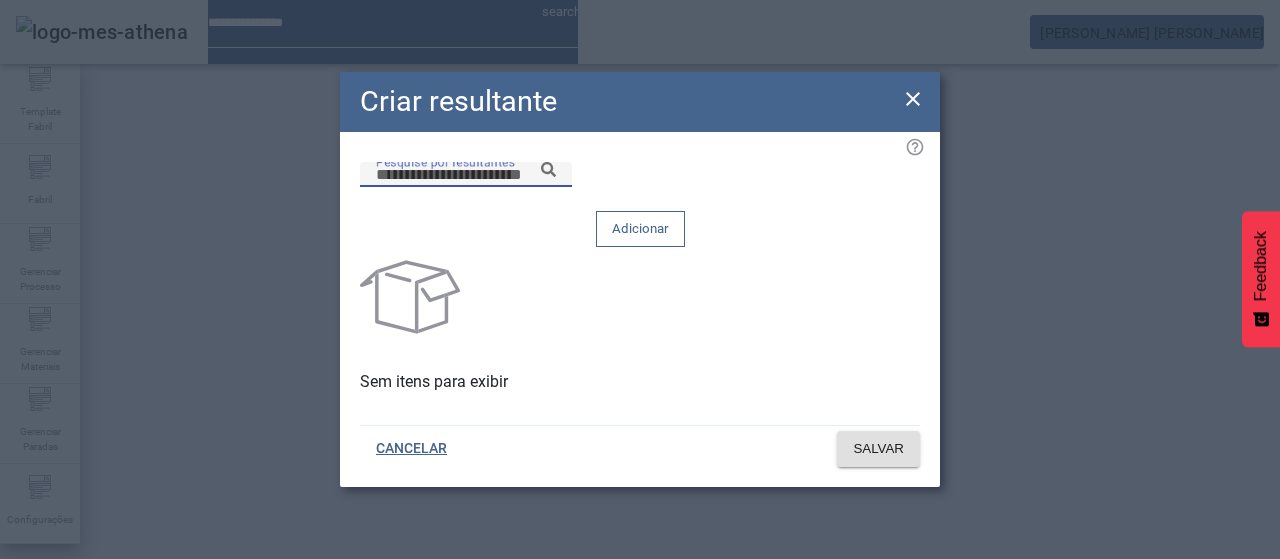 paste on "**********" 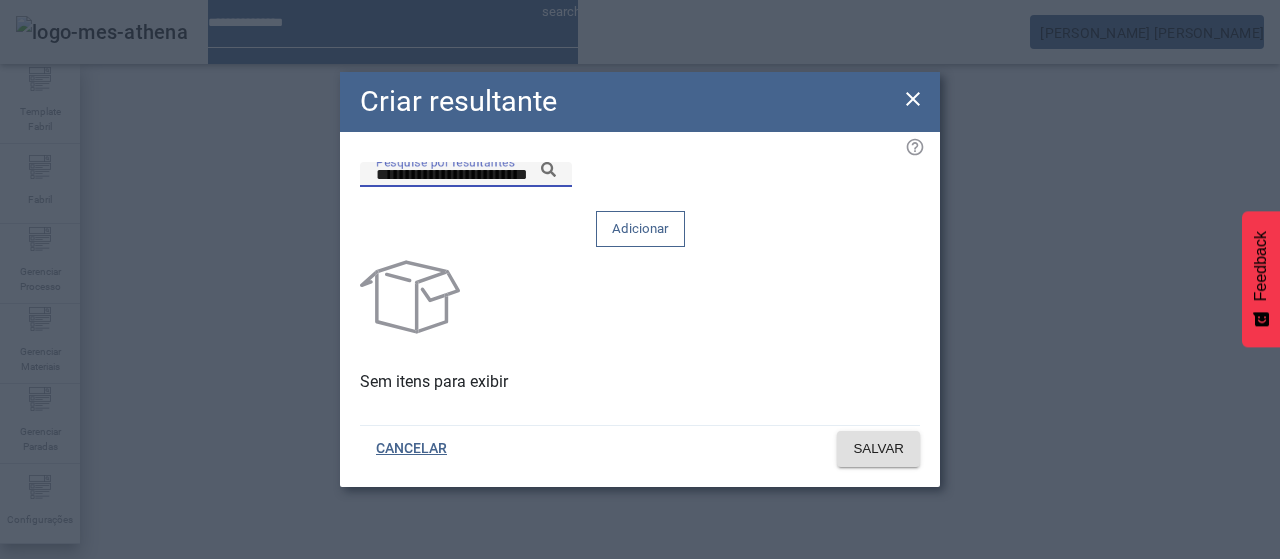 click 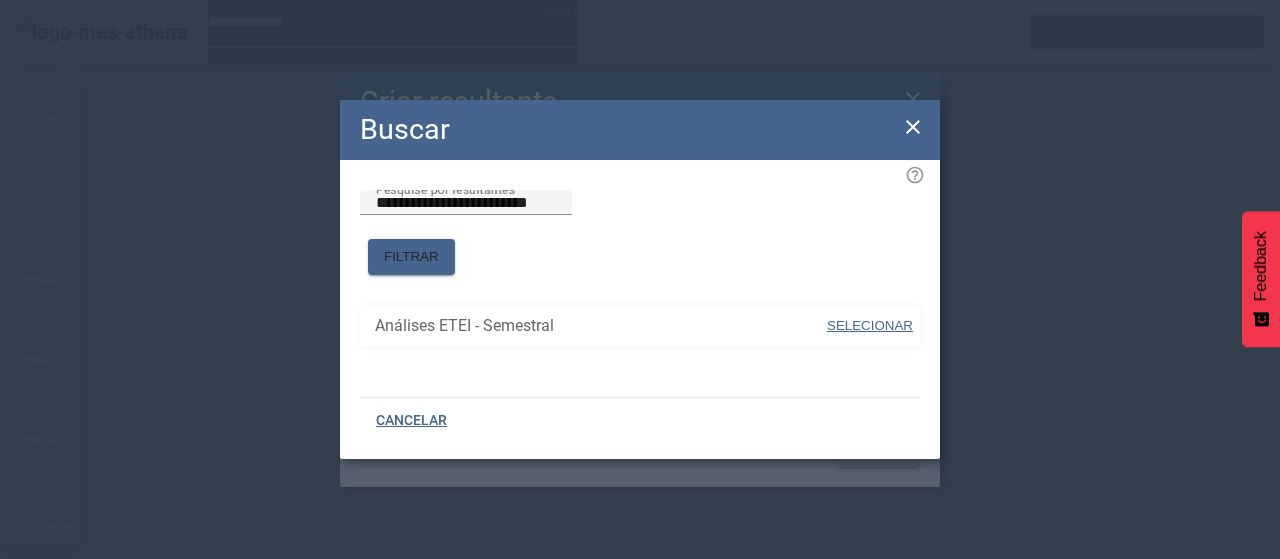 click on "SELECIONAR" at bounding box center (870, 325) 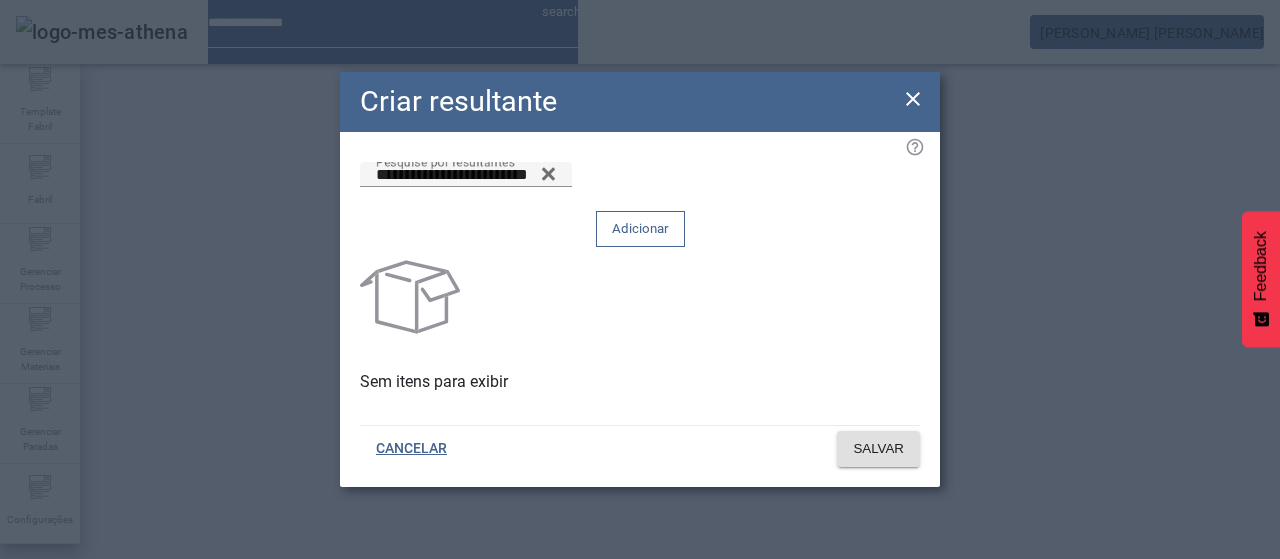 click 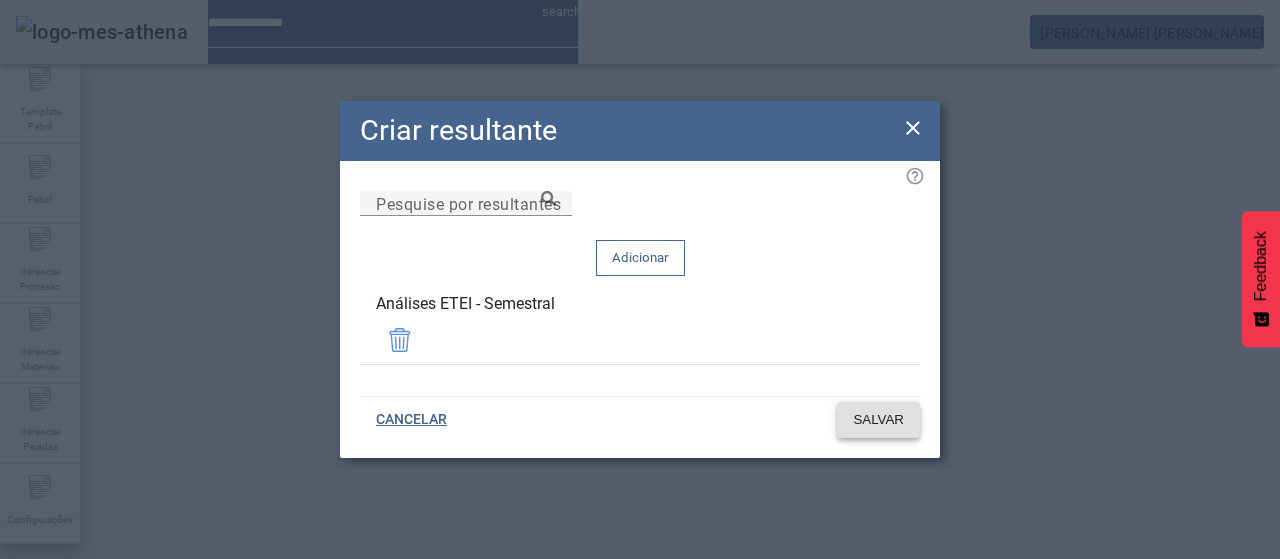 click 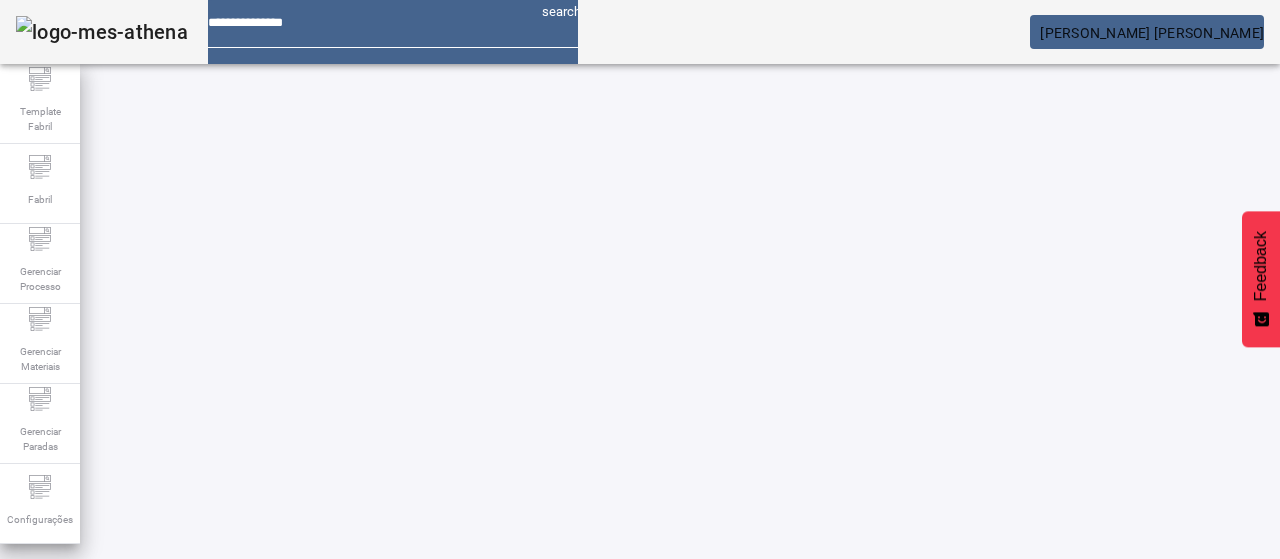 click on "UG 10. Efluente Final / ITENS DE PROCESSO FECHAR FILTROS  Pesquise por item de controle Pesquise por item de processo ********* LIMPAR FILTRAR  ORDENAR   CRIAR ITEM DE PROCESSO  62315 / Cádmio Total - Semestral s3m/nathalia.freitas EDITAR REMOVER  more_vert 62316 / Cianeto Total - Semestral s3m/nathalia.freitas EDITAR REMOVER  more_vert 62317 / Cianeto Livre (Destilável por ácidos fracos) - Semestral s3m/nathalia.freitas EDITAR REMOVER  more_vert 62318 / Cobre Dissolvido - Semestral s3m/nathalia.freitas EDITAR REMOVER  more_vert 62319 / Cromo Hexavalente - Semestral s3m/nathalia.freitas EDITAR REMOVER  more_vert 62320 / Cromo Trivalente - Semestral s3m/nathalia.freitas EDITAR REMOVER  more_vert 62321 / Fluoreto Total - Semestral s3m/nathalia.freitas EDITAR REMOVER  more_vert 62323 / Mercurio - Semestral s3m/nathalia.freitas EDITAR REMOVER  more_vert 62325 / Selenio Total - Semestral s3m/nathalia.freitas EDITAR REMOVER  more_vert 62326 / Sulfeto - Semestral s3m/nathalia.freitas EDITAR REMOVER  more_vert" 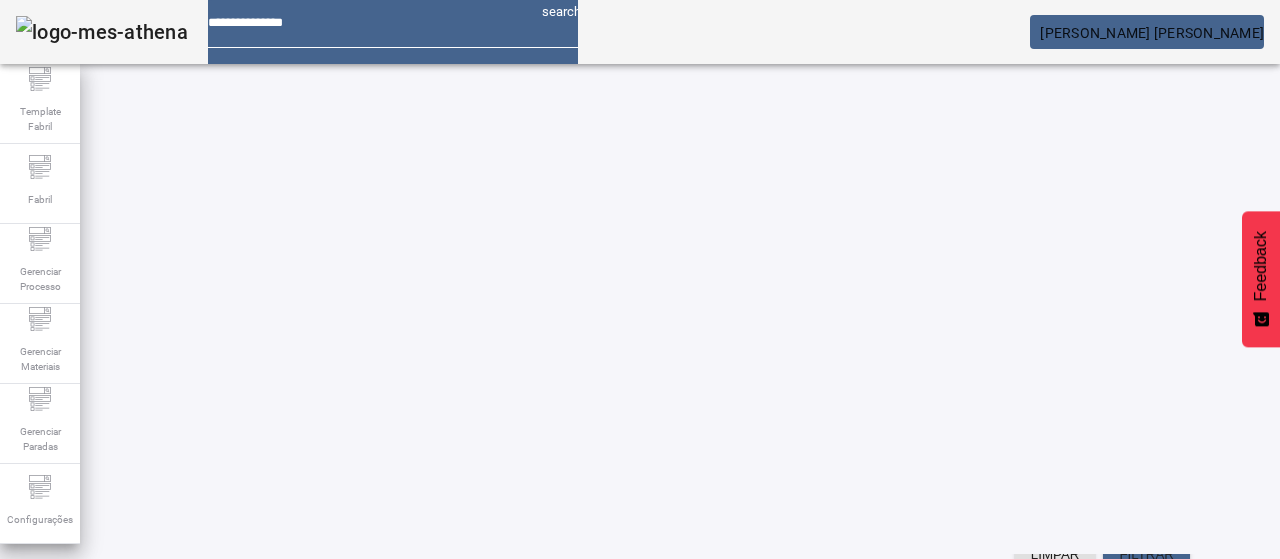 scroll, scrollTop: 274, scrollLeft: 0, axis: vertical 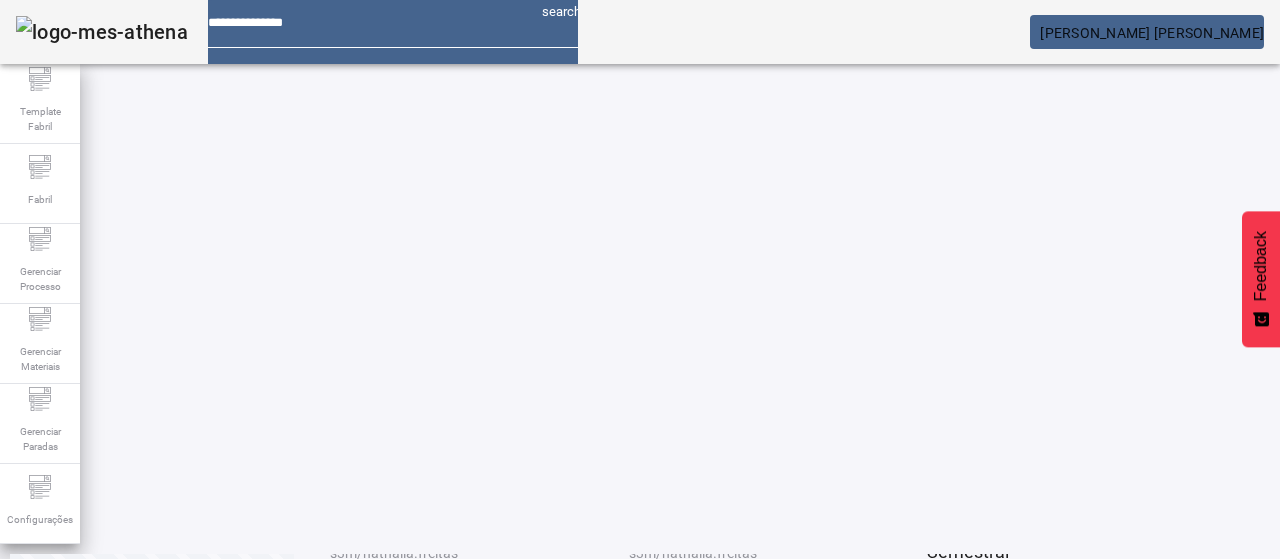 click at bounding box center [572, 590] 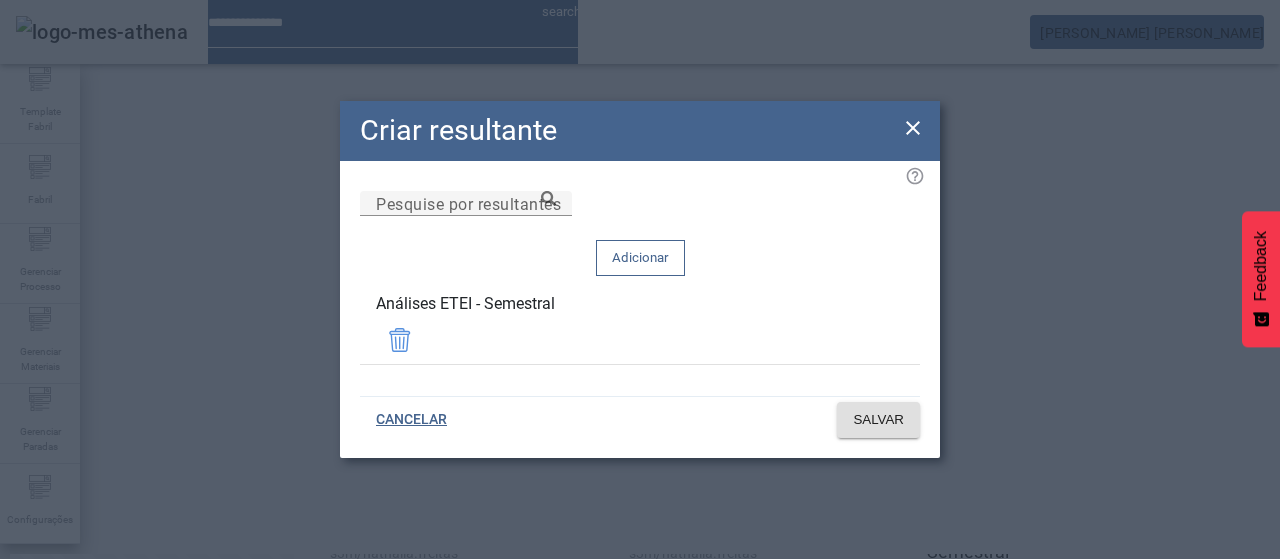 click 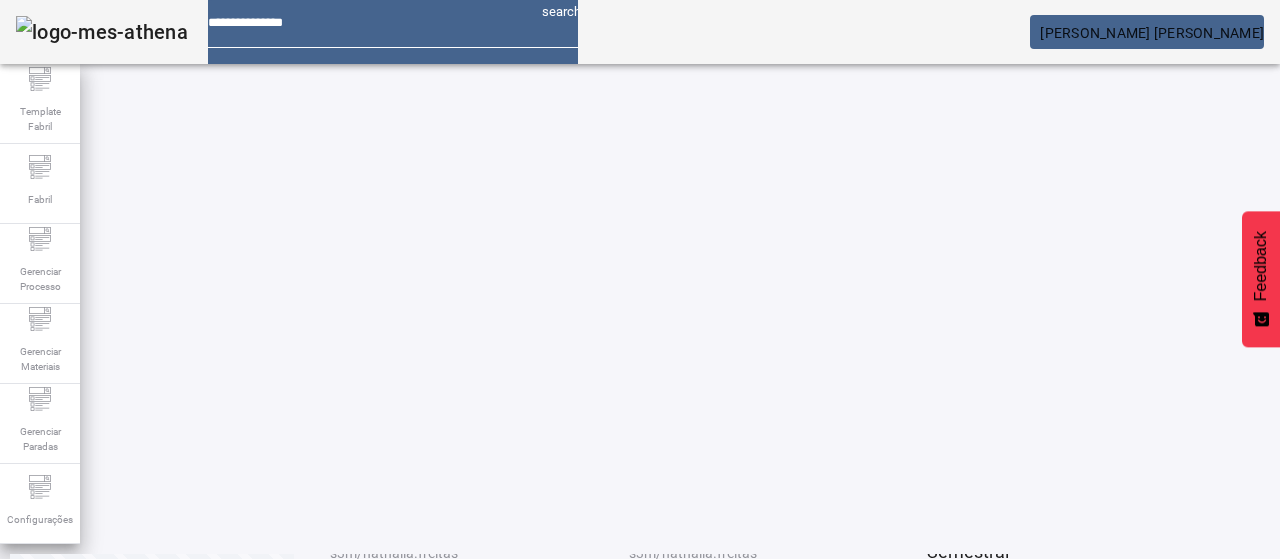 click at bounding box center (572, 590) 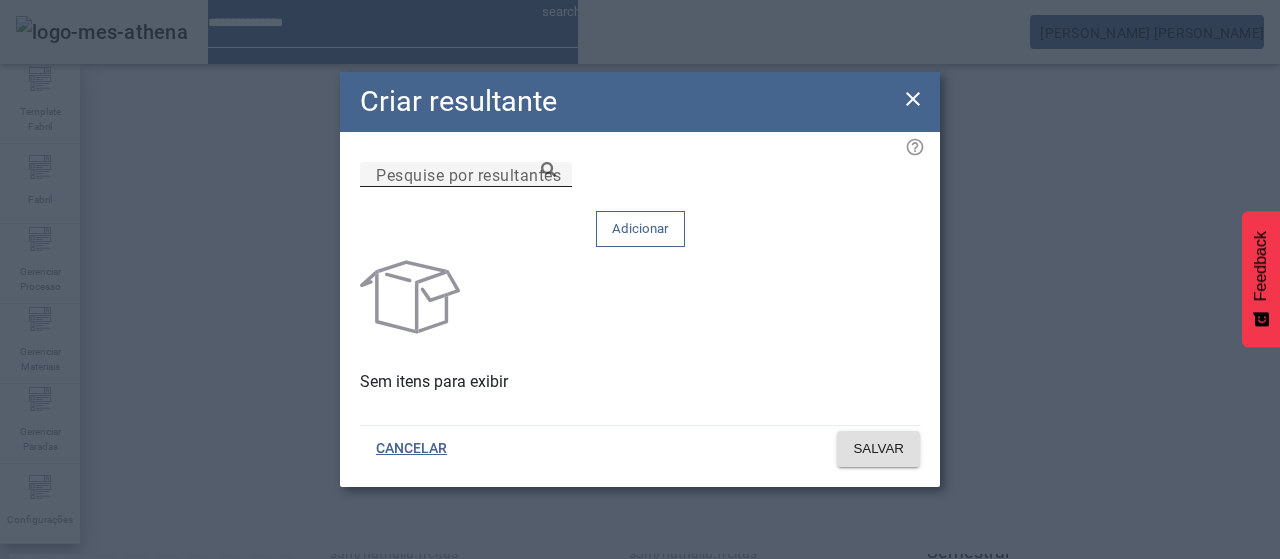 drag, startPoint x: 728, startPoint y: 221, endPoint x: 753, endPoint y: 219, distance: 25.079872 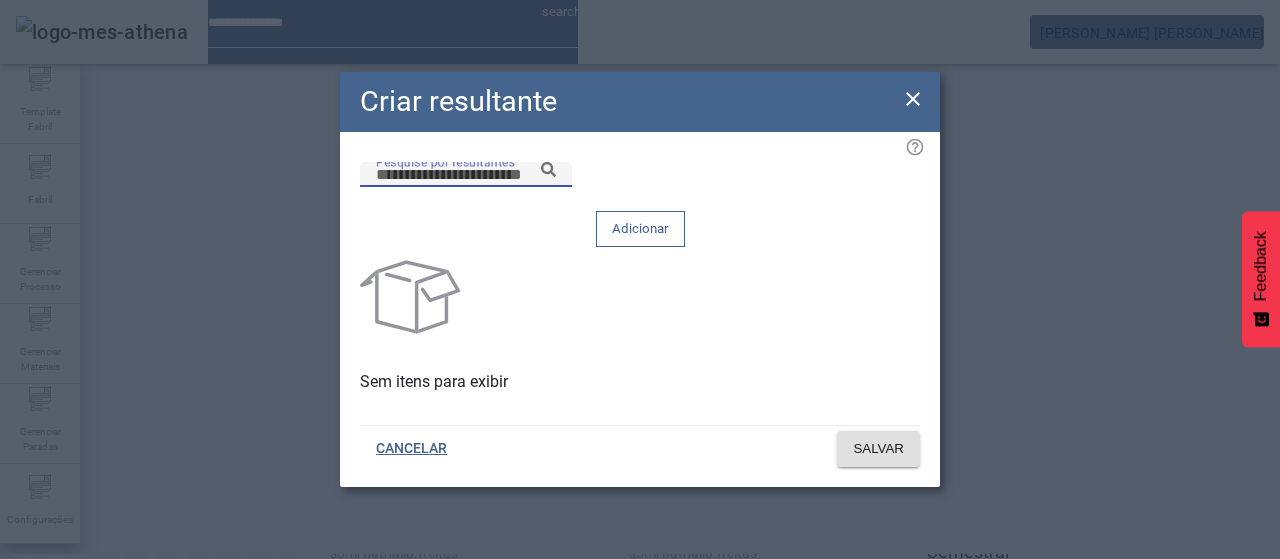 paste on "**********" 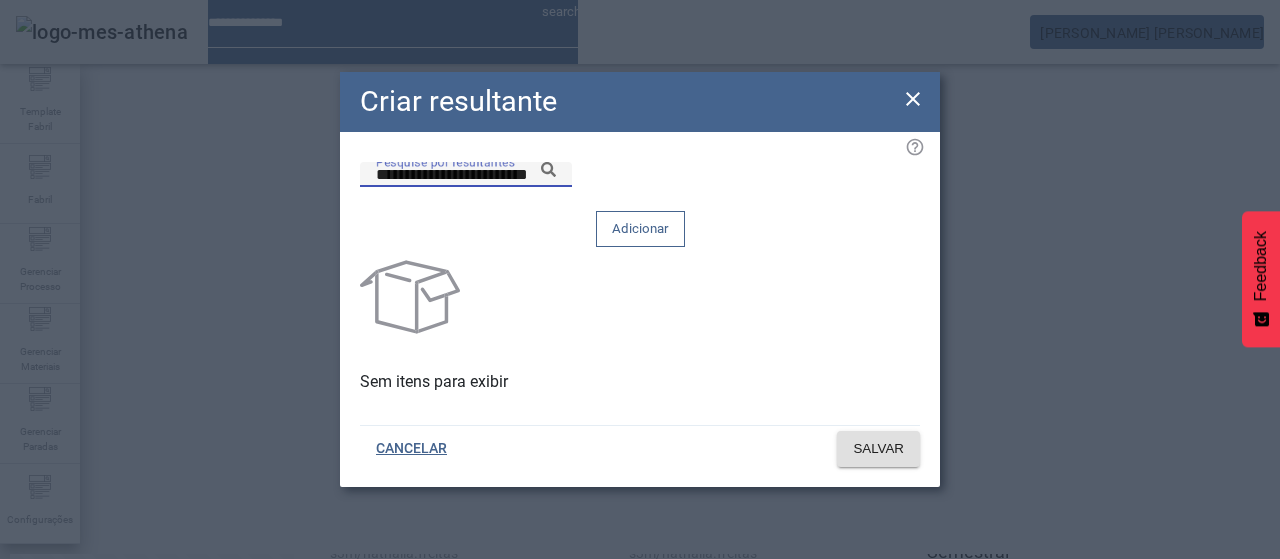 click 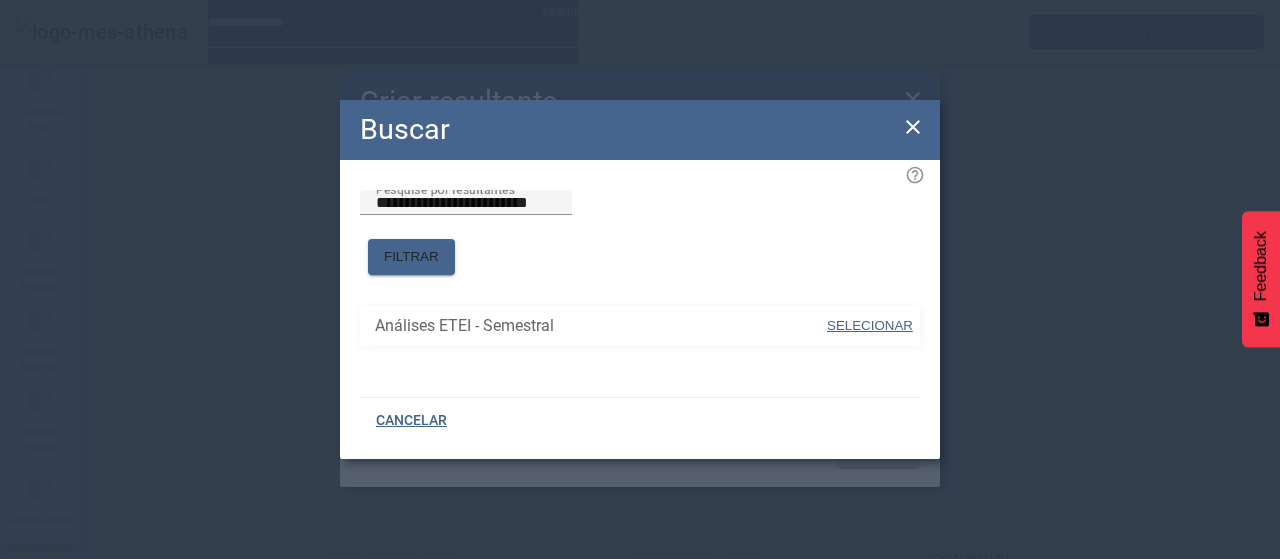 drag, startPoint x: 875, startPoint y: 310, endPoint x: 850, endPoint y: 237, distance: 77.16217 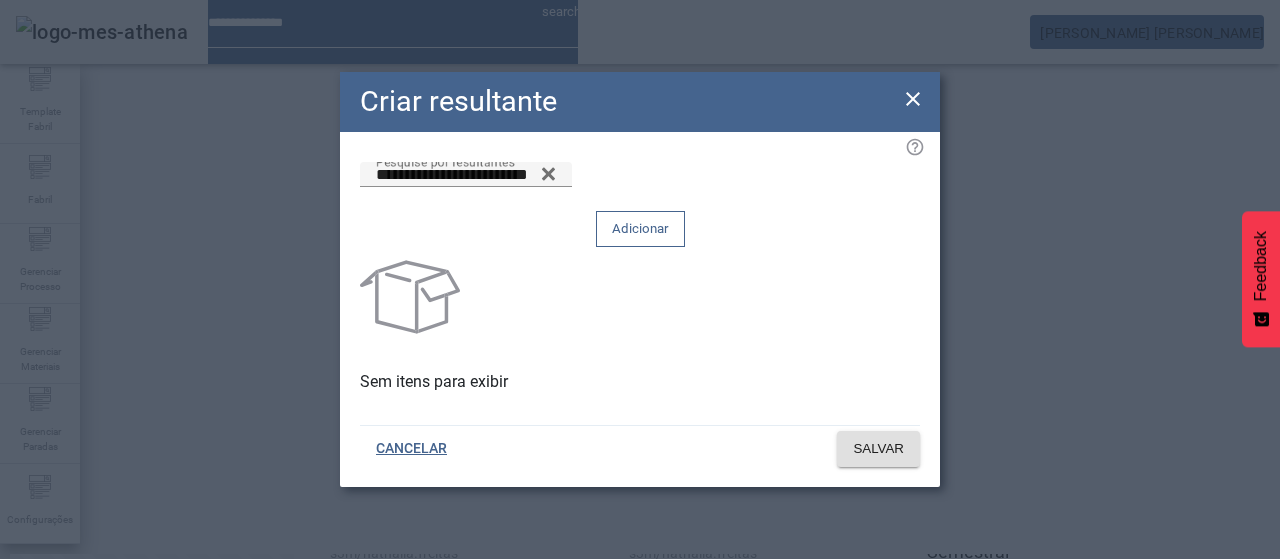 click on "Adicionar" 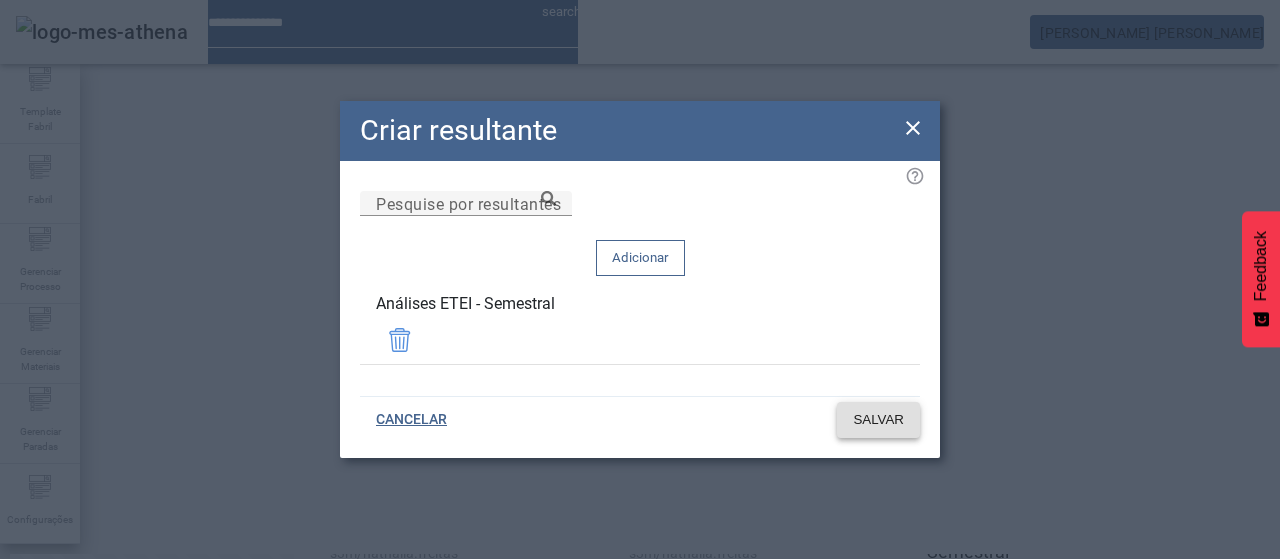click 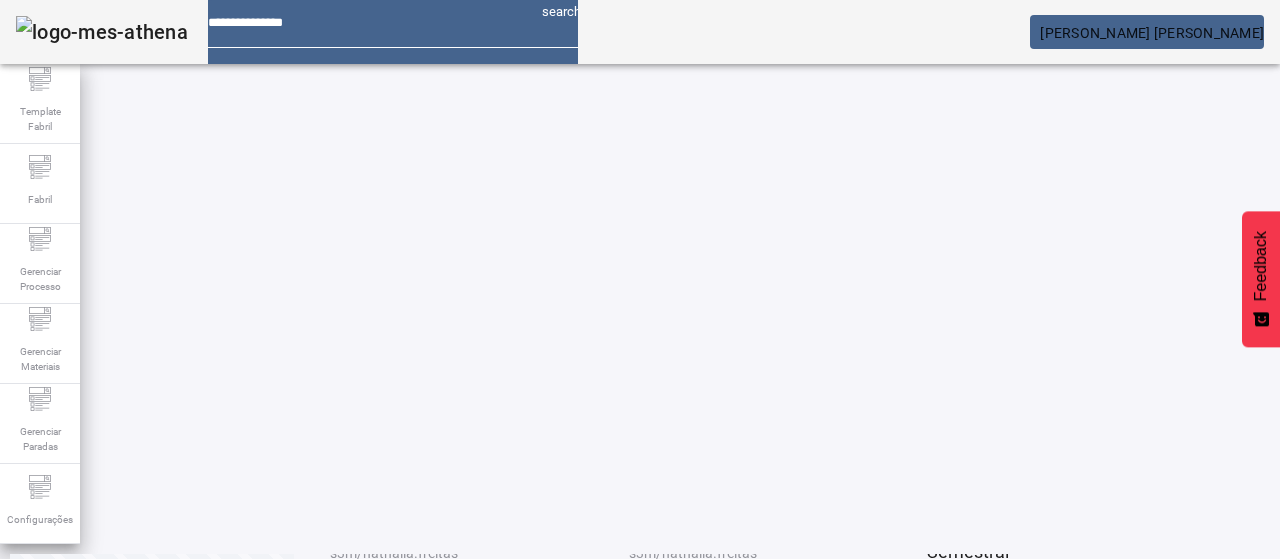 drag, startPoint x: 702, startPoint y: 495, endPoint x: 694, endPoint y: 453, distance: 42.755116 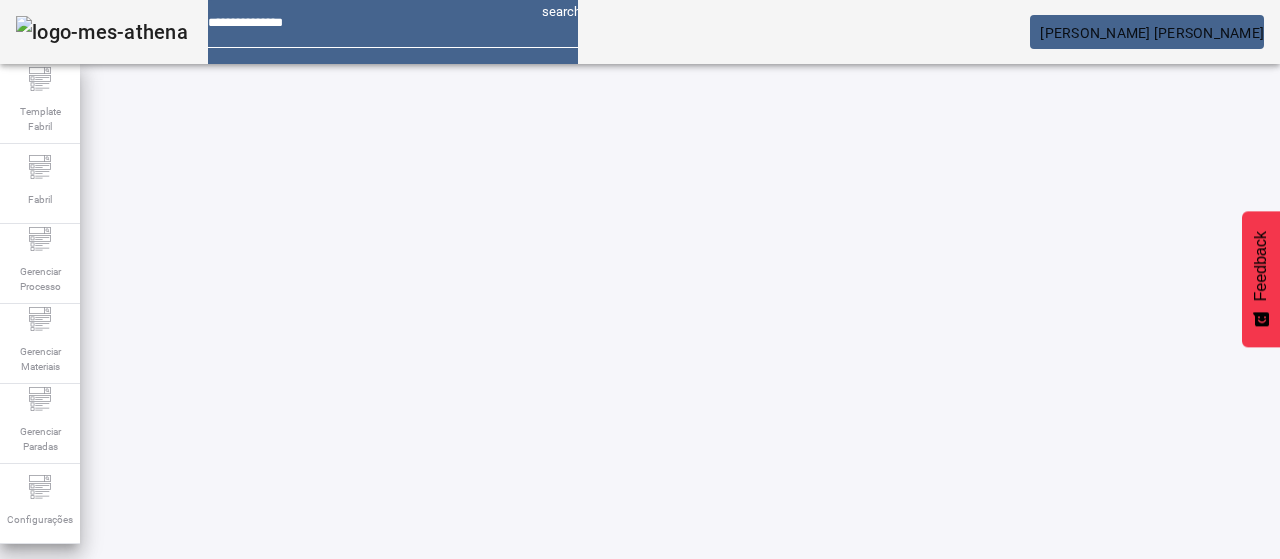 scroll, scrollTop: 0, scrollLeft: 0, axis: both 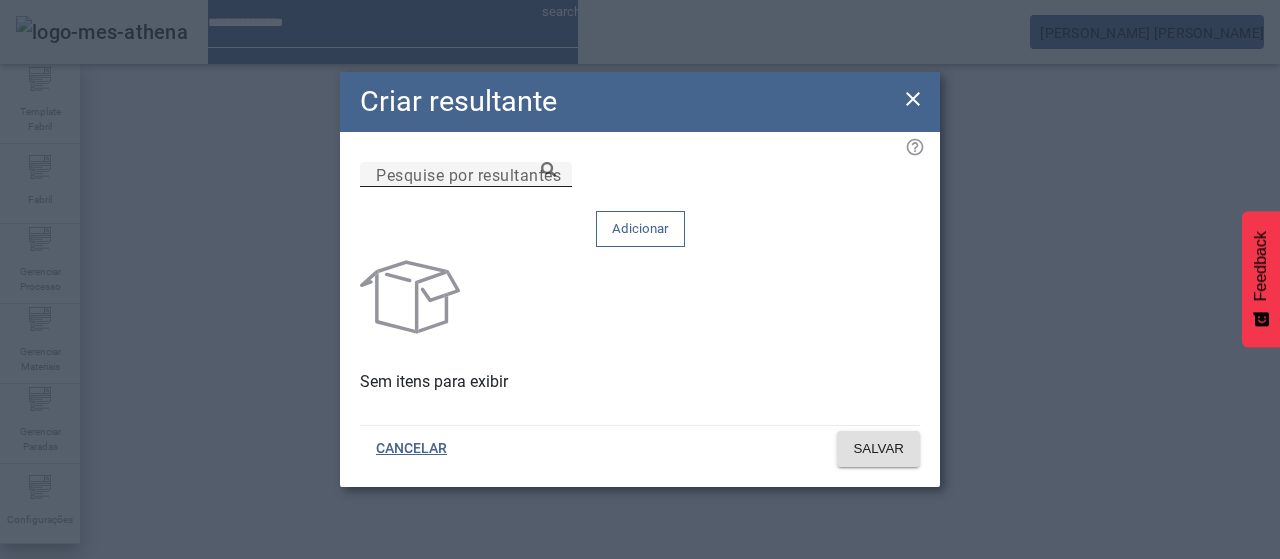click on "Pesquise por resultantes" 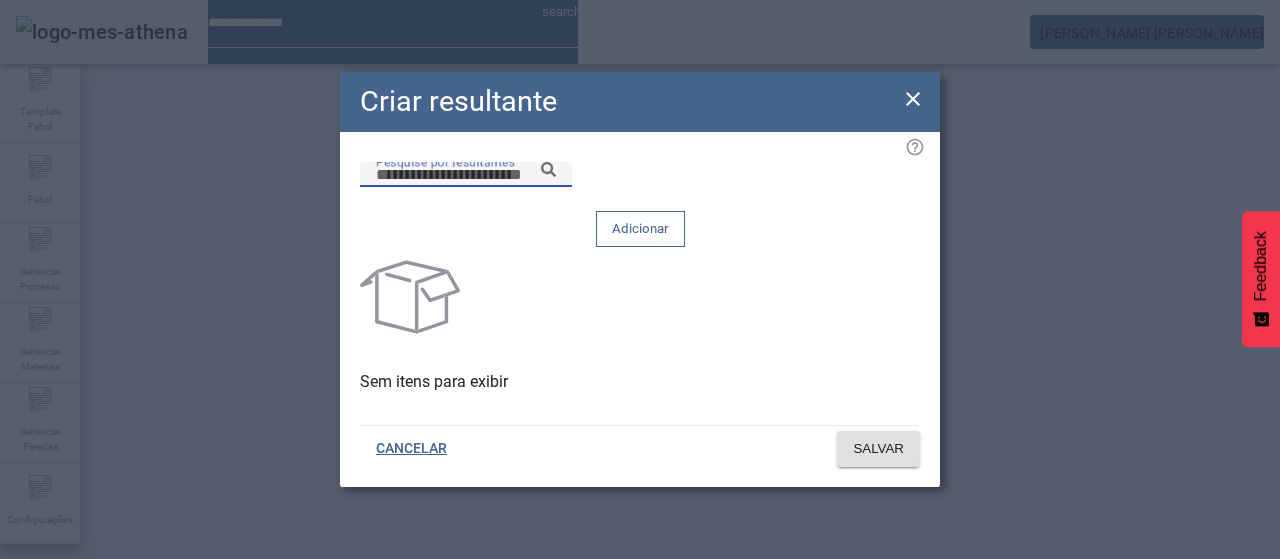 paste on "**********" 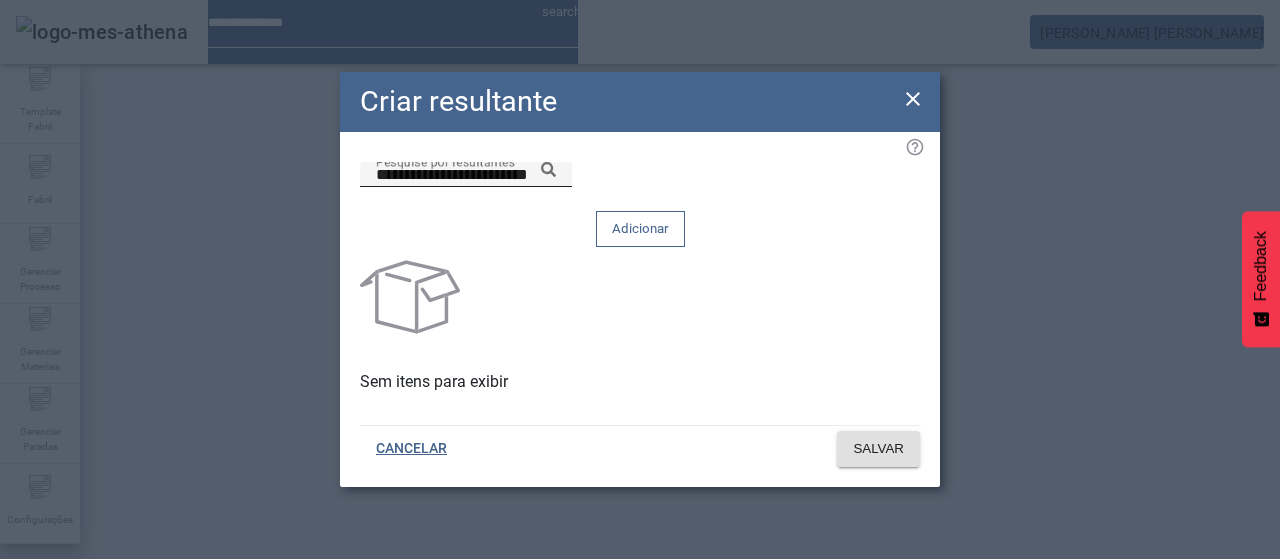 drag, startPoint x: 763, startPoint y: 216, endPoint x: 766, endPoint y: 228, distance: 12.369317 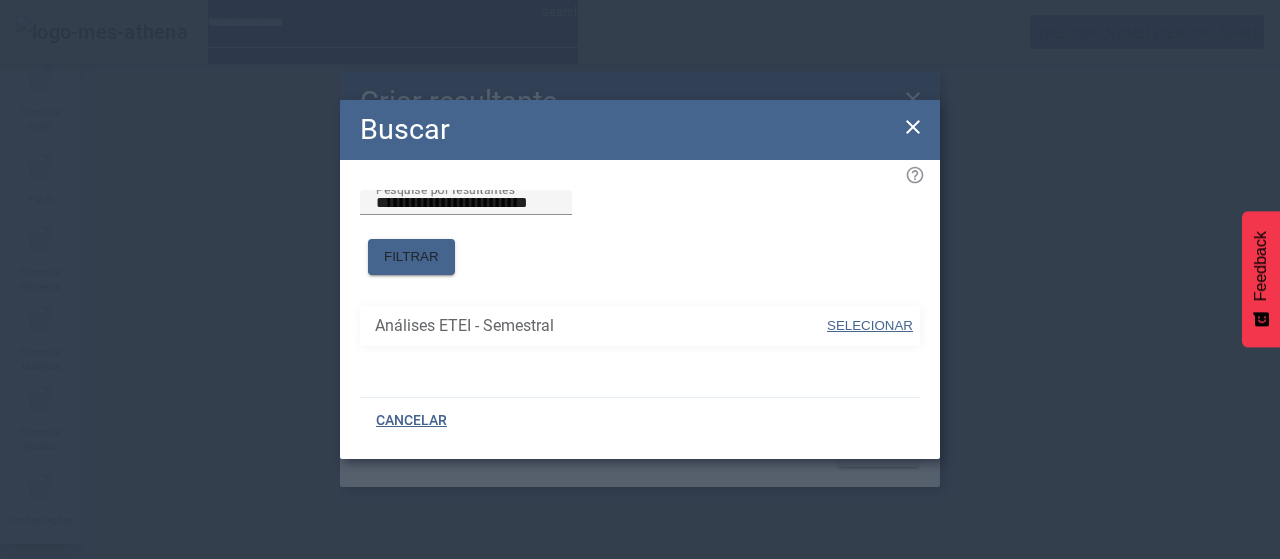 drag, startPoint x: 853, startPoint y: 301, endPoint x: 831, endPoint y: 234, distance: 70.5195 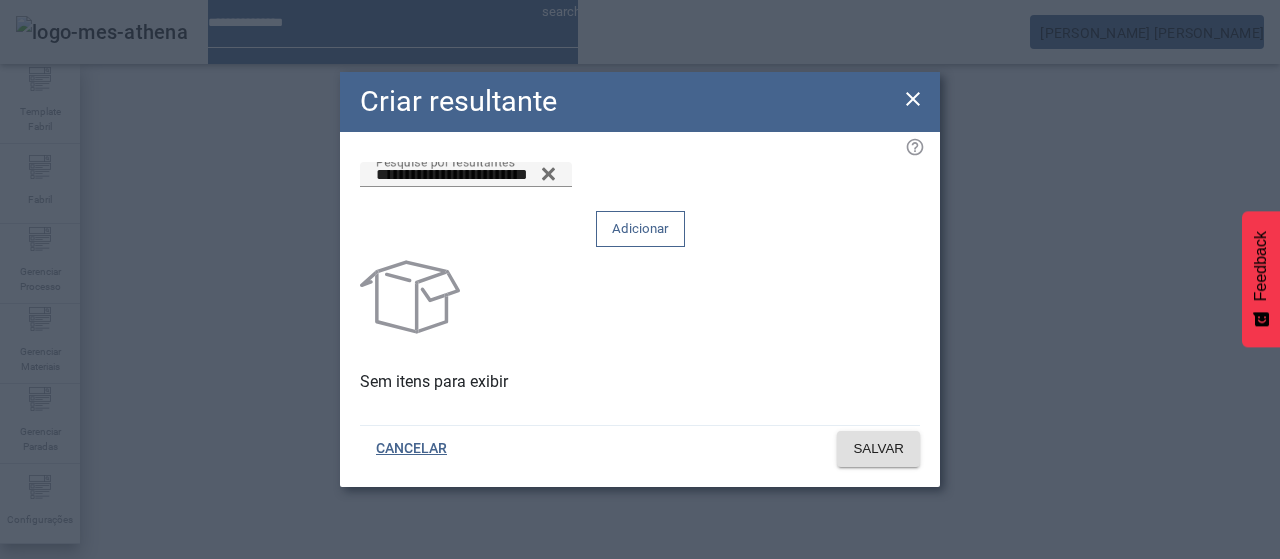 drag, startPoint x: 824, startPoint y: 221, endPoint x: 827, endPoint y: 261, distance: 40.112343 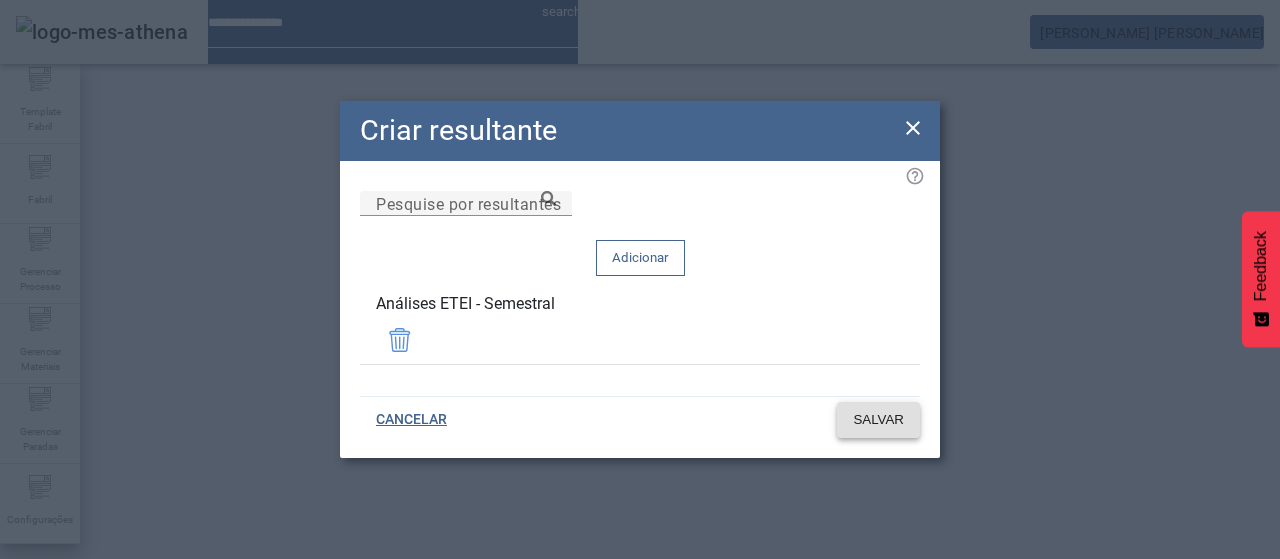 click on "SALVAR" 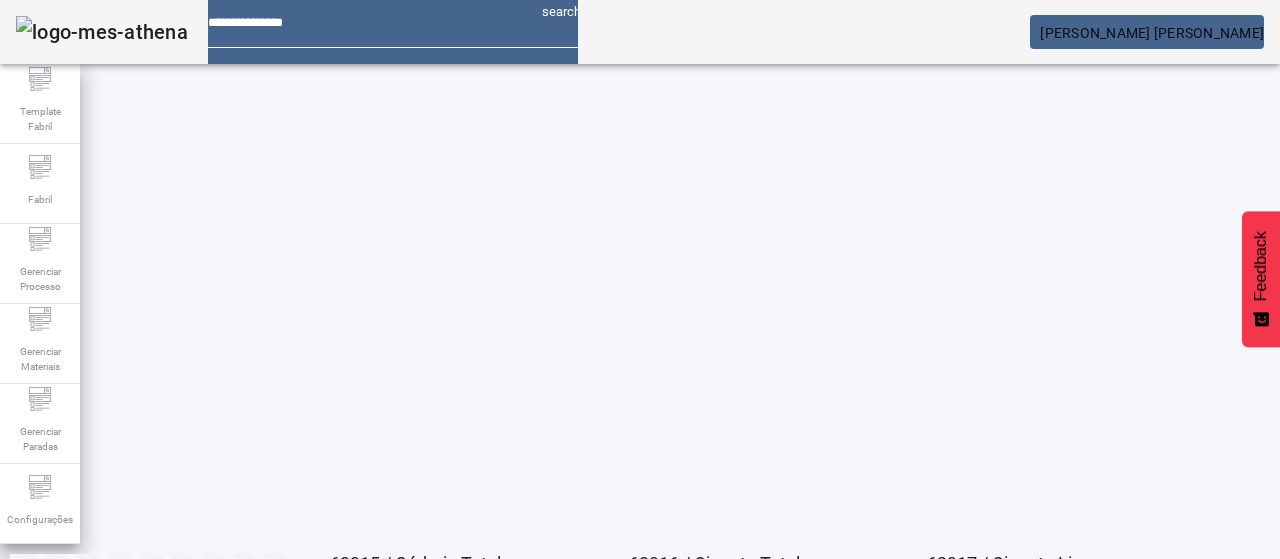 scroll, scrollTop: 274, scrollLeft: 0, axis: vertical 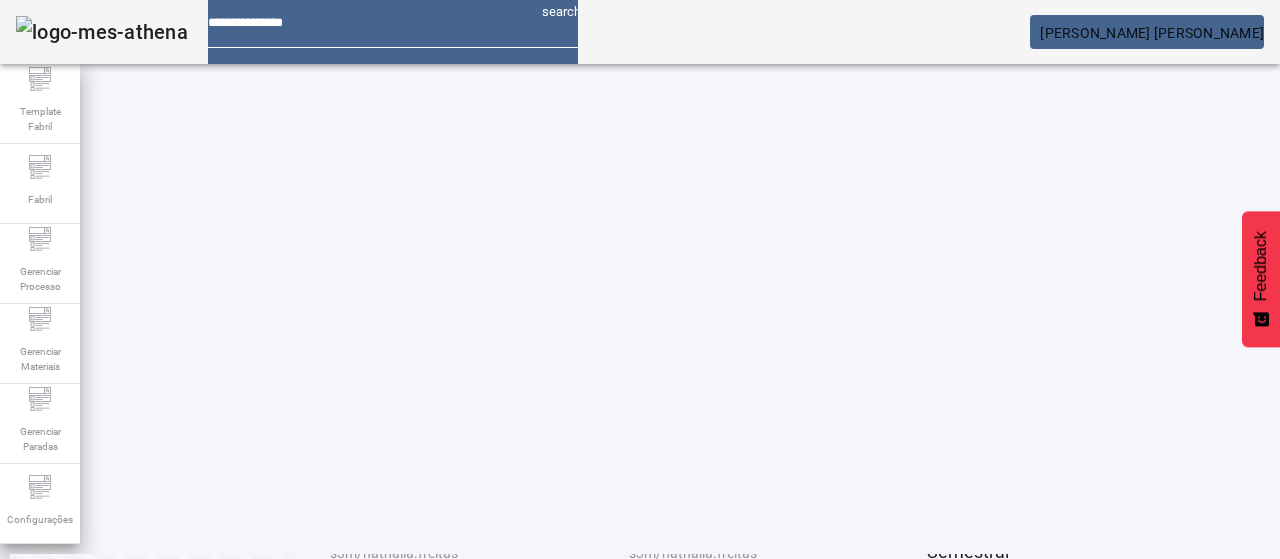 click on "2" 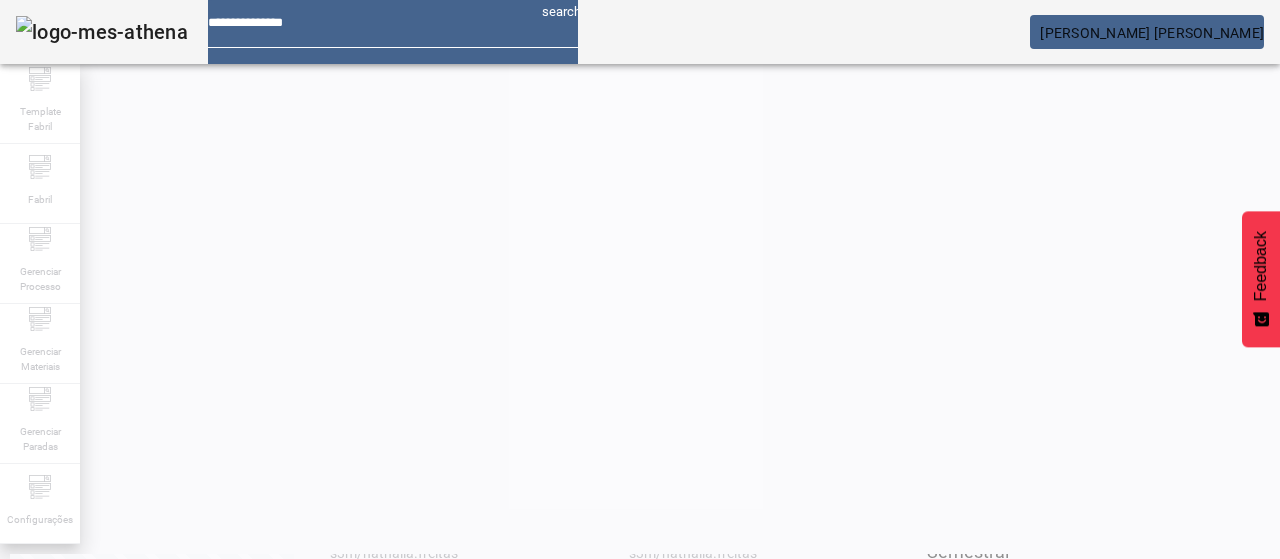 scroll, scrollTop: 0, scrollLeft: 0, axis: both 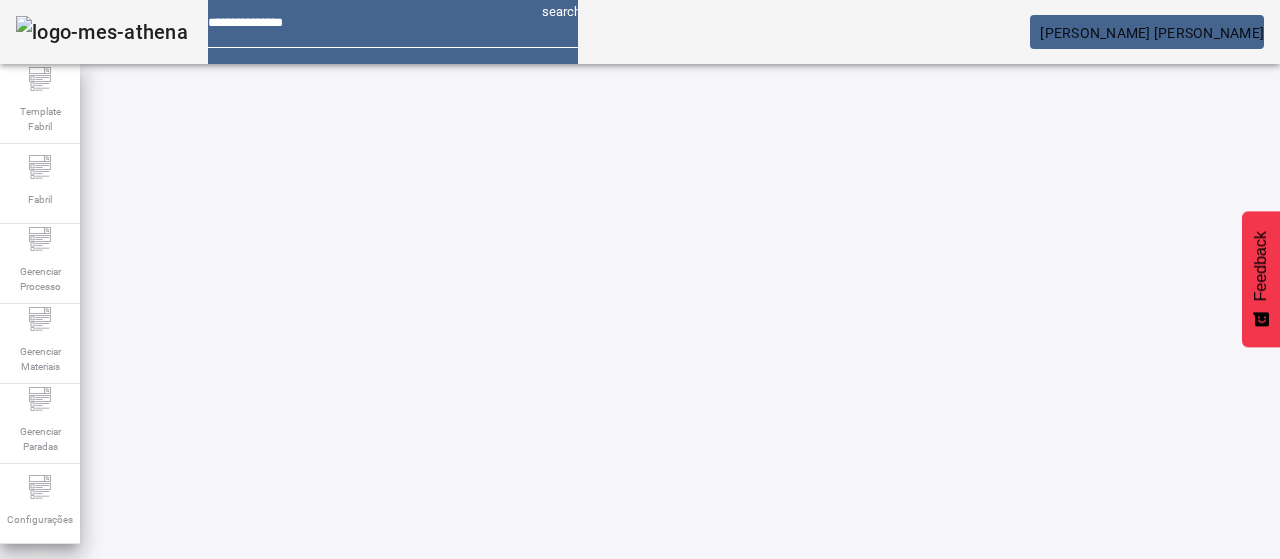 click at bounding box center (572, 864) 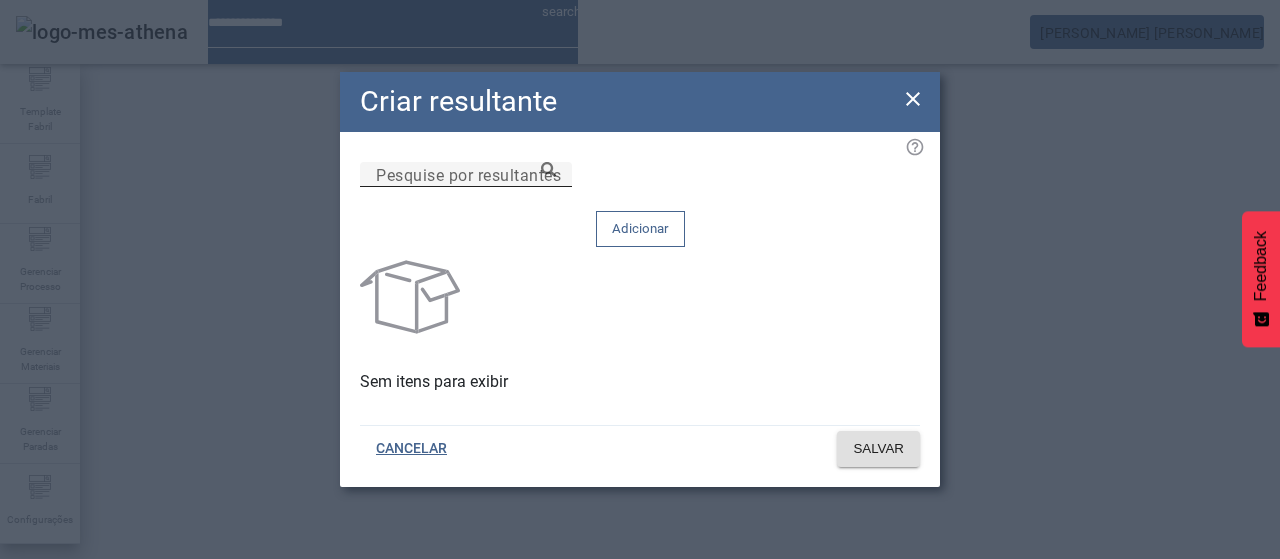 click on "Pesquise por resultantes" at bounding box center (466, 175) 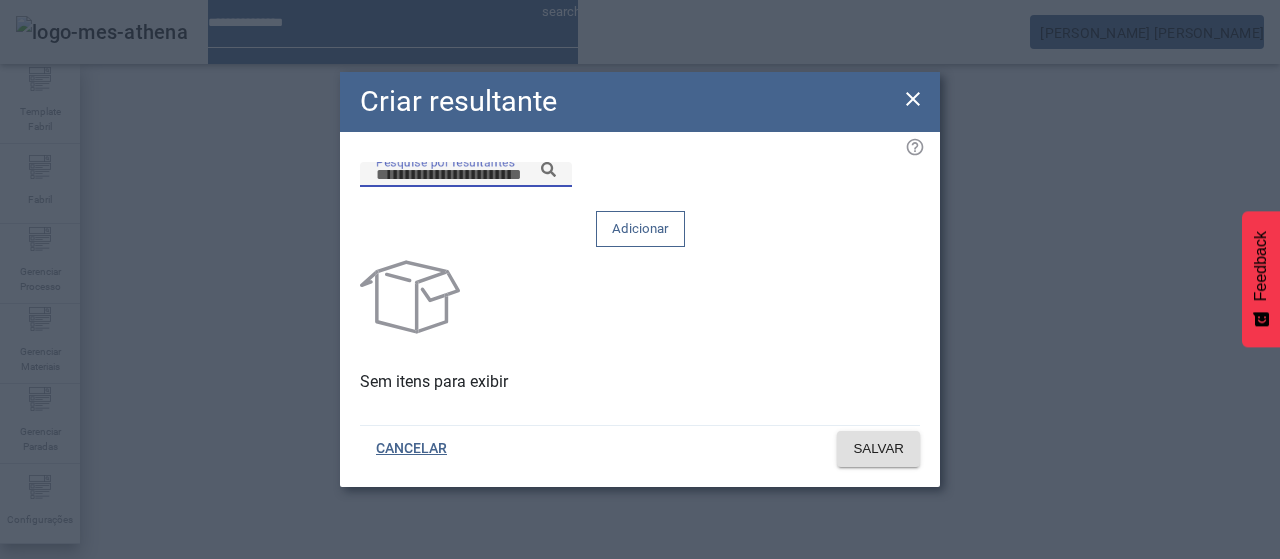 paste on "**********" 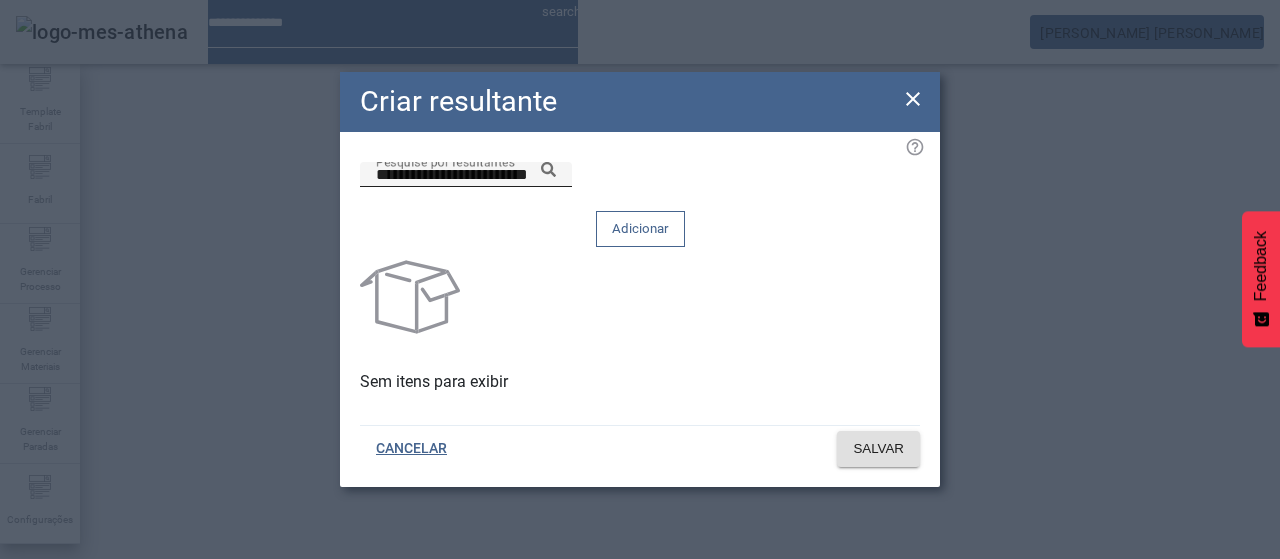 click 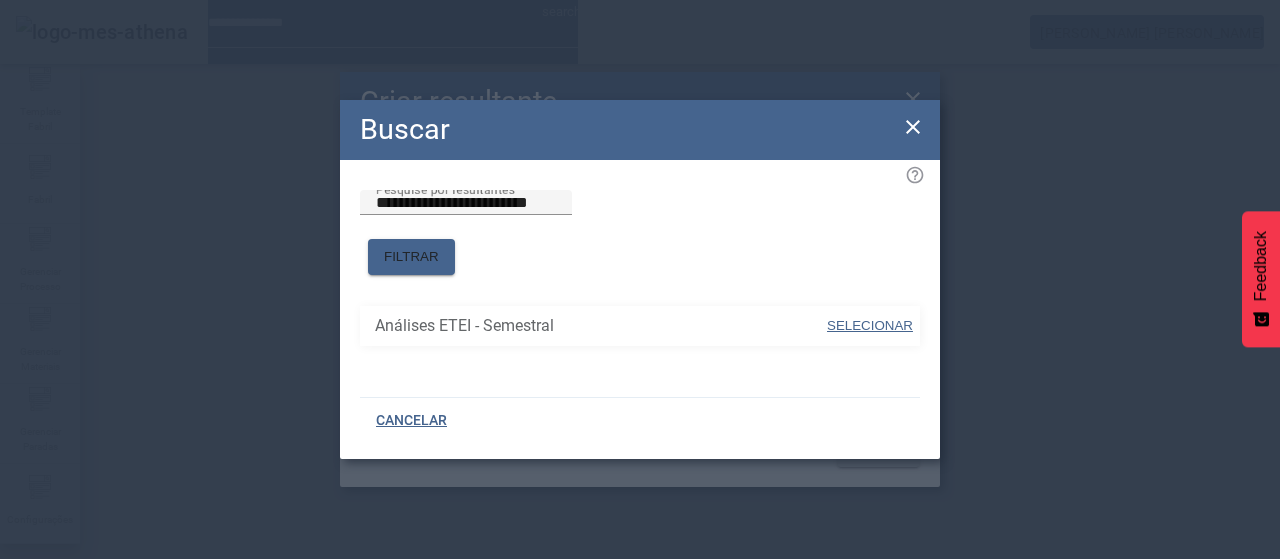click on "SELECIONAR" at bounding box center [870, 326] 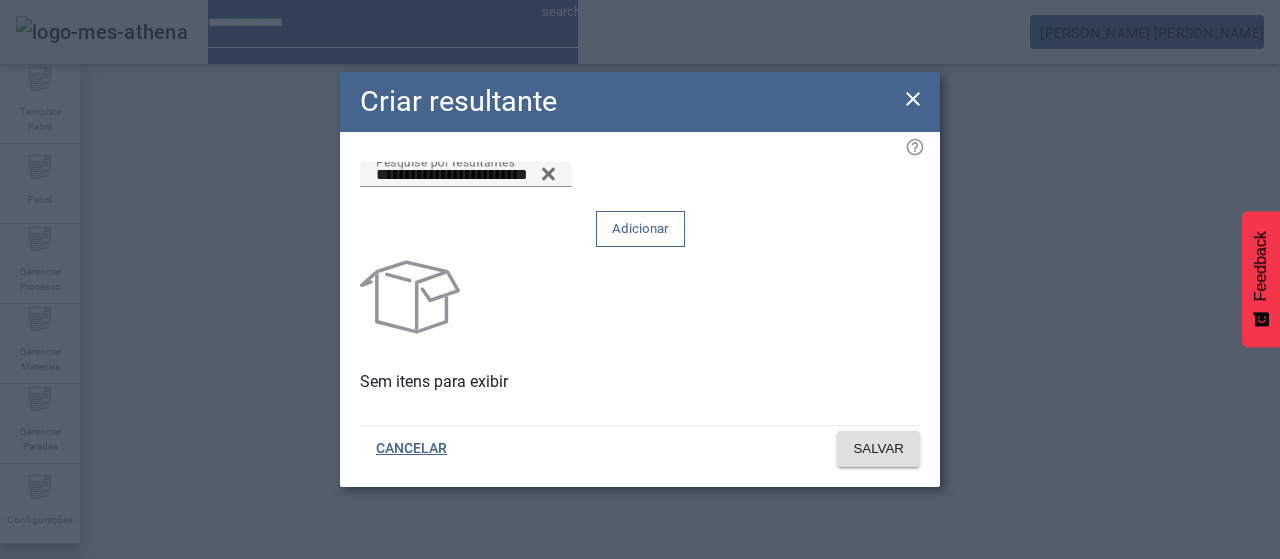 click on "Adicionar" 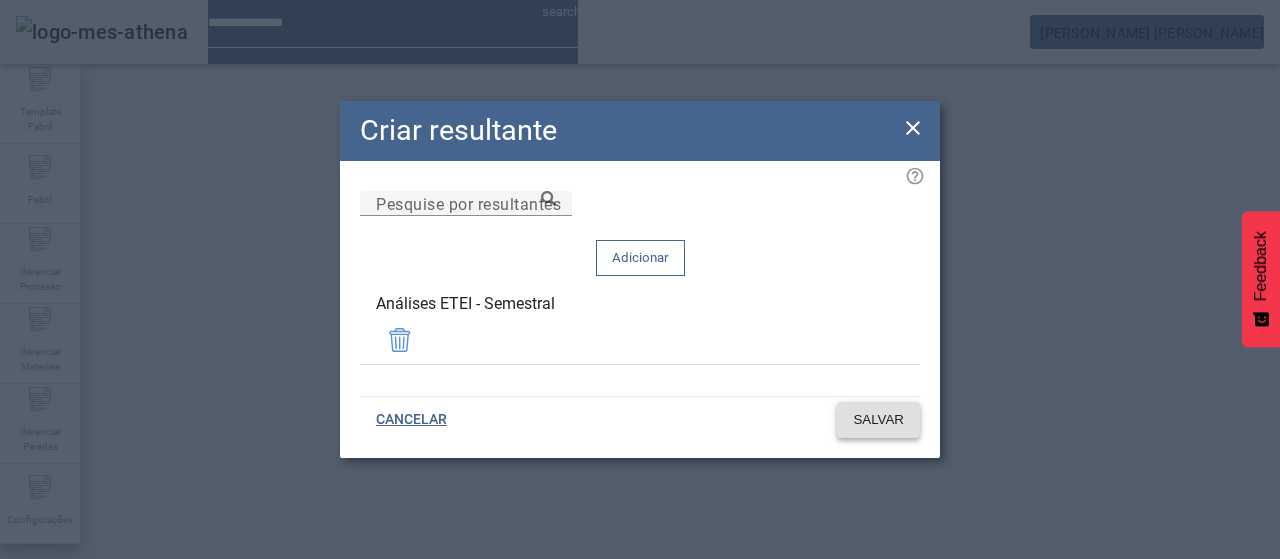 click on "SALVAR" 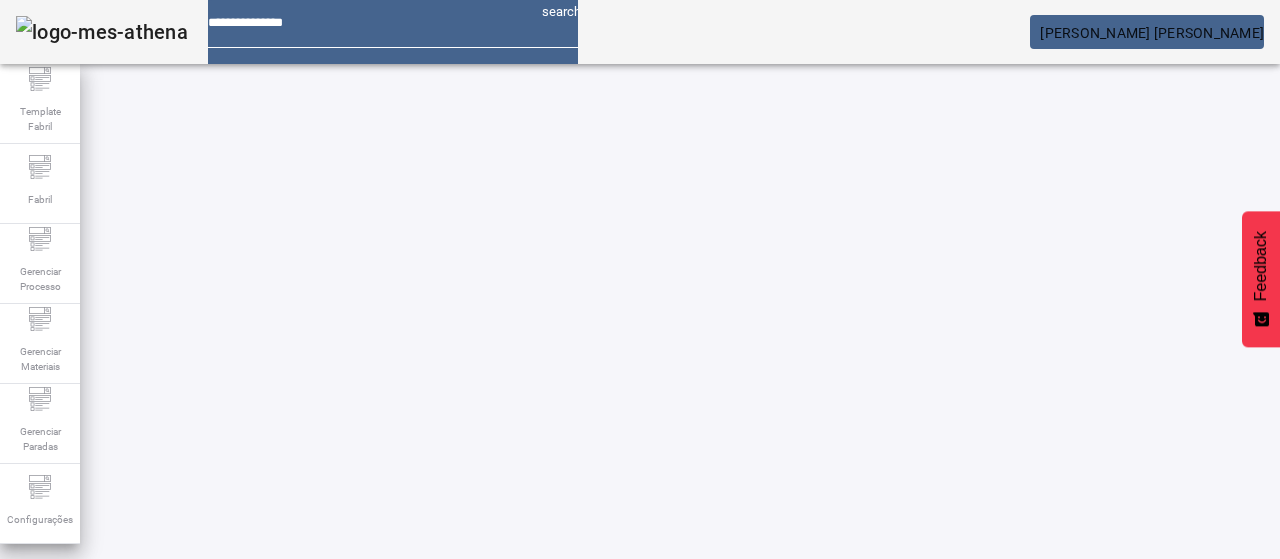 click on "*********" at bounding box center (328, 637) 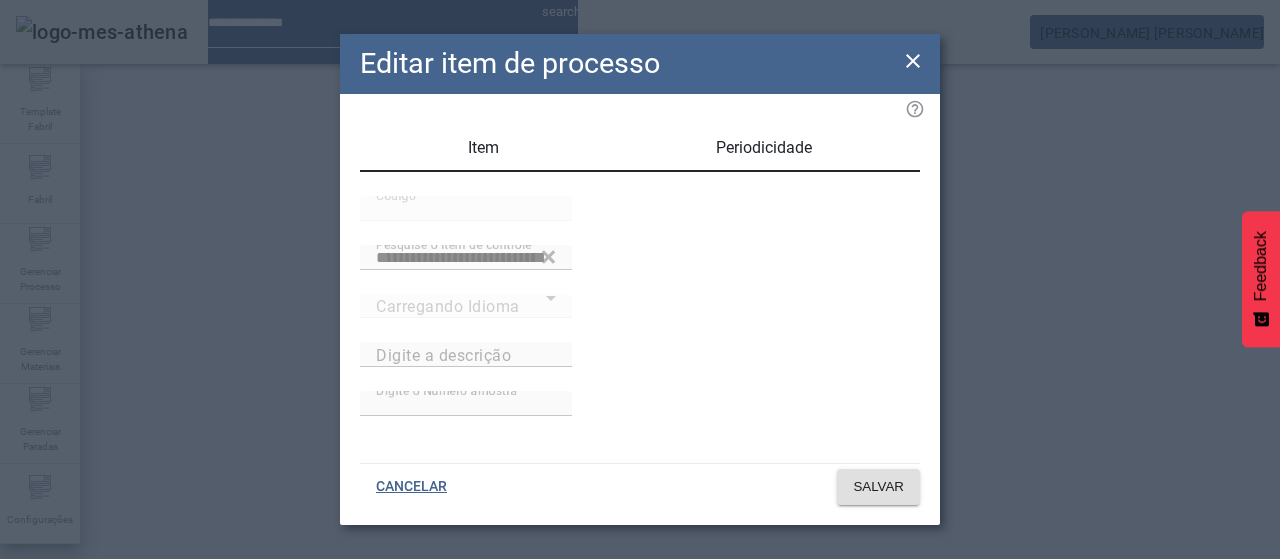 type on "**********" 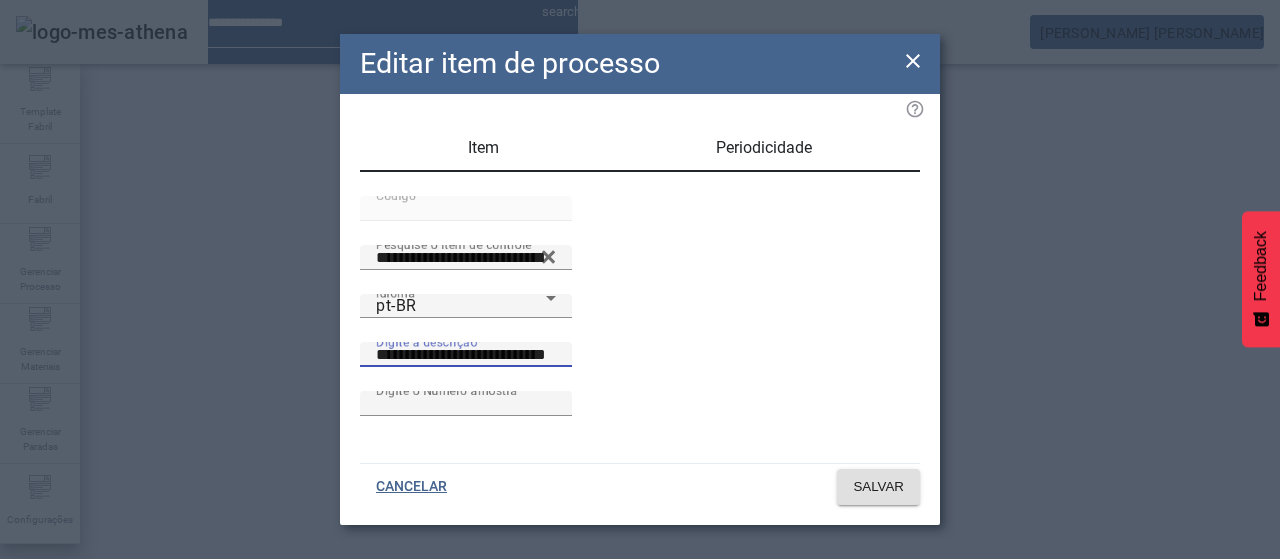 click on "**********" at bounding box center (466, 355) 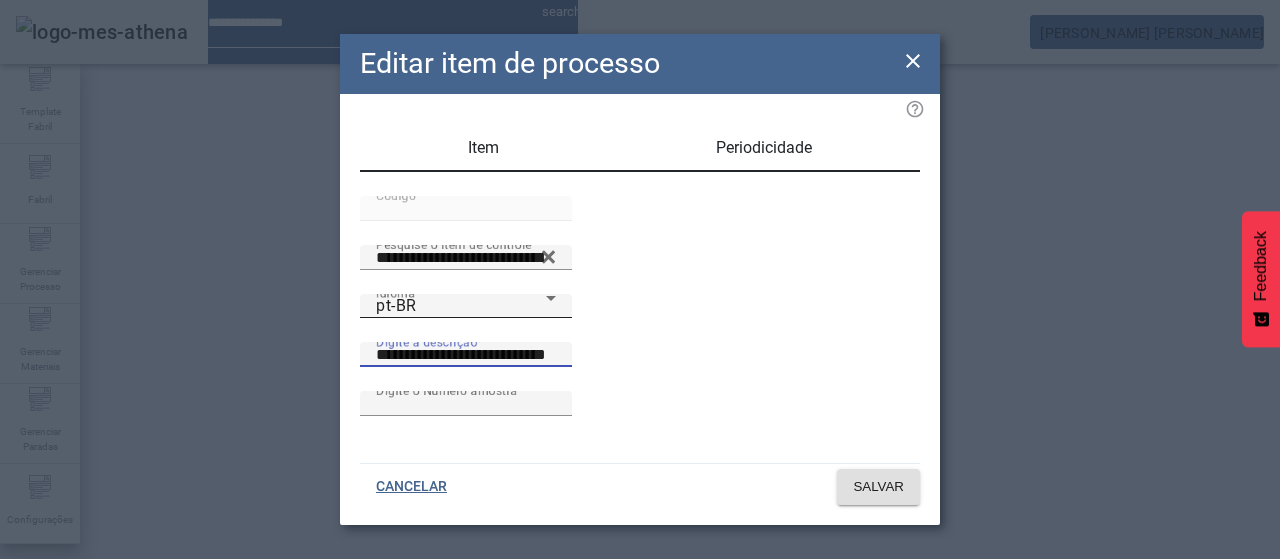 click on "pt-BR" at bounding box center [461, 306] 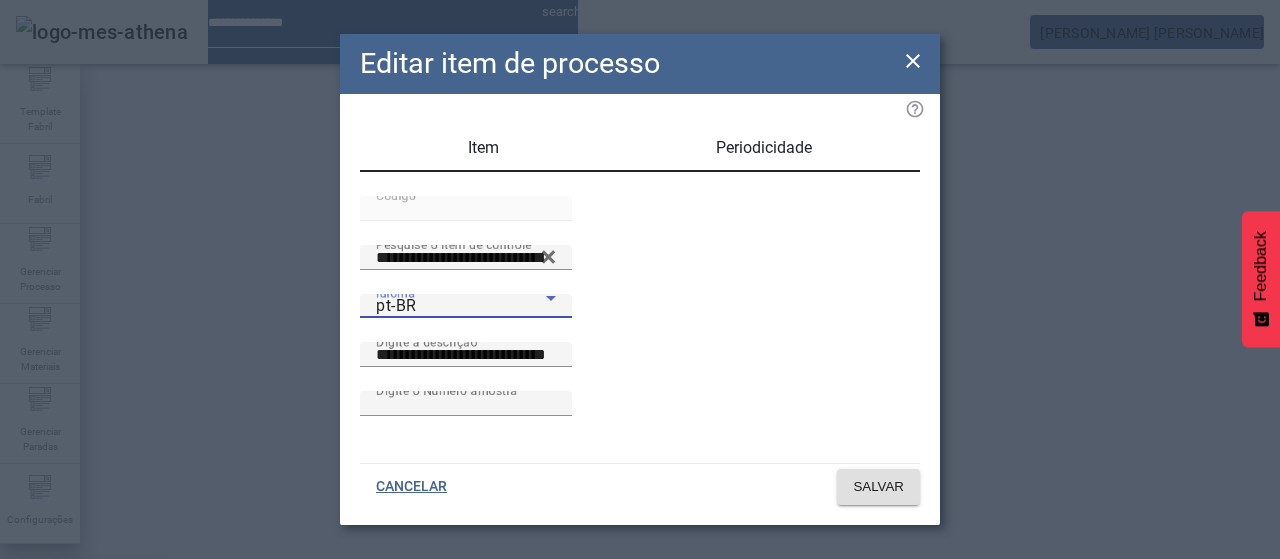 drag, startPoint x: 452, startPoint y: 328, endPoint x: 541, endPoint y: 359, distance: 94.24436 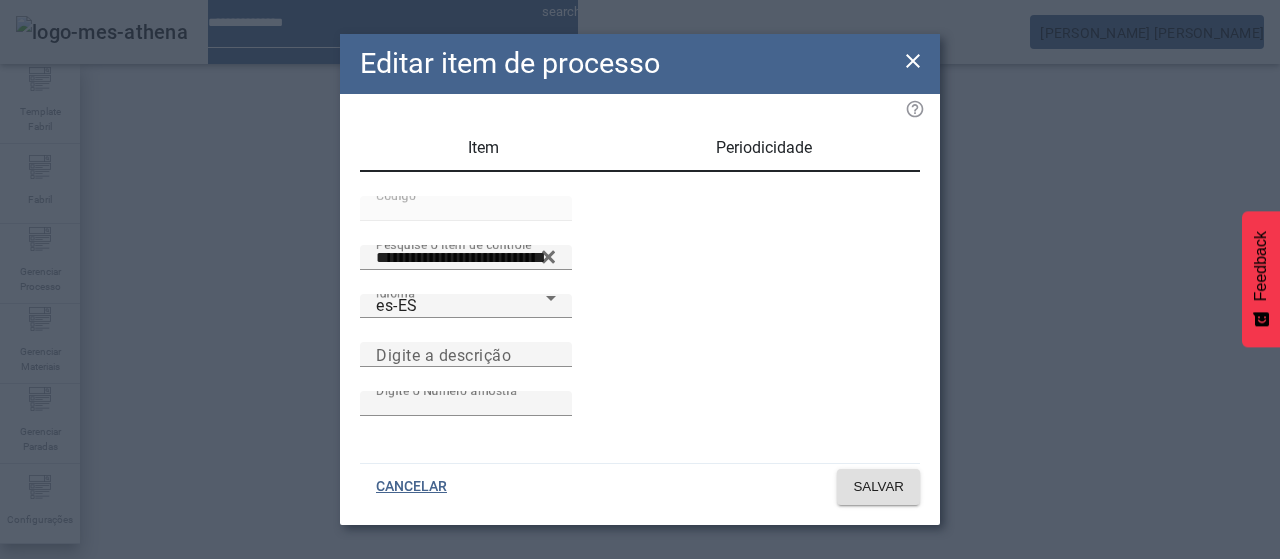 drag, startPoint x: 618, startPoint y: 400, endPoint x: 710, endPoint y: 423, distance: 94.83143 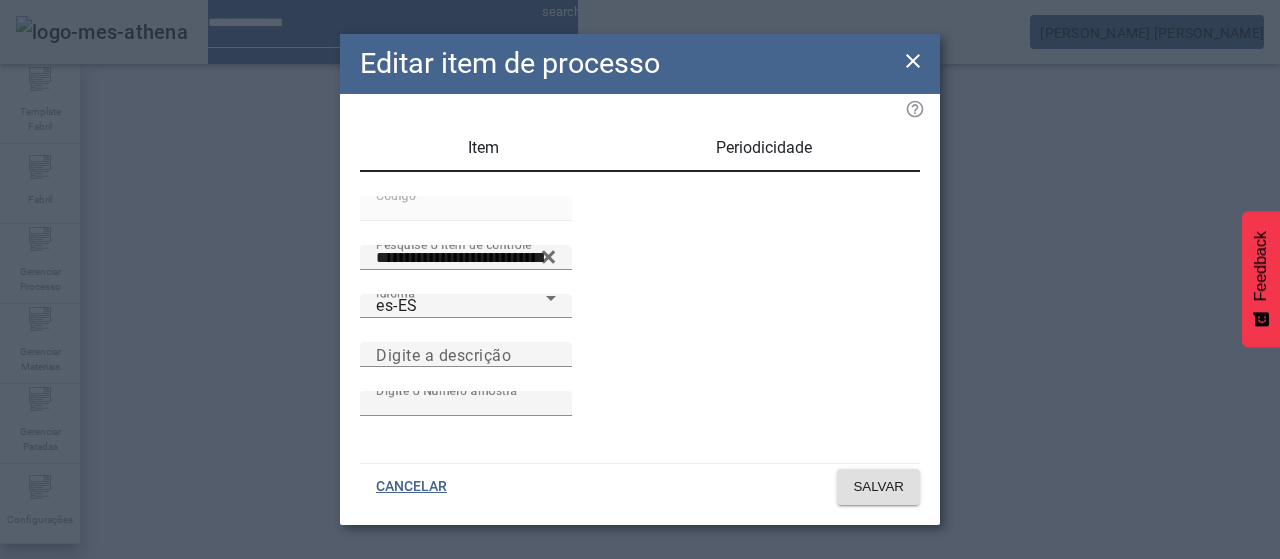 click on "Digite a descrição" at bounding box center [466, 354] 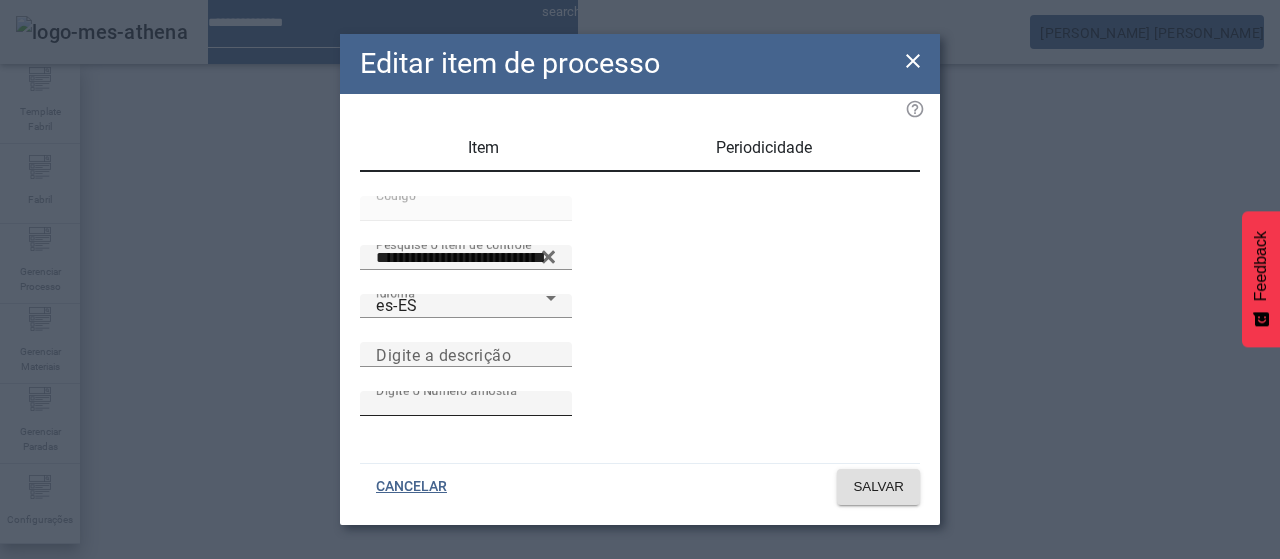 paste on "**********" 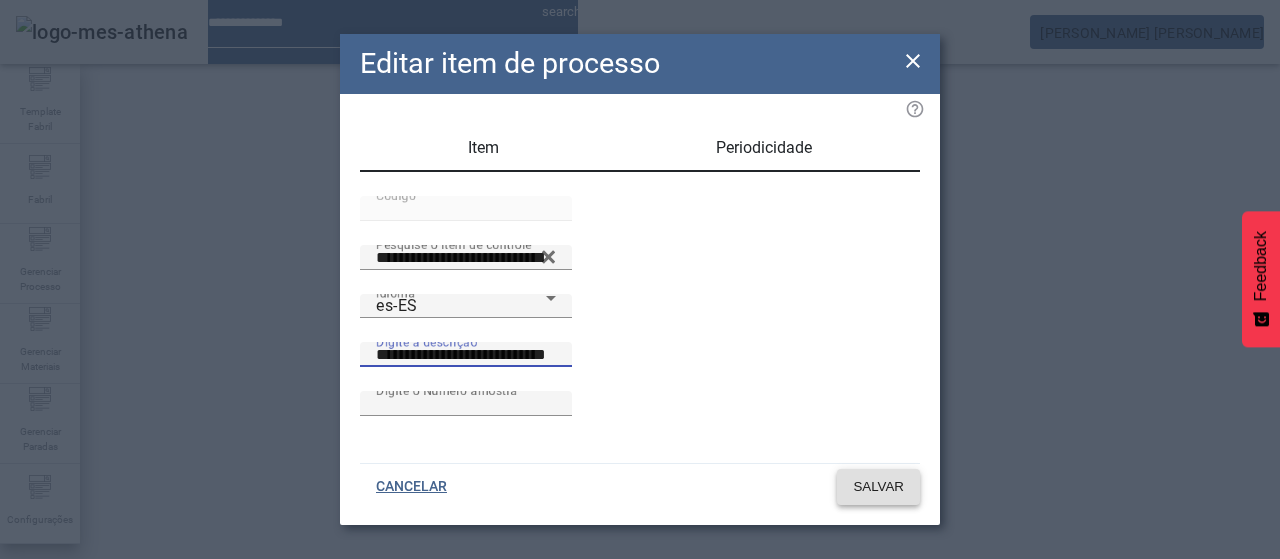 type on "**********" 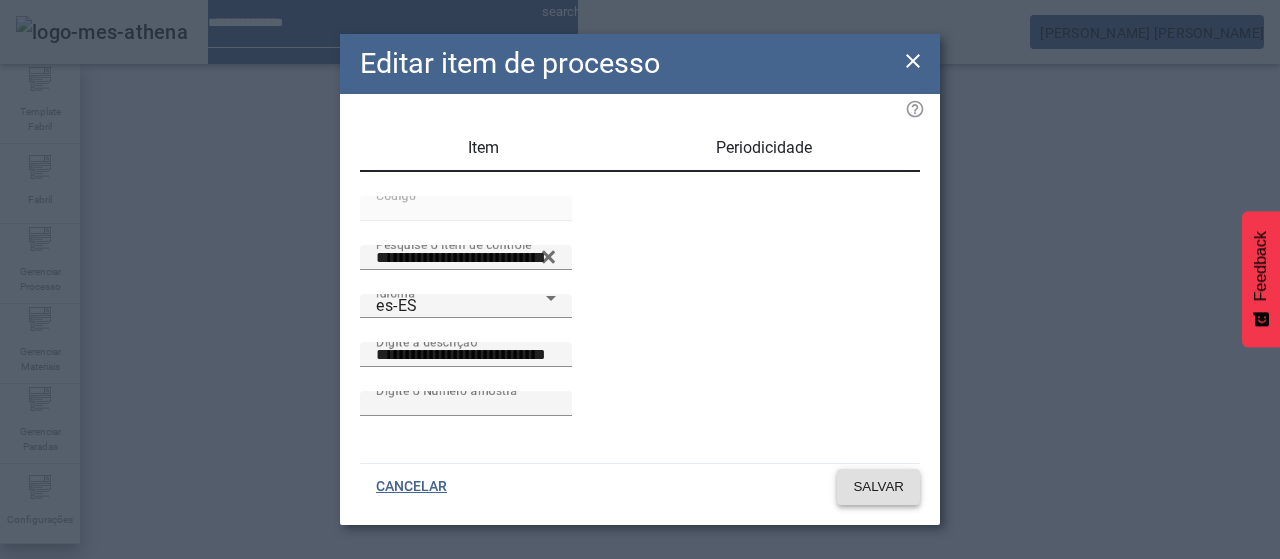 click 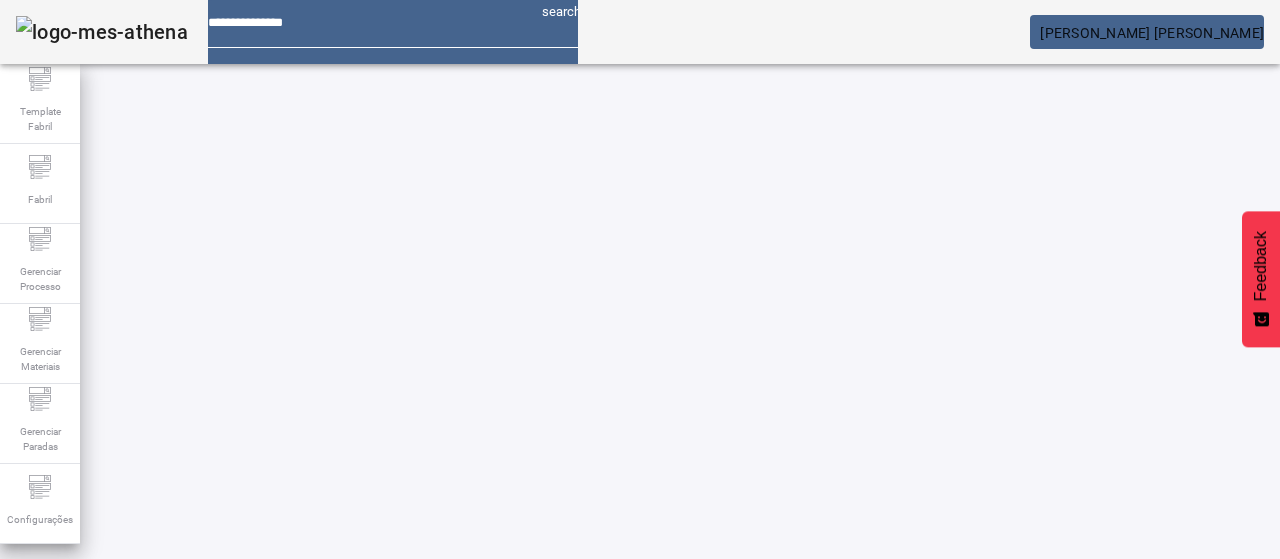click at bounding box center (572, 864) 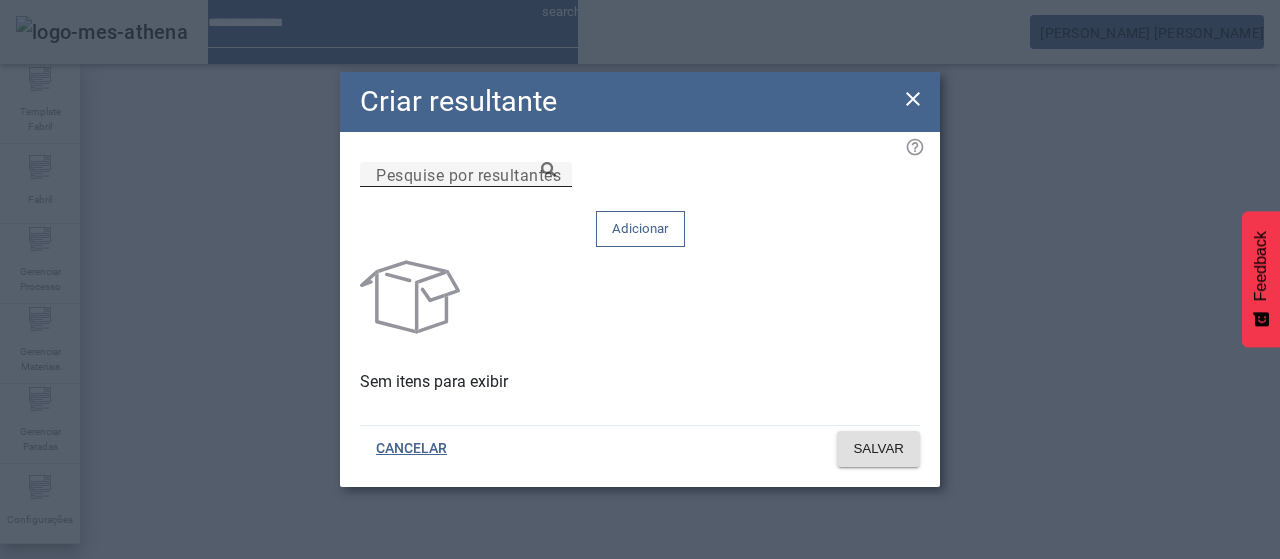 click on "Pesquise por resultantes" 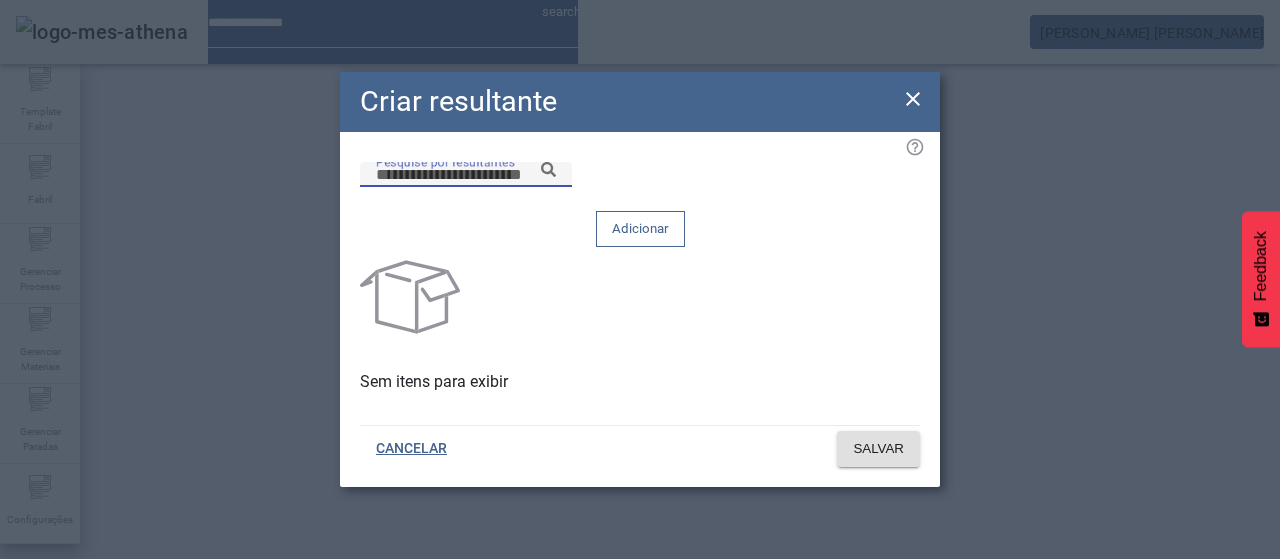 paste on "**********" 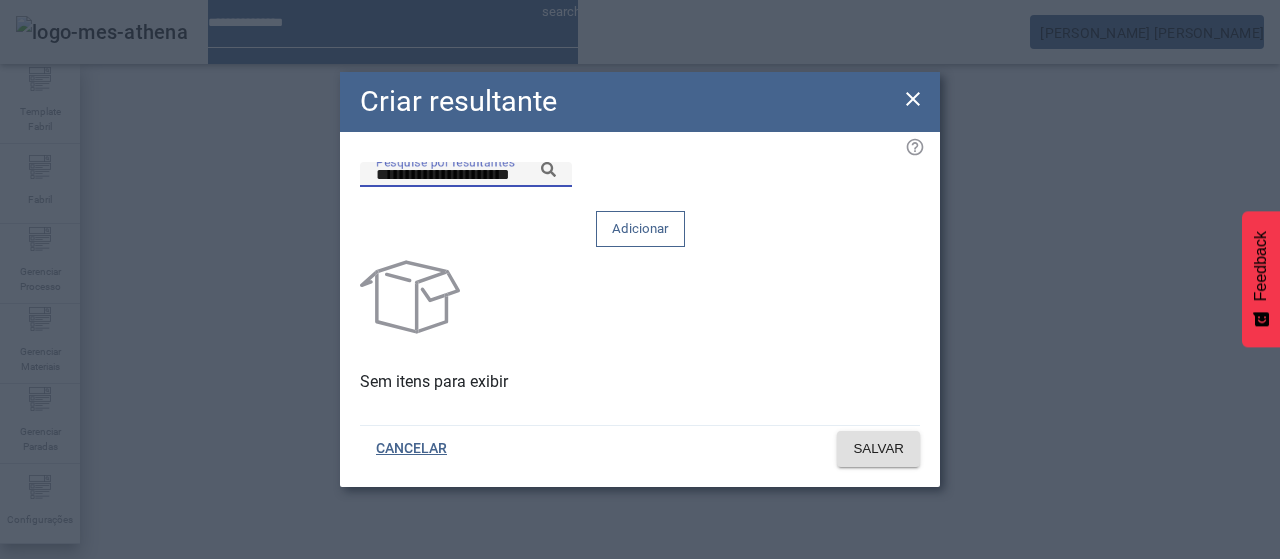 click 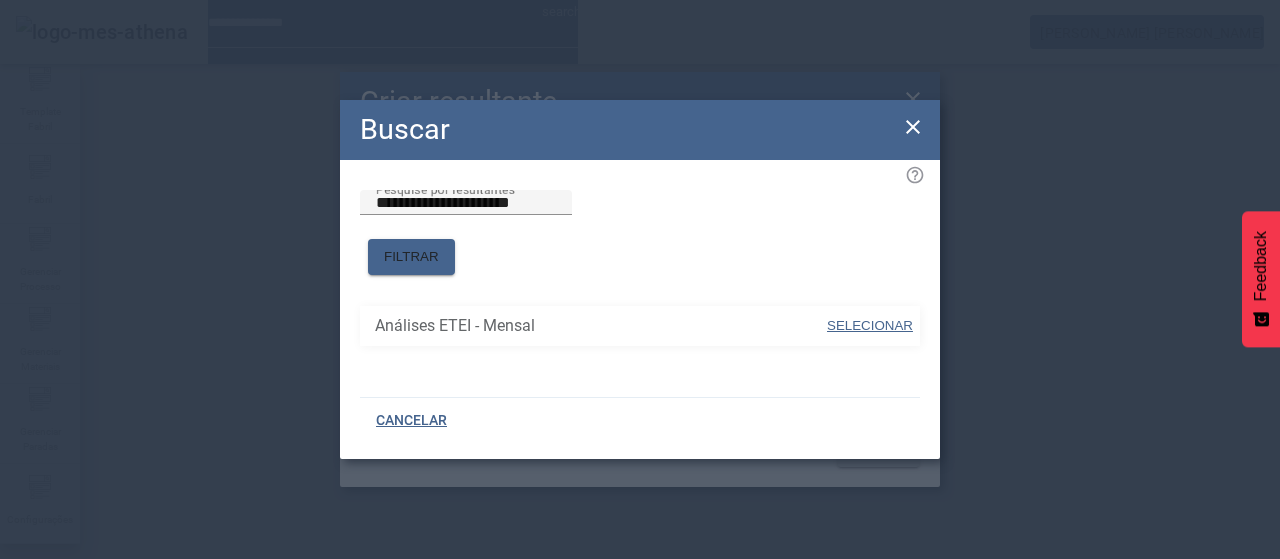 drag, startPoint x: 872, startPoint y: 312, endPoint x: 849, endPoint y: 250, distance: 66.12866 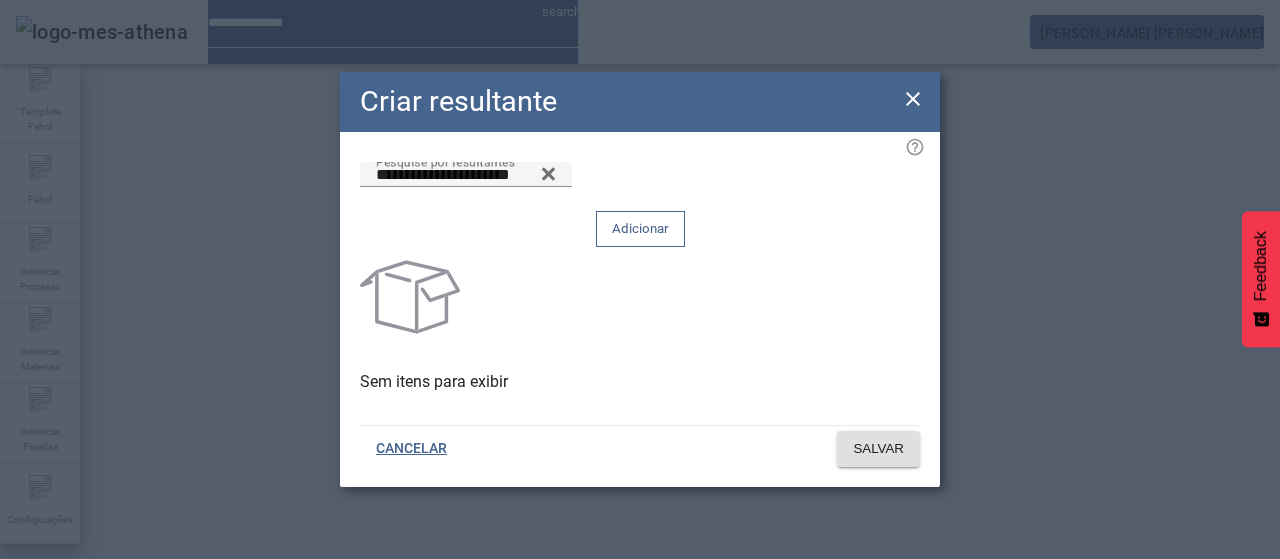 click on "Adicionar" 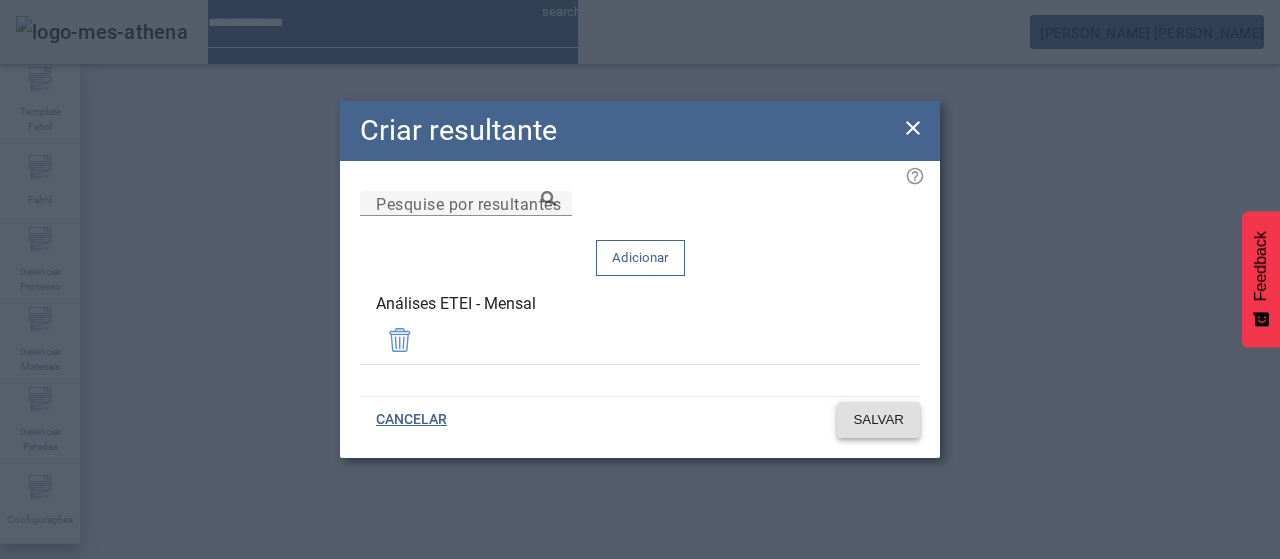click on "SALVAR" 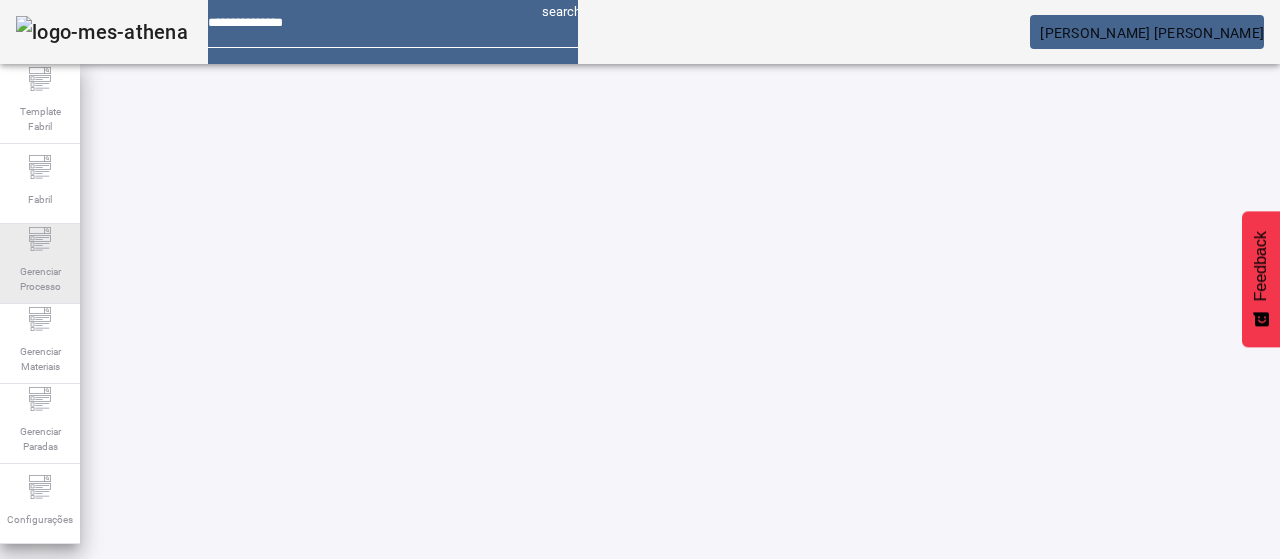 click on "Gerenciar Processo" 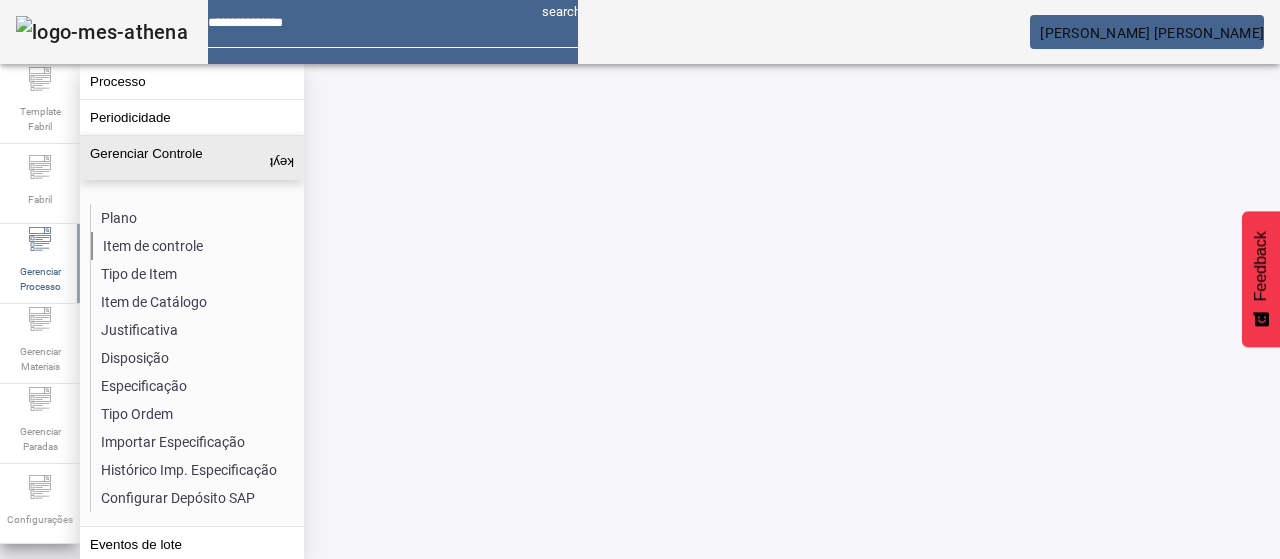 click on "Item de controle" 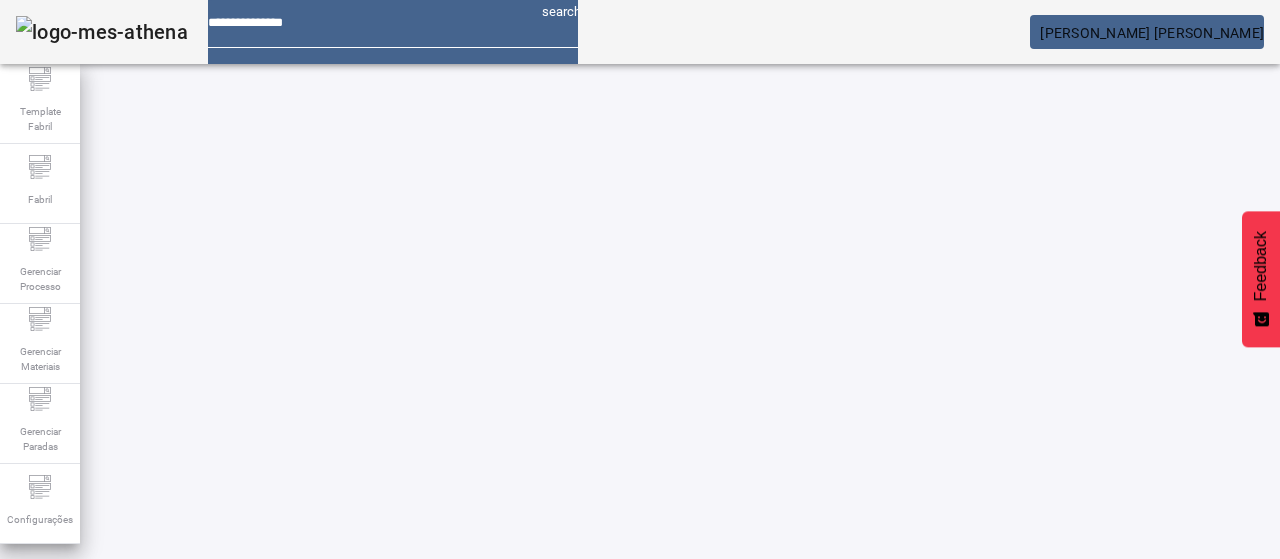 click on "ABRIR FILTROS" 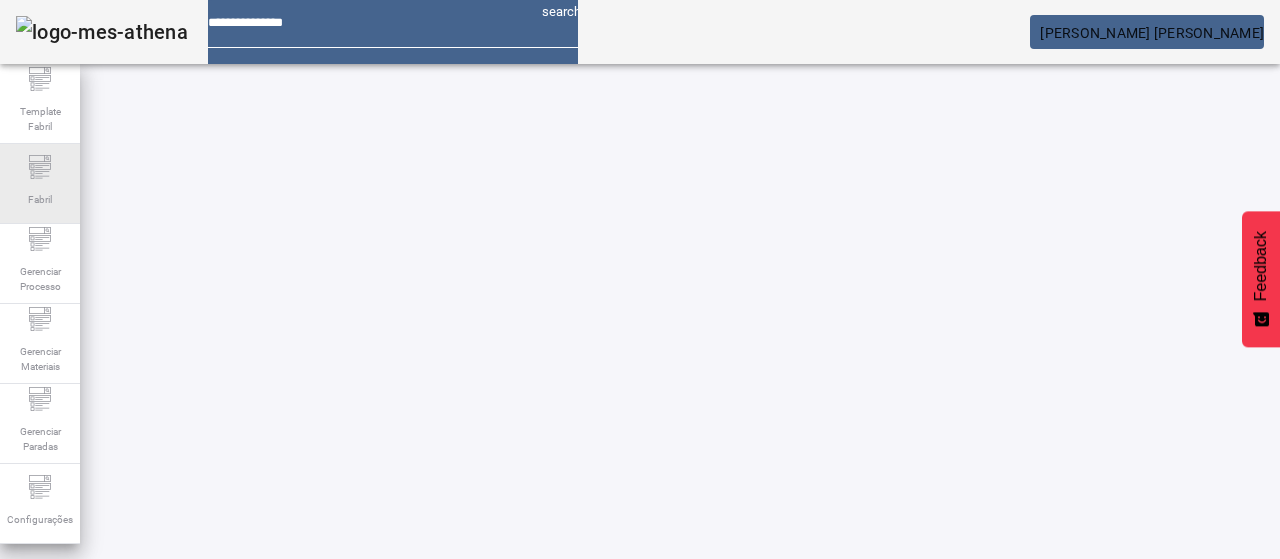 drag, startPoint x: 48, startPoint y: 179, endPoint x: 76, endPoint y: 161, distance: 33.286633 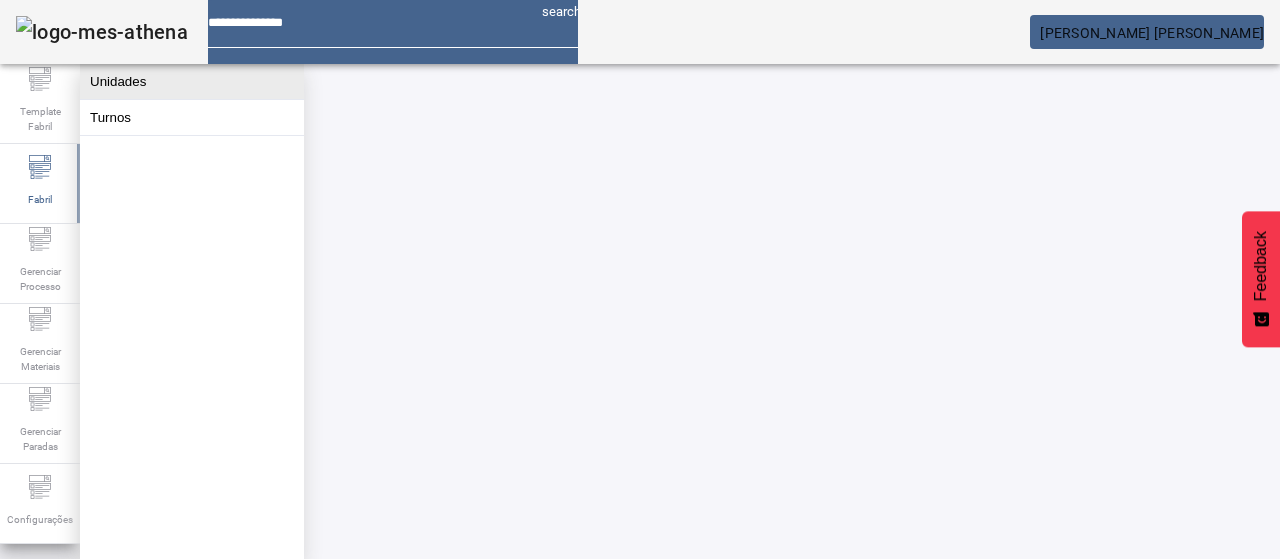 click on "Unidades" 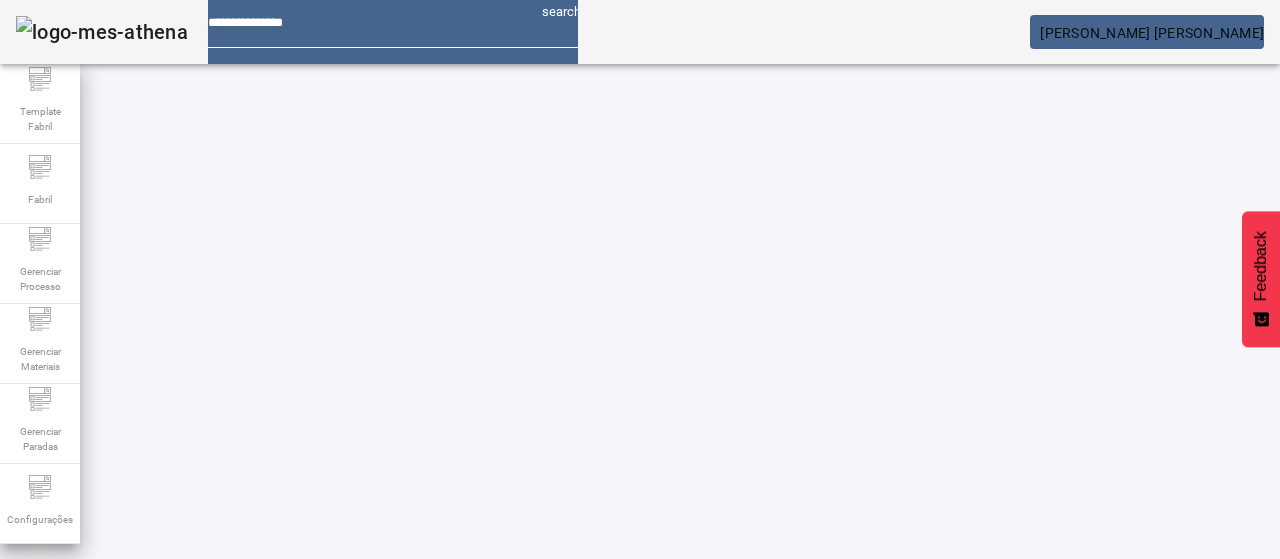 click 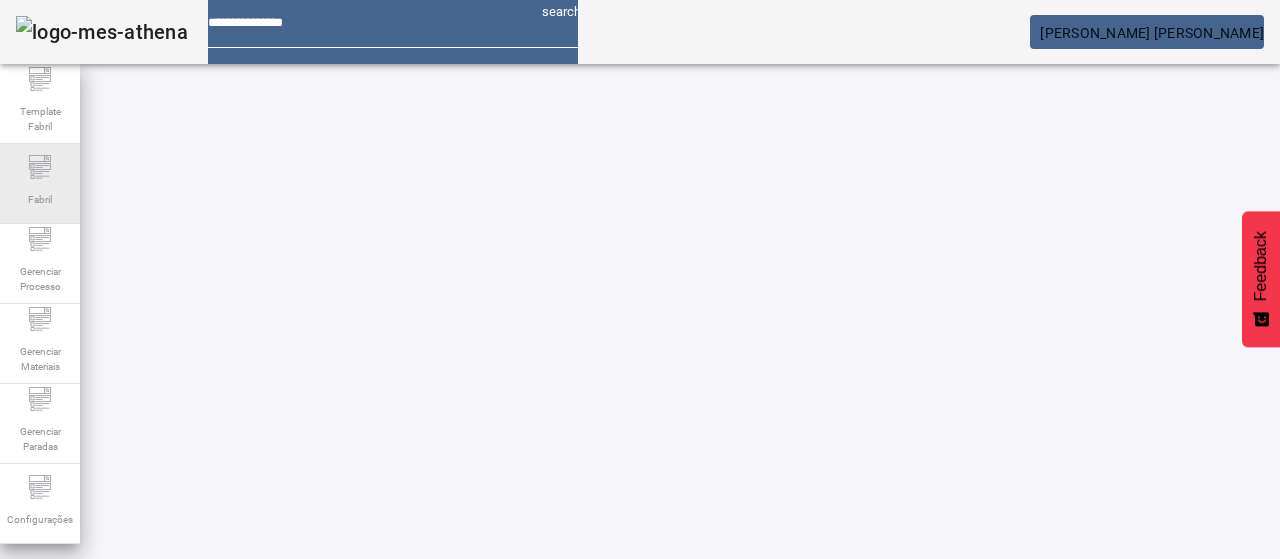 drag, startPoint x: 20, startPoint y: 187, endPoint x: 48, endPoint y: 175, distance: 30.463093 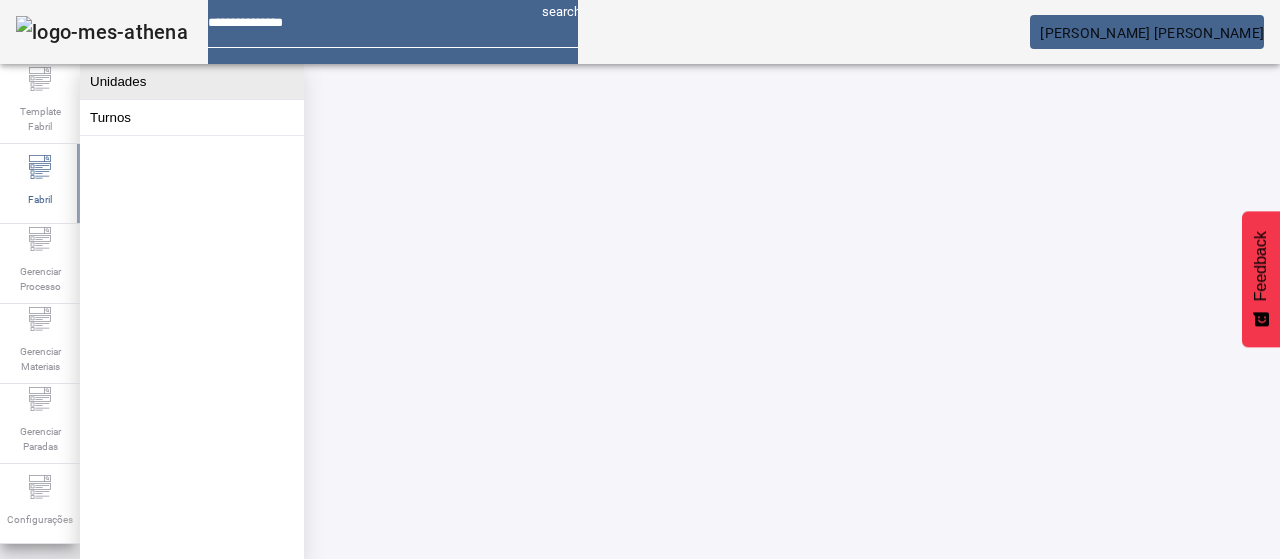 click on "Unidades" 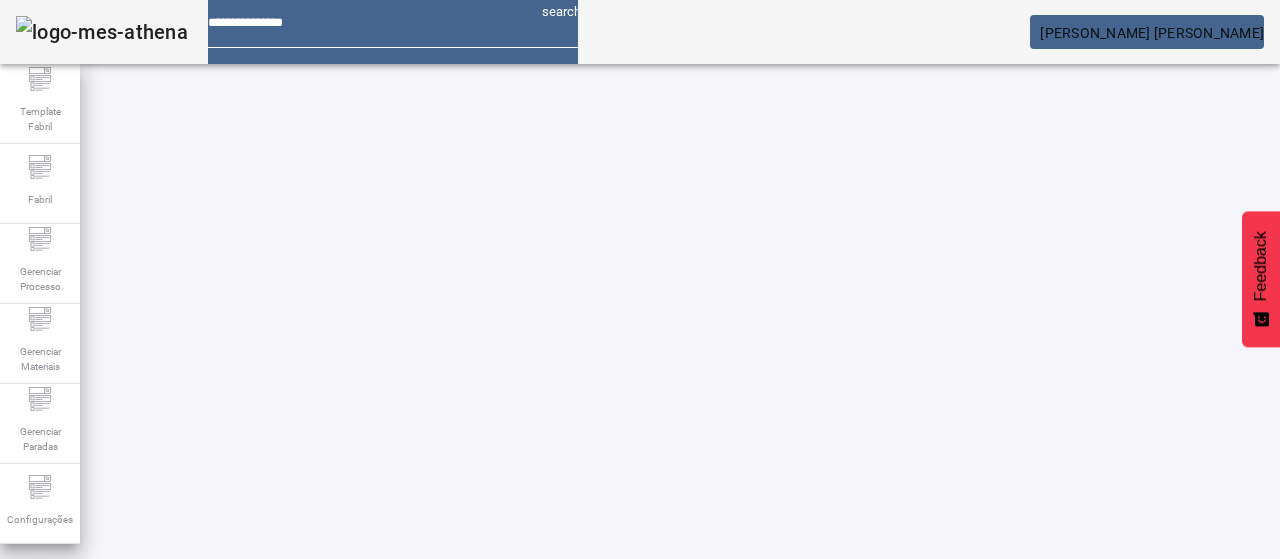 click on "ABRIR FILTROS" 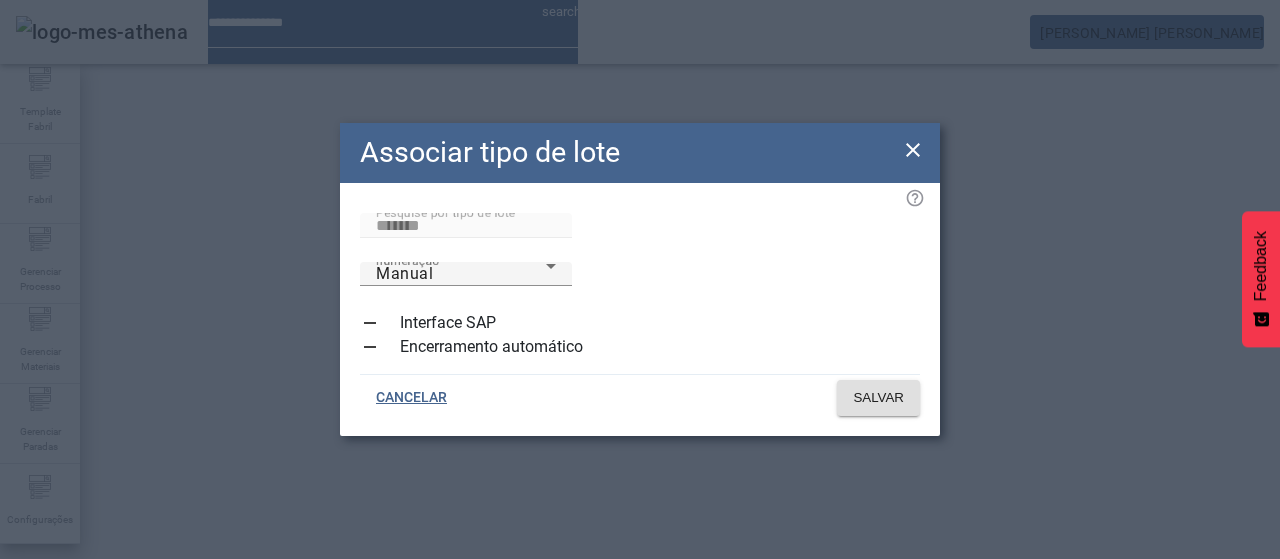 drag, startPoint x: 916, startPoint y: 154, endPoint x: 887, endPoint y: 191, distance: 47.010635 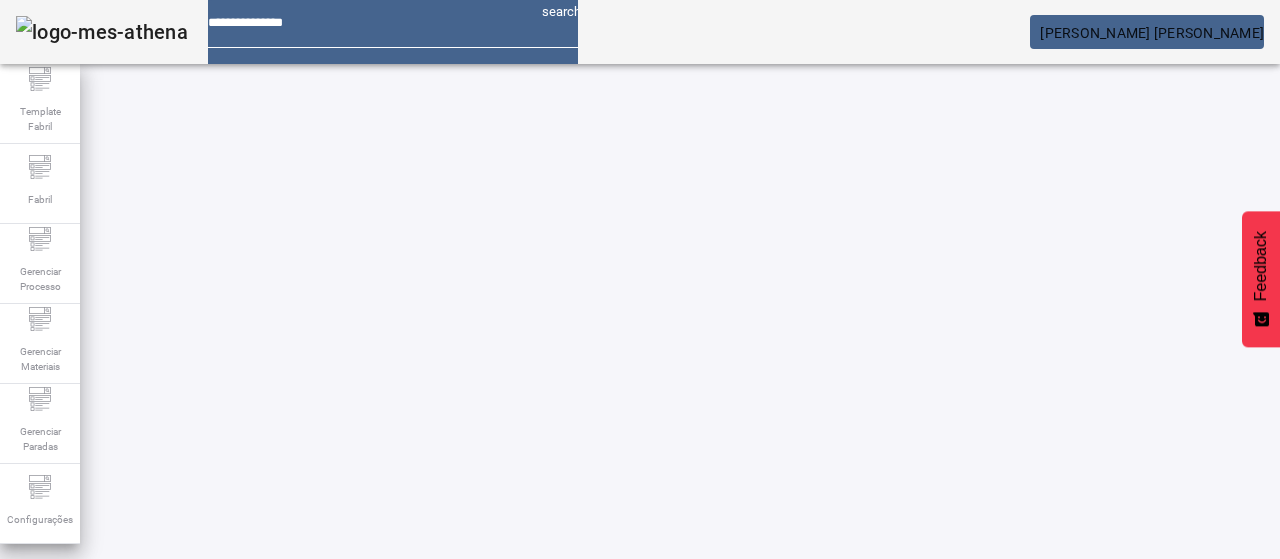 click at bounding box center (572, 828) 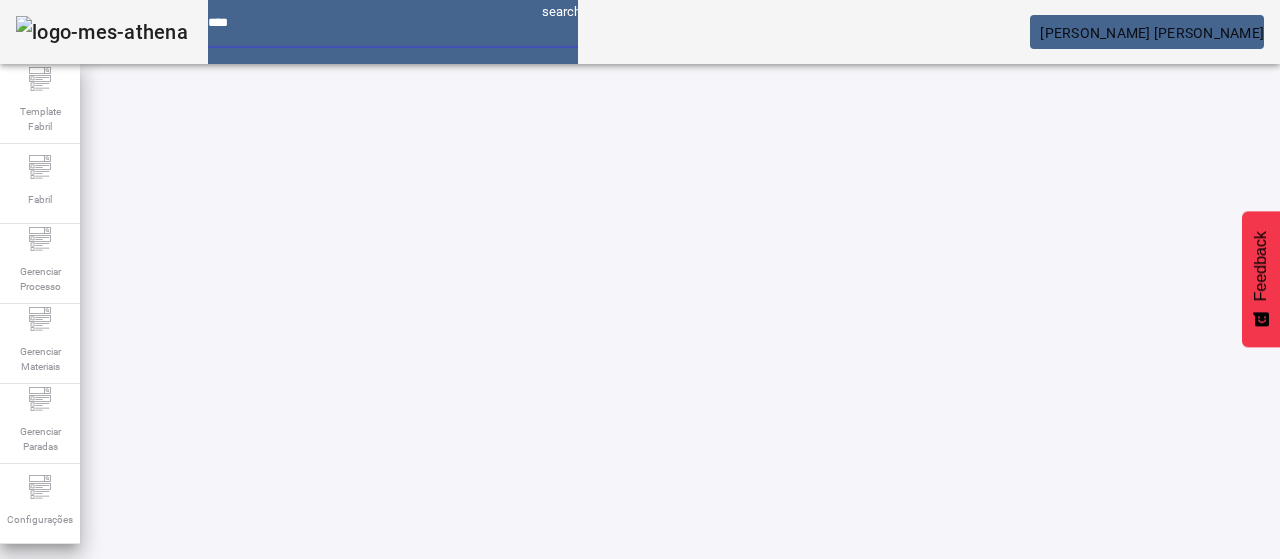 type on "*****" 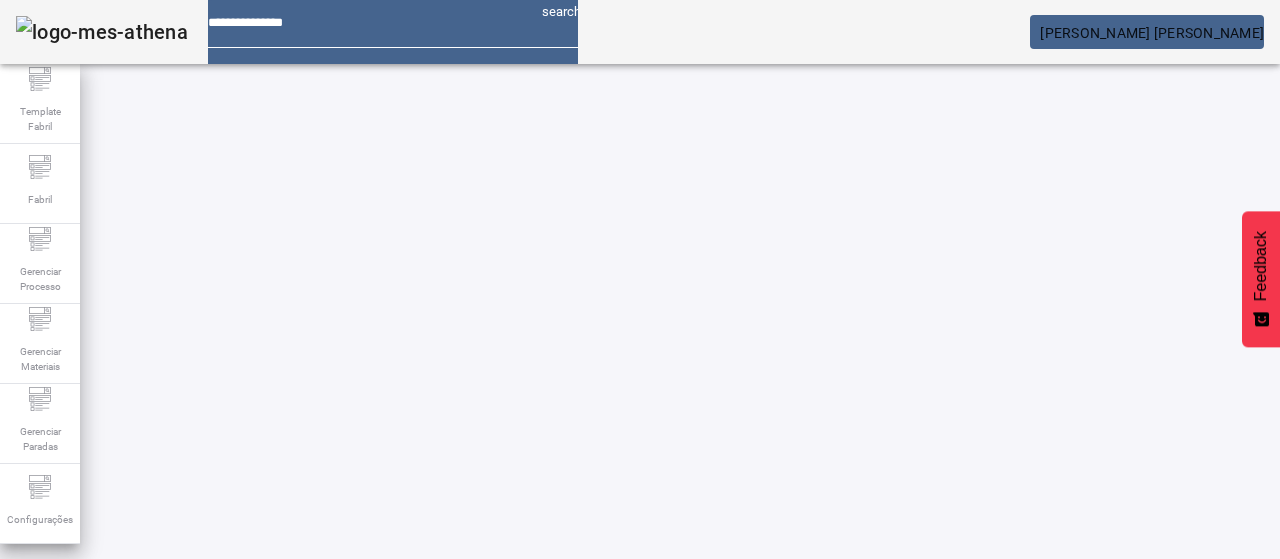 click on "ABRIR FILTROS" 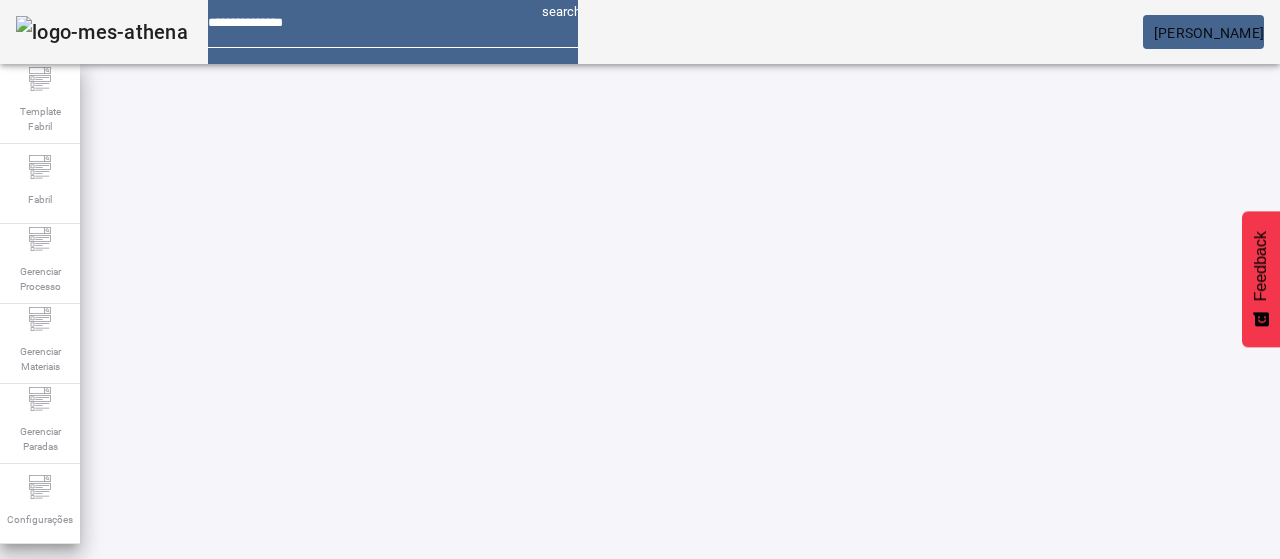 scroll, scrollTop: 0, scrollLeft: 0, axis: both 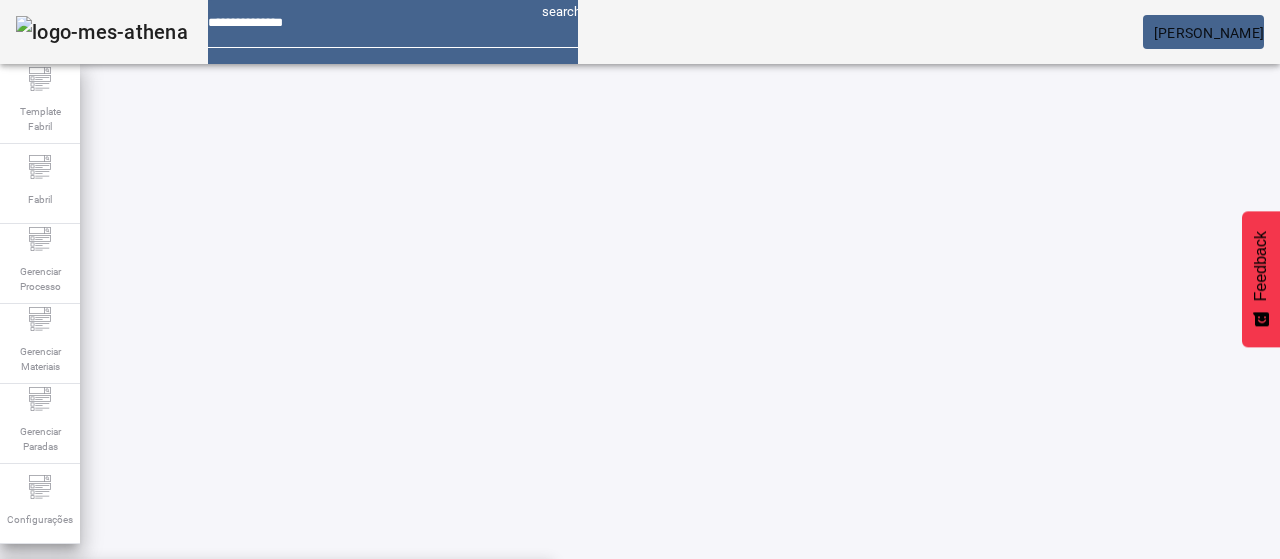 click on "GATORADE FRUTAS CITRICAS" at bounding box center (129, 591) 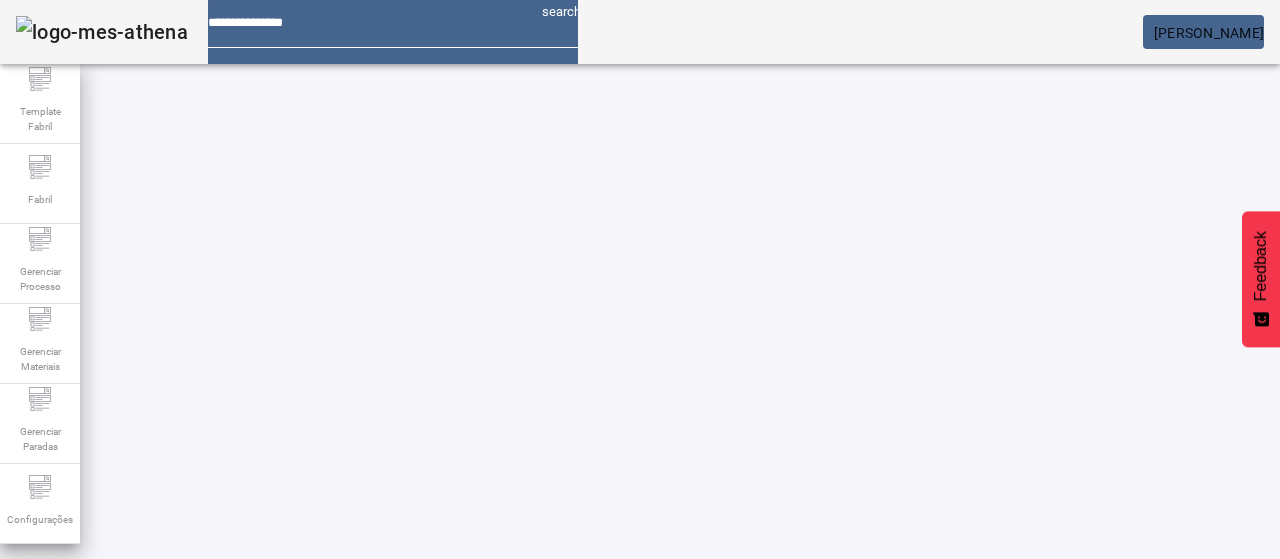 type on "**********" 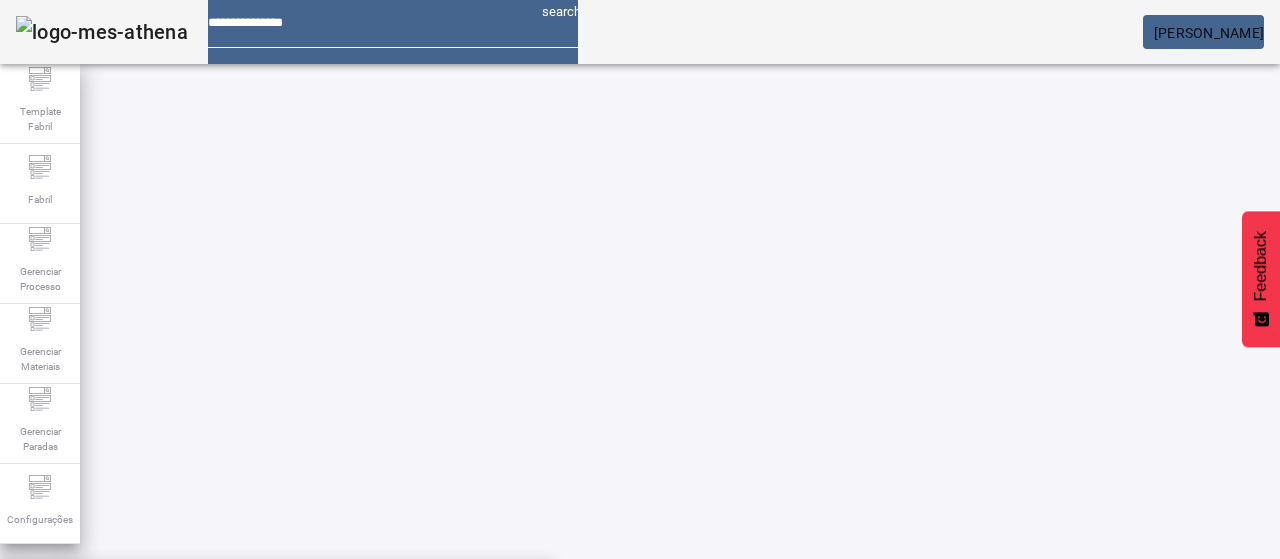click 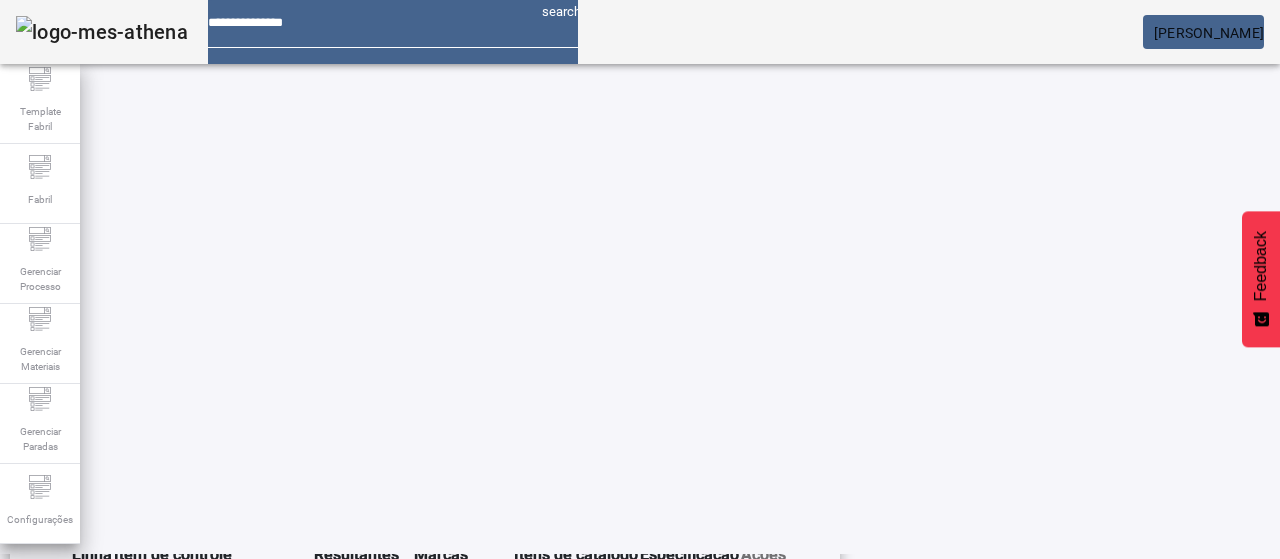 scroll, scrollTop: 696, scrollLeft: 0, axis: vertical 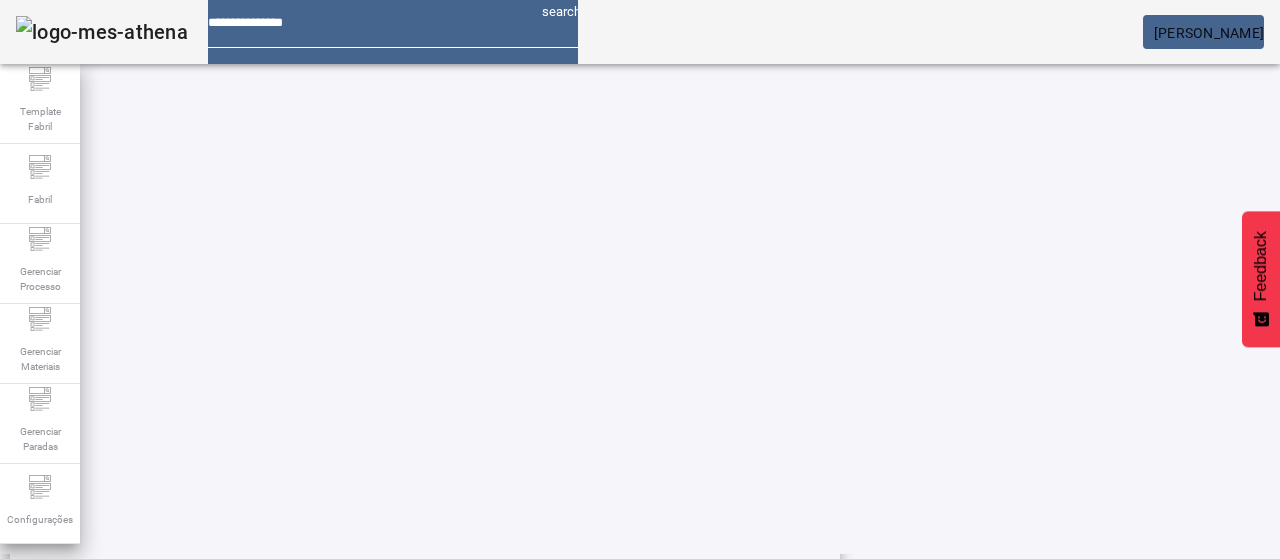 click on "11" 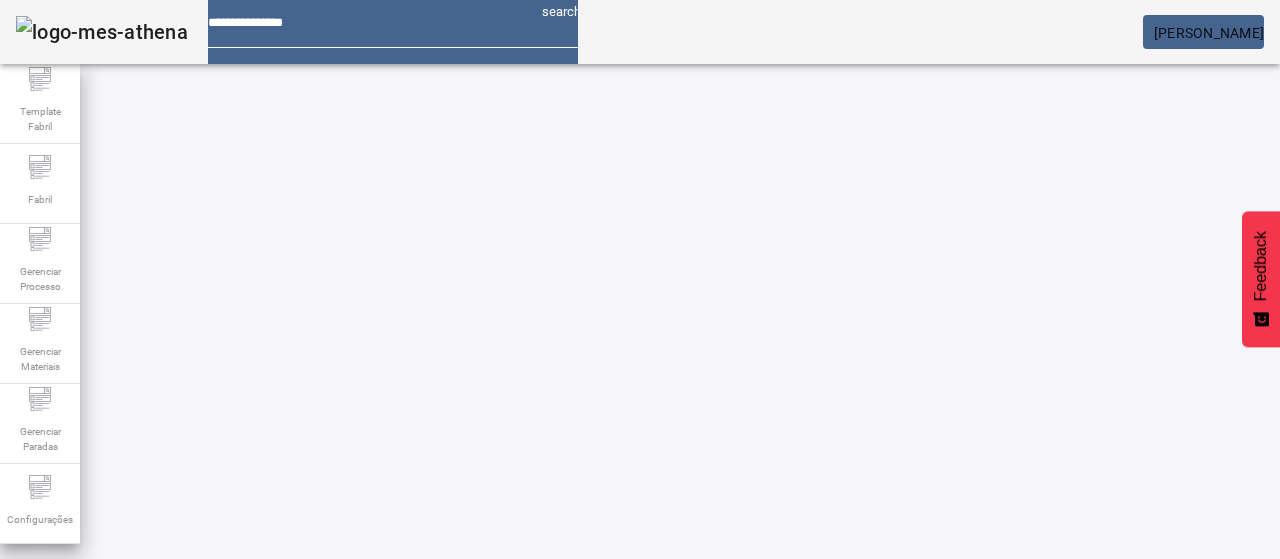 click on "10" 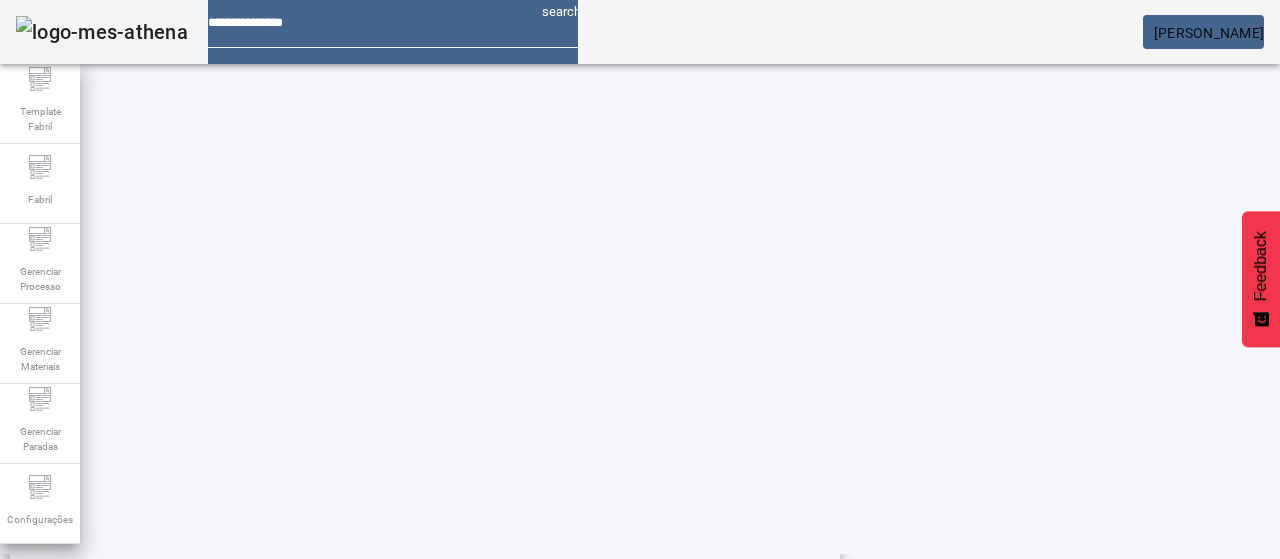 scroll, scrollTop: 623, scrollLeft: 0, axis: vertical 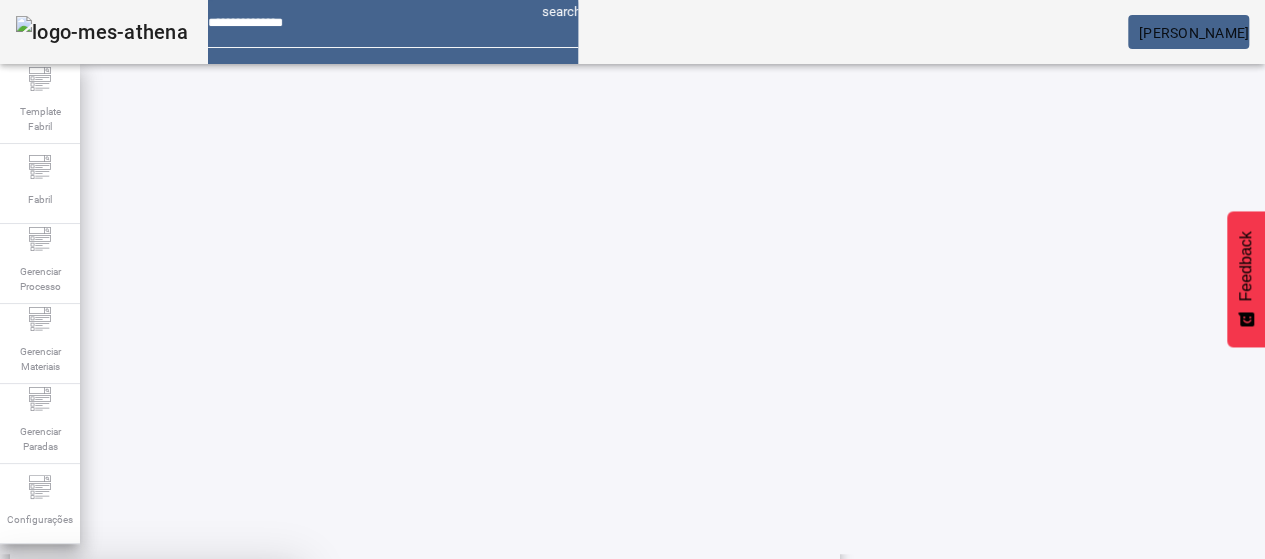 click on "SIM" at bounding box center (249, 707) 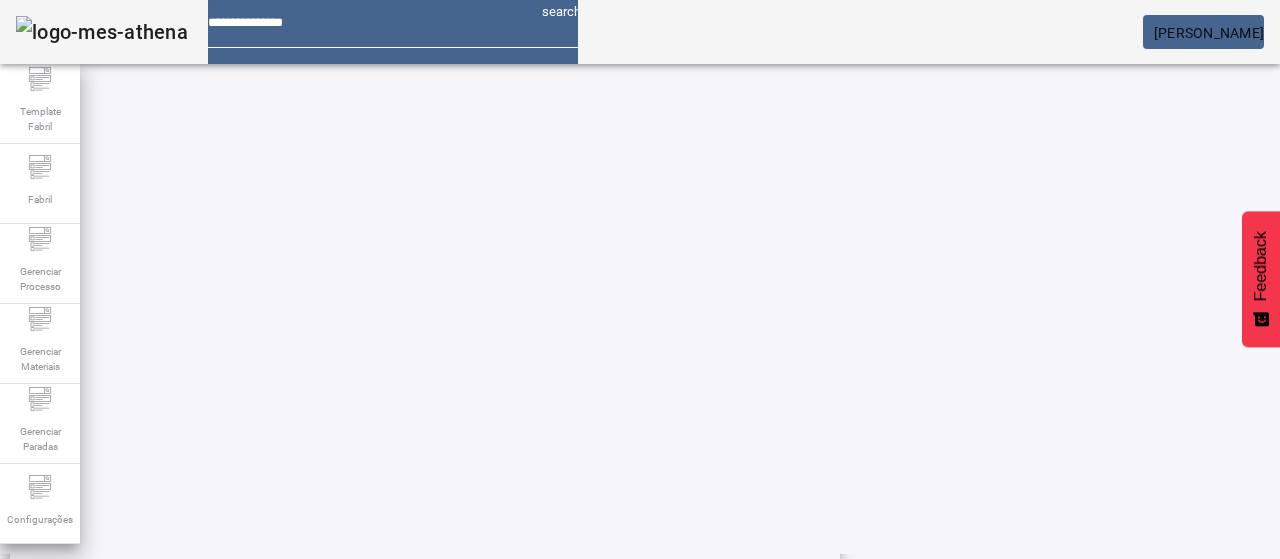 click on "10" 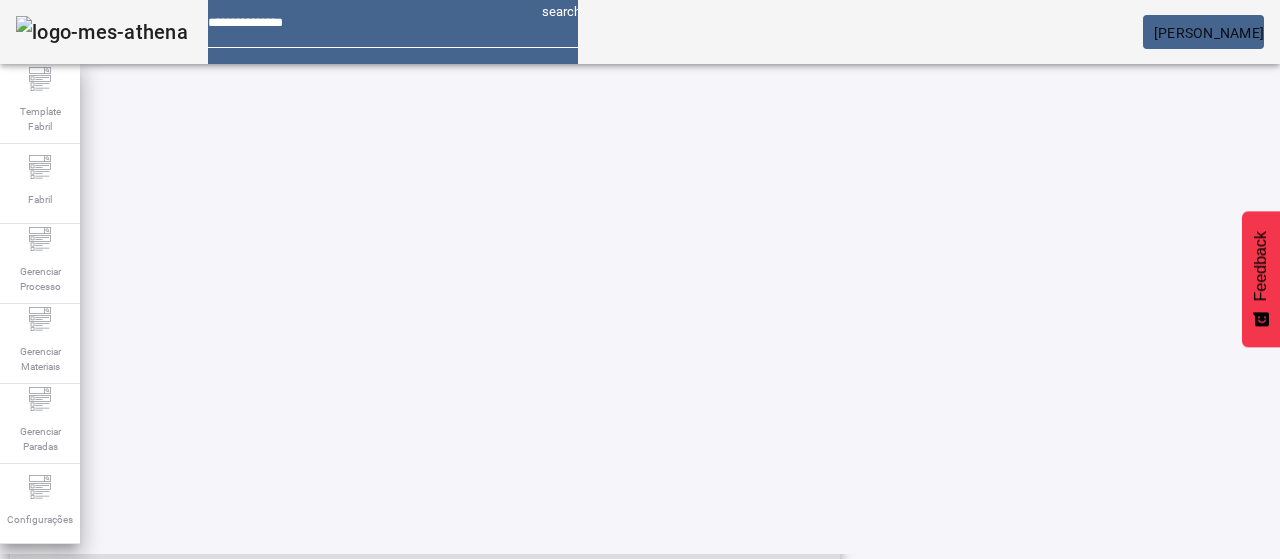 scroll, scrollTop: 623, scrollLeft: 0, axis: vertical 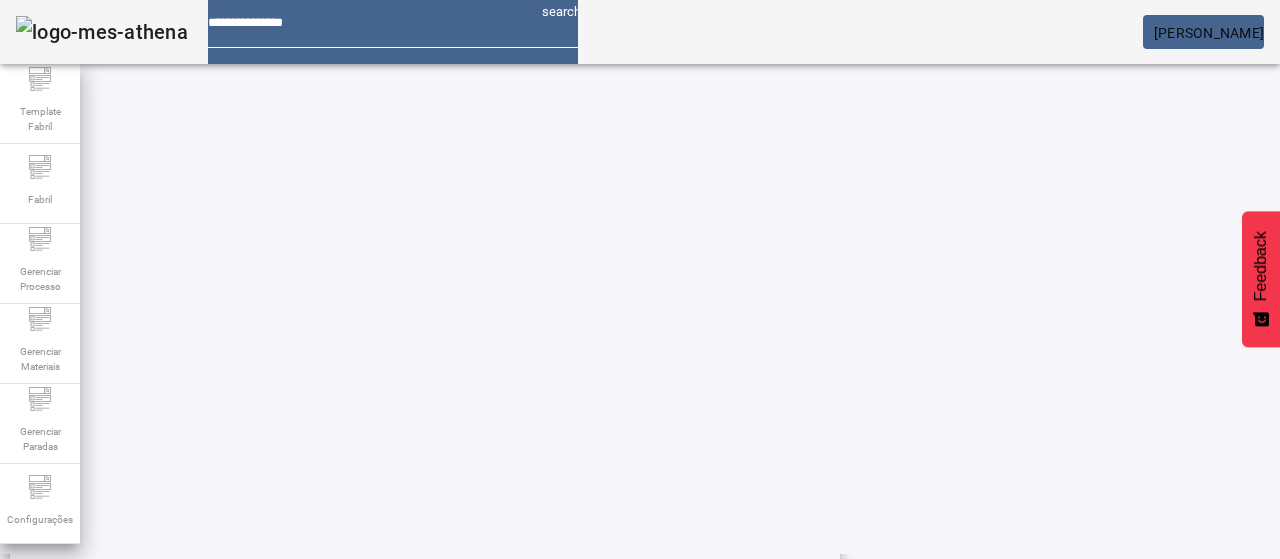 click on "9" 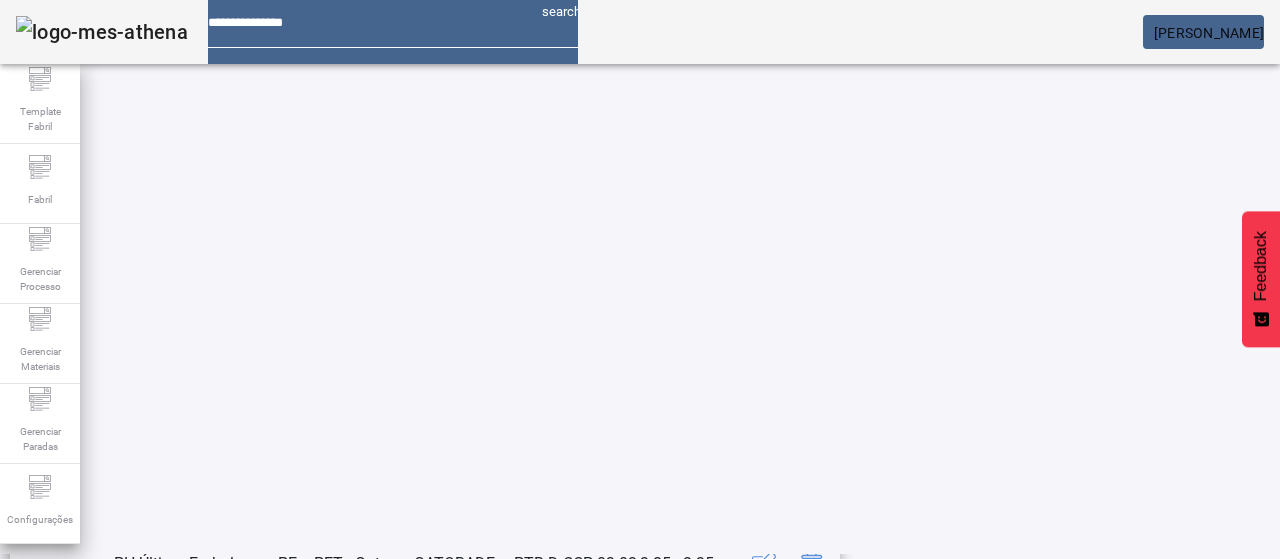 scroll, scrollTop: 196, scrollLeft: 0, axis: vertical 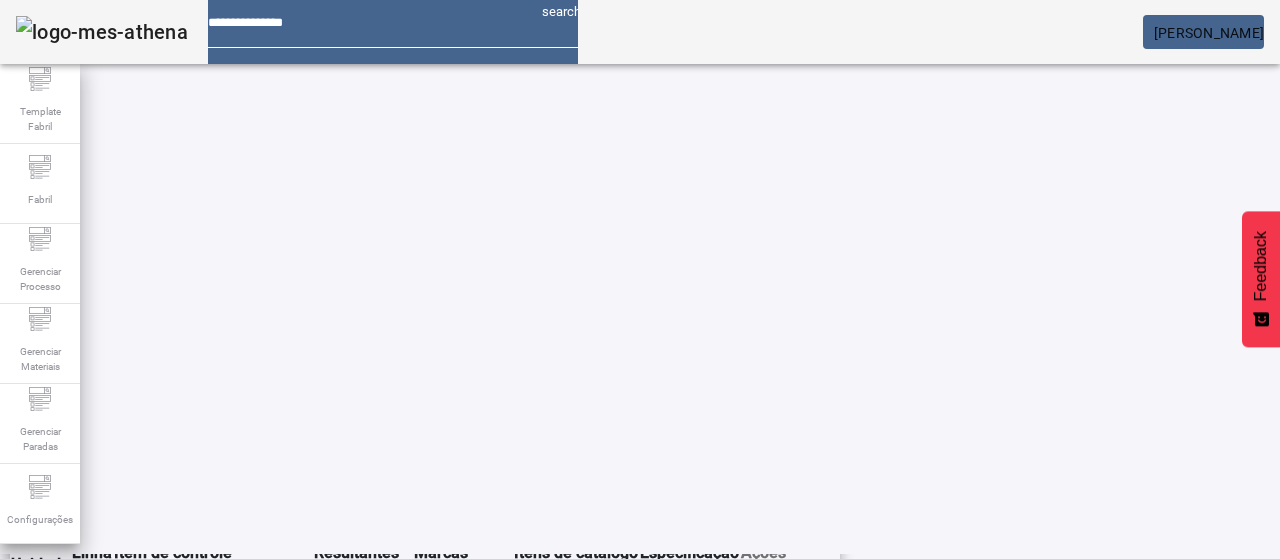 click on "**********" at bounding box center (1388, 405) 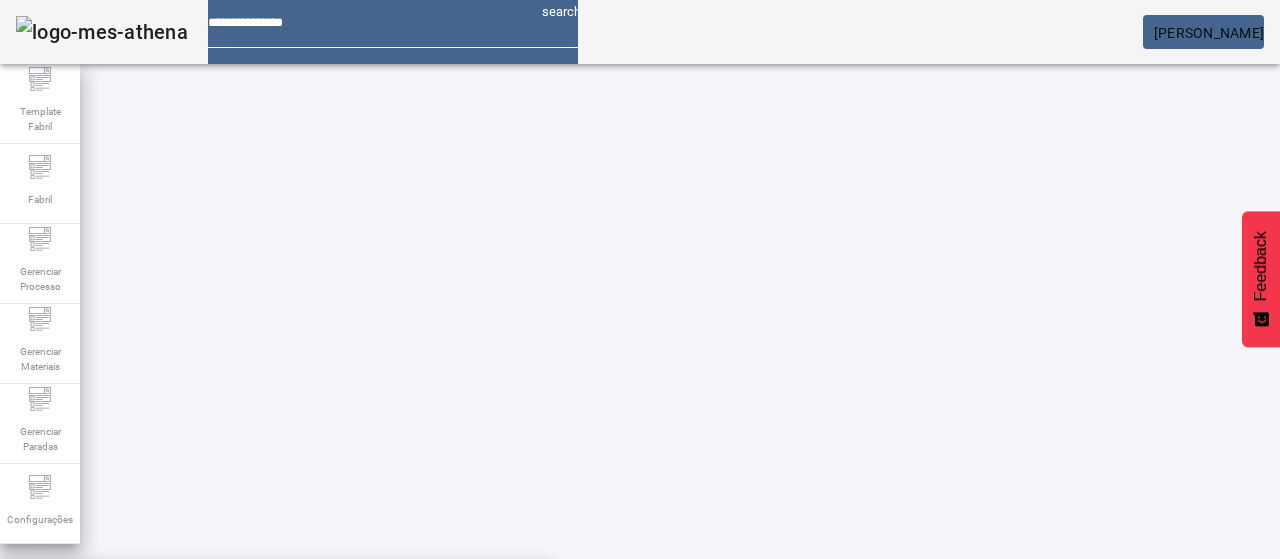 scroll, scrollTop: 0, scrollLeft: 0, axis: both 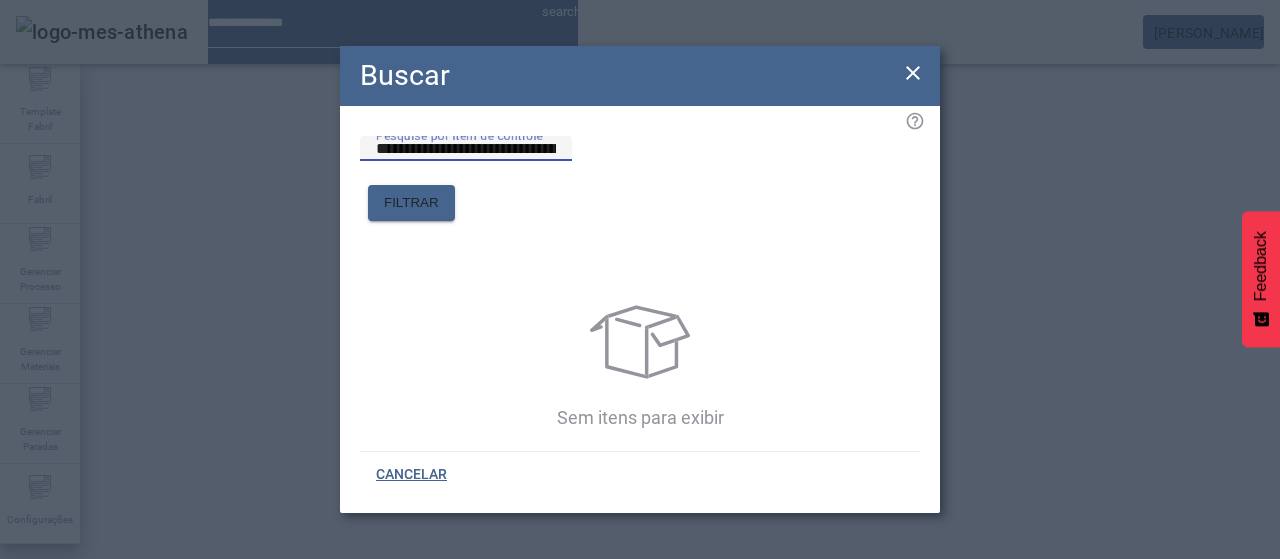 drag, startPoint x: 673, startPoint y: 183, endPoint x: 948, endPoint y: 103, distance: 286.40005 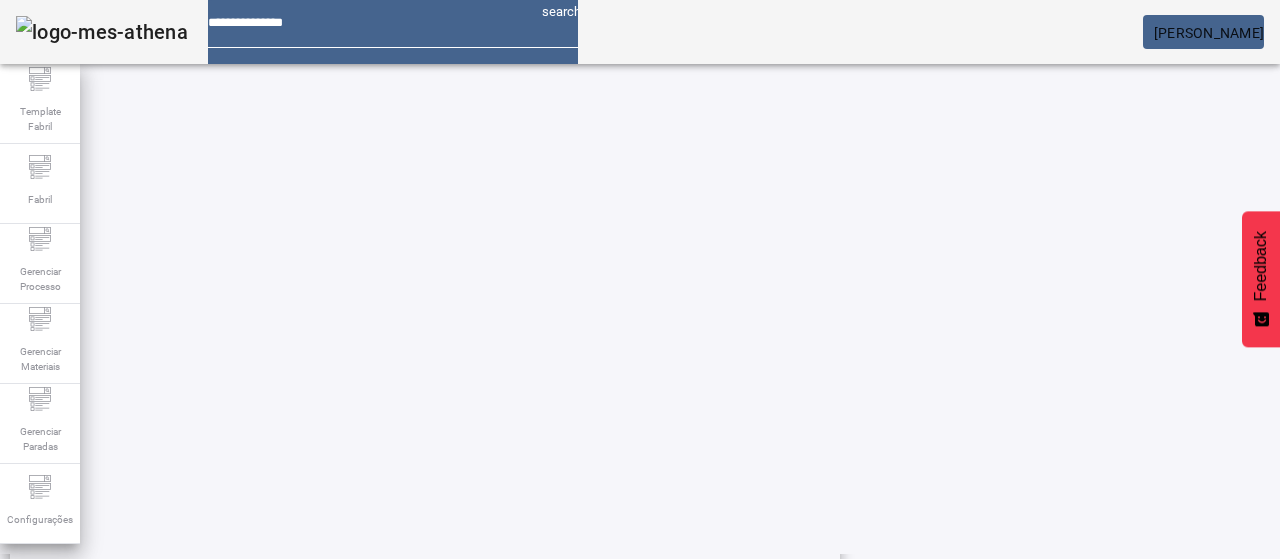click on "TDS ( Análises Físico-Químicas - Gatorade)" at bounding box center (213, 639) 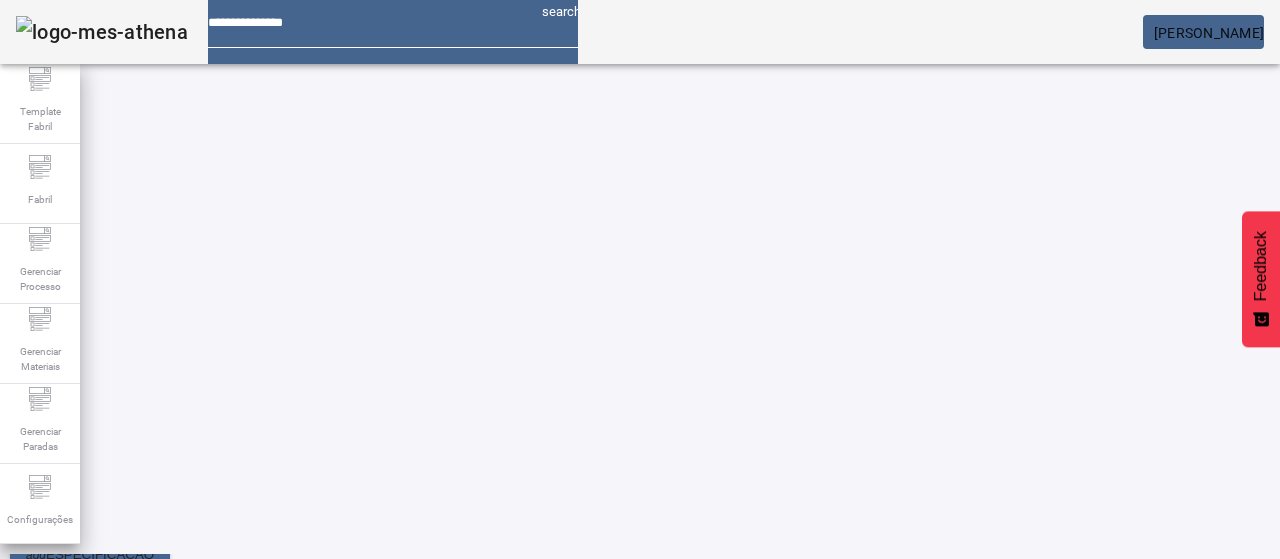 scroll, scrollTop: 0, scrollLeft: 0, axis: both 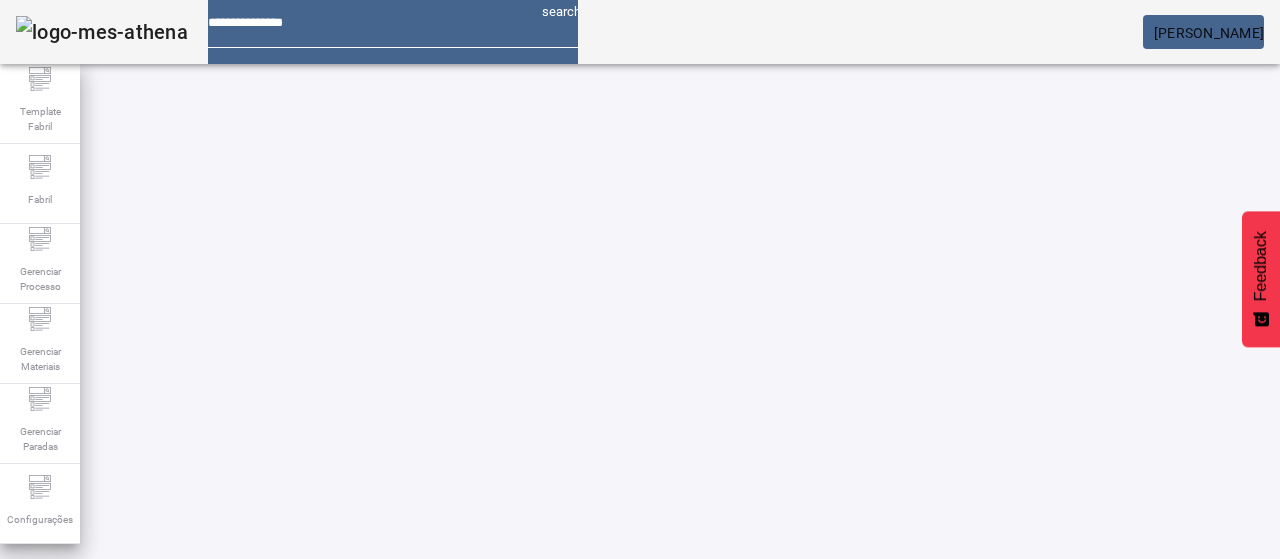 click on "**********" at bounding box center [116, 601] 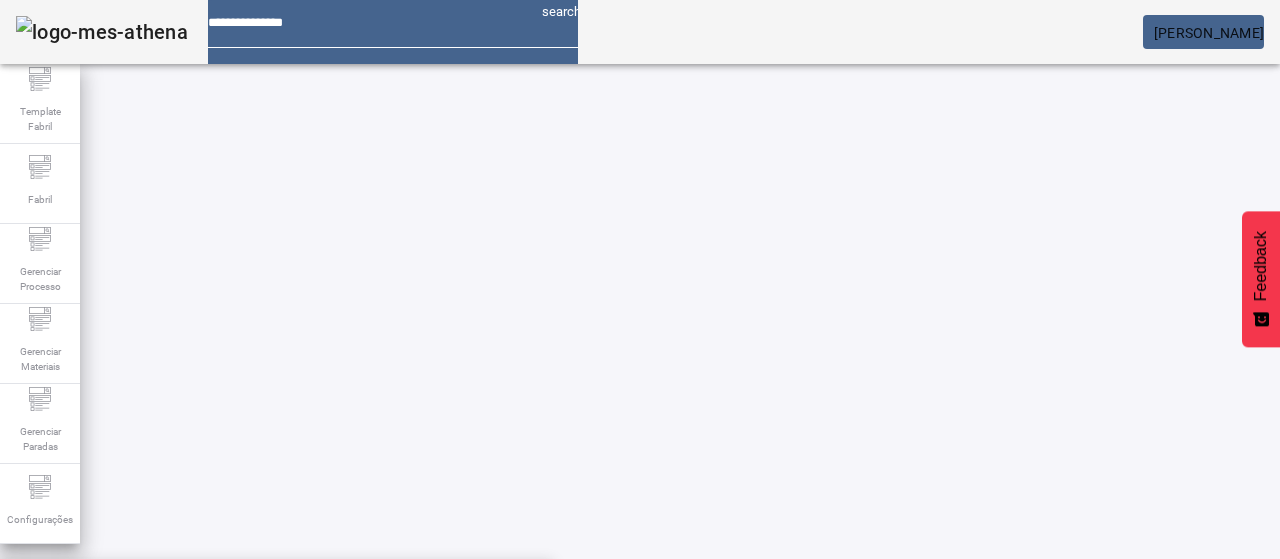 type on "**********" 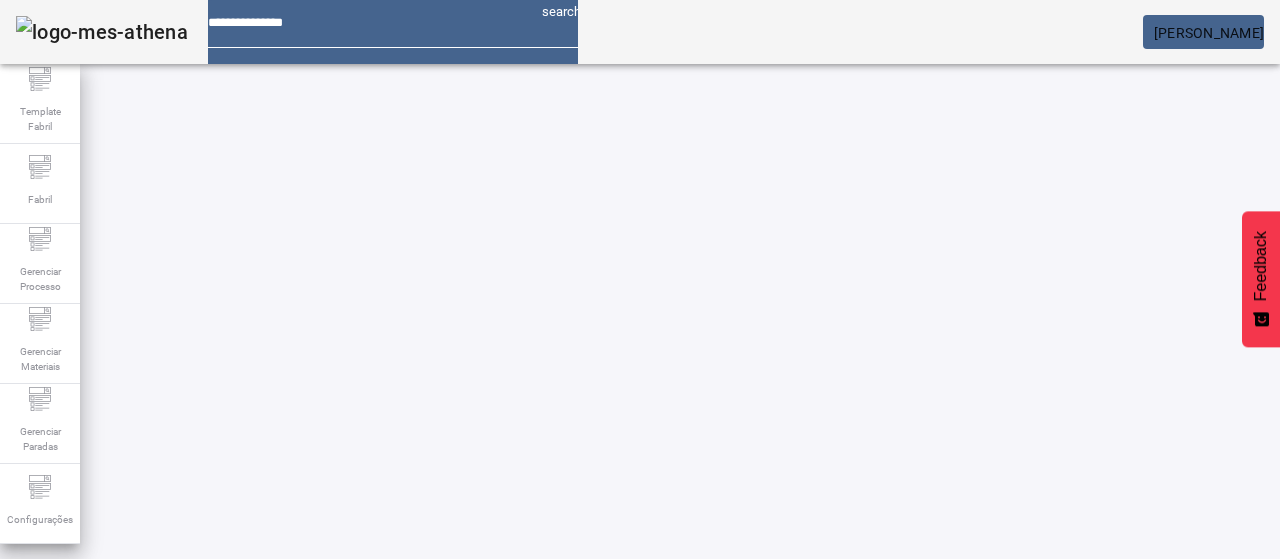 click 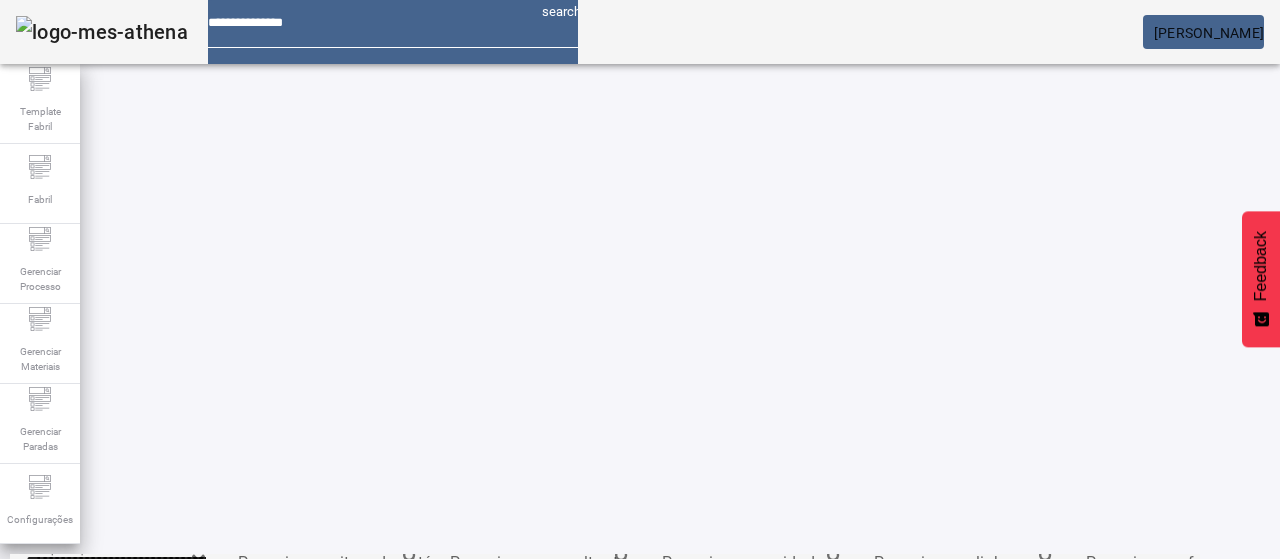 scroll, scrollTop: 340, scrollLeft: 0, axis: vertical 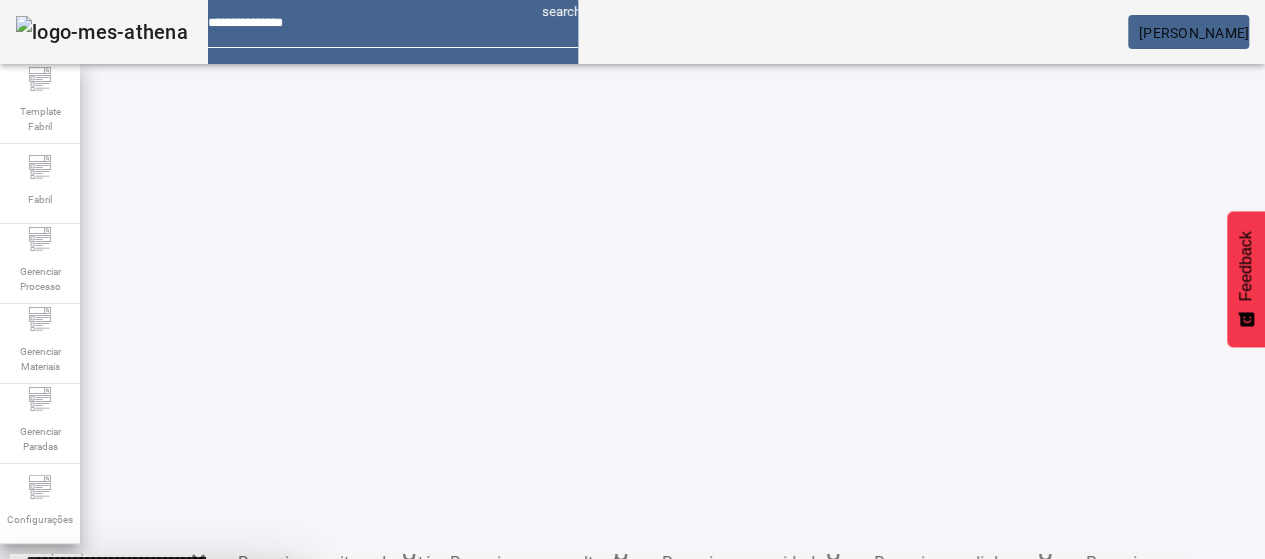 click on "SIM" at bounding box center (249, 707) 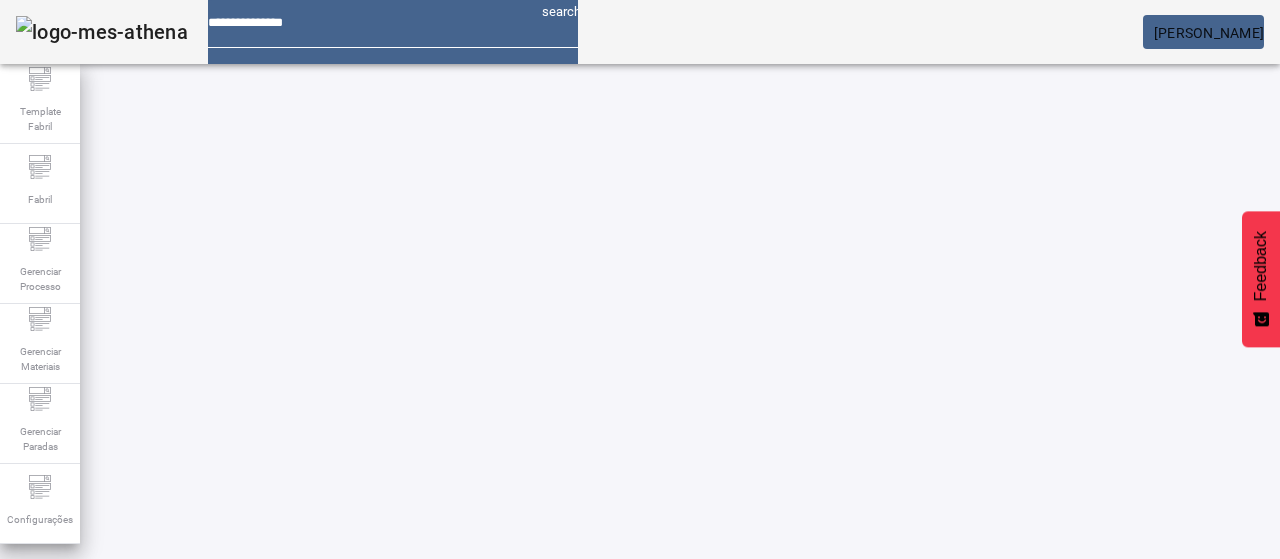 scroll, scrollTop: 290, scrollLeft: 0, axis: vertical 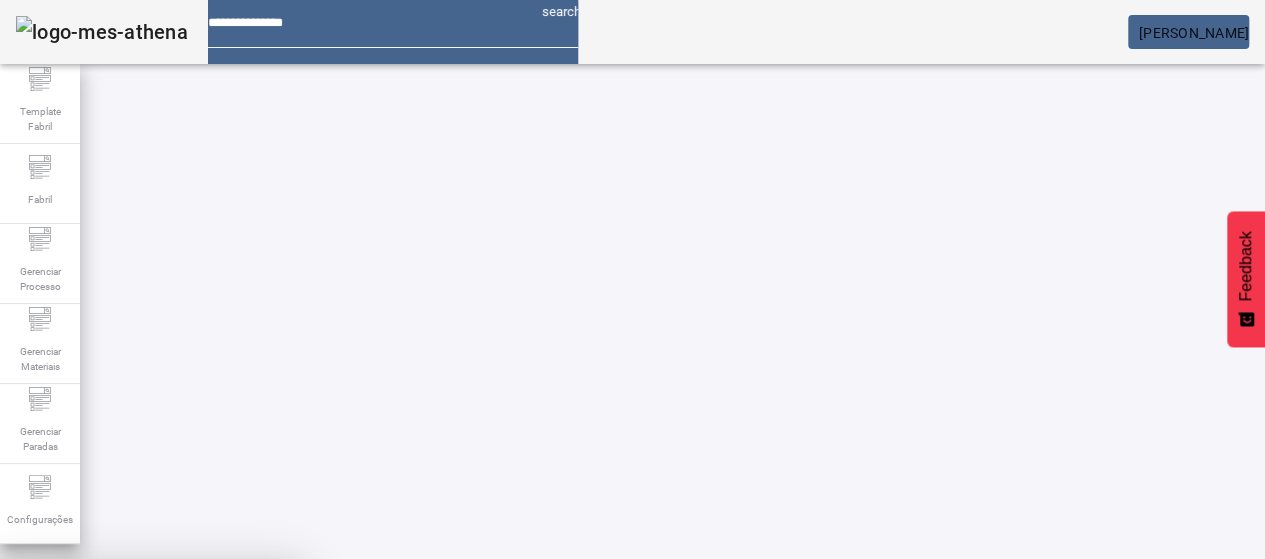 drag, startPoint x: 725, startPoint y: 341, endPoint x: 829, endPoint y: 340, distance: 104.00481 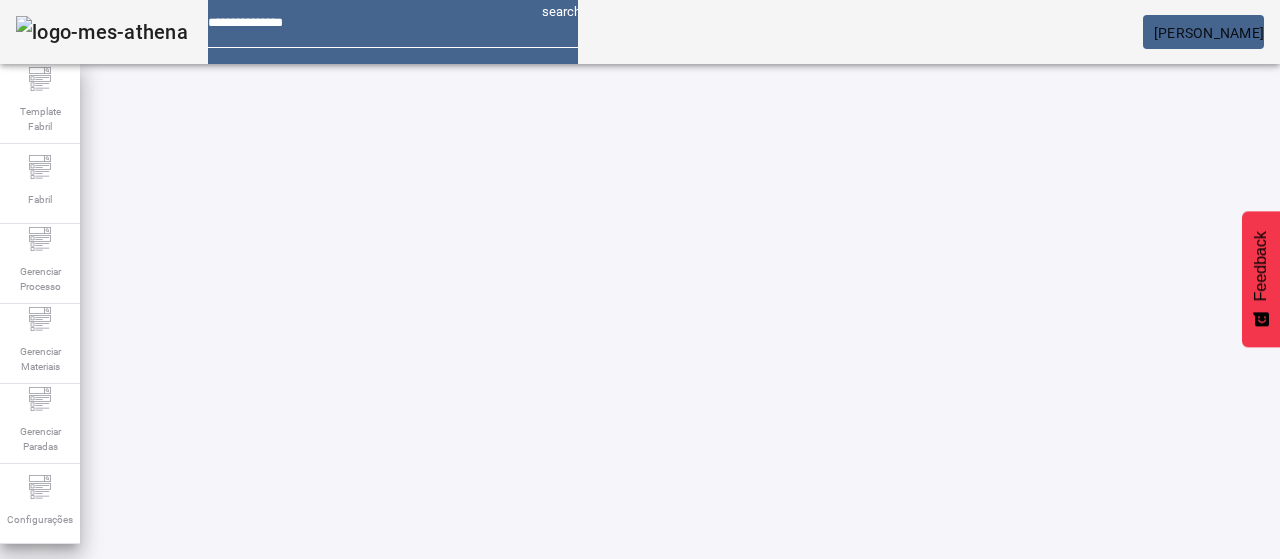 scroll, scrollTop: 240, scrollLeft: 0, axis: vertical 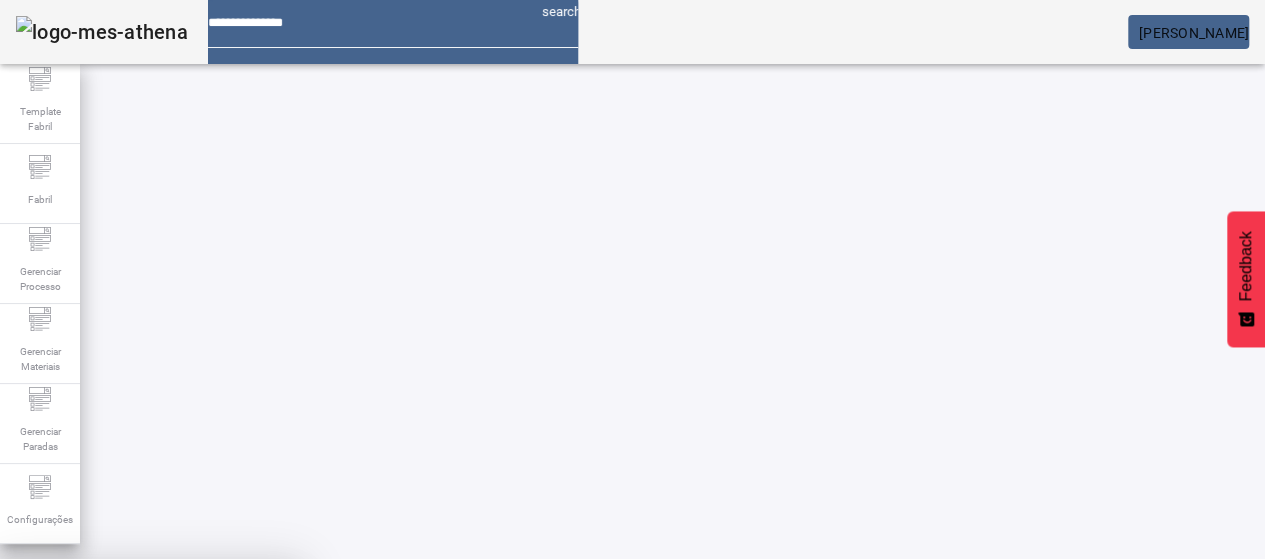 click at bounding box center (248, 707) 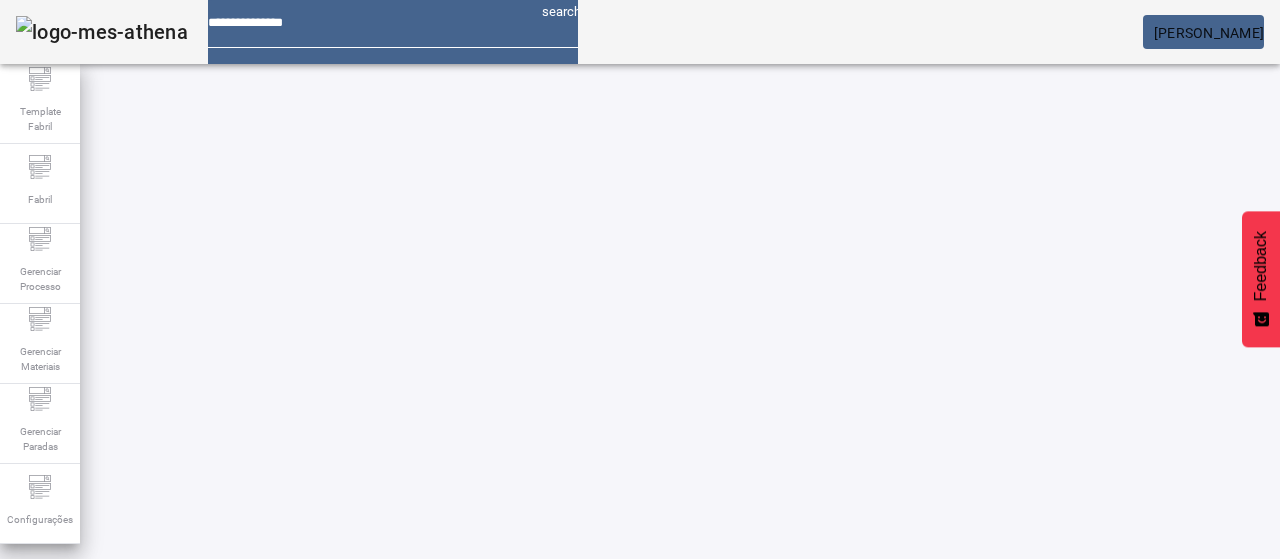 scroll, scrollTop: 190, scrollLeft: 0, axis: vertical 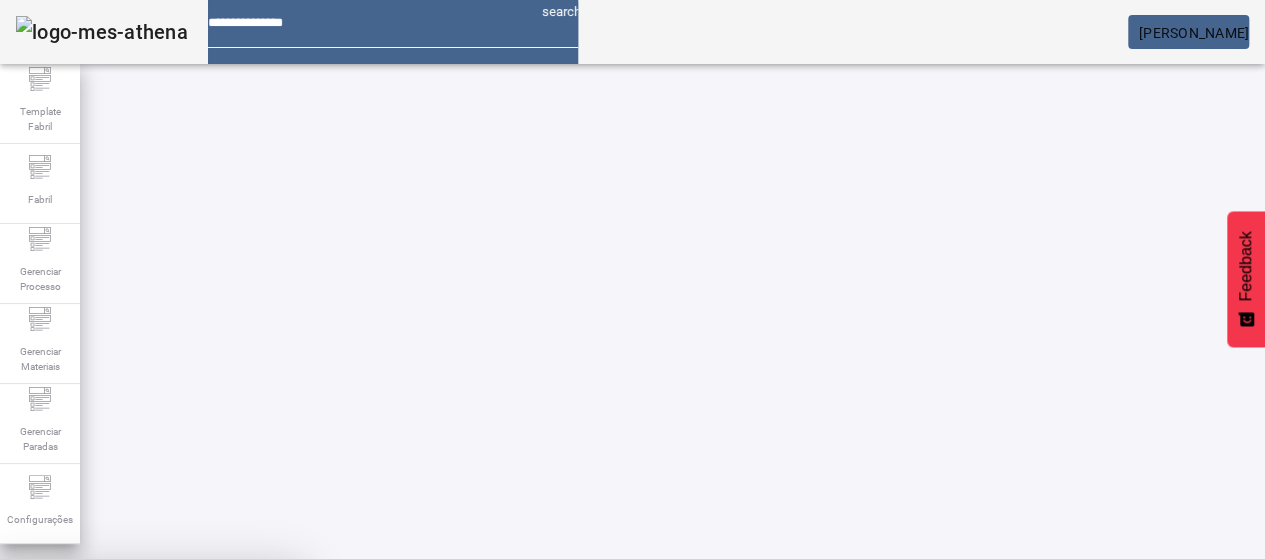 drag, startPoint x: 722, startPoint y: 329, endPoint x: 883, endPoint y: 353, distance: 162.77899 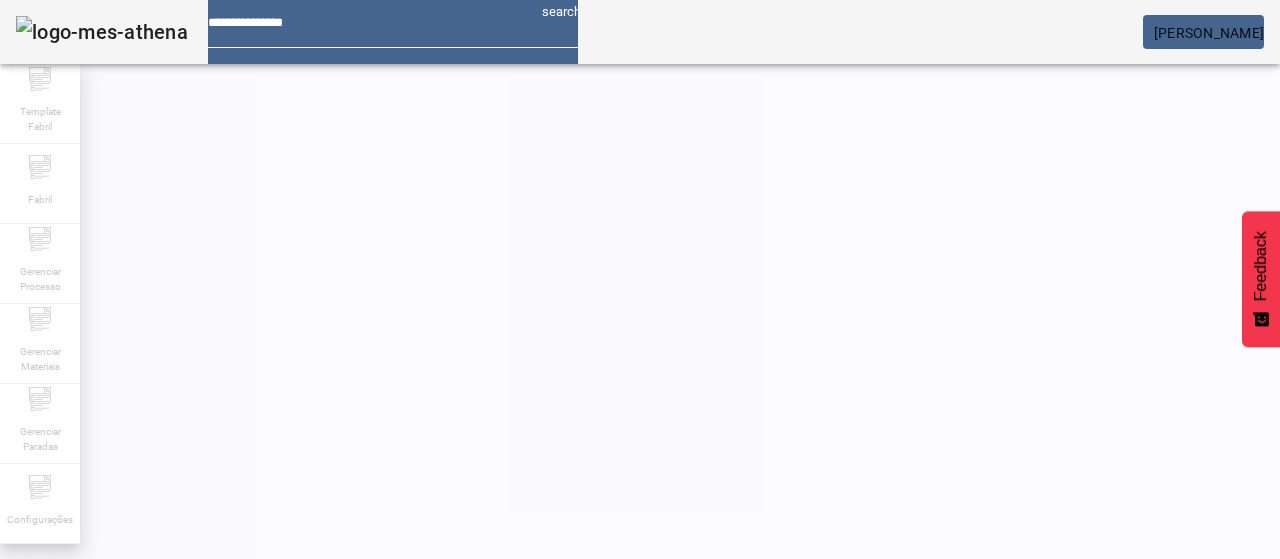 scroll, scrollTop: 140, scrollLeft: 0, axis: vertical 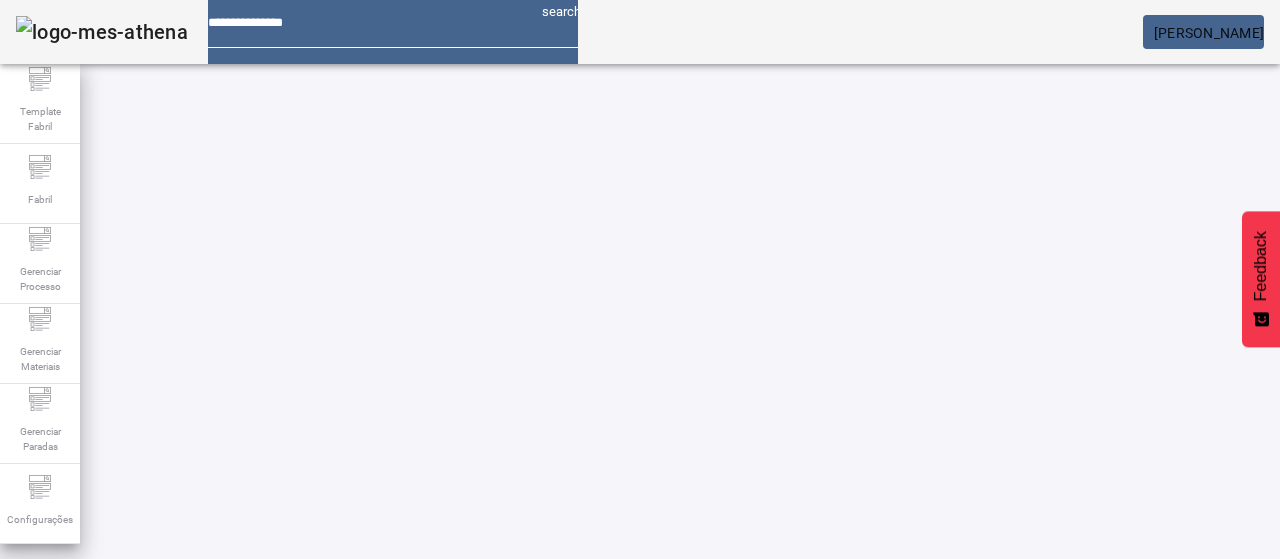 drag, startPoint x: 1164, startPoint y: 470, endPoint x: 1132, endPoint y: 467, distance: 32.140316 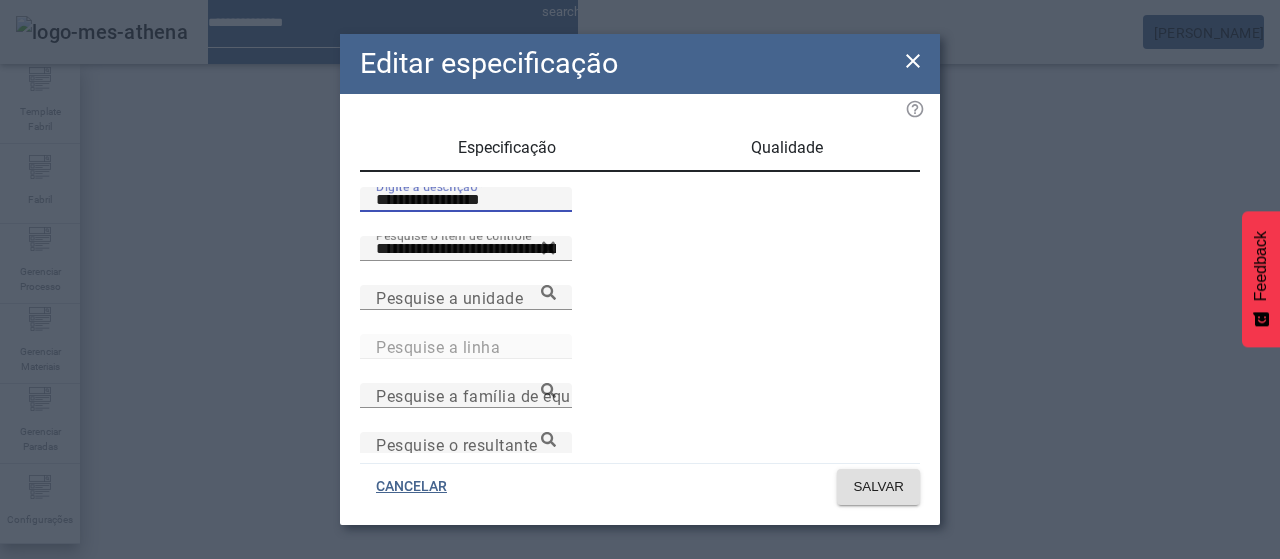 drag, startPoint x: 464, startPoint y: 227, endPoint x: 282, endPoint y: 203, distance: 183.57559 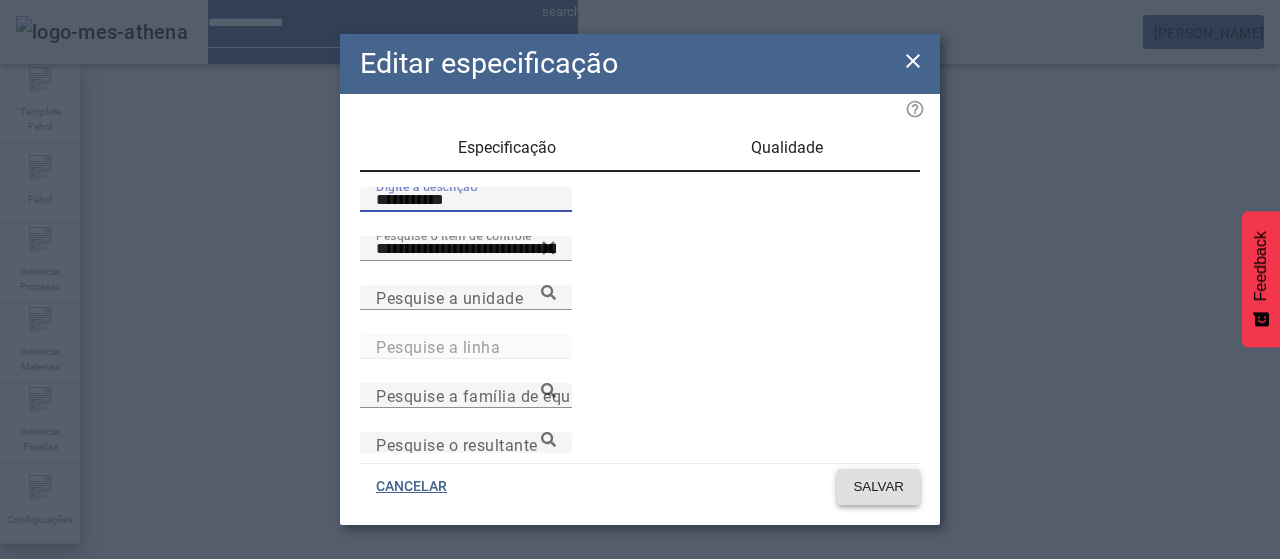 type on "**********" 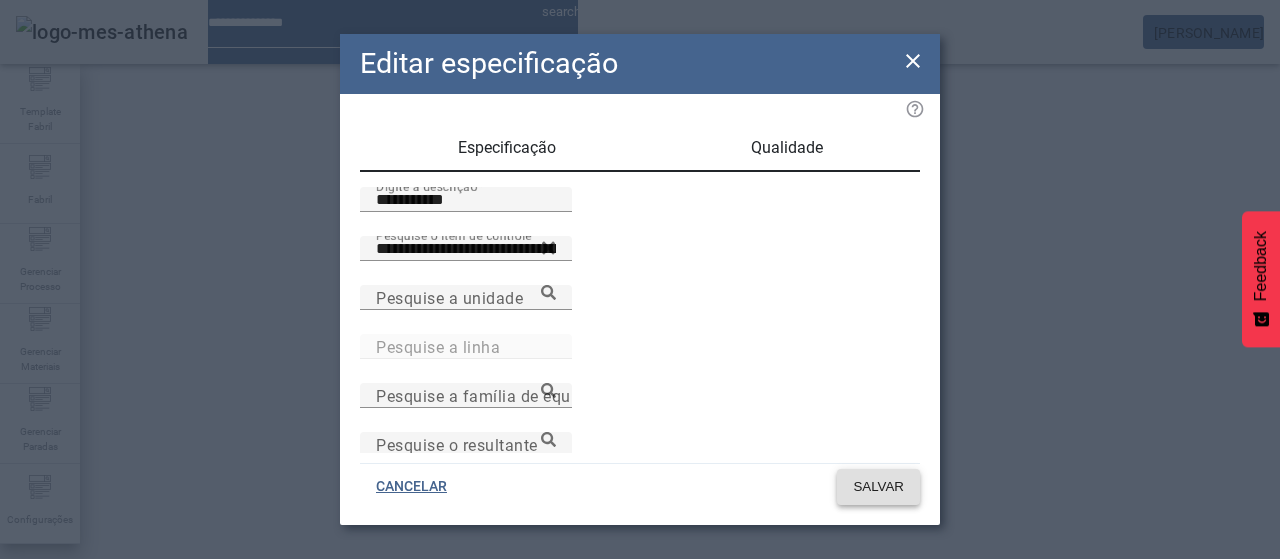 click 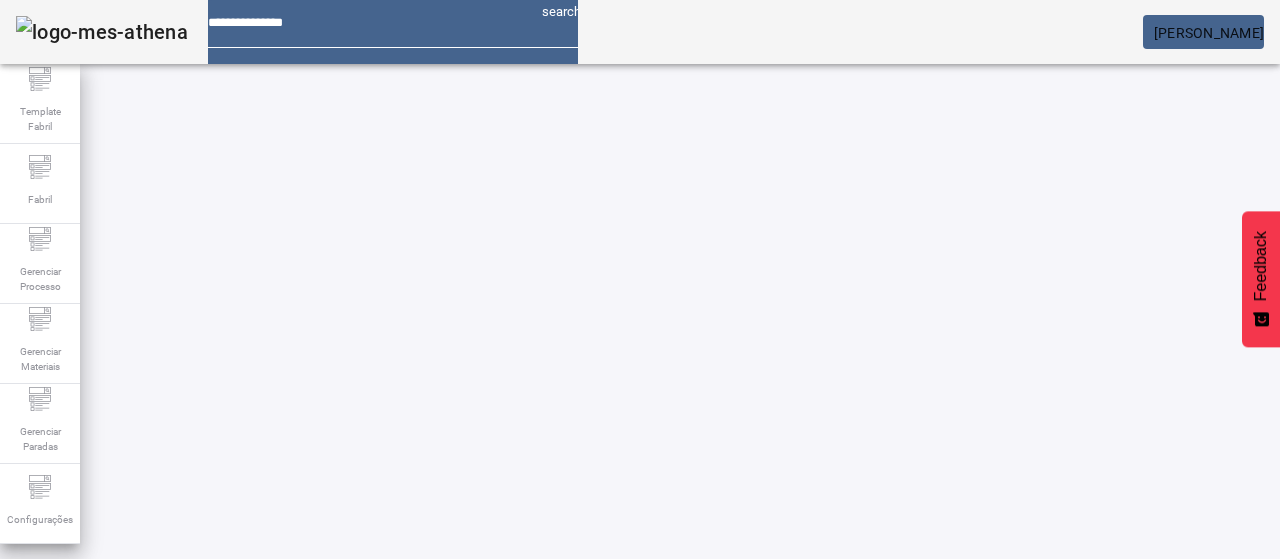 scroll, scrollTop: 0, scrollLeft: 0, axis: both 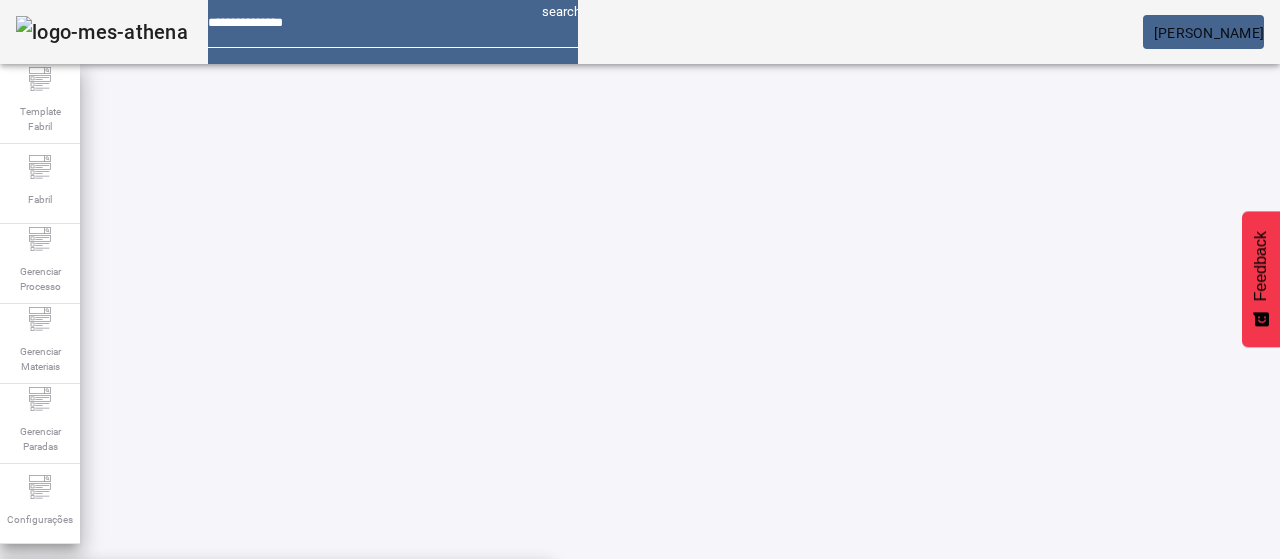 click on "FILTRAR" 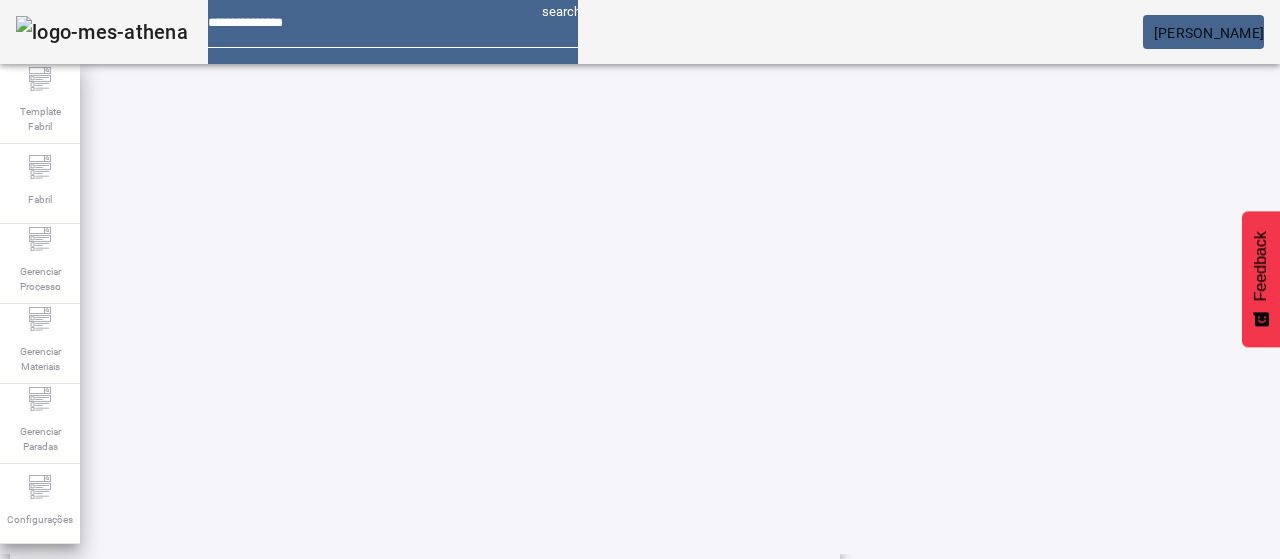 click on "10" 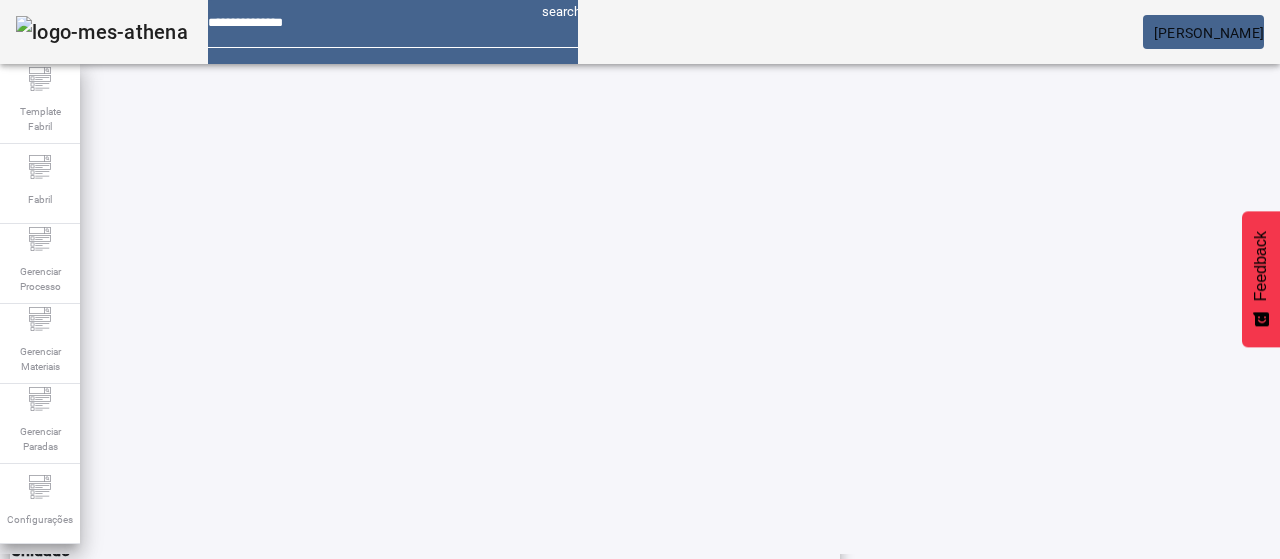 scroll, scrollTop: 423, scrollLeft: 0, axis: vertical 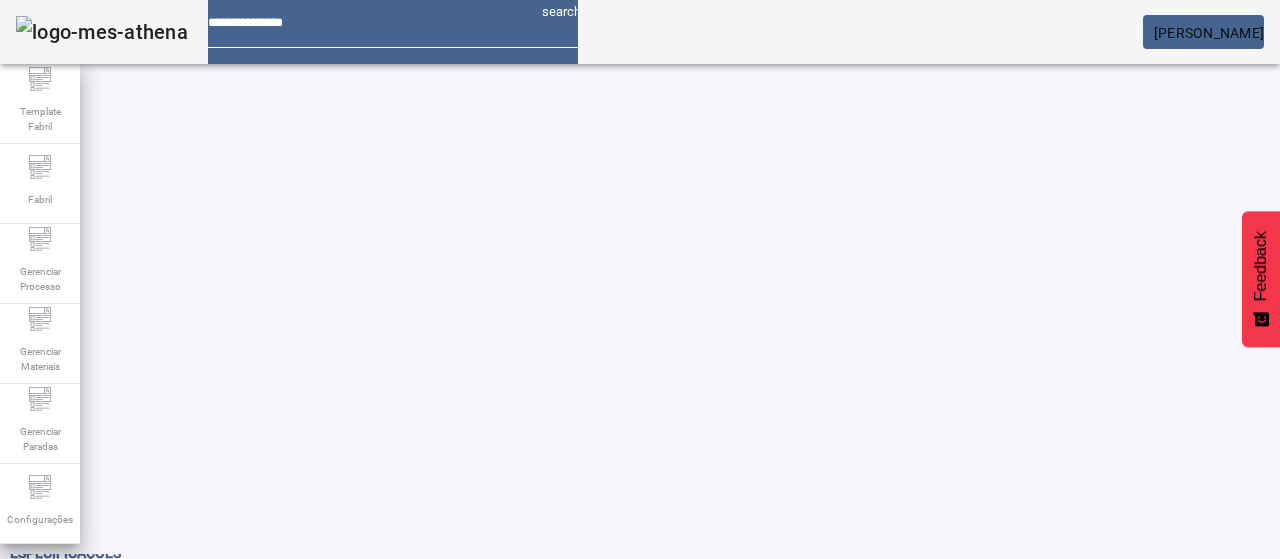 click on "Pesquise por item de controle" at bounding box center [116, 578] 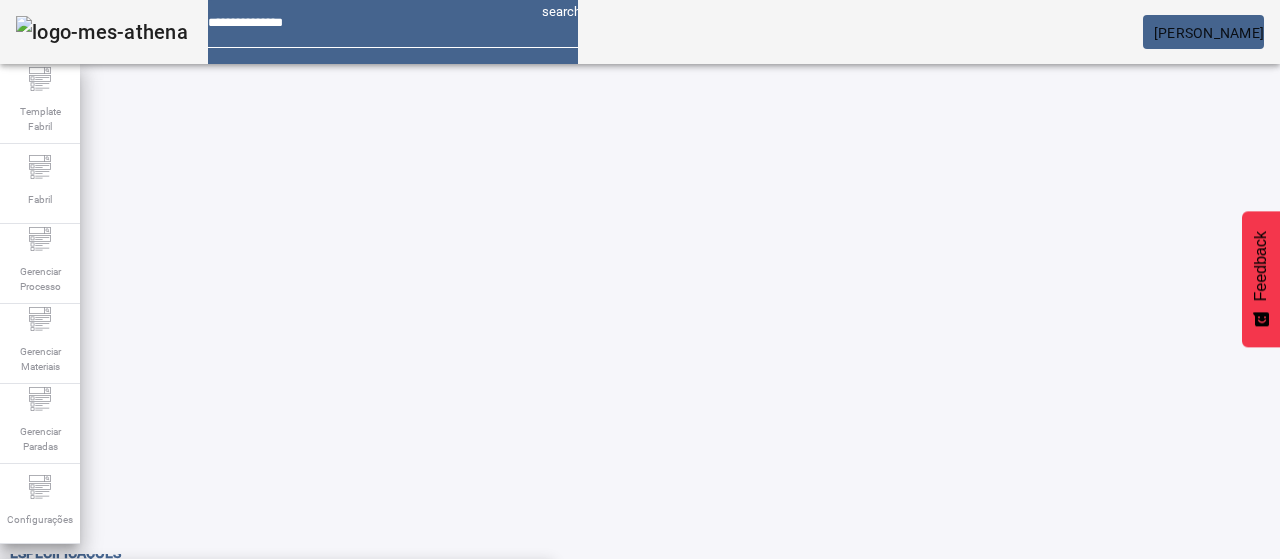 click on "TDS Gatorade (Última Embalagem)" at bounding box center [276, 591] 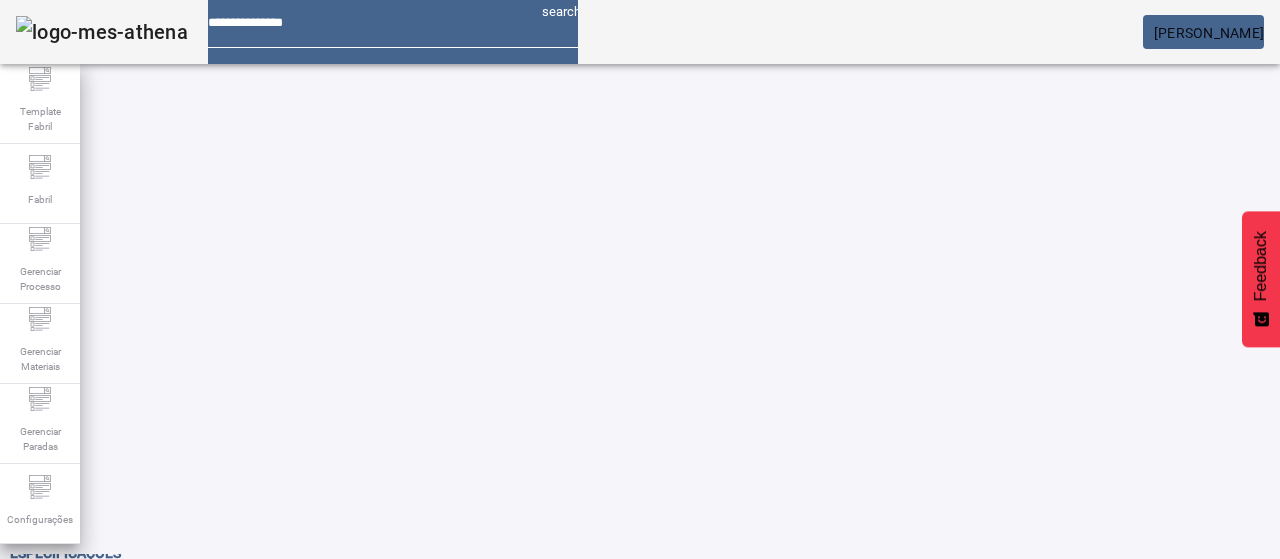 click 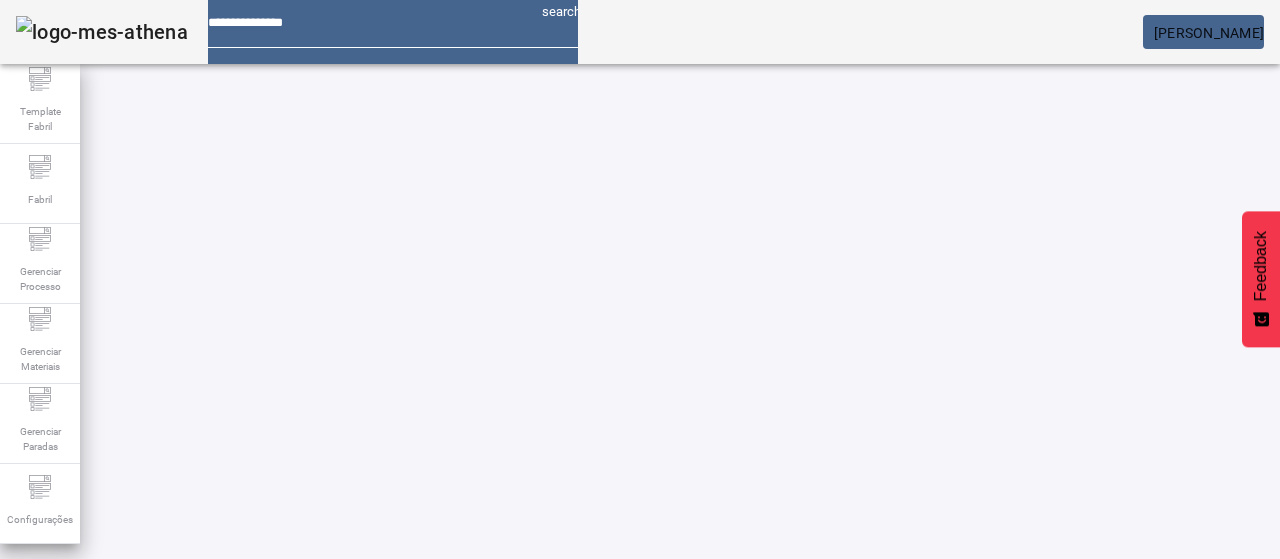 scroll, scrollTop: 290, scrollLeft: 0, axis: vertical 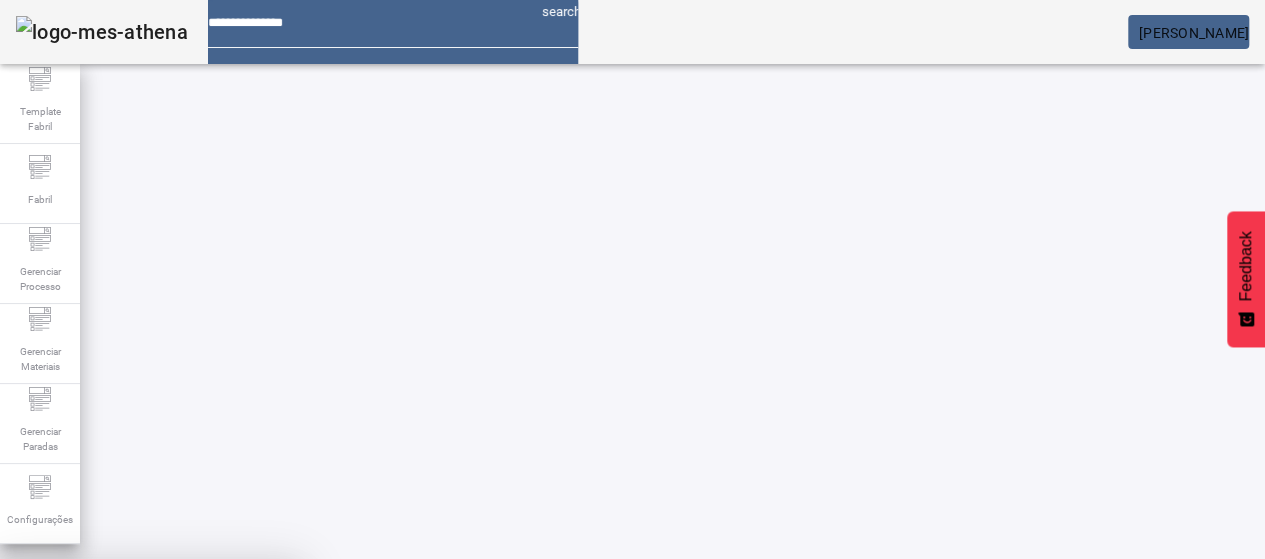 click on "SIM" at bounding box center (249, 707) 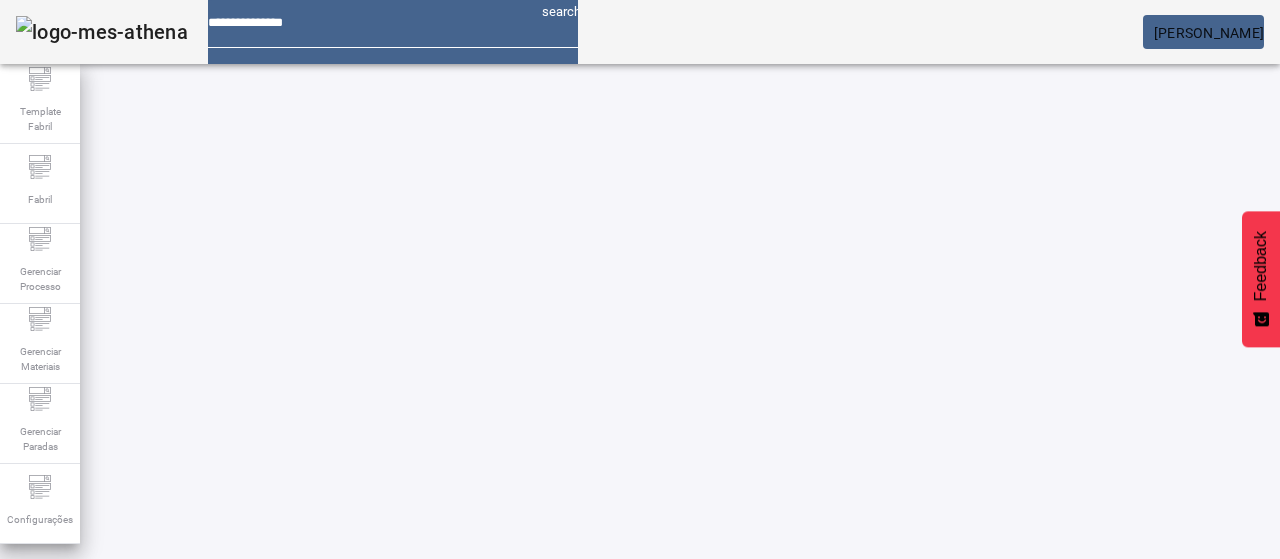 scroll, scrollTop: 240, scrollLeft: 0, axis: vertical 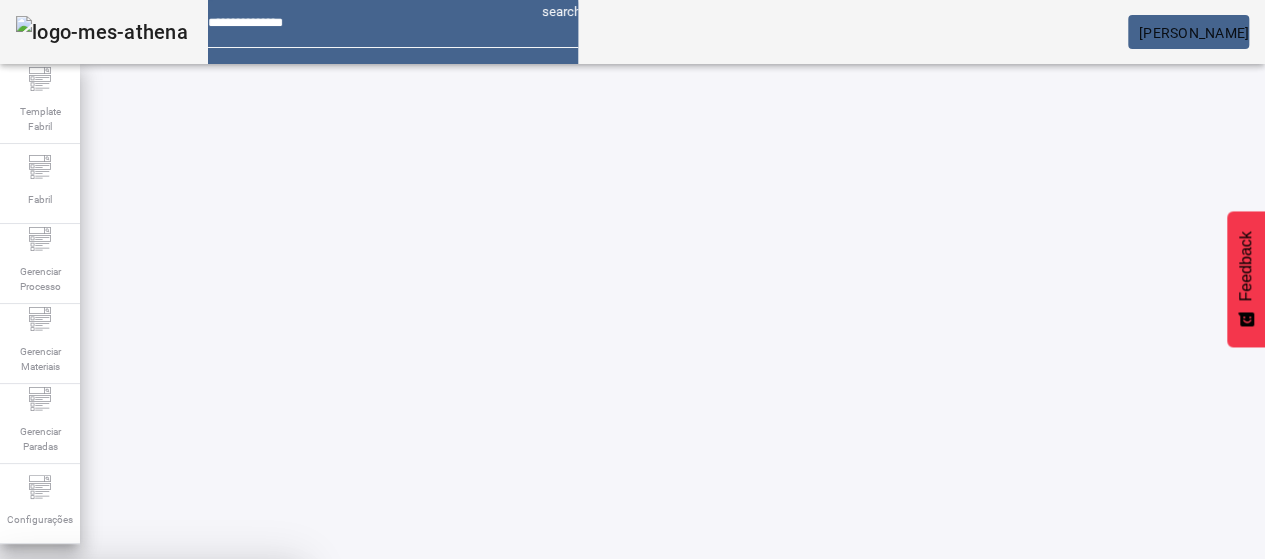 drag, startPoint x: 732, startPoint y: 346, endPoint x: 892, endPoint y: 350, distance: 160.04999 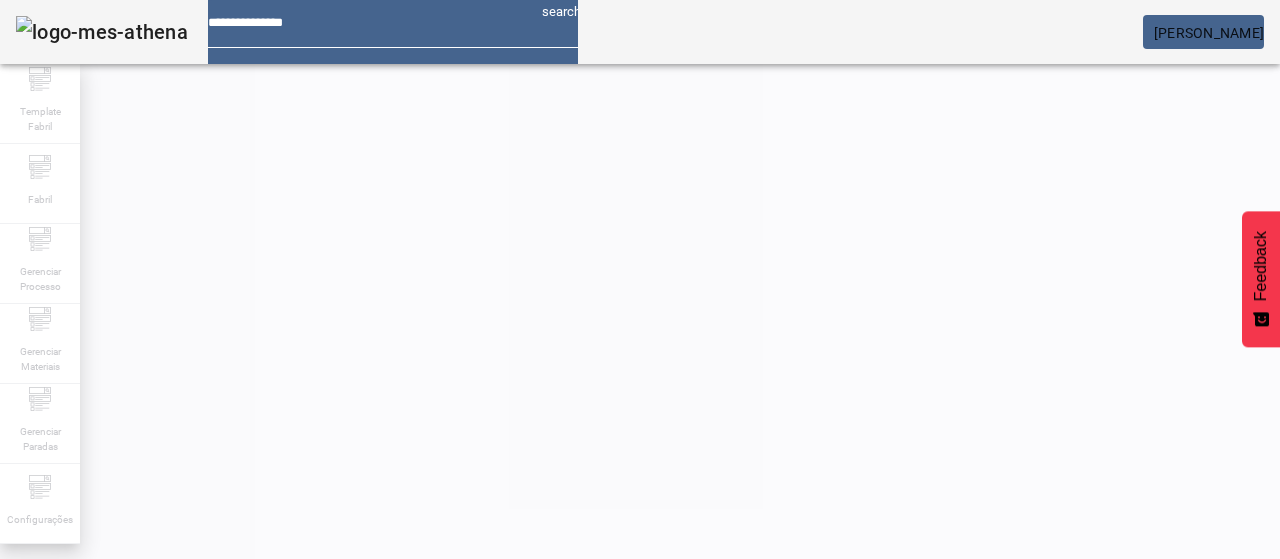 scroll, scrollTop: 190, scrollLeft: 0, axis: vertical 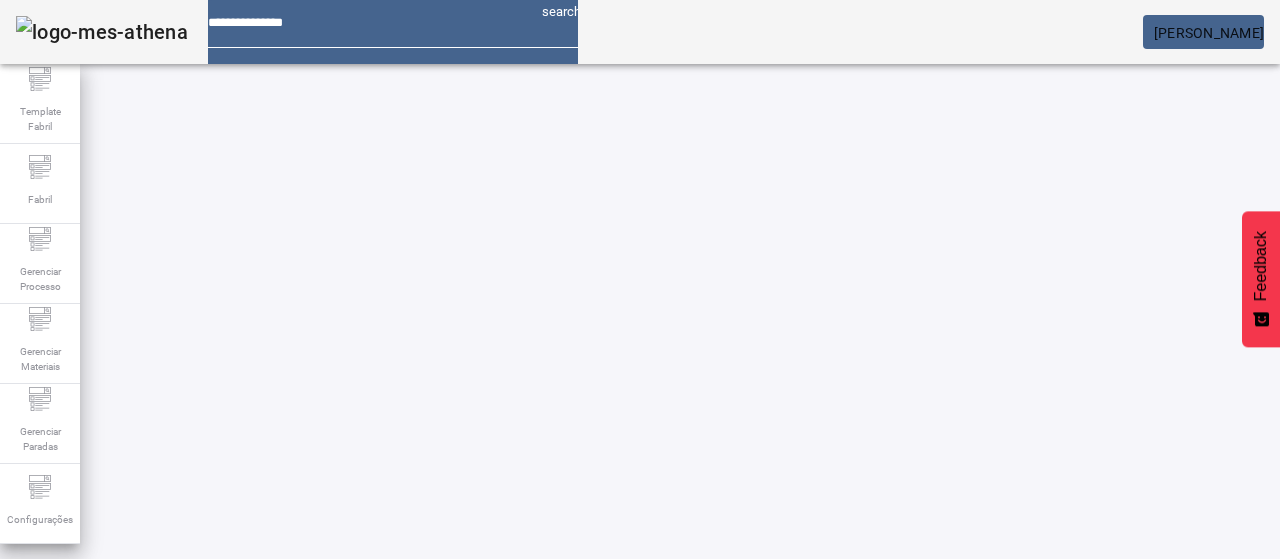 drag, startPoint x: 1207, startPoint y: 411, endPoint x: 1196, endPoint y: 414, distance: 11.401754 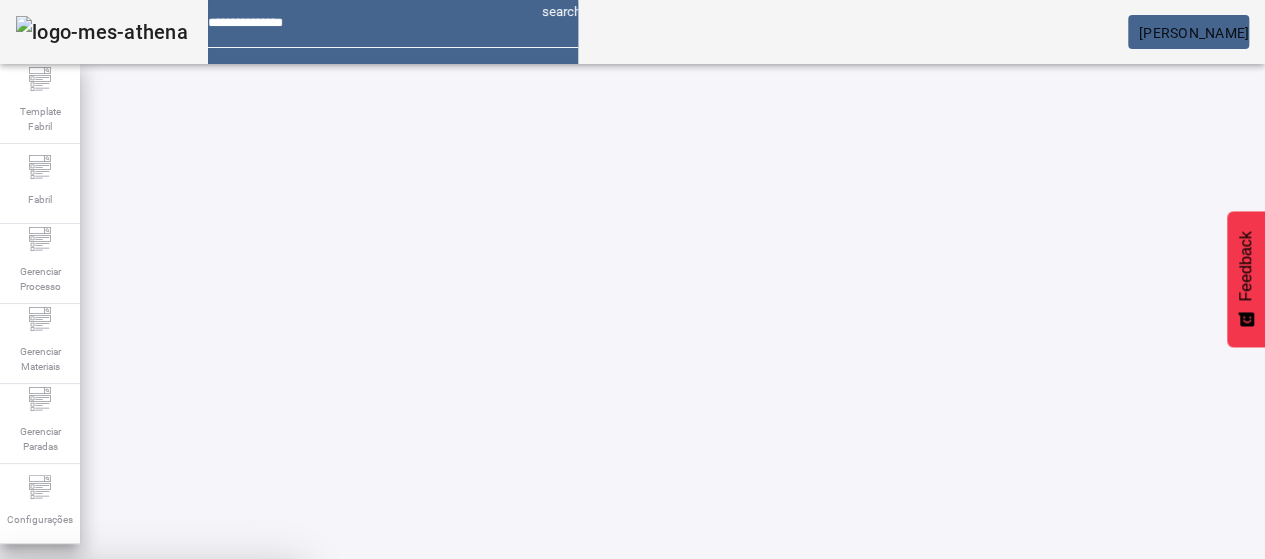 drag, startPoint x: 749, startPoint y: 327, endPoint x: 785, endPoint y: 358, distance: 47.507893 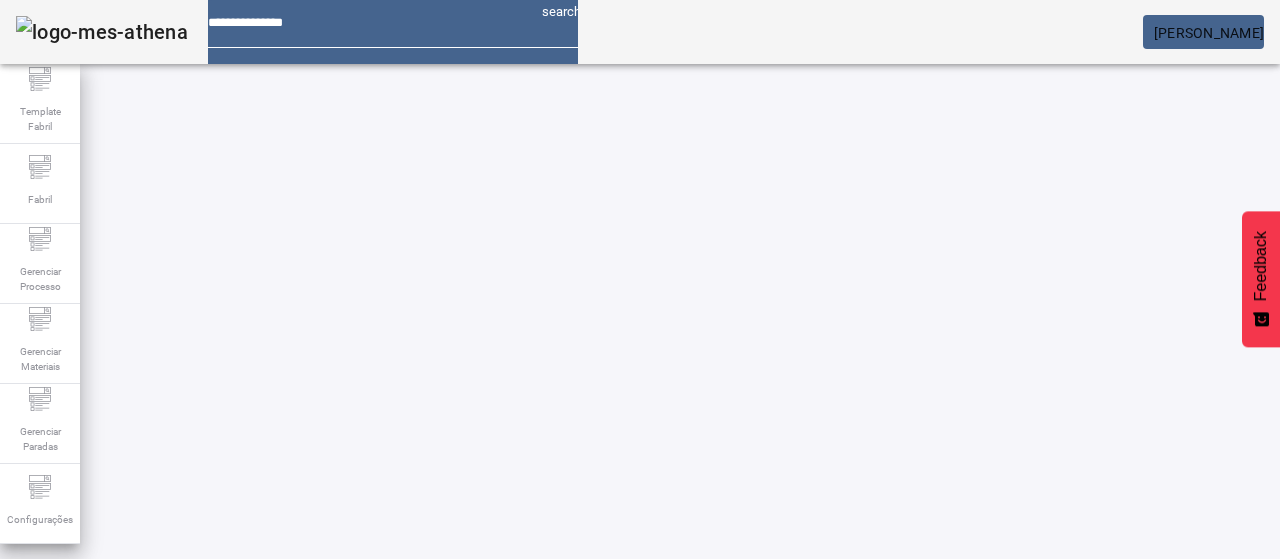 scroll, scrollTop: 140, scrollLeft: 0, axis: vertical 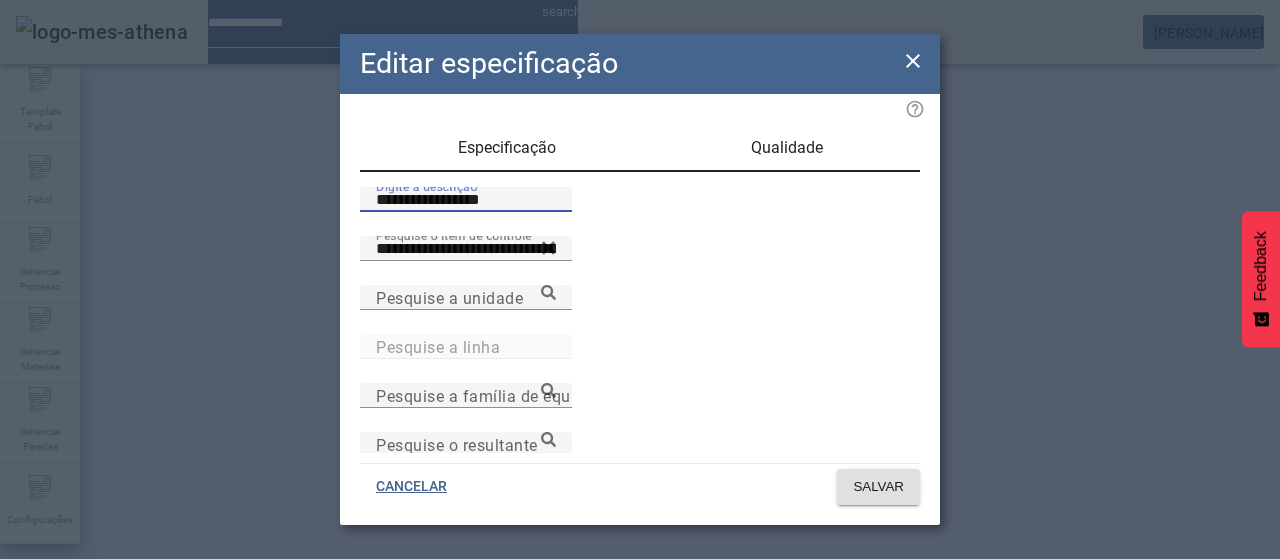 drag, startPoint x: 499, startPoint y: 221, endPoint x: 266, endPoint y: 230, distance: 233.17375 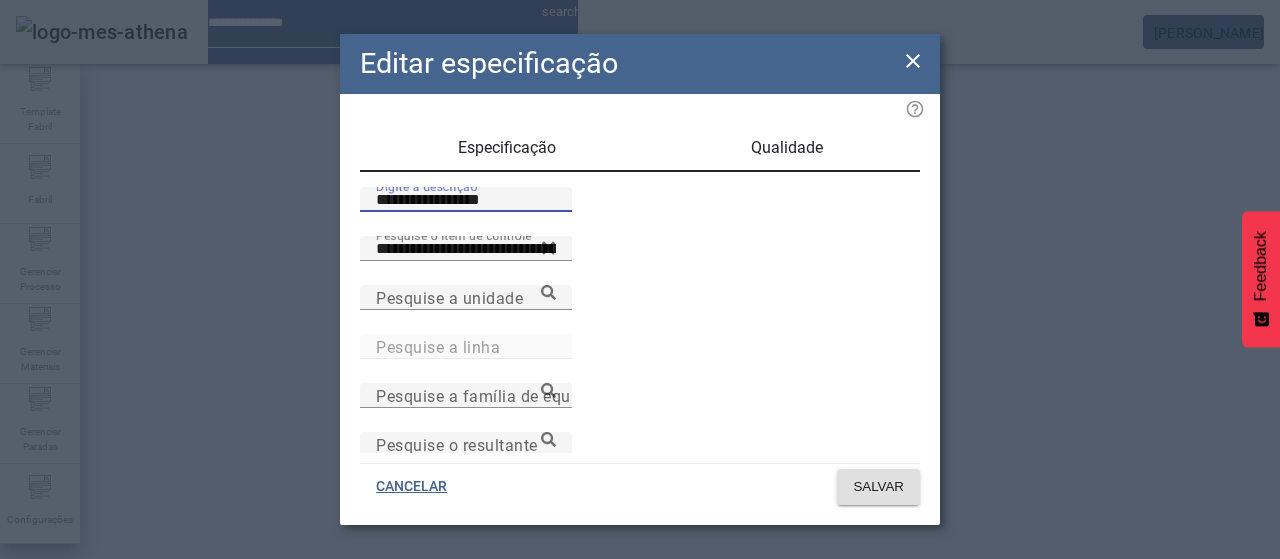 click on "**********" 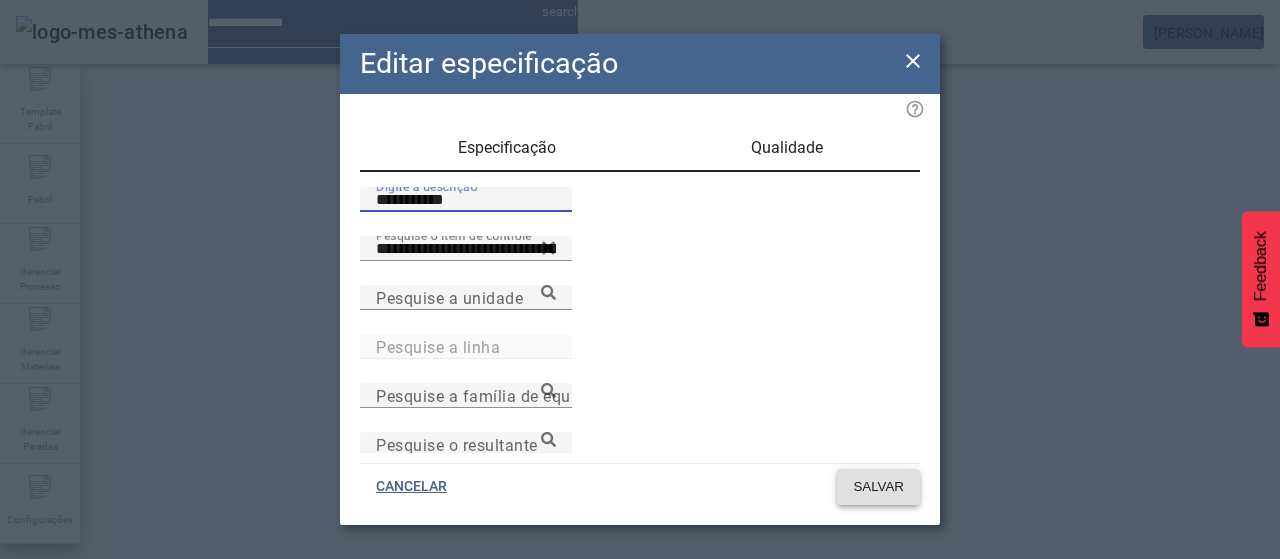 type on "**********" 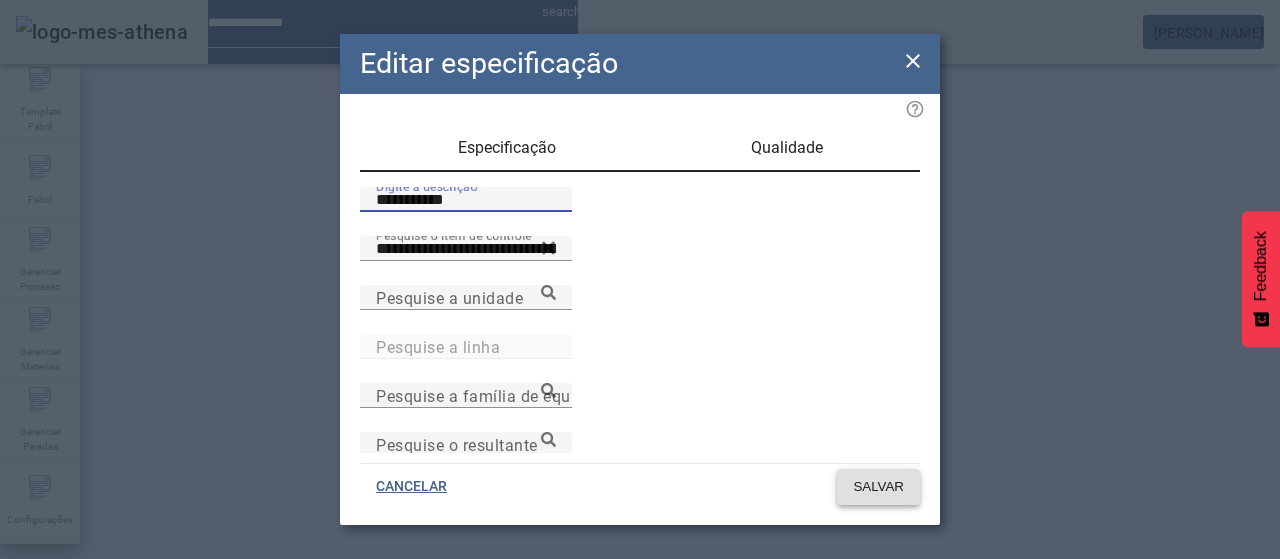 click on "SALVAR" 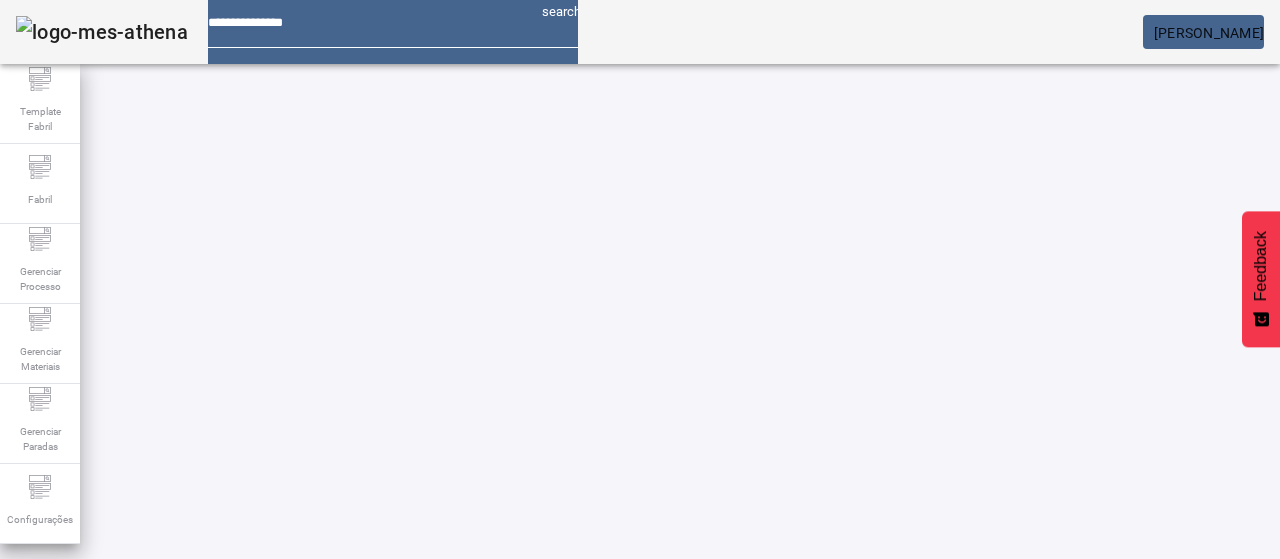 scroll, scrollTop: 0, scrollLeft: 0, axis: both 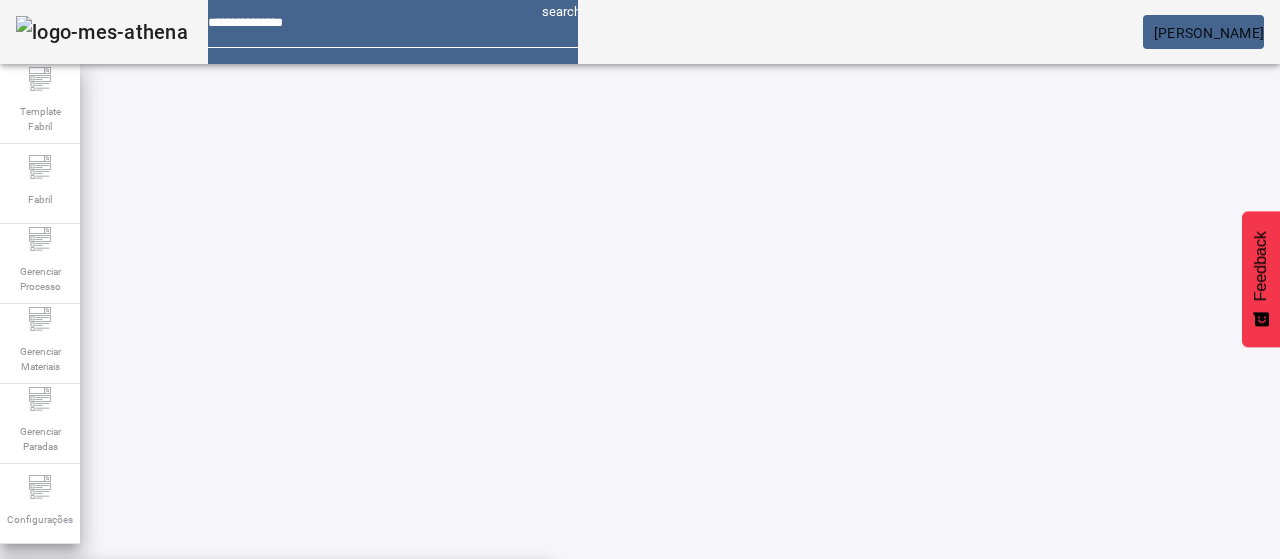 click on "**********" at bounding box center [116, 601] 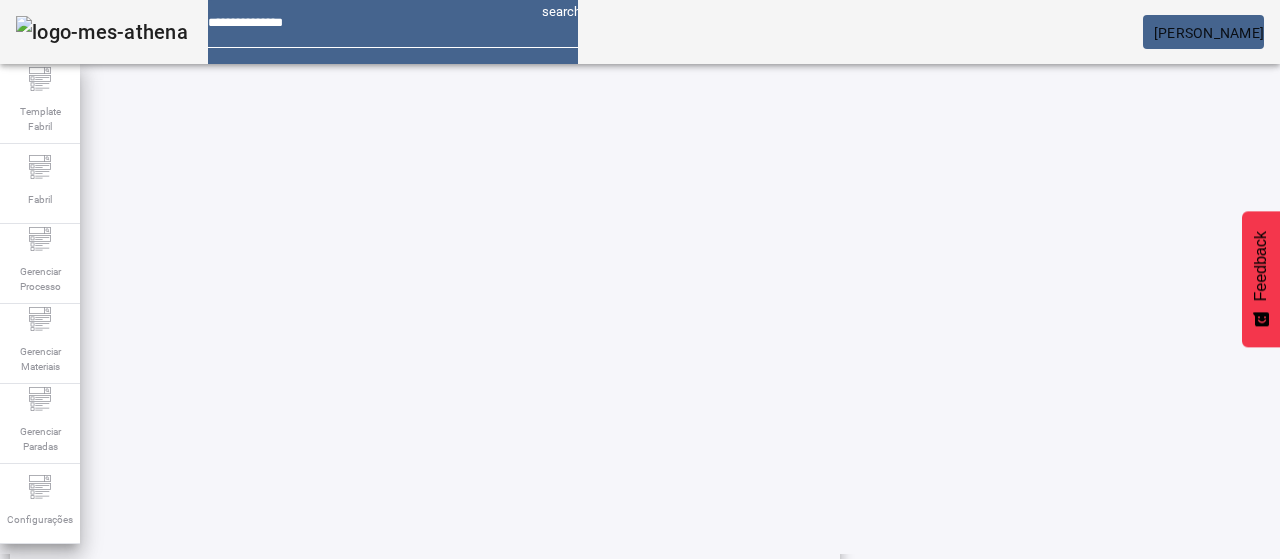 click on "10" 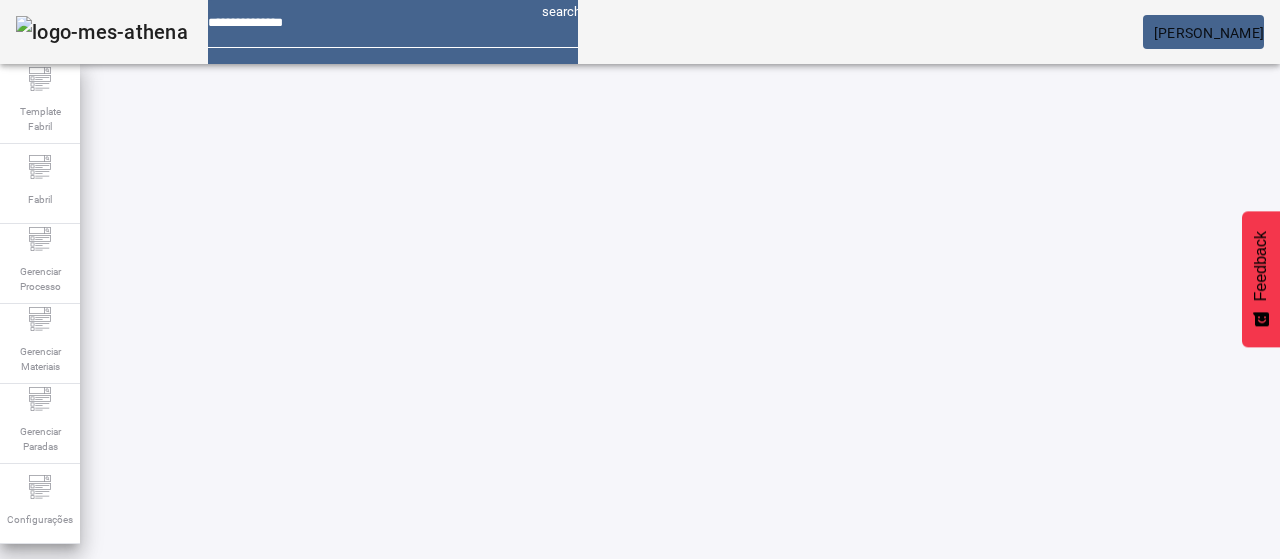 click on "1570 - 1970" at bounding box center [689, 839] 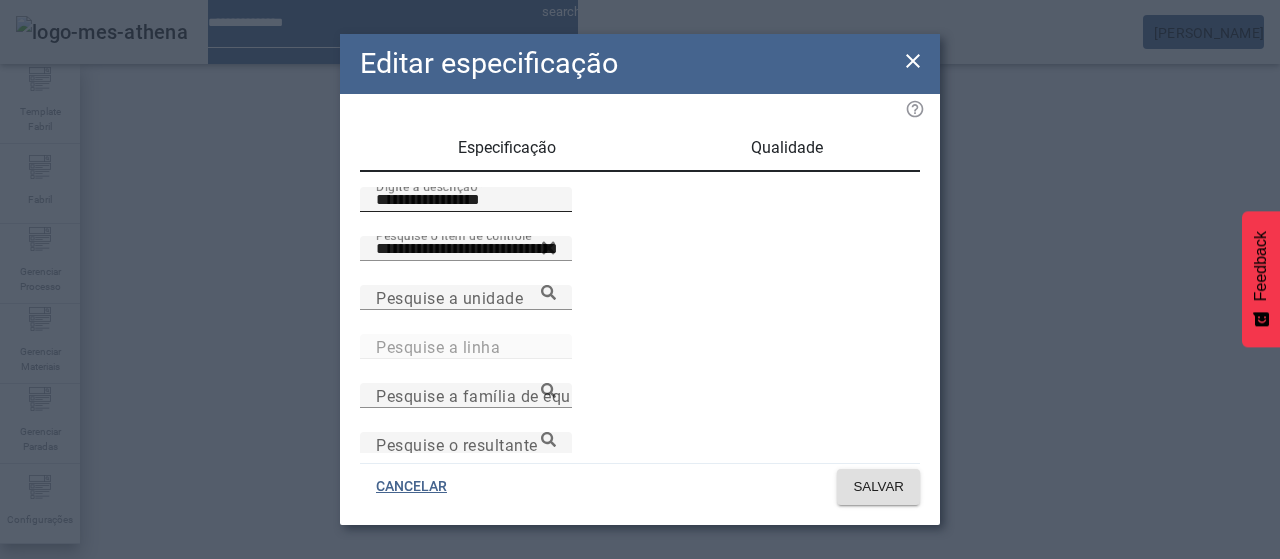 click on "**********" at bounding box center (466, 200) 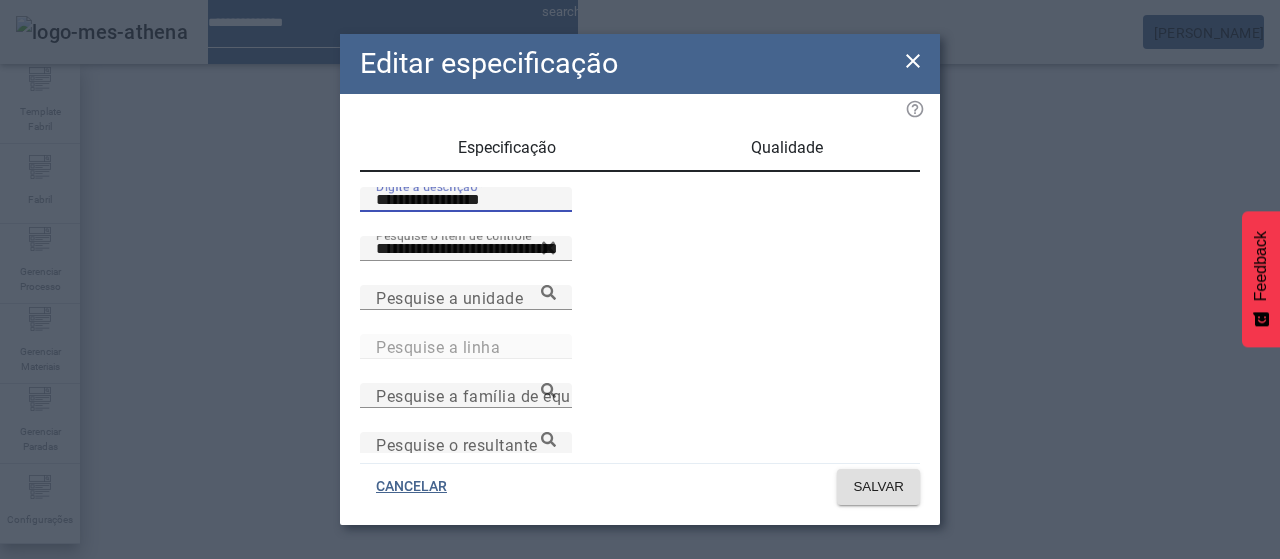 paste 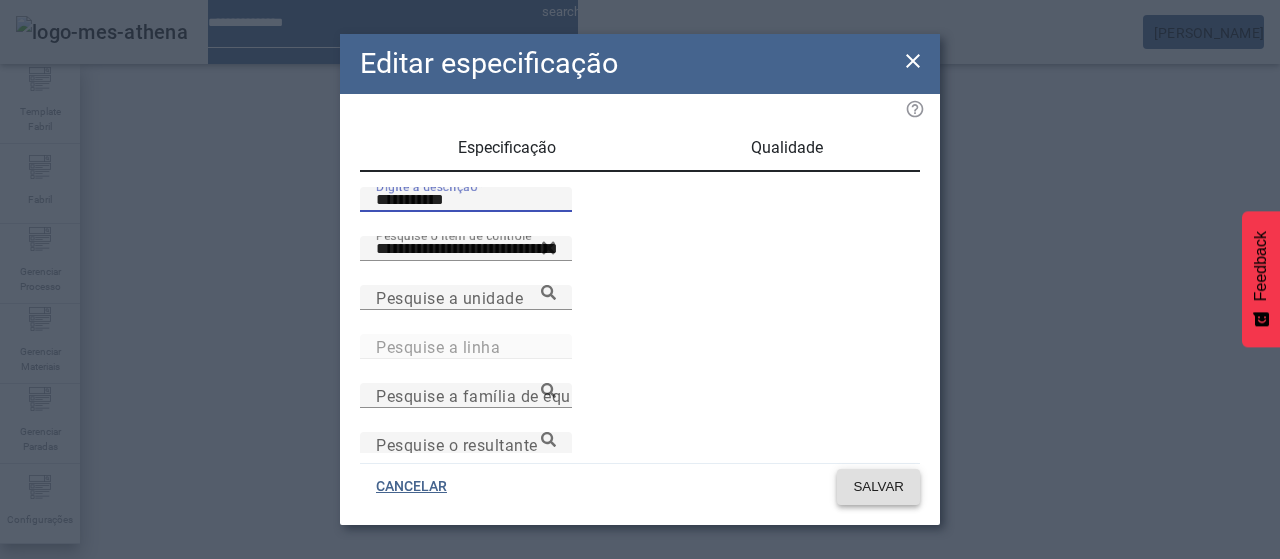 type on "**********" 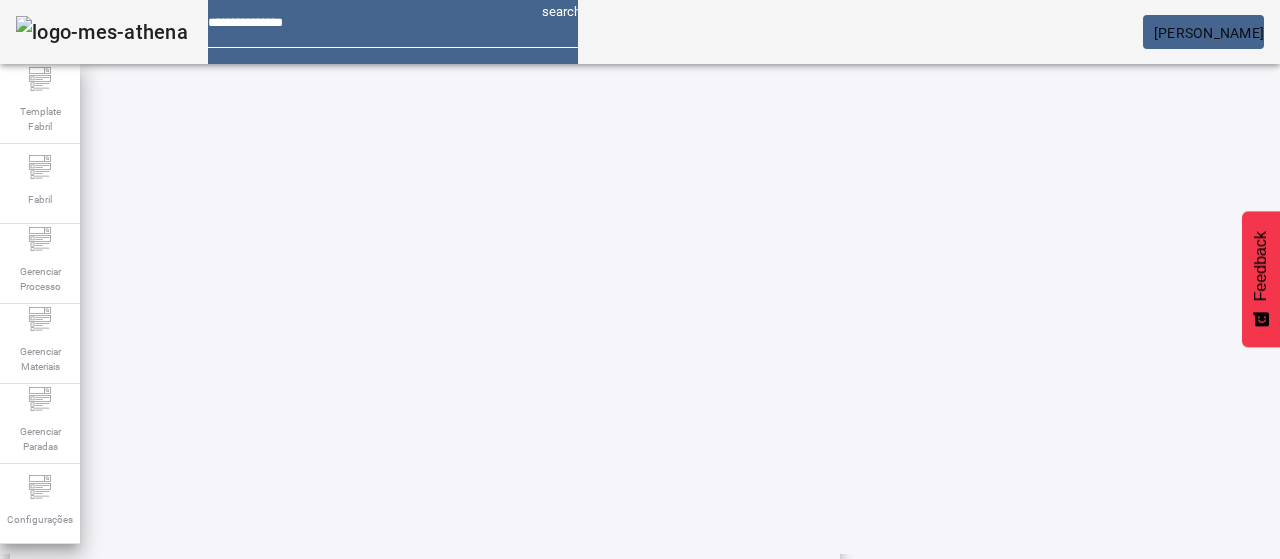 scroll, scrollTop: 696, scrollLeft: 0, axis: vertical 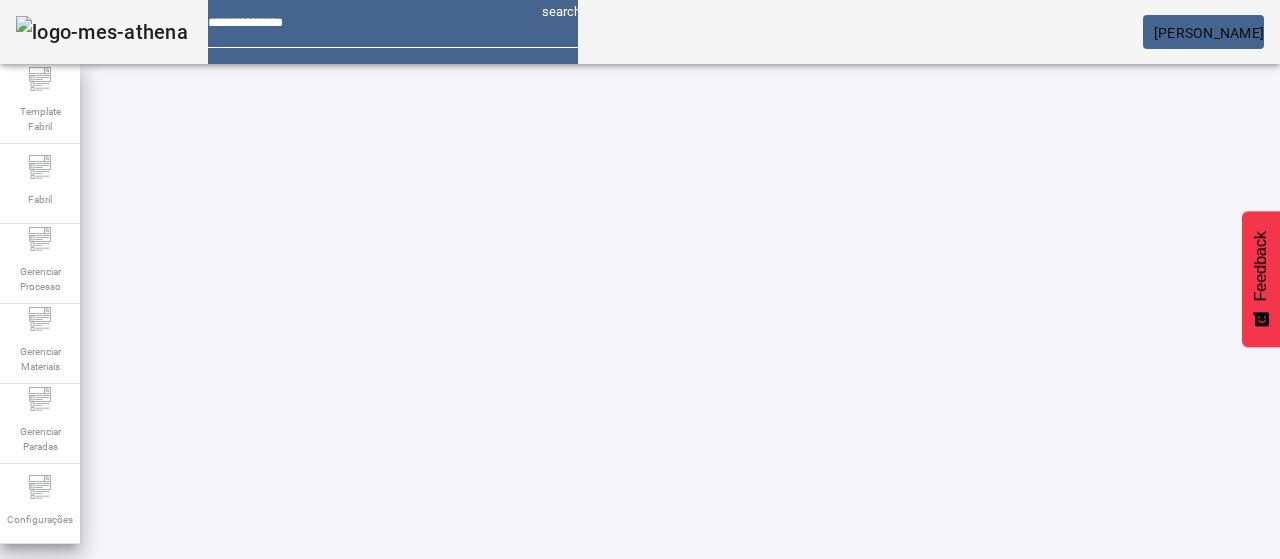 click on "9" 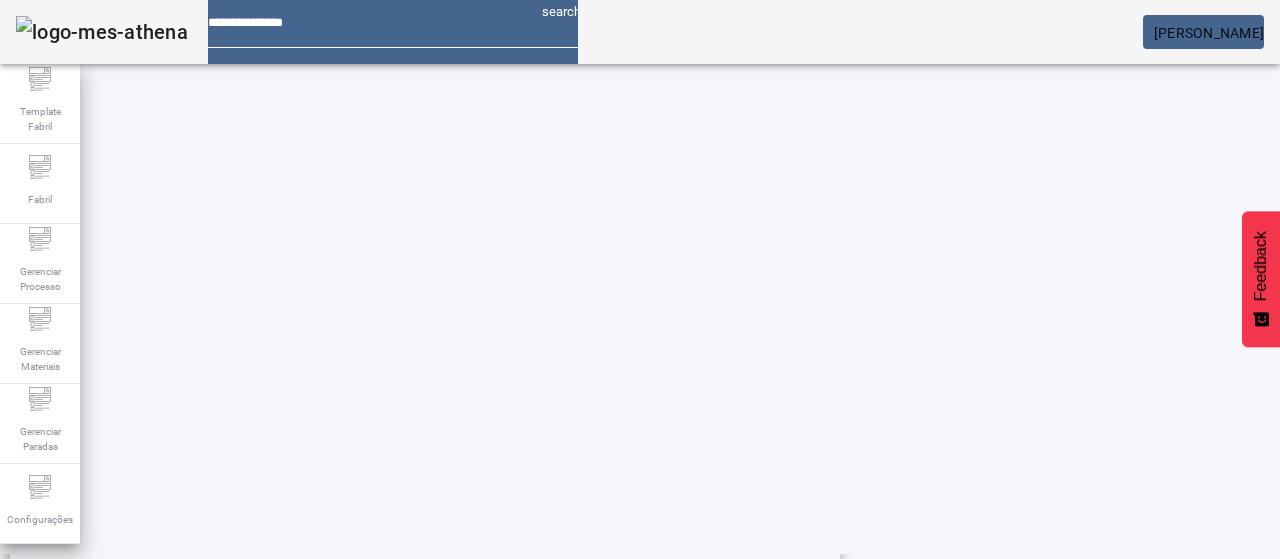 scroll, scrollTop: 696, scrollLeft: 0, axis: vertical 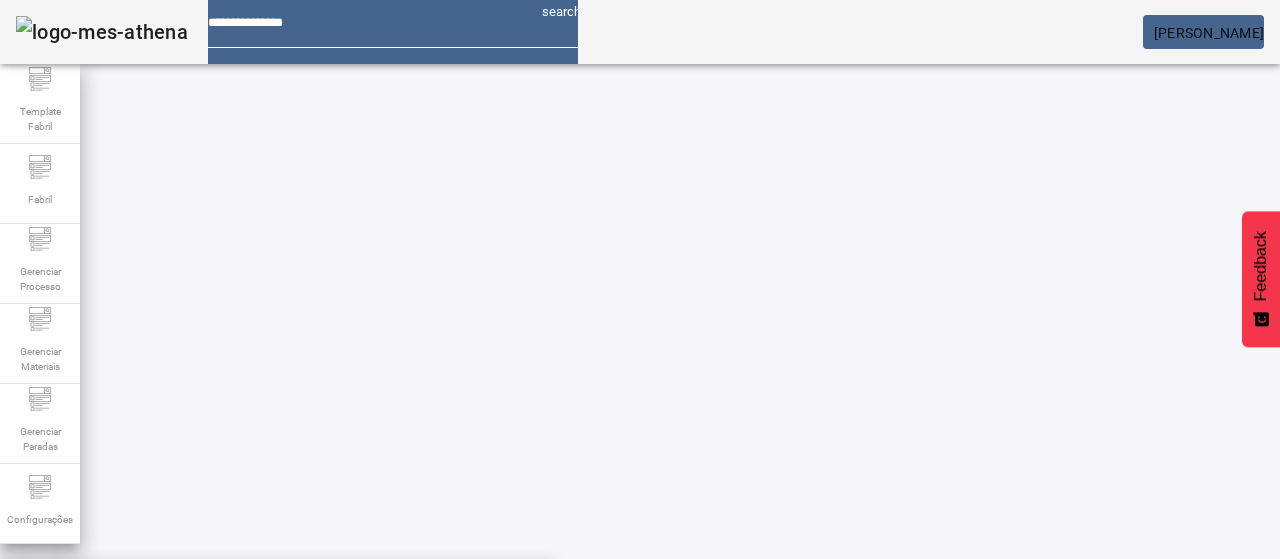 click on "Pesquise por item de controle" at bounding box center (116, 601) 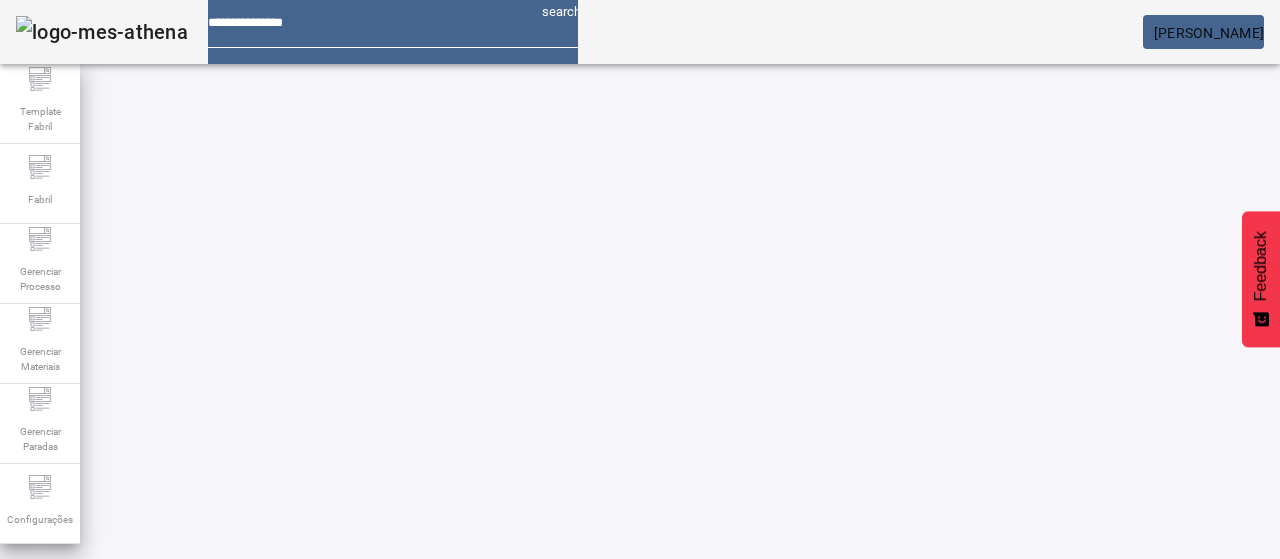 click 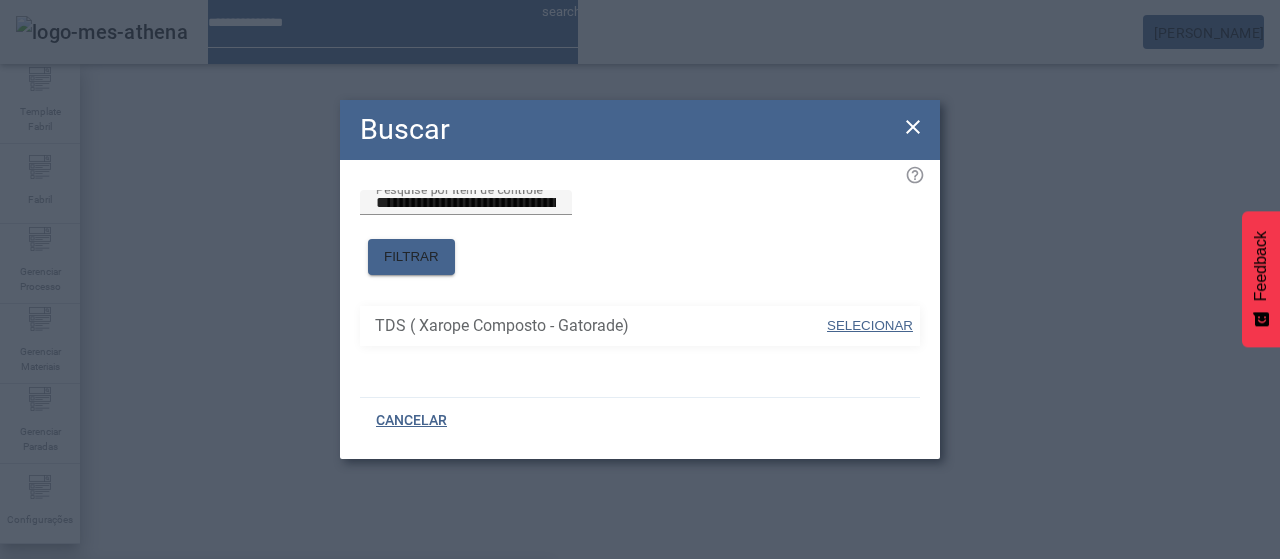 drag, startPoint x: 879, startPoint y: 307, endPoint x: 920, endPoint y: 314, distance: 41.59327 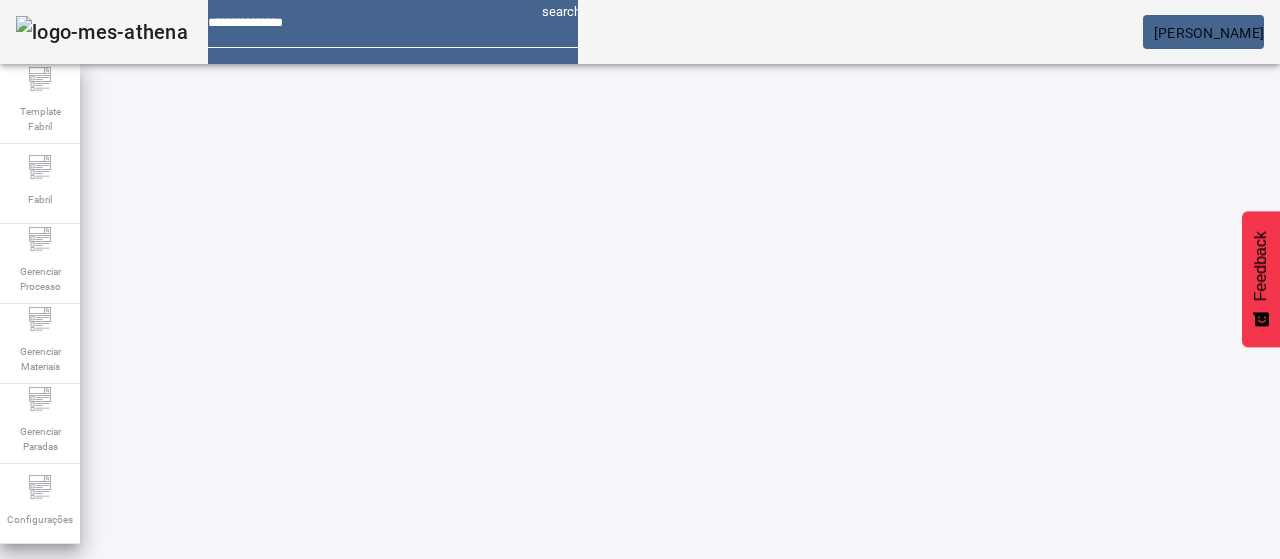 click on "FILTRAR" 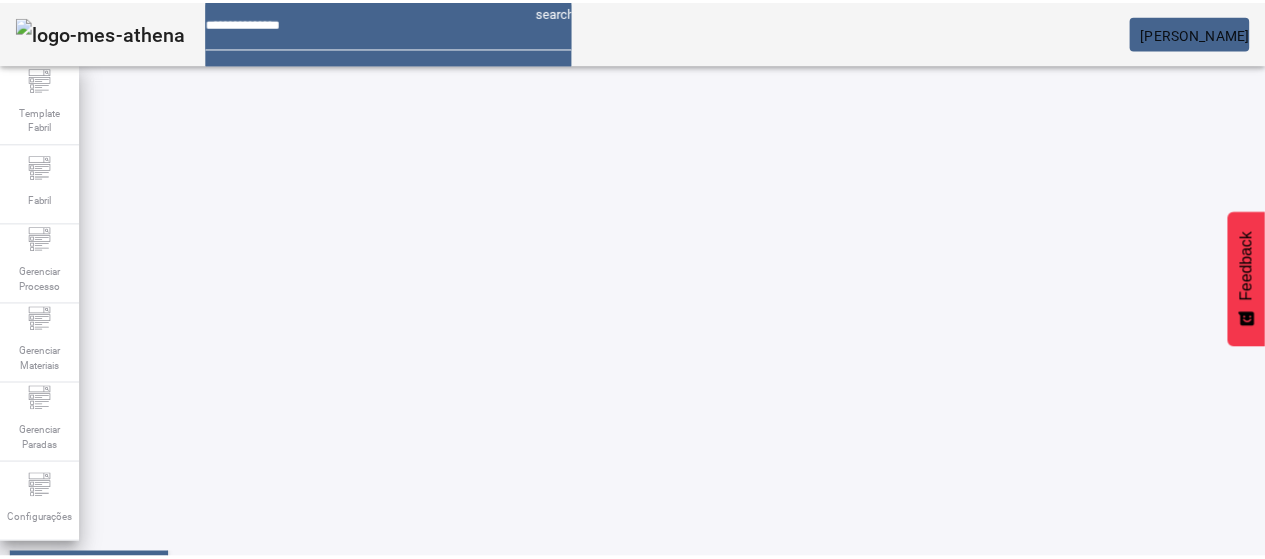 scroll, scrollTop: 390, scrollLeft: 0, axis: vertical 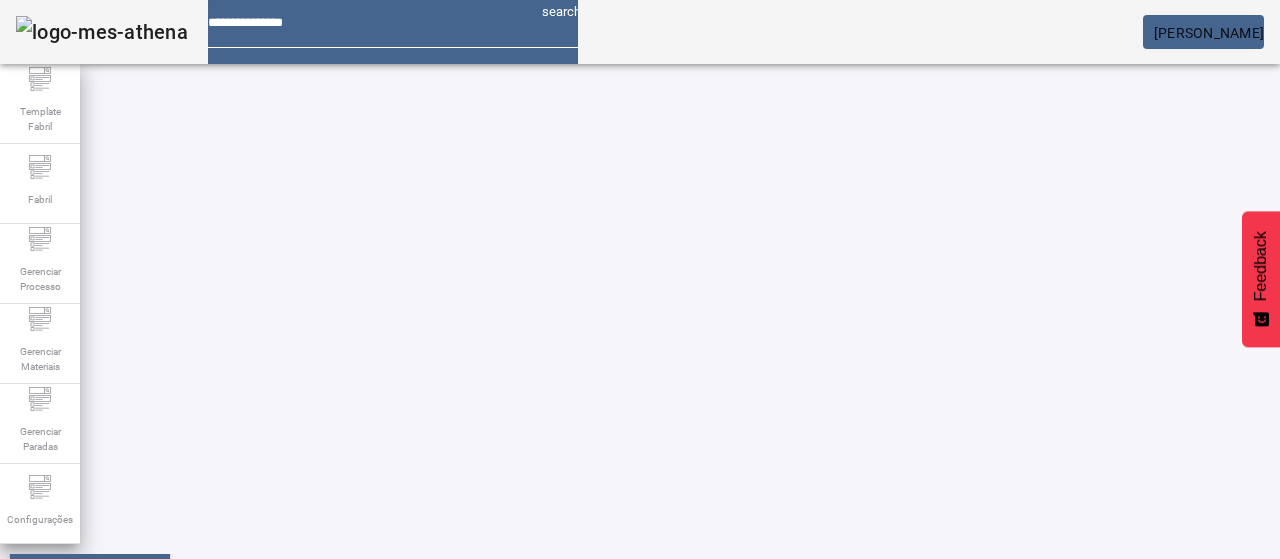 click 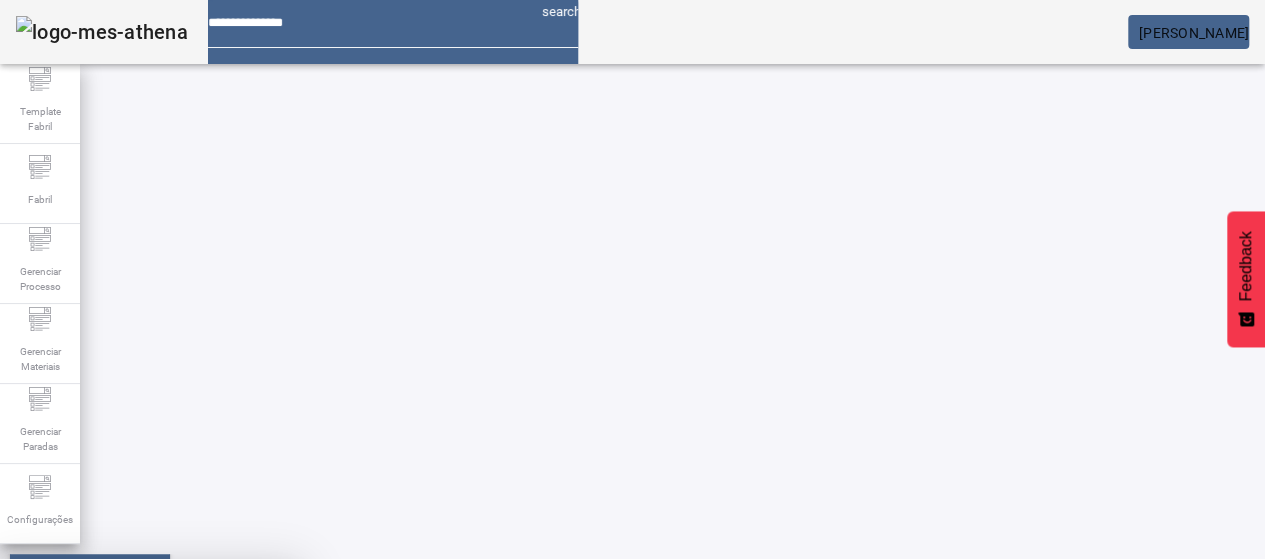 drag, startPoint x: 714, startPoint y: 351, endPoint x: 725, endPoint y: 352, distance: 11.045361 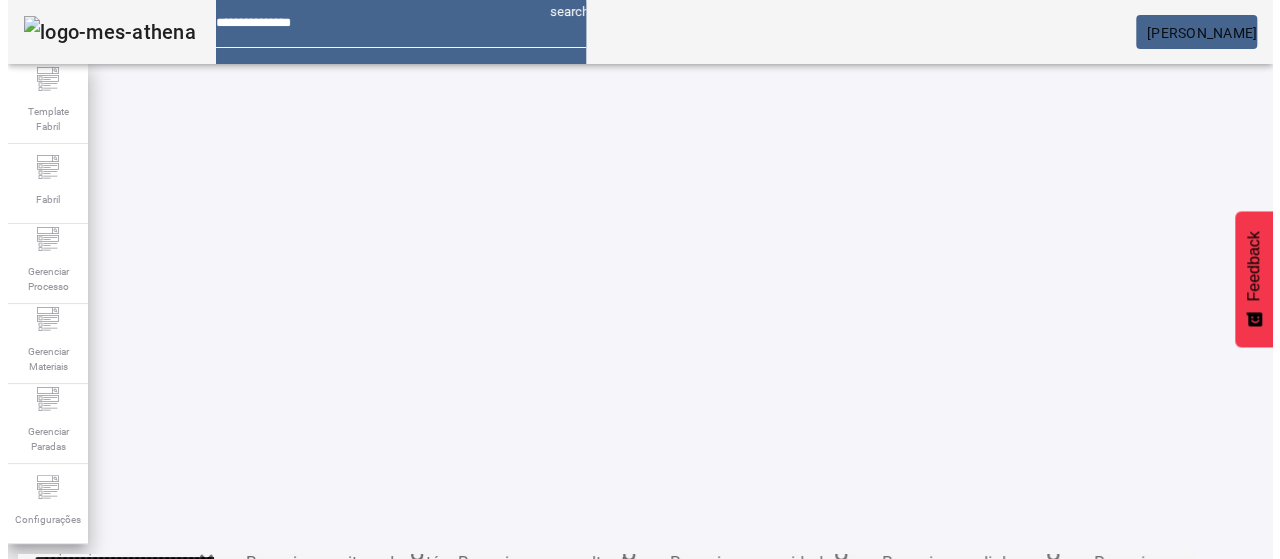 scroll, scrollTop: 340, scrollLeft: 0, axis: vertical 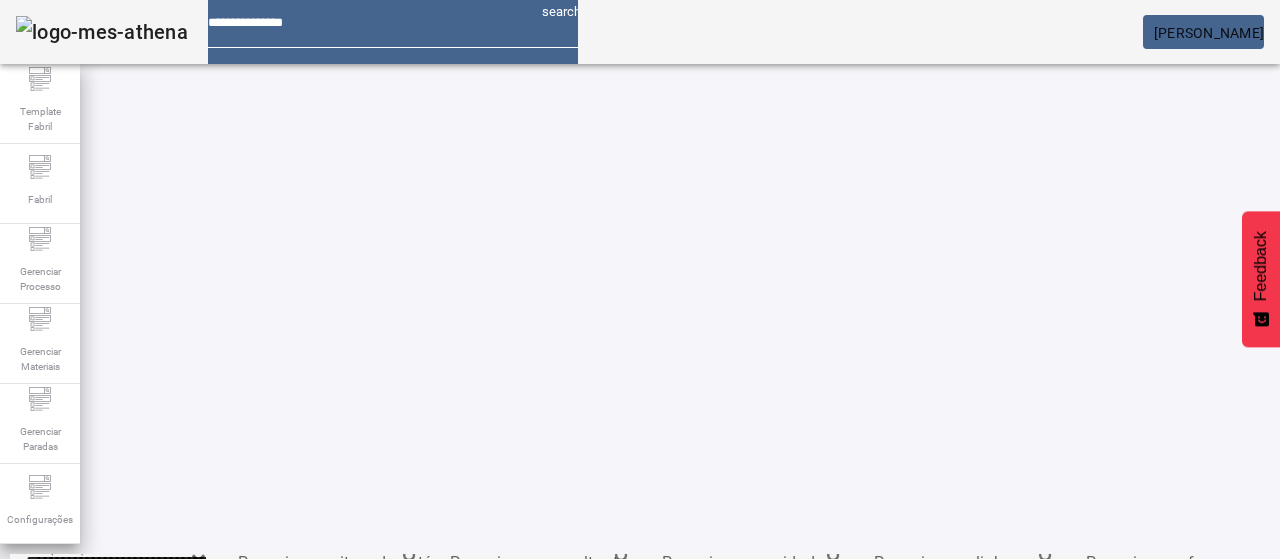 click 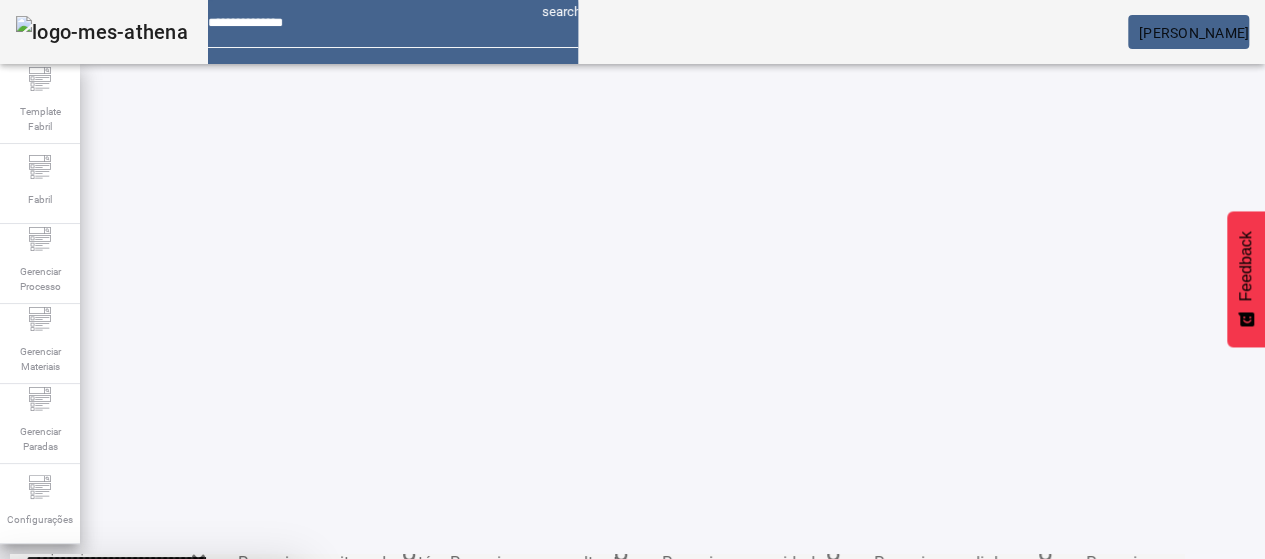 drag, startPoint x: 741, startPoint y: 339, endPoint x: 850, endPoint y: 352, distance: 109.77249 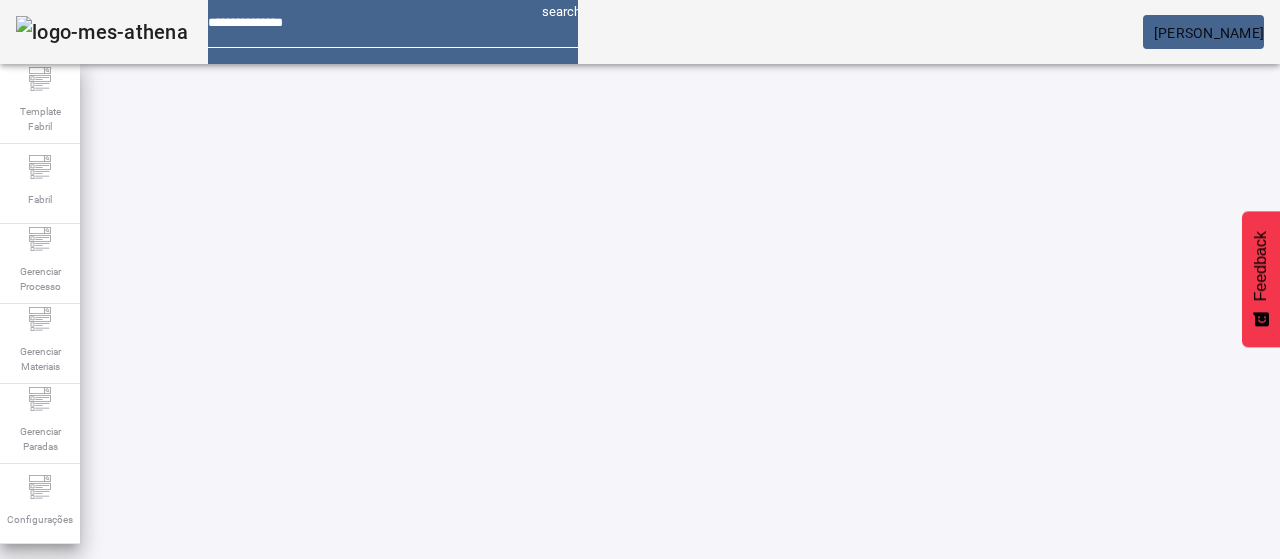 scroll, scrollTop: 290, scrollLeft: 0, axis: vertical 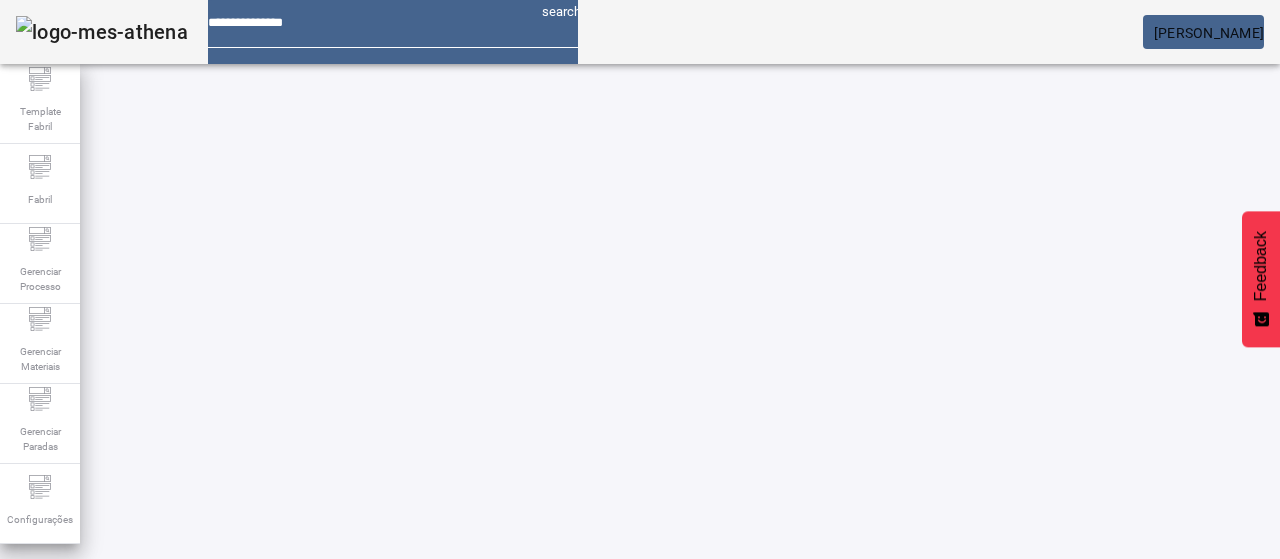 click at bounding box center (812, 899) 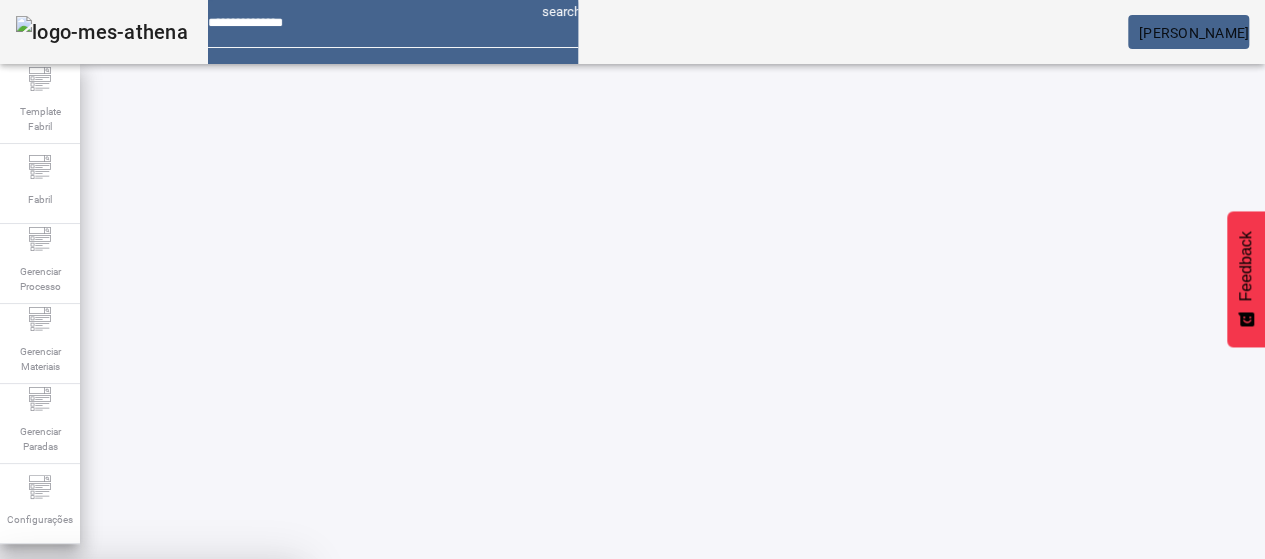 drag, startPoint x: 749, startPoint y: 330, endPoint x: 884, endPoint y: 359, distance: 138.07968 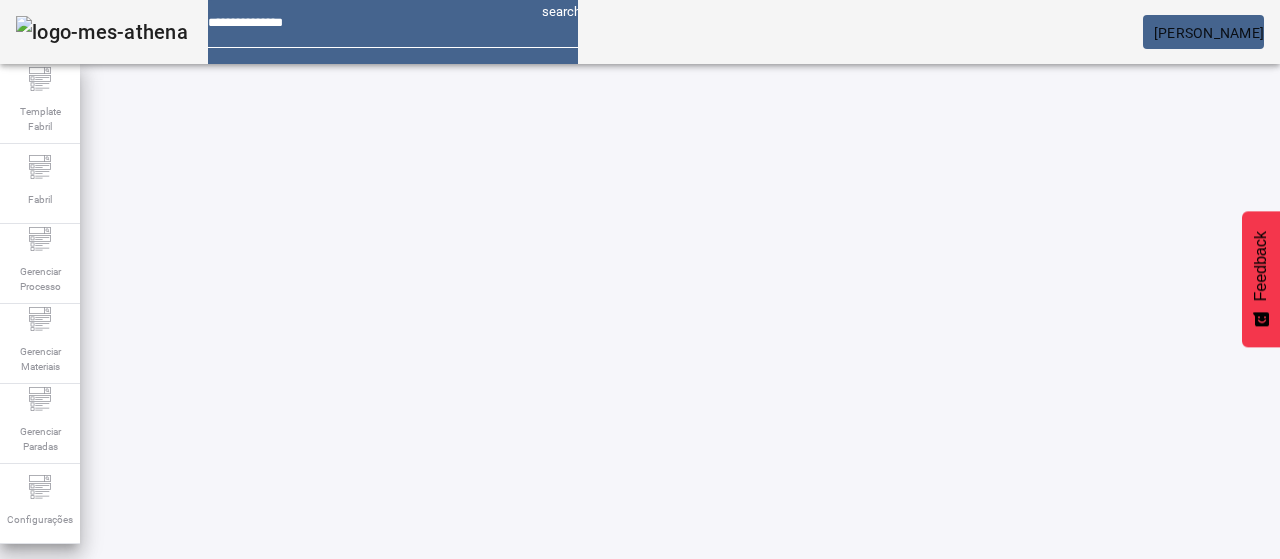 scroll, scrollTop: 240, scrollLeft: 0, axis: vertical 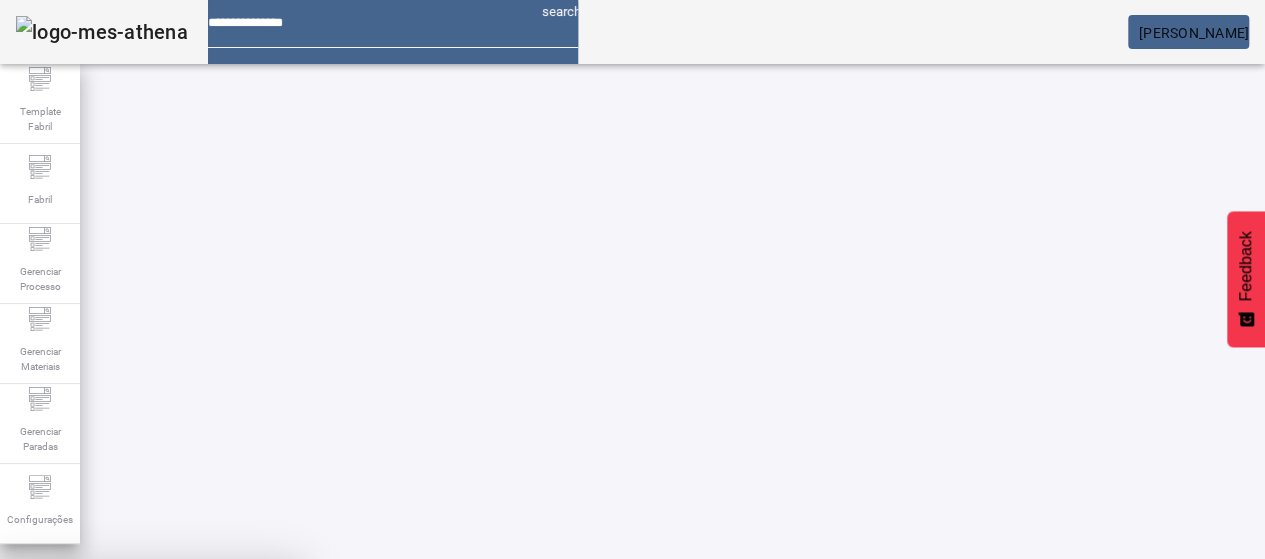 click at bounding box center (248, 707) 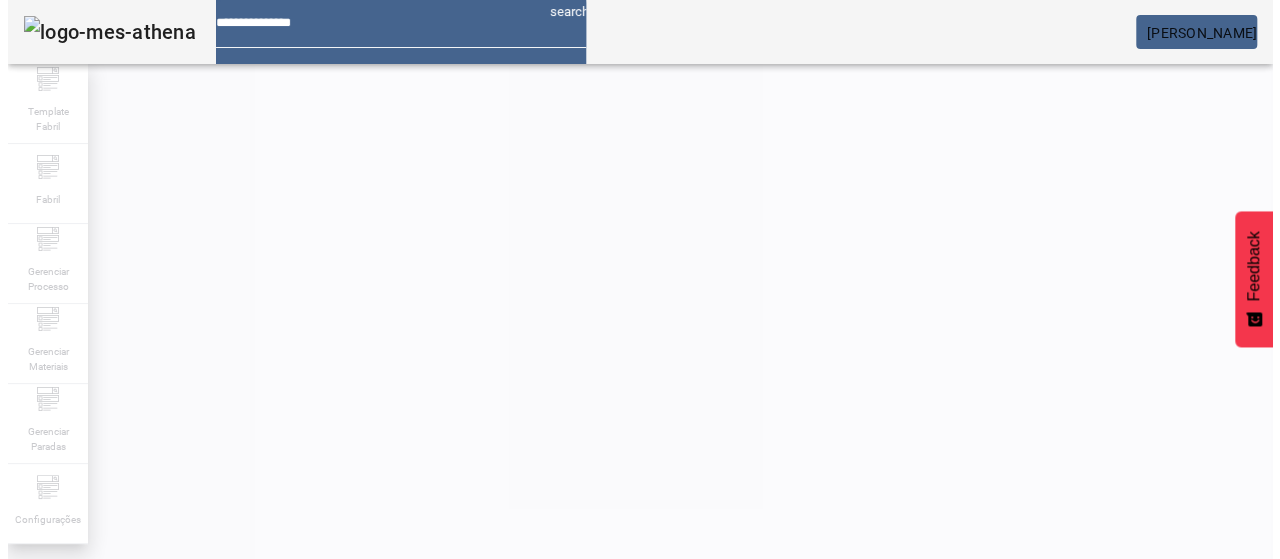 scroll, scrollTop: 190, scrollLeft: 0, axis: vertical 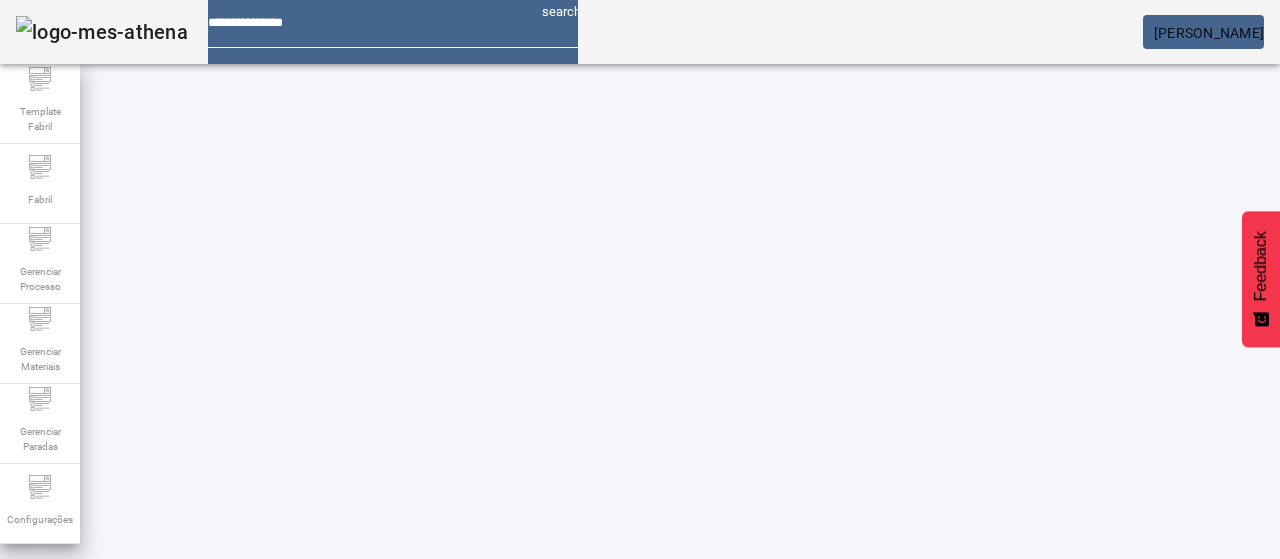click 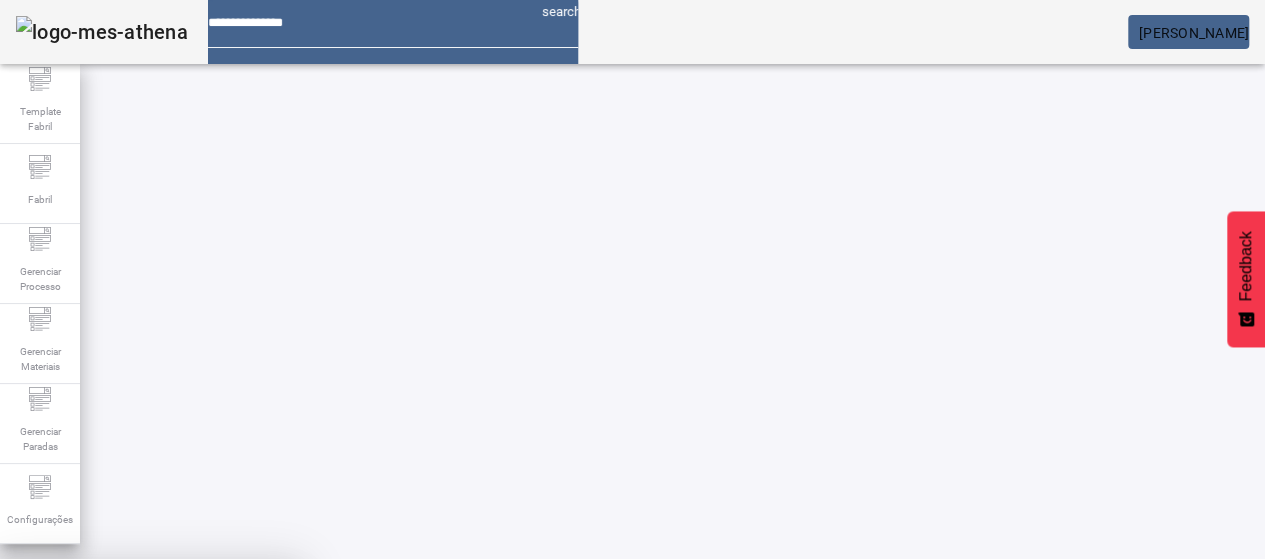 click at bounding box center (248, 707) 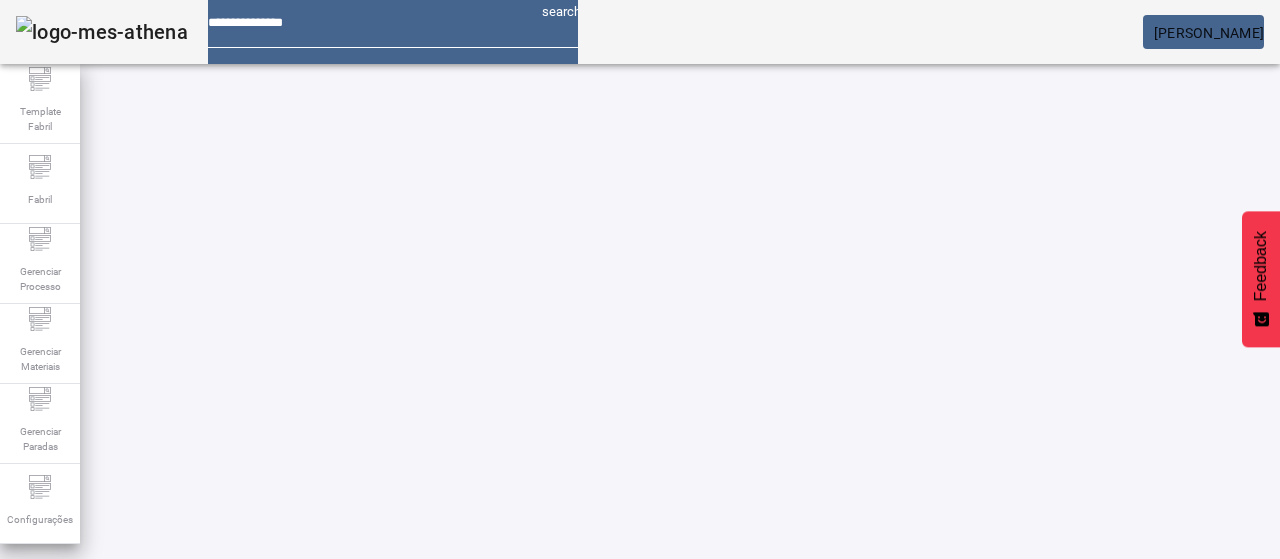 scroll, scrollTop: 40, scrollLeft: 0, axis: vertical 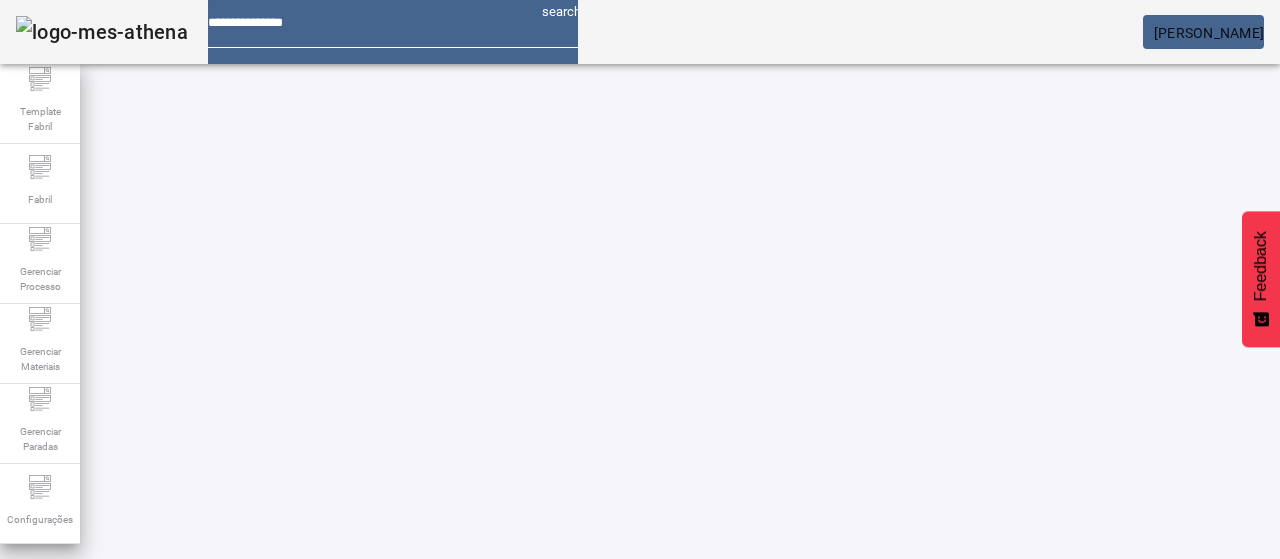 click 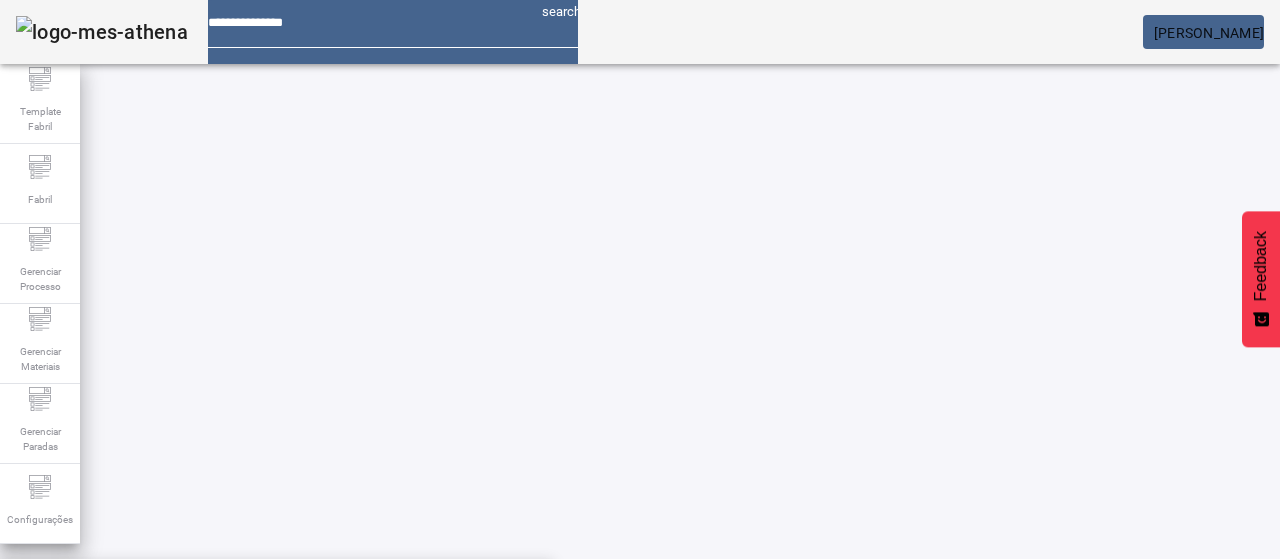 click 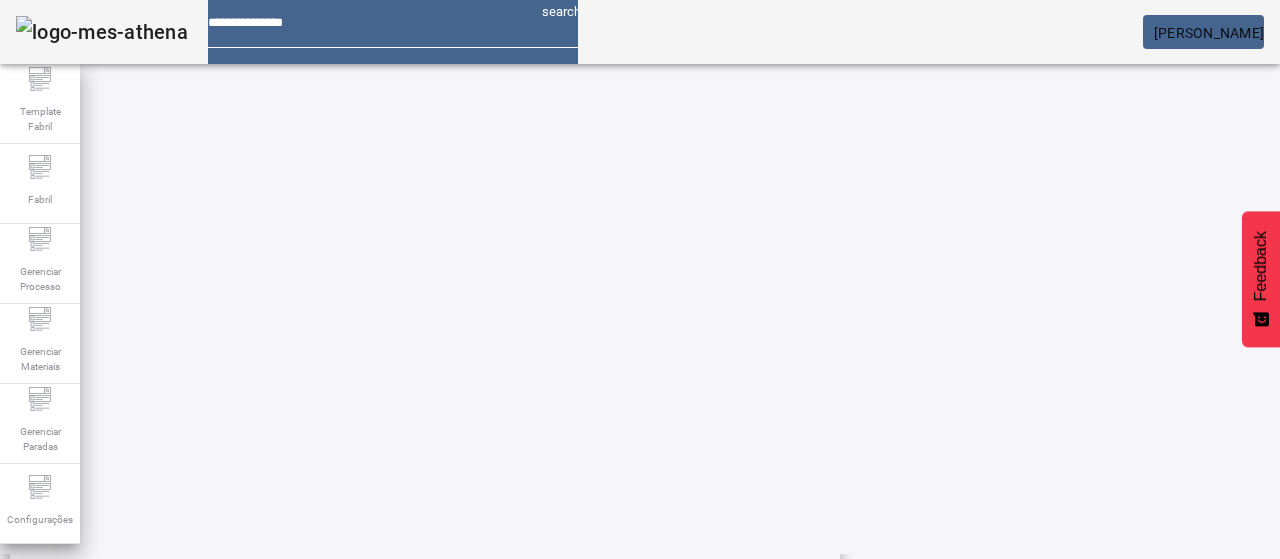 scroll, scrollTop: 696, scrollLeft: 0, axis: vertical 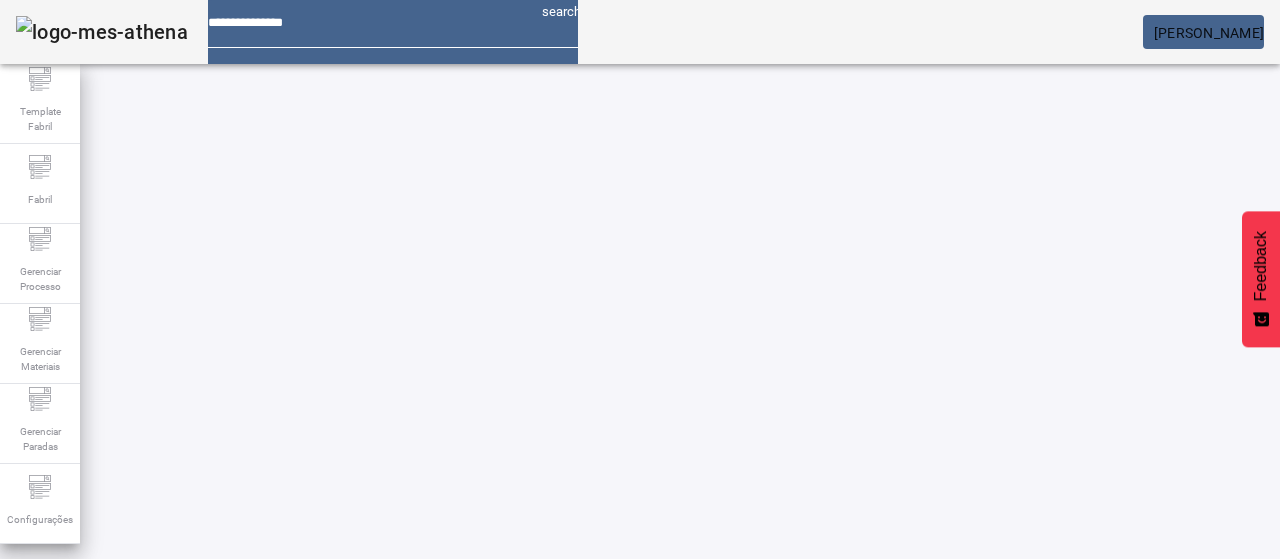 click on "Pesquise por item de catálogo" at bounding box center [328, 601] 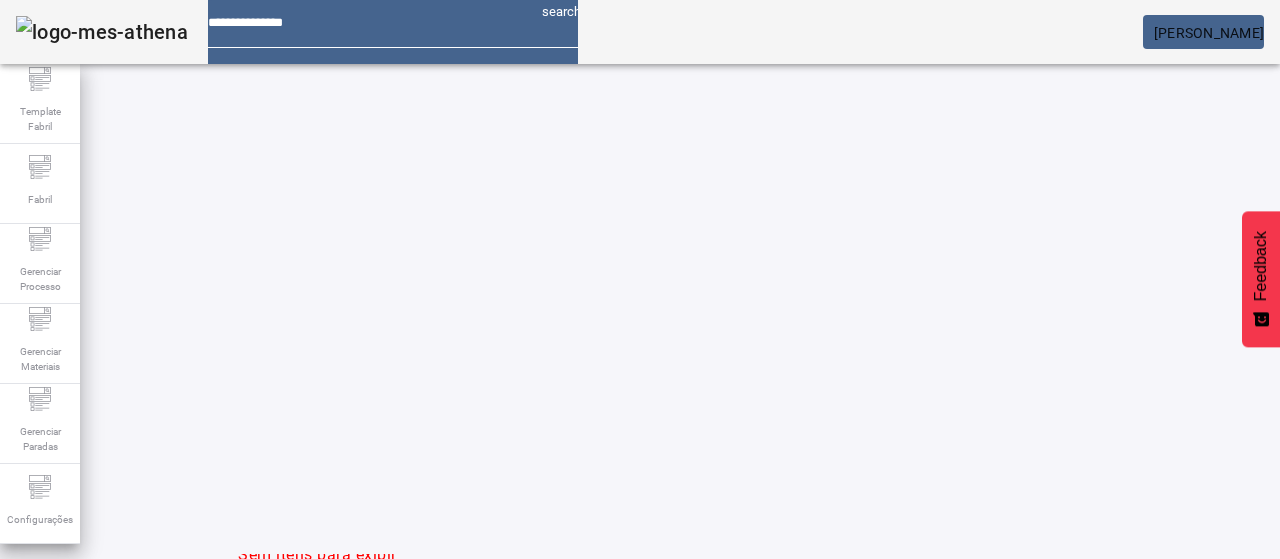 scroll, scrollTop: 0, scrollLeft: 0, axis: both 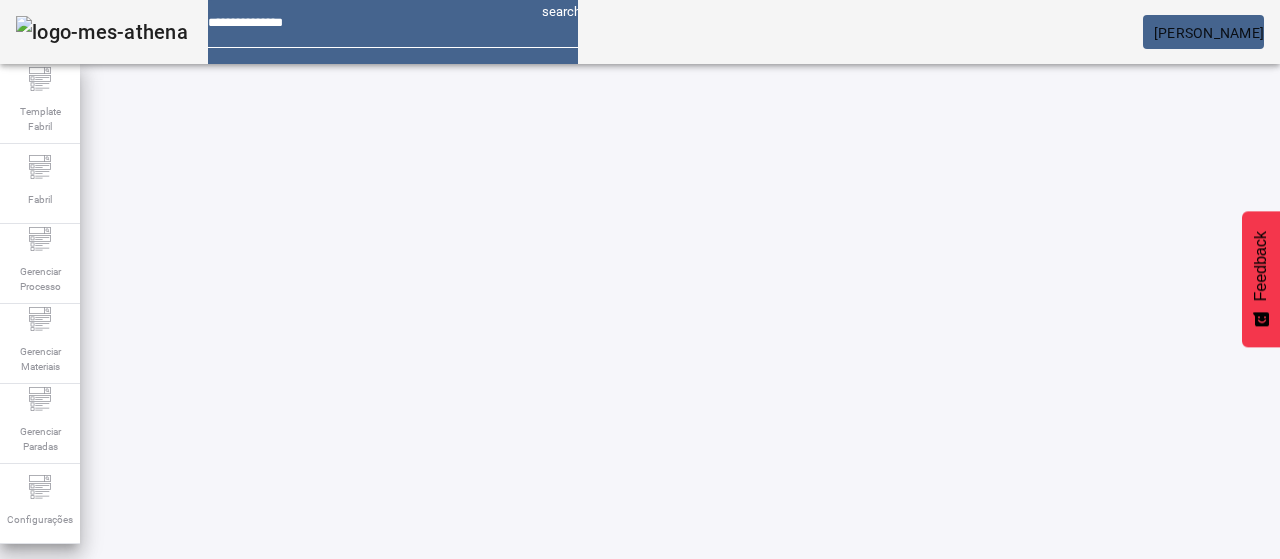 click on "*********" at bounding box center (328, 601) 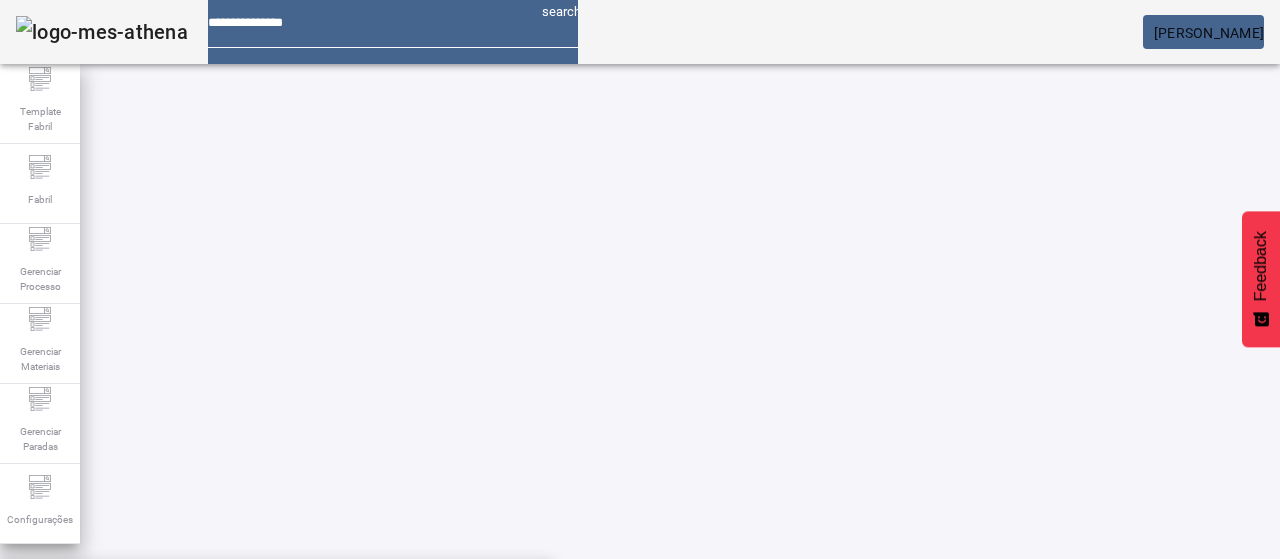 scroll, scrollTop: 0, scrollLeft: 0, axis: both 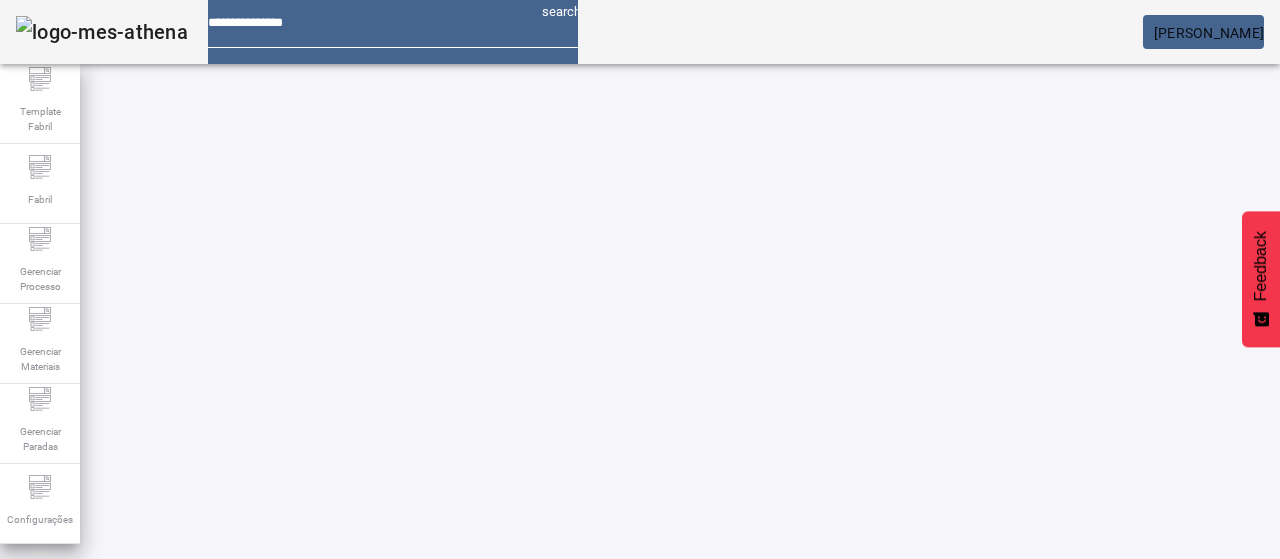 type on "*" 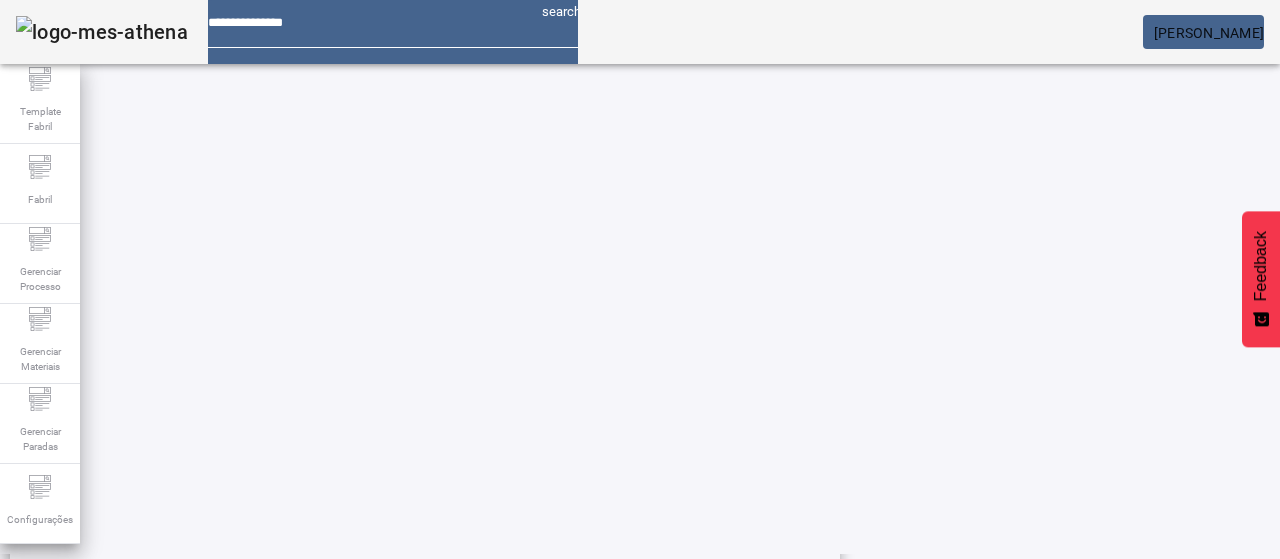 scroll, scrollTop: 496, scrollLeft: 0, axis: vertical 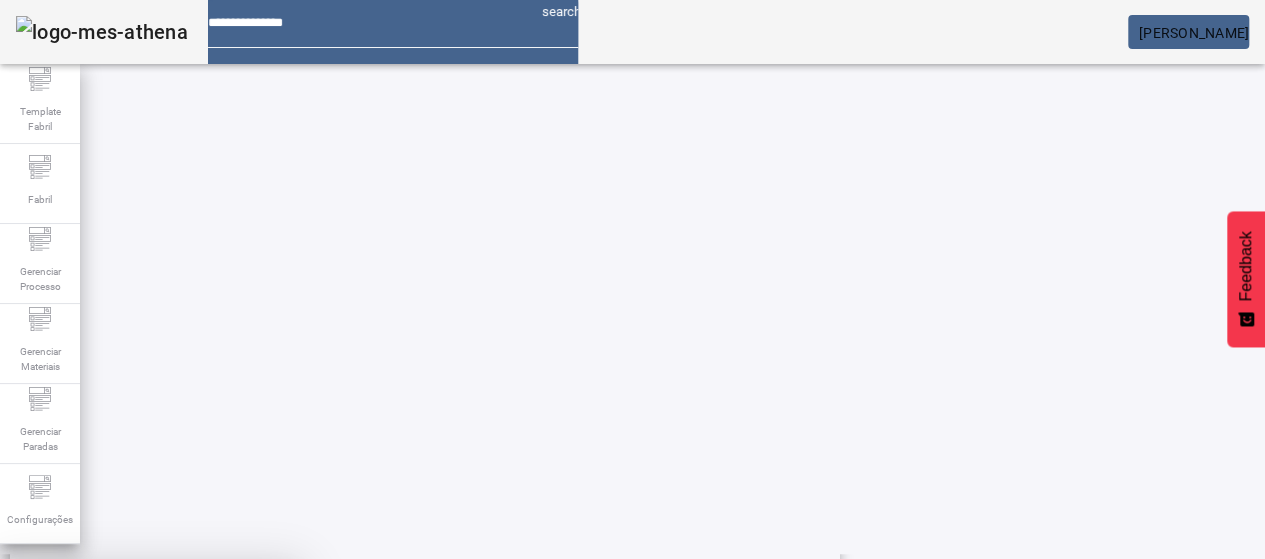 click at bounding box center [248, 707] 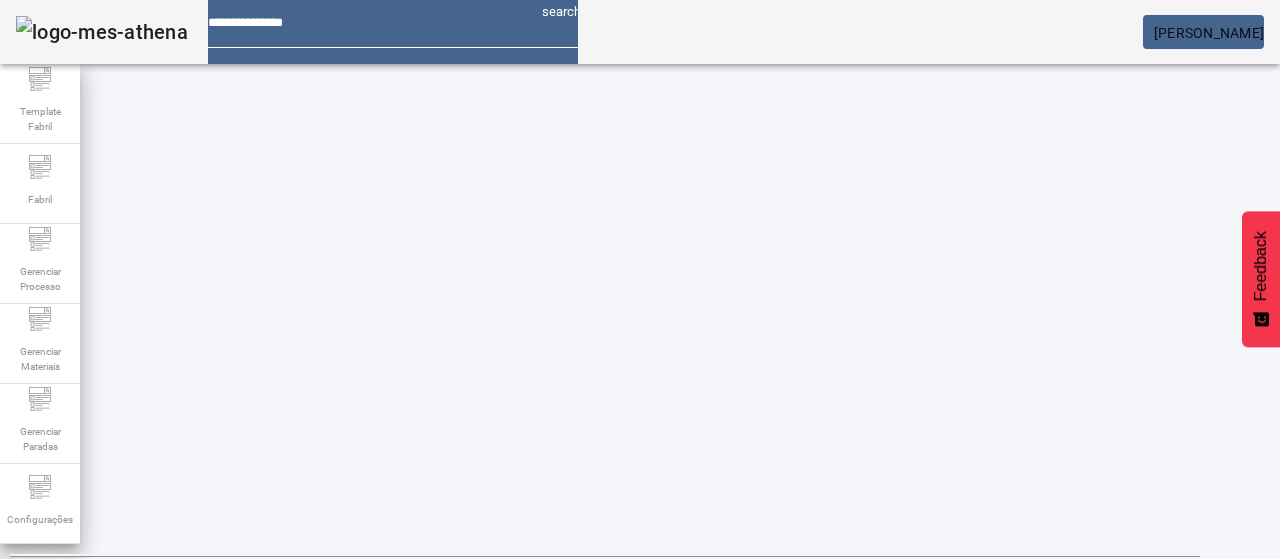 scroll, scrollTop: 423, scrollLeft: 0, axis: vertical 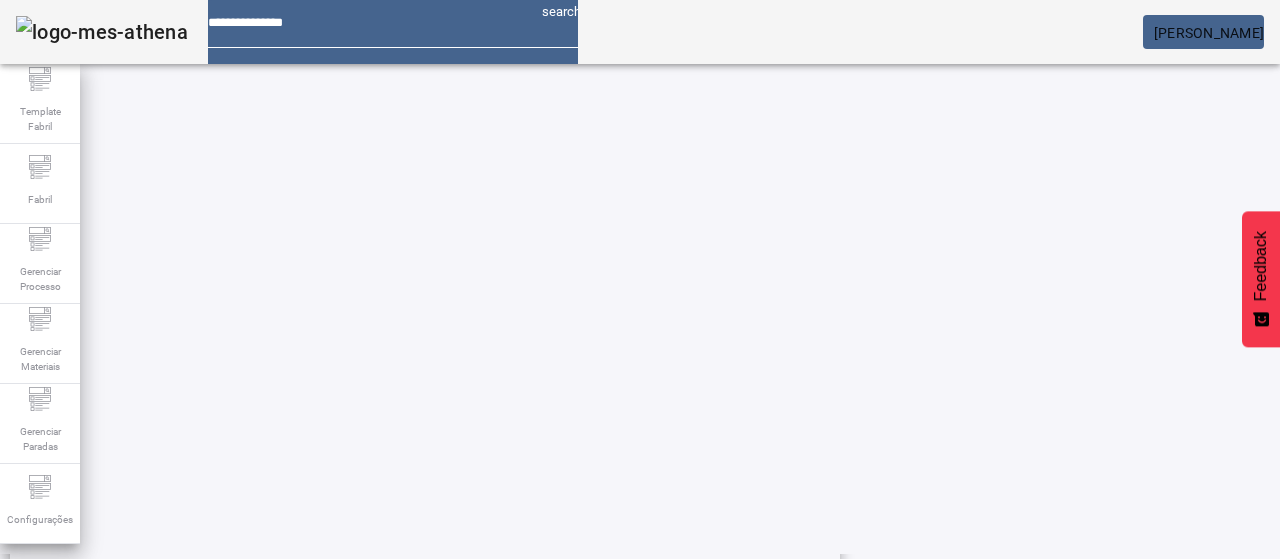 click 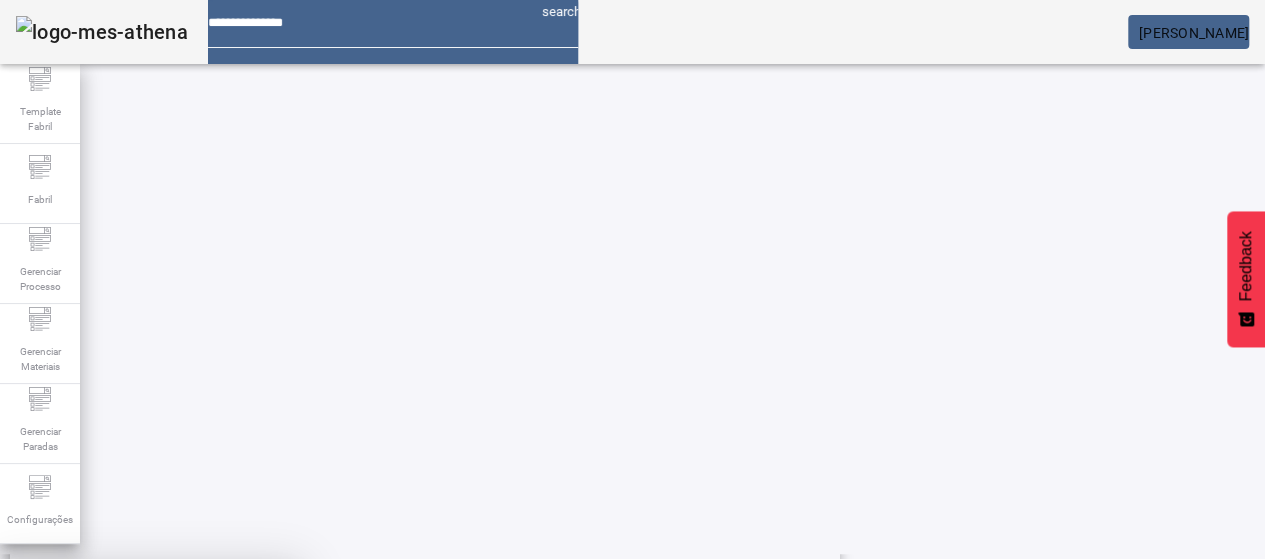 click at bounding box center [248, 707] 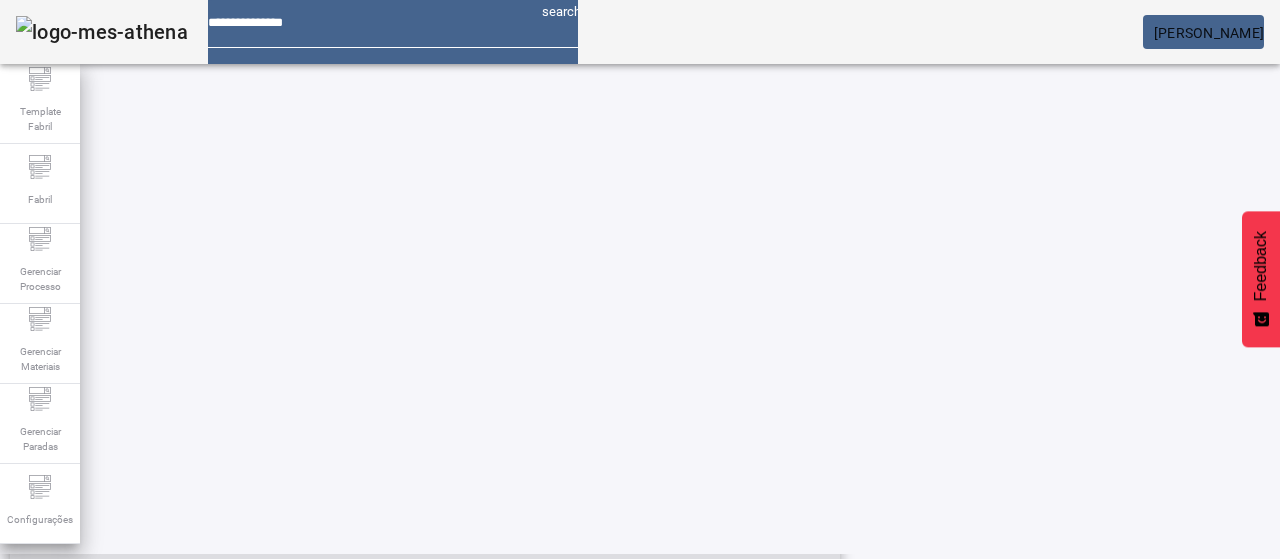 scroll, scrollTop: 423, scrollLeft: 0, axis: vertical 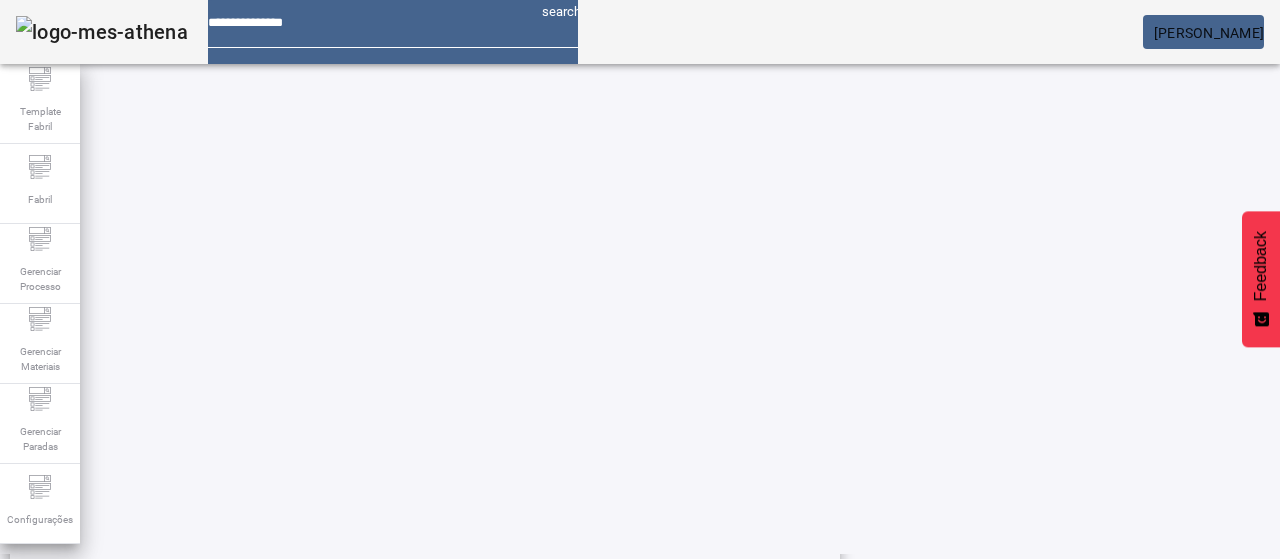 click 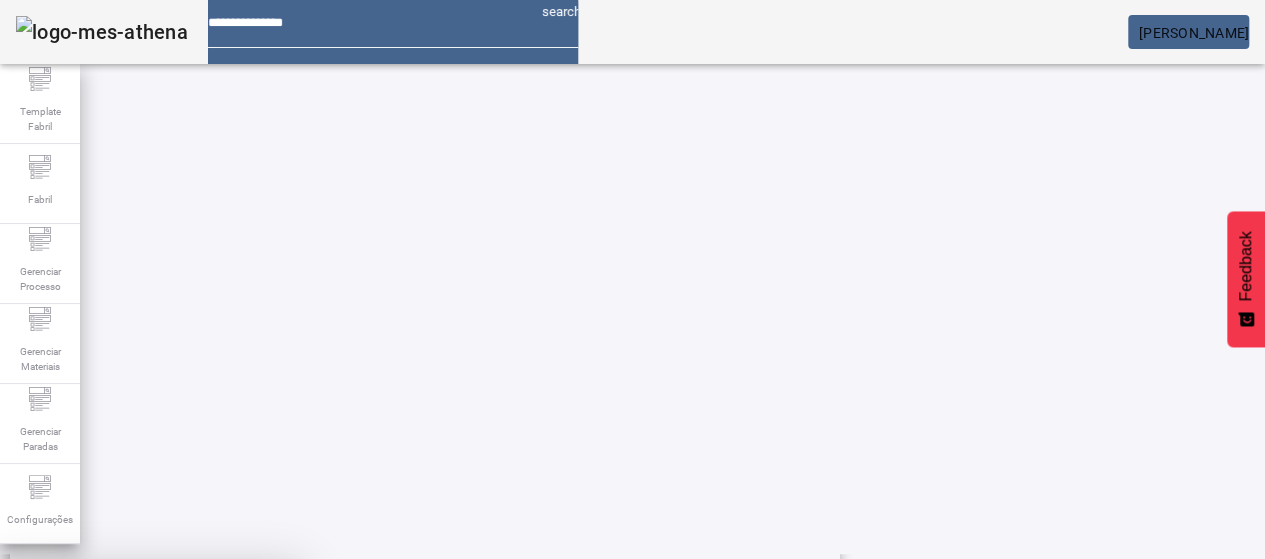 click on "SIM" at bounding box center [249, 707] 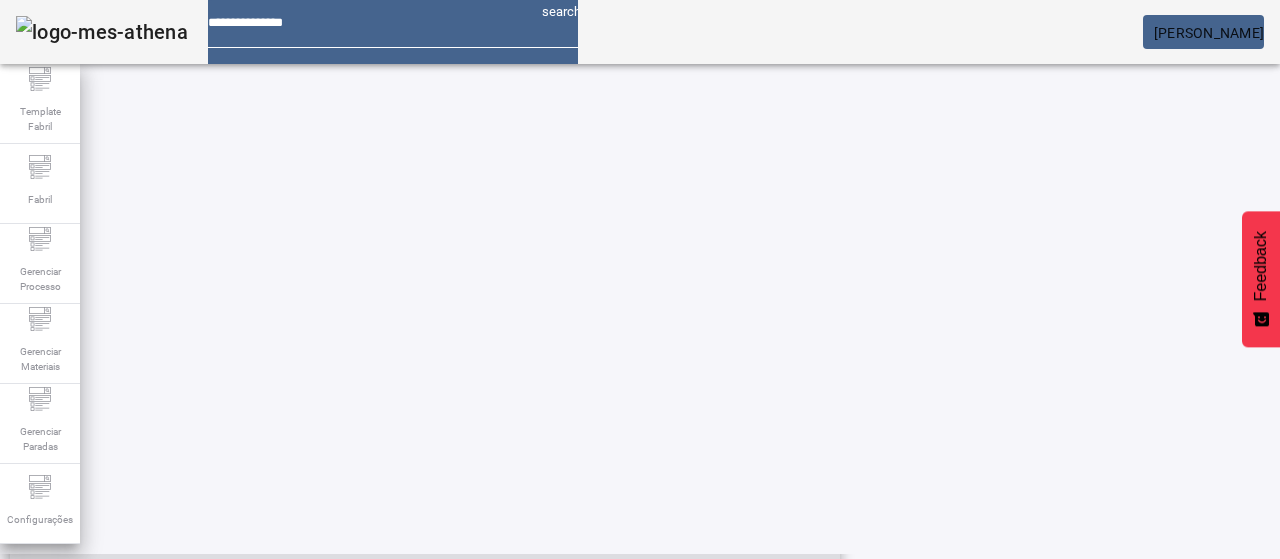 scroll, scrollTop: 423, scrollLeft: 0, axis: vertical 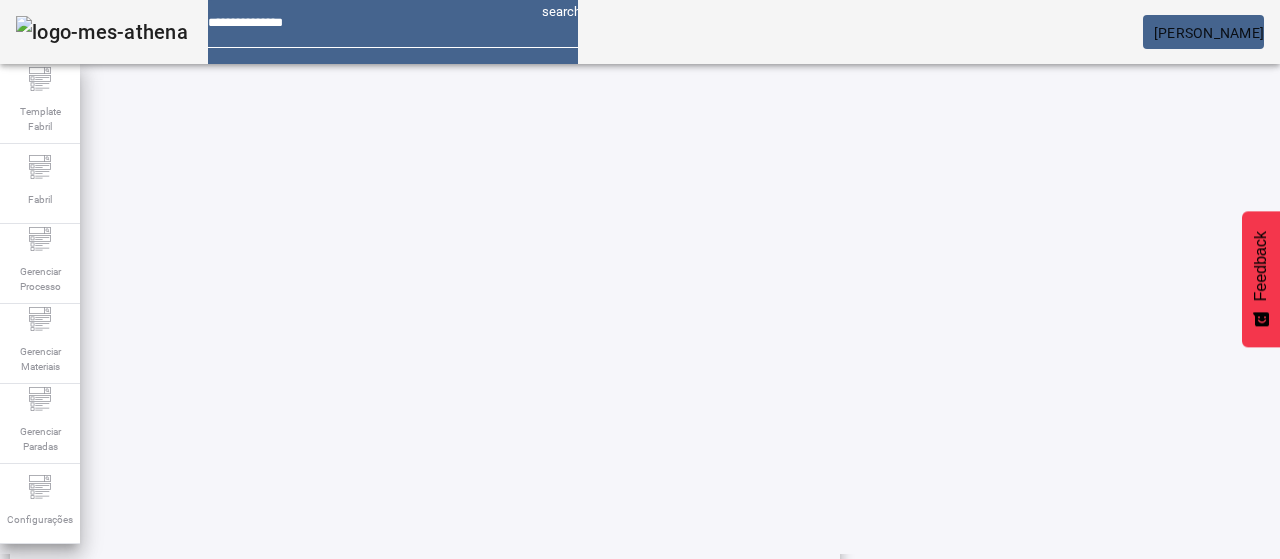 click 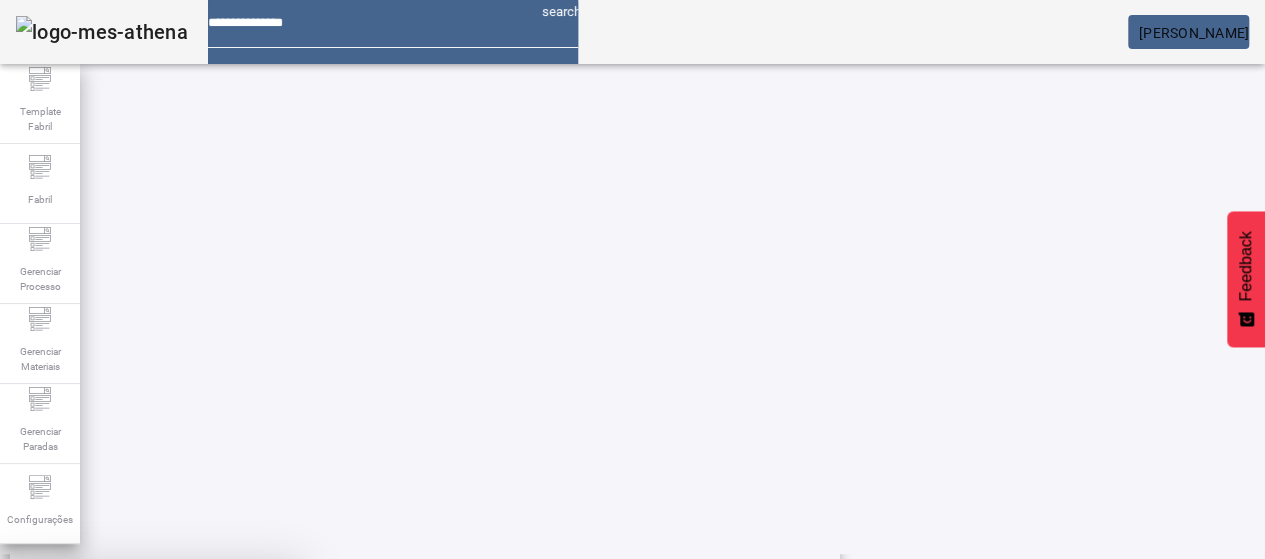 click on "SIM" at bounding box center [249, 707] 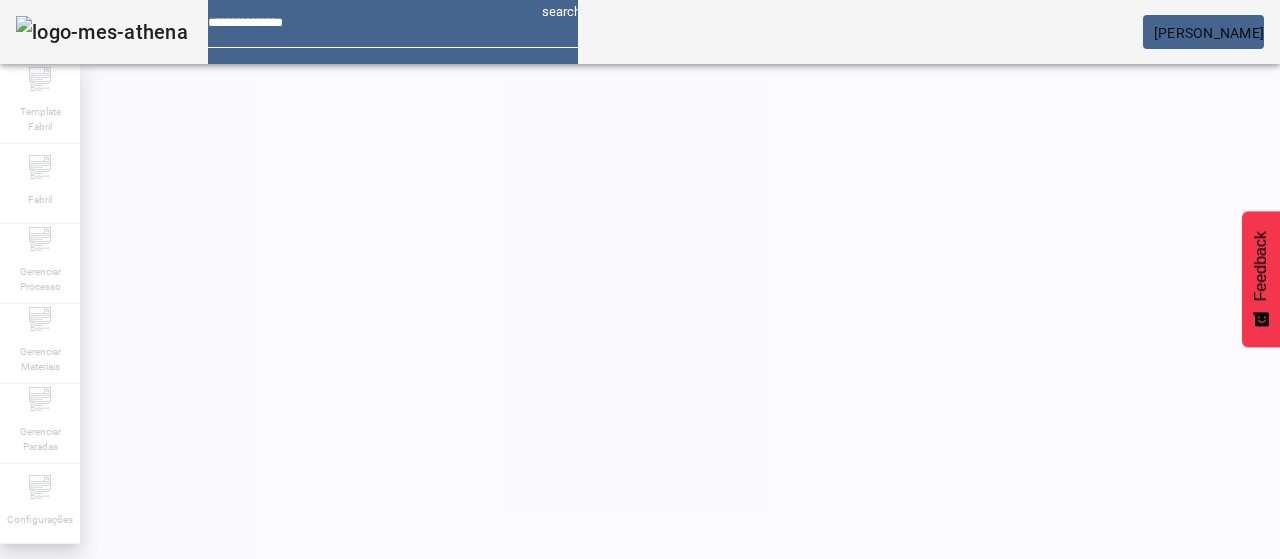 scroll, scrollTop: 423, scrollLeft: 0, axis: vertical 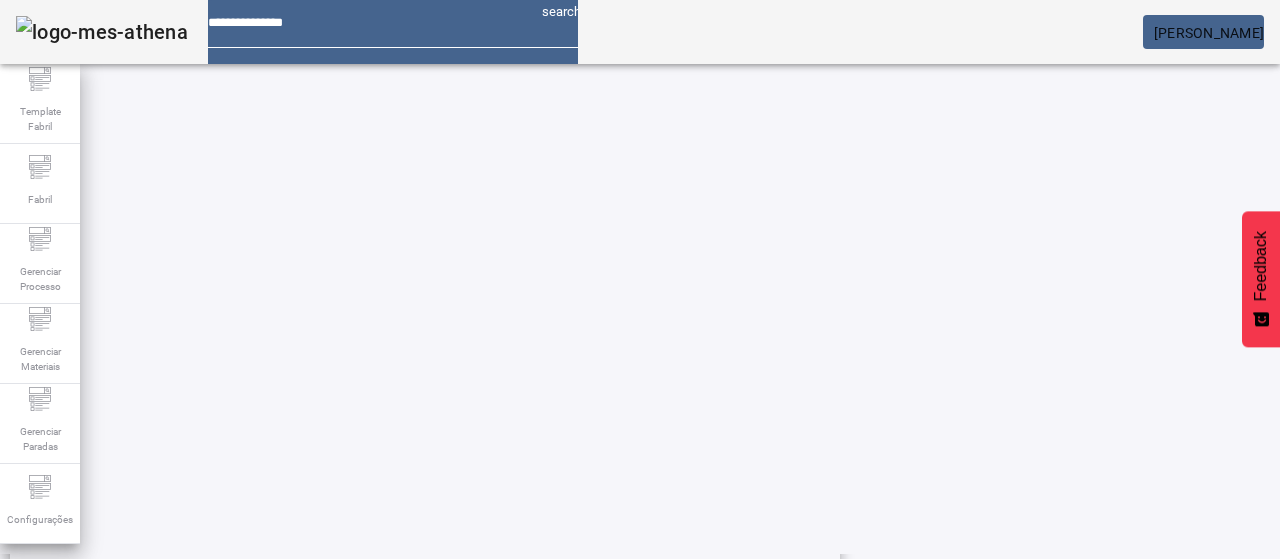 click 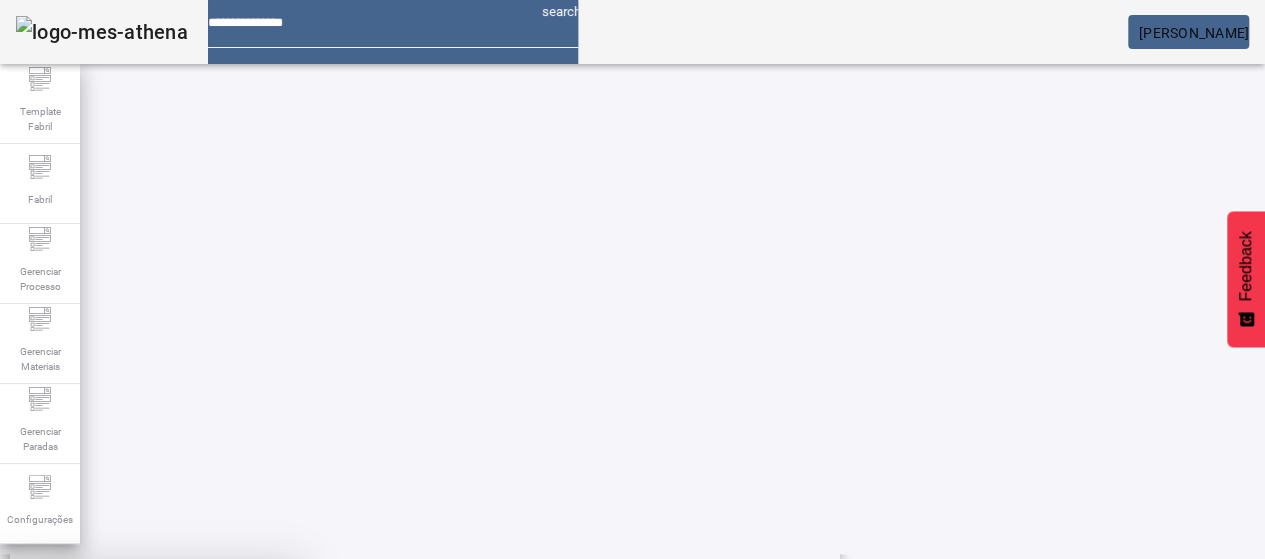 click at bounding box center (248, 707) 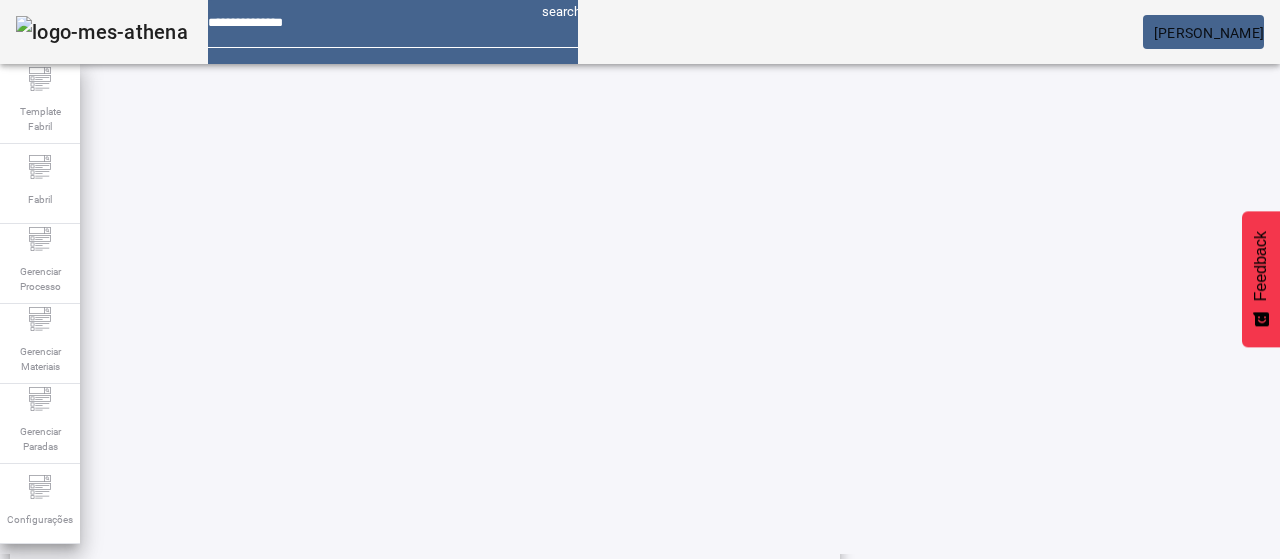 scroll, scrollTop: 423, scrollLeft: 0, axis: vertical 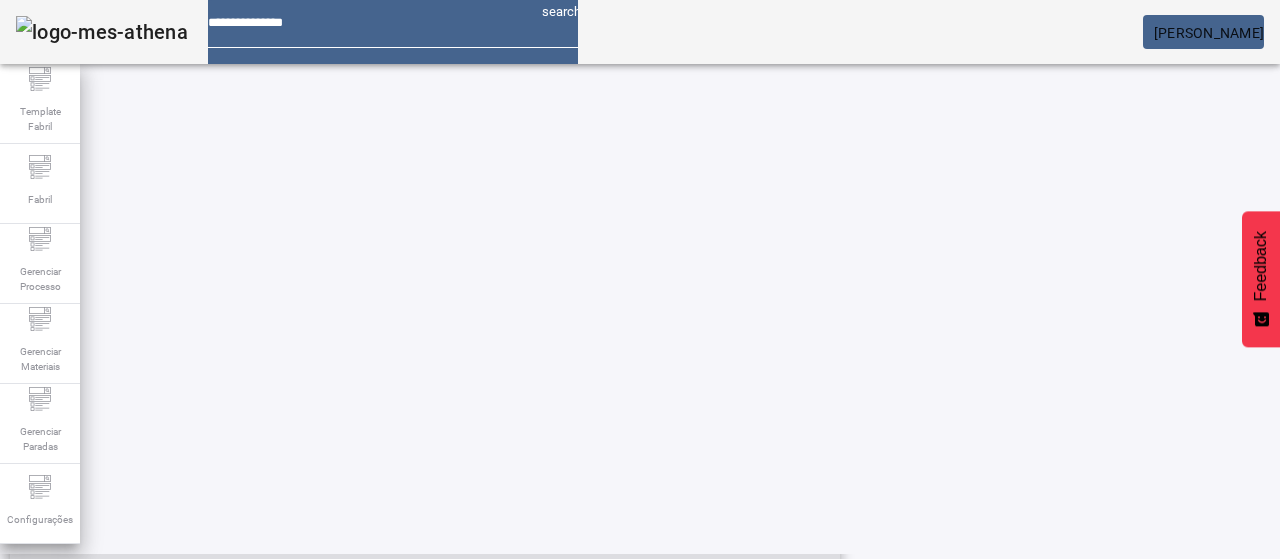 click 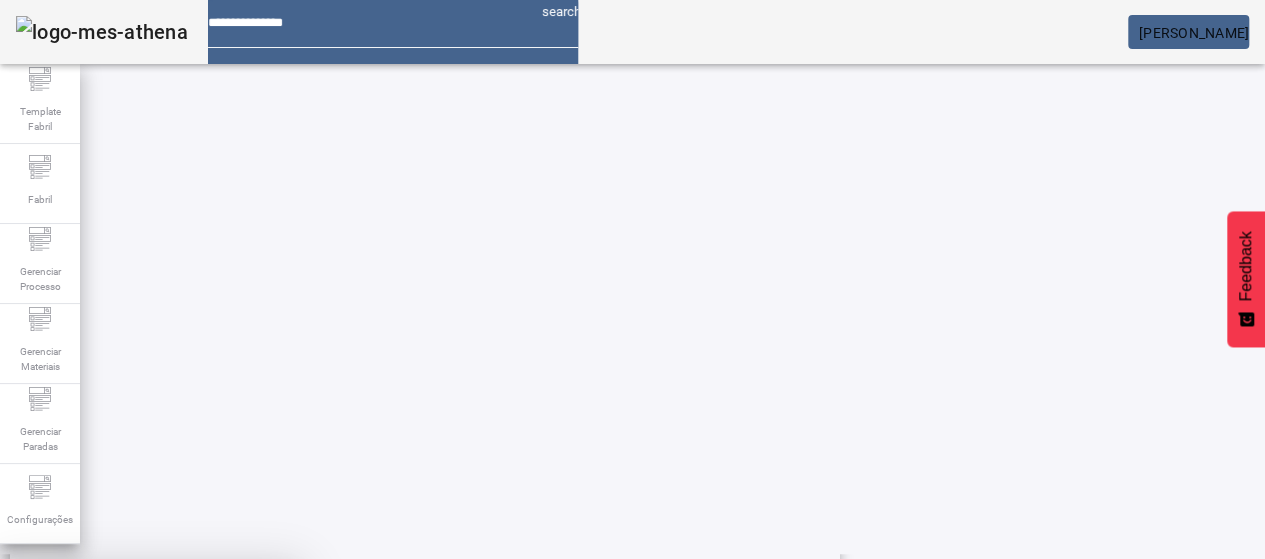 click at bounding box center [248, 707] 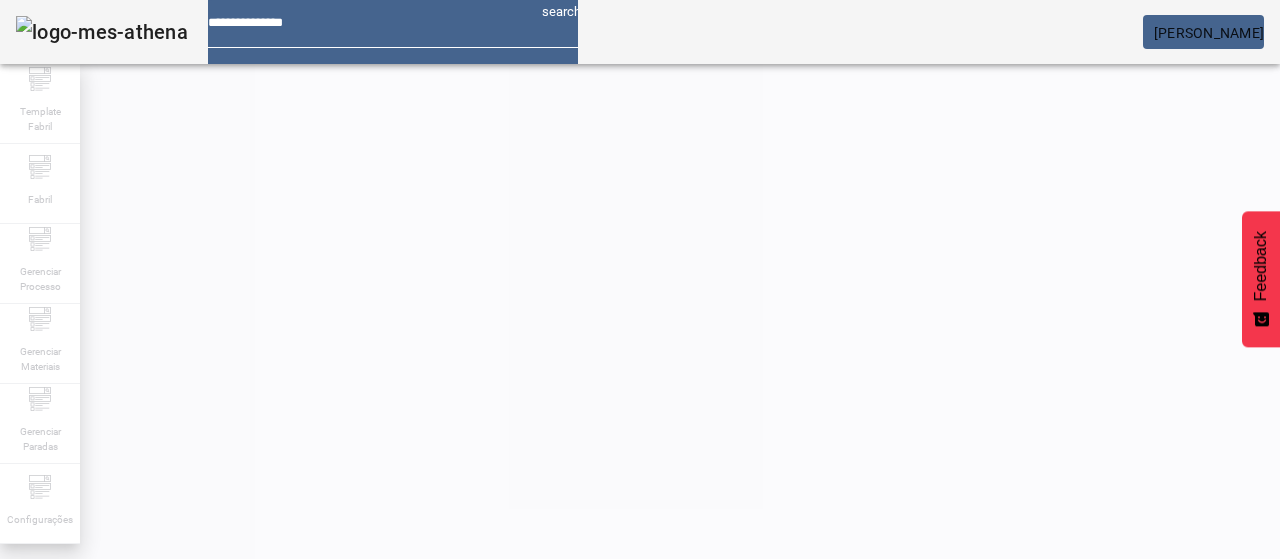 scroll, scrollTop: 423, scrollLeft: 0, axis: vertical 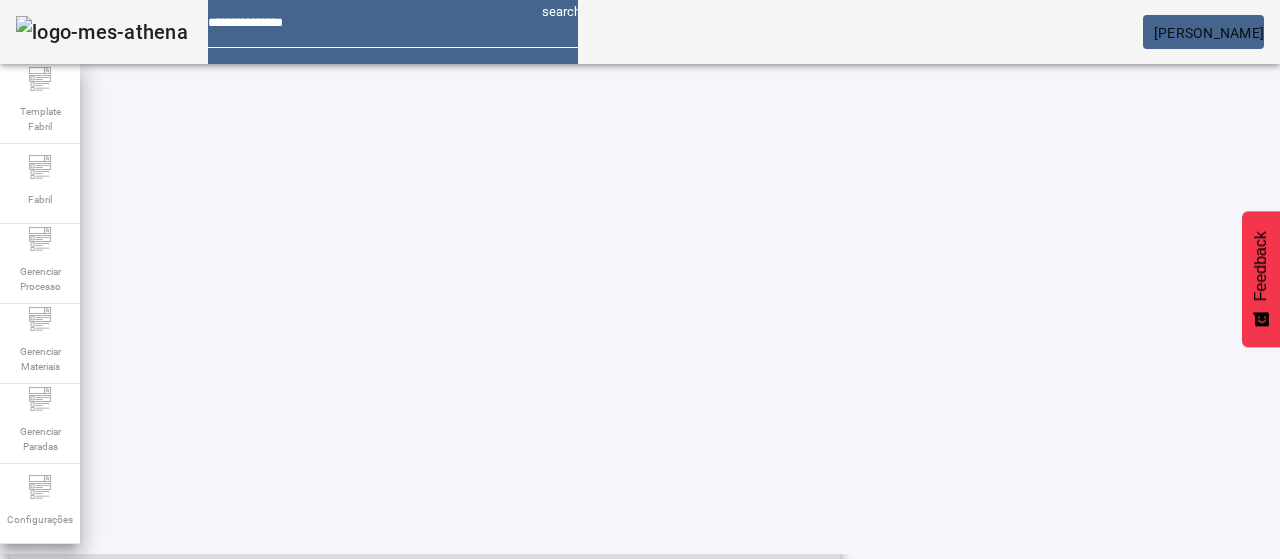 click 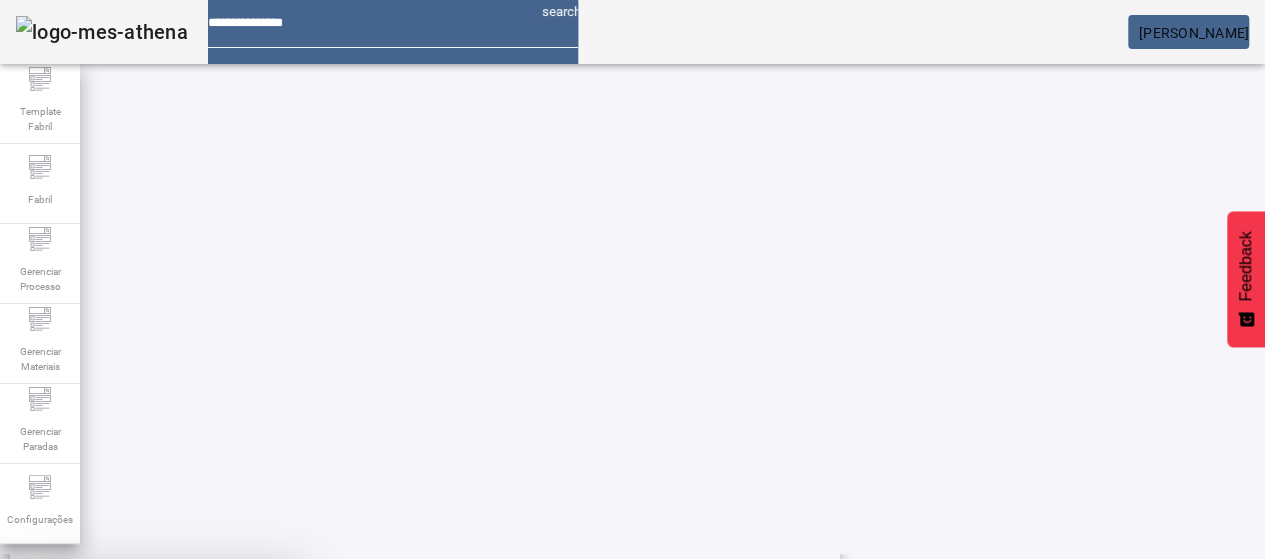 click at bounding box center (248, 707) 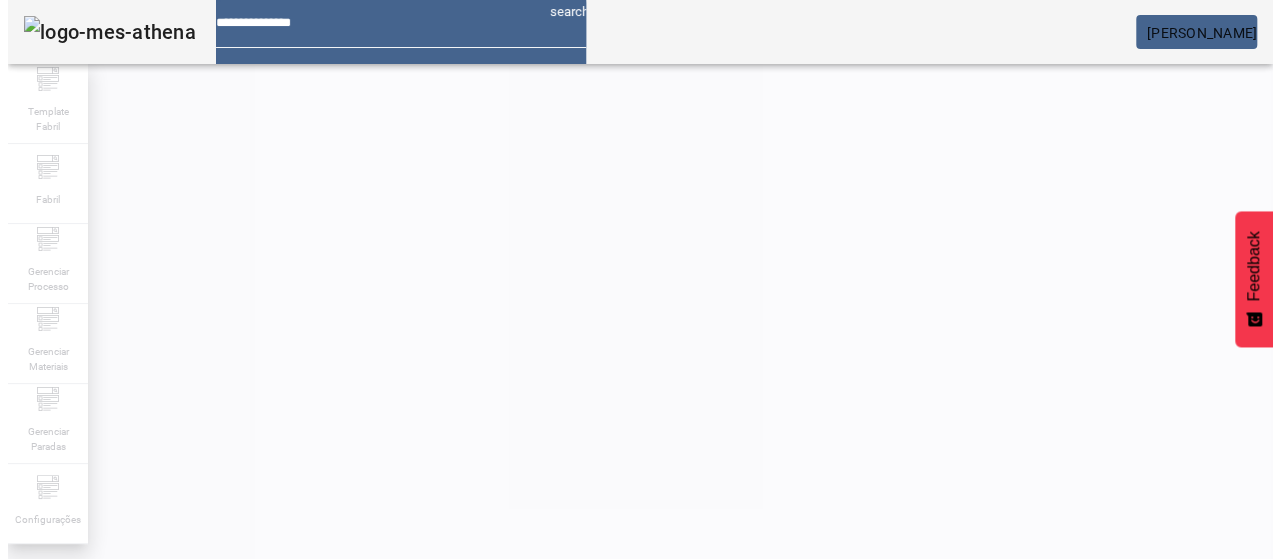 scroll, scrollTop: 423, scrollLeft: 0, axis: vertical 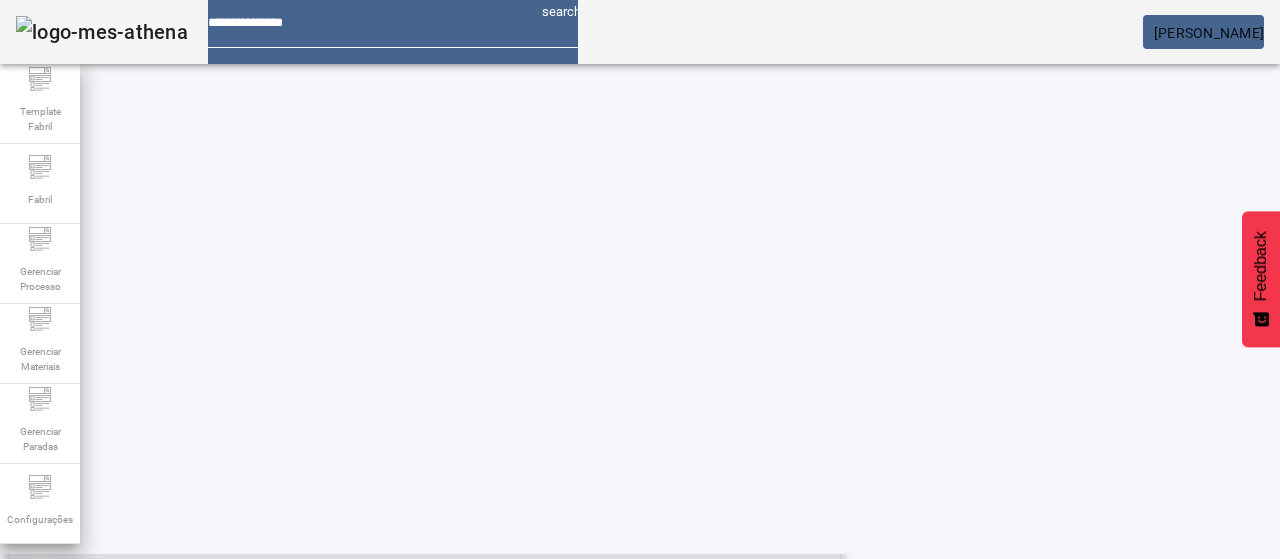 click 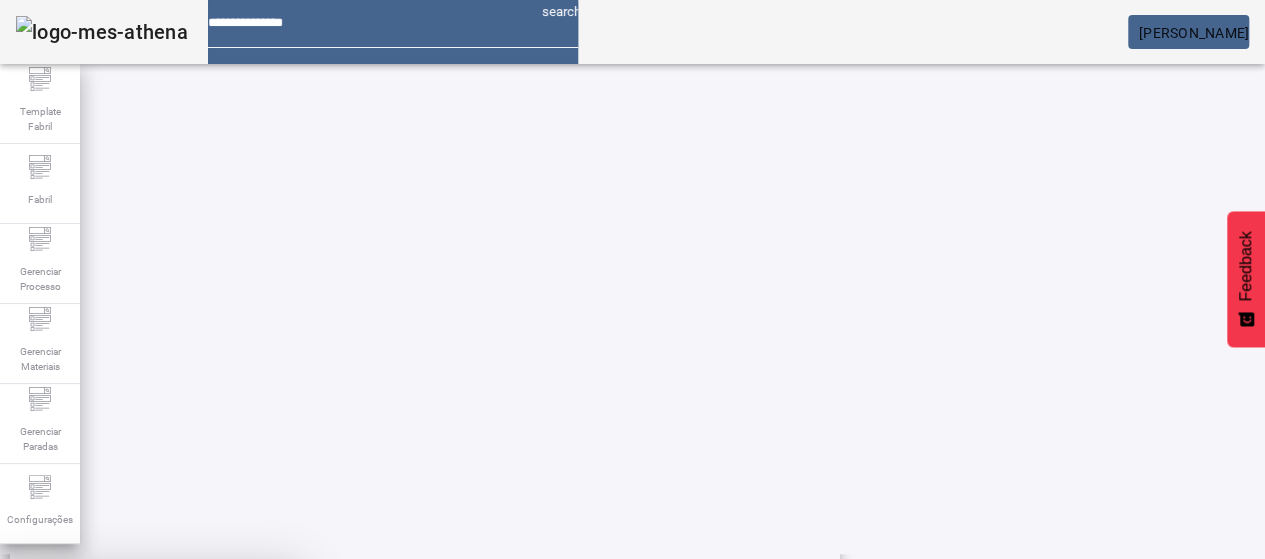 click on "SIM" at bounding box center (249, 707) 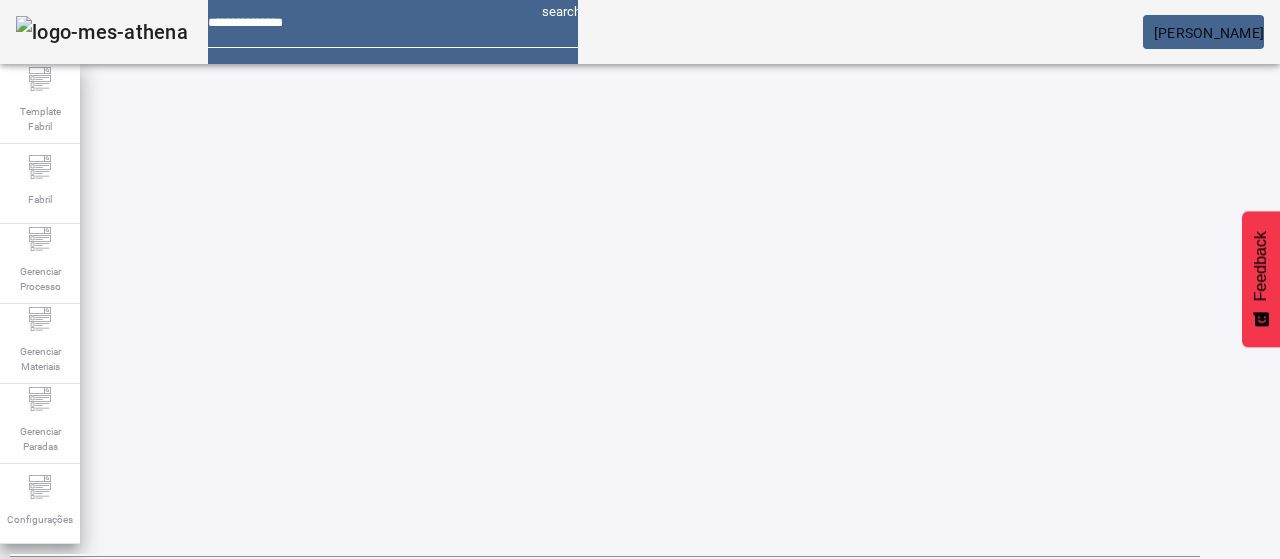 scroll, scrollTop: 423, scrollLeft: 0, axis: vertical 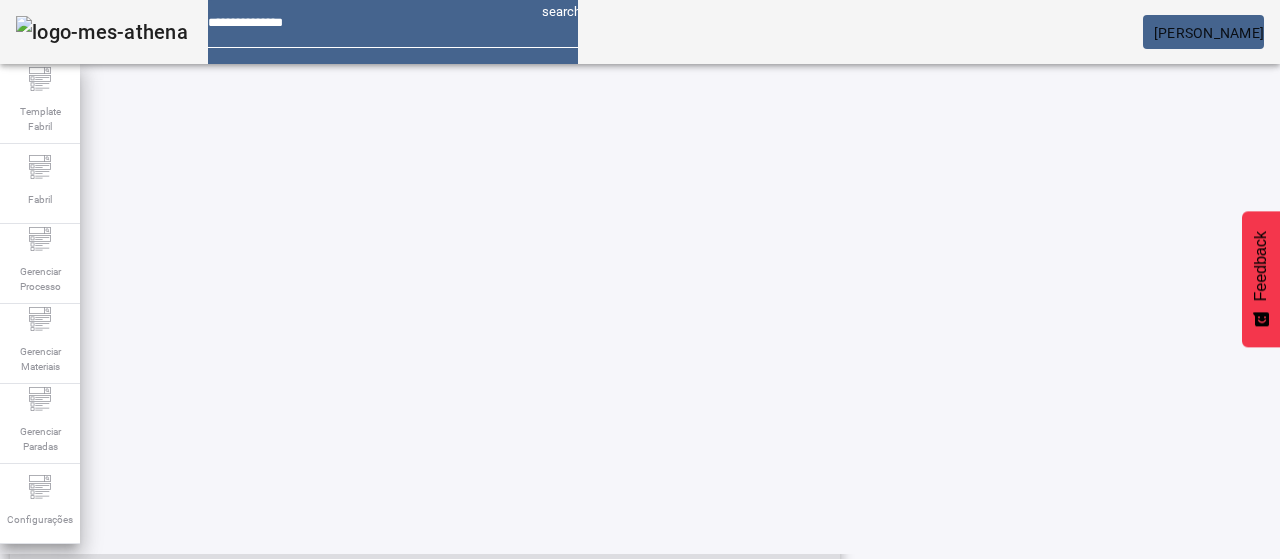 click 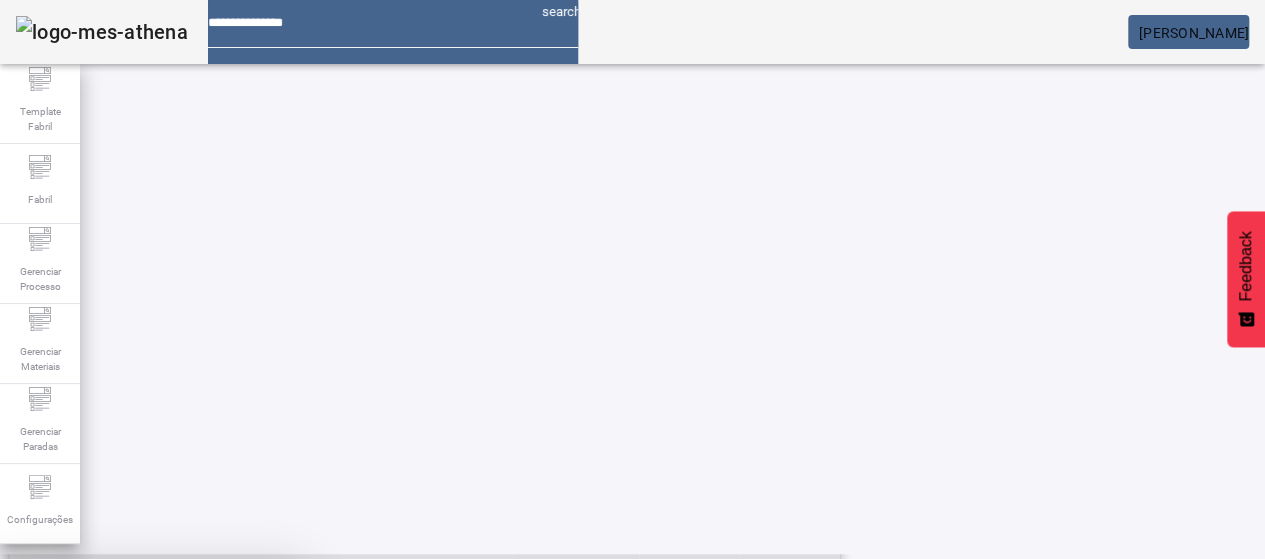 click at bounding box center (248, 707) 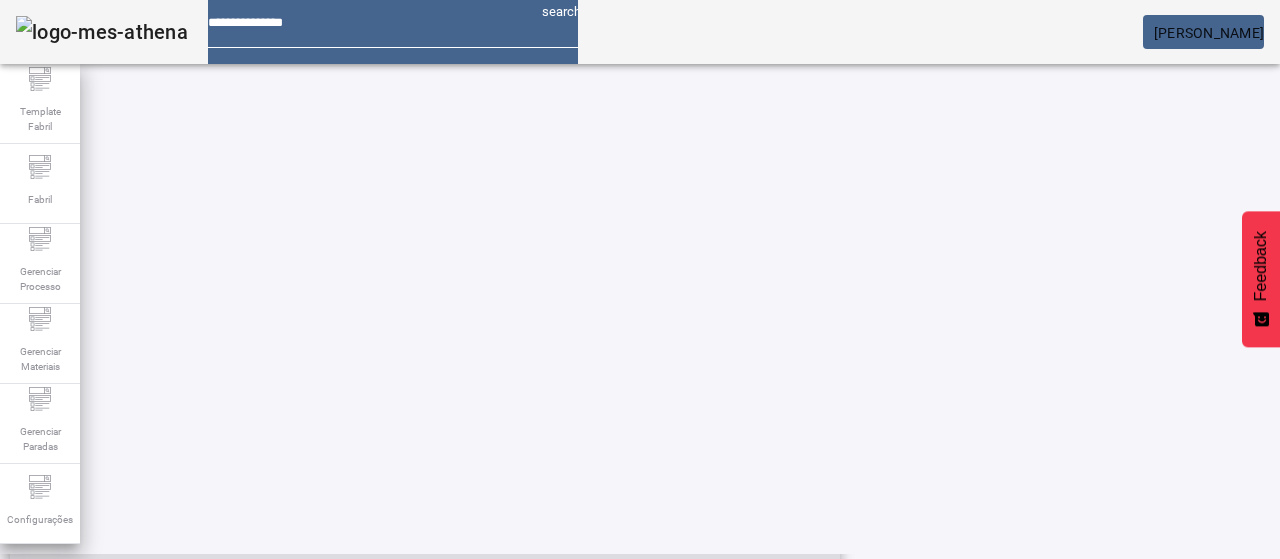 scroll, scrollTop: 423, scrollLeft: 0, axis: vertical 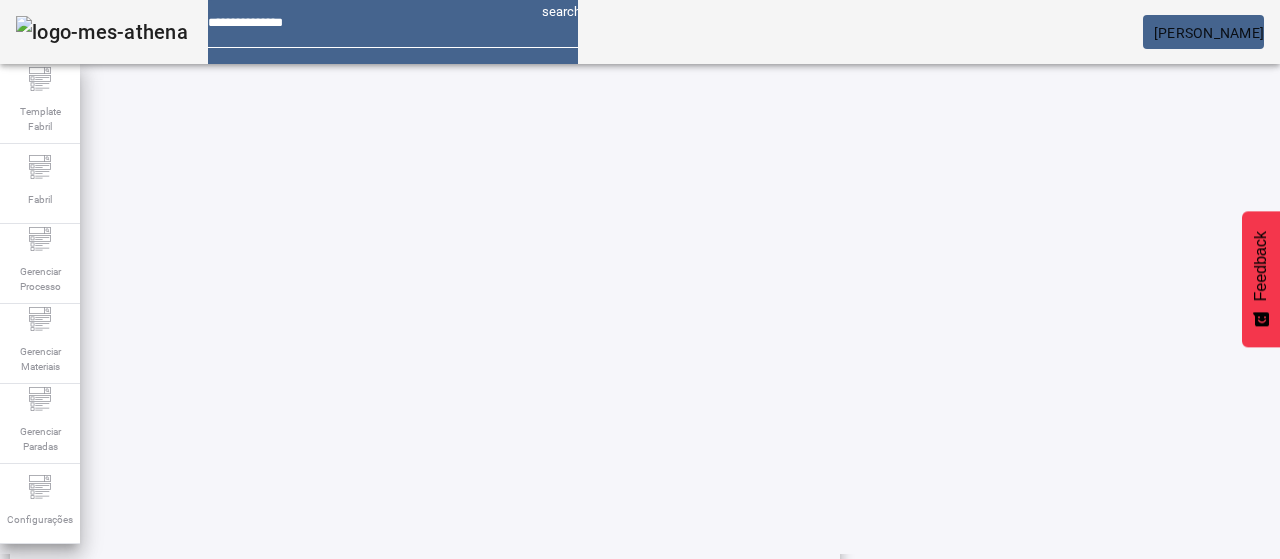 click 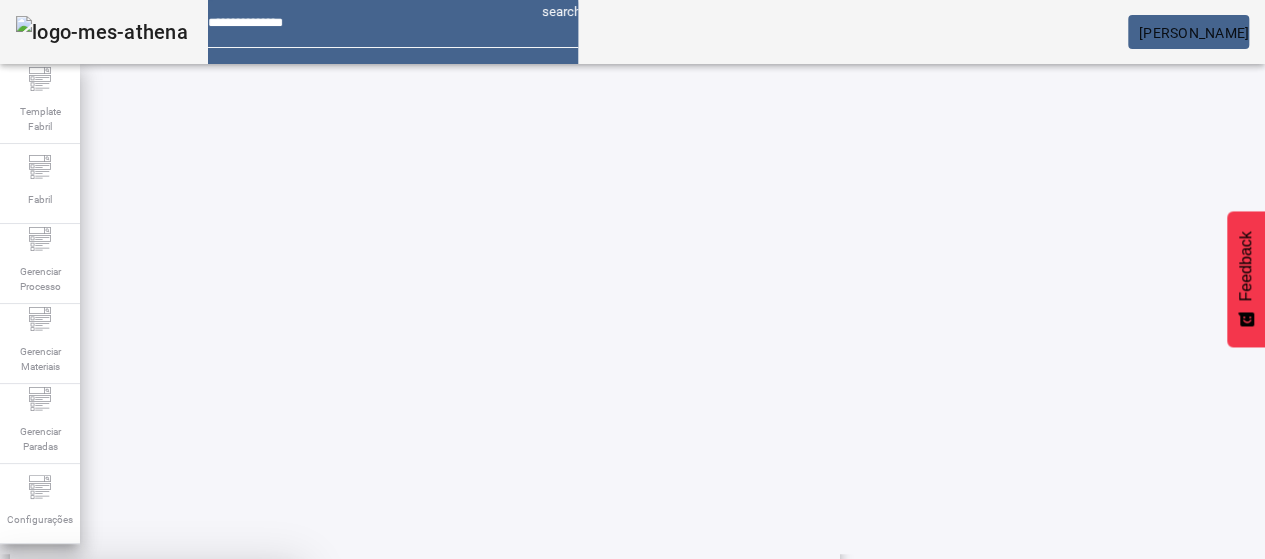 click on "SIM" at bounding box center [249, 707] 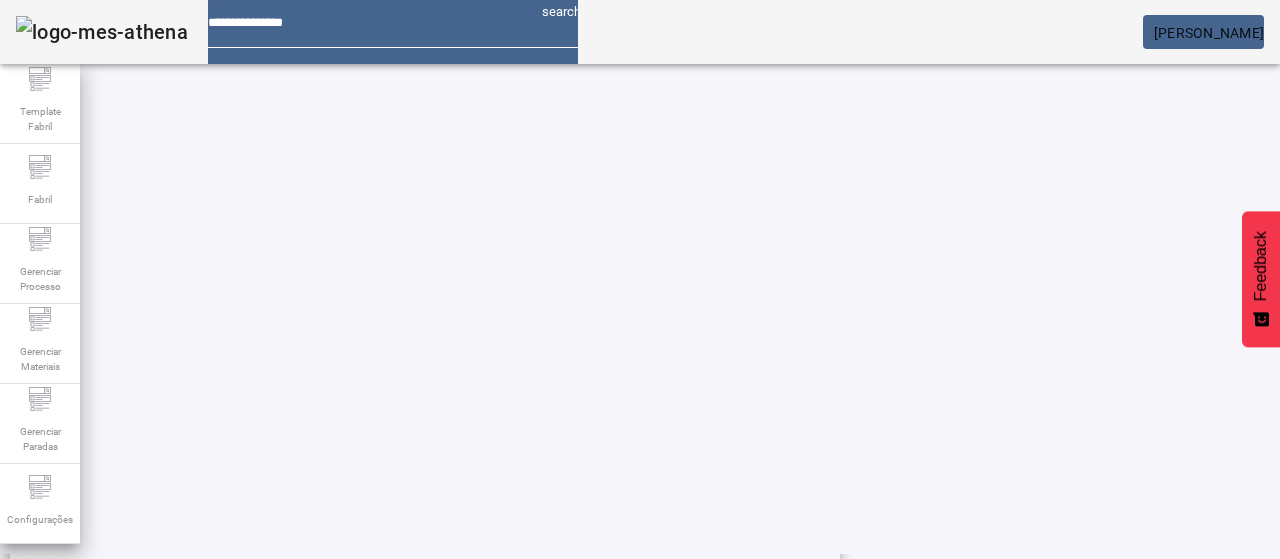 scroll, scrollTop: 423, scrollLeft: 0, axis: vertical 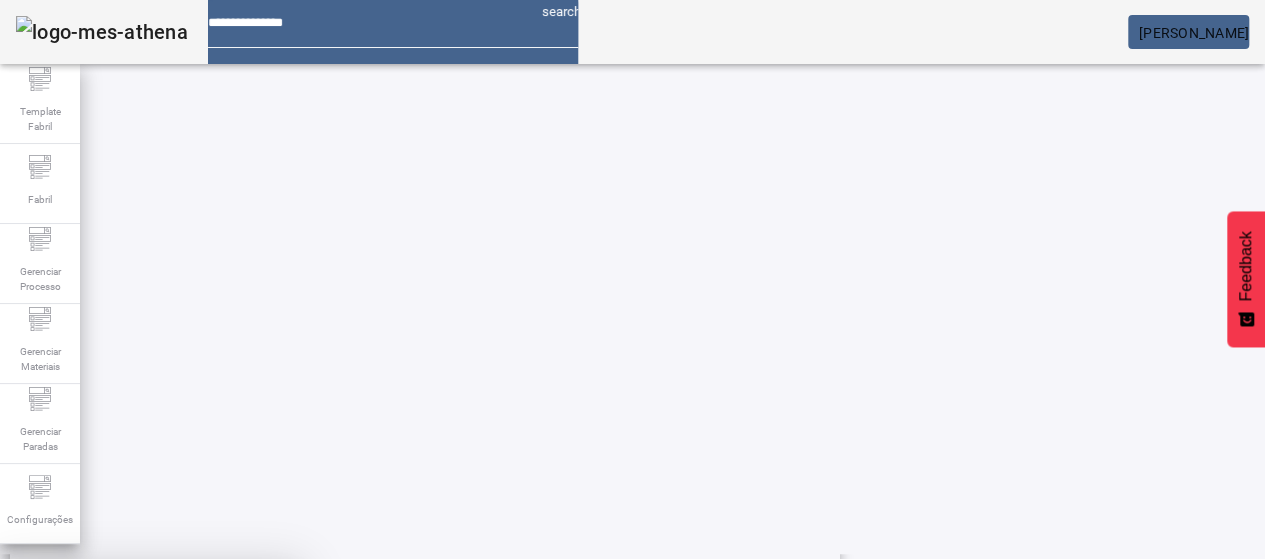 click on "SIM" at bounding box center (249, 707) 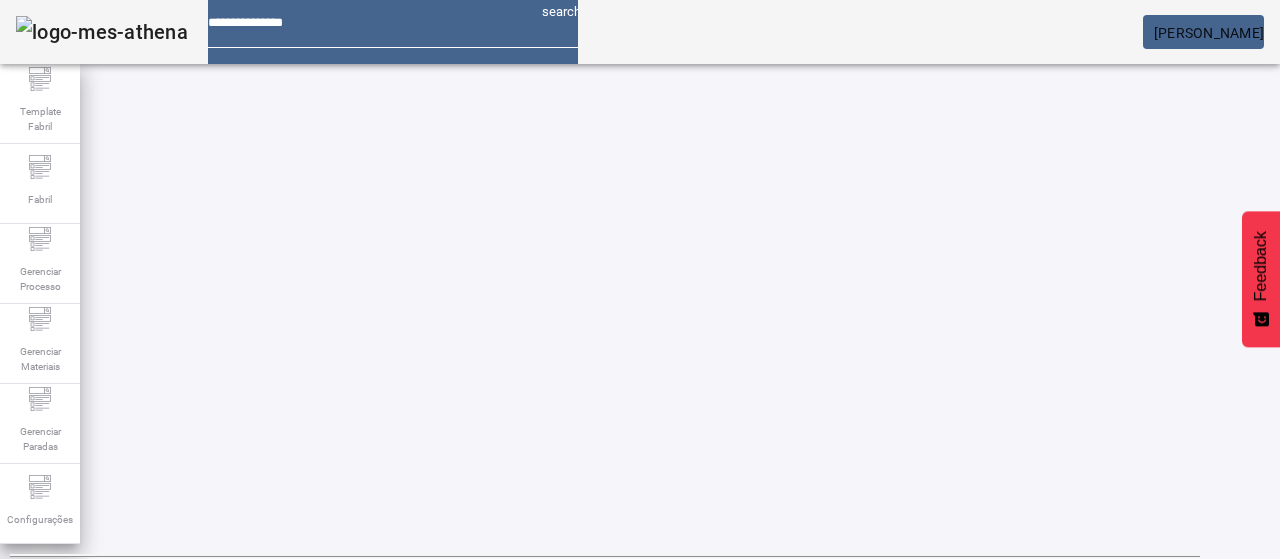 scroll, scrollTop: 423, scrollLeft: 0, axis: vertical 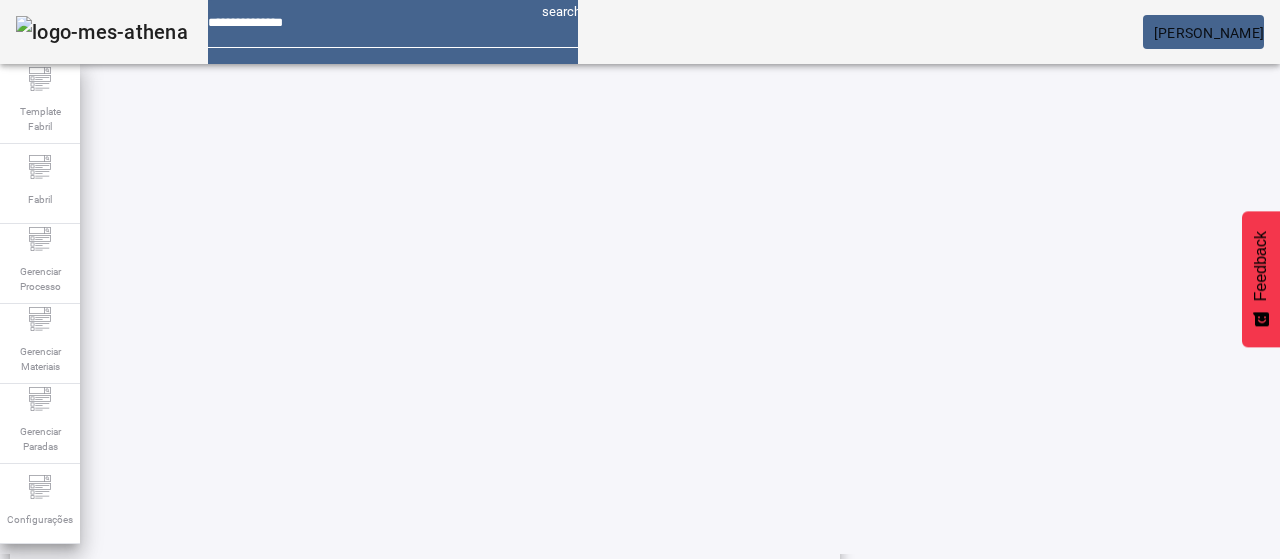 click 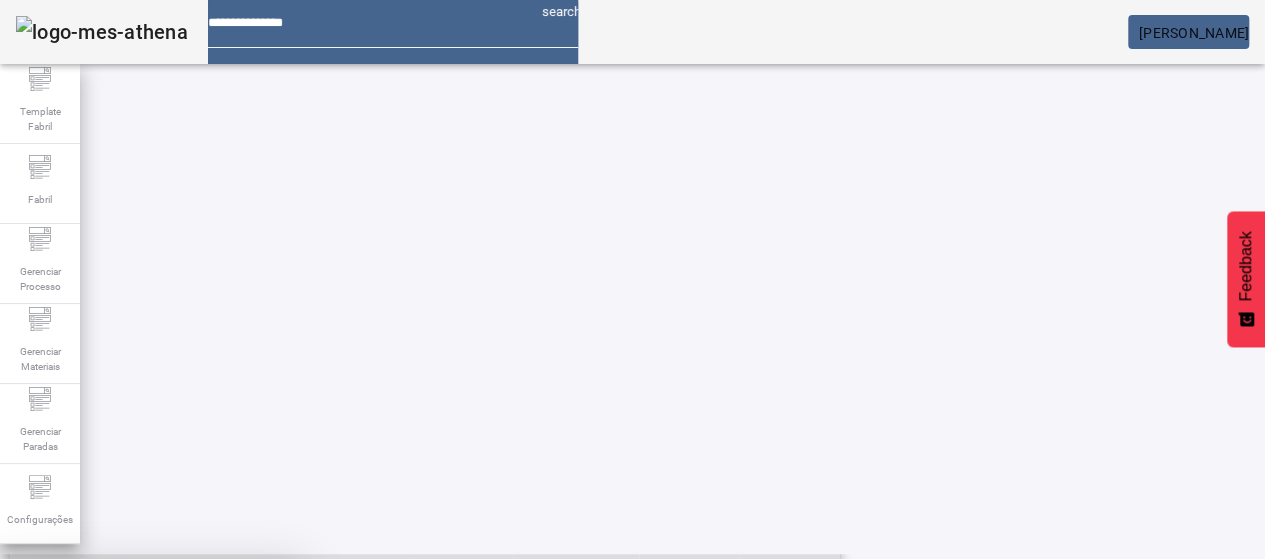 drag, startPoint x: 747, startPoint y: 338, endPoint x: 832, endPoint y: 353, distance: 86.313385 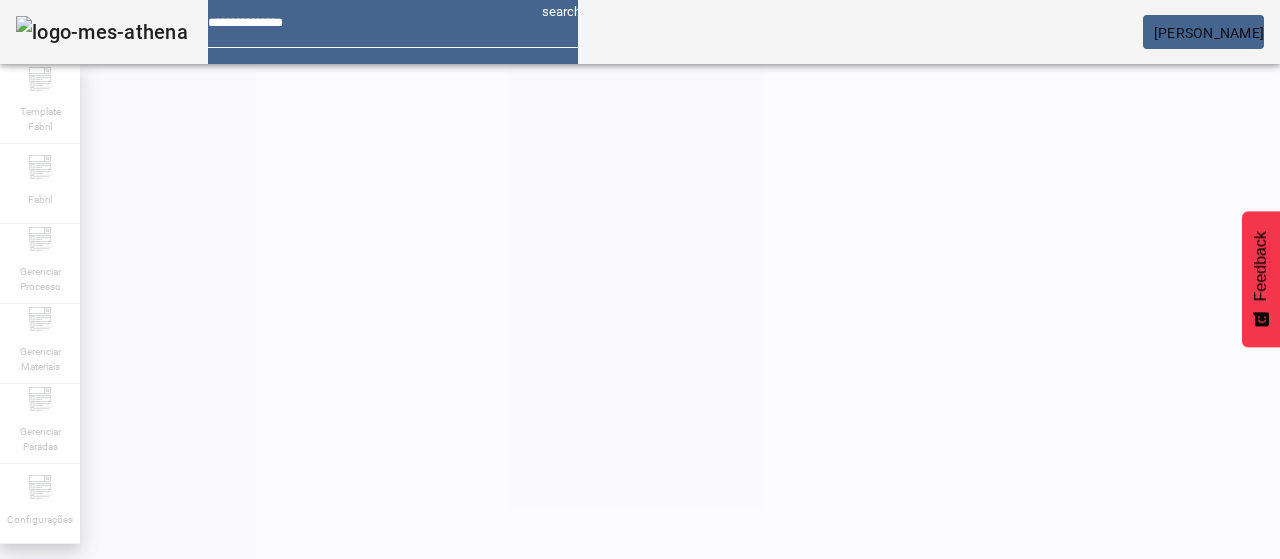 scroll, scrollTop: 423, scrollLeft: 0, axis: vertical 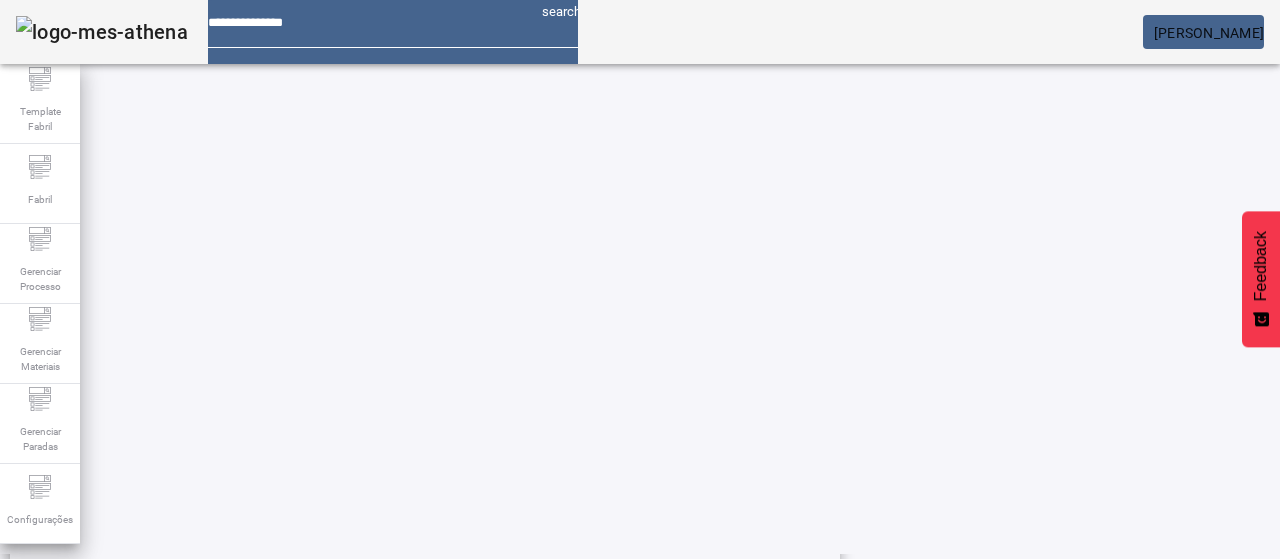 click 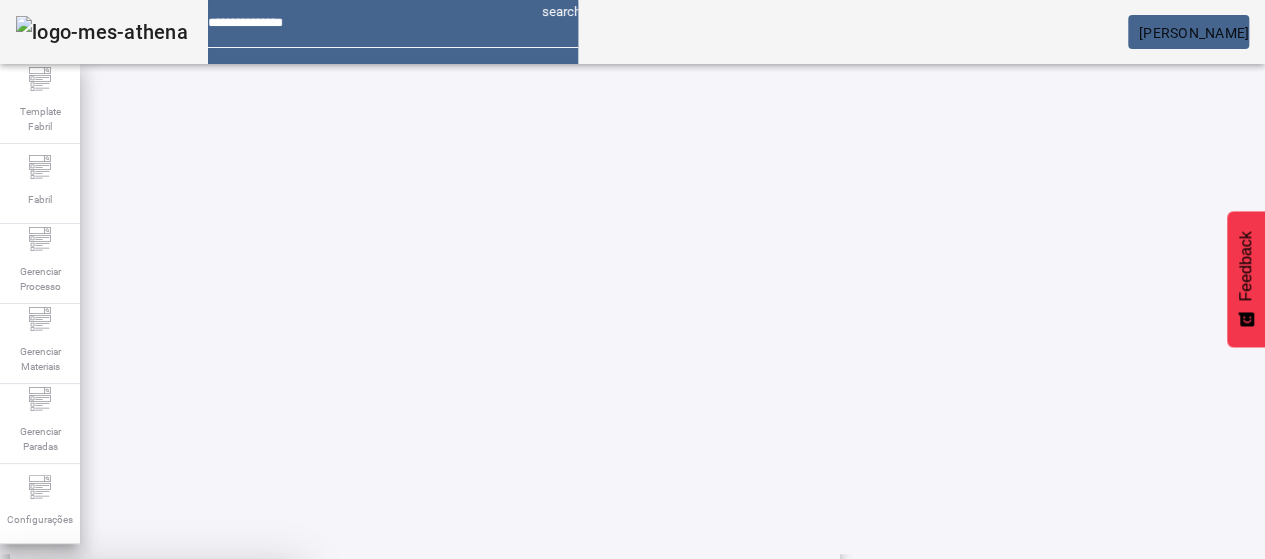 click at bounding box center (248, 707) 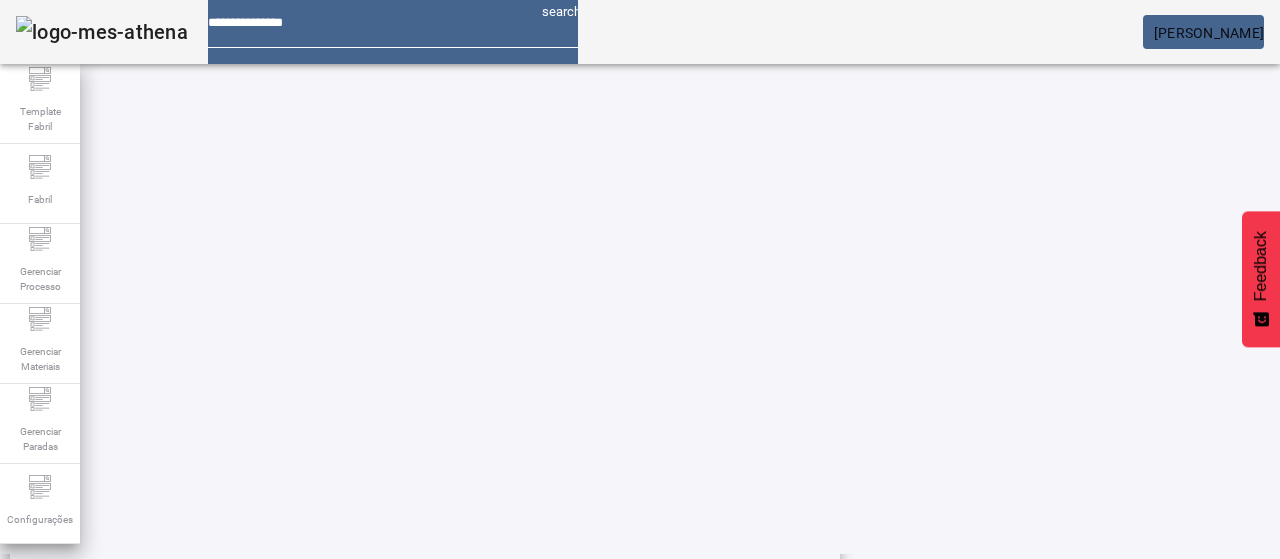 scroll, scrollTop: 523, scrollLeft: 0, axis: vertical 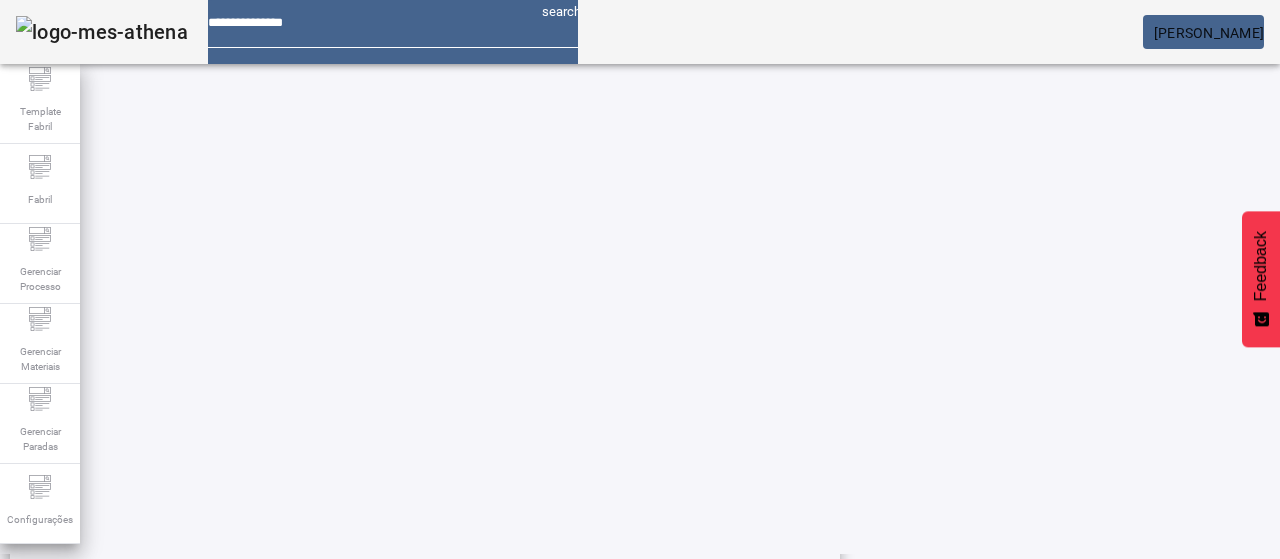 click 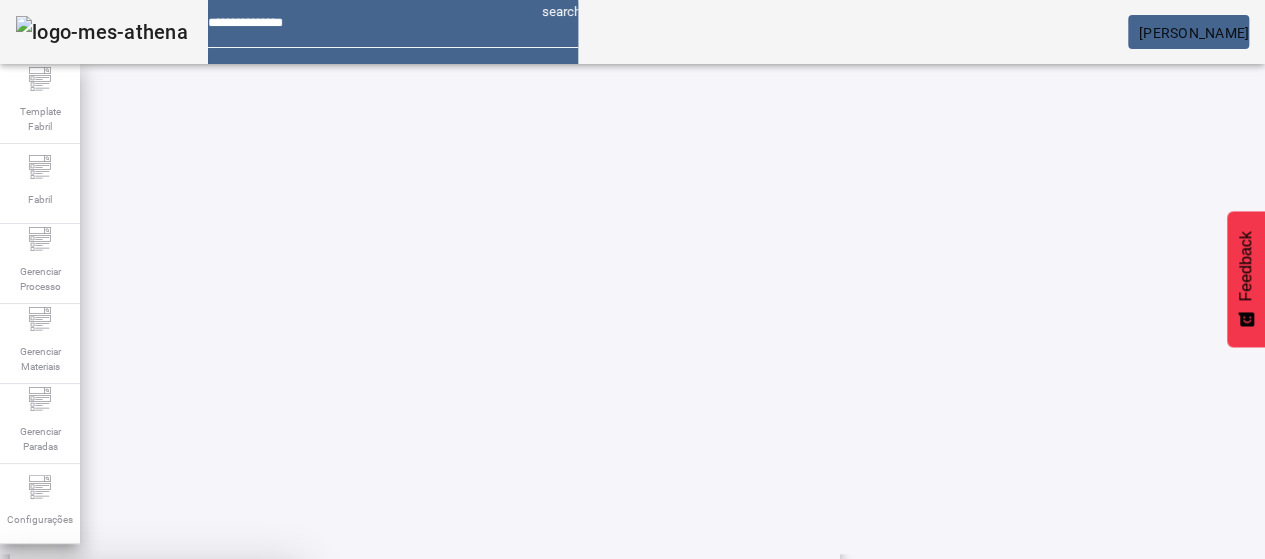 click at bounding box center [248, 707] 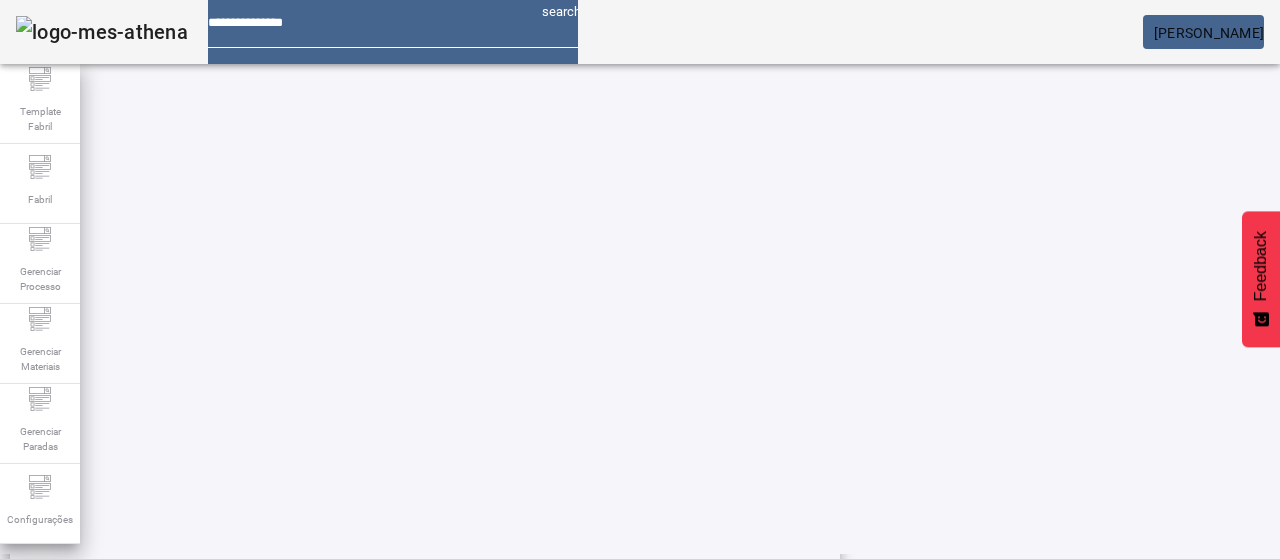 scroll, scrollTop: 423, scrollLeft: 0, axis: vertical 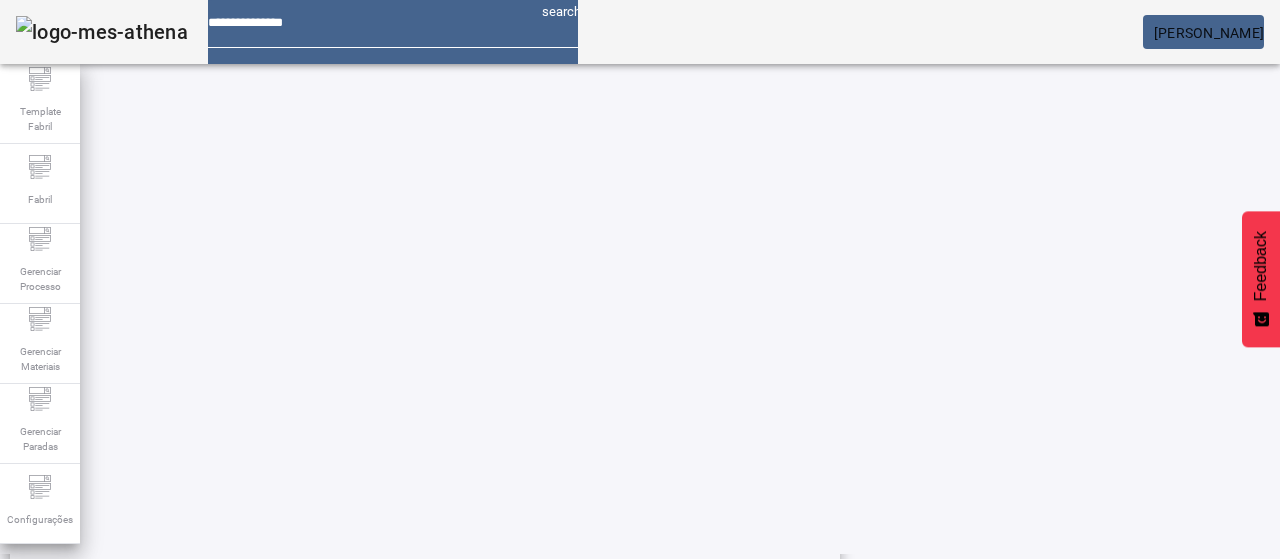 click 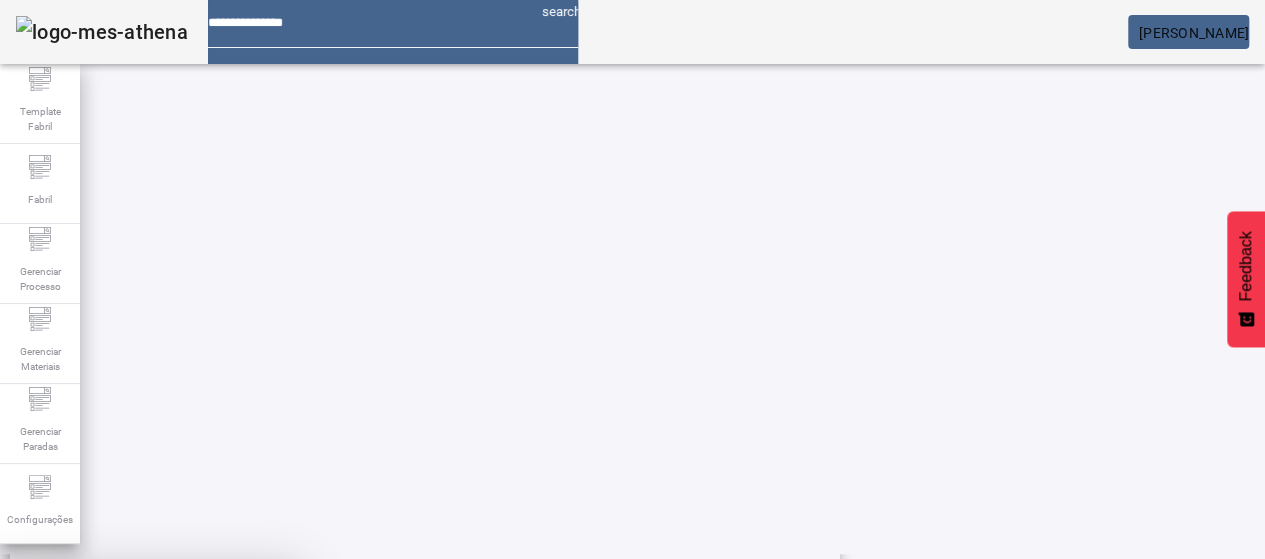 drag, startPoint x: 732, startPoint y: 341, endPoint x: 768, endPoint y: 356, distance: 39 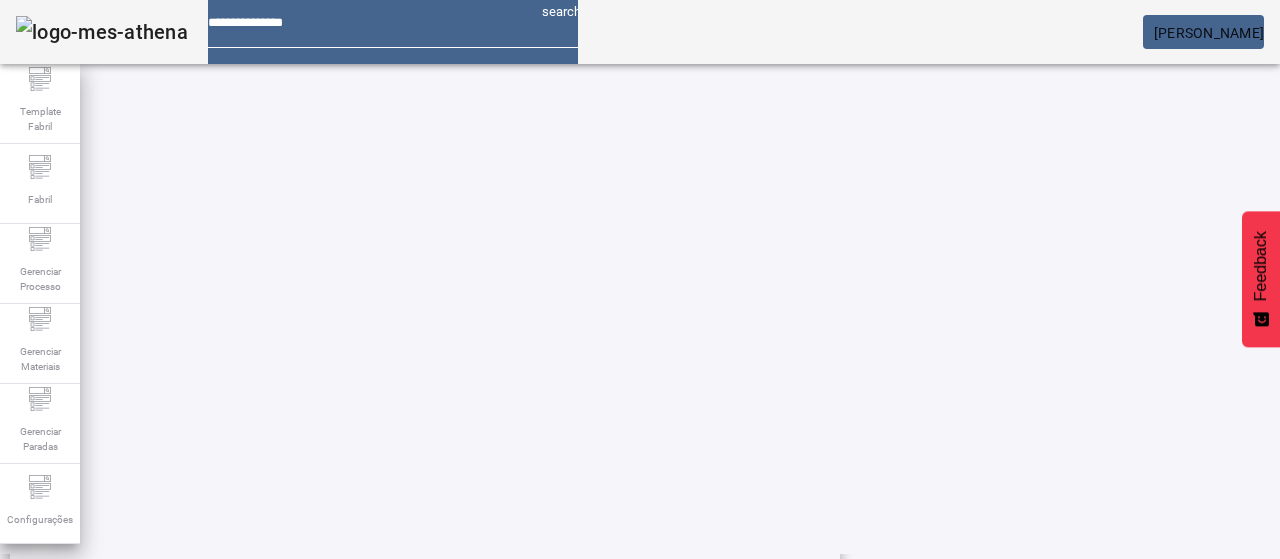 scroll, scrollTop: 423, scrollLeft: 0, axis: vertical 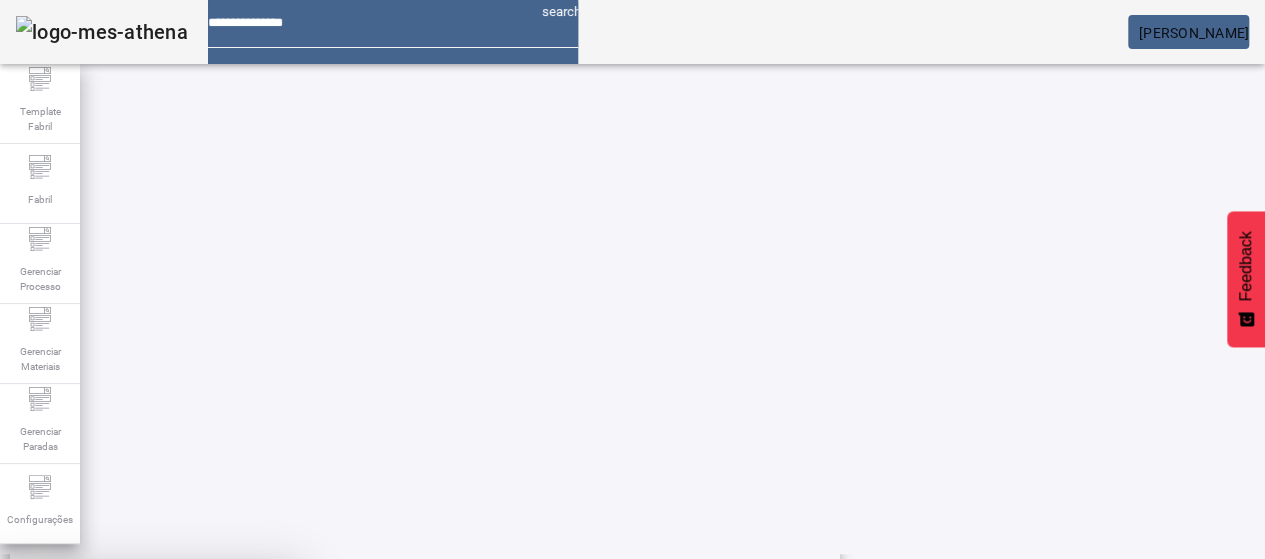 click on "SIM" at bounding box center (249, 707) 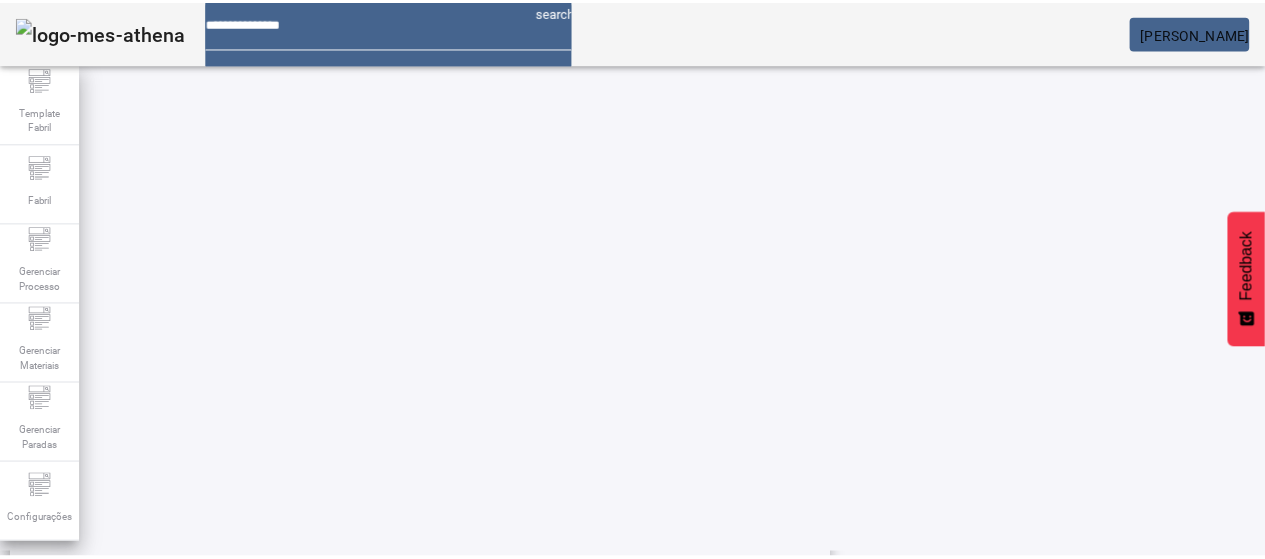 scroll, scrollTop: 423, scrollLeft: 0, axis: vertical 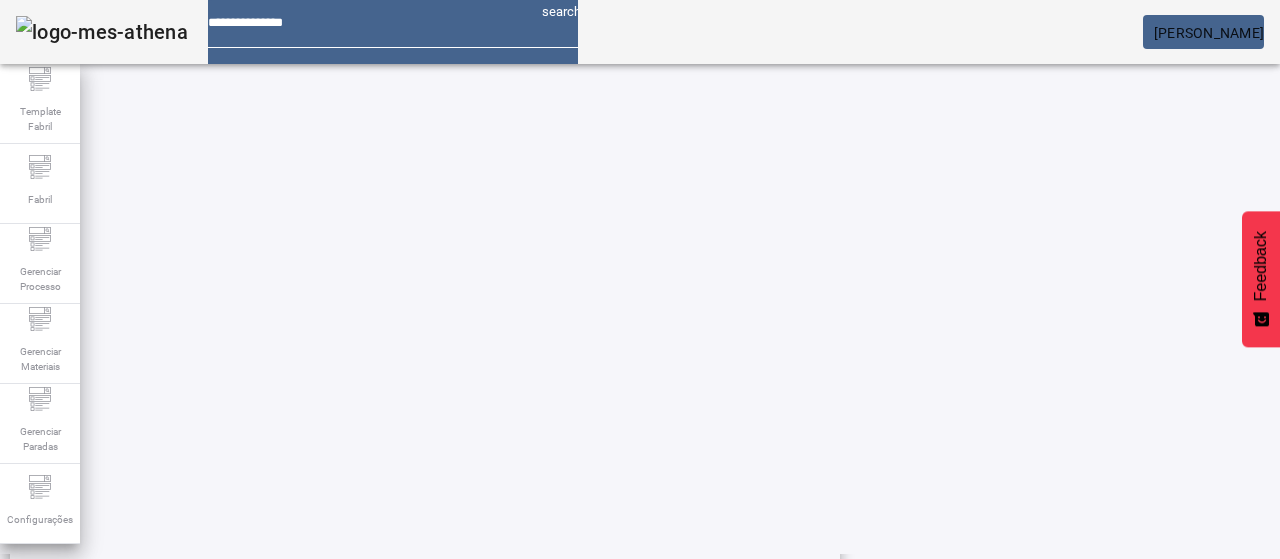 click 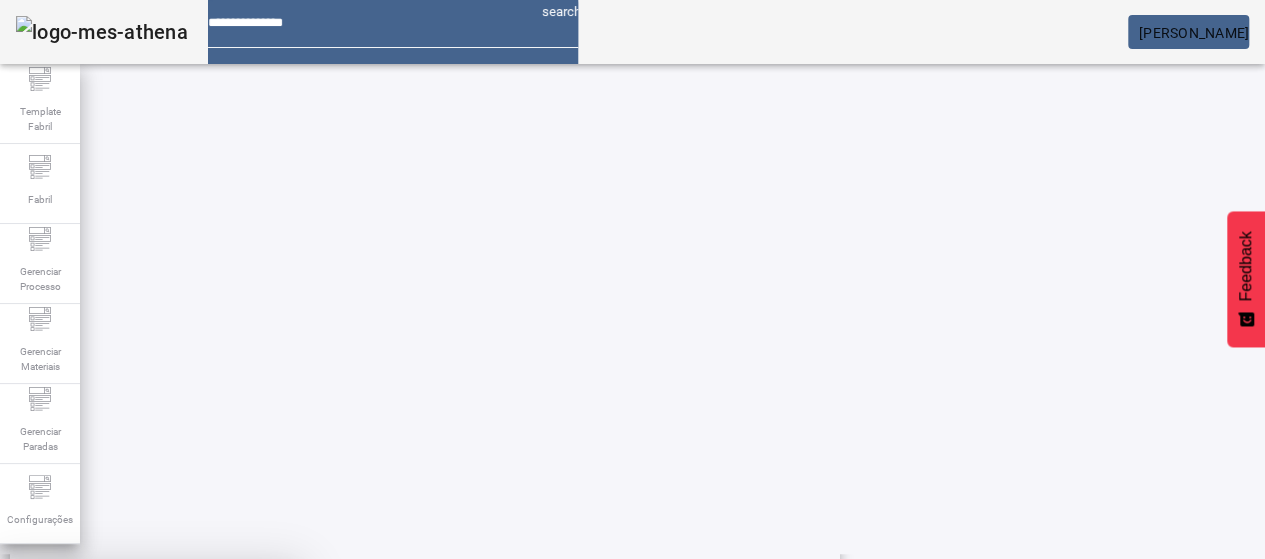 click at bounding box center [248, 707] 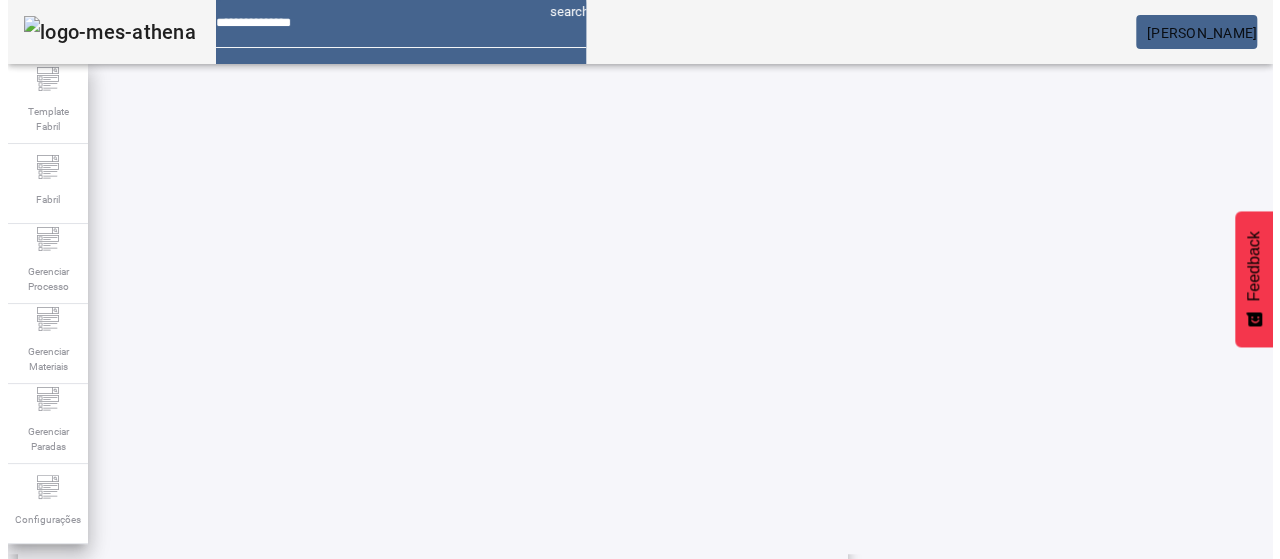 scroll, scrollTop: 423, scrollLeft: 0, axis: vertical 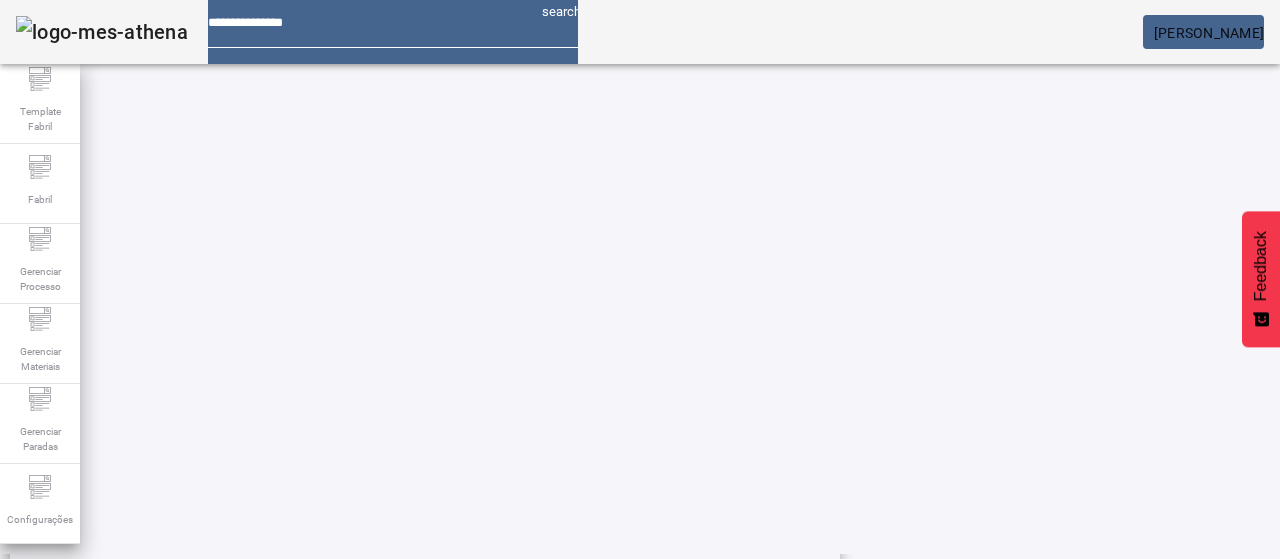 click on "Acidez (Prod. Acabado - Gatorade)" at bounding box center (213, 389) 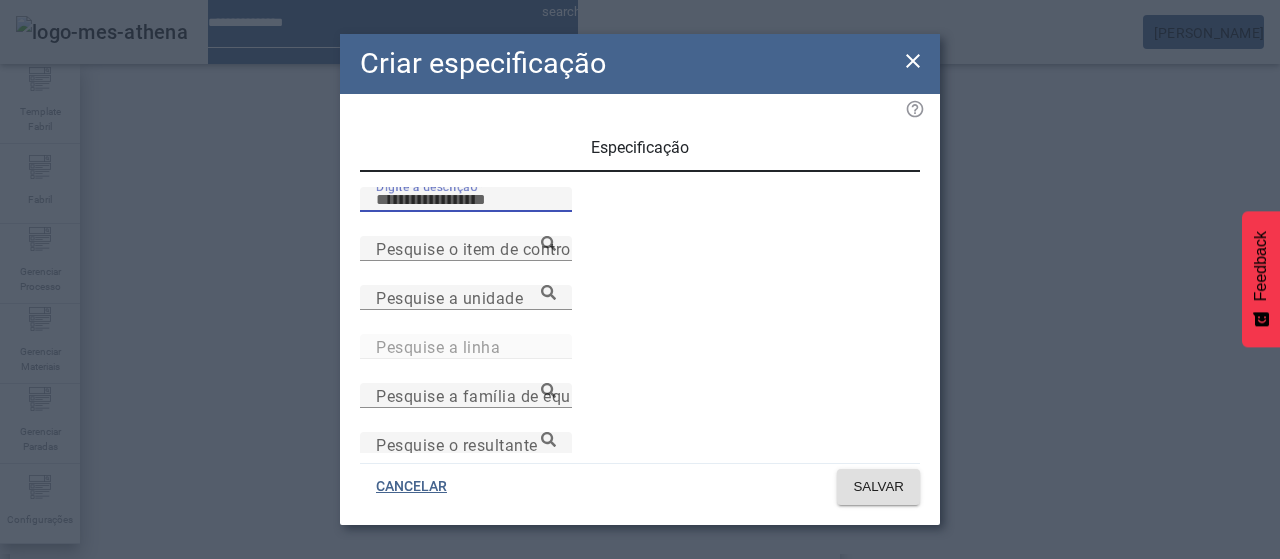 click on "Digite a descrição" at bounding box center (466, 200) 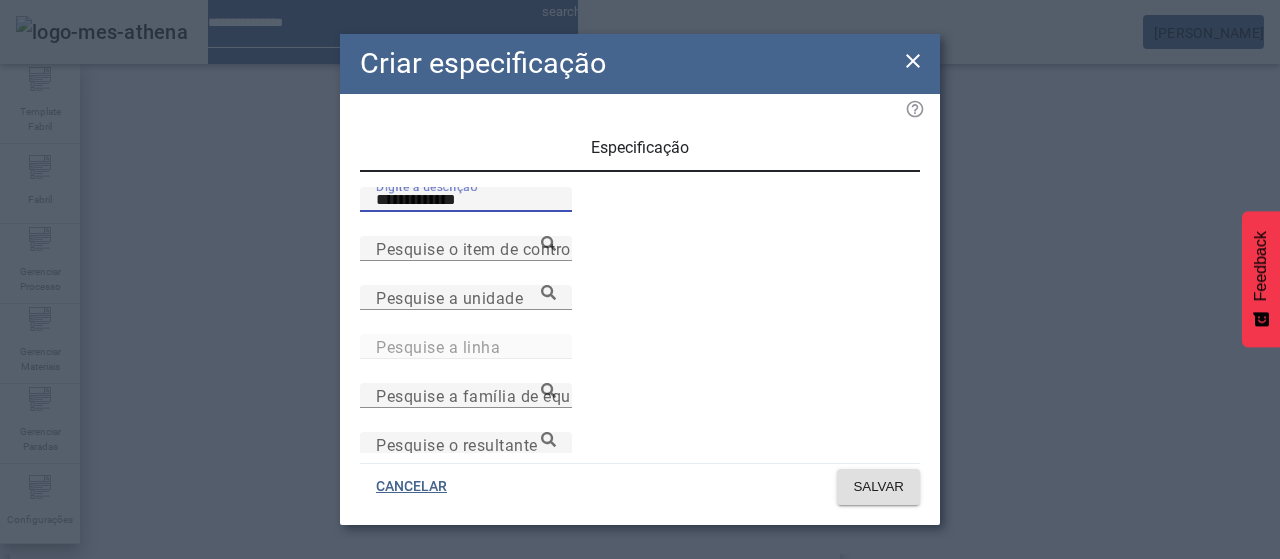 type on "**********" 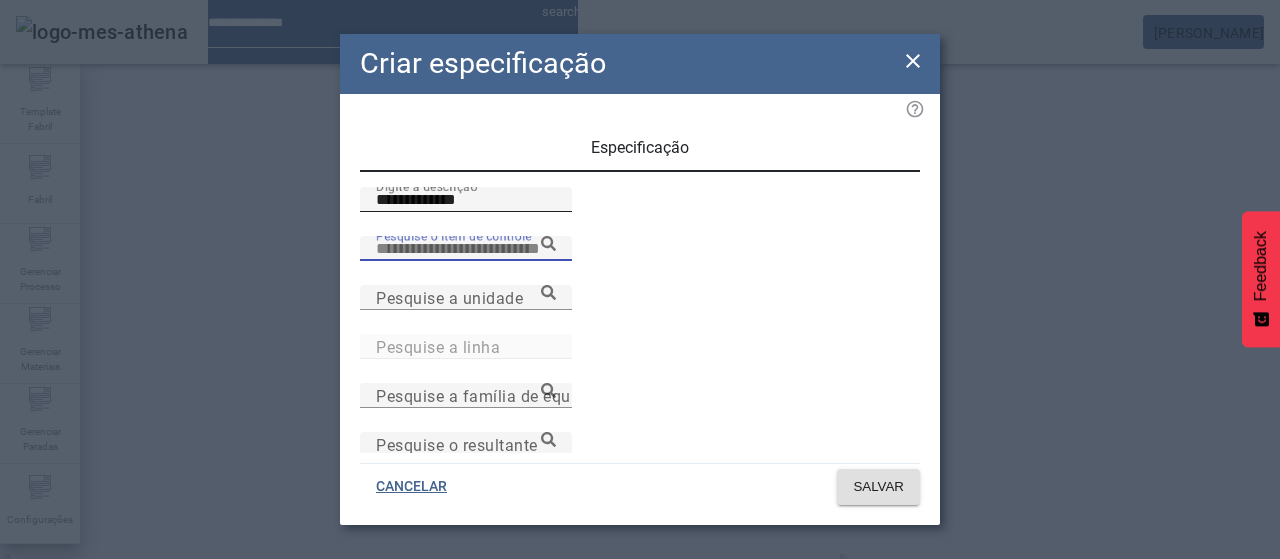 paste on "**********" 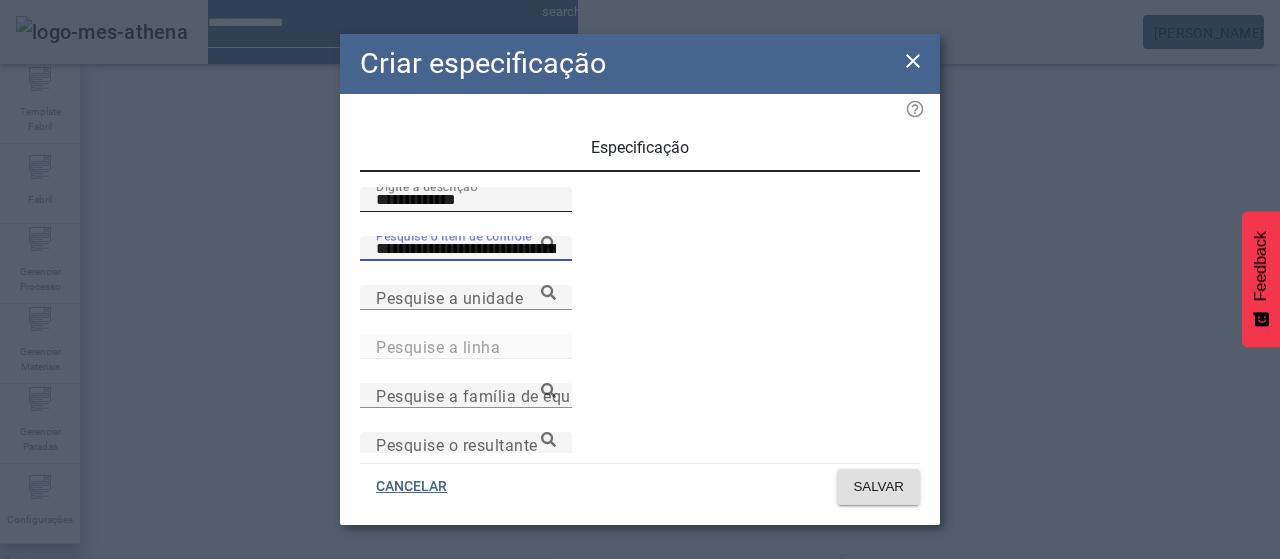 type on "**********" 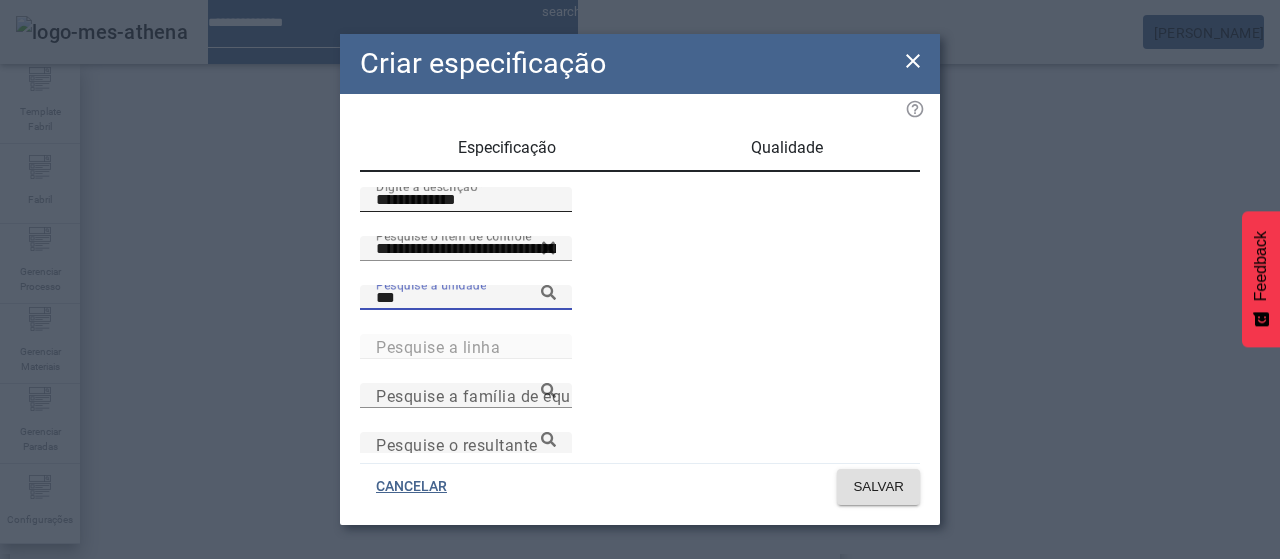 type on "***" 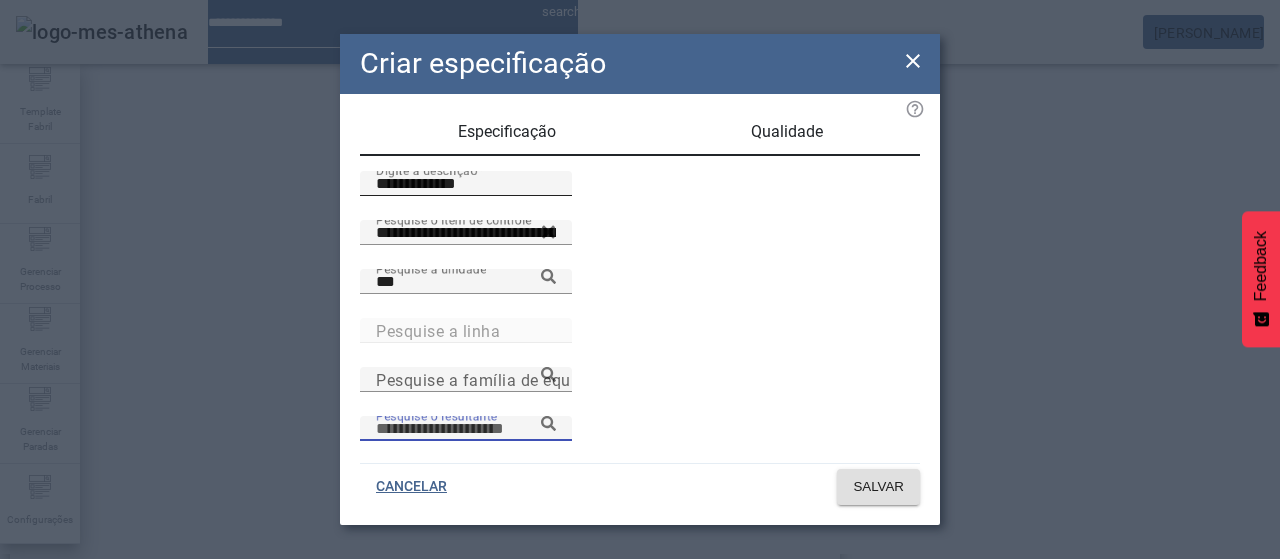 scroll, scrollTop: 206, scrollLeft: 0, axis: vertical 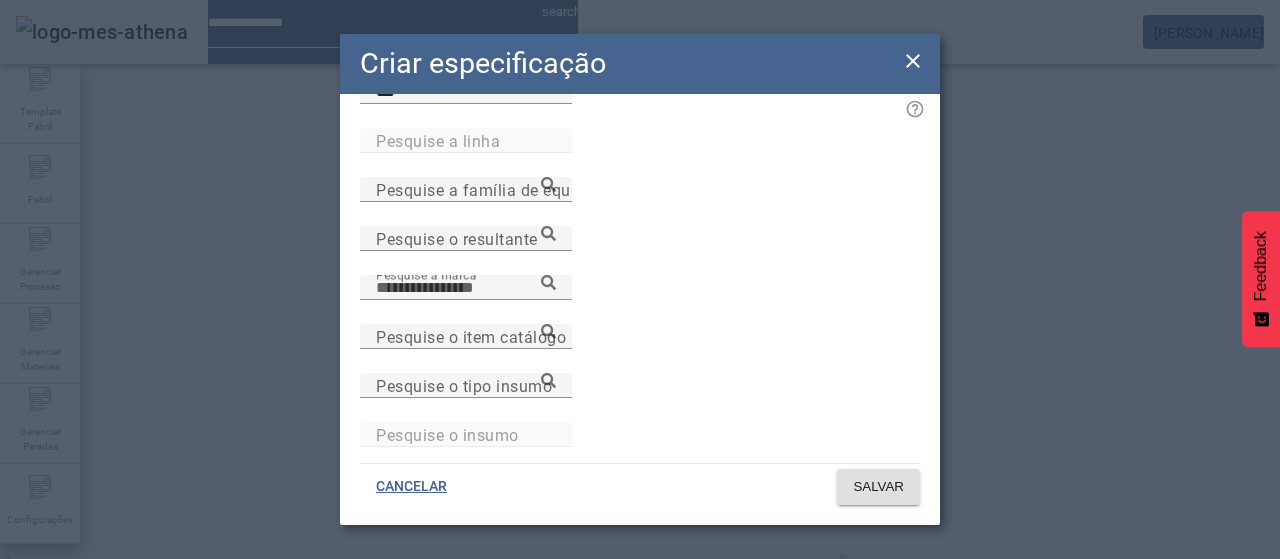paste on "**********" 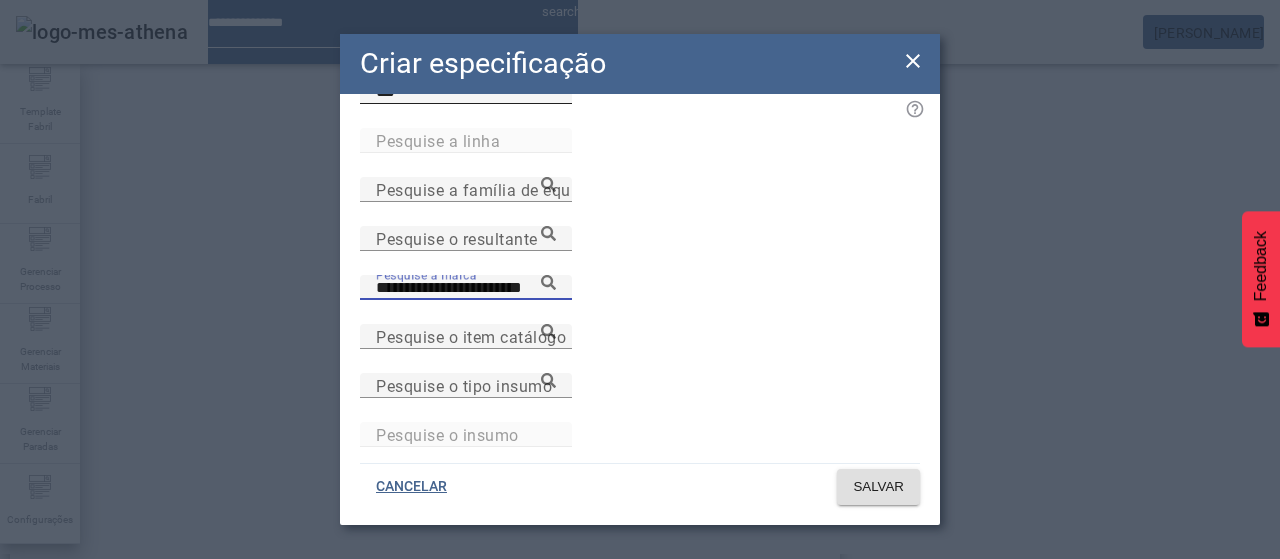 type on "**********" 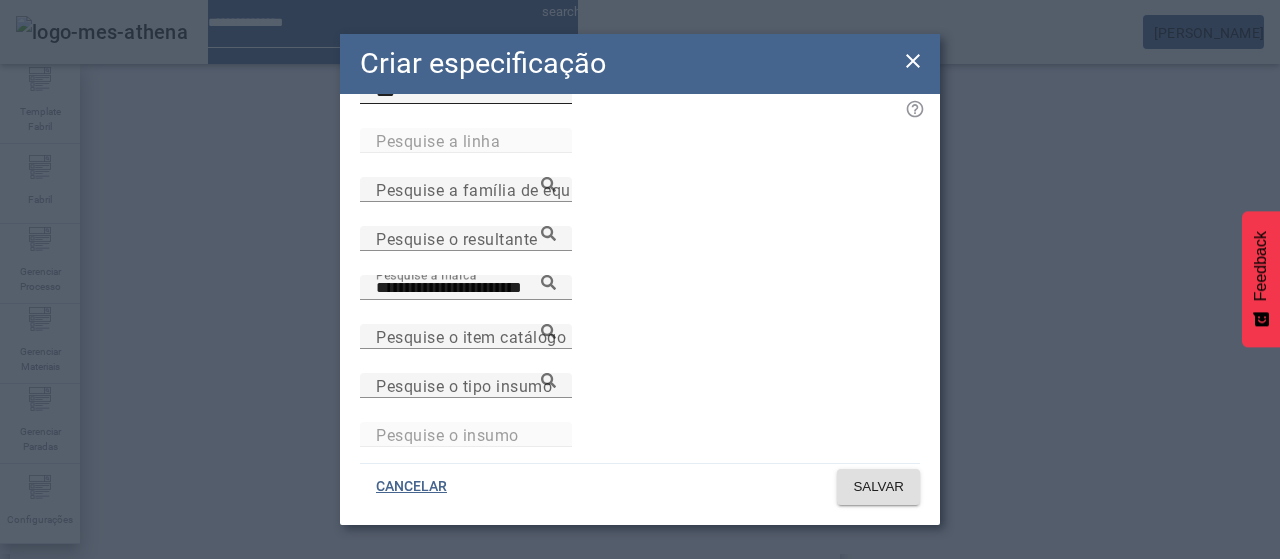 click 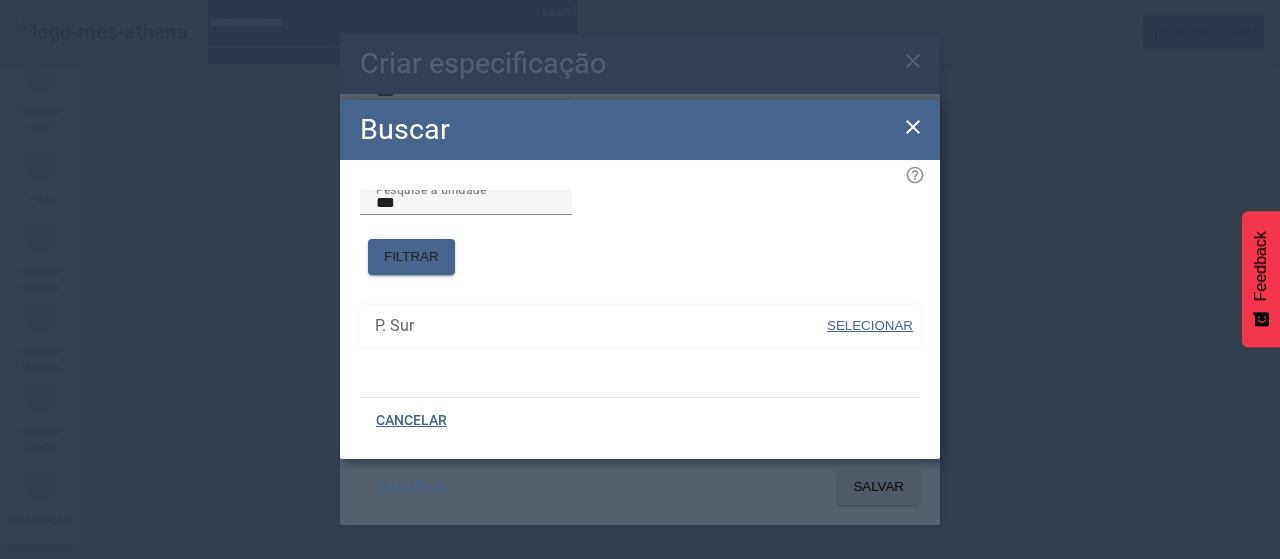 click on "SELECIONAR" at bounding box center (870, 325) 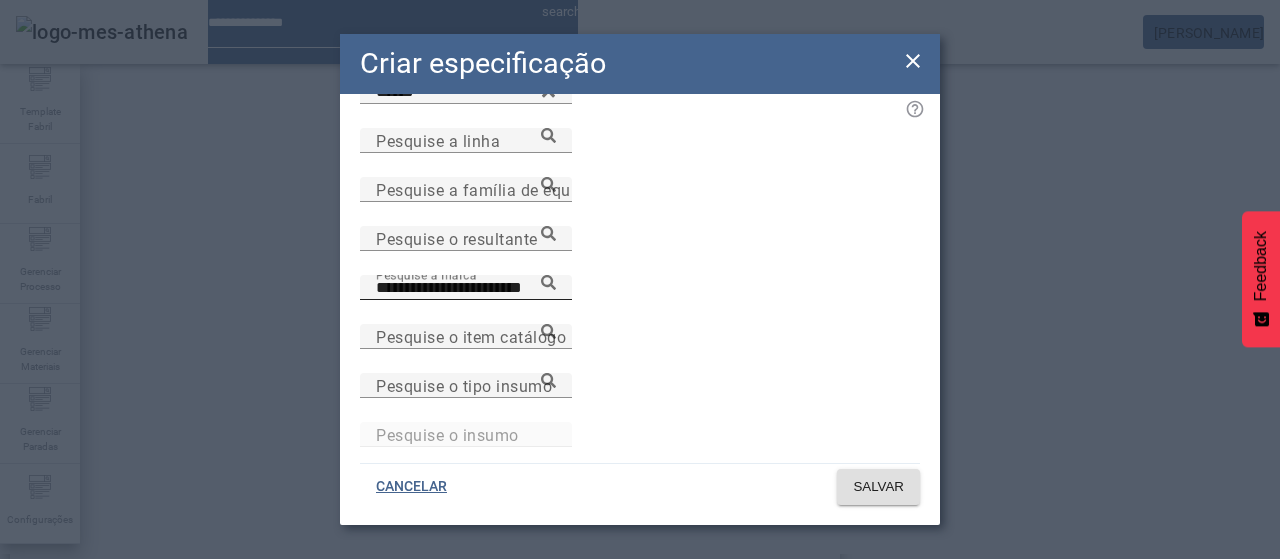 click 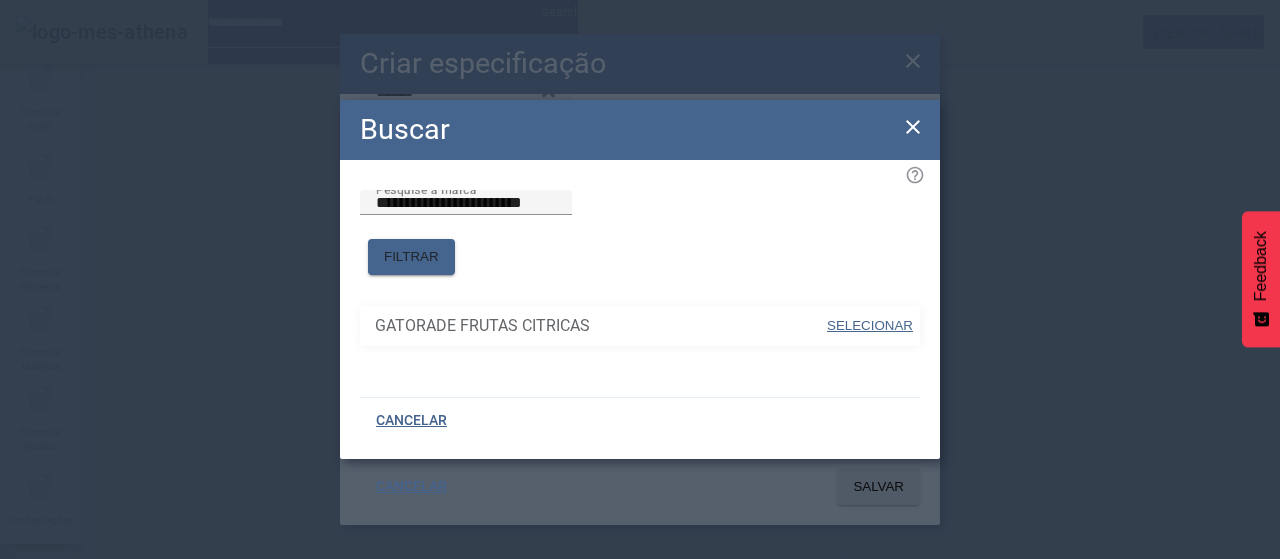 click on "SELECIONAR" at bounding box center [870, 325] 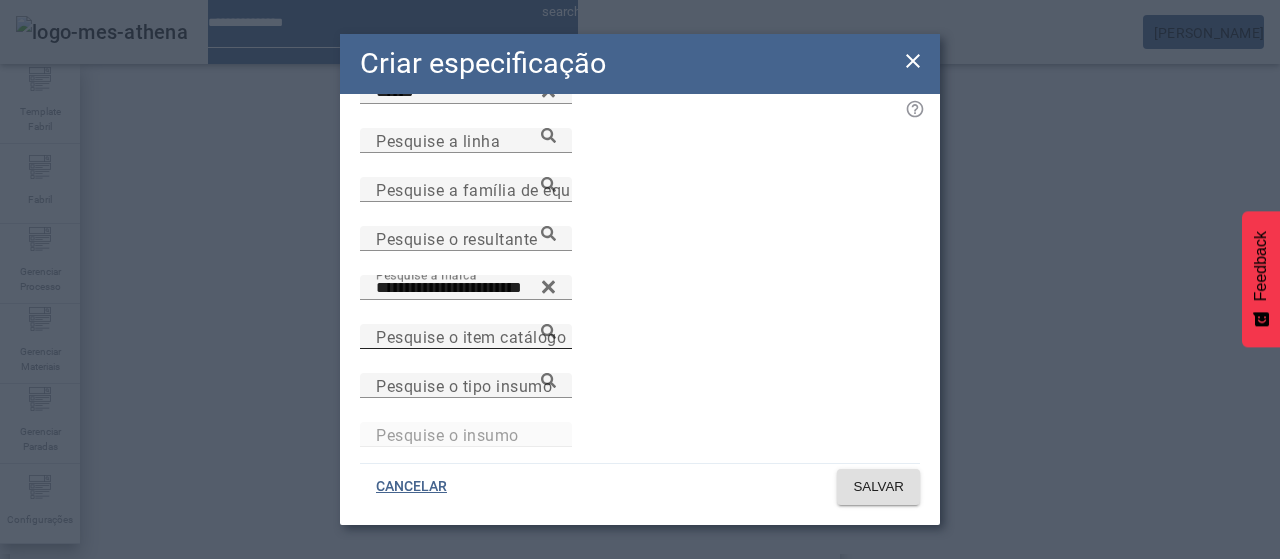 click on "Pesquise o item catálogo" at bounding box center [466, 337] 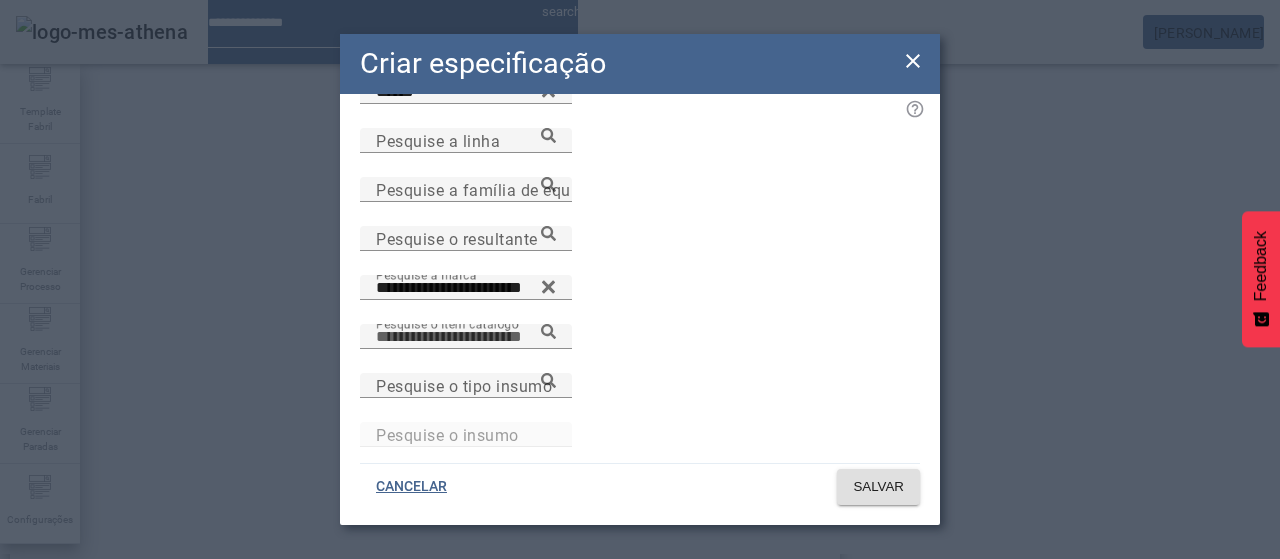 paste on "**********" 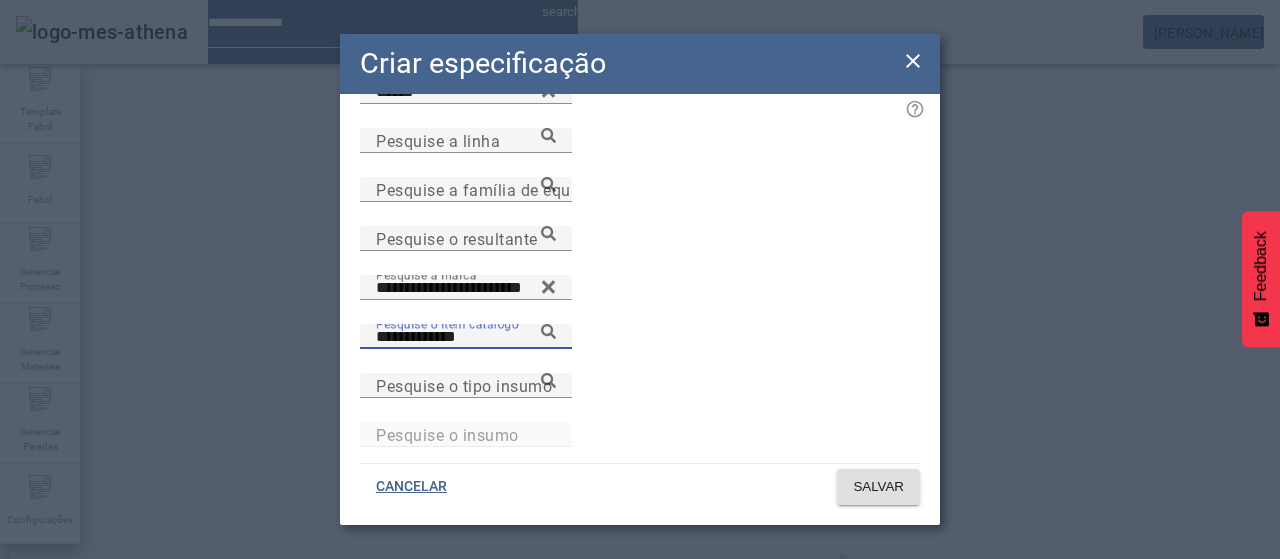 click 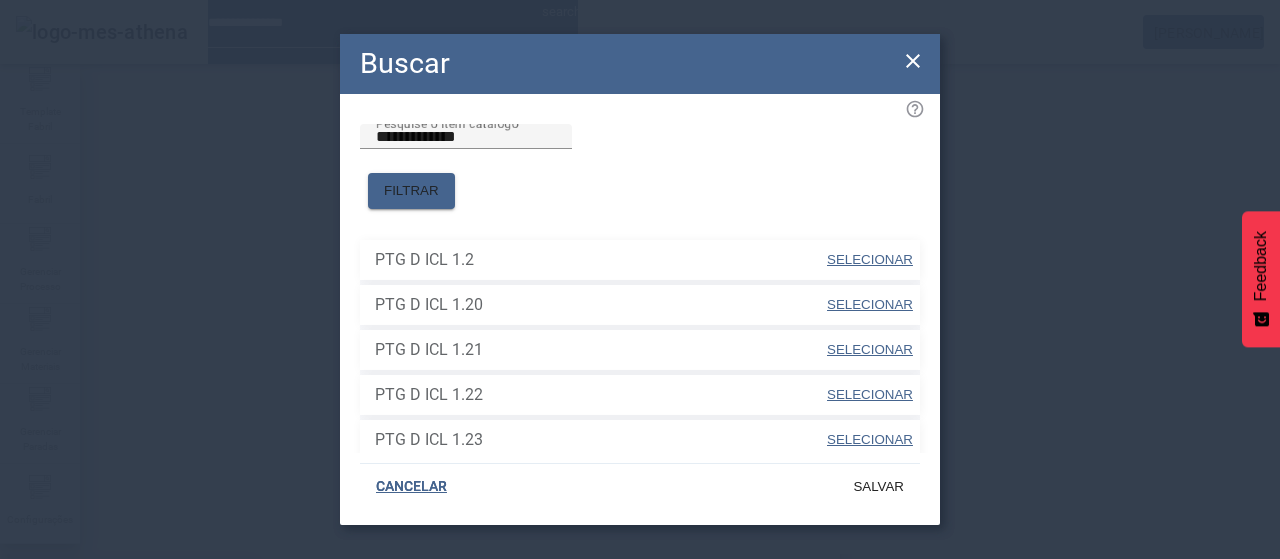 click 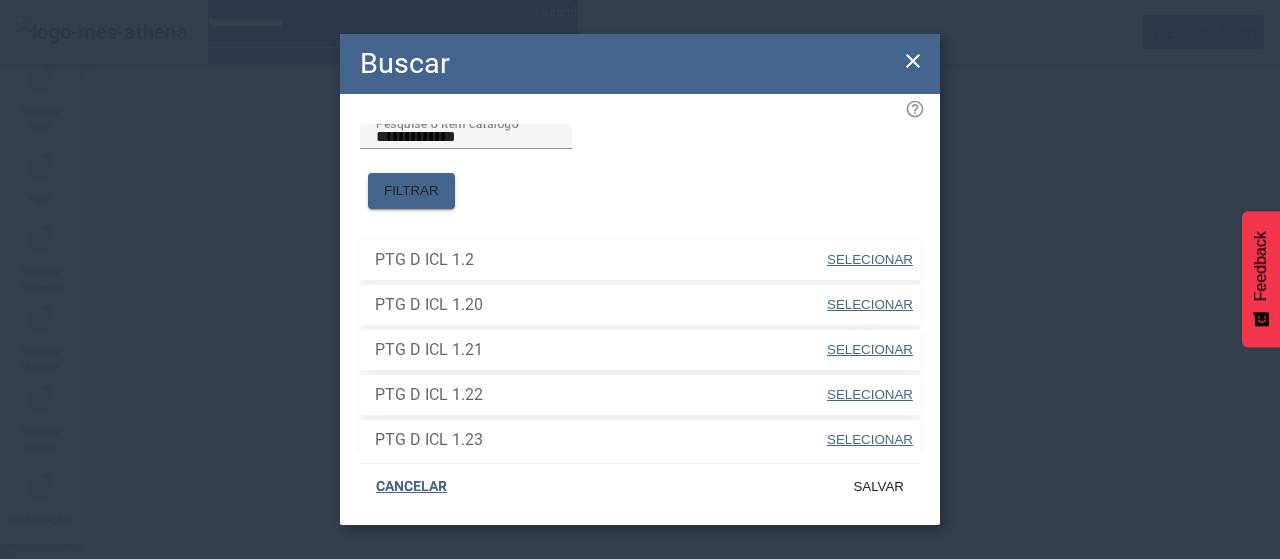 click on "SELECIONAR" at bounding box center [870, 260] 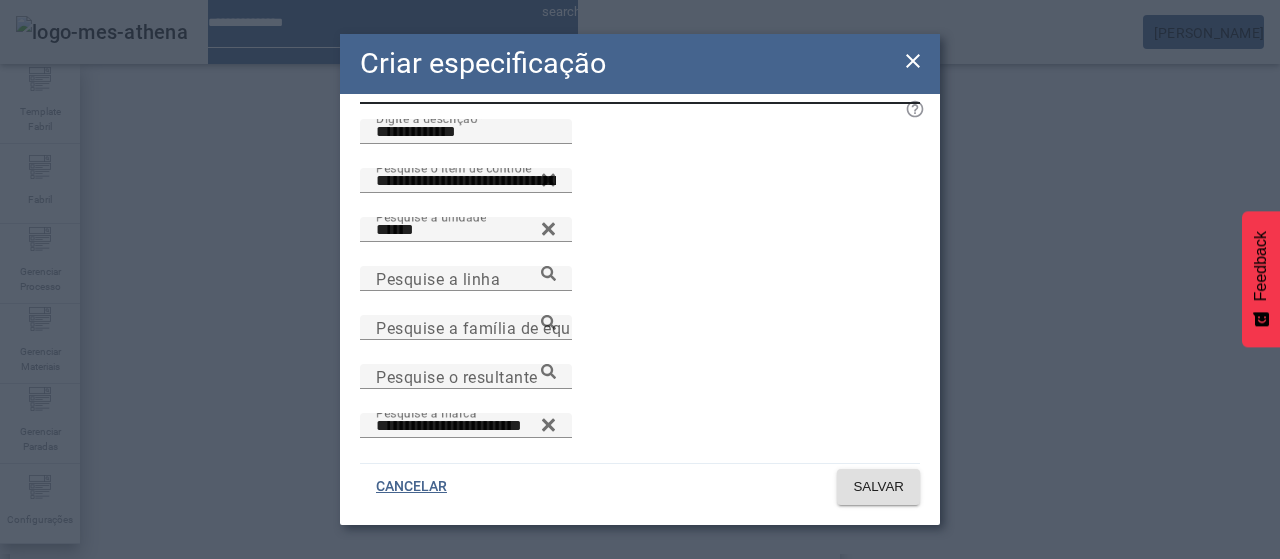 scroll, scrollTop: 6, scrollLeft: 0, axis: vertical 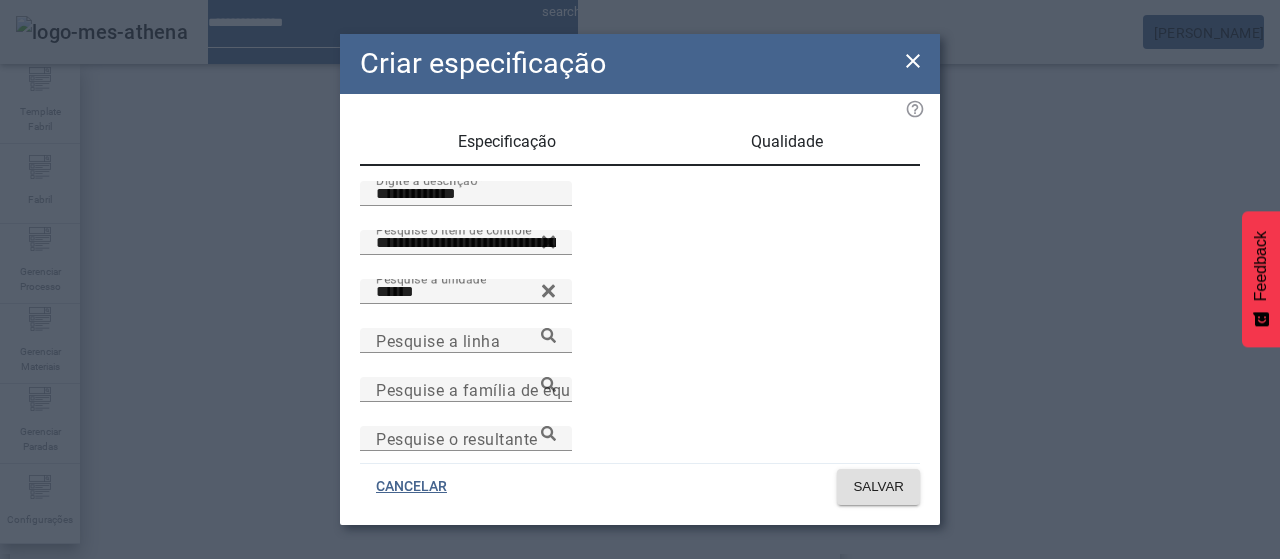 drag, startPoint x: 755, startPoint y: 136, endPoint x: 719, endPoint y: 172, distance: 50.91169 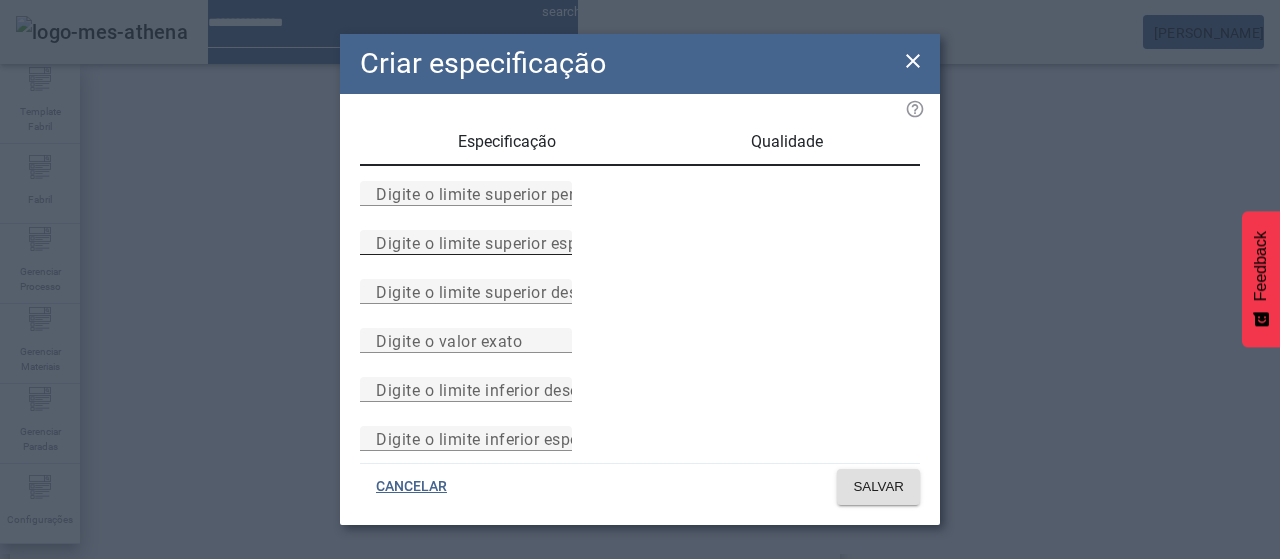 click on "Digite o limite superior especificado" at bounding box center (511, 242) 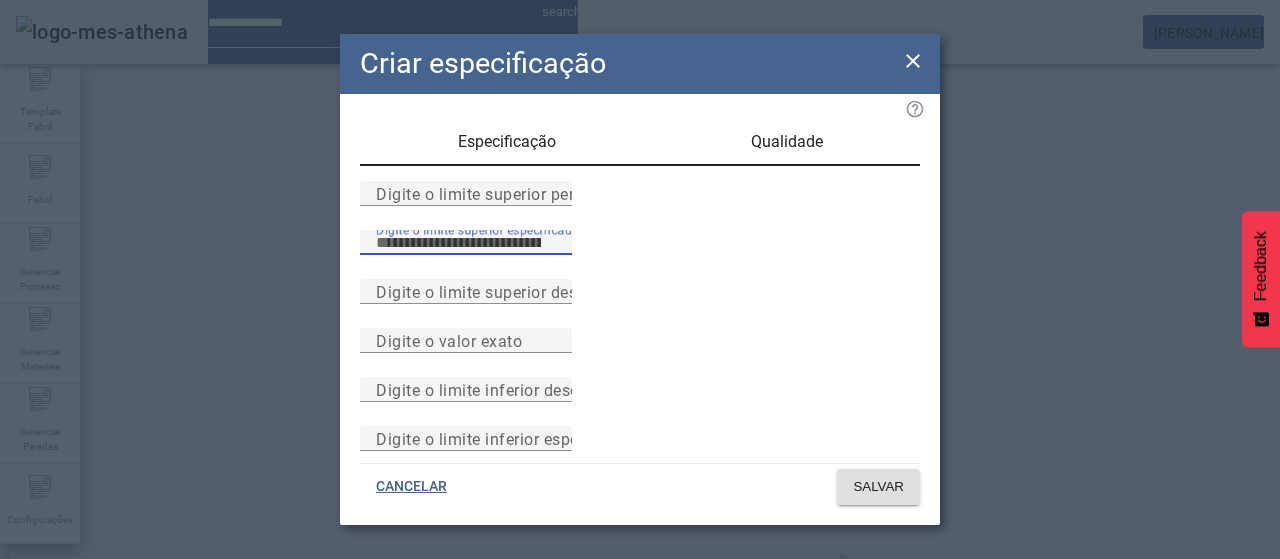 type on "****" 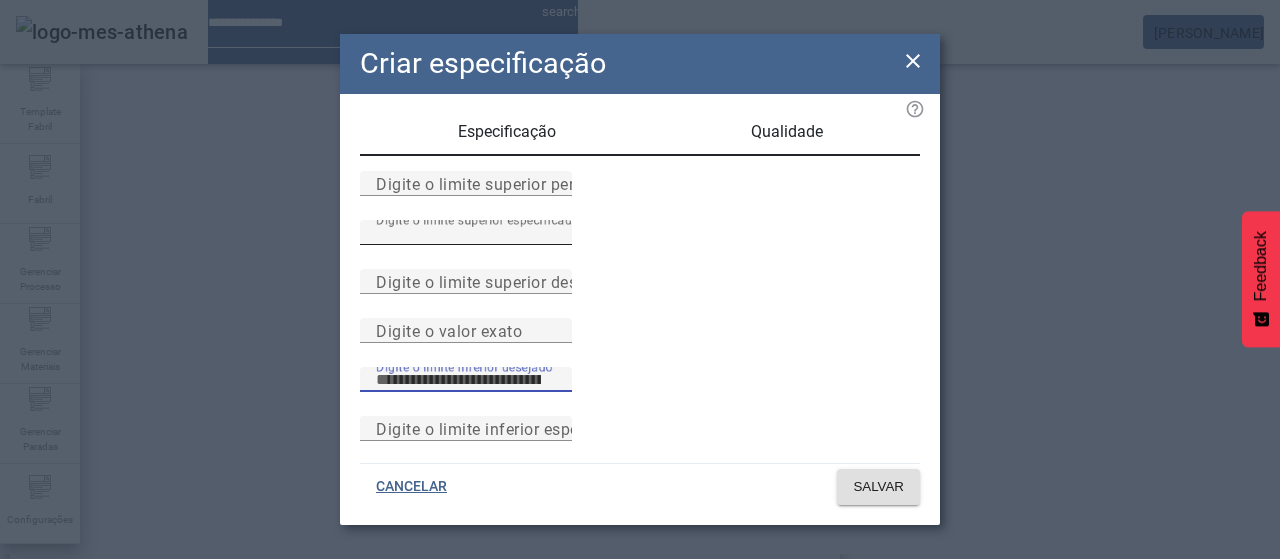 scroll, scrollTop: 261, scrollLeft: 0, axis: vertical 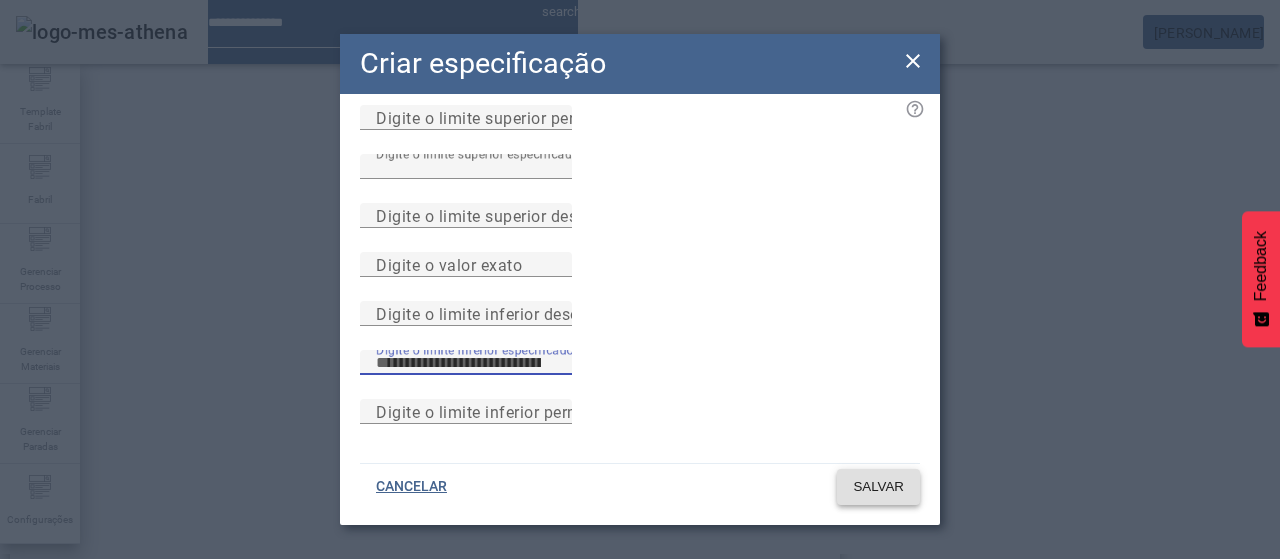 type on "*****" 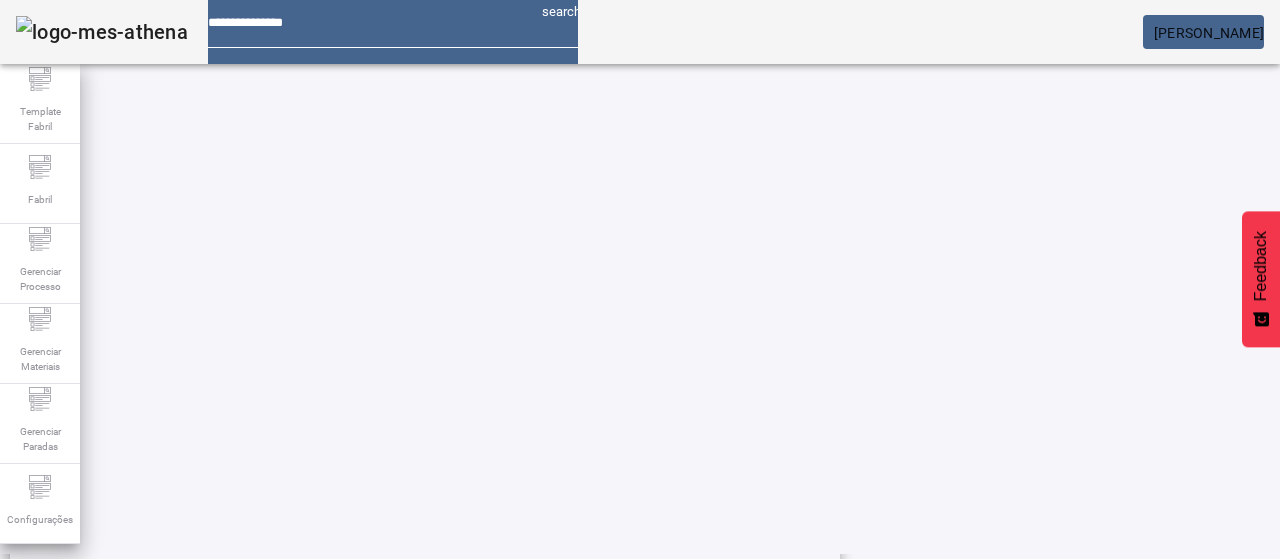 scroll, scrollTop: 423, scrollLeft: 0, axis: vertical 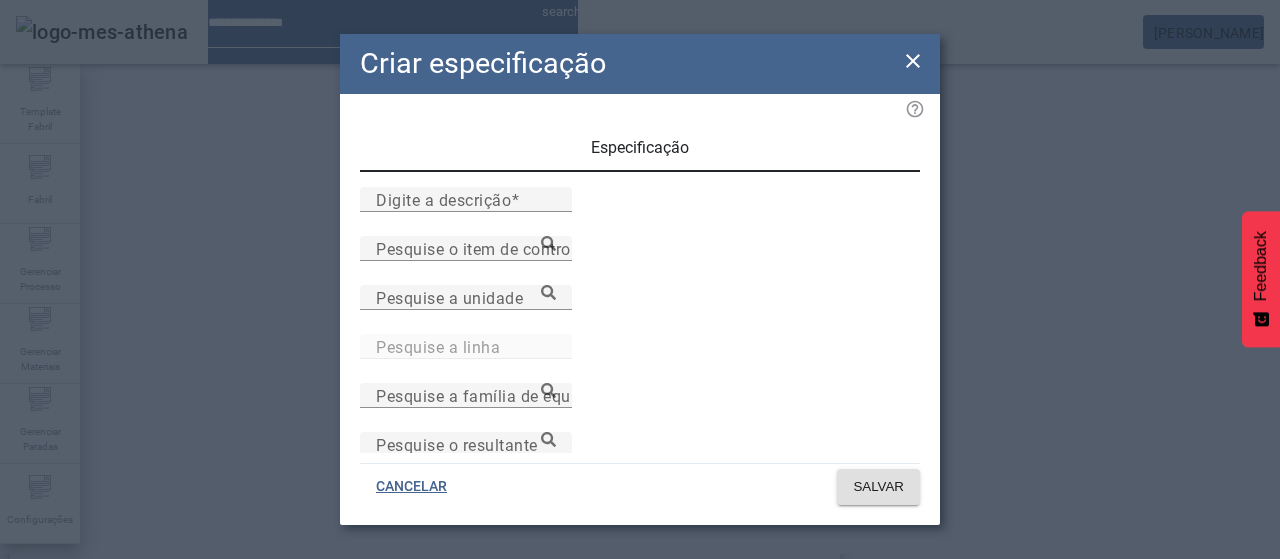 click 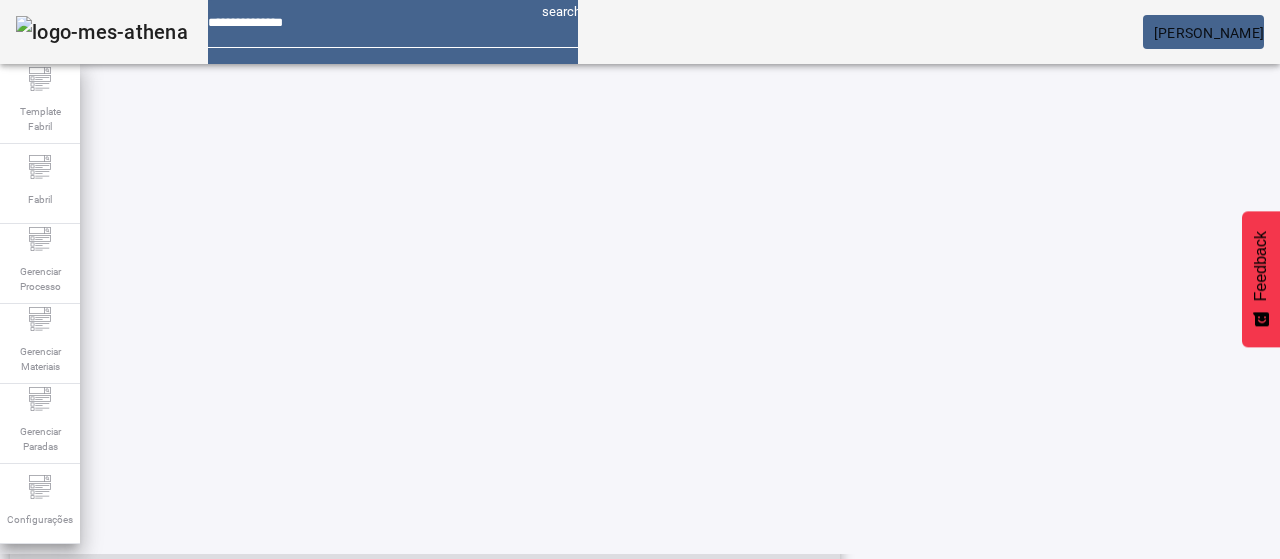 click on "35.31 - 37.10" at bounding box center (689, 576) 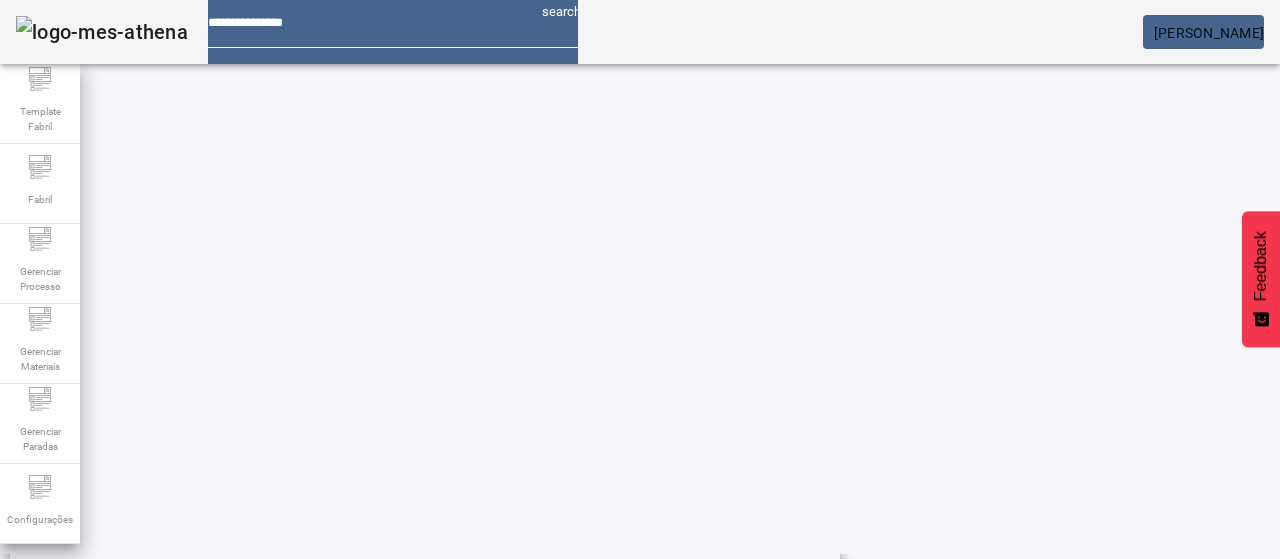 click on "ESPECIFICAÇÃO" 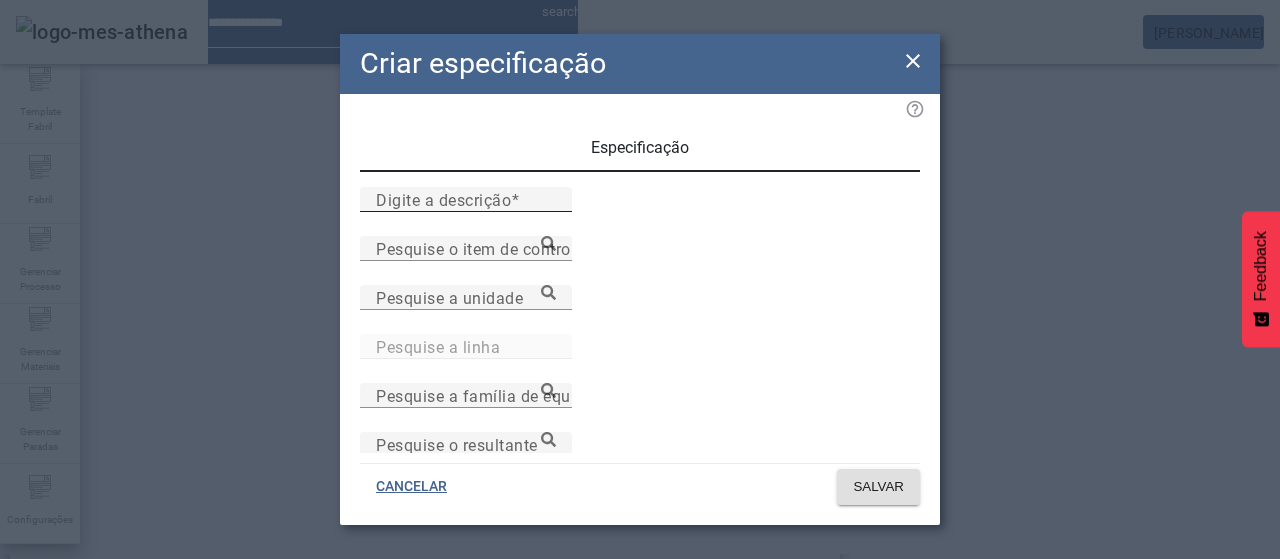 click on "Digite a descrição" at bounding box center (466, 200) 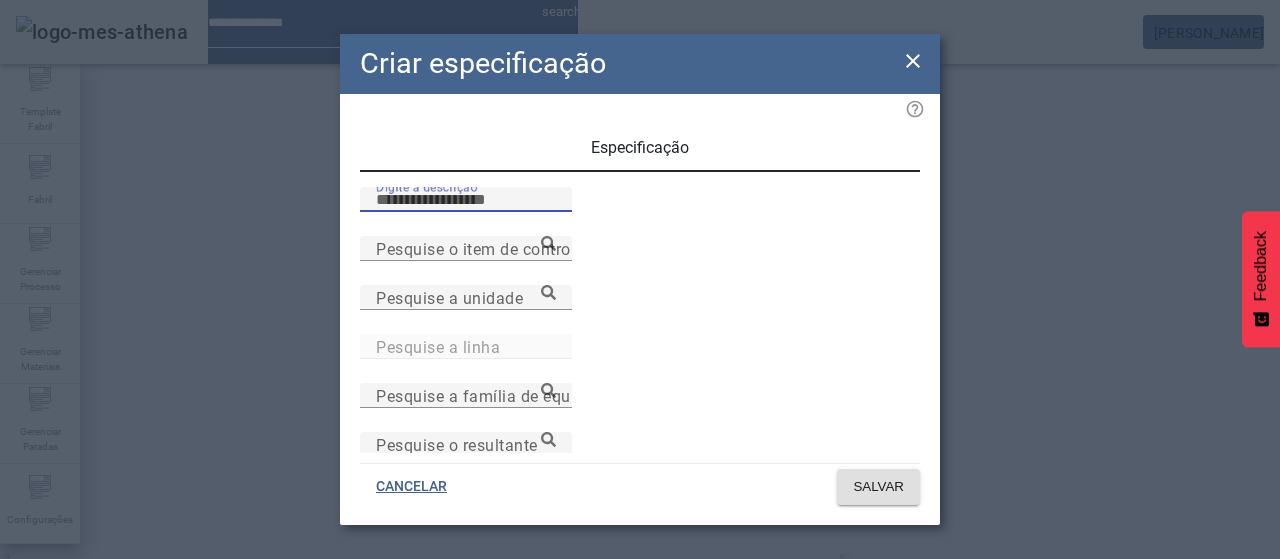 paste on "**********" 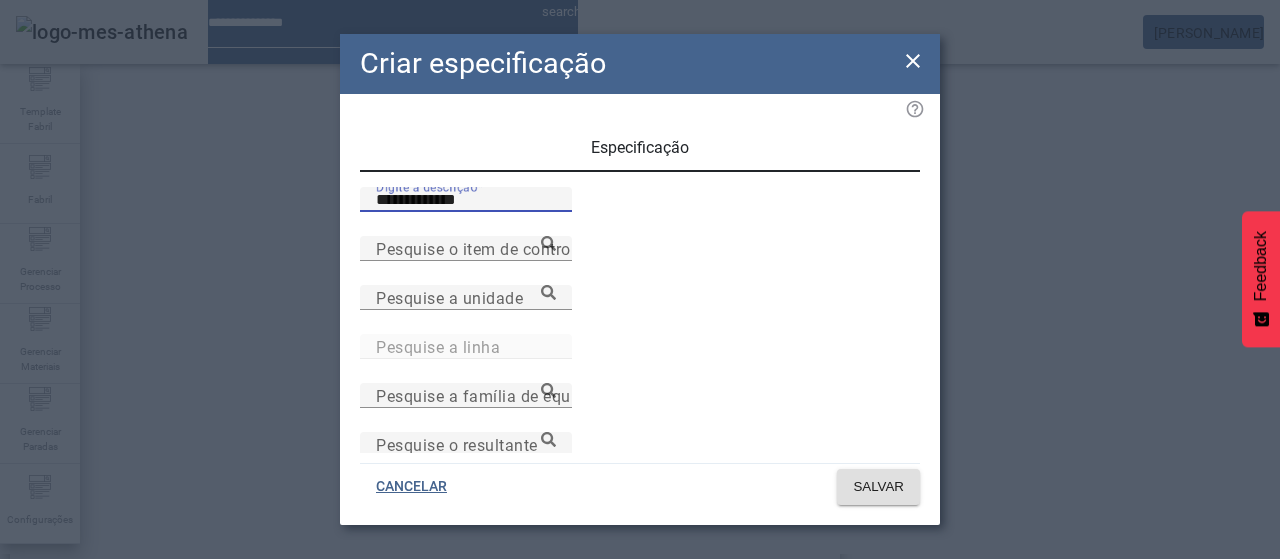 type on "**********" 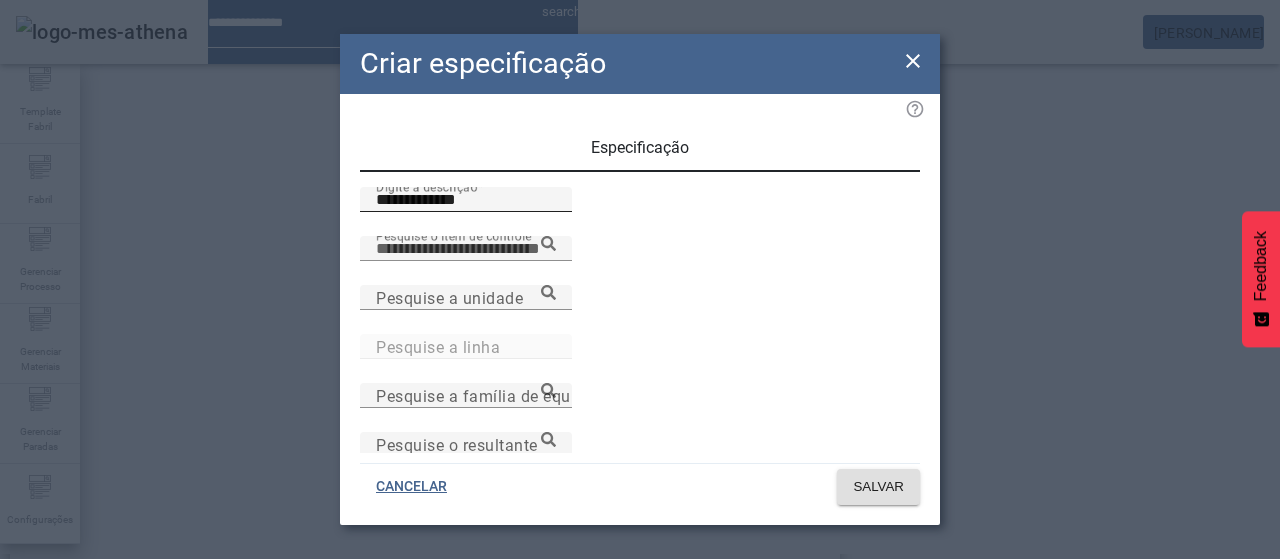 paste on "**********" 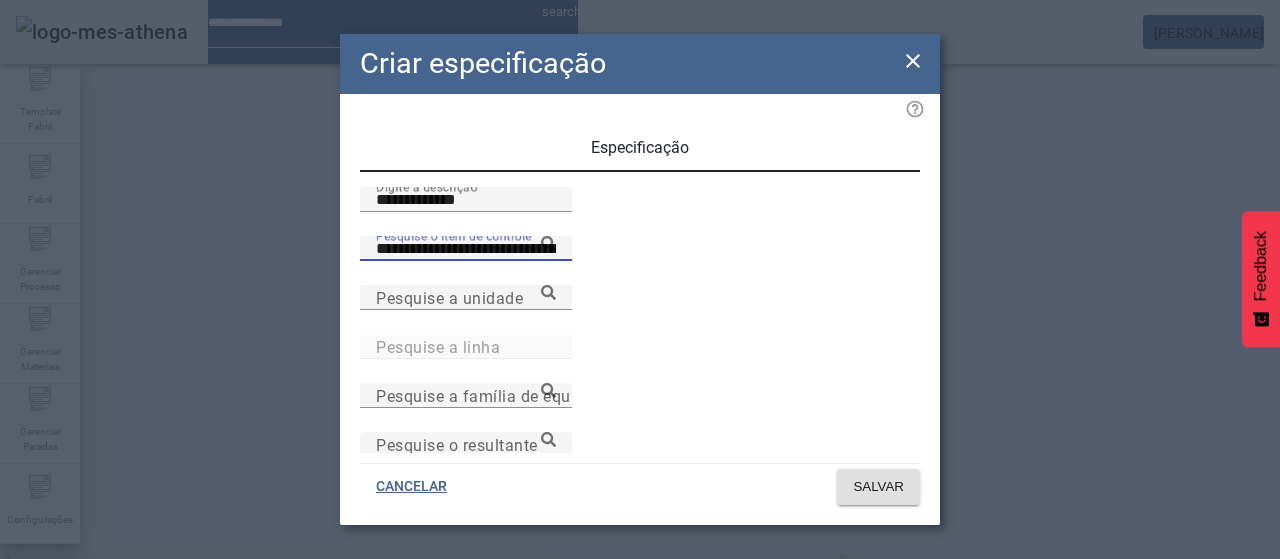 type on "**********" 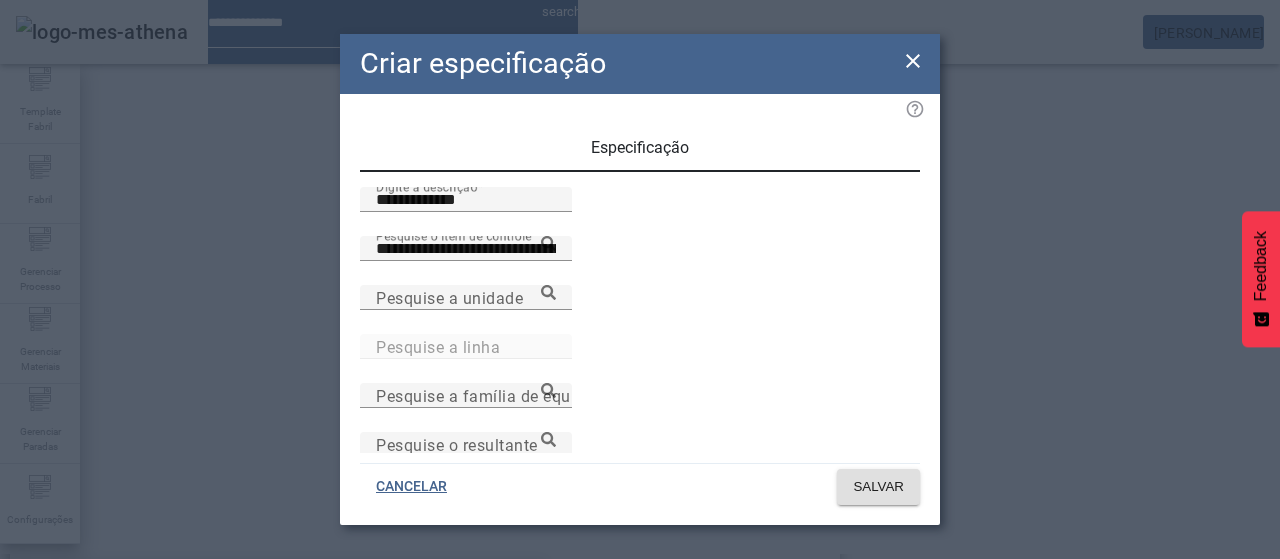 click on "Acidez (Xarope Composto - Gatorade)" at bounding box center [158, 591] 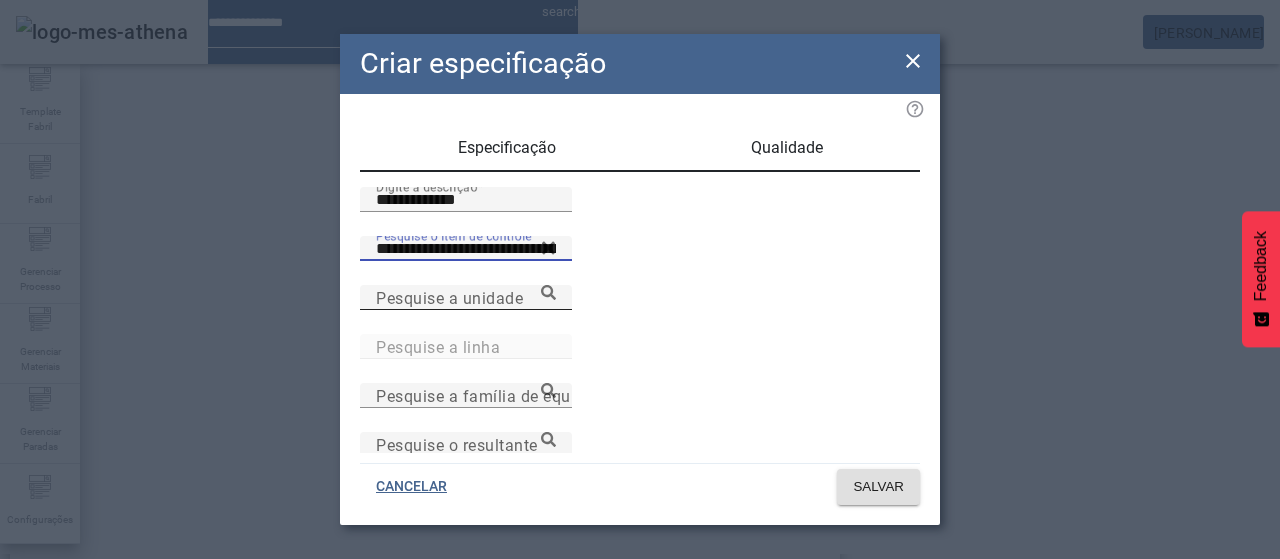 click on "Pesquise a unidade" at bounding box center (466, 297) 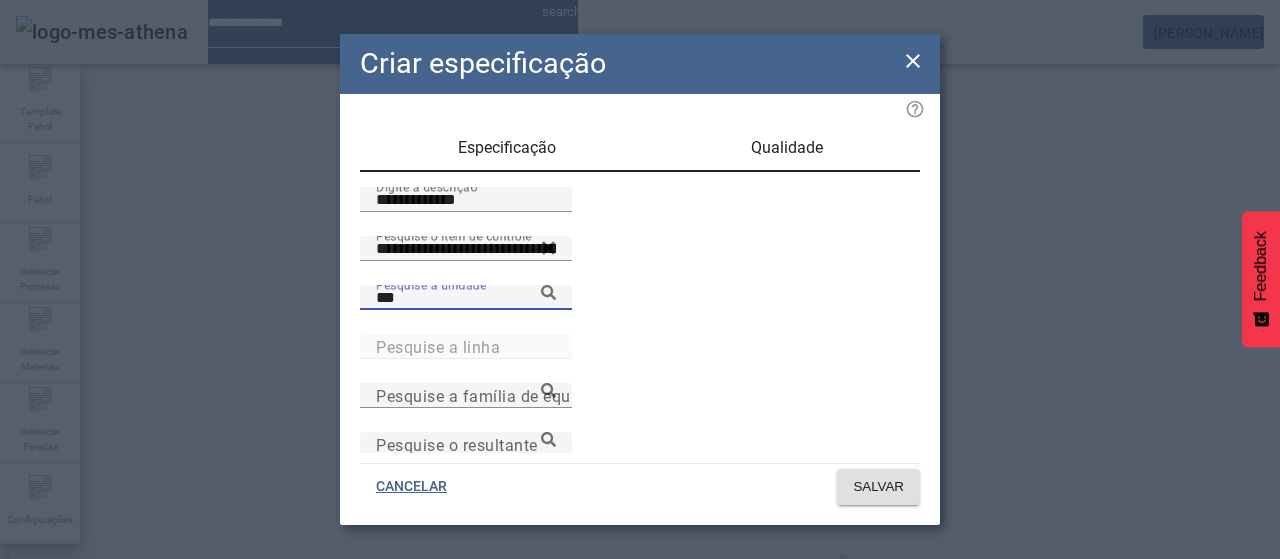 scroll, scrollTop: 100, scrollLeft: 0, axis: vertical 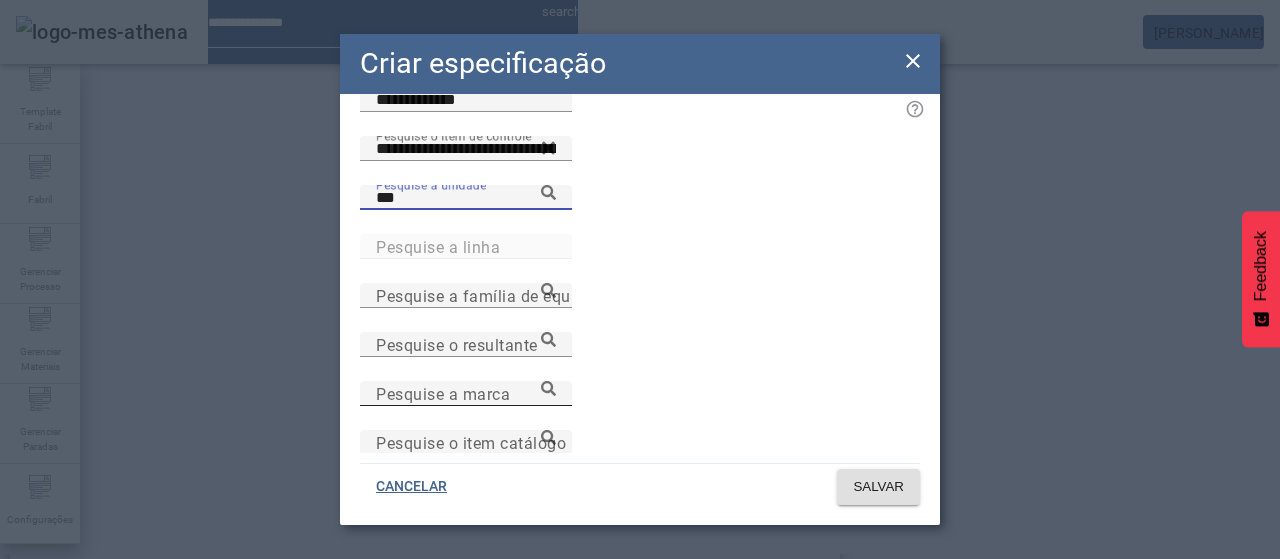 type on "***" 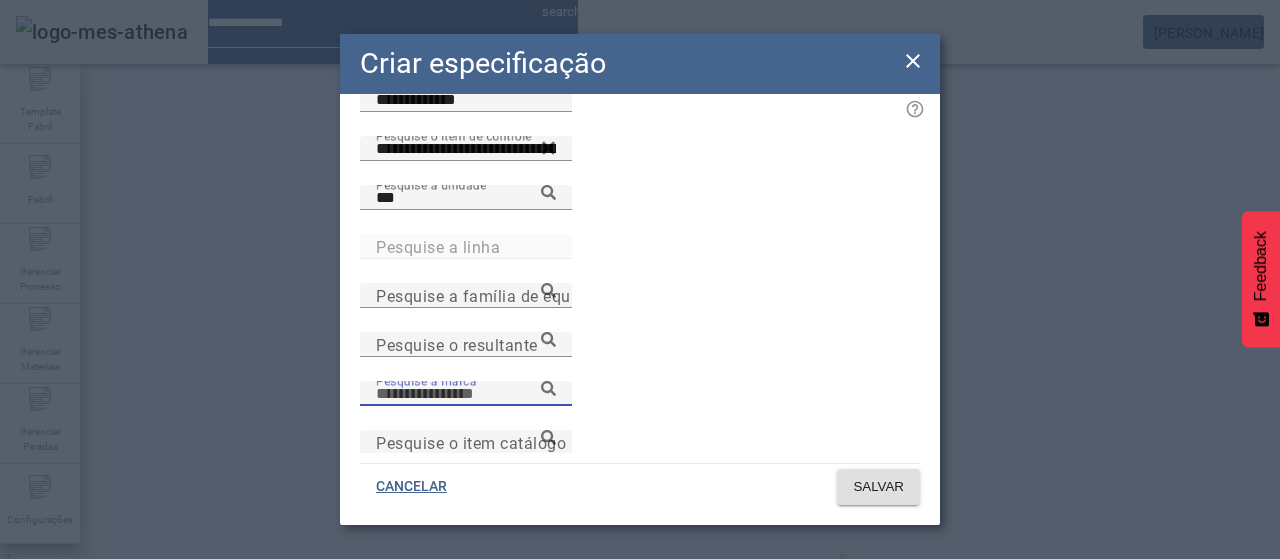 click on "Pesquise a marca" at bounding box center [466, 394] 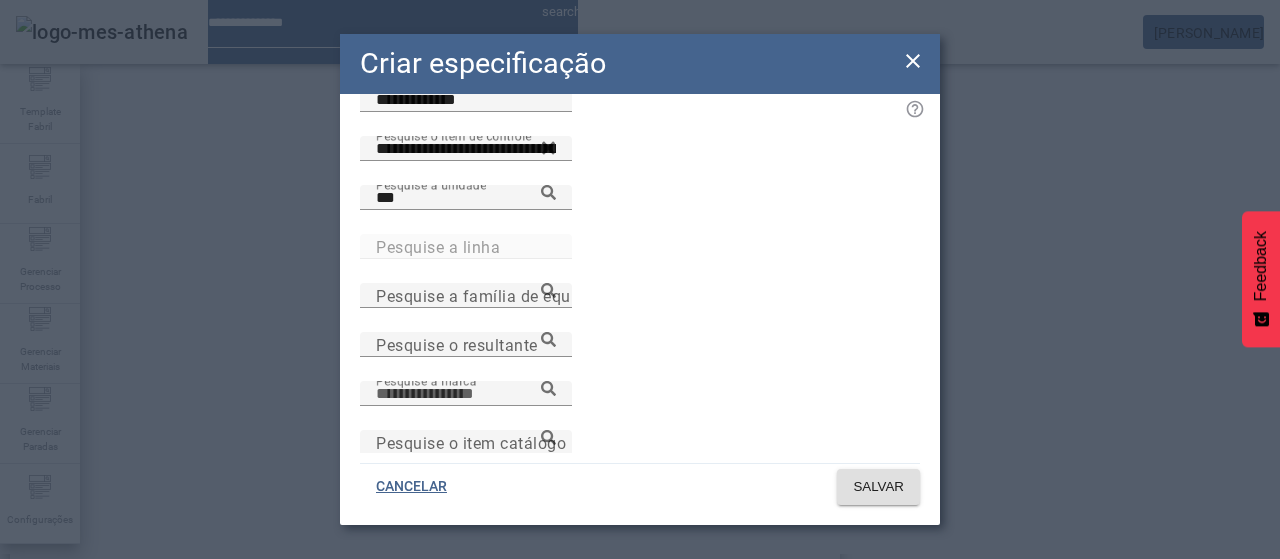 paste on "**********" 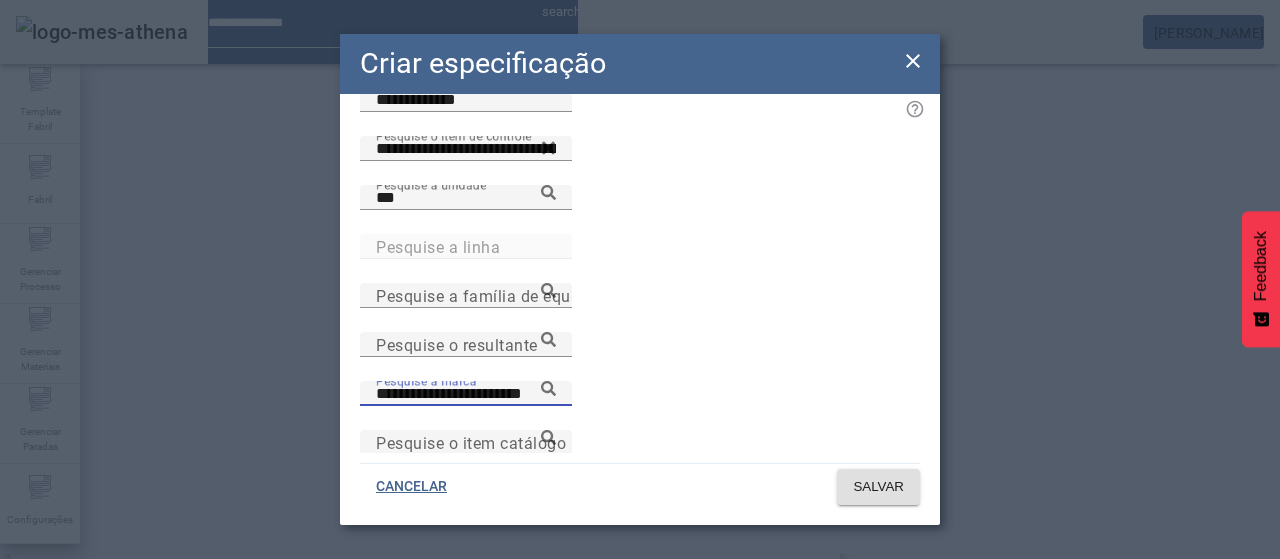 type on "**********" 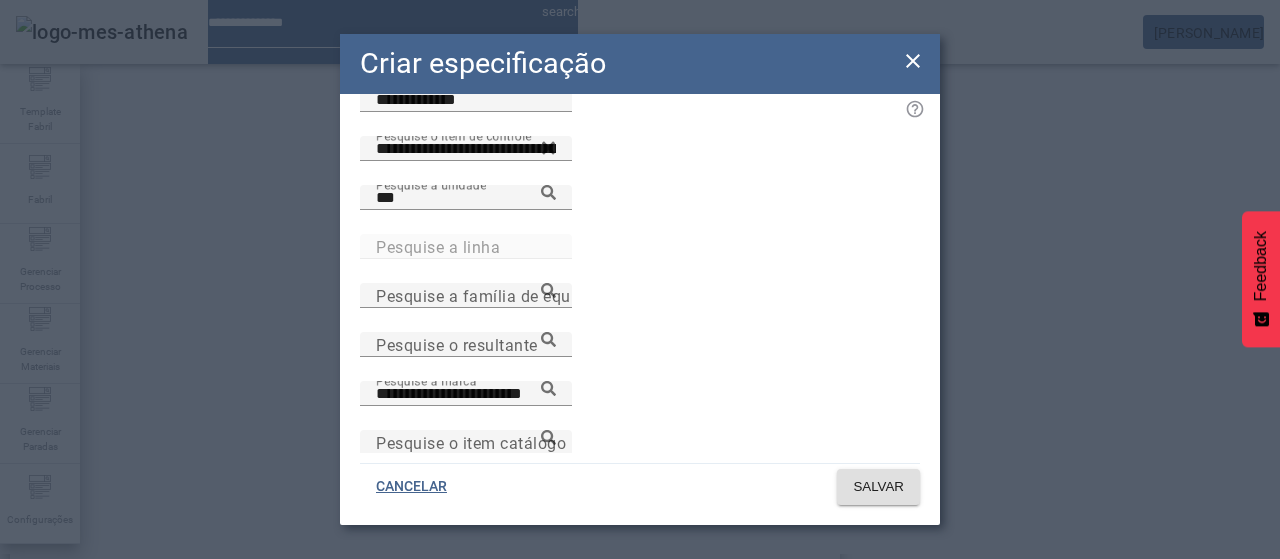click on "Pesquise o item catálogo" at bounding box center [471, 442] 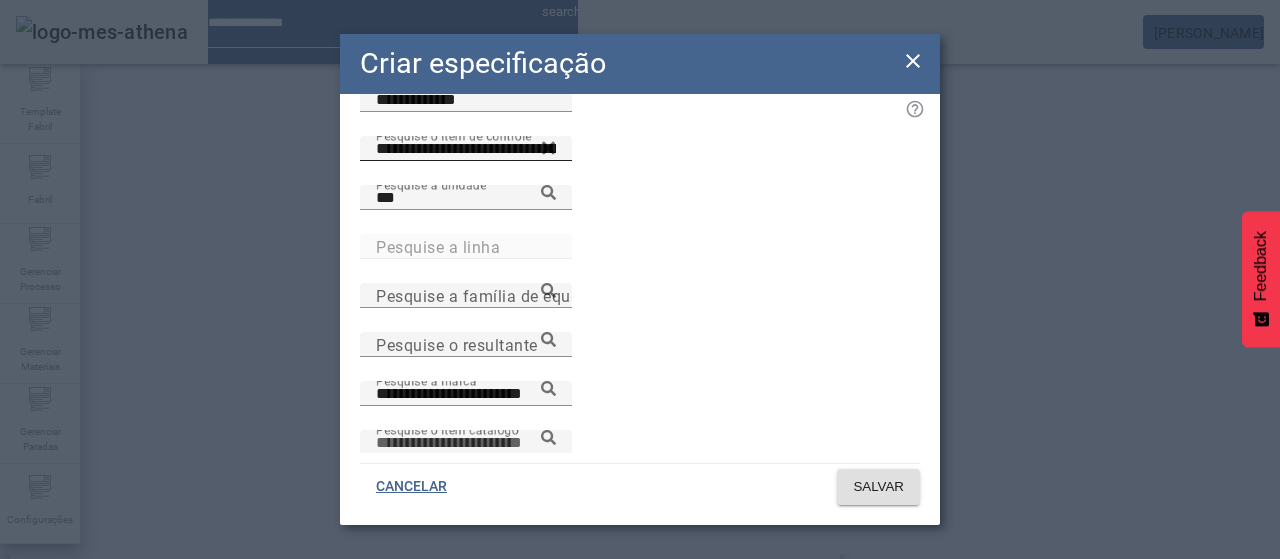 paste on "**********" 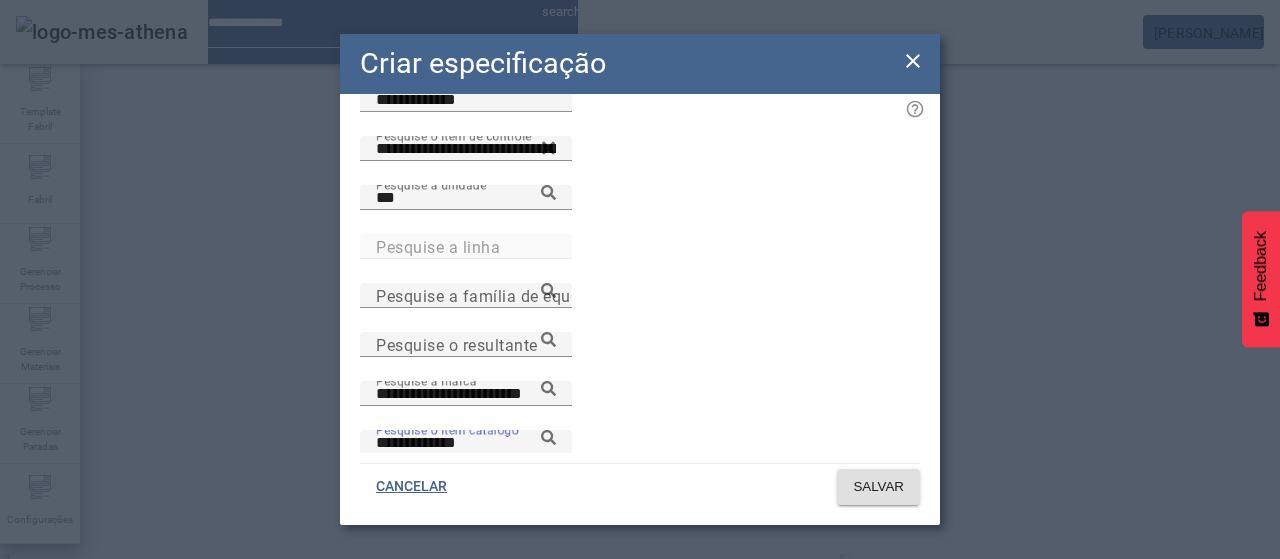 type on "**********" 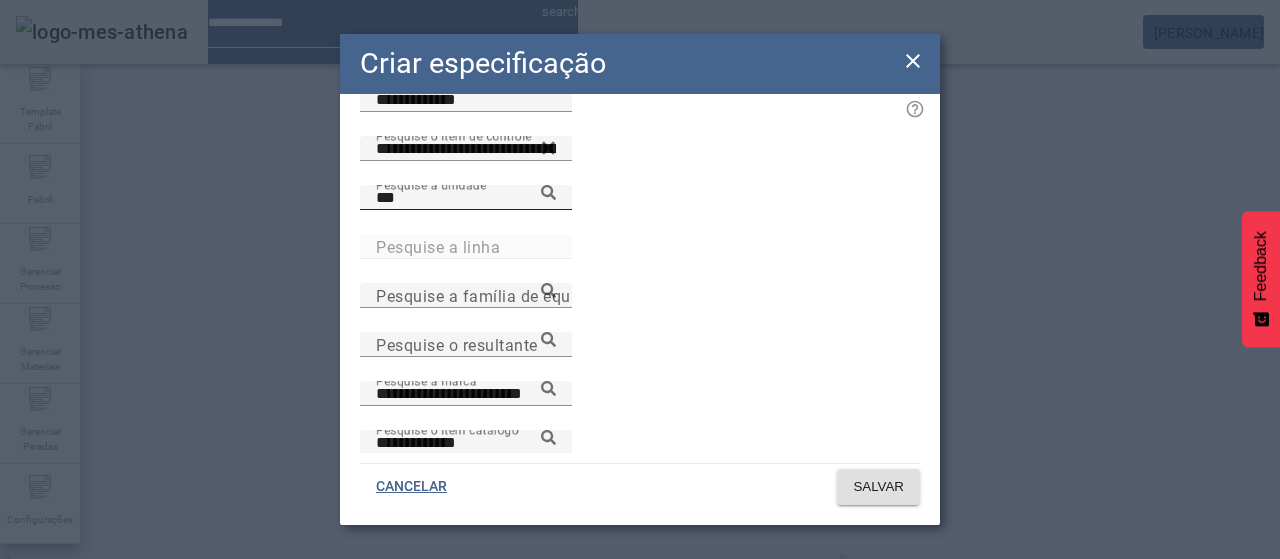click on "***" at bounding box center (466, 198) 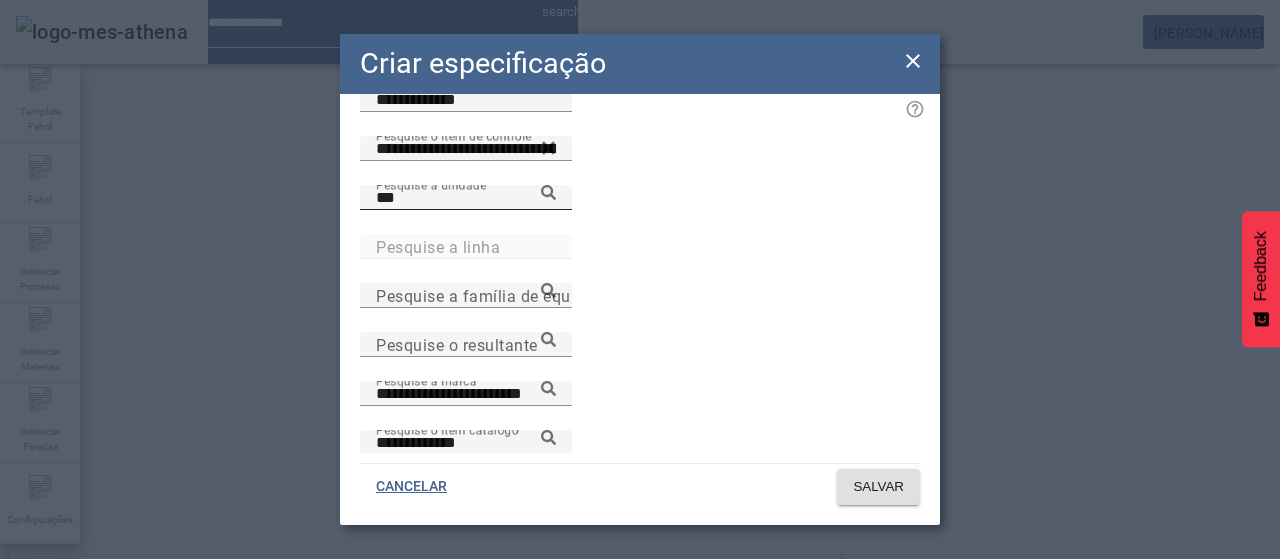 click 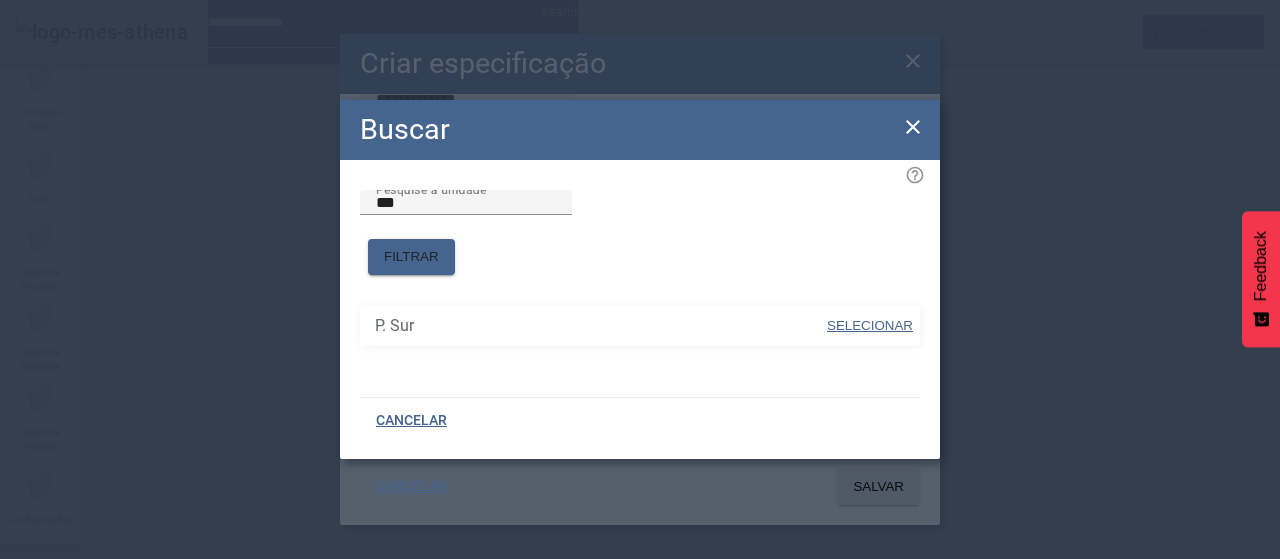 drag, startPoint x: 874, startPoint y: 313, endPoint x: 877, endPoint y: 332, distance: 19.235384 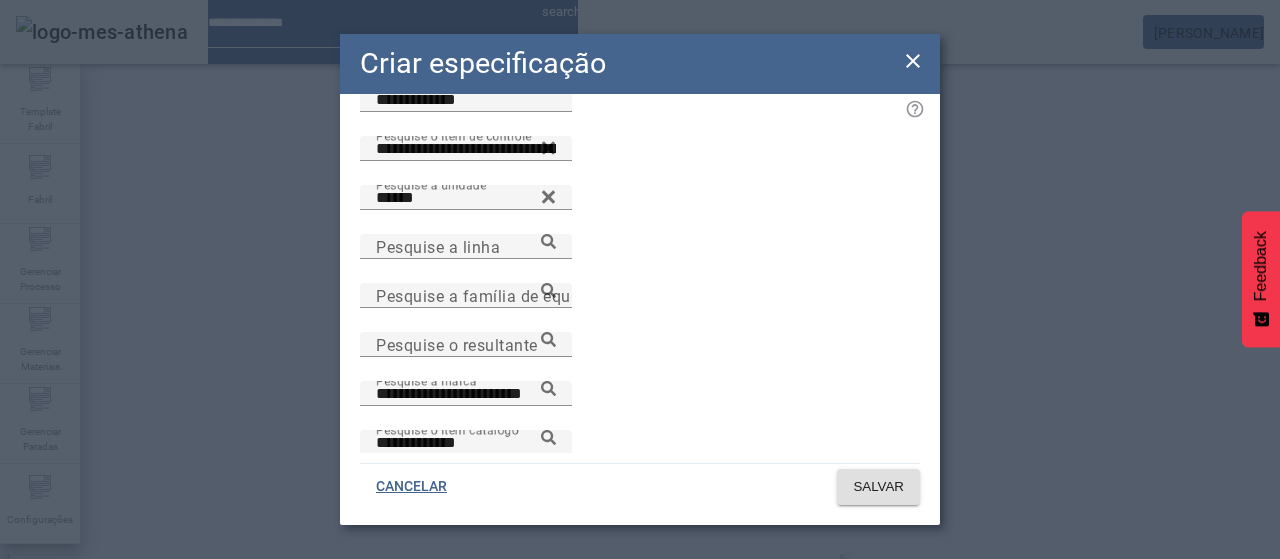 click 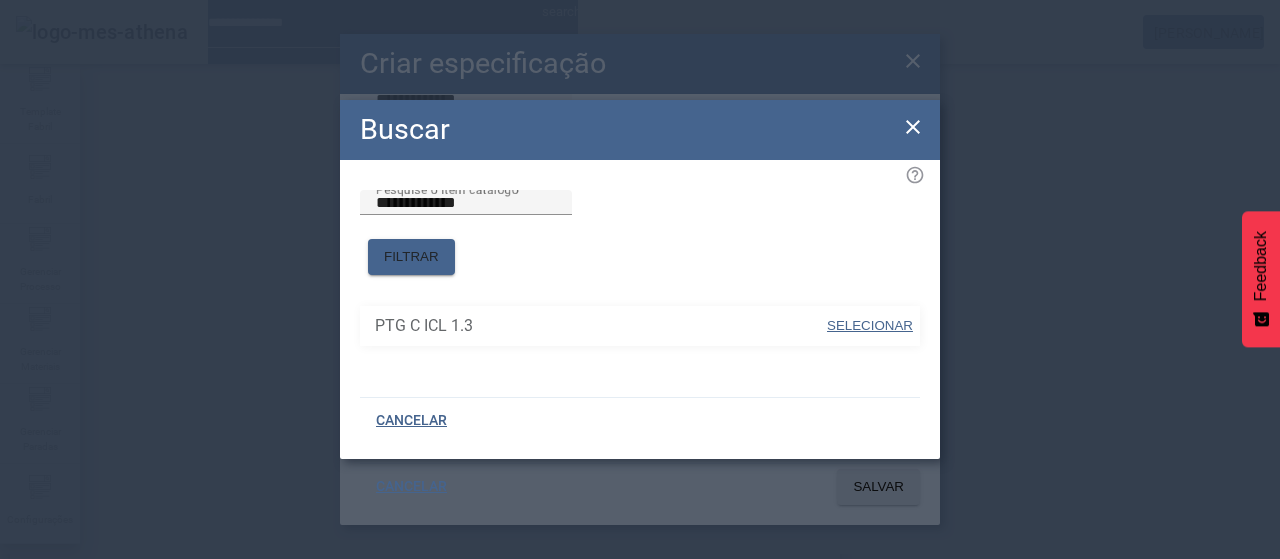click on "SELECIONAR" at bounding box center (870, 325) 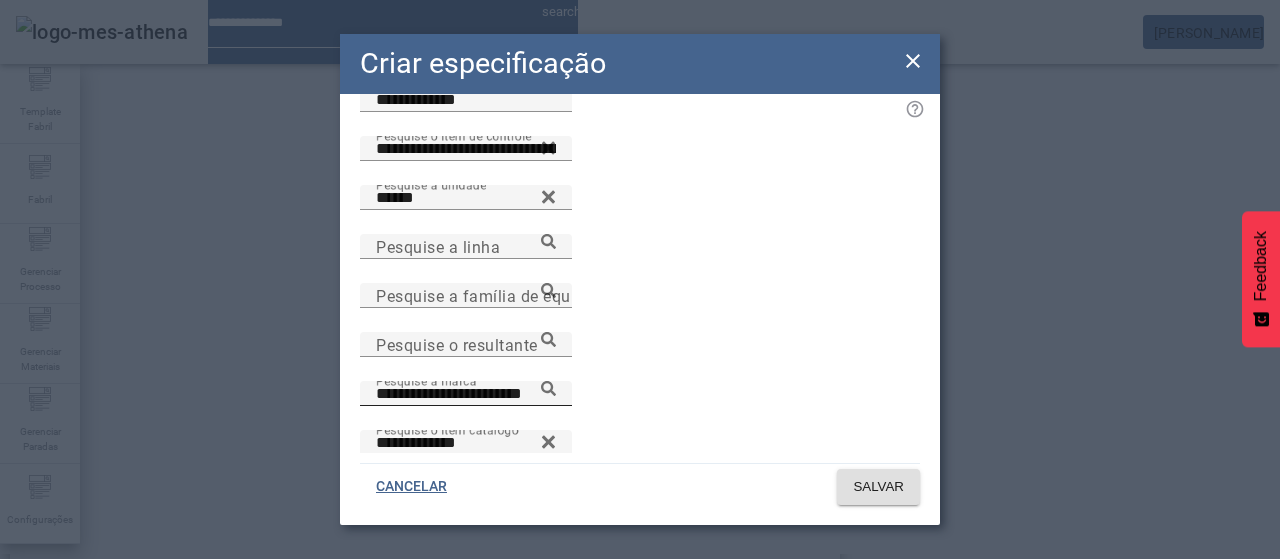 click 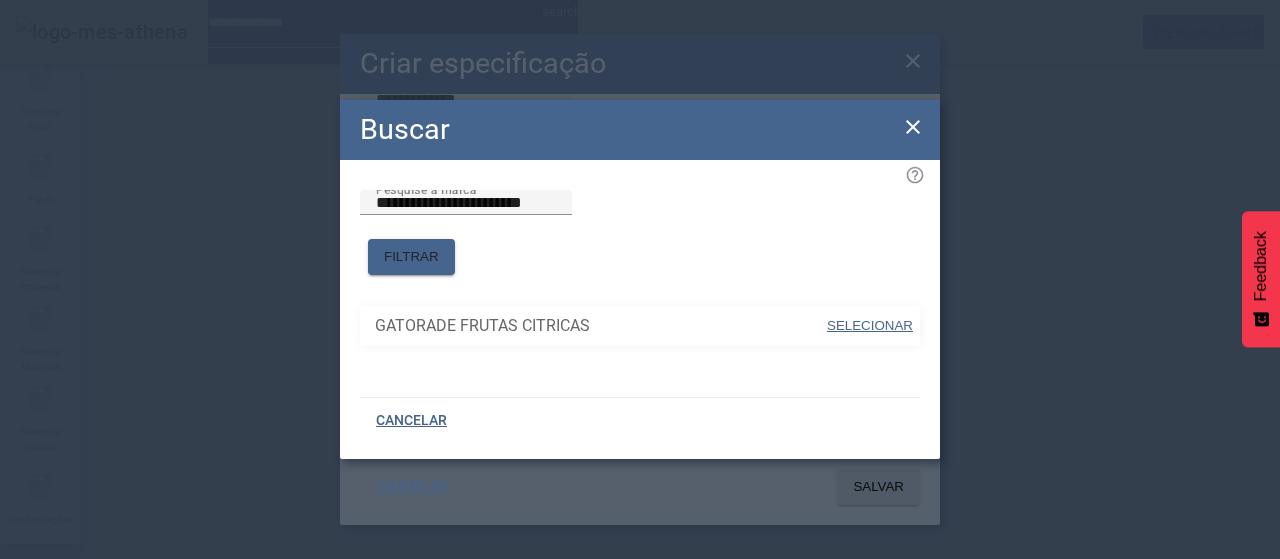 click on "SELECIONAR" at bounding box center (870, 325) 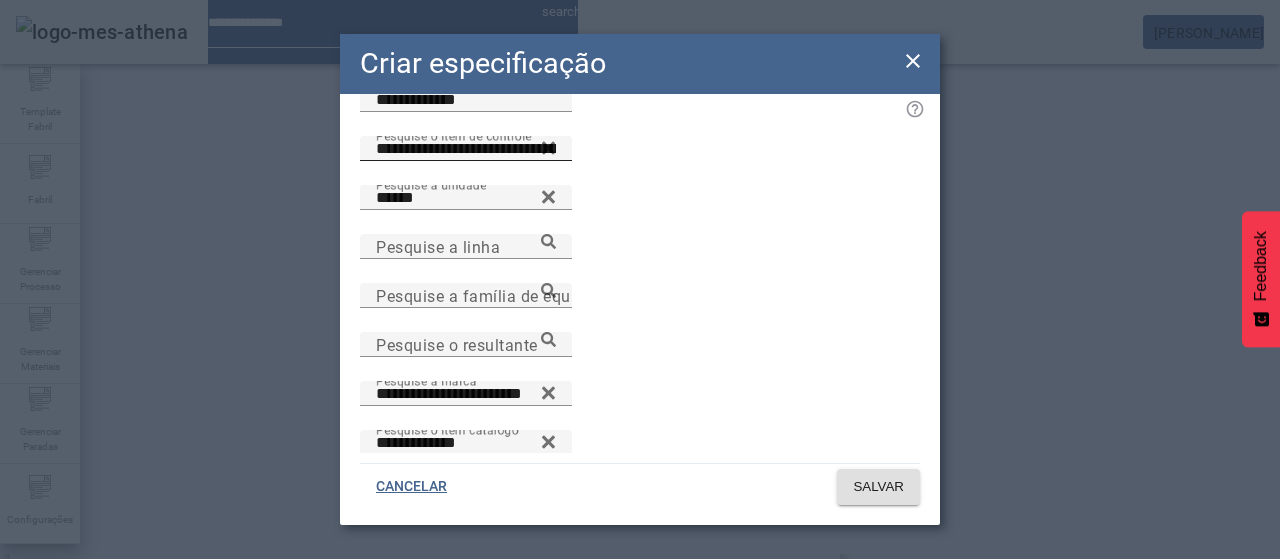 scroll, scrollTop: 0, scrollLeft: 0, axis: both 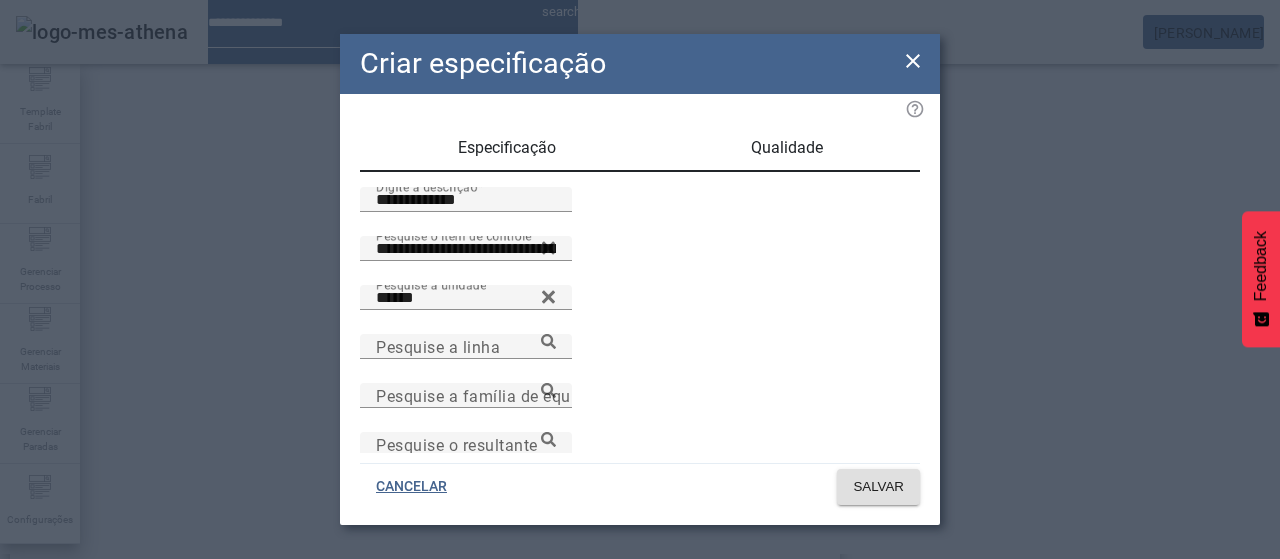 drag, startPoint x: 740, startPoint y: 159, endPoint x: 736, endPoint y: 180, distance: 21.377558 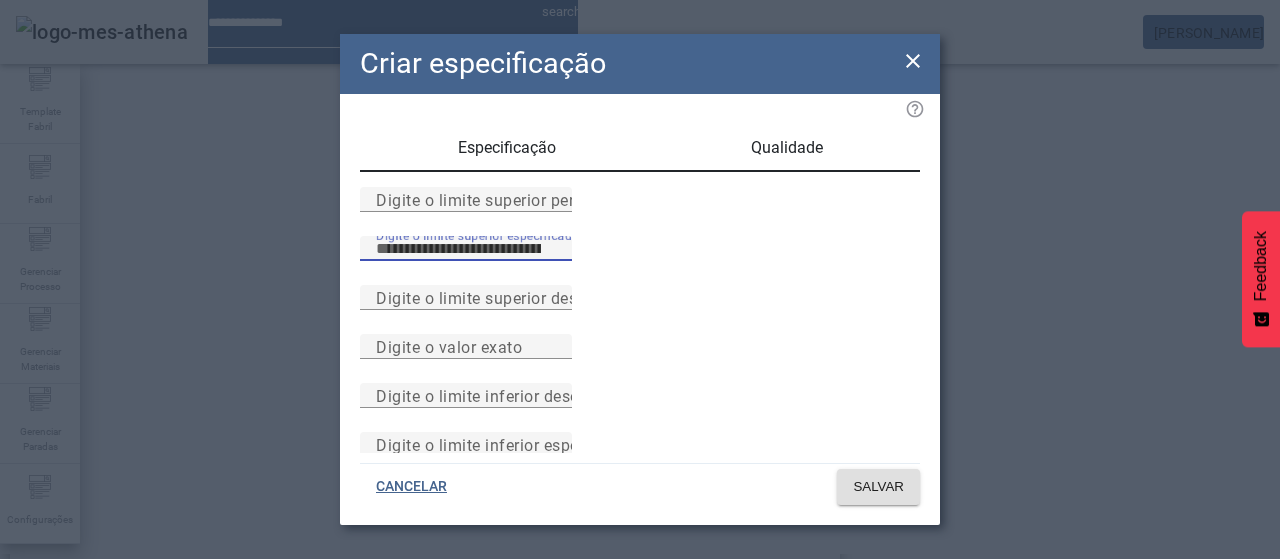 click on "Digite o limite superior especificado" at bounding box center (466, 249) 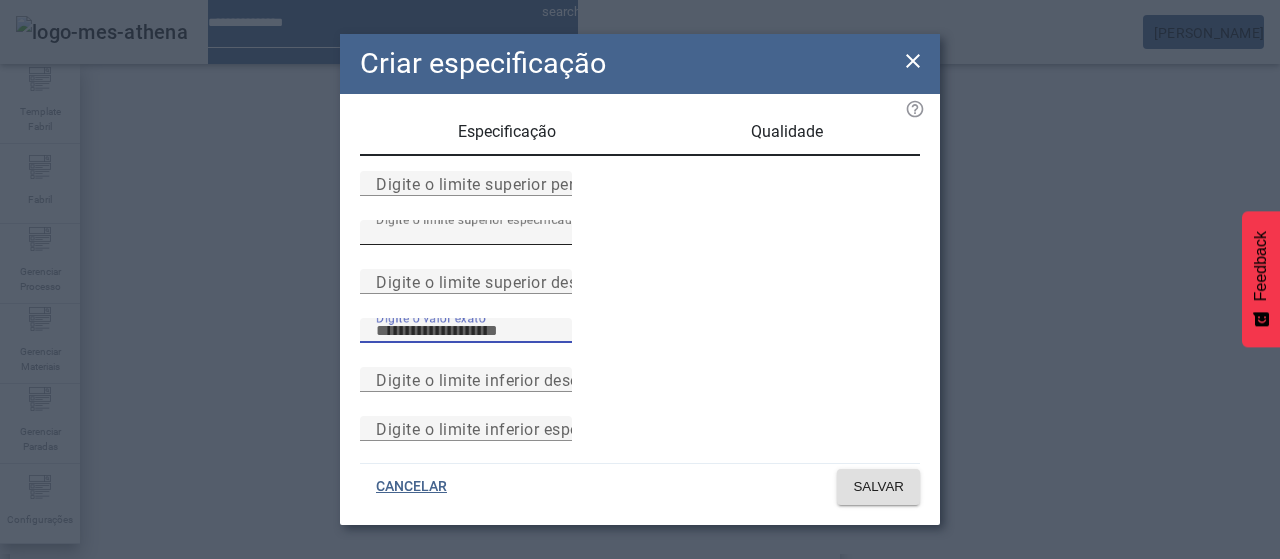 scroll, scrollTop: 261, scrollLeft: 0, axis: vertical 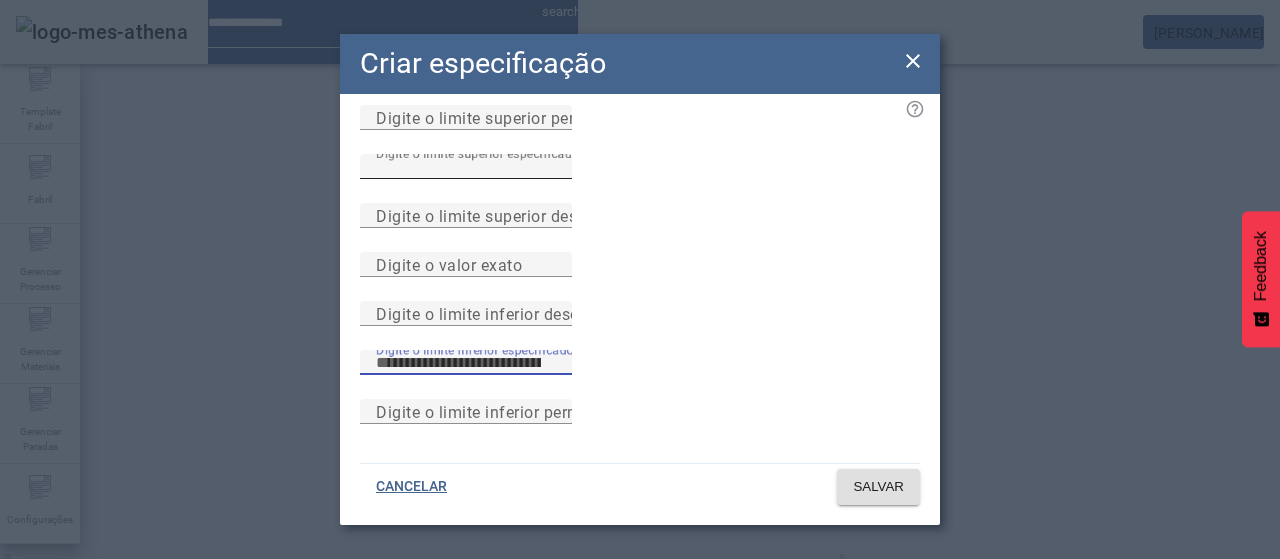 type on "*****" 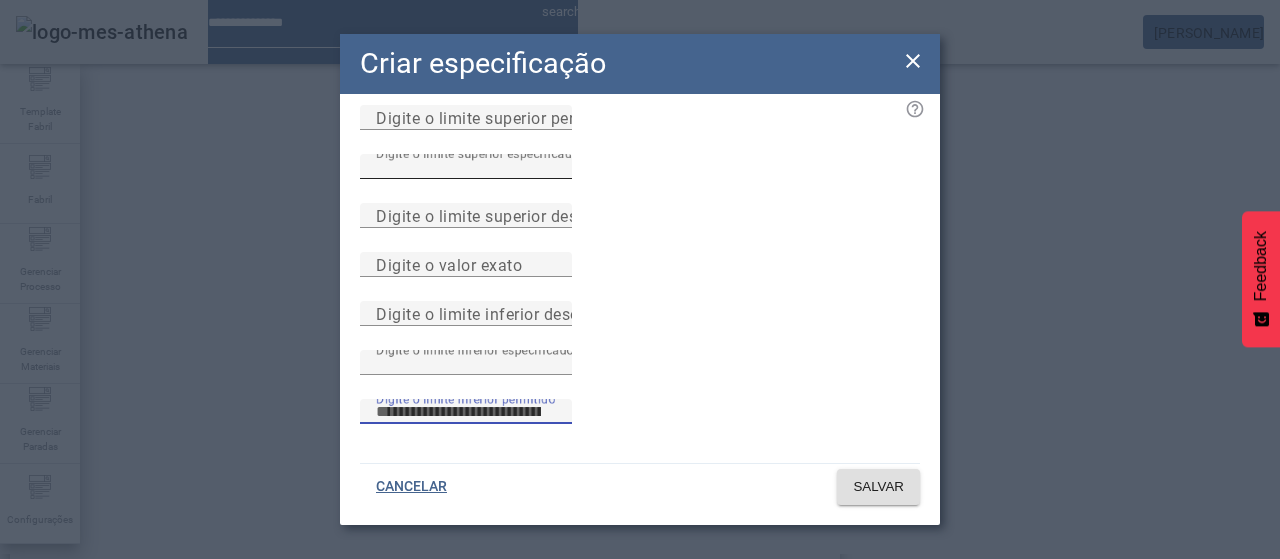type 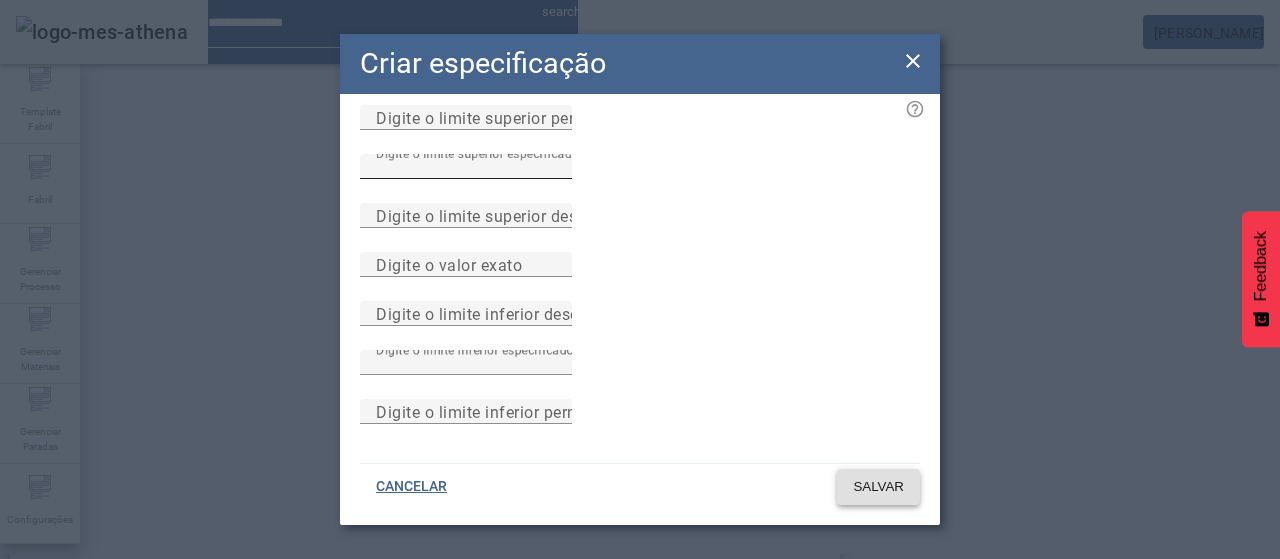 type 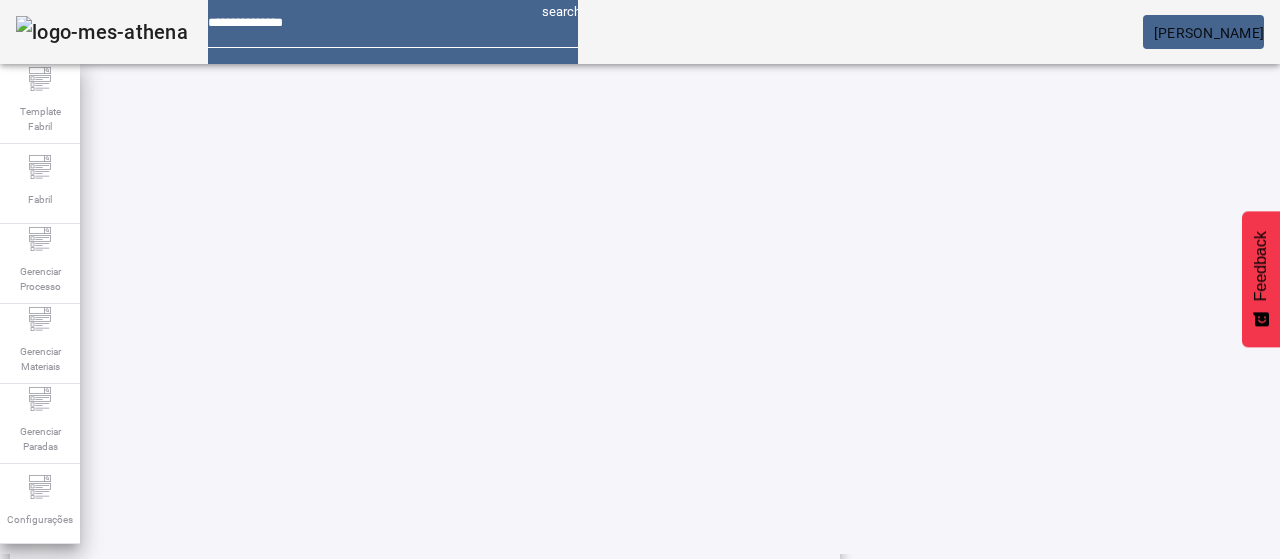 scroll, scrollTop: 423, scrollLeft: 0, axis: vertical 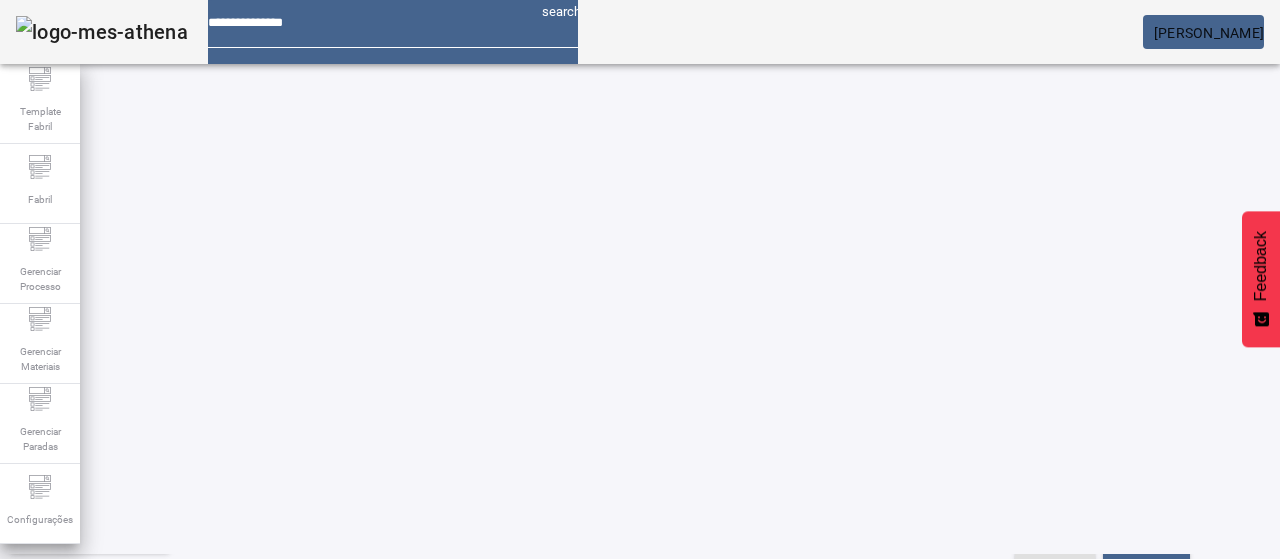 click on "ESPECIFICAÇÃO" 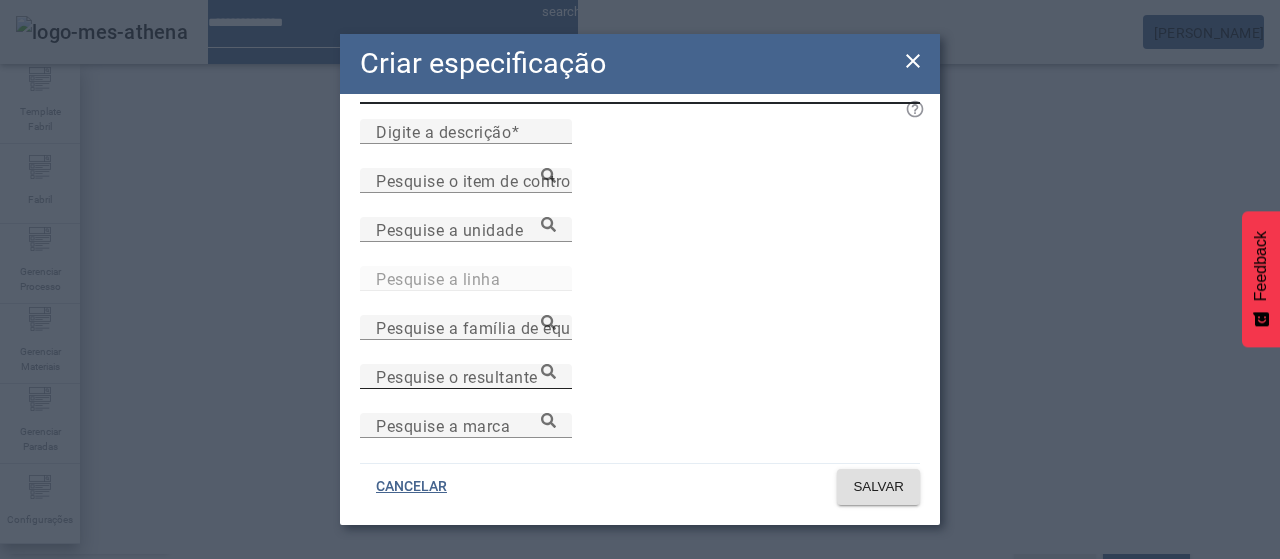 scroll, scrollTop: 100, scrollLeft: 0, axis: vertical 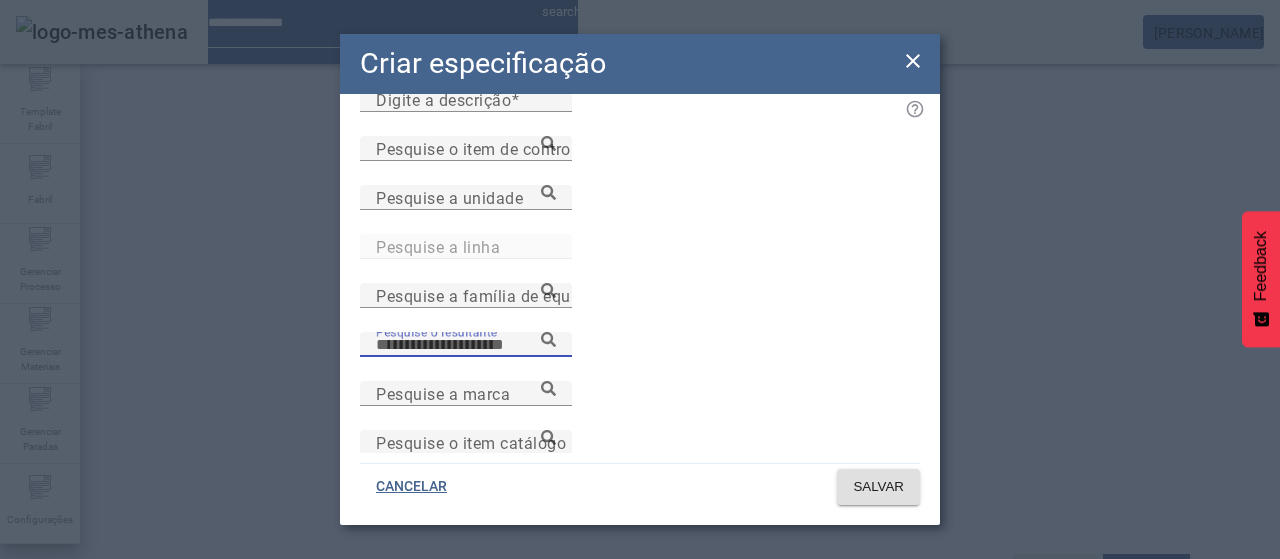 click on "Pesquise o resultante" at bounding box center (466, 345) 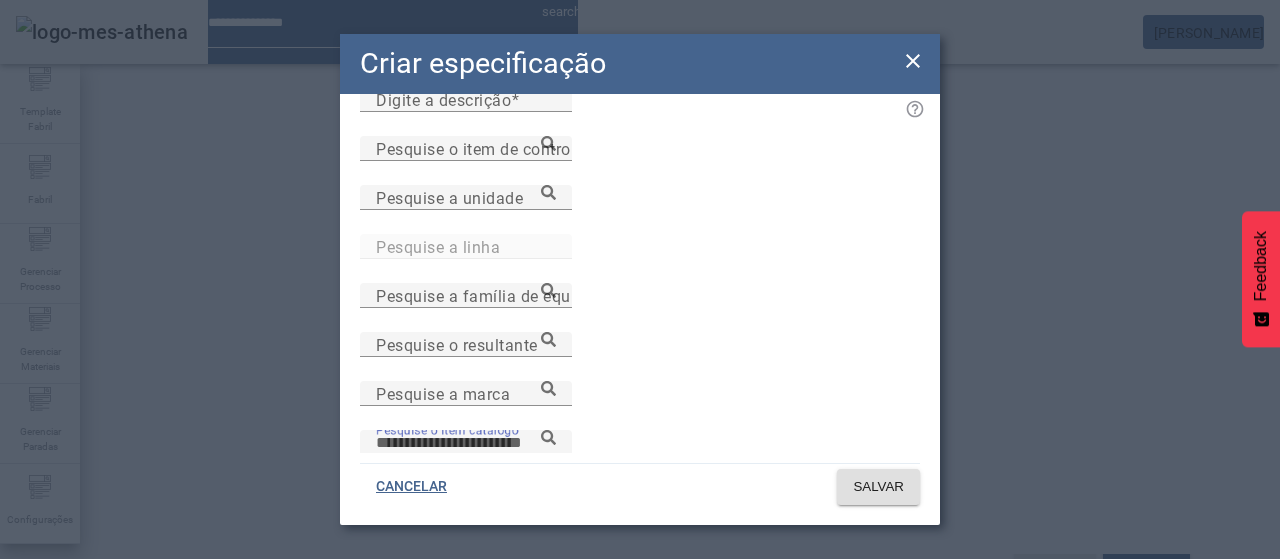 paste on "**********" 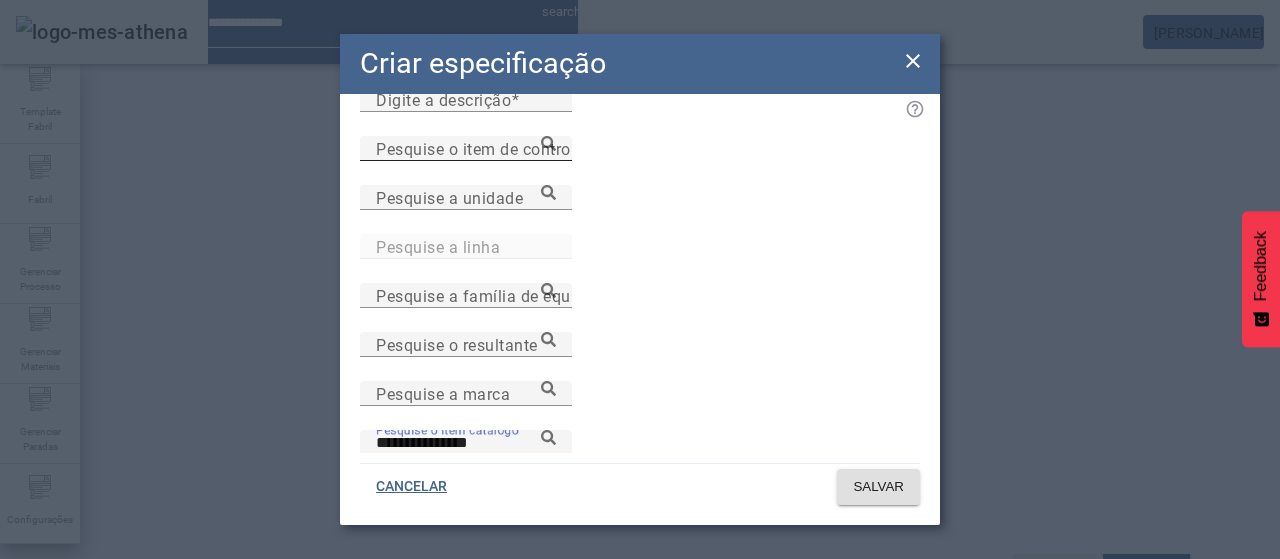 type on "**********" 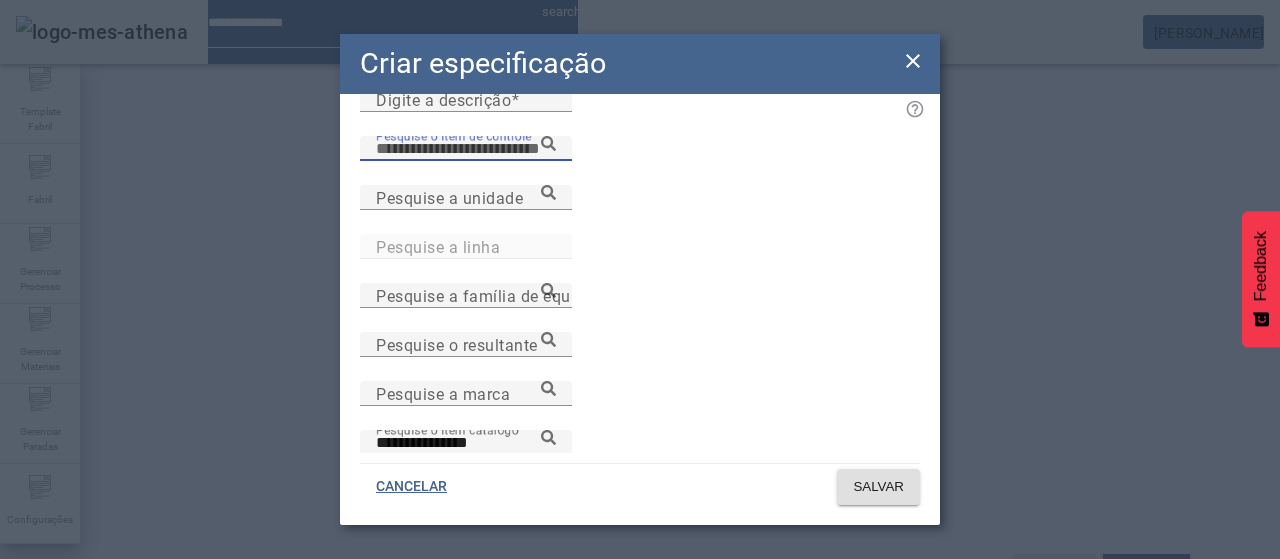 paste on "**********" 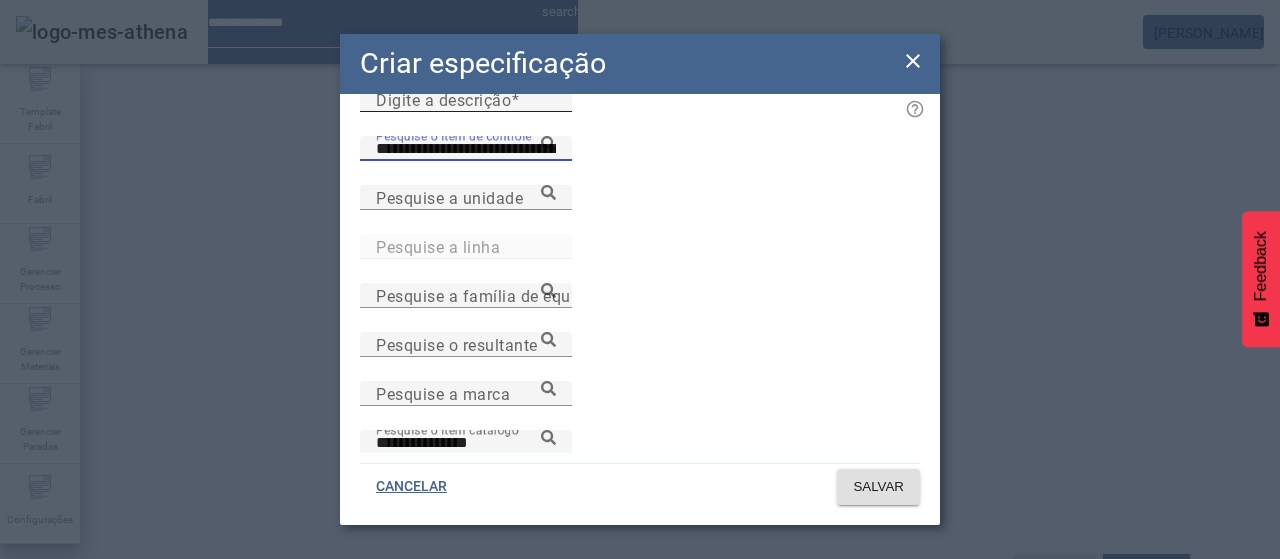 type on "**********" 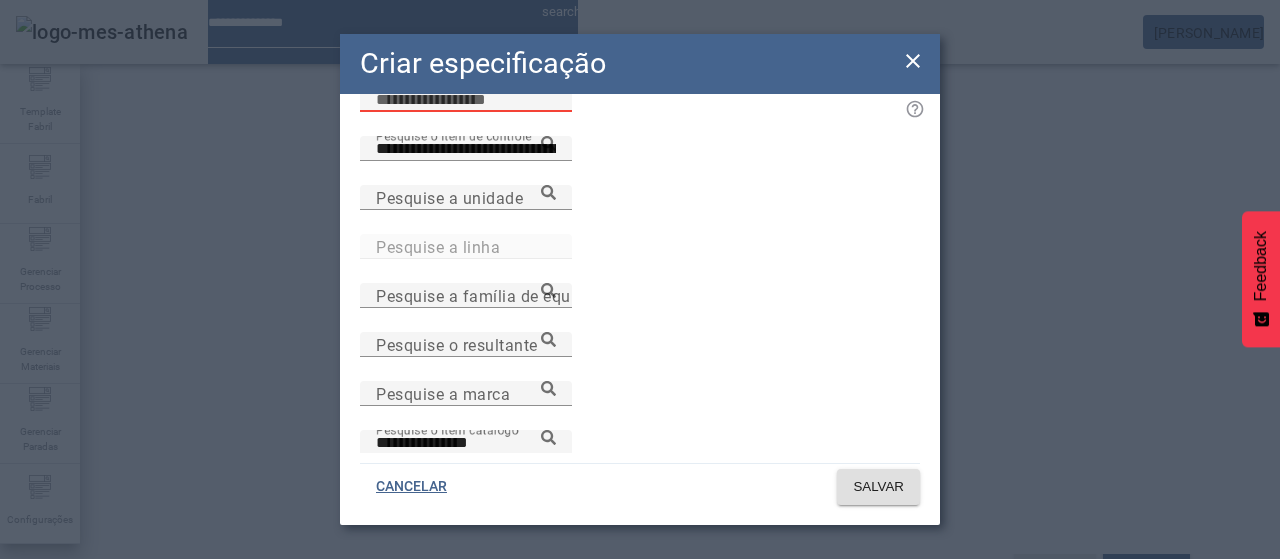 paste on "**********" 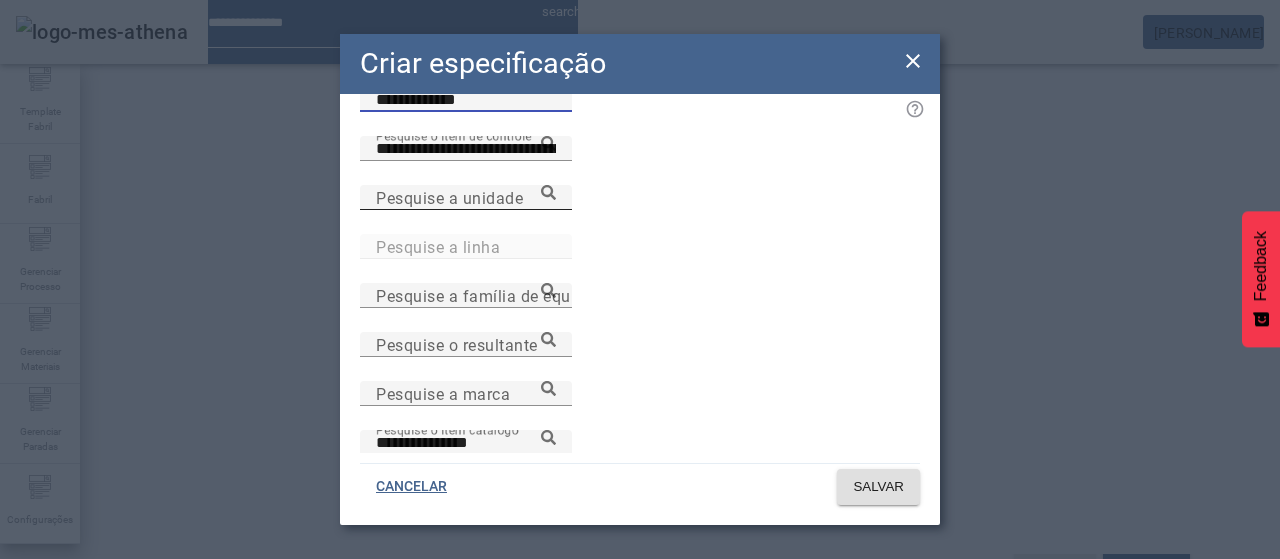 type on "**********" 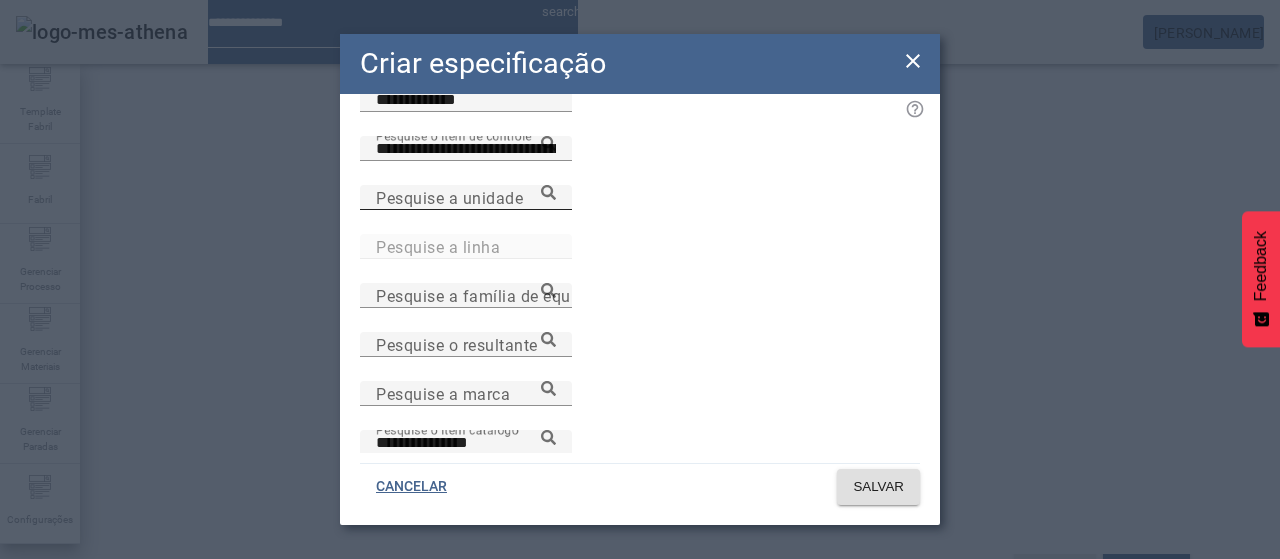 click on "Pesquise a unidade" at bounding box center (449, 197) 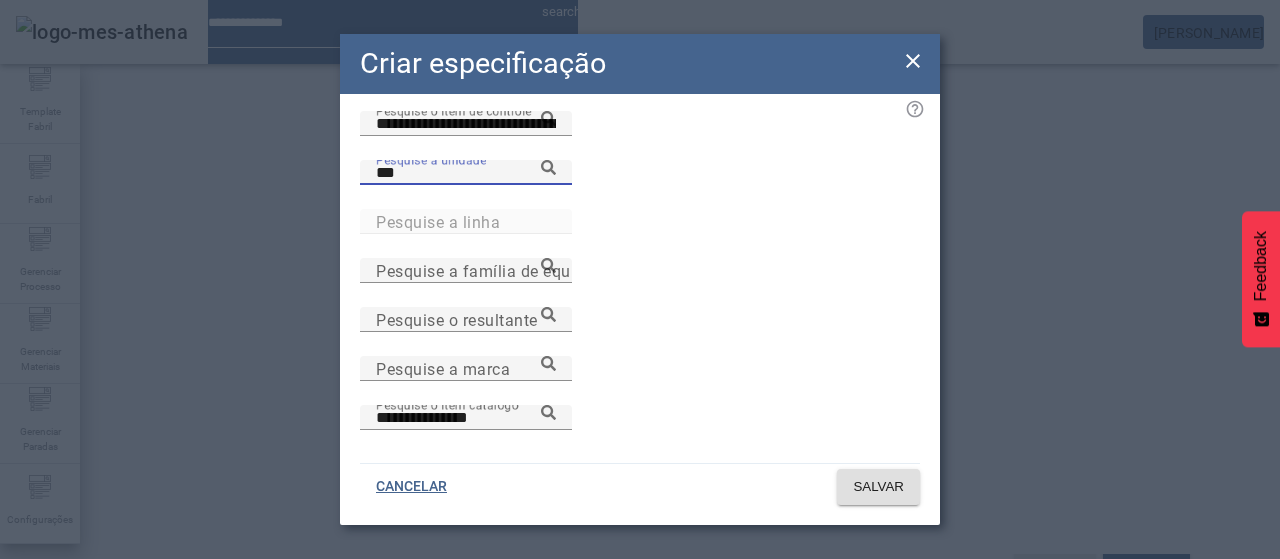scroll, scrollTop: 200, scrollLeft: 0, axis: vertical 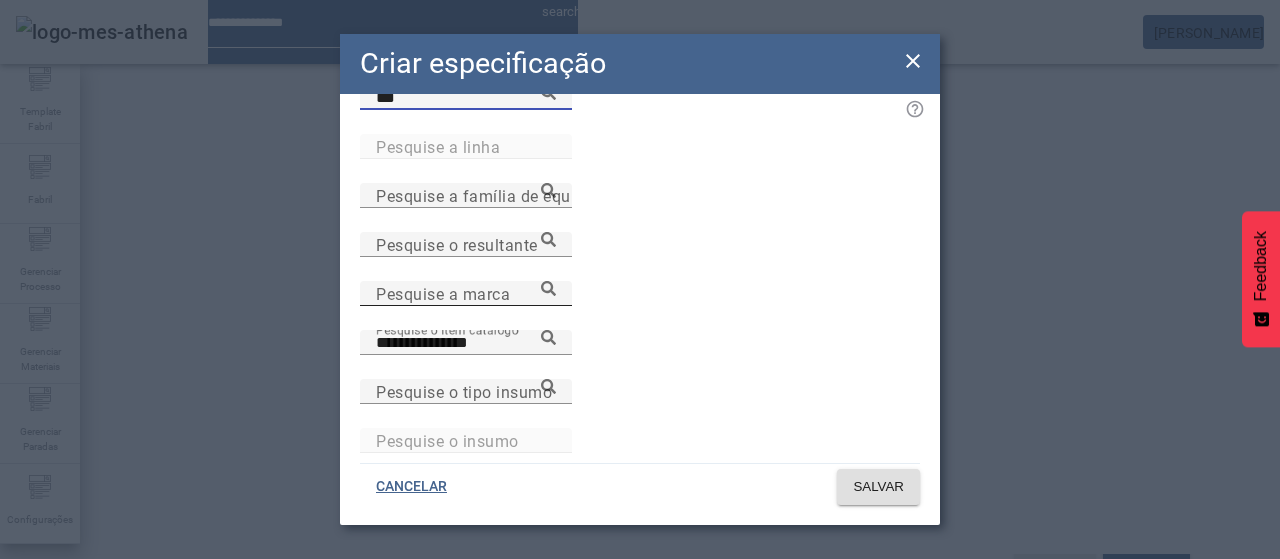 type on "***" 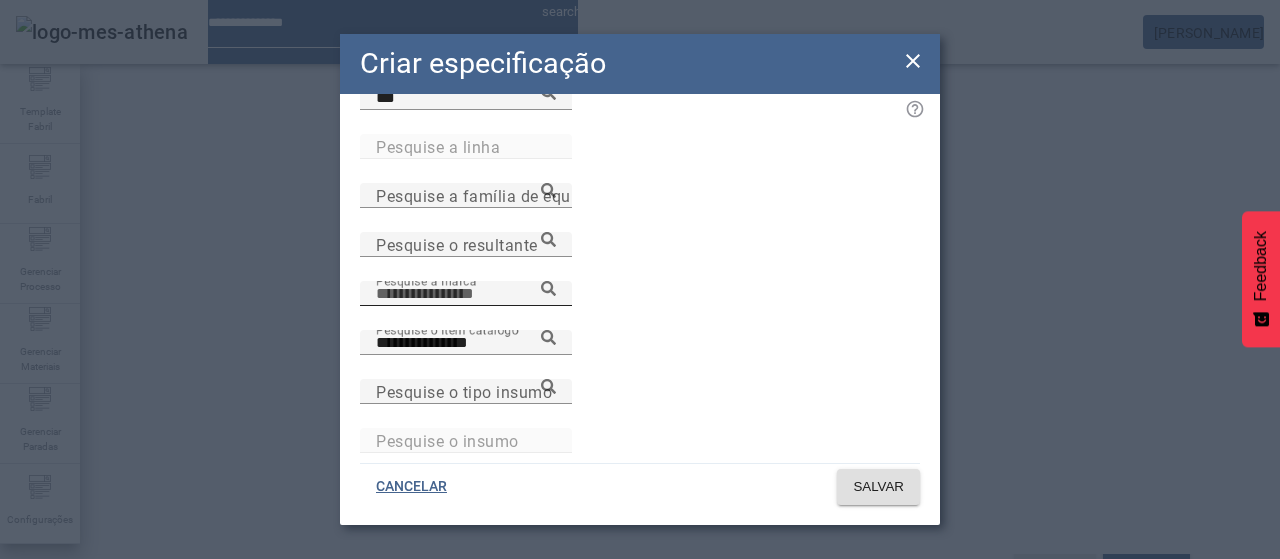 paste on "**********" 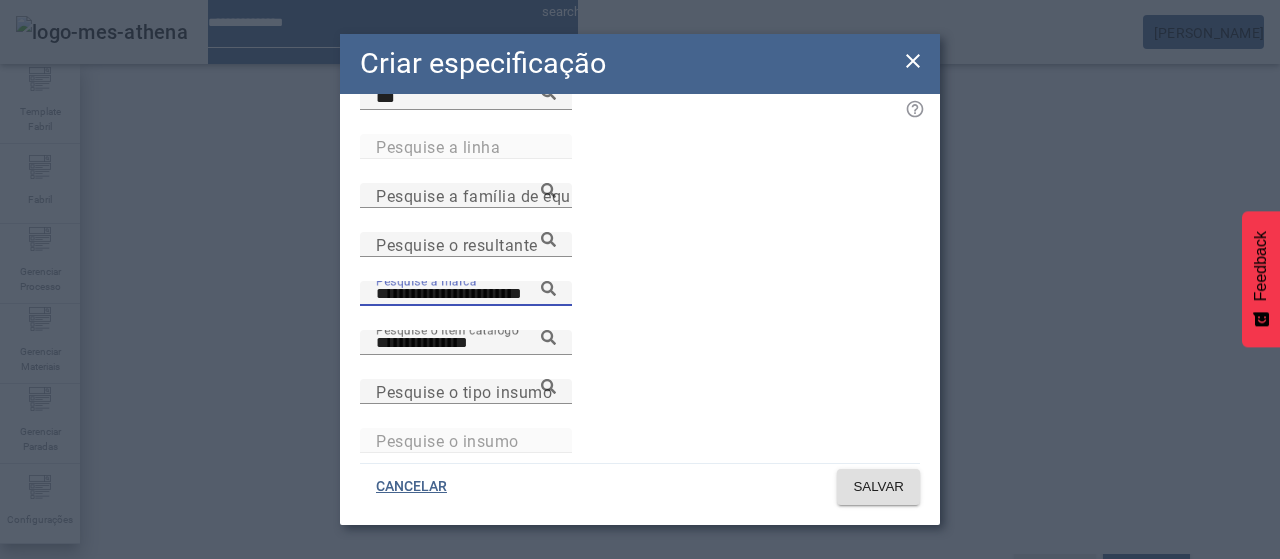 scroll, scrollTop: 100, scrollLeft: 0, axis: vertical 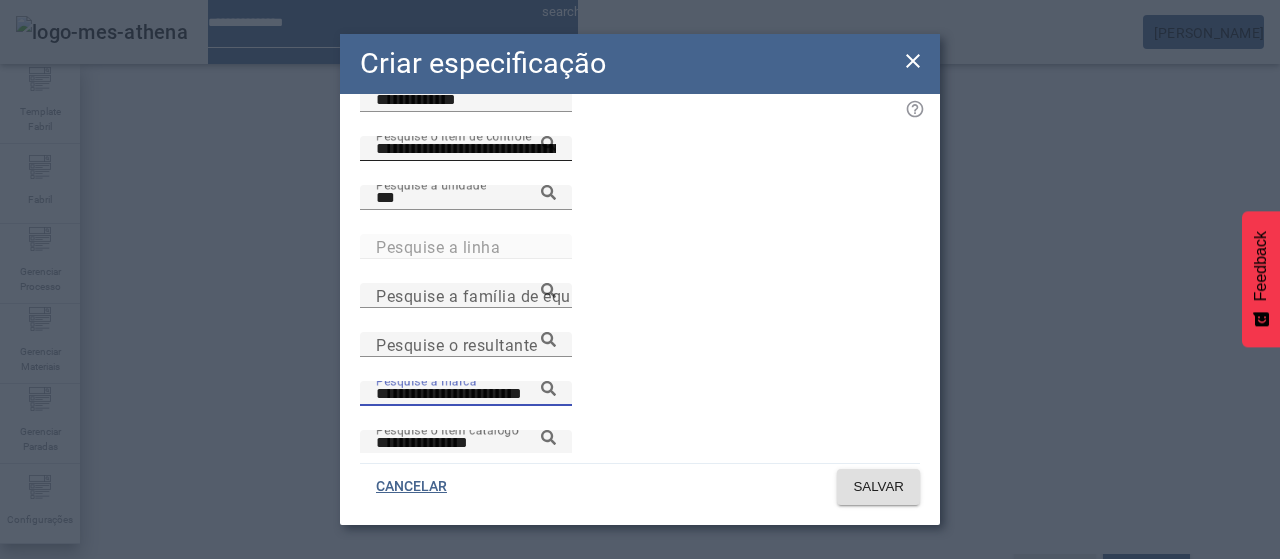 type on "**********" 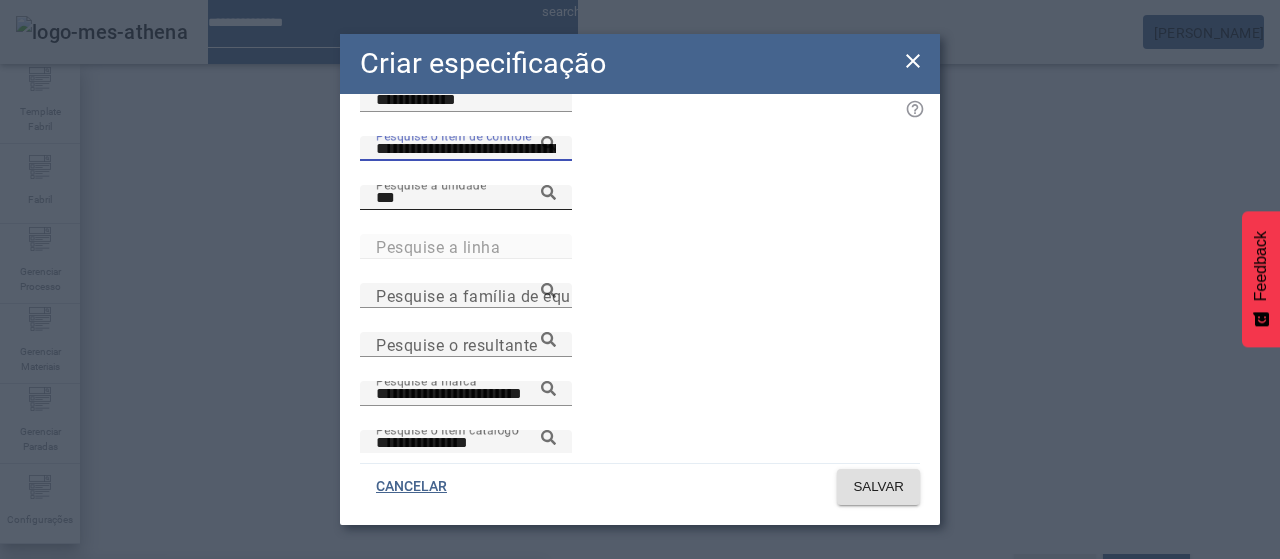 drag, startPoint x: 566, startPoint y: 253, endPoint x: 567, endPoint y: 267, distance: 14.035668 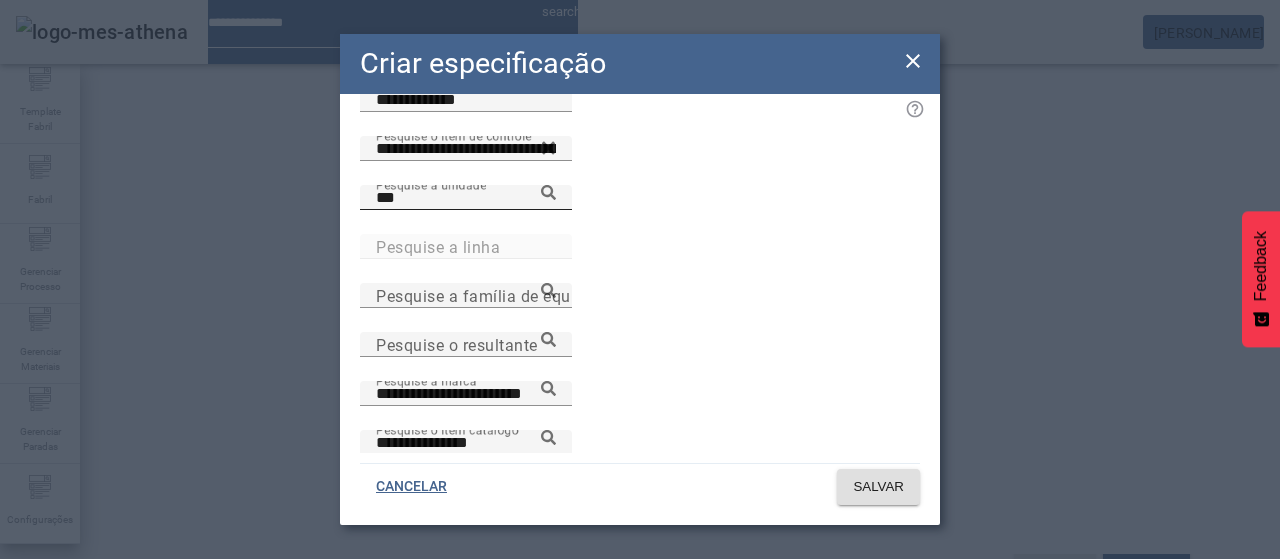 click 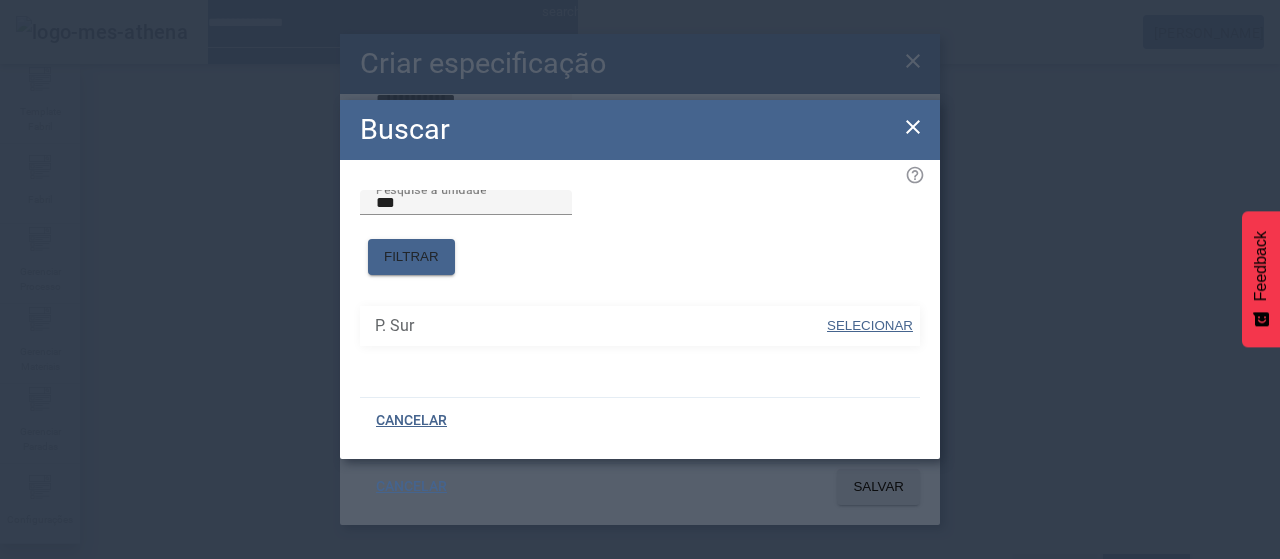 drag, startPoint x: 836, startPoint y: 317, endPoint x: 824, endPoint y: 325, distance: 14.422205 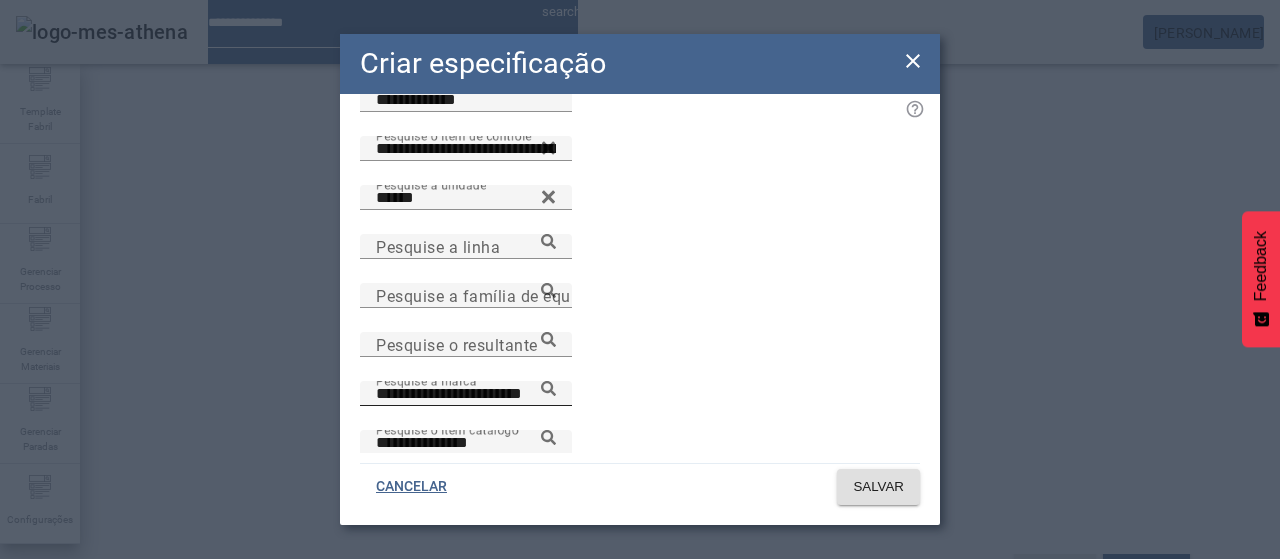 click 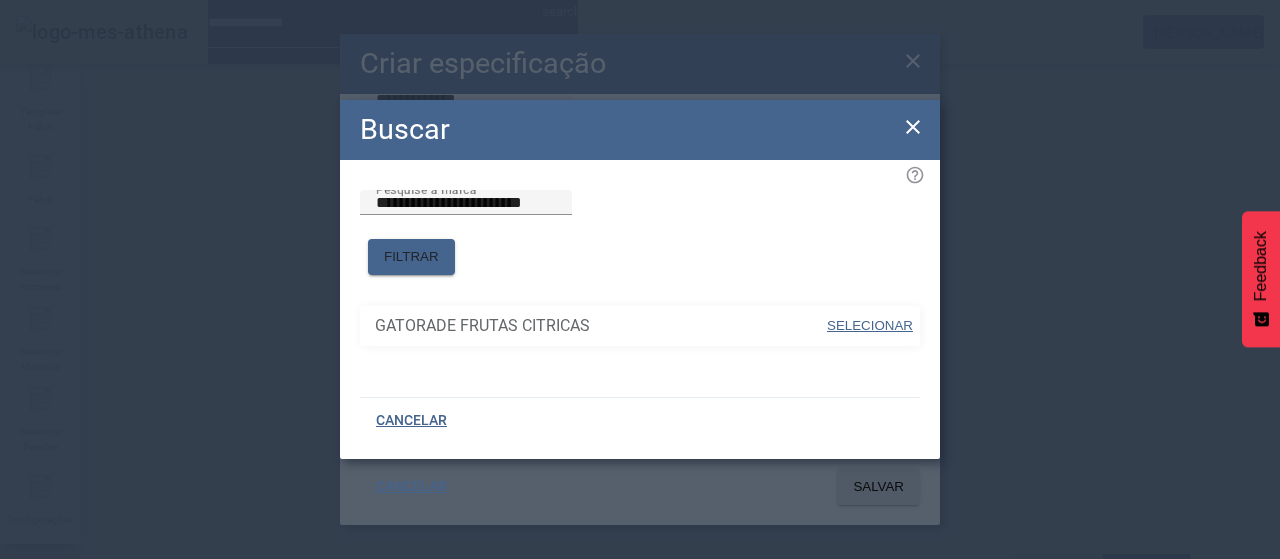 click on "SELECIONAR" at bounding box center [870, 325] 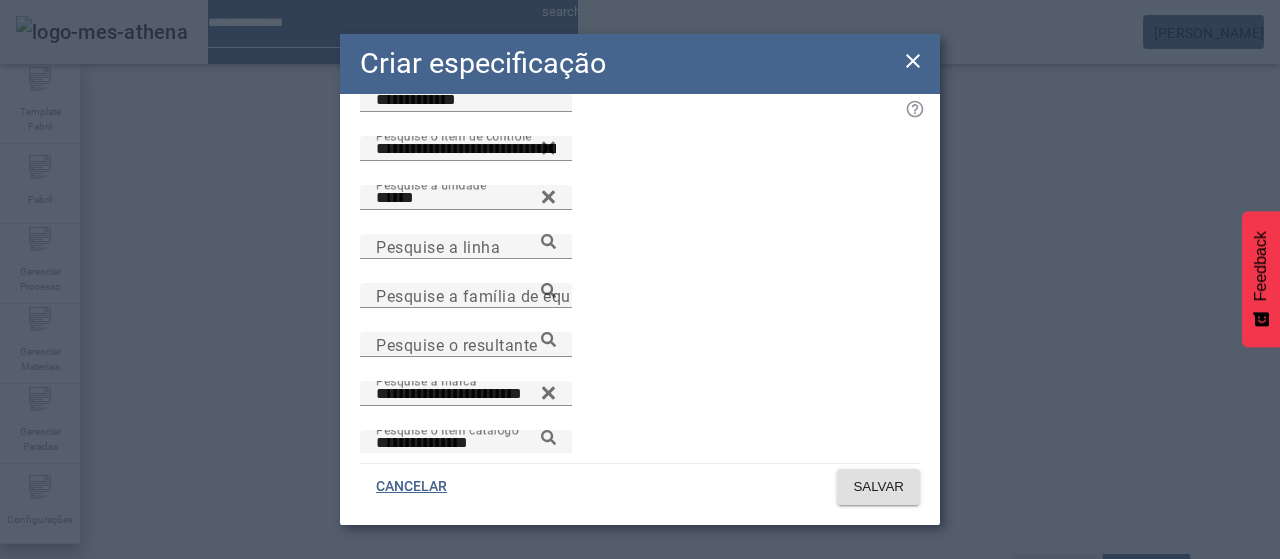 click 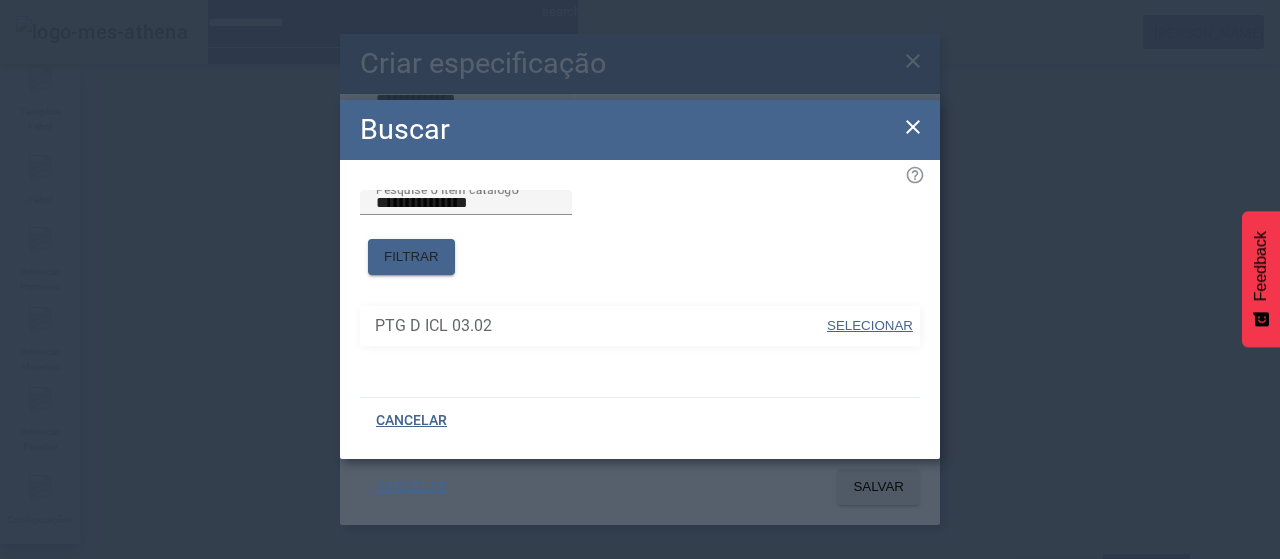 click on "SELECIONAR" at bounding box center [870, 325] 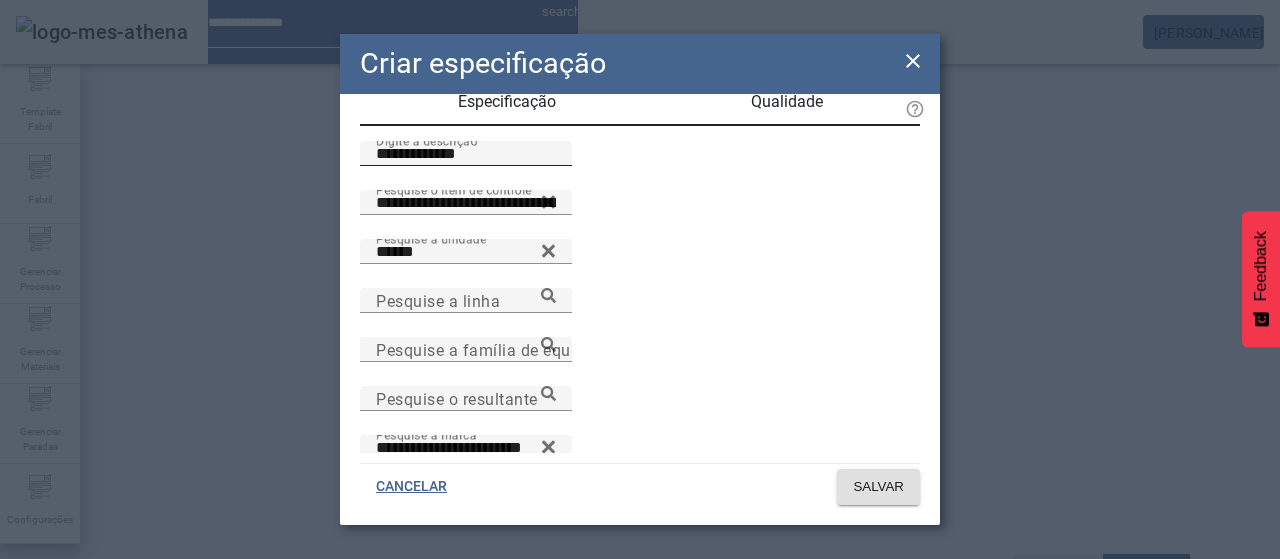 scroll, scrollTop: 0, scrollLeft: 0, axis: both 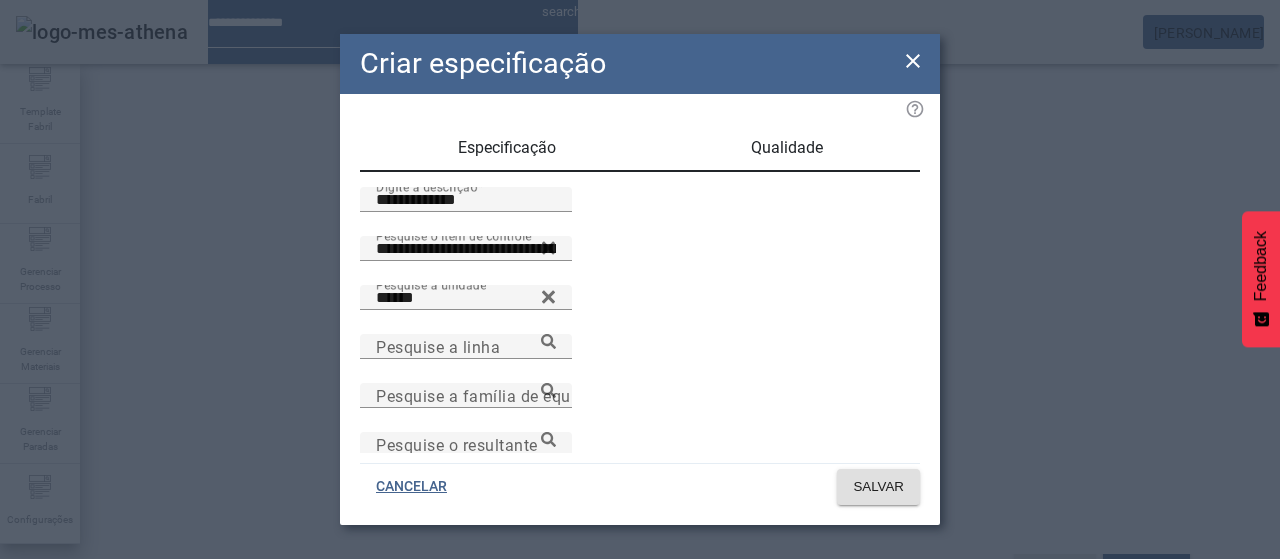 click on "Qualidade" at bounding box center [787, 148] 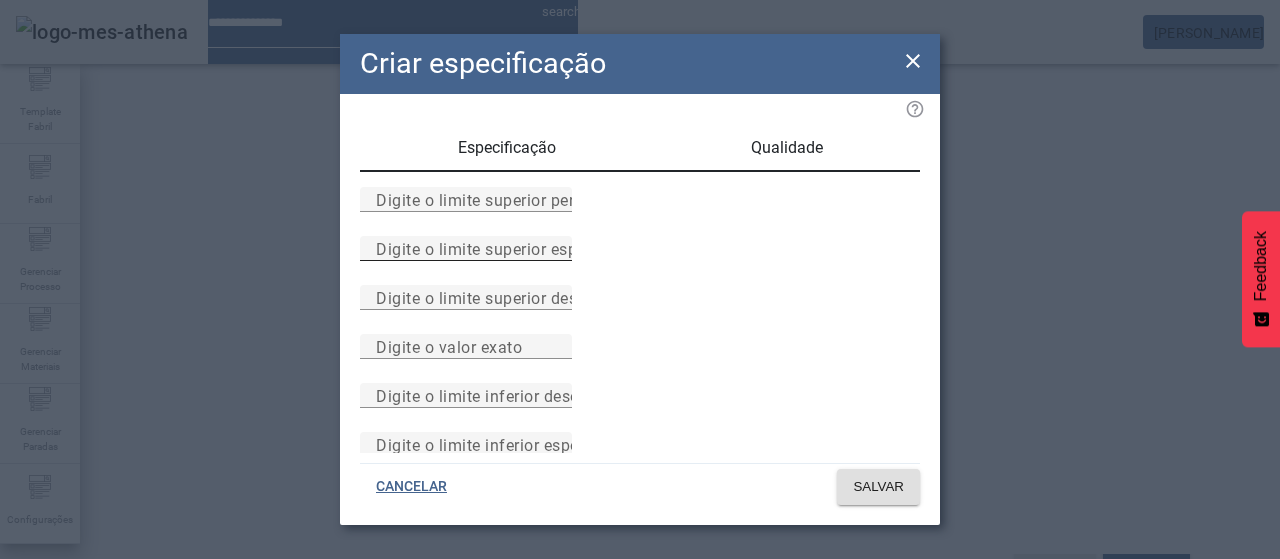 click on "Digite o limite superior especificado" at bounding box center [511, 248] 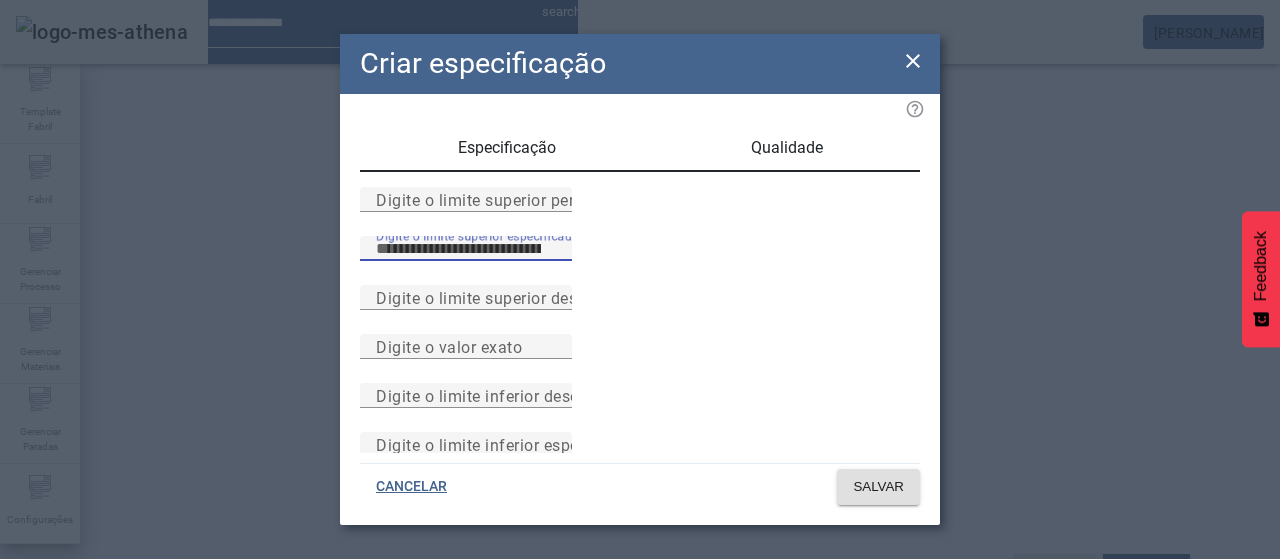 type on "****" 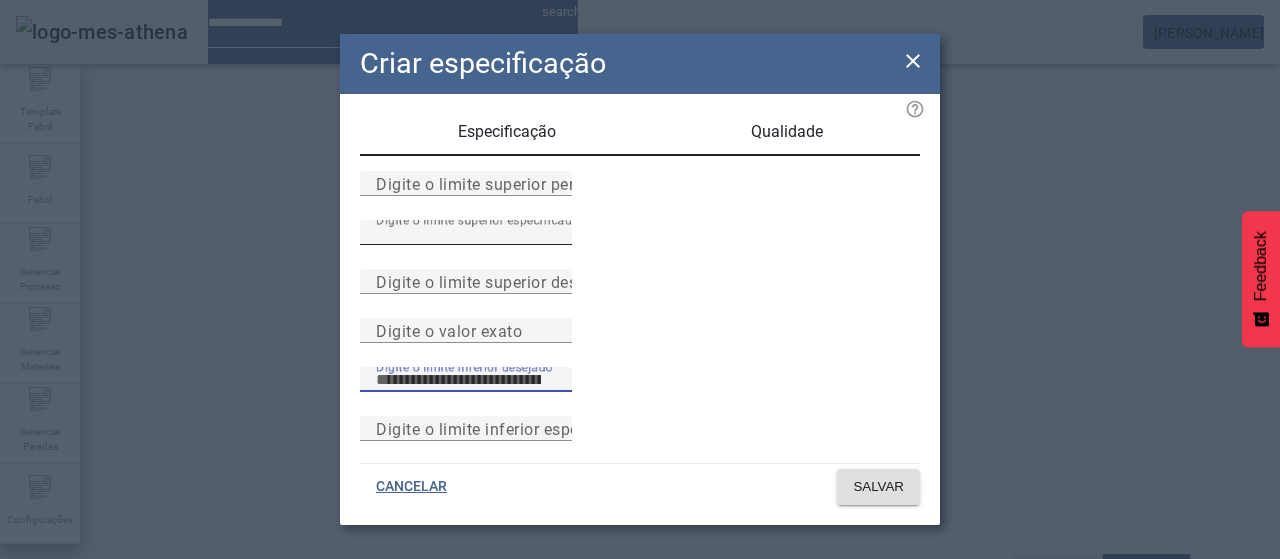 scroll, scrollTop: 261, scrollLeft: 0, axis: vertical 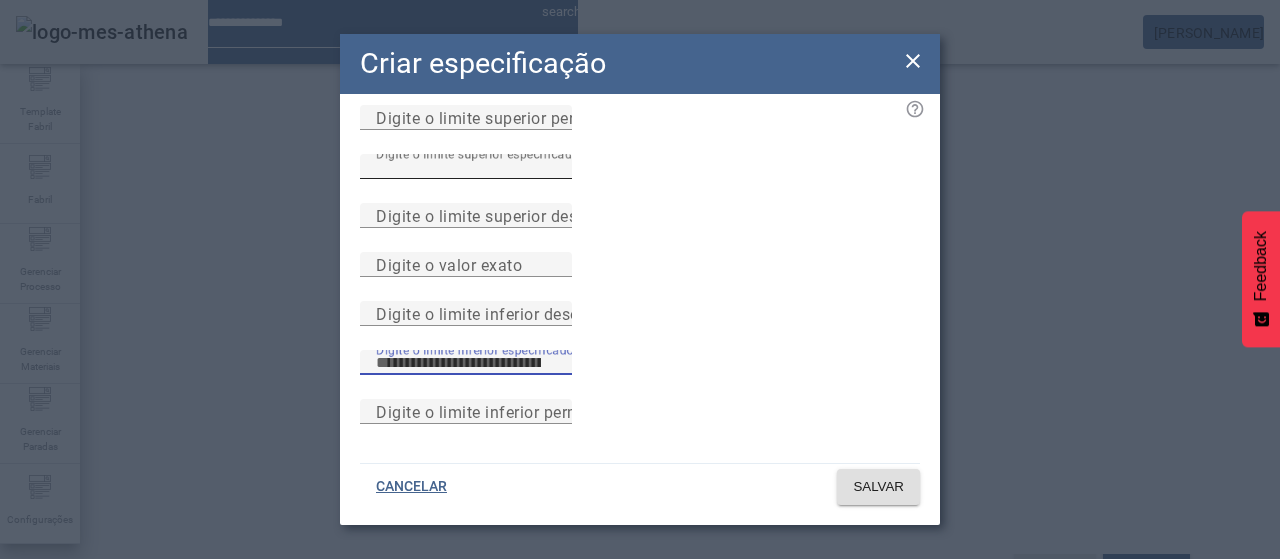 type on "*****" 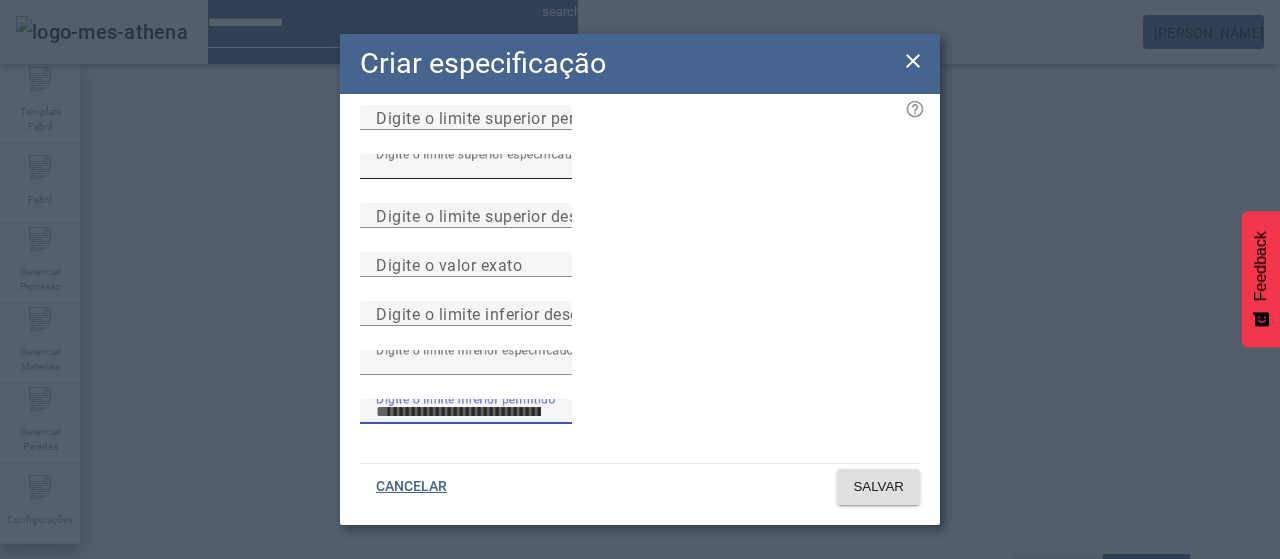 type 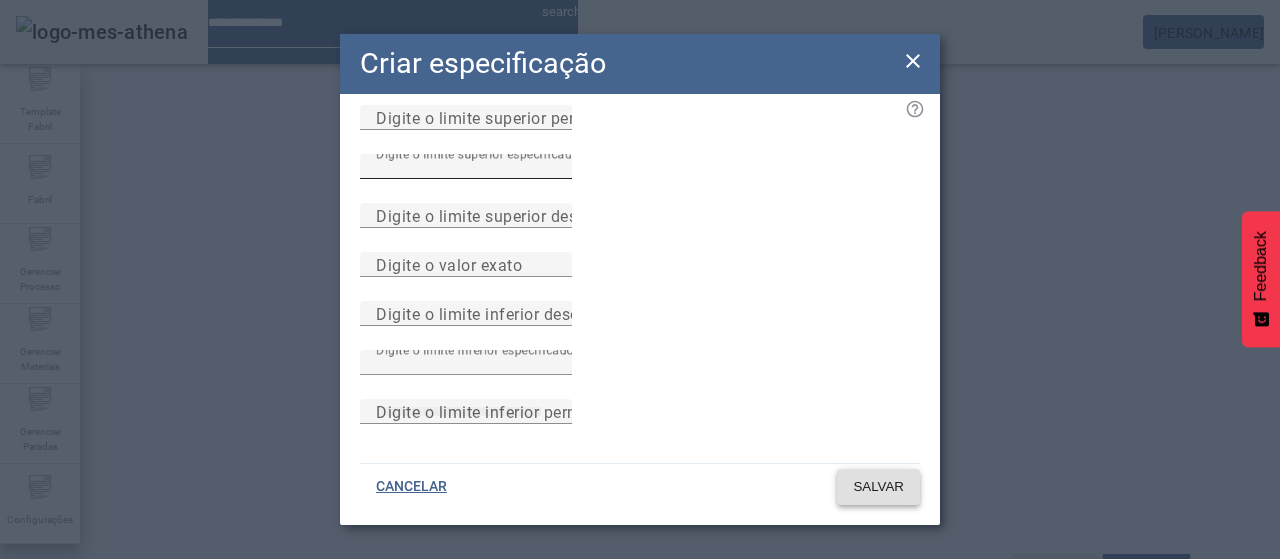 type 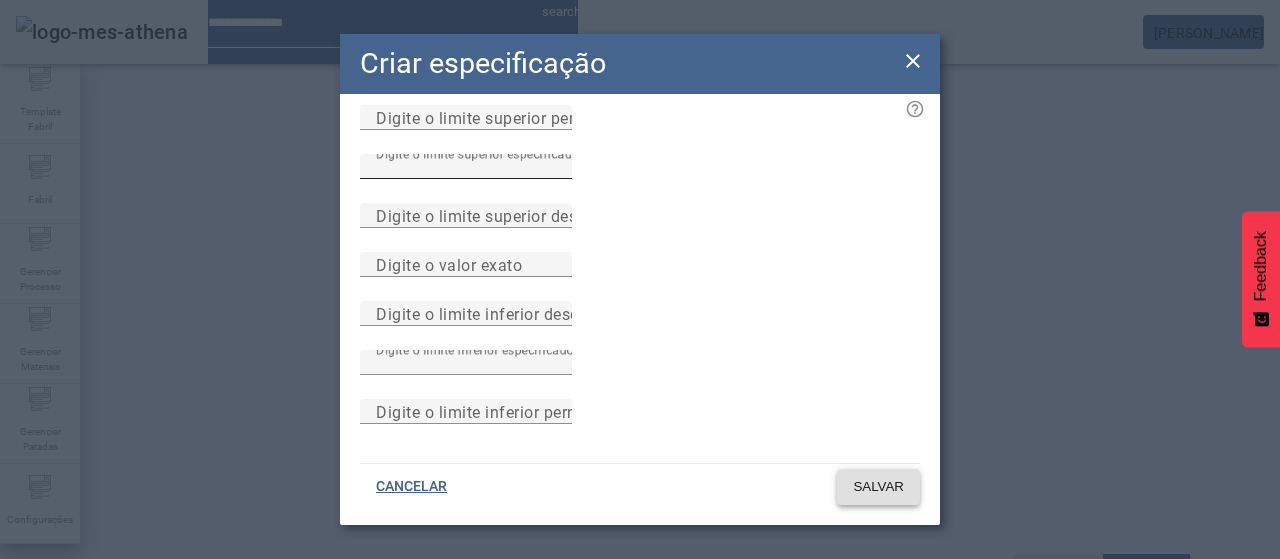 click on "SALVAR" 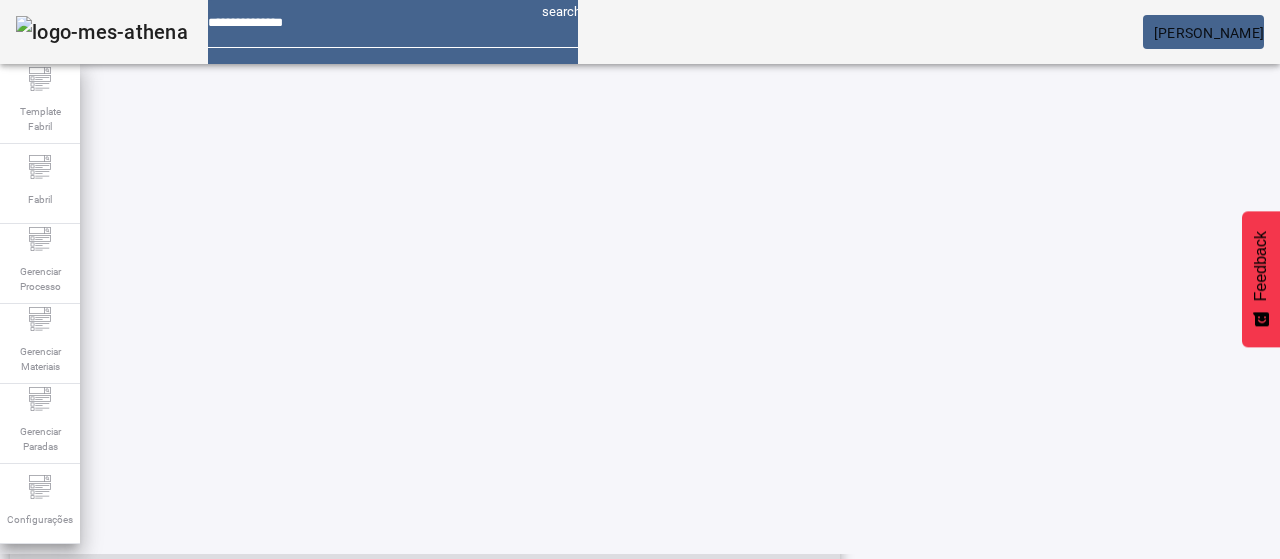 scroll, scrollTop: 523, scrollLeft: 0, axis: vertical 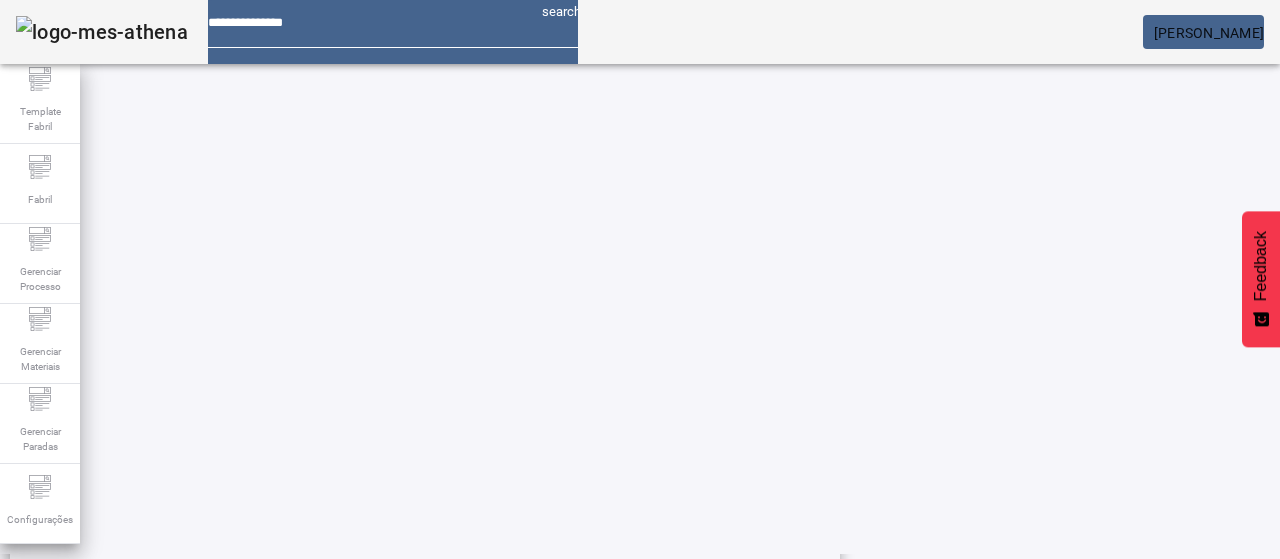 click on "Acidez titulável do xarope composto diluído" at bounding box center [213, 689] 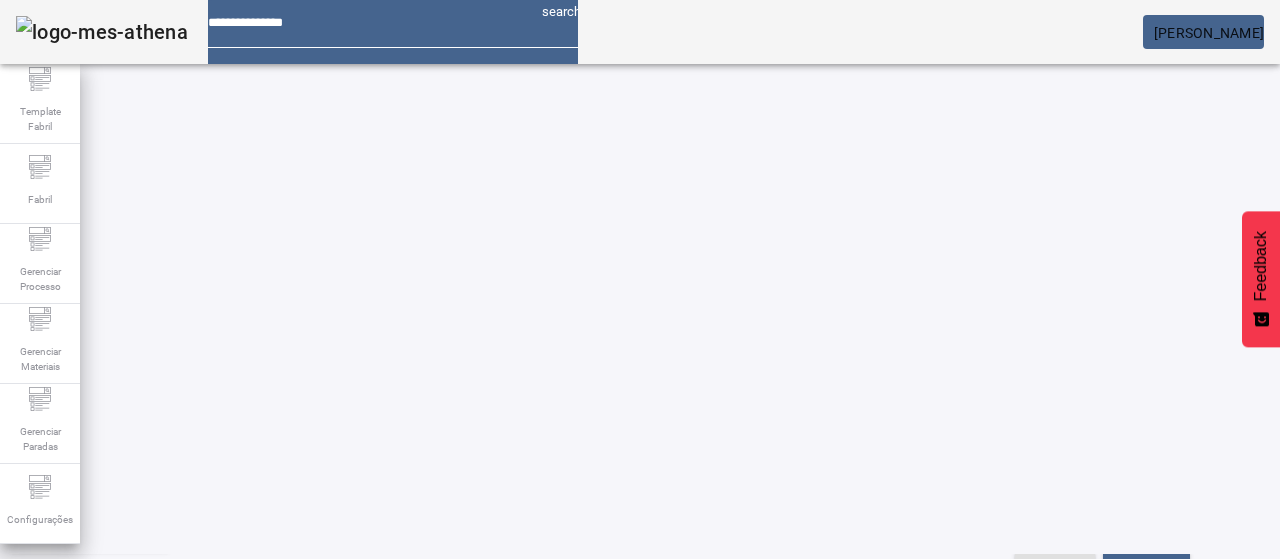 scroll, scrollTop: 123, scrollLeft: 0, axis: vertical 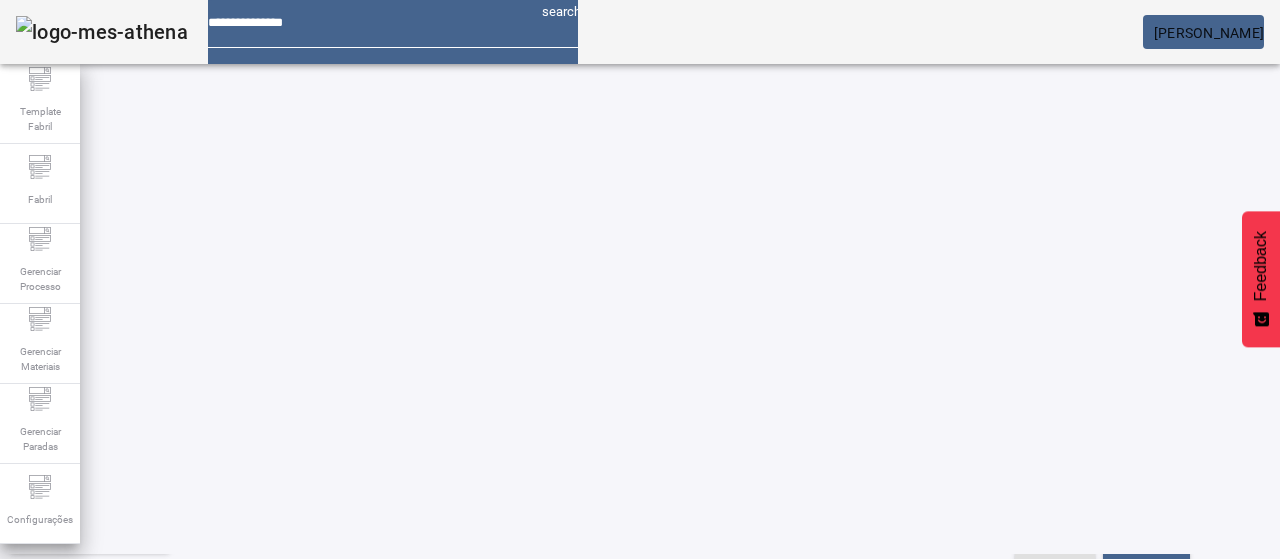 click on "ESPECIFICAÇÃO" 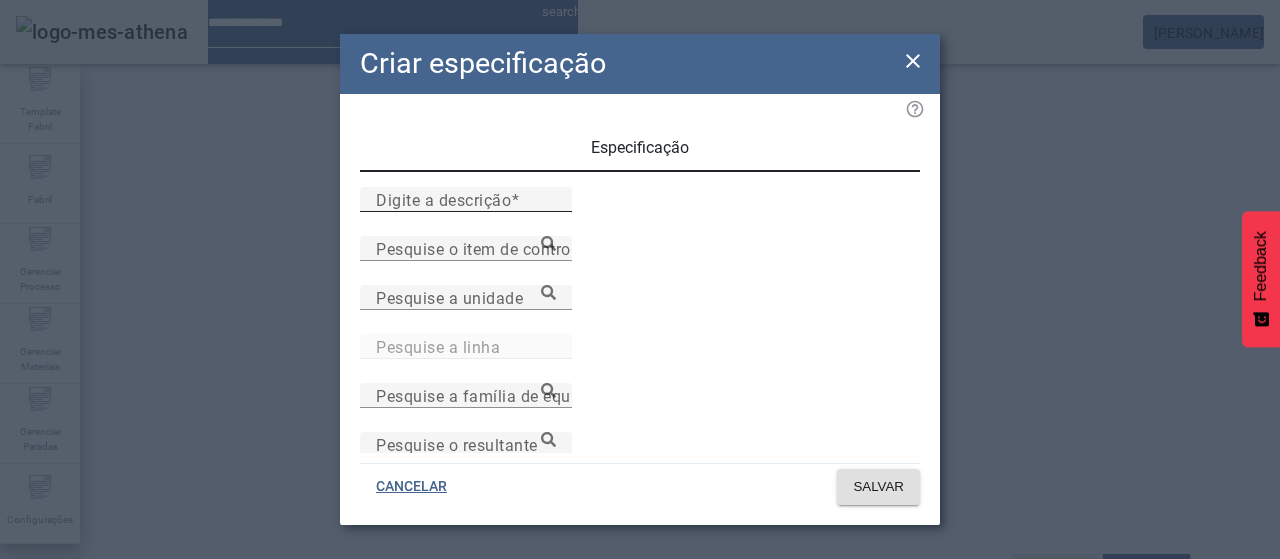 click on "Digite a descrição" at bounding box center (466, 200) 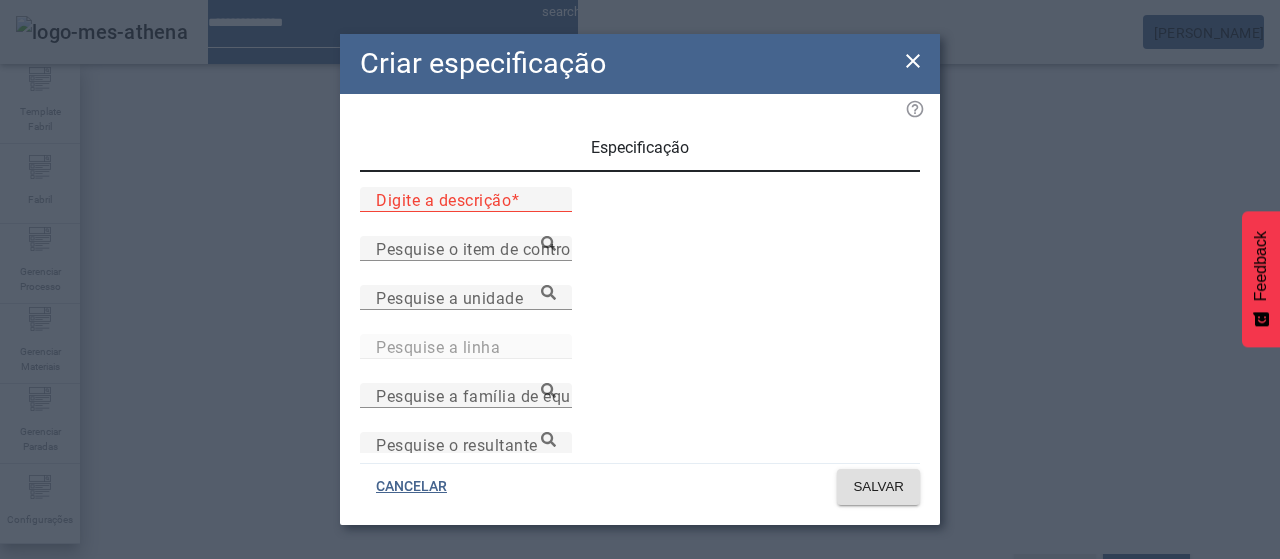 paste on "**********" 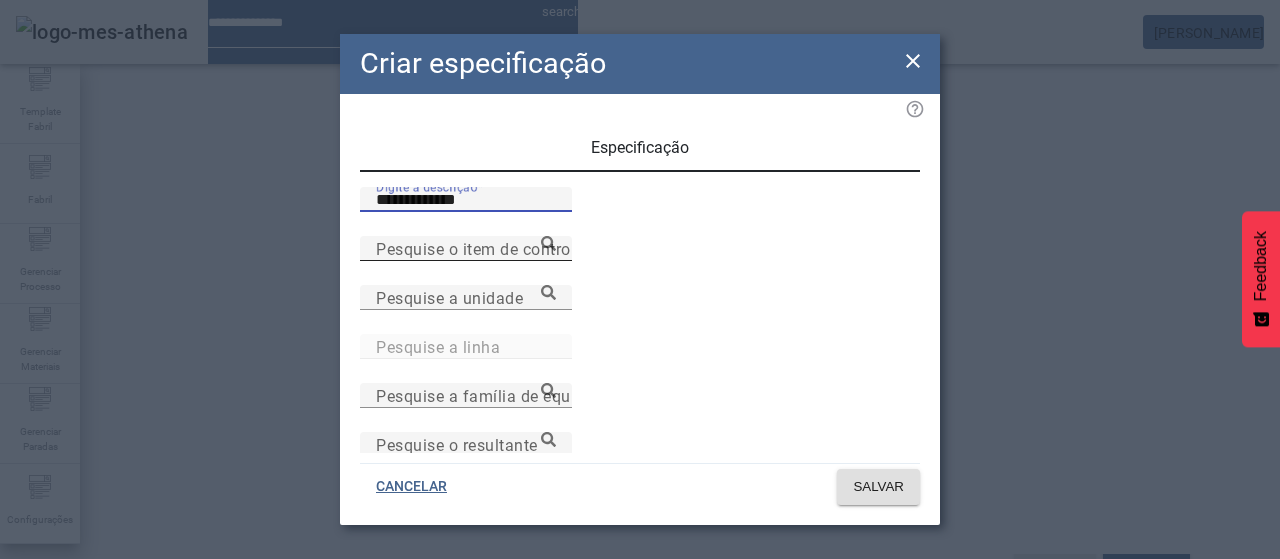 type on "**********" 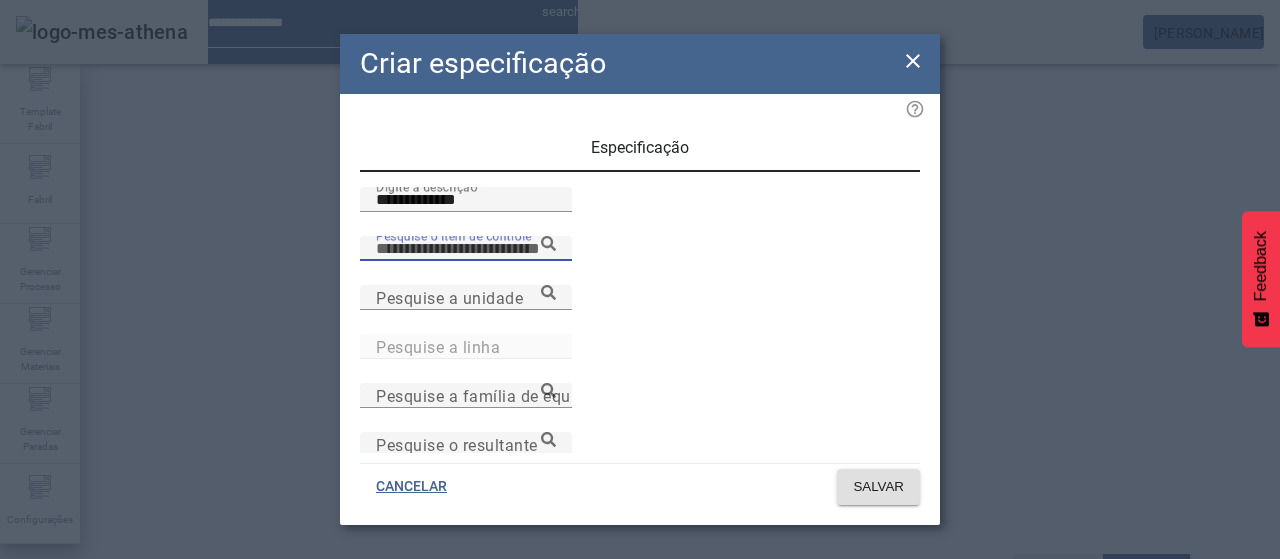 paste on "**********" 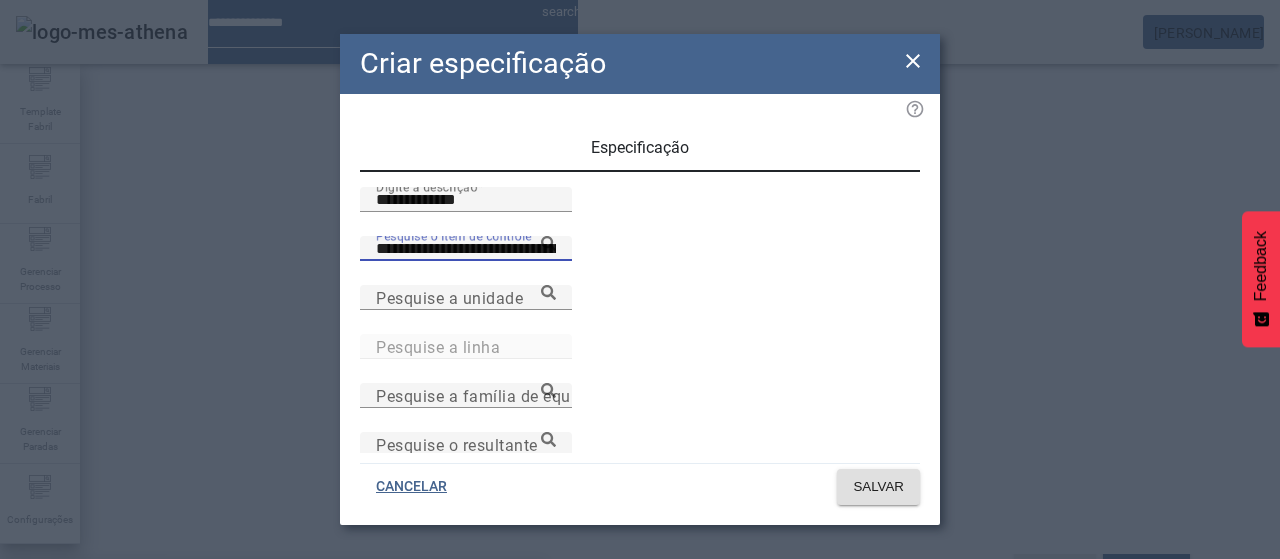 type on "**********" 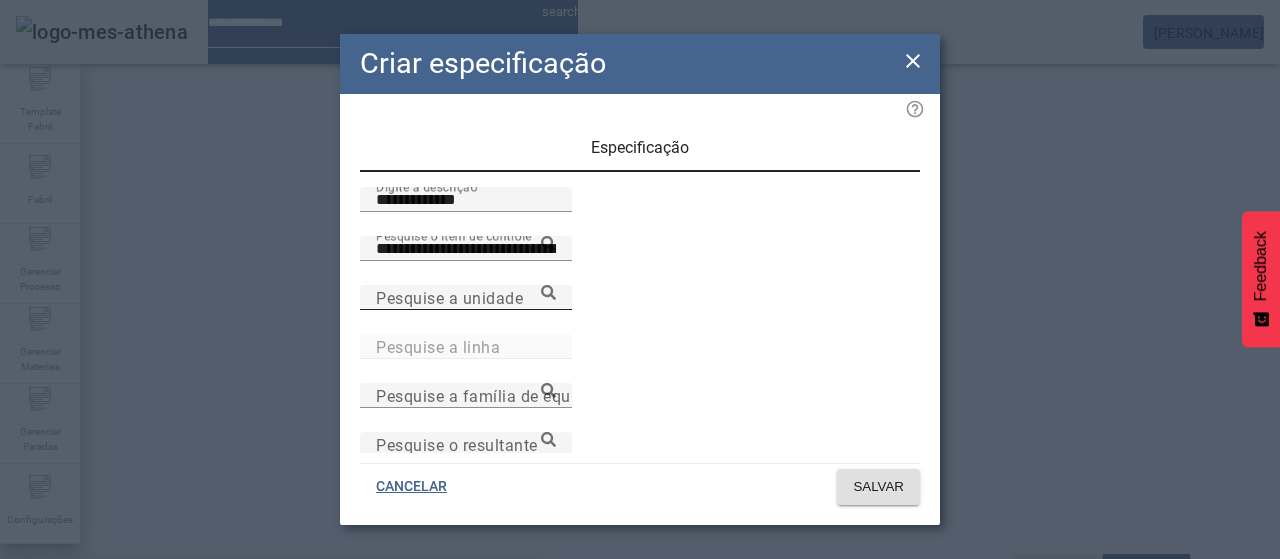 drag, startPoint x: 535, startPoint y: 351, endPoint x: 540, endPoint y: 363, distance: 13 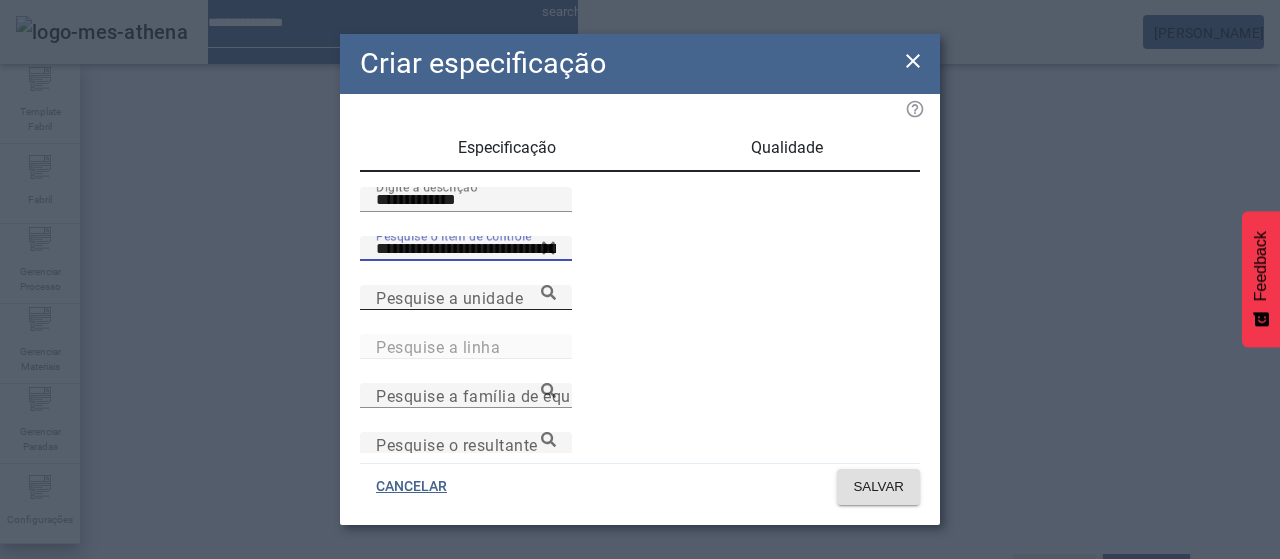 click on "Pesquise a unidade" at bounding box center [466, 298] 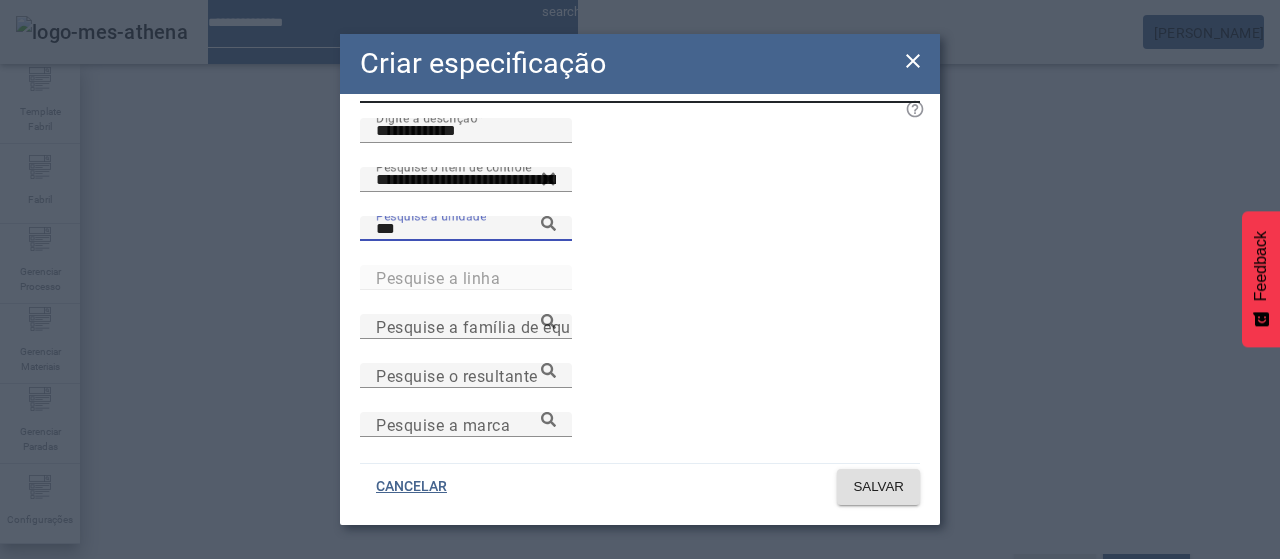 scroll, scrollTop: 100, scrollLeft: 0, axis: vertical 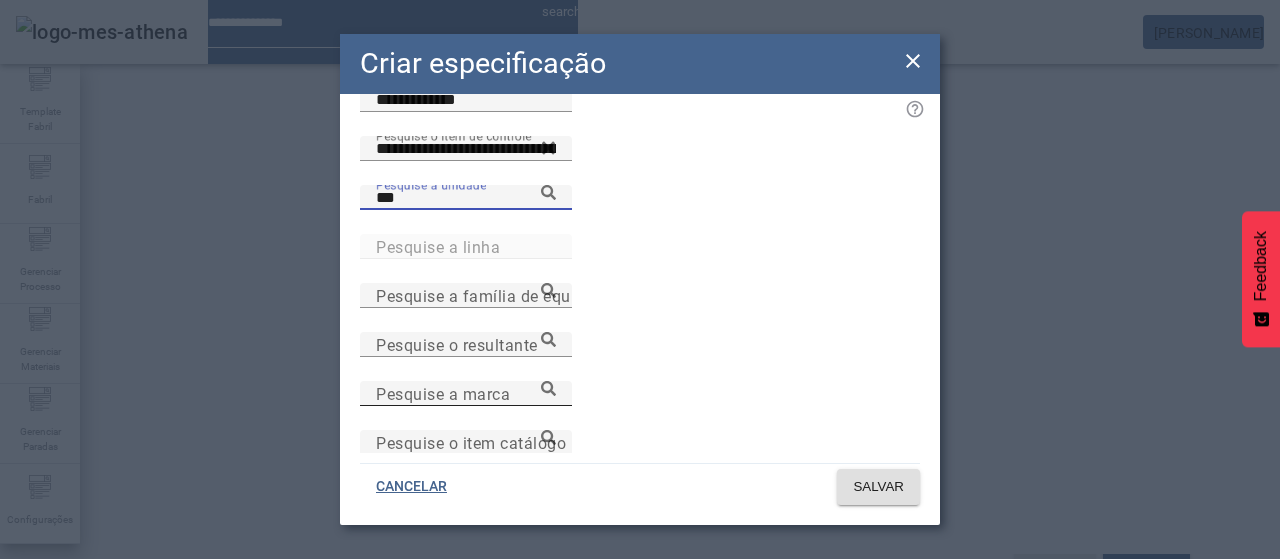 type on "***" 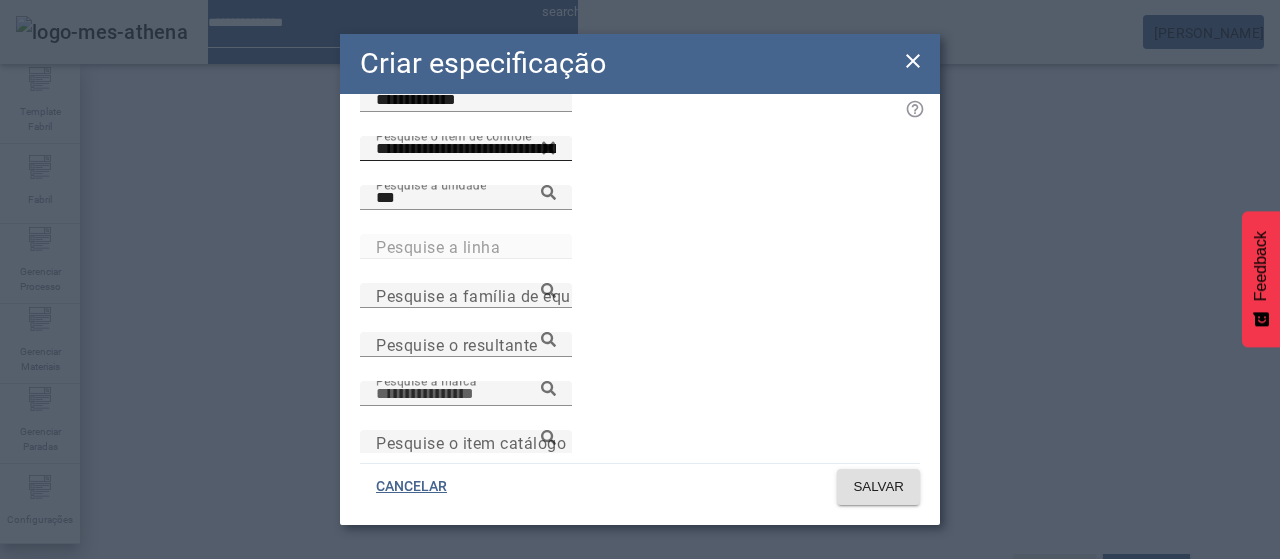 paste on "**********" 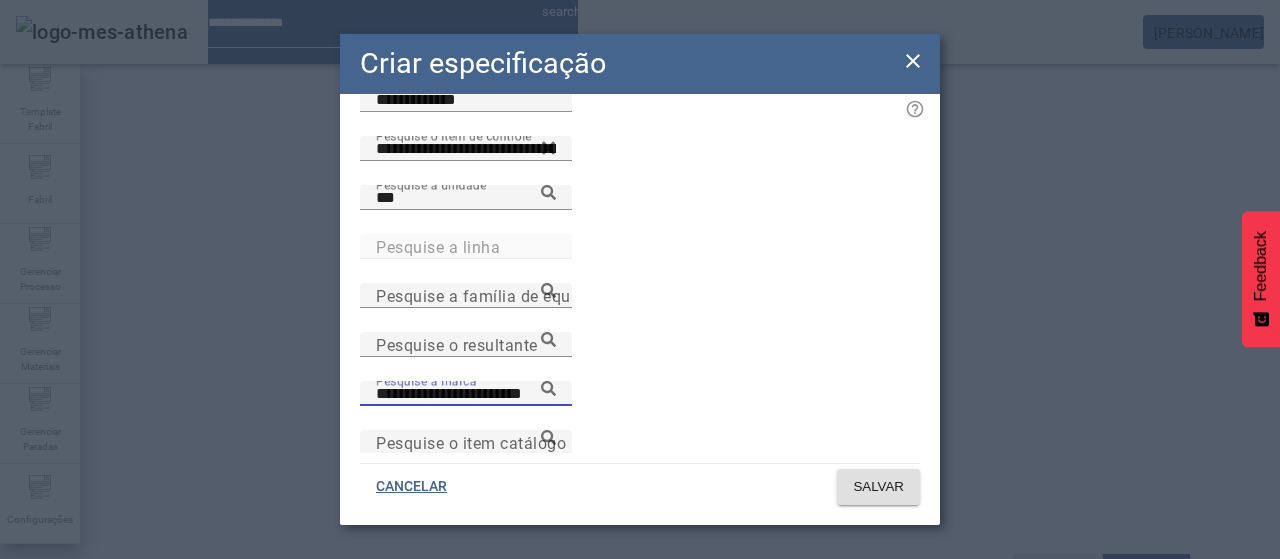 type on "**********" 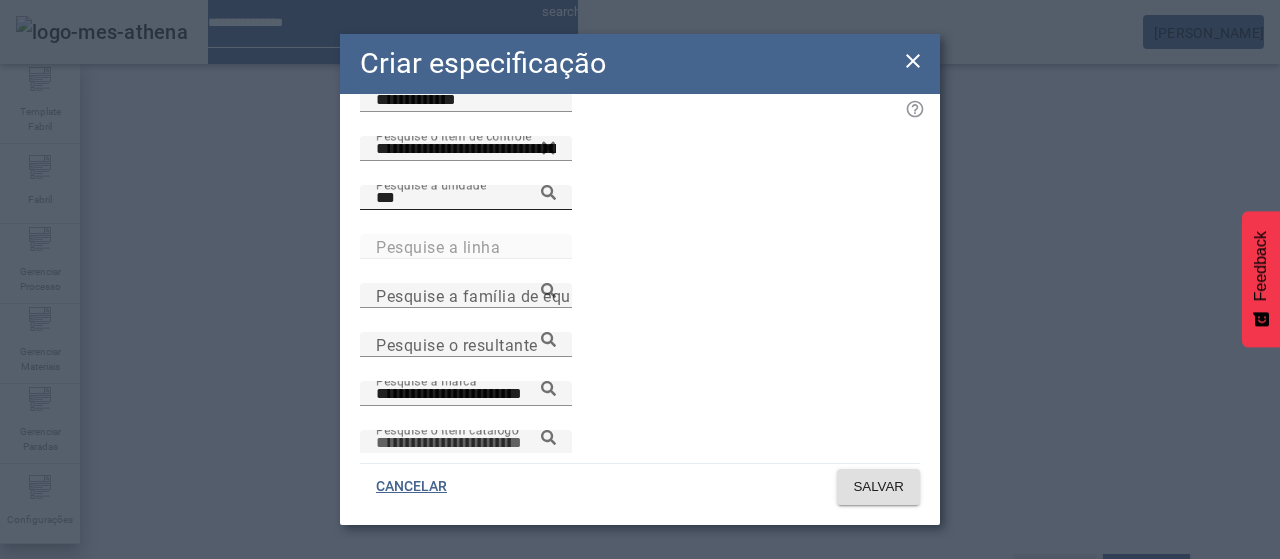 paste on "**********" 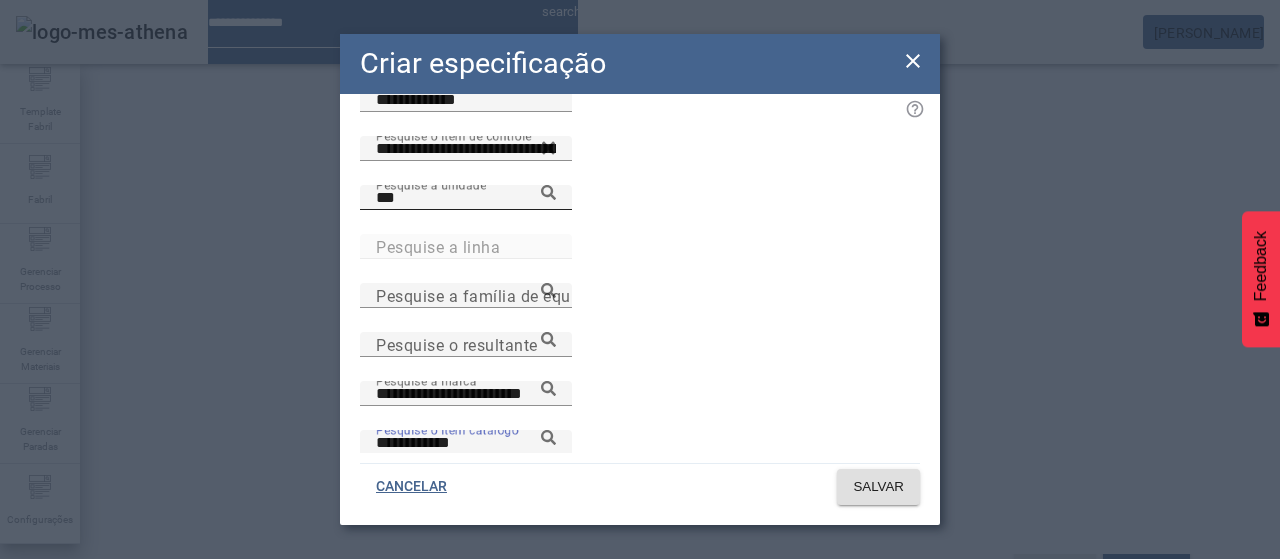 type on "**********" 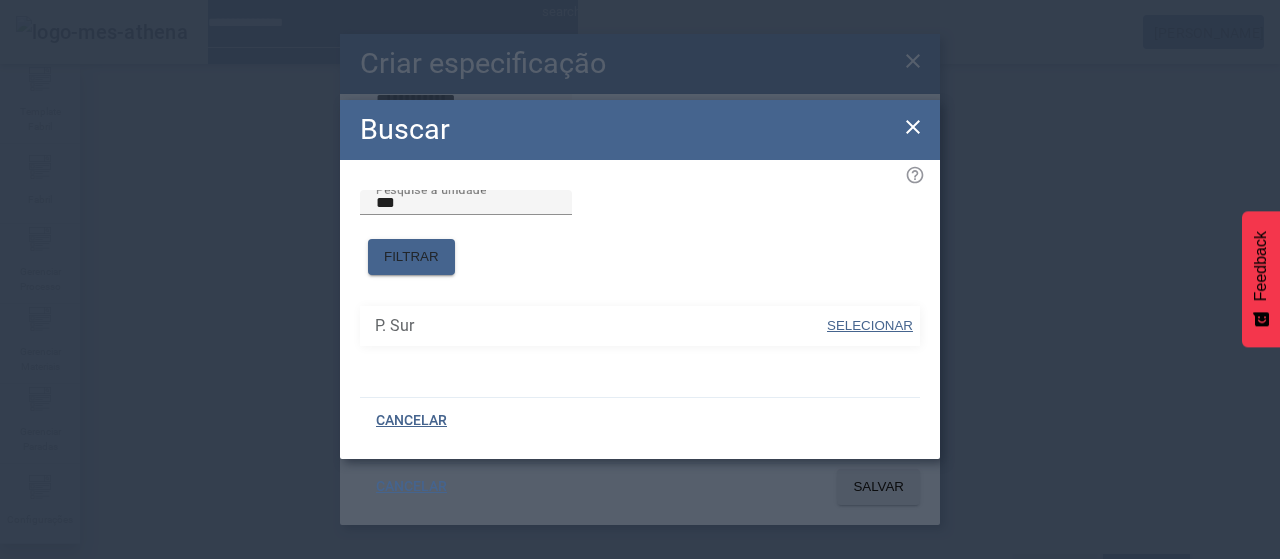 click on "SELECIONAR" at bounding box center (870, 325) 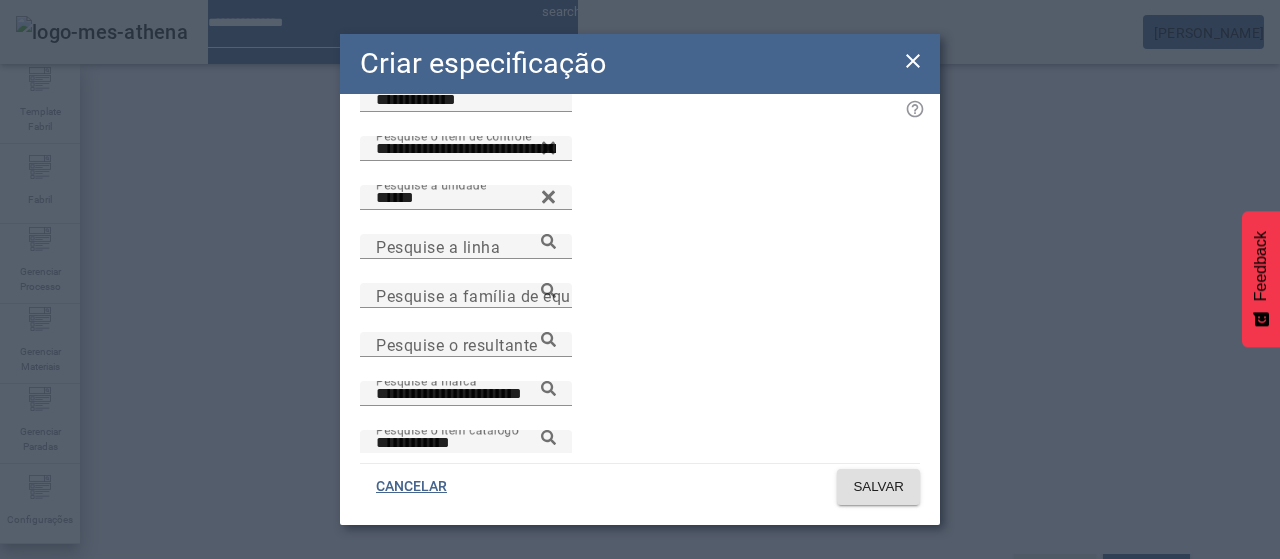click on "**********" at bounding box center [466, 442] 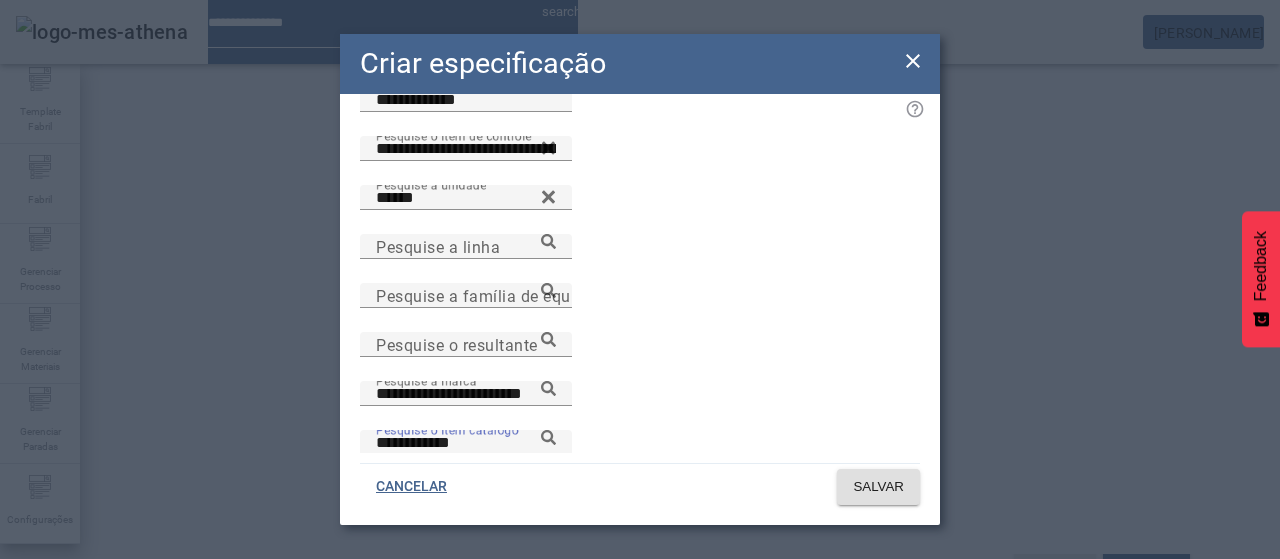 click 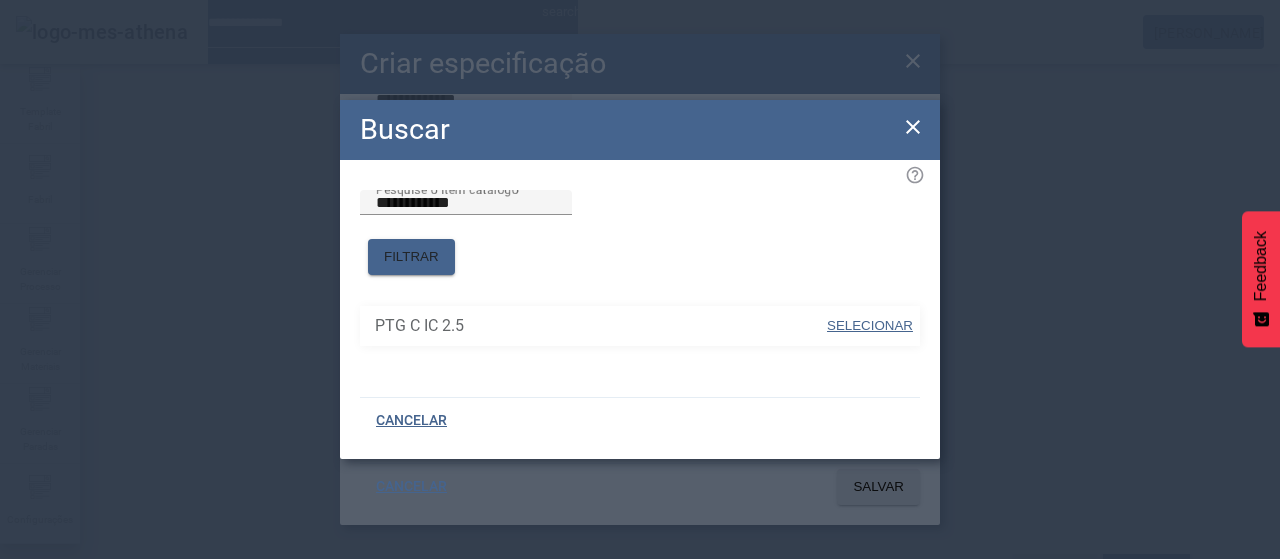 click at bounding box center (870, 326) 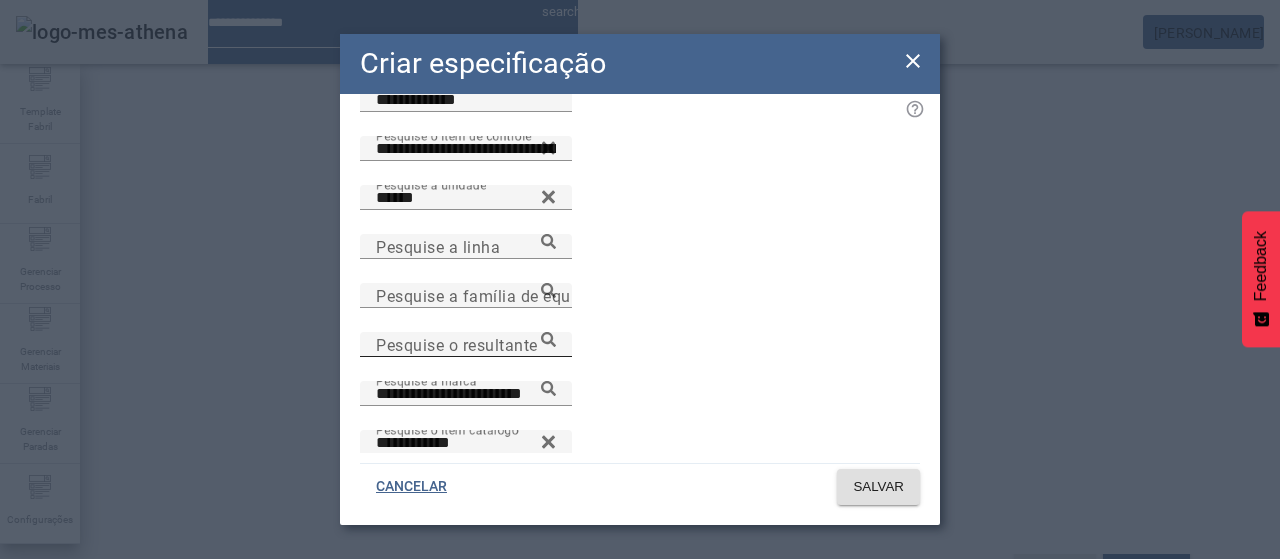 type on "**********" 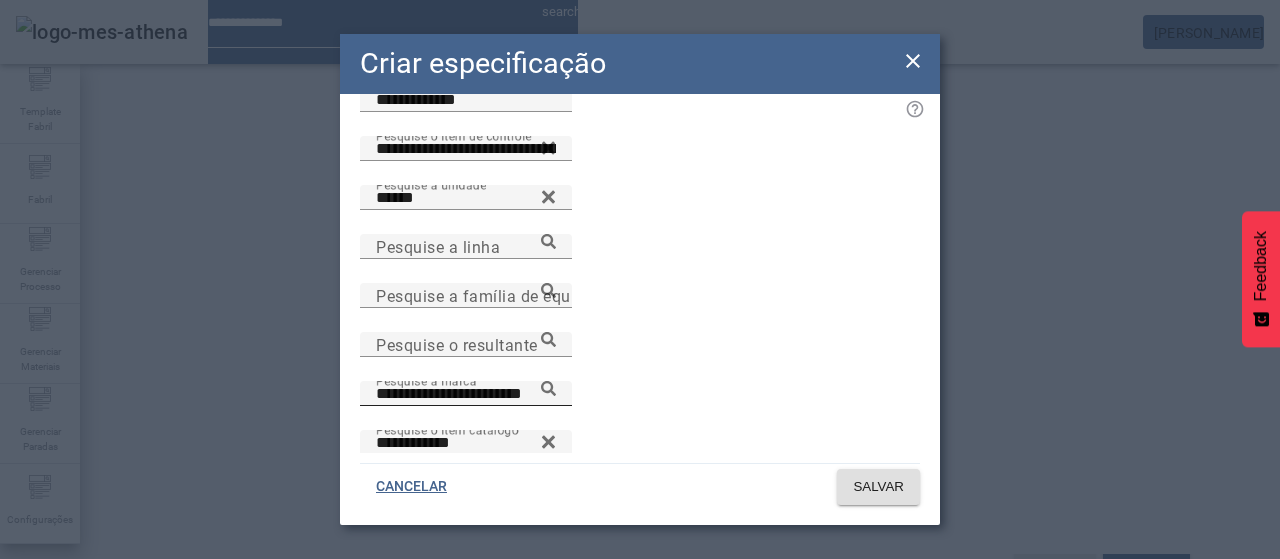 click on "**********" at bounding box center [466, 393] 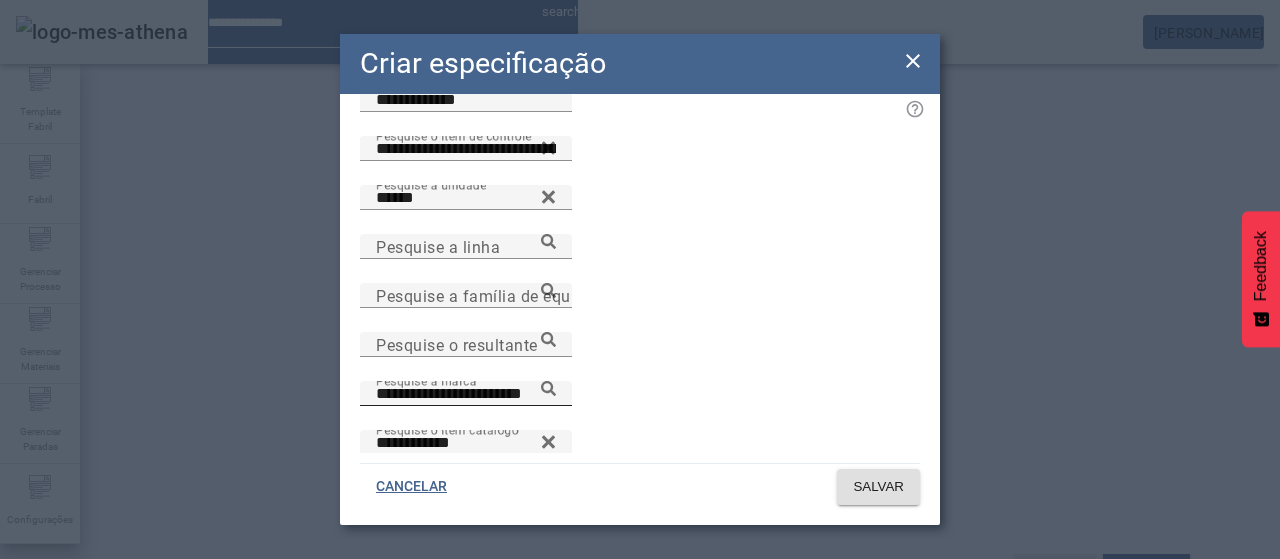 click 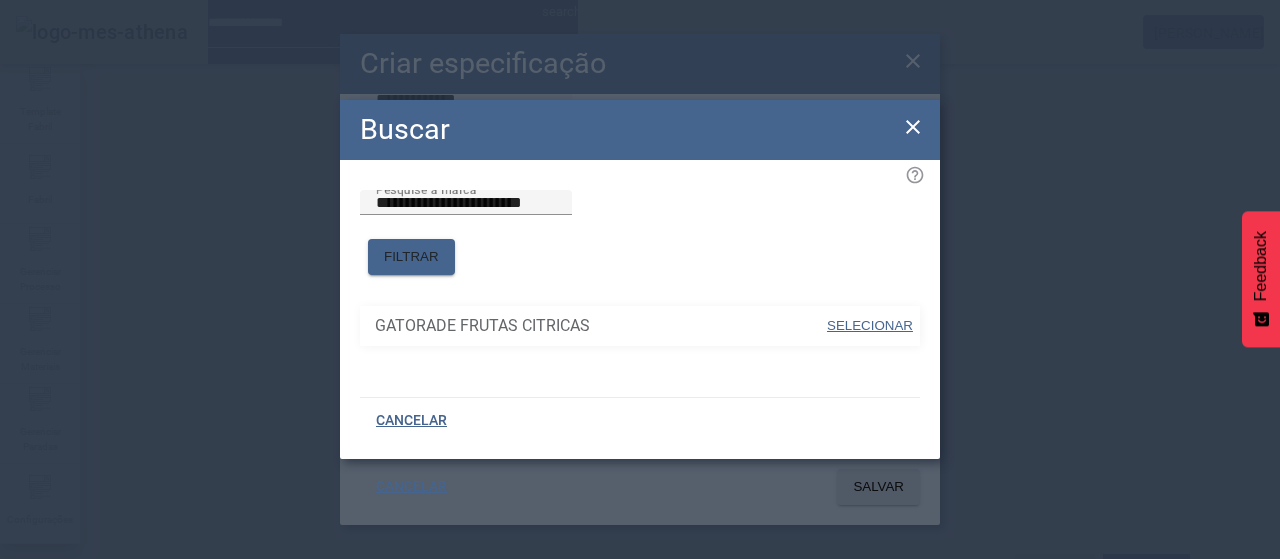 click on "SELECIONAR" at bounding box center [870, 325] 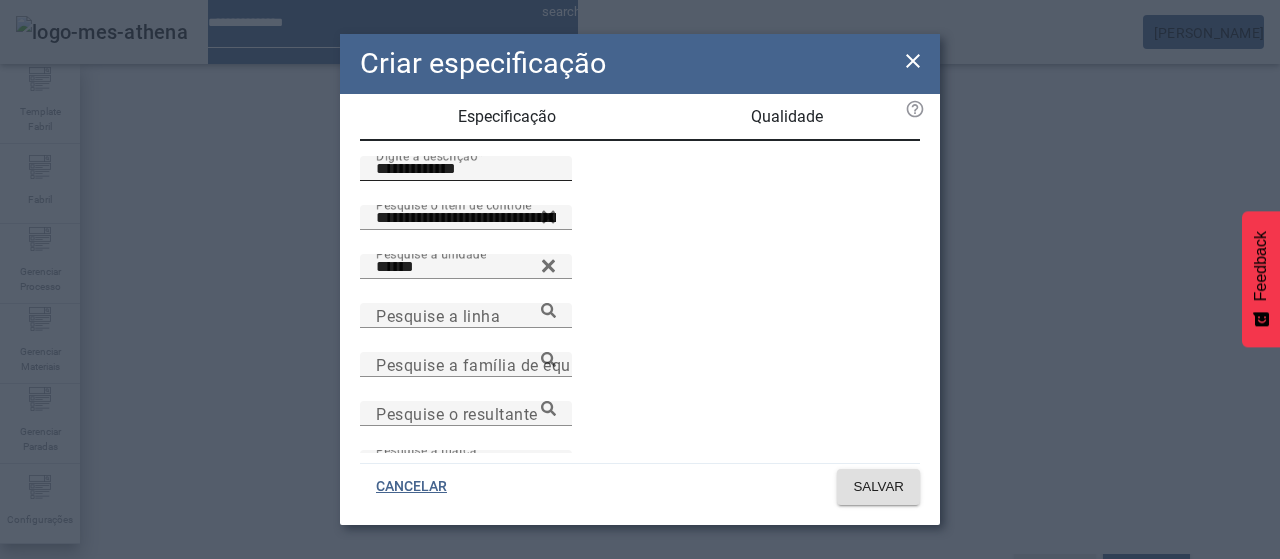 scroll, scrollTop: 0, scrollLeft: 0, axis: both 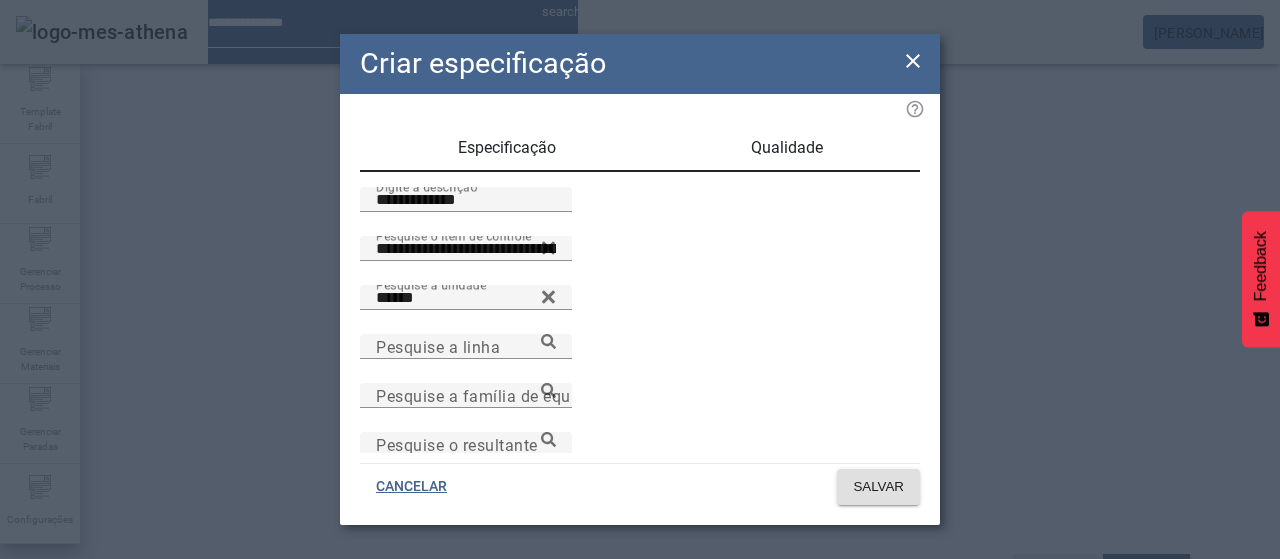 drag, startPoint x: 781, startPoint y: 165, endPoint x: 777, endPoint y: 177, distance: 12.649111 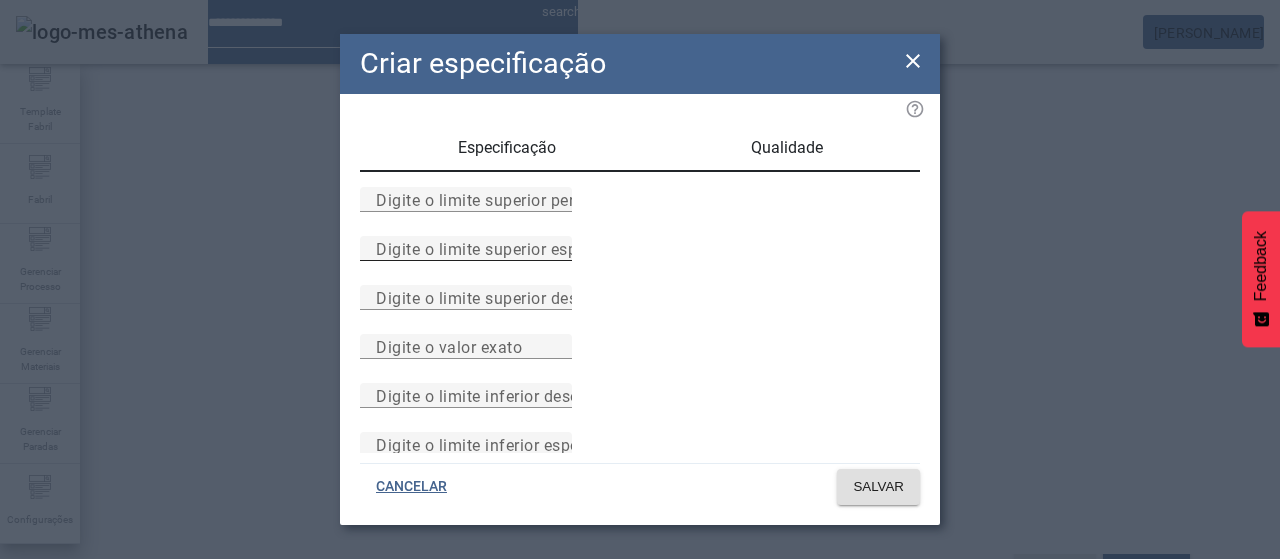 click on "Digite o limite superior especificado" at bounding box center [466, 249] 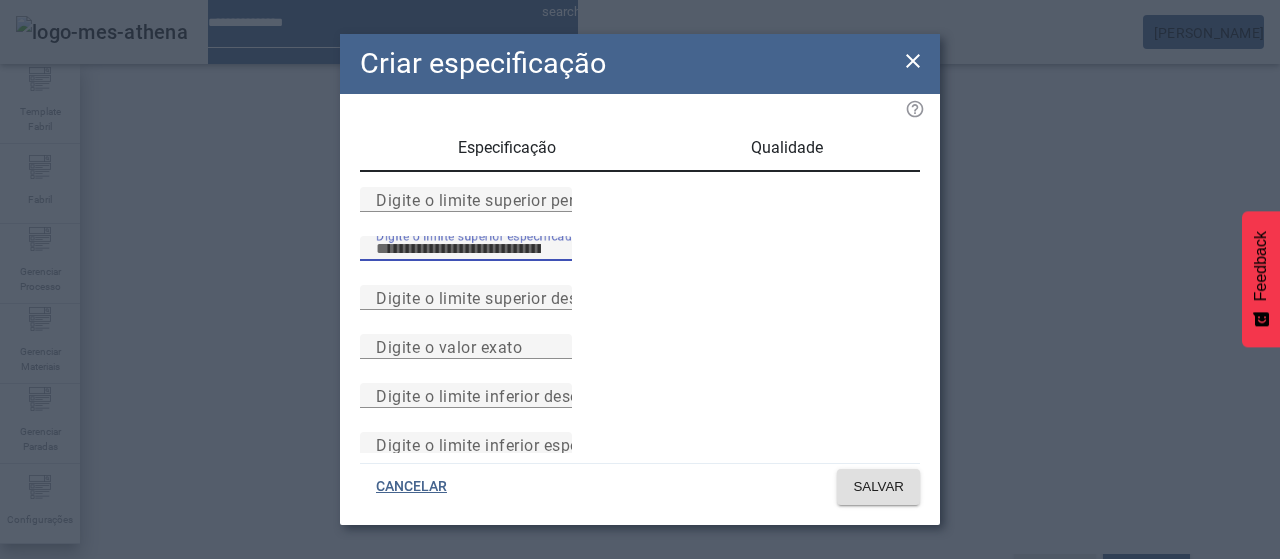 type on "****" 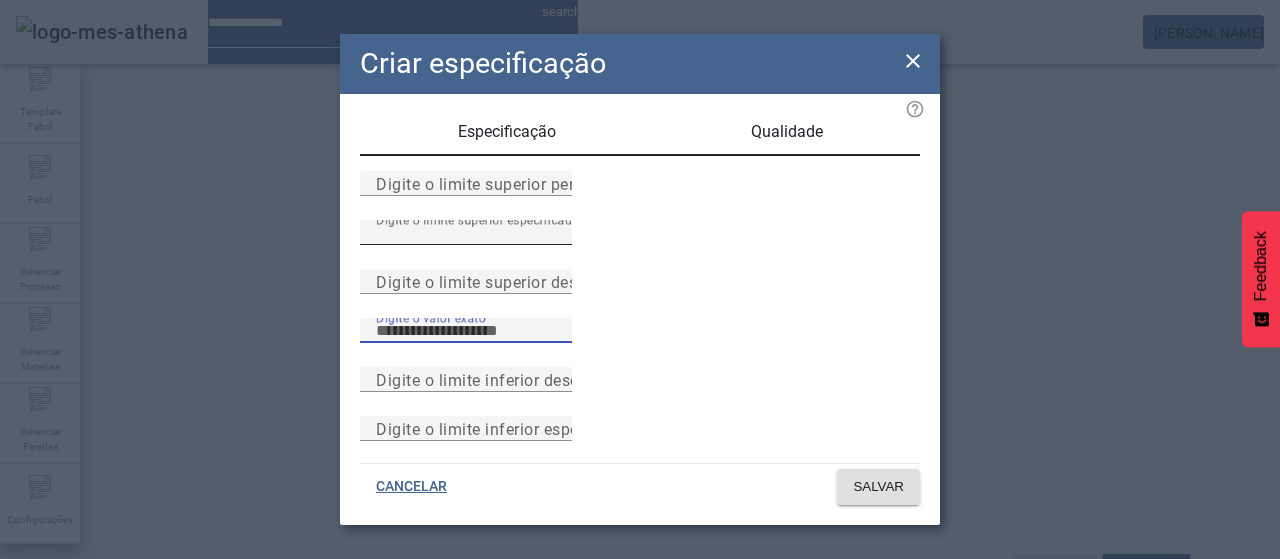 scroll, scrollTop: 261, scrollLeft: 0, axis: vertical 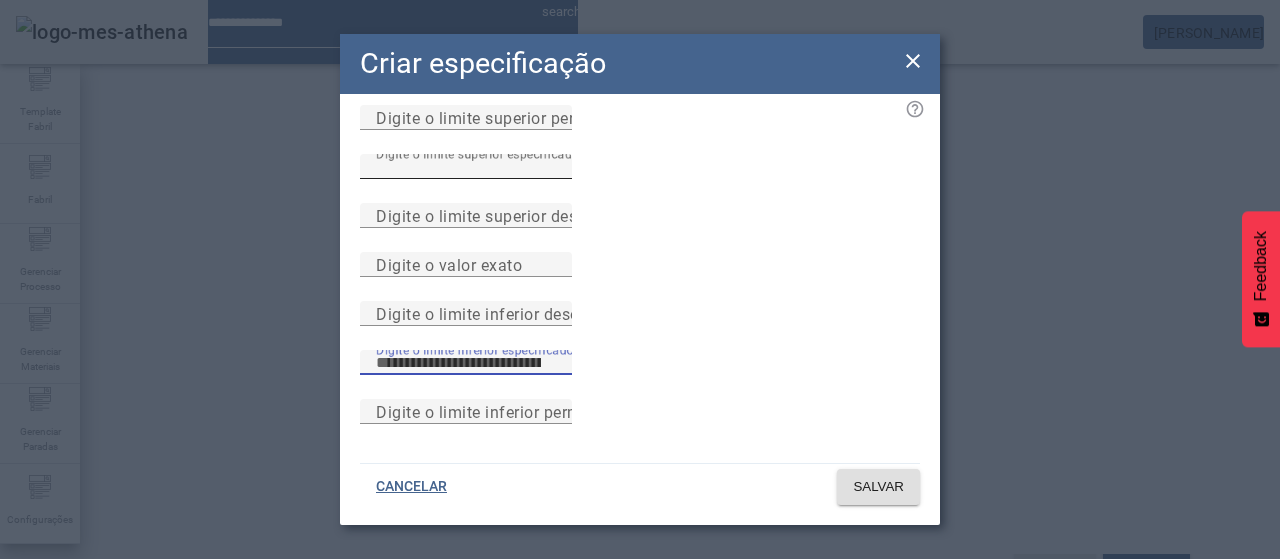 type on "*****" 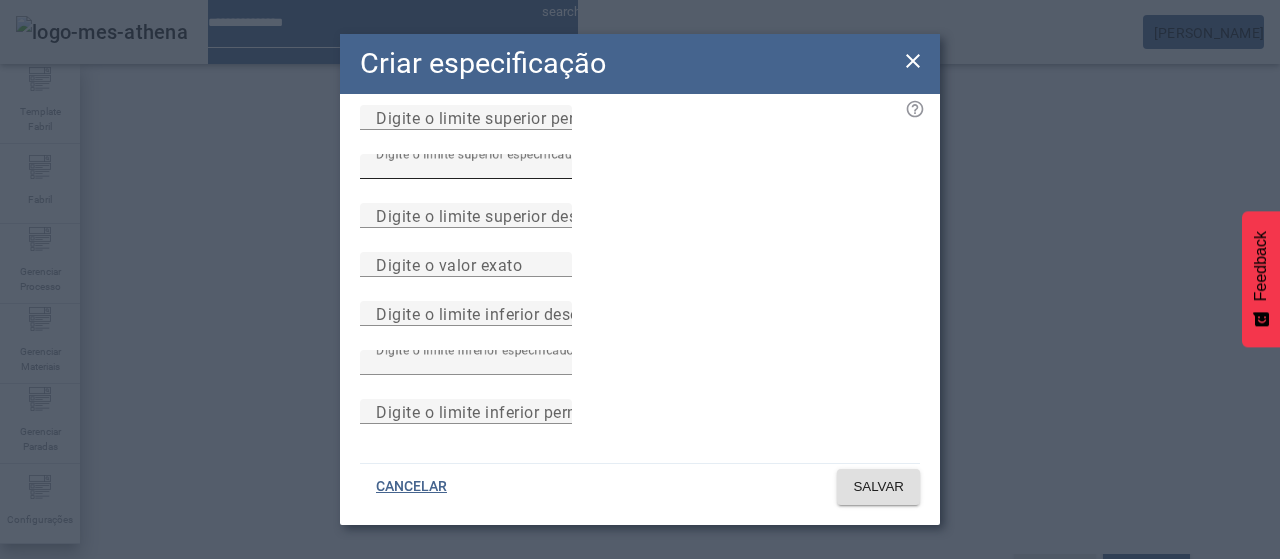 type 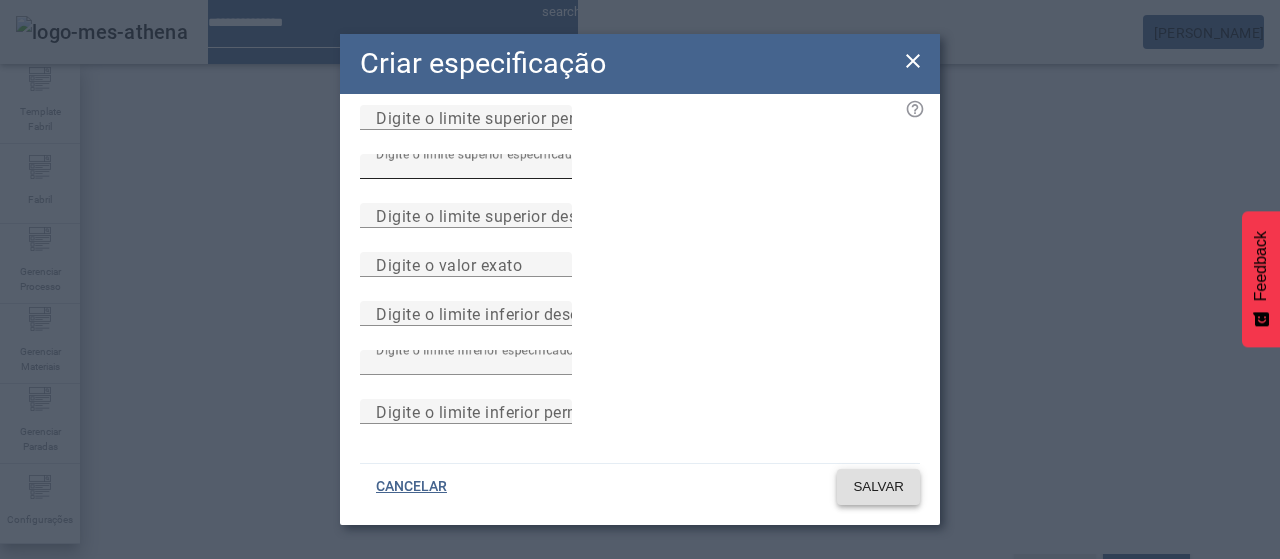 type 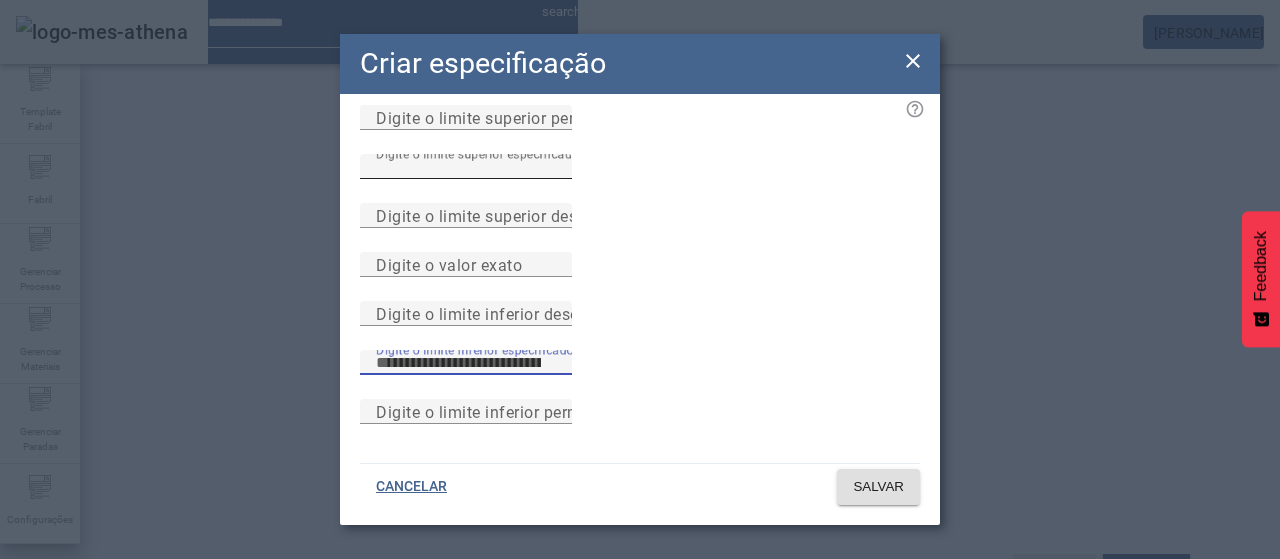 type on "*****" 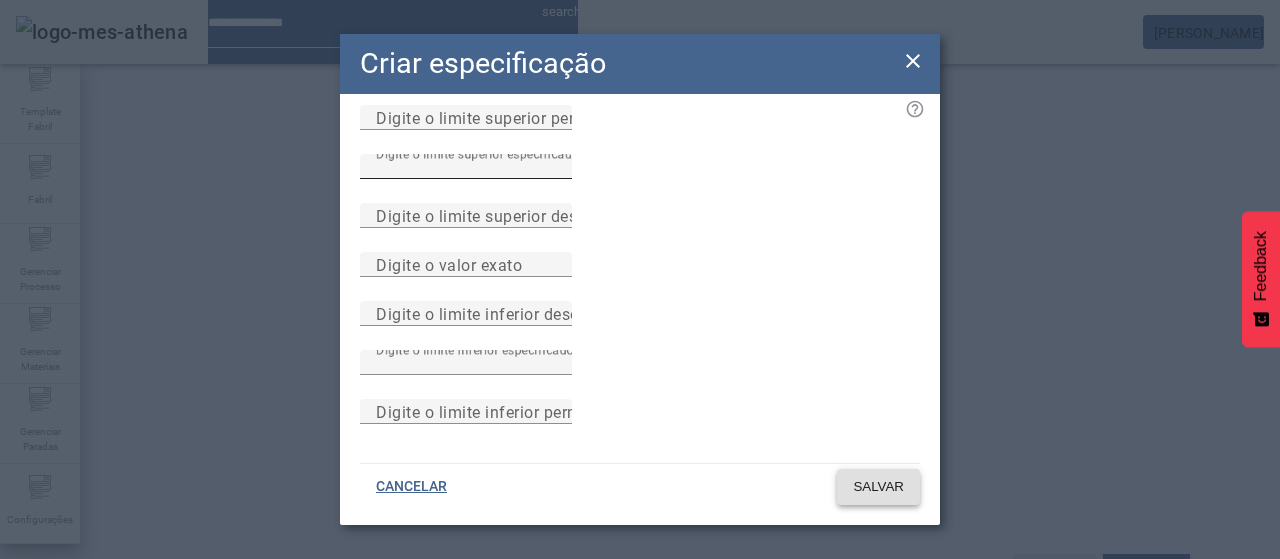 click on "SALVAR" 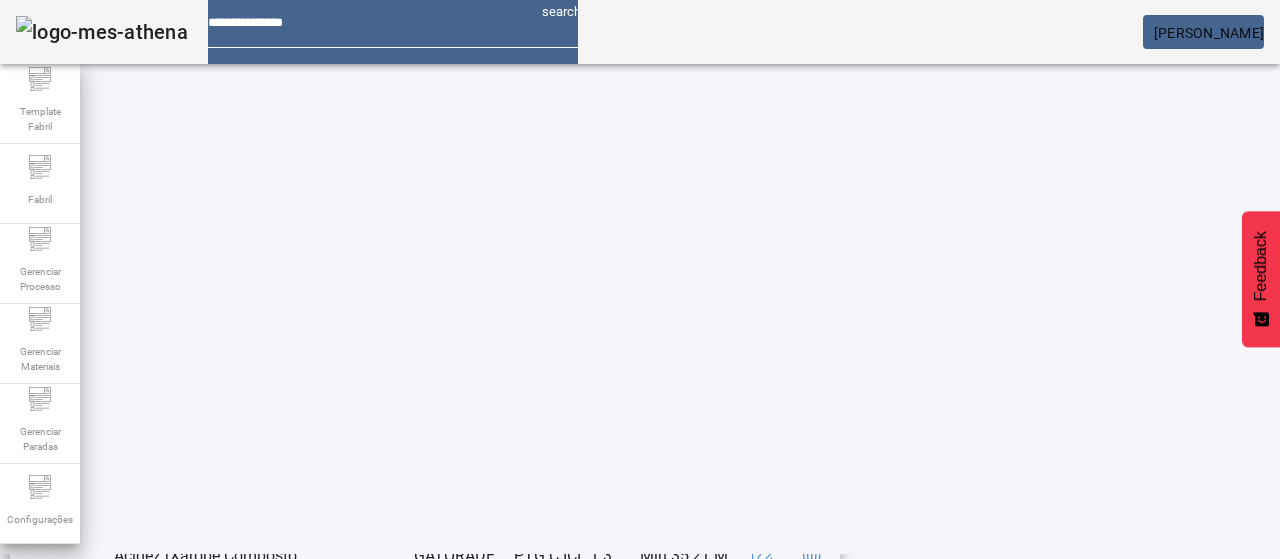 scroll, scrollTop: 696, scrollLeft: 0, axis: vertical 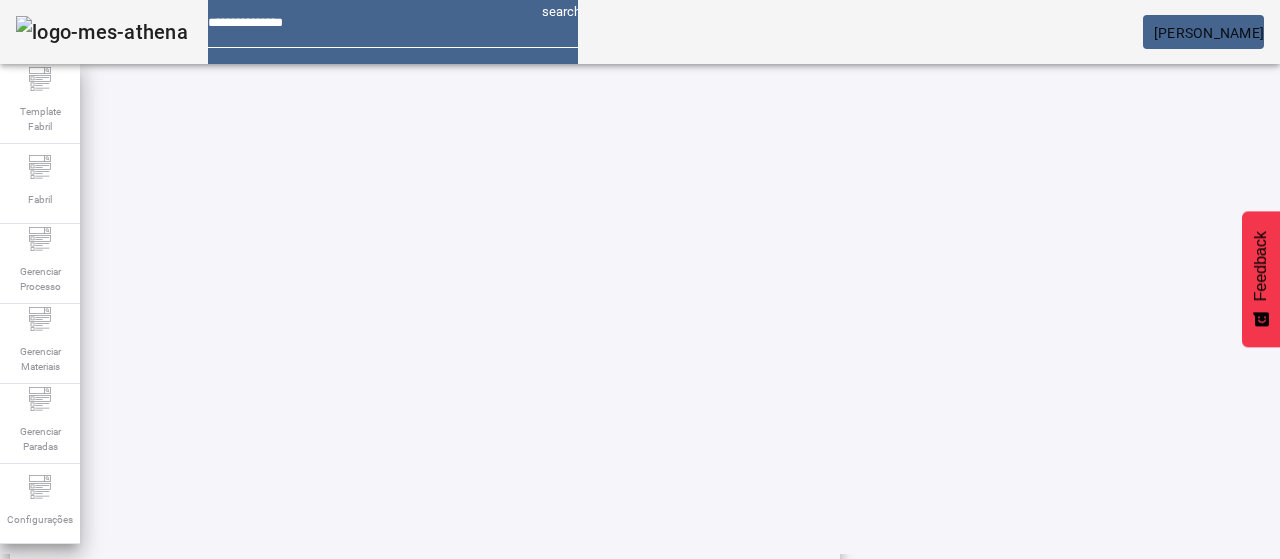 click on "2" 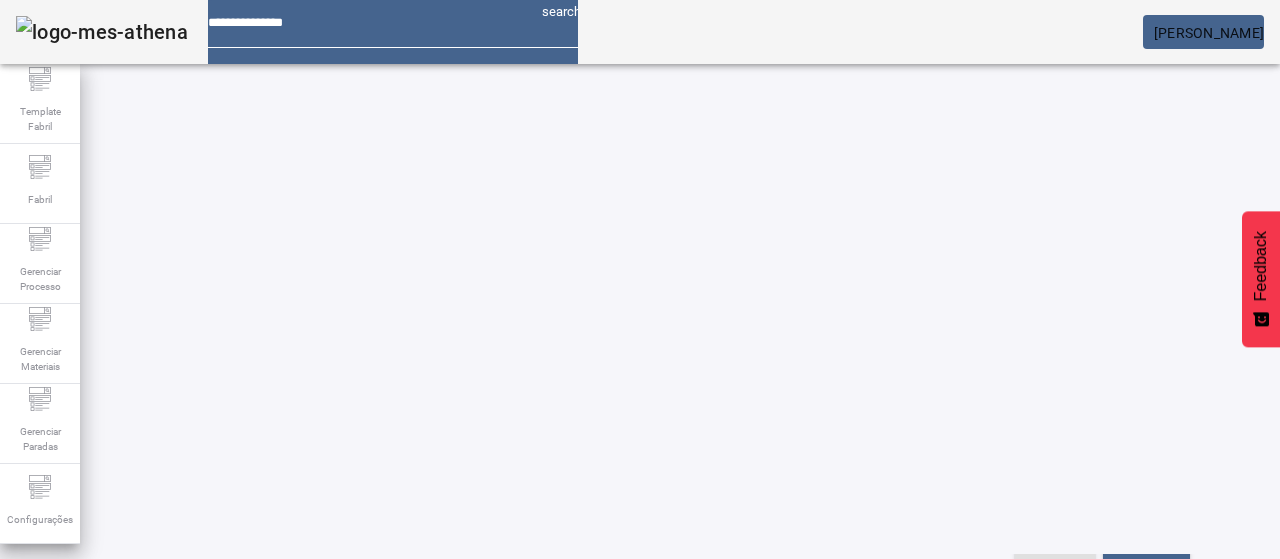 scroll, scrollTop: 0, scrollLeft: 0, axis: both 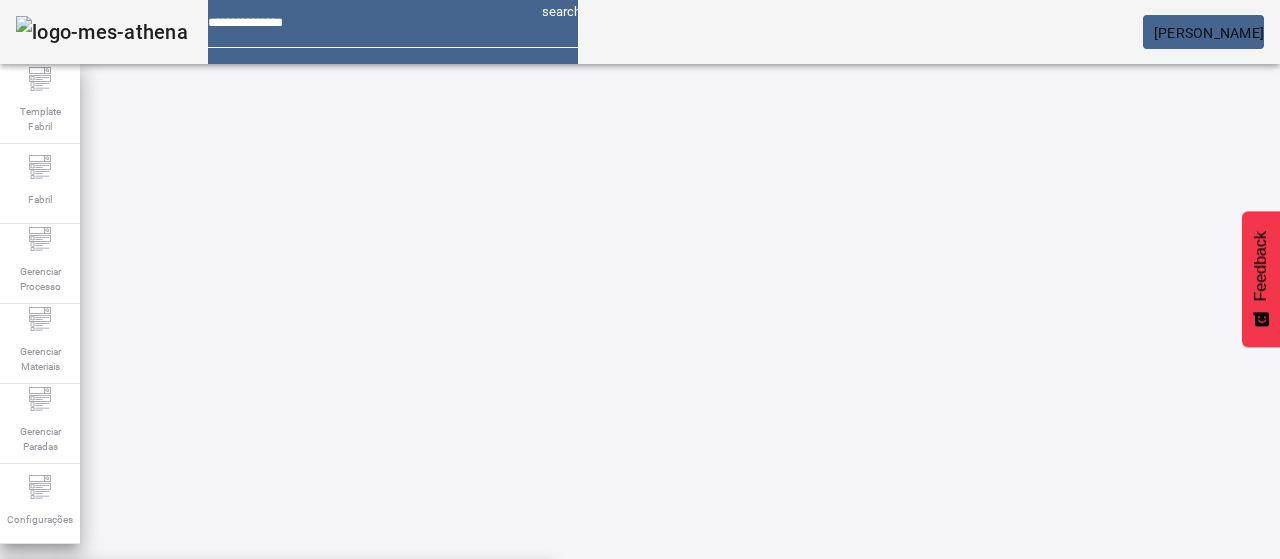 click on "Pesquise por item de controle" at bounding box center [116, 601] 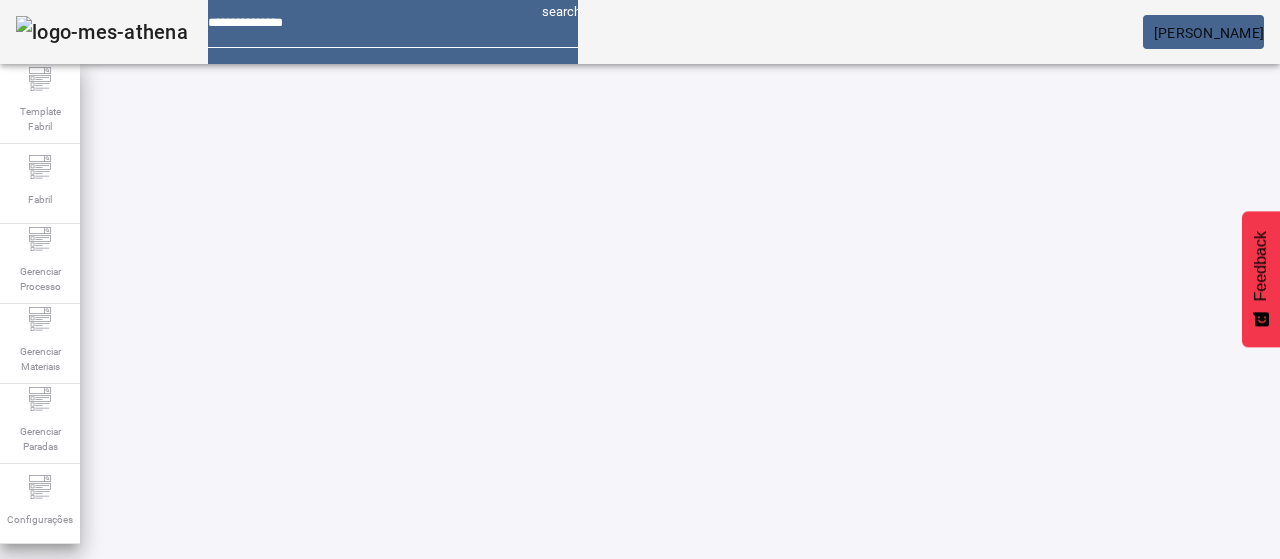 drag, startPoint x: 644, startPoint y: 143, endPoint x: 657, endPoint y: 160, distance: 21.400934 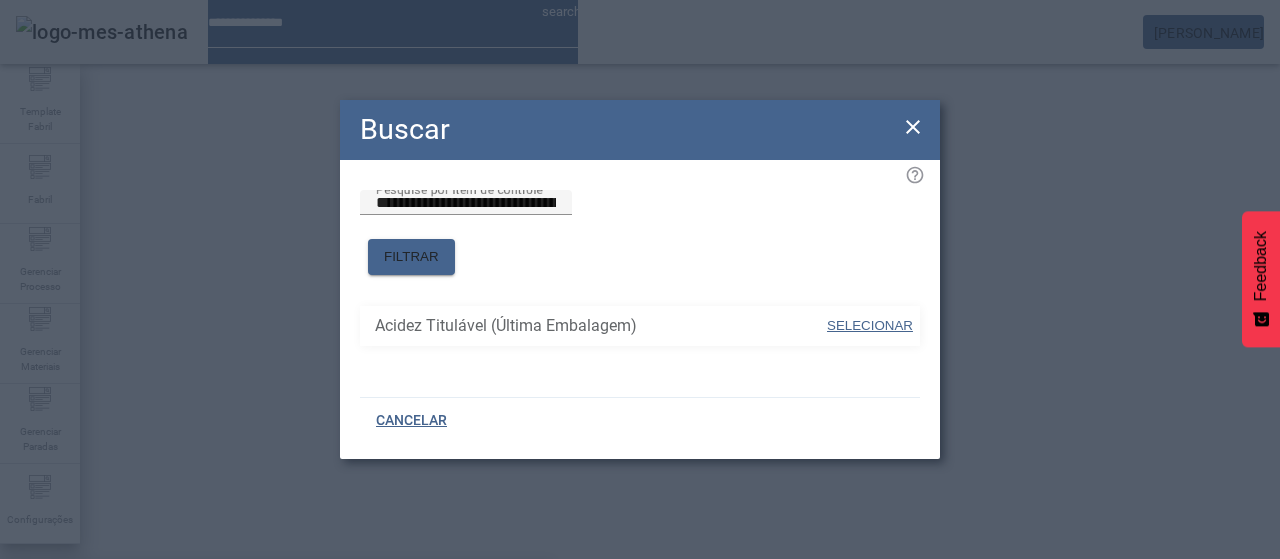 drag, startPoint x: 859, startPoint y: 311, endPoint x: 887, endPoint y: 339, distance: 39.59798 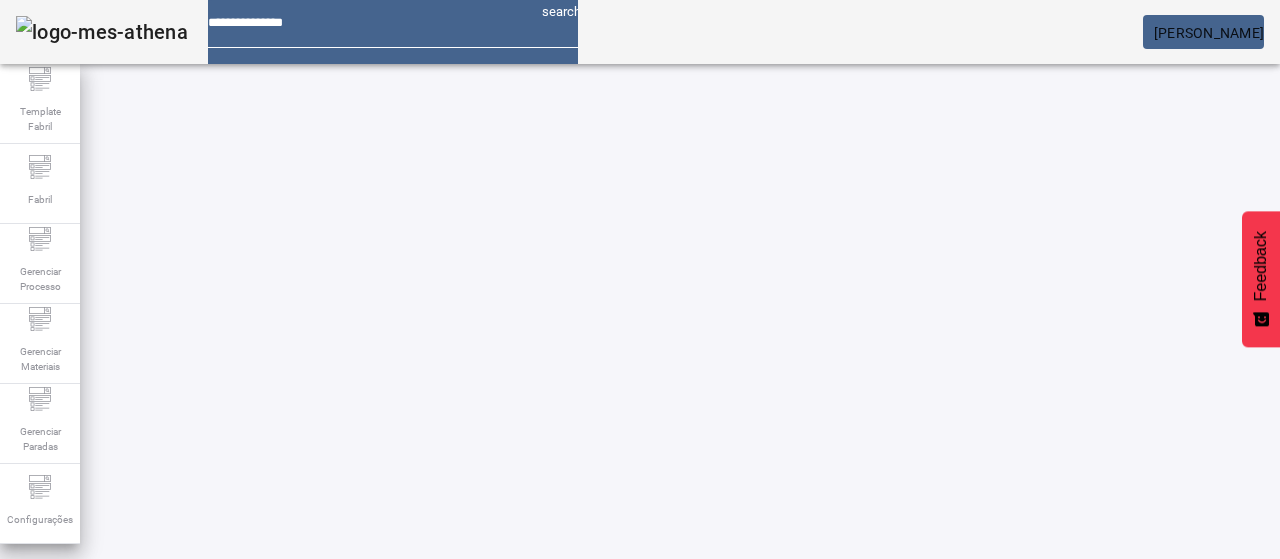 drag, startPoint x: 1253, startPoint y: 488, endPoint x: 1218, endPoint y: 476, distance: 37 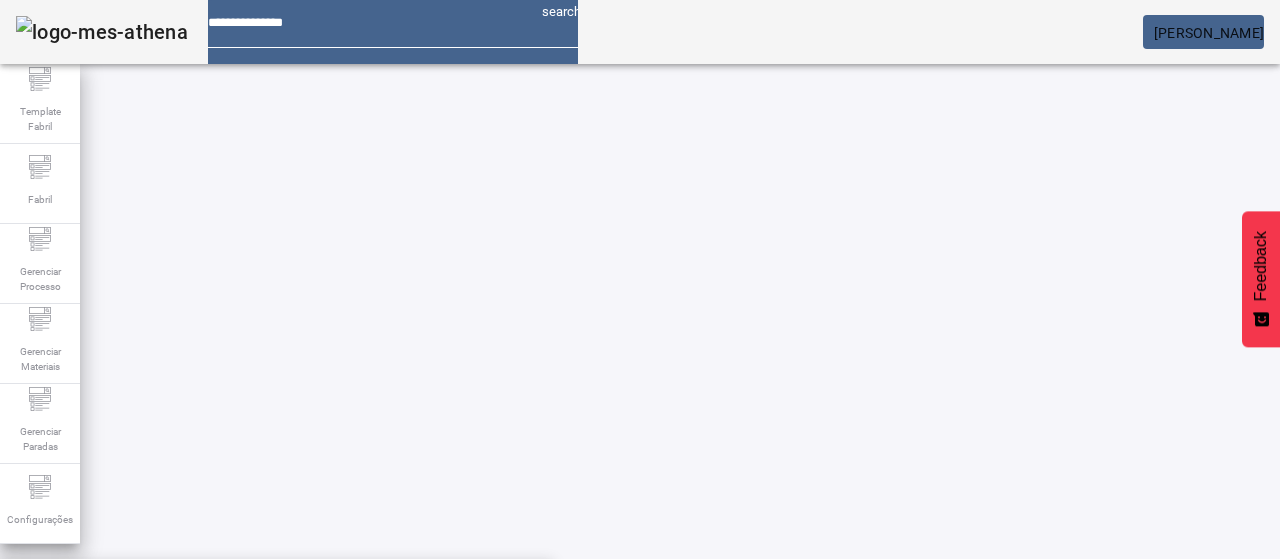 click on "FILTRAR" 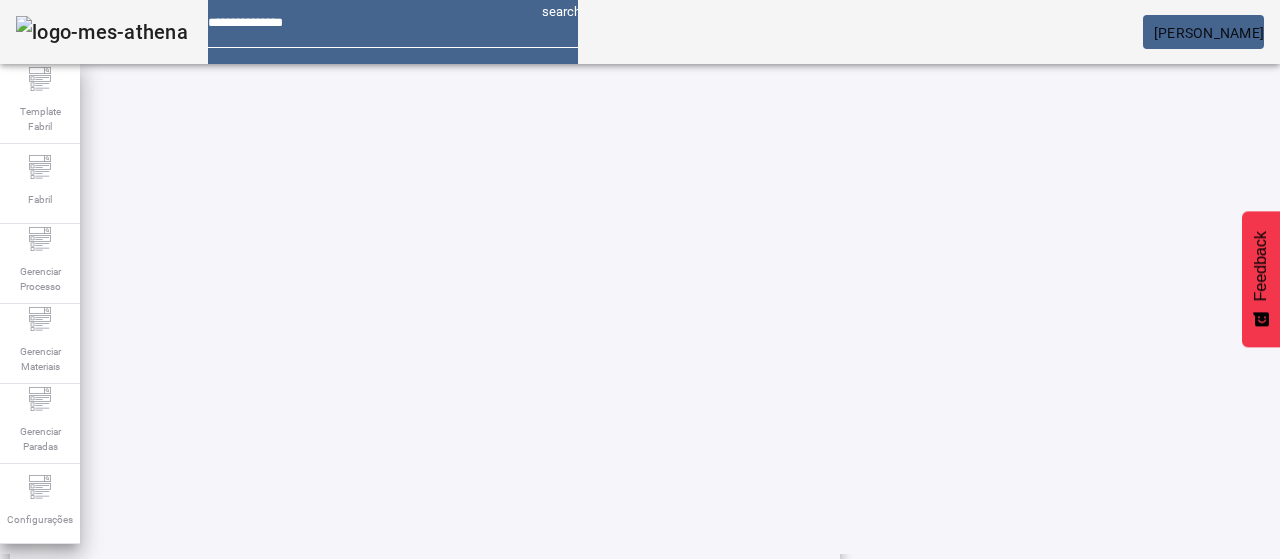 scroll, scrollTop: 523, scrollLeft: 0, axis: vertical 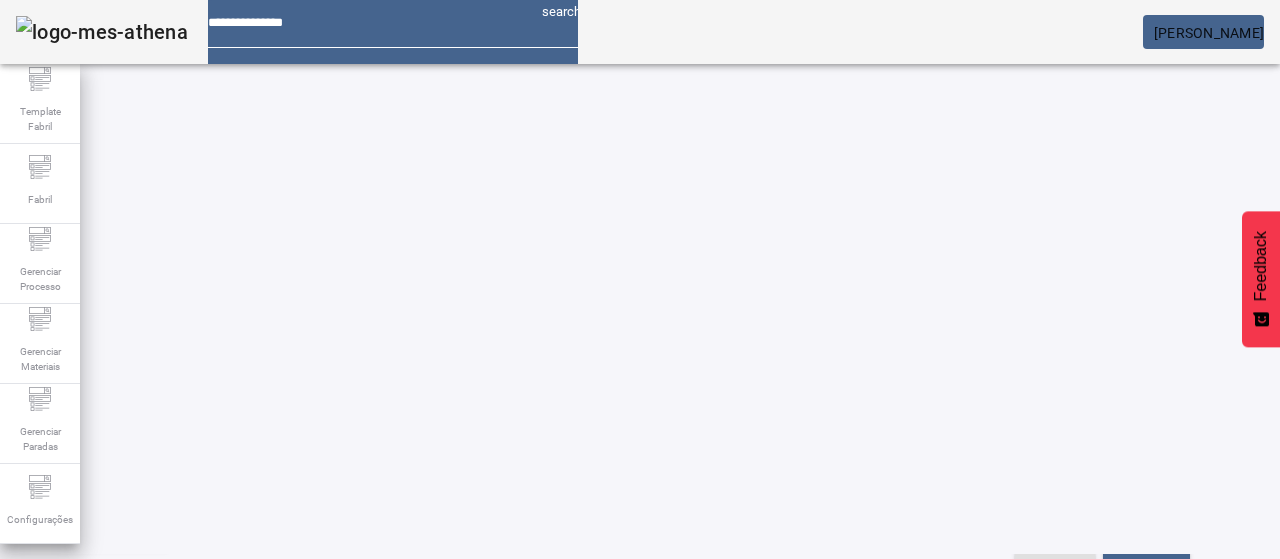 click on "Pesquise por marca" at bounding box center [1388, 478] 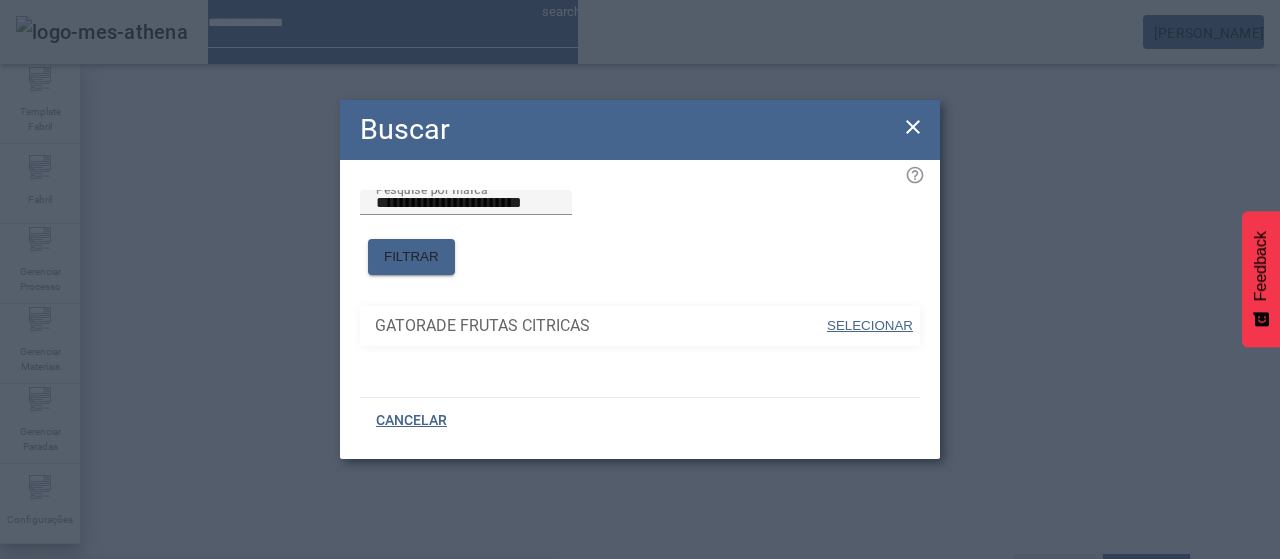 drag, startPoint x: 930, startPoint y: 312, endPoint x: 915, endPoint y: 313, distance: 15.033297 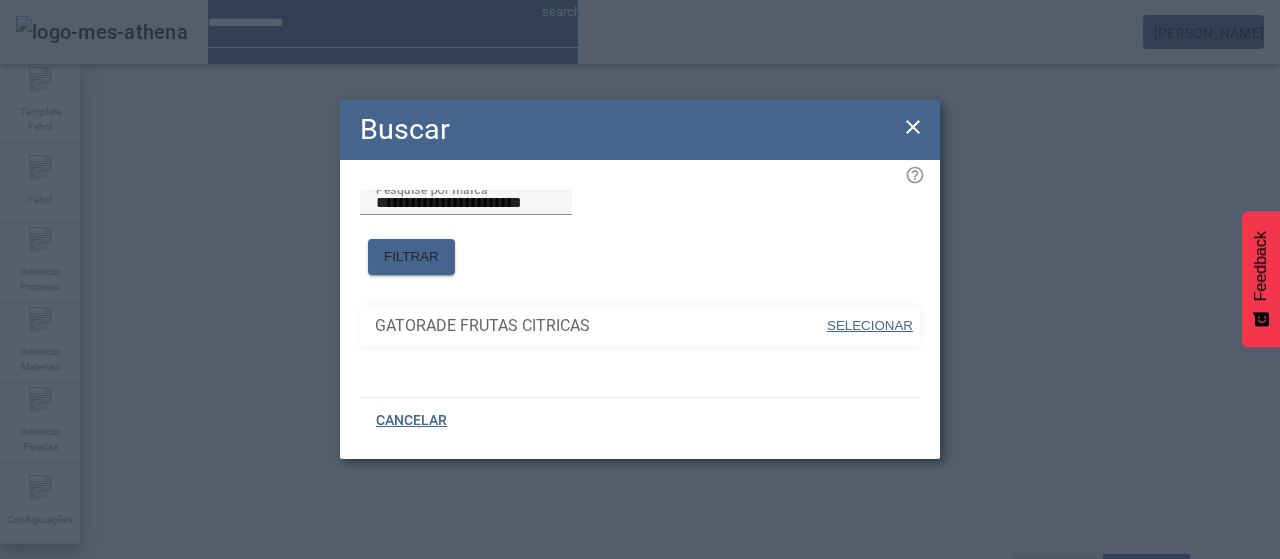 click on "SELECIONAR" at bounding box center (870, 325) 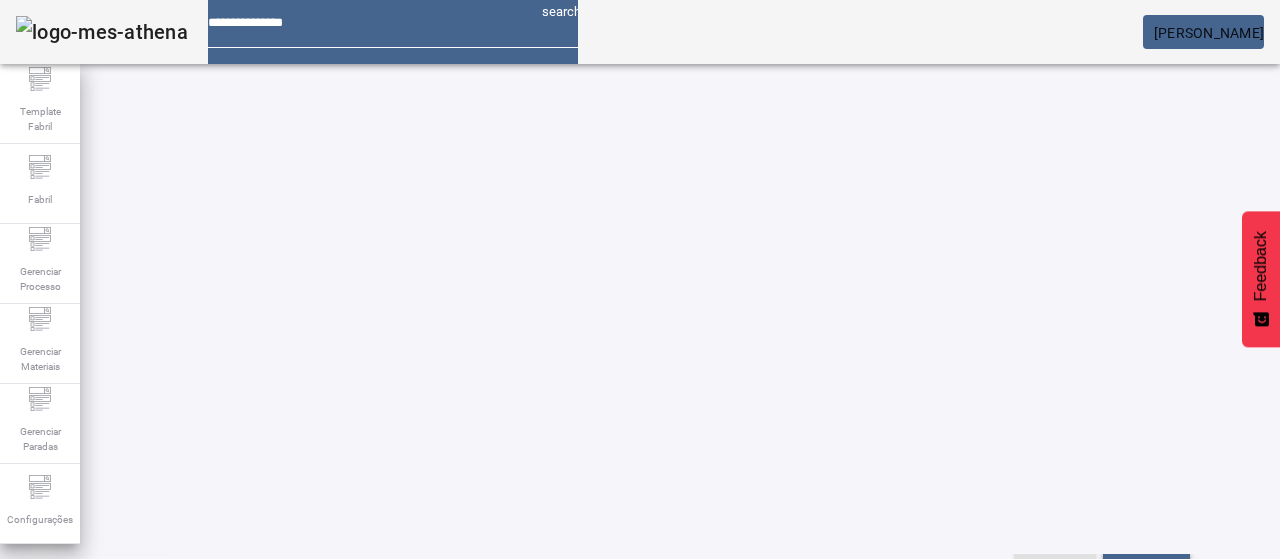 click 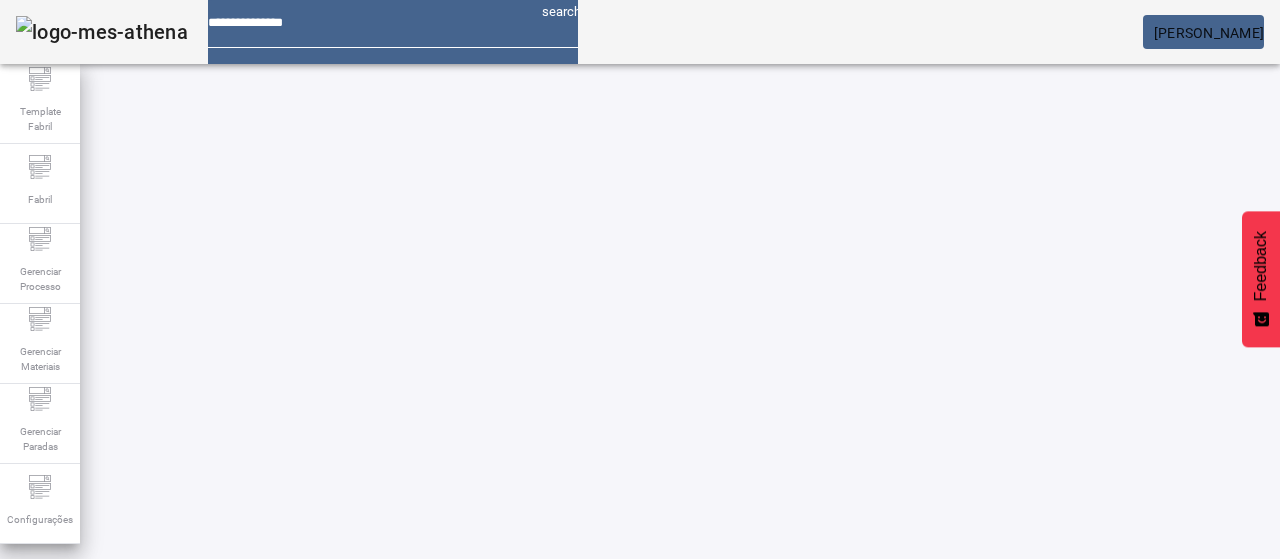 scroll, scrollTop: 158, scrollLeft: 0, axis: vertical 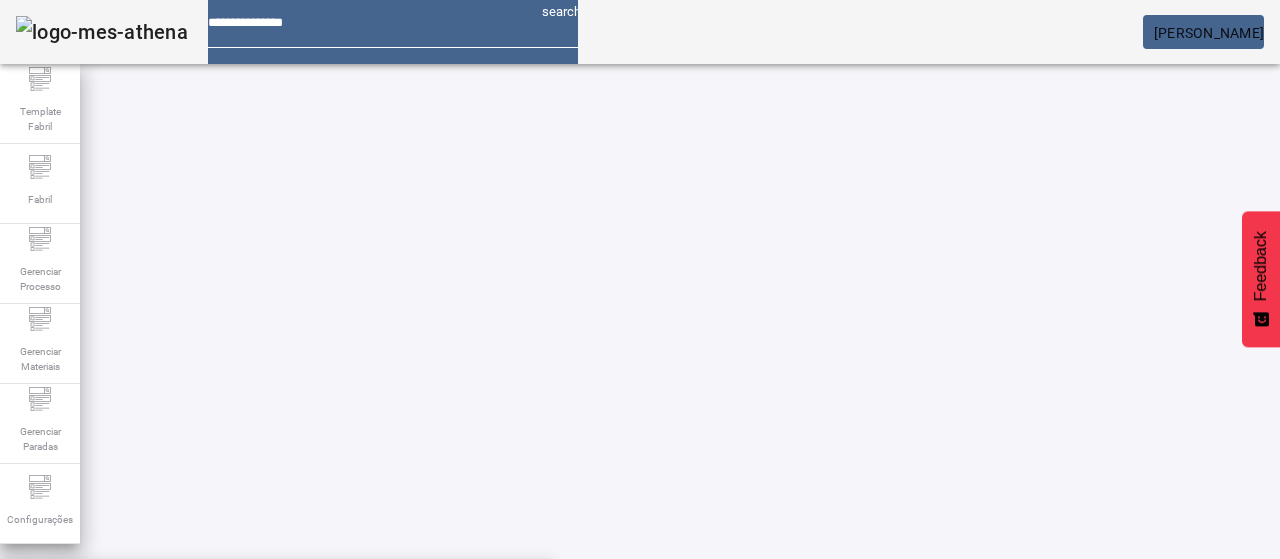 click 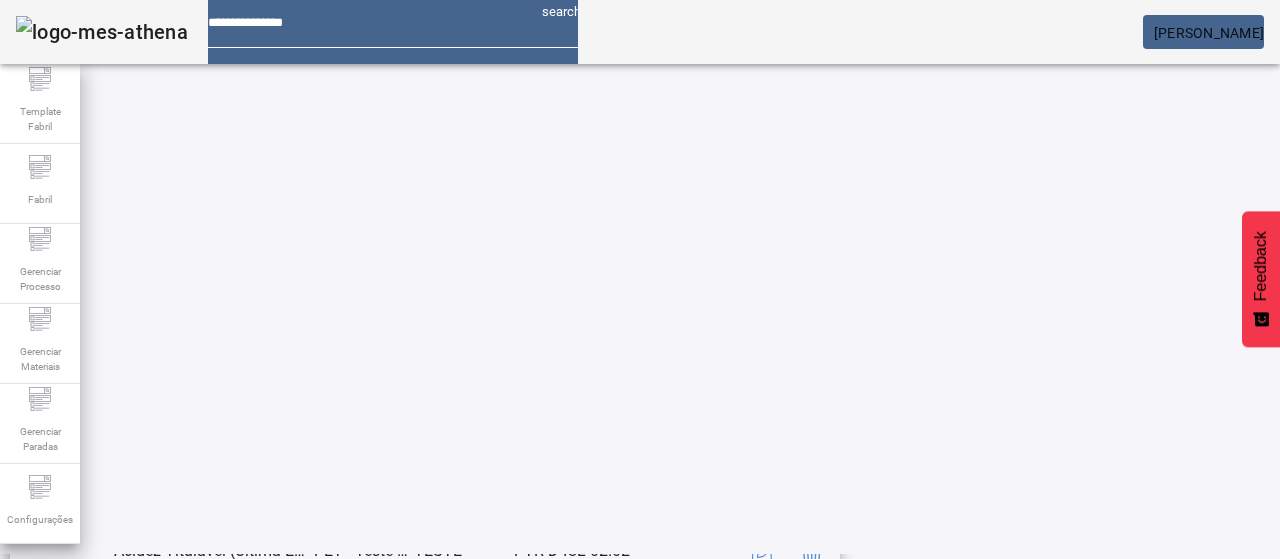 scroll, scrollTop: 323, scrollLeft: 0, axis: vertical 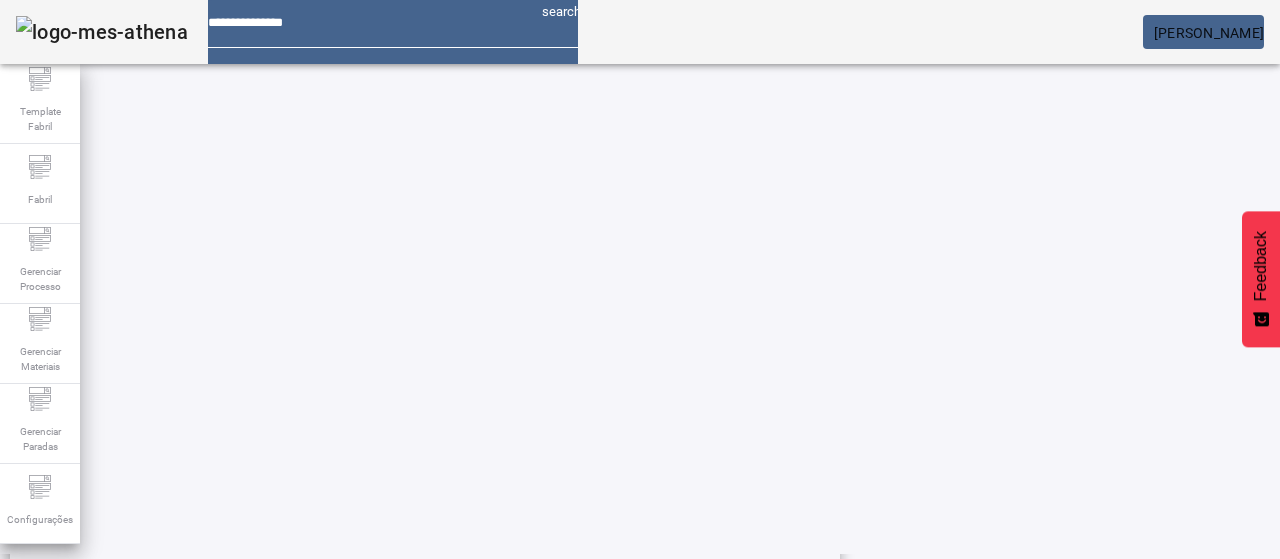 drag, startPoint x: 483, startPoint y: 282, endPoint x: 780, endPoint y: 298, distance: 297.43066 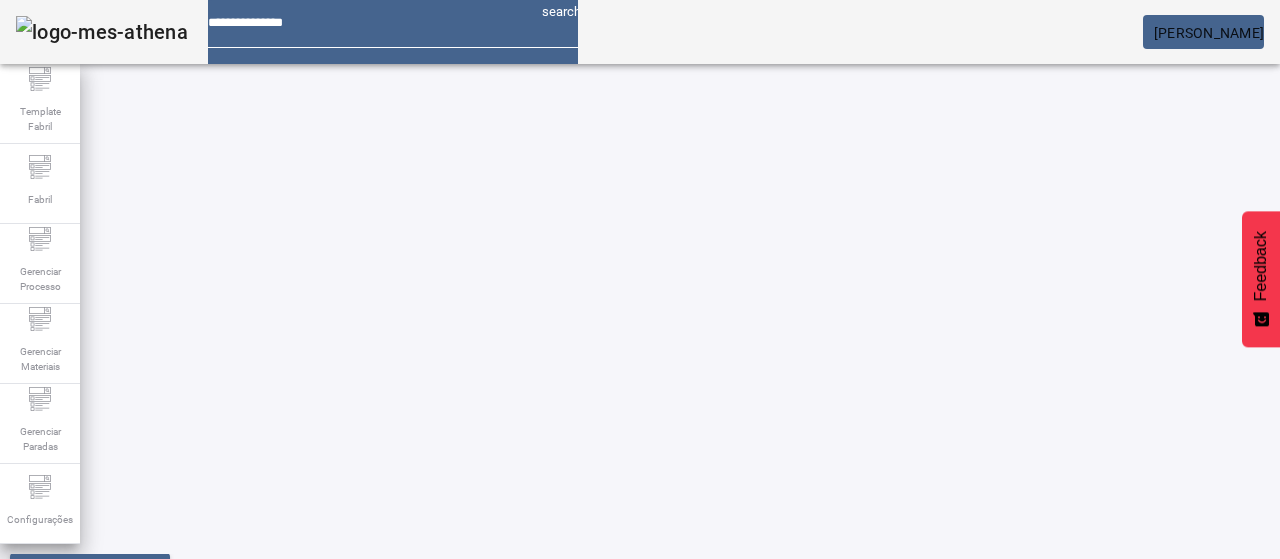 scroll, scrollTop: 23, scrollLeft: 0, axis: vertical 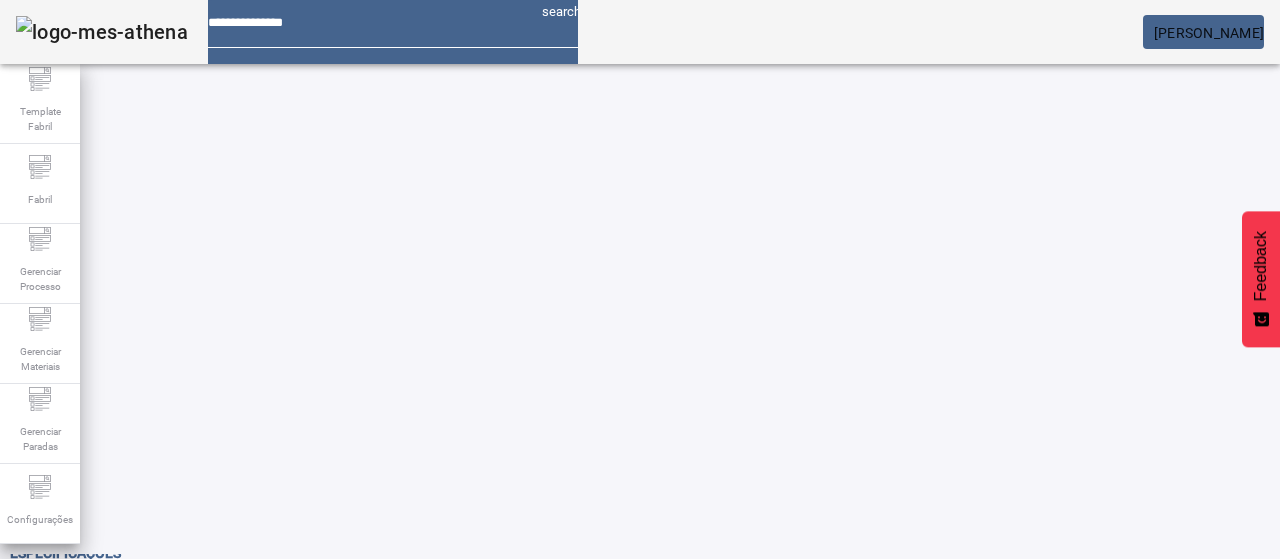 drag, startPoint x: 652, startPoint y: 117, endPoint x: 644, endPoint y: 133, distance: 17.888544 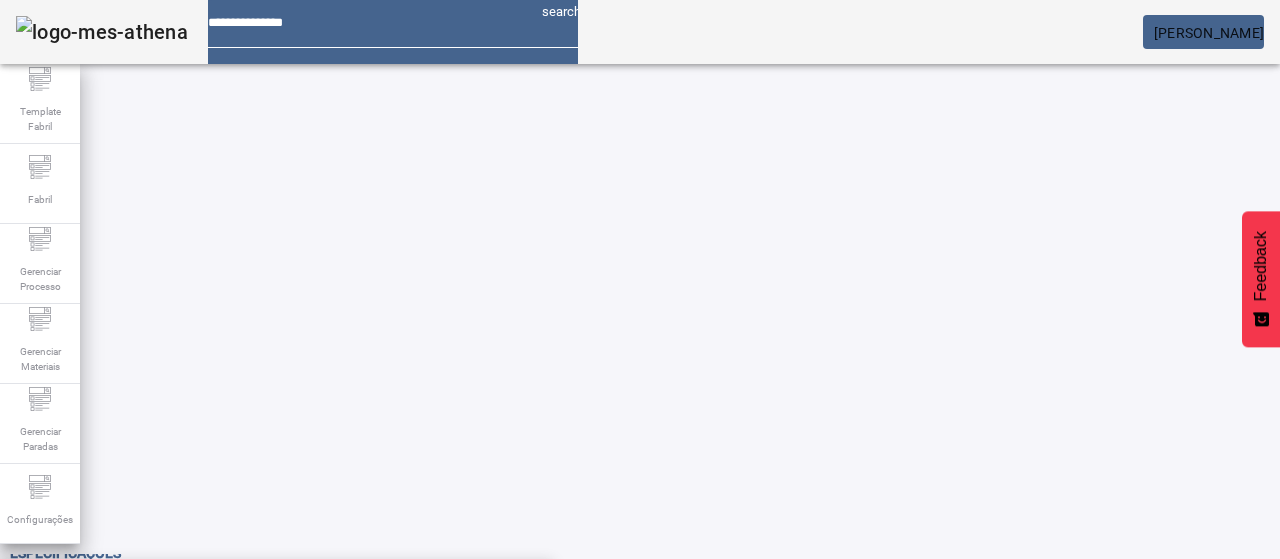 click on "Pesquise por marca" at bounding box center (1388, 578) 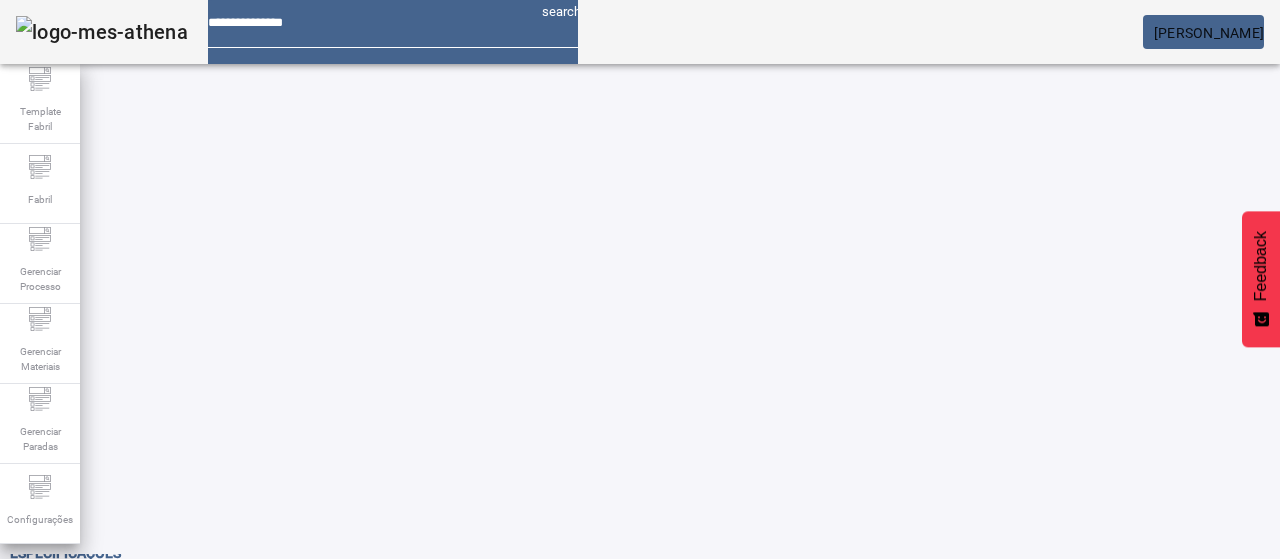 paste on "**********" 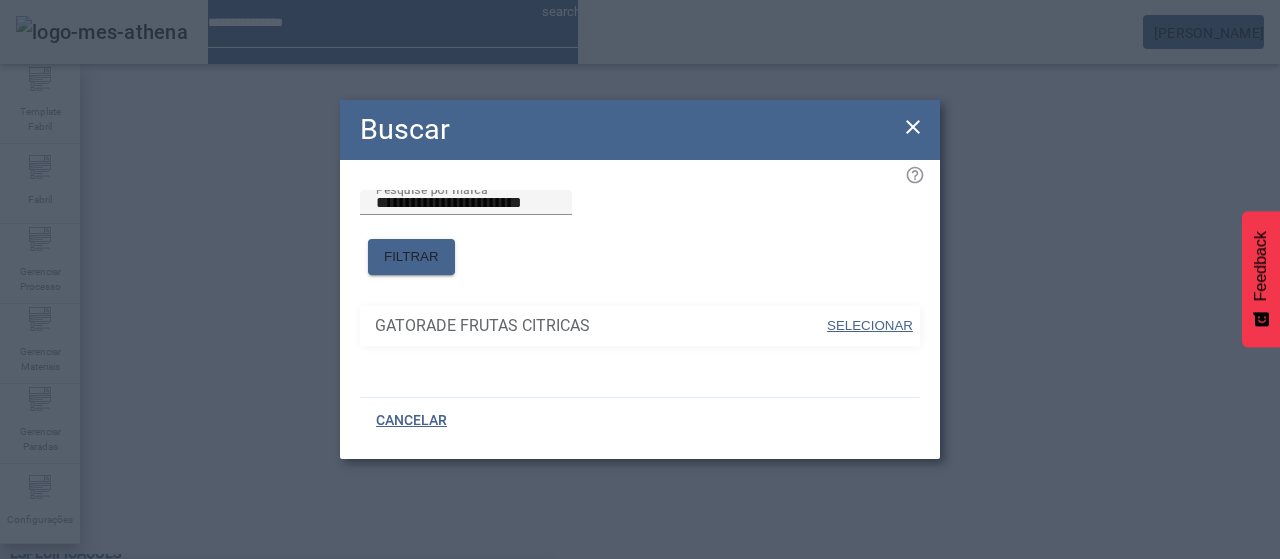 click at bounding box center (870, 326) 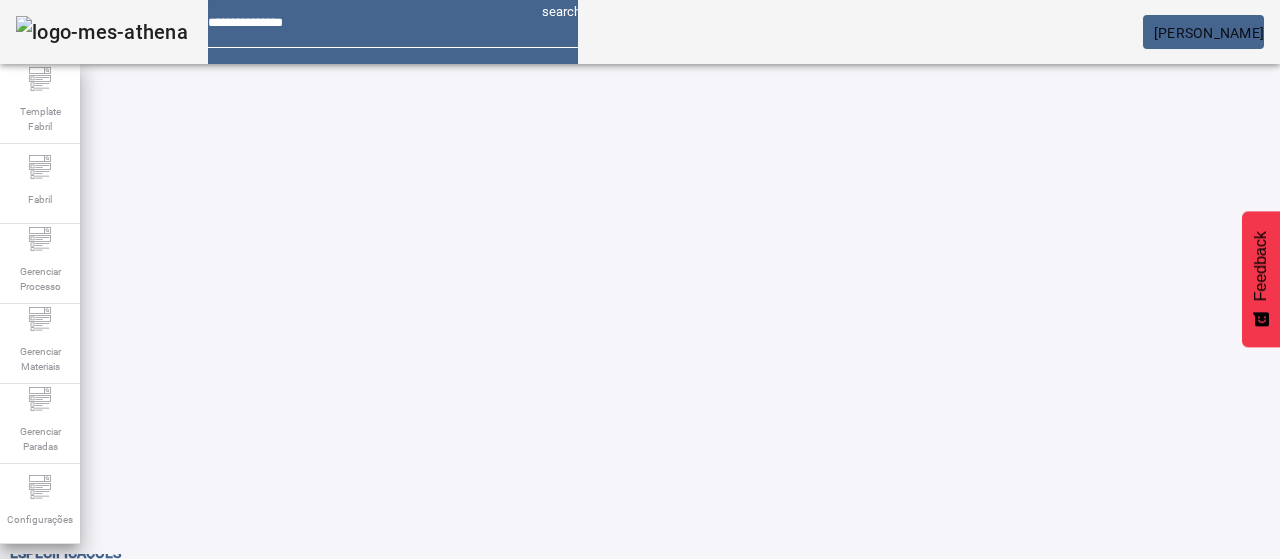 click on "FILTRAR" 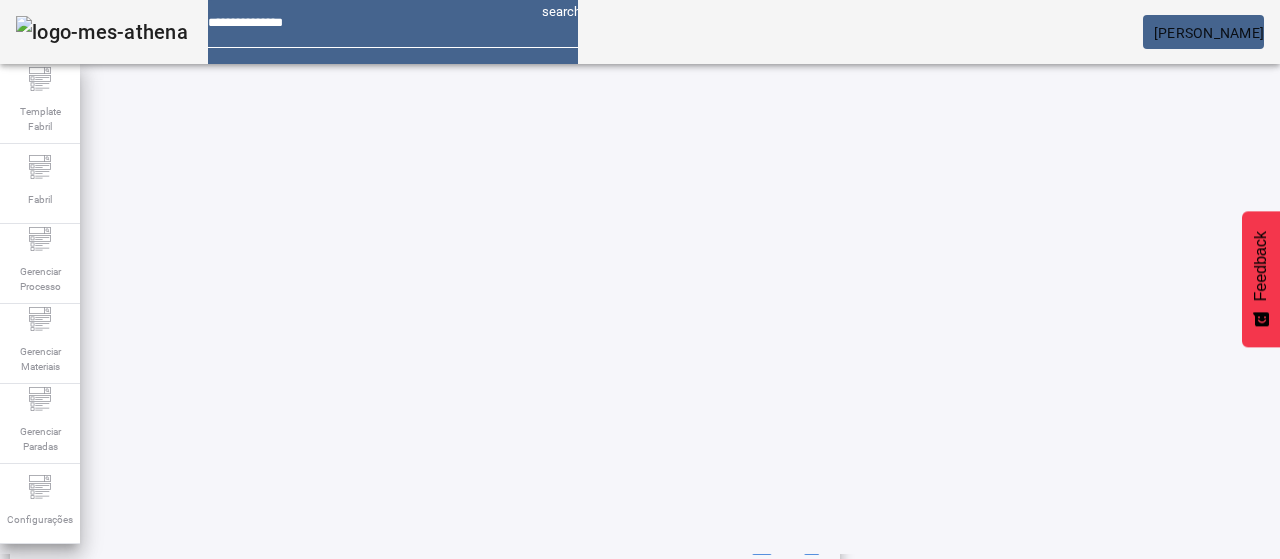 scroll, scrollTop: 423, scrollLeft: 0, axis: vertical 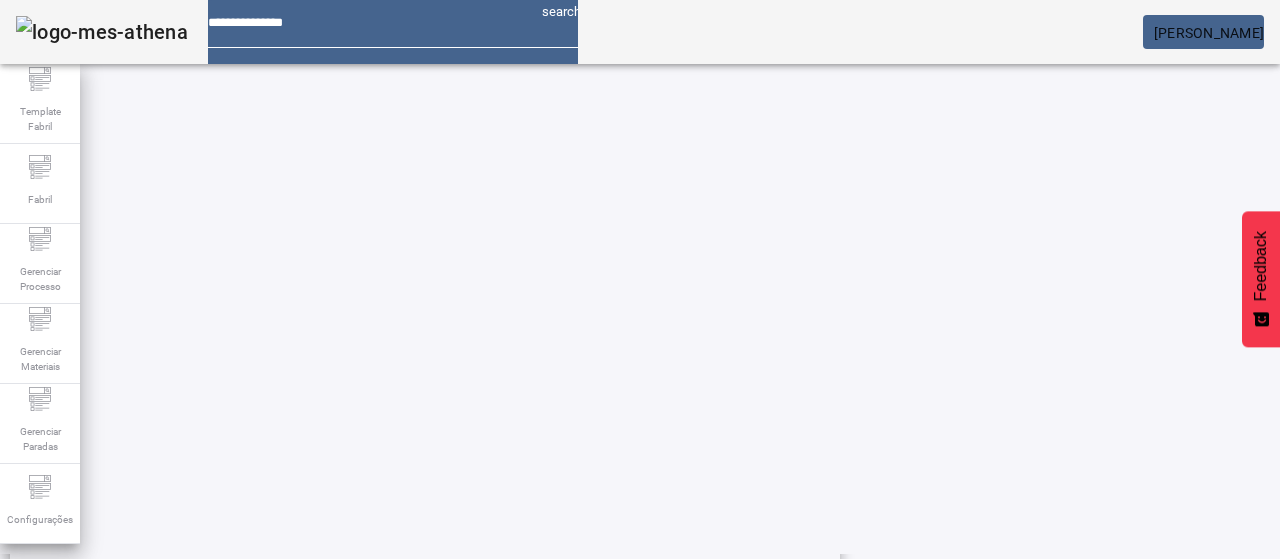 click on "35.31 - 37.10" at bounding box center (689, 389) 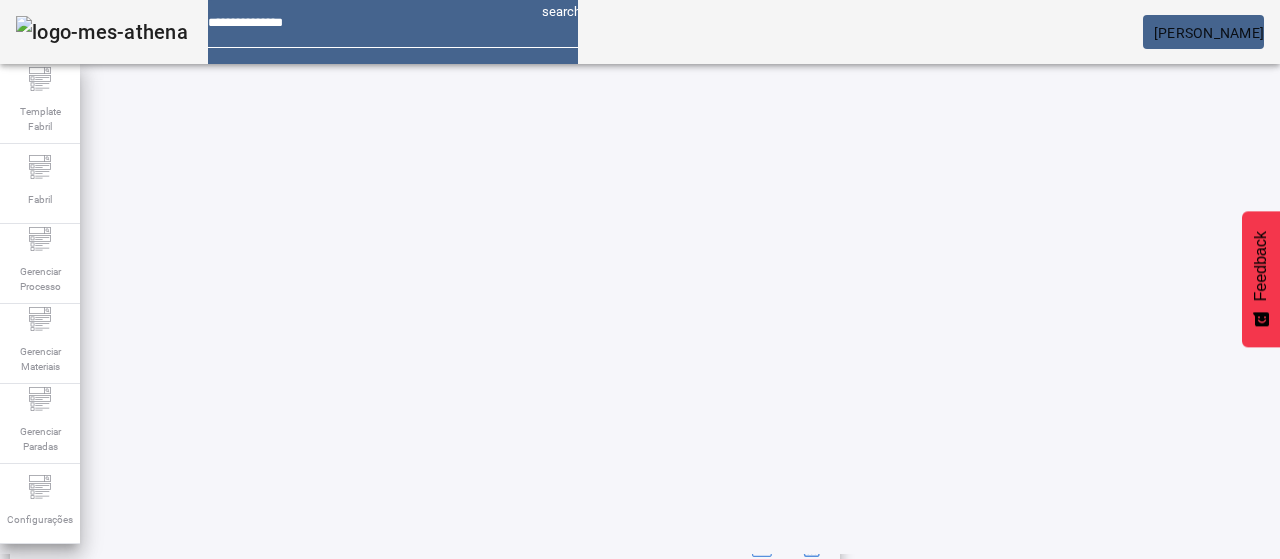 scroll, scrollTop: 323, scrollLeft: 0, axis: vertical 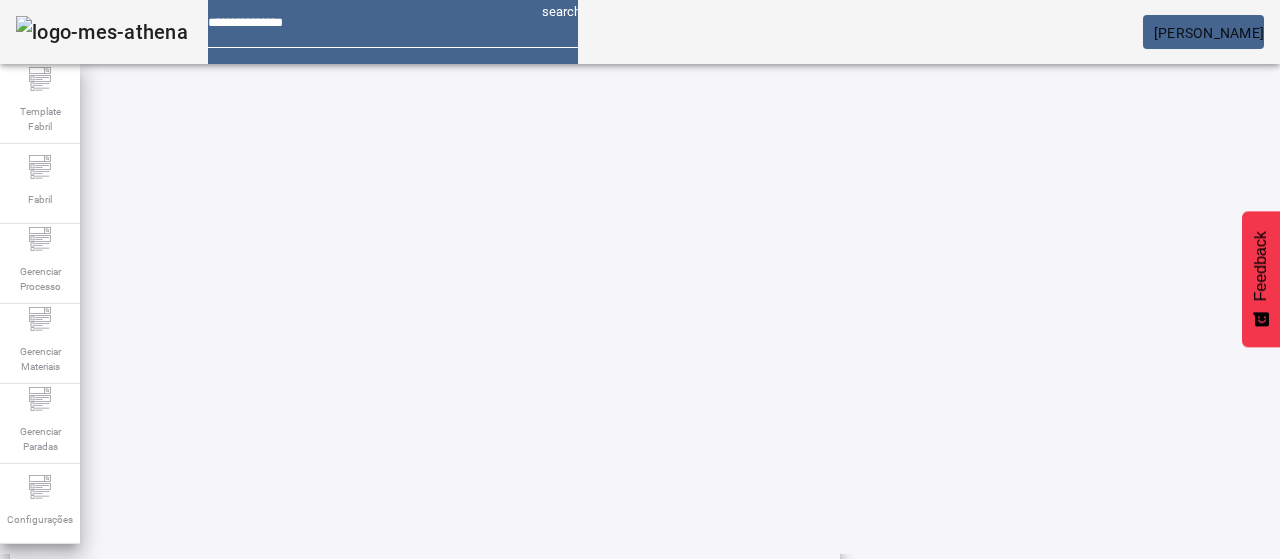 click on "ESPECIFICAÇÃO" 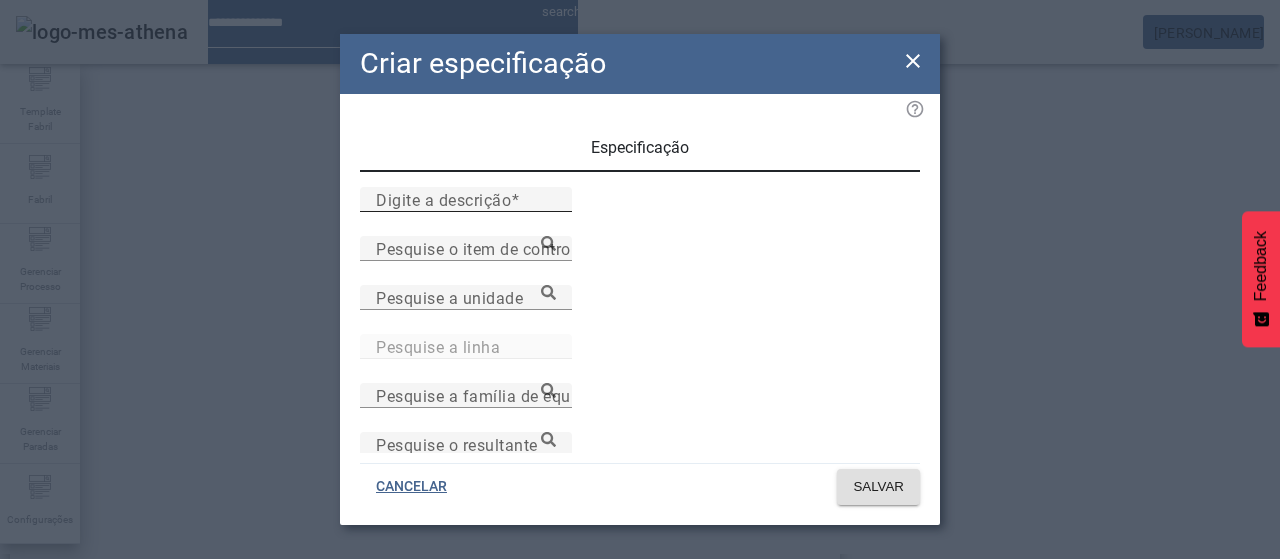 click on "Digite a descrição" at bounding box center (466, 200) 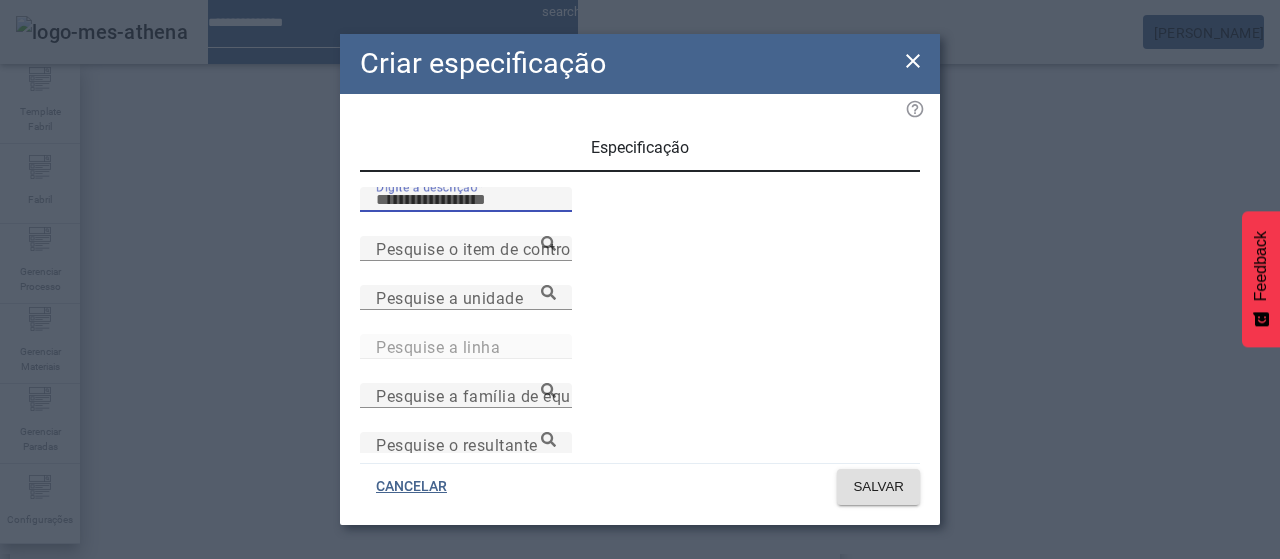 paste on "**********" 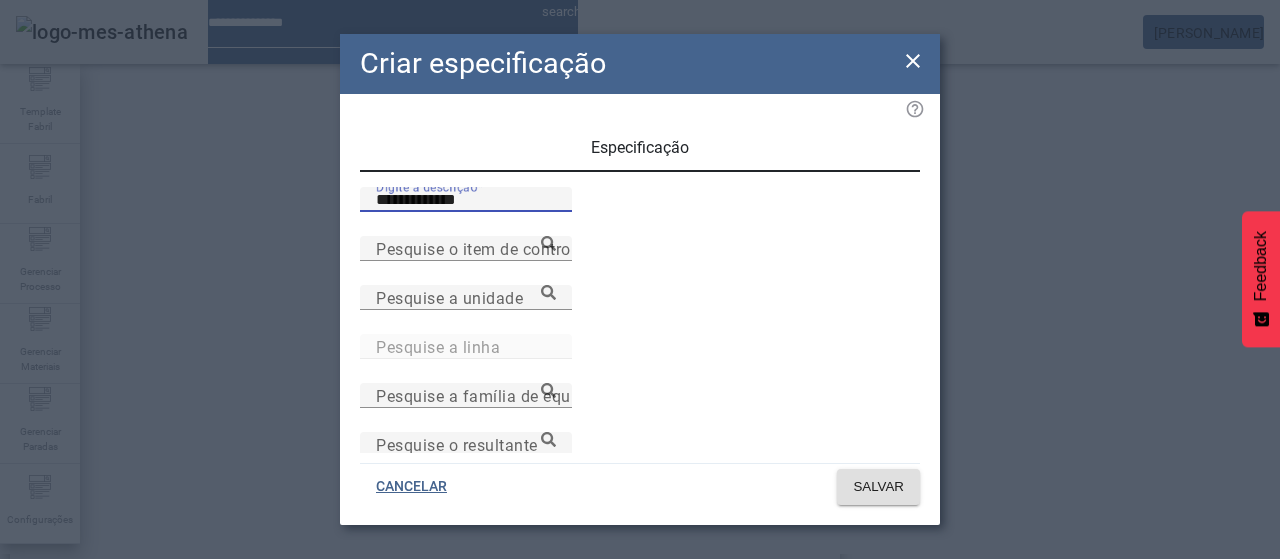 type on "**********" 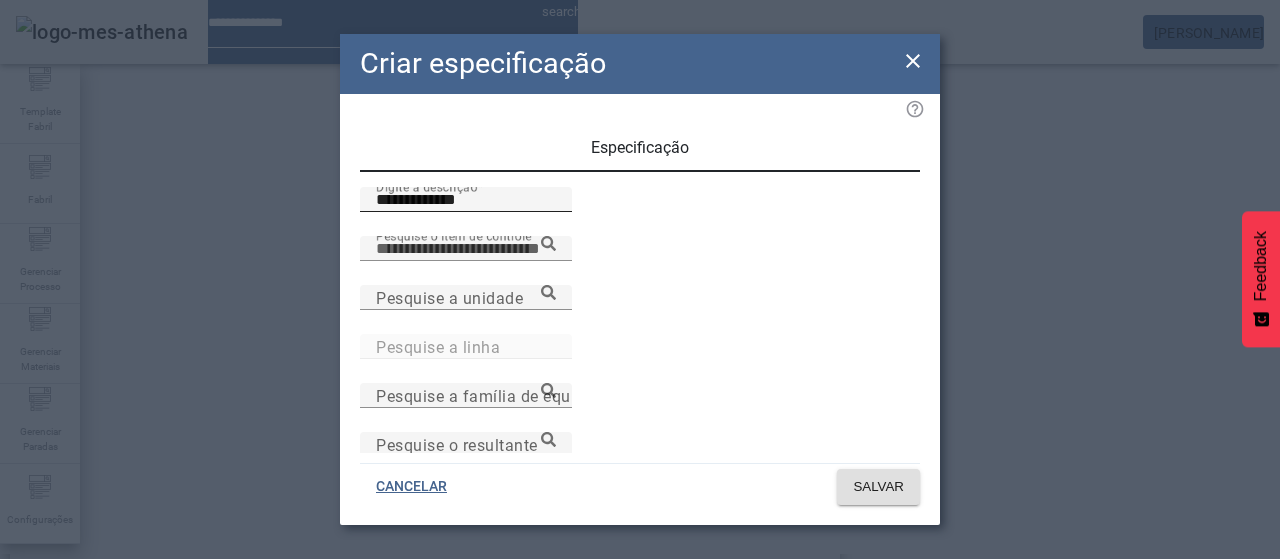 paste on "**********" 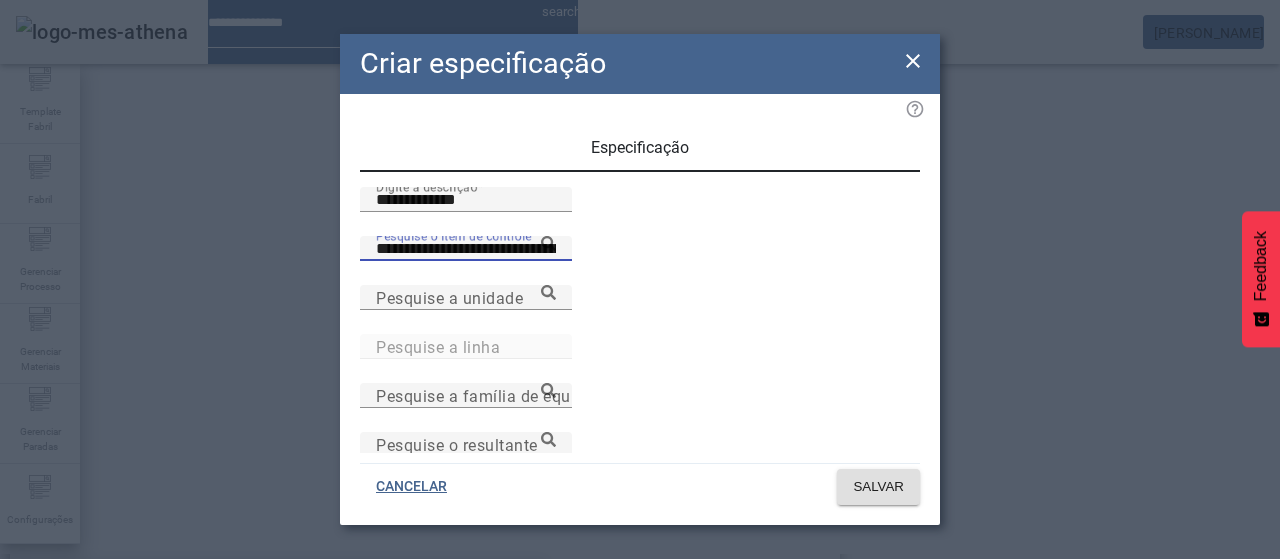 type on "**********" 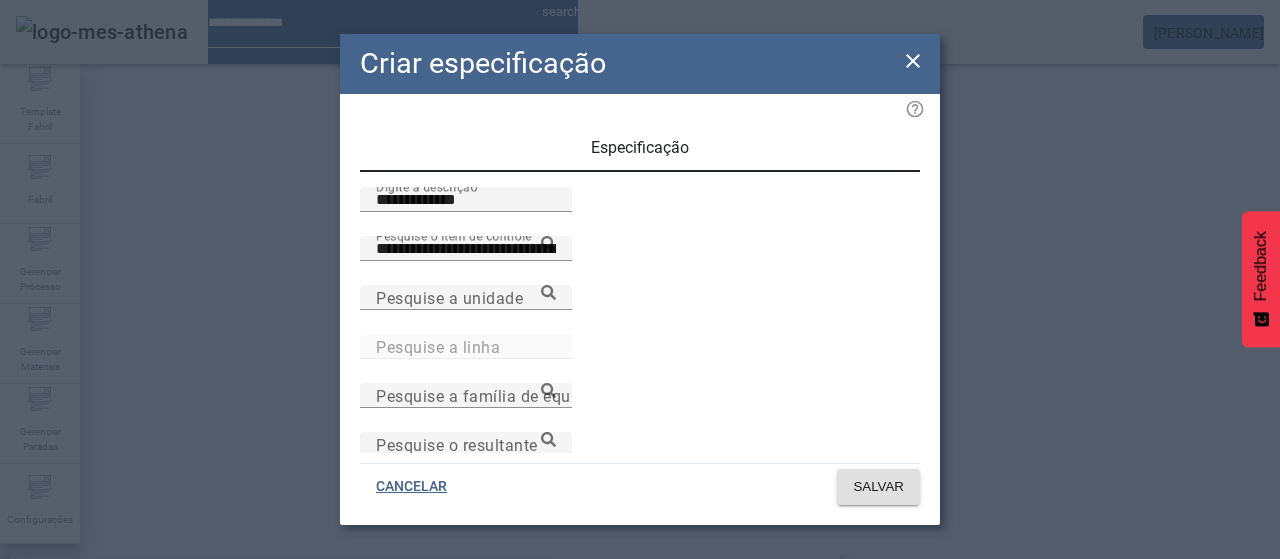click on "Acidez Titulável (Última Embalagem)" at bounding box center [272, 591] 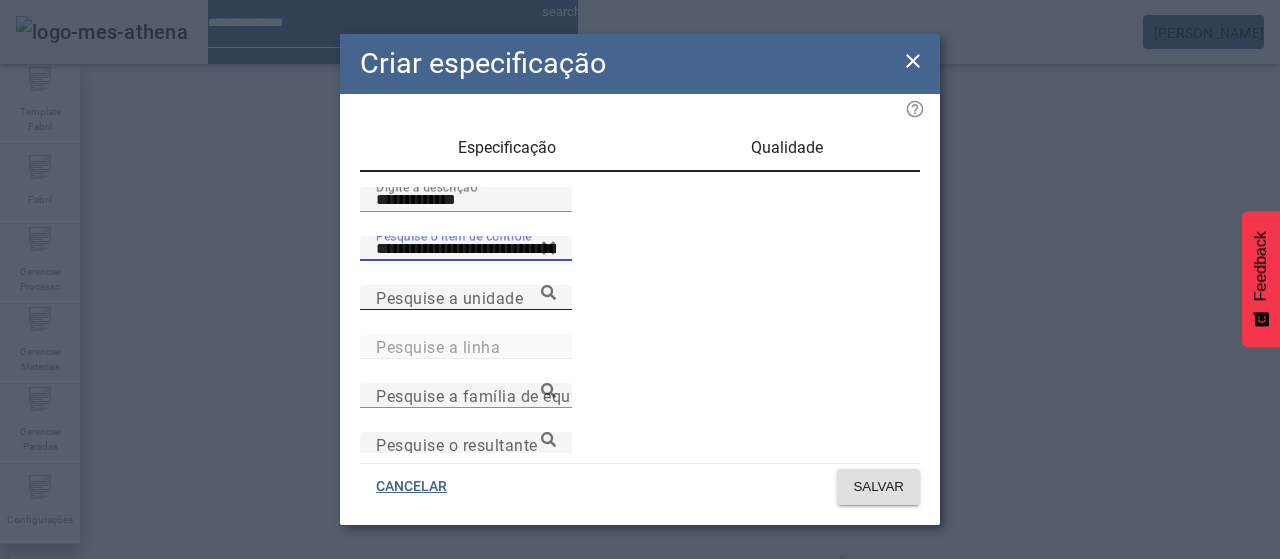 click on "Pesquise a unidade" at bounding box center (466, 298) 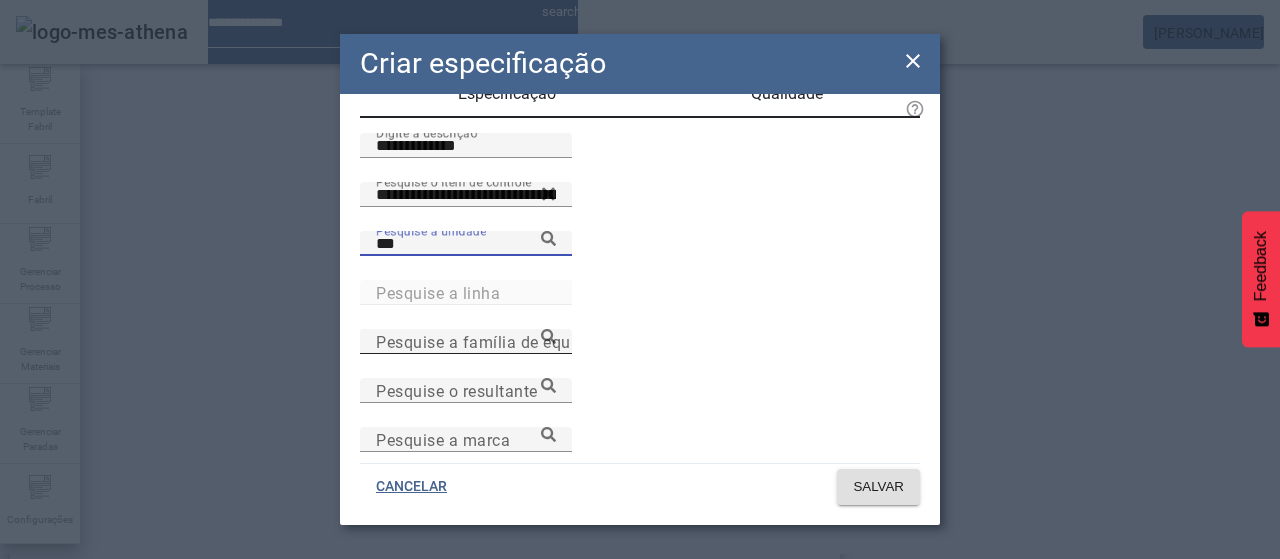 scroll, scrollTop: 100, scrollLeft: 0, axis: vertical 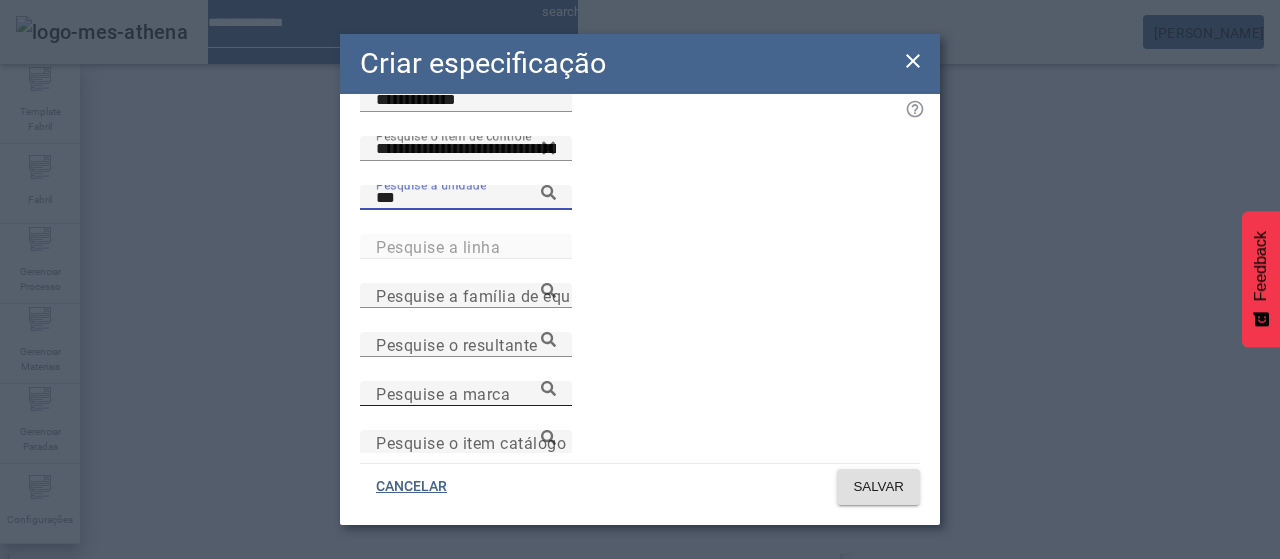 type on "***" 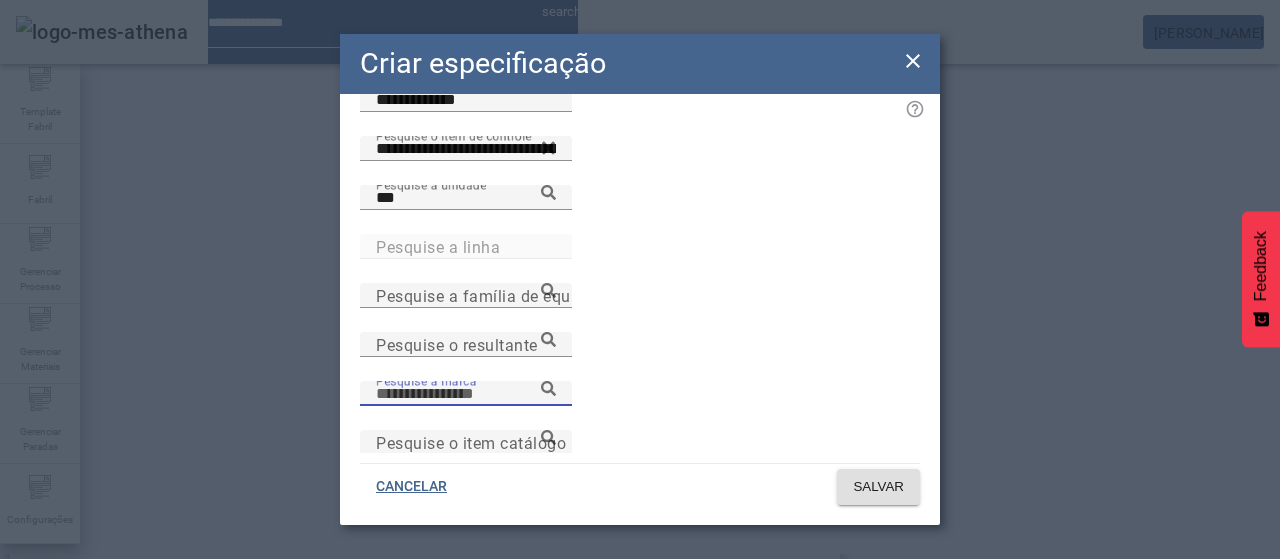 paste on "**********" 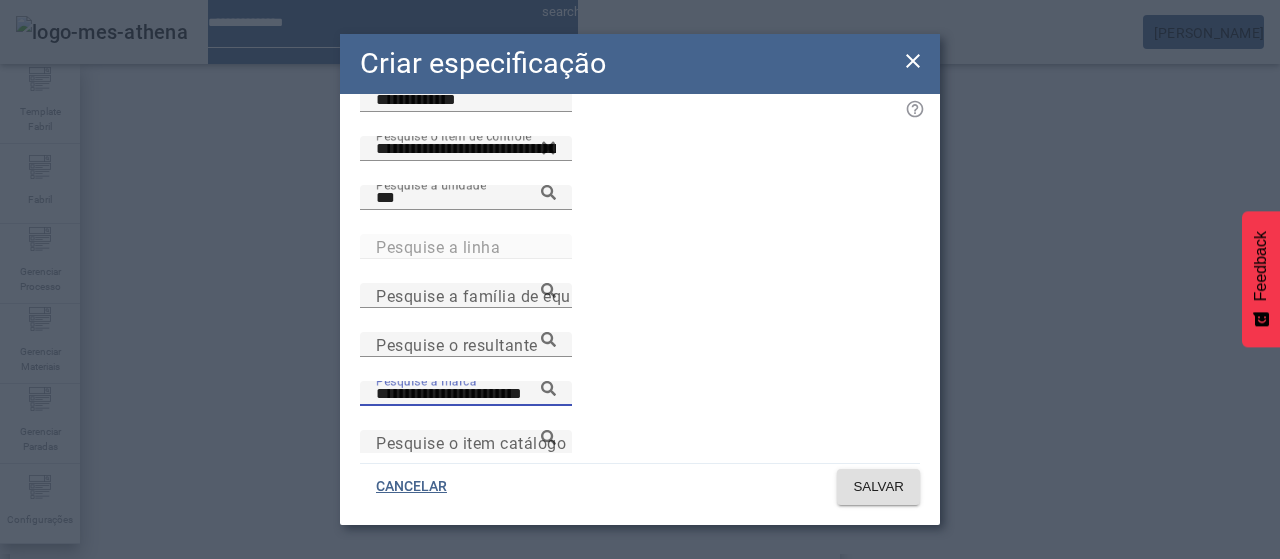 type on "**********" 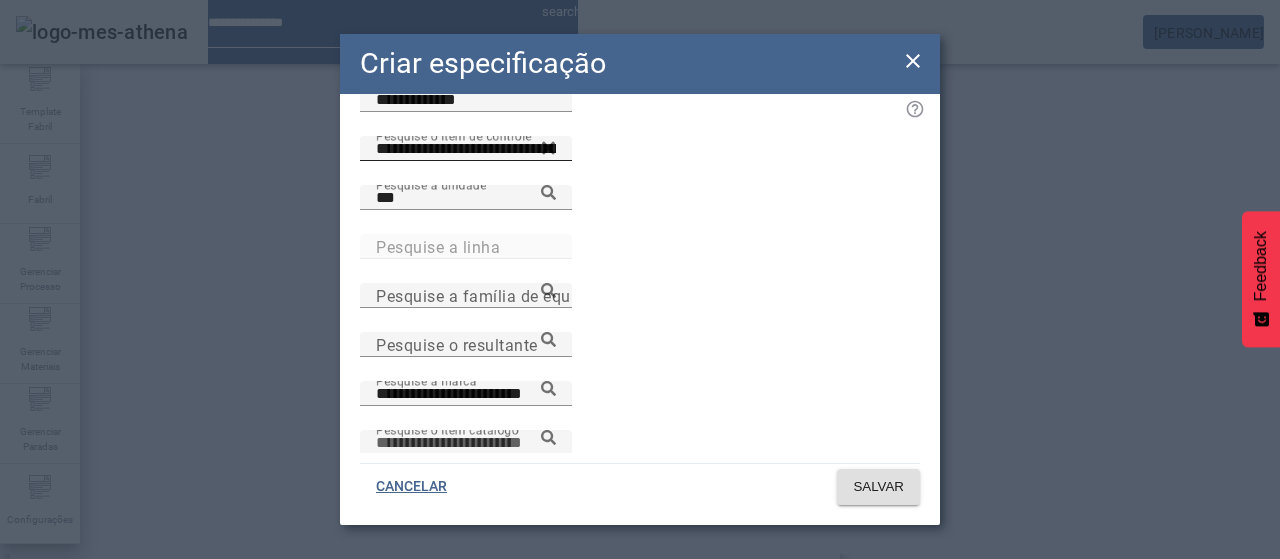 paste on "**********" 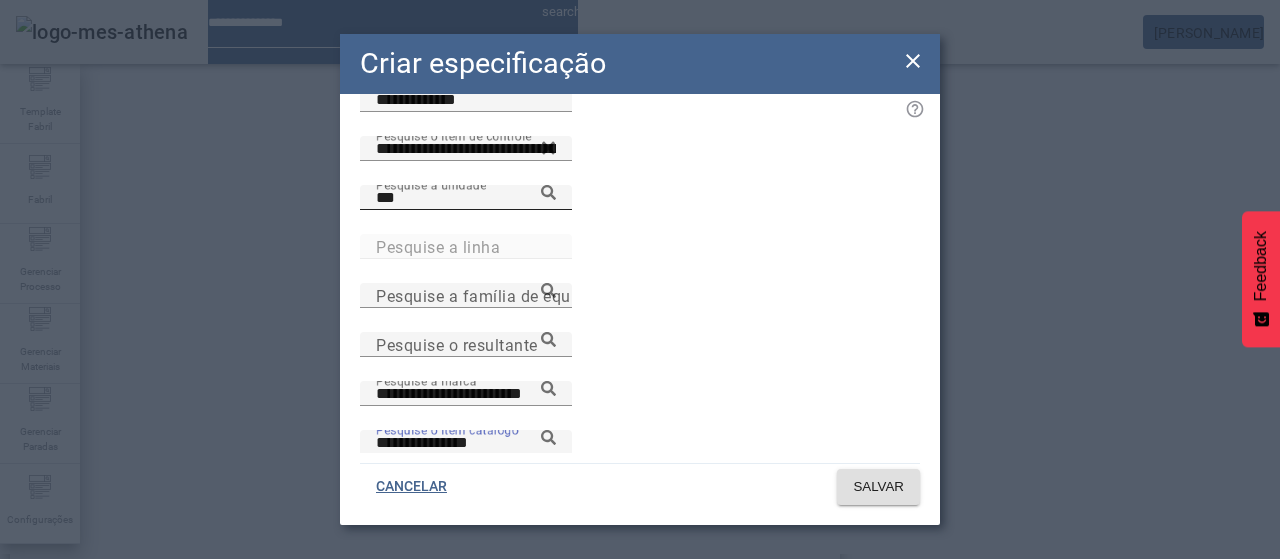 type on "**********" 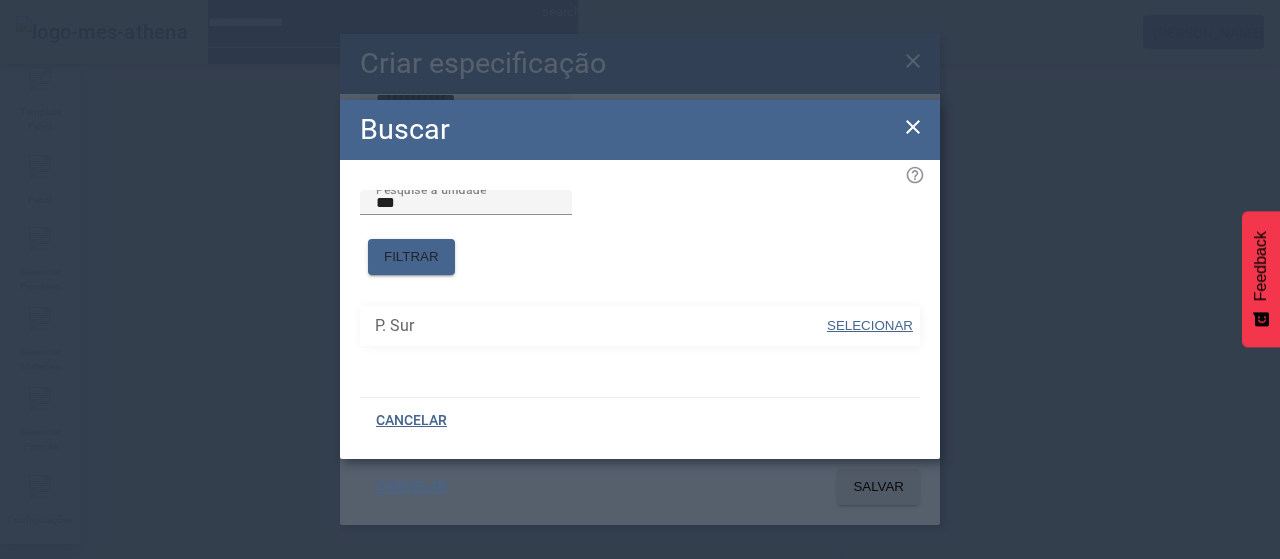 click on "SELECIONAR" at bounding box center (870, 325) 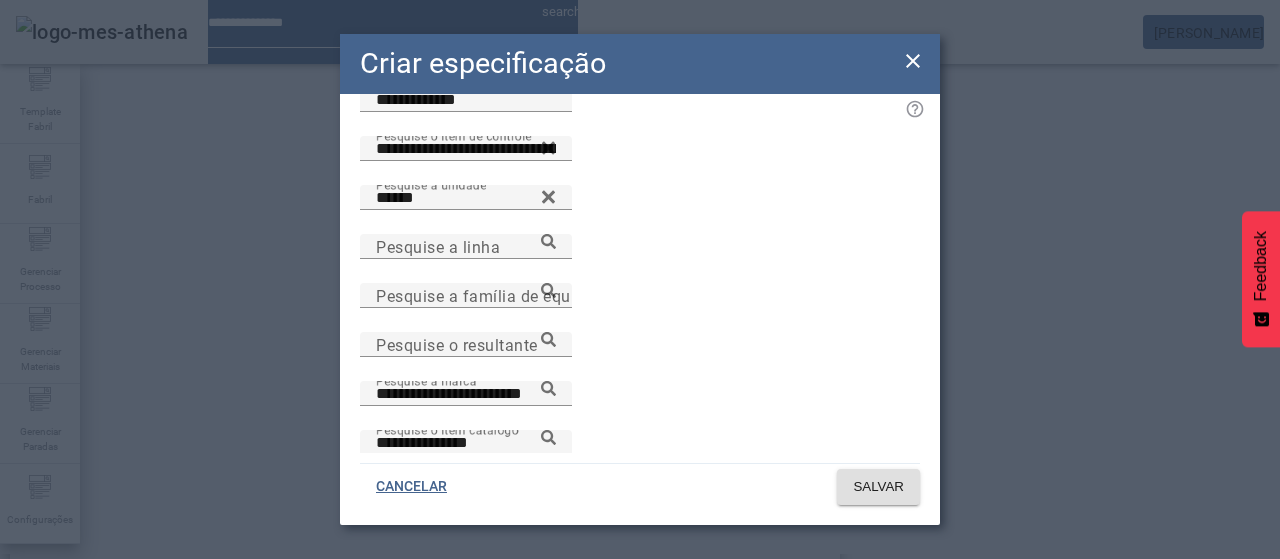 click 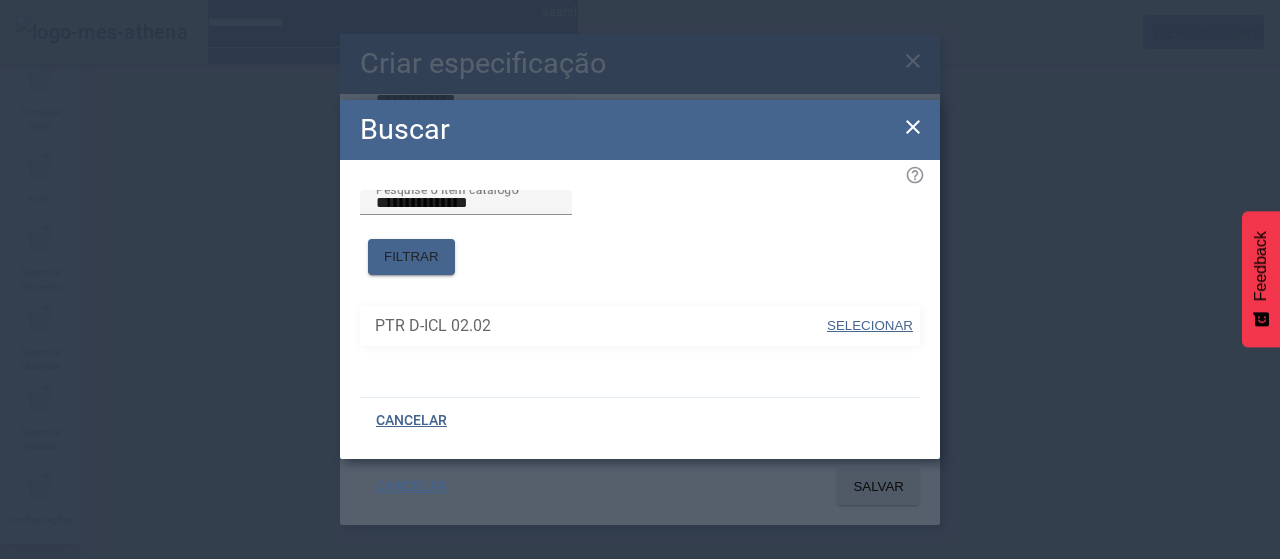 drag, startPoint x: 859, startPoint y: 311, endPoint x: 844, endPoint y: 308, distance: 15.297058 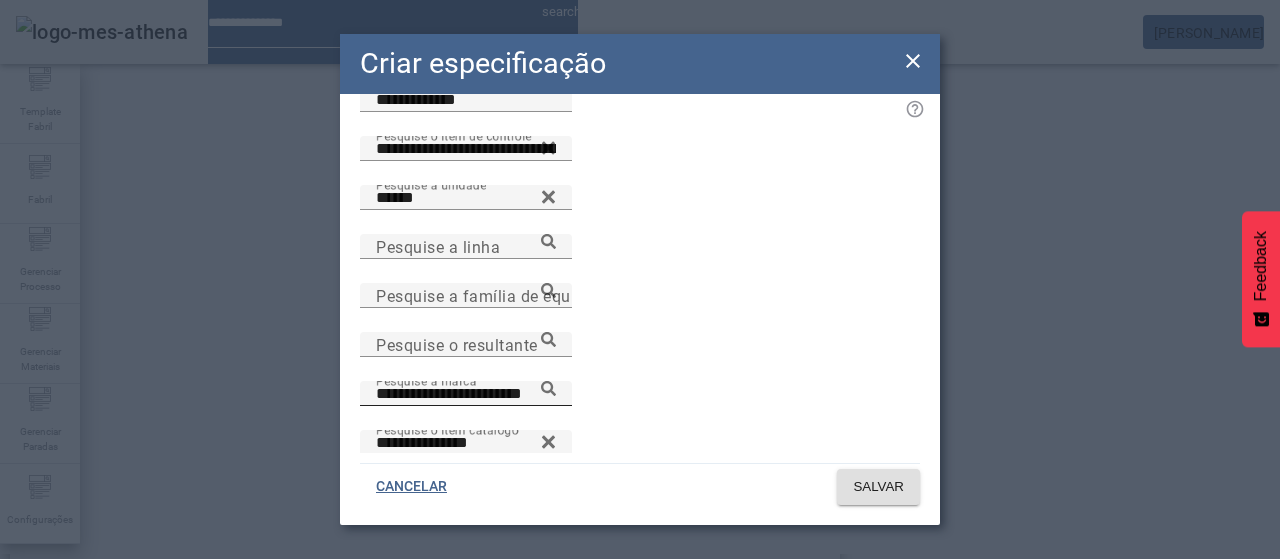 click 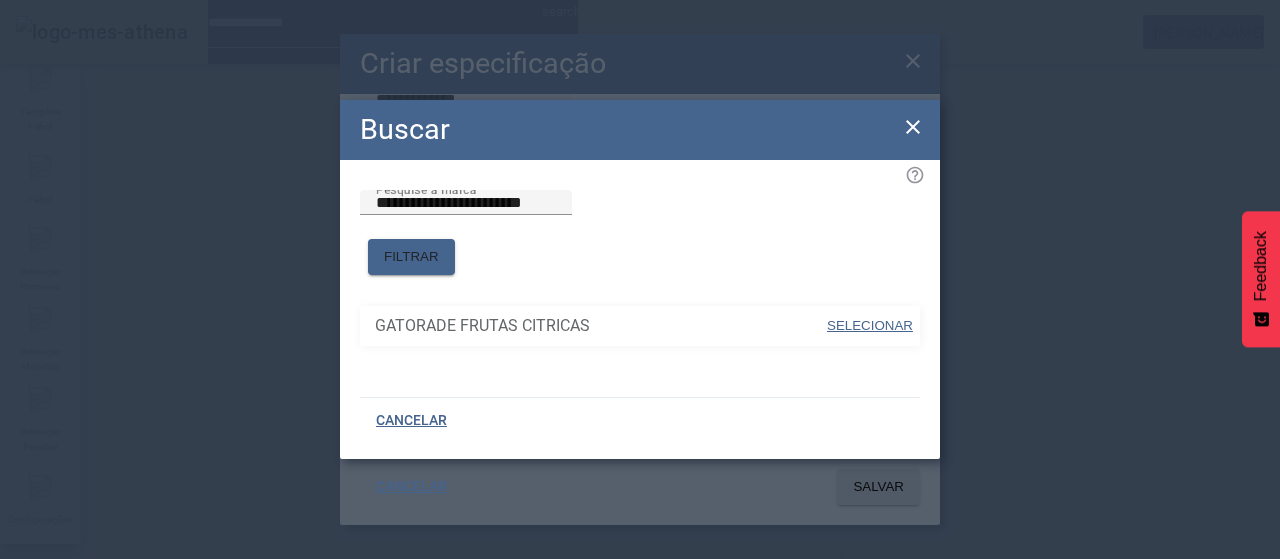 click on "SELECIONAR" at bounding box center [870, 325] 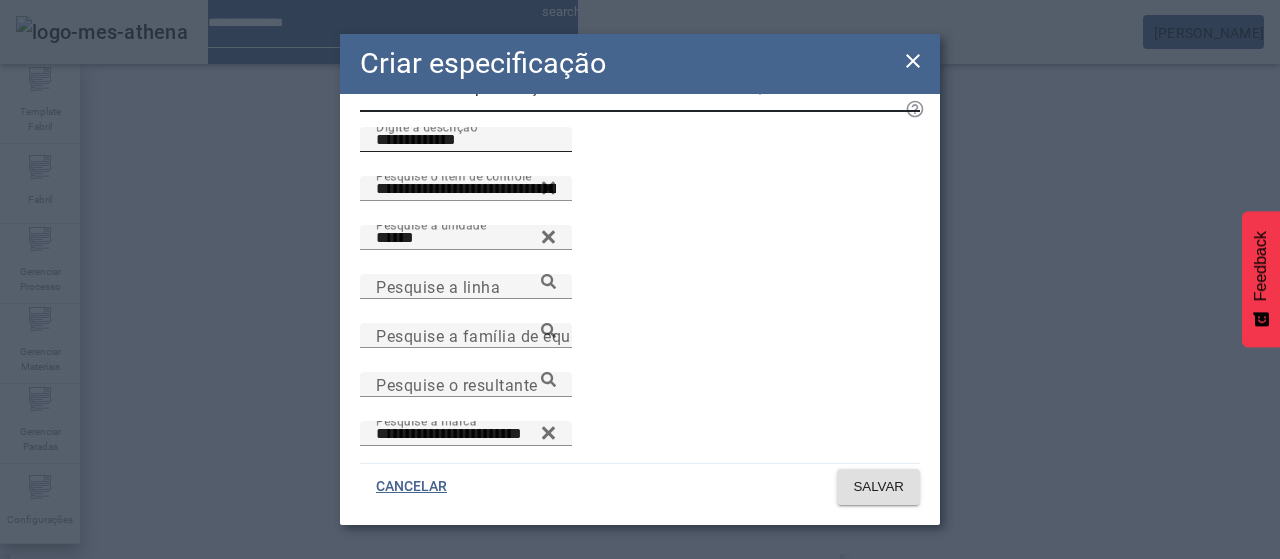 scroll, scrollTop: 0, scrollLeft: 0, axis: both 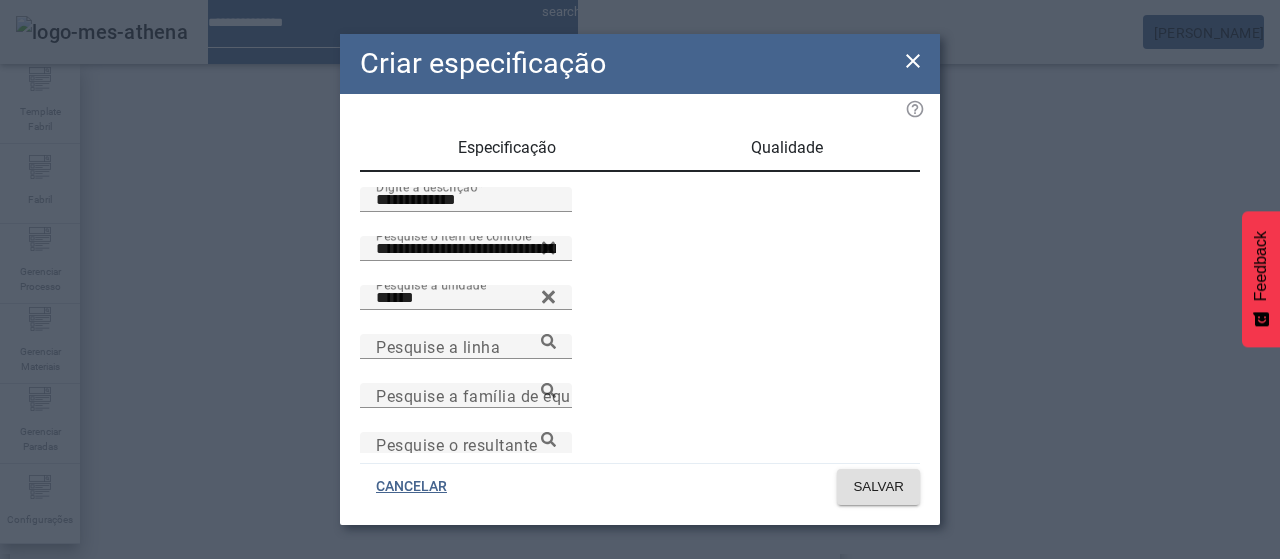 drag, startPoint x: 765, startPoint y: 142, endPoint x: 742, endPoint y: 186, distance: 49.648766 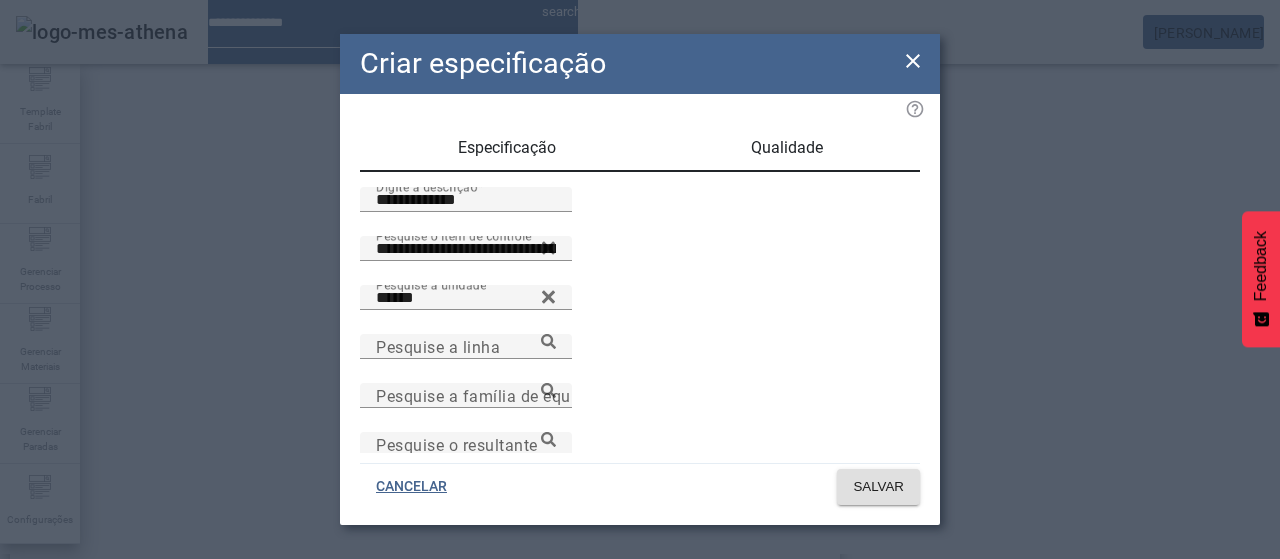 click on "Qualidade" at bounding box center (787, 148) 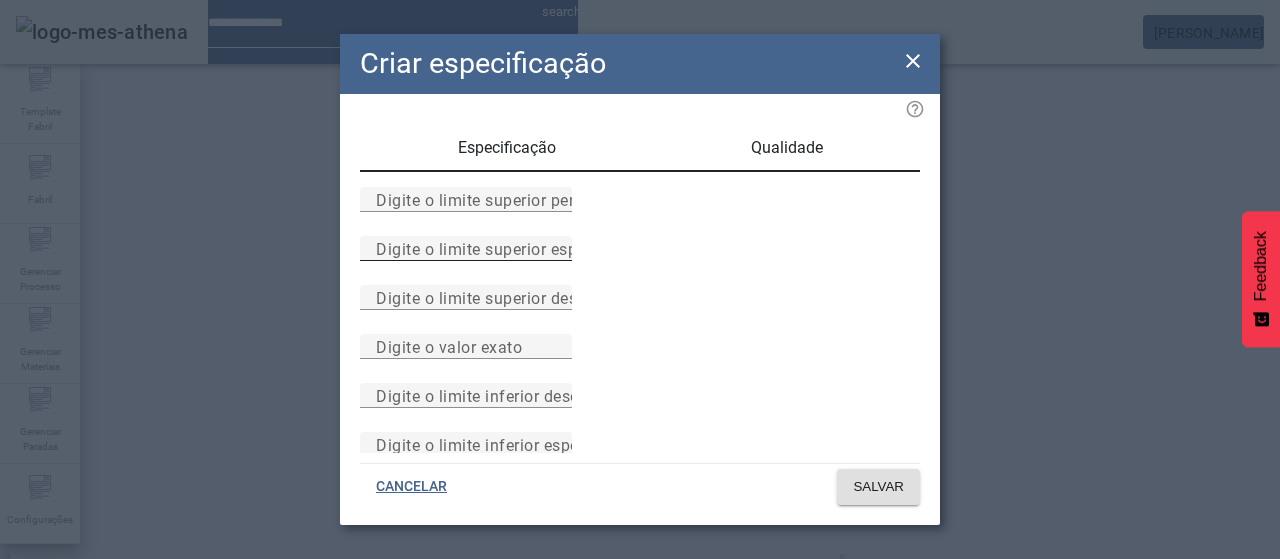 click on "Digite o limite superior especificado" at bounding box center (511, 248) 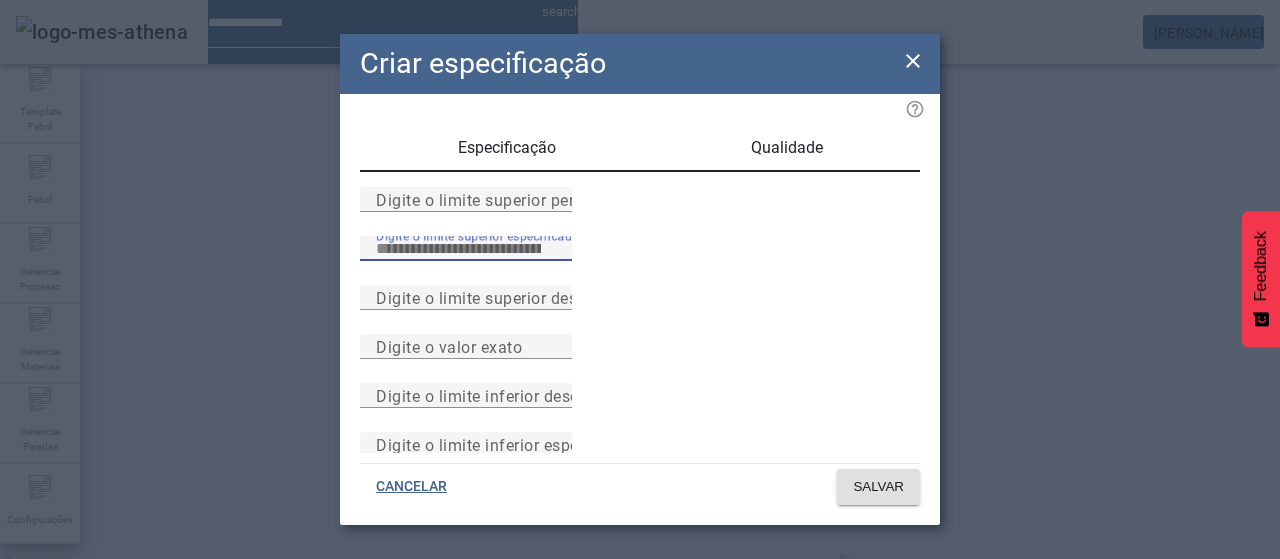 type on "****" 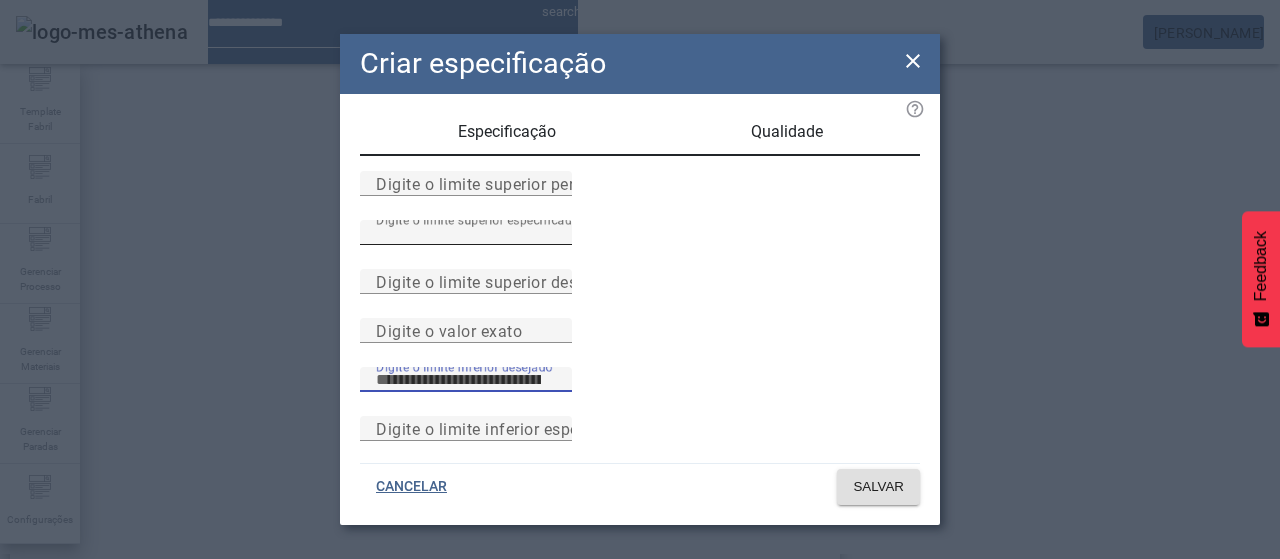 scroll, scrollTop: 261, scrollLeft: 0, axis: vertical 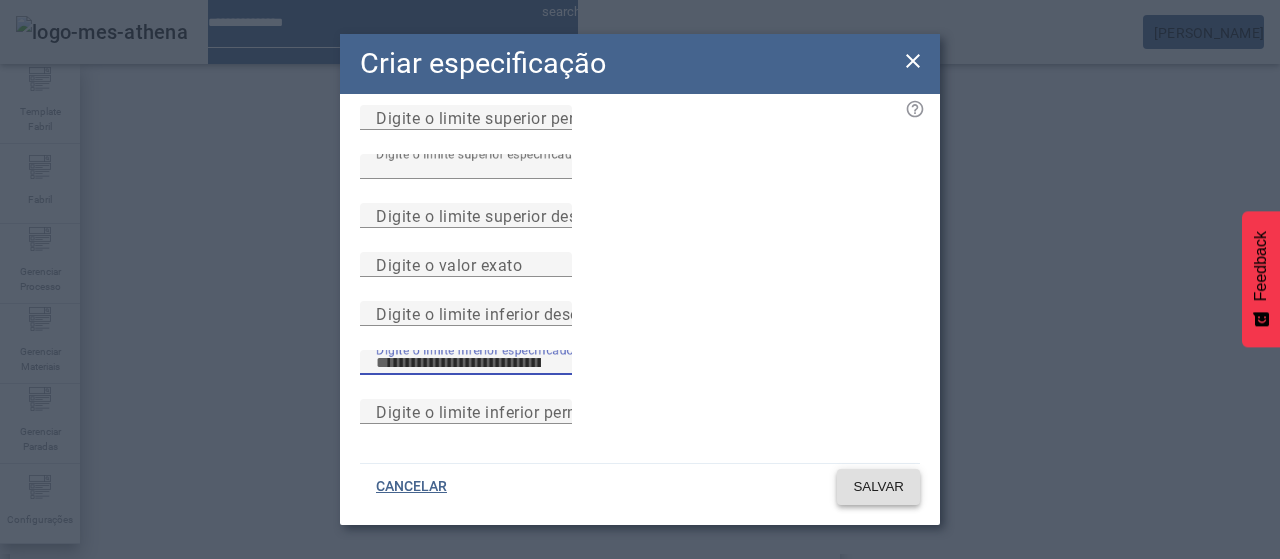 type on "*****" 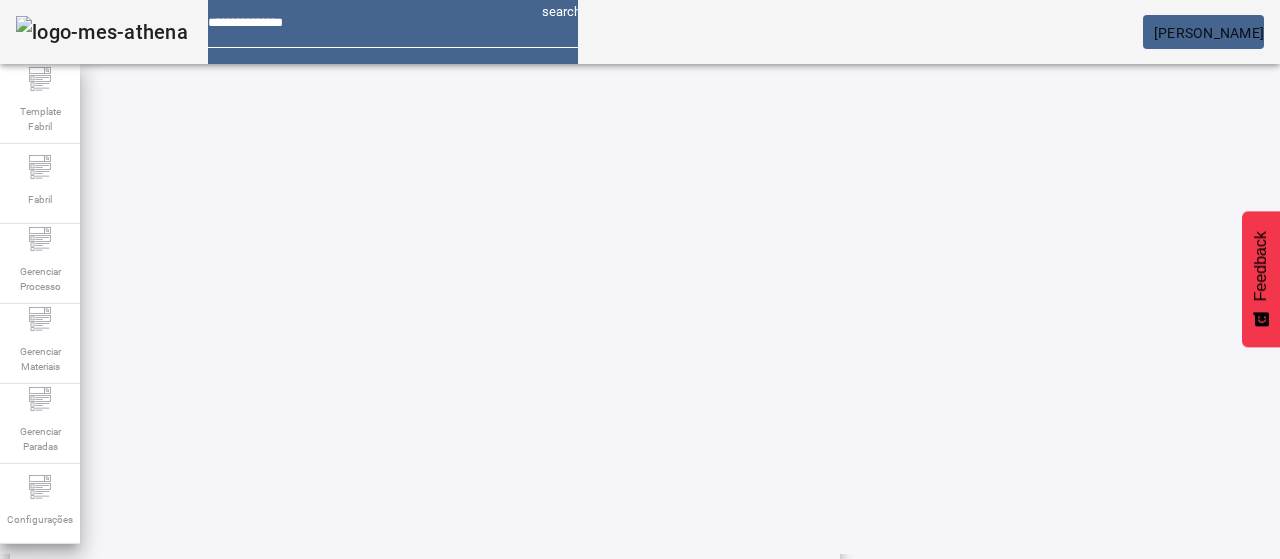 scroll, scrollTop: 696, scrollLeft: 0, axis: vertical 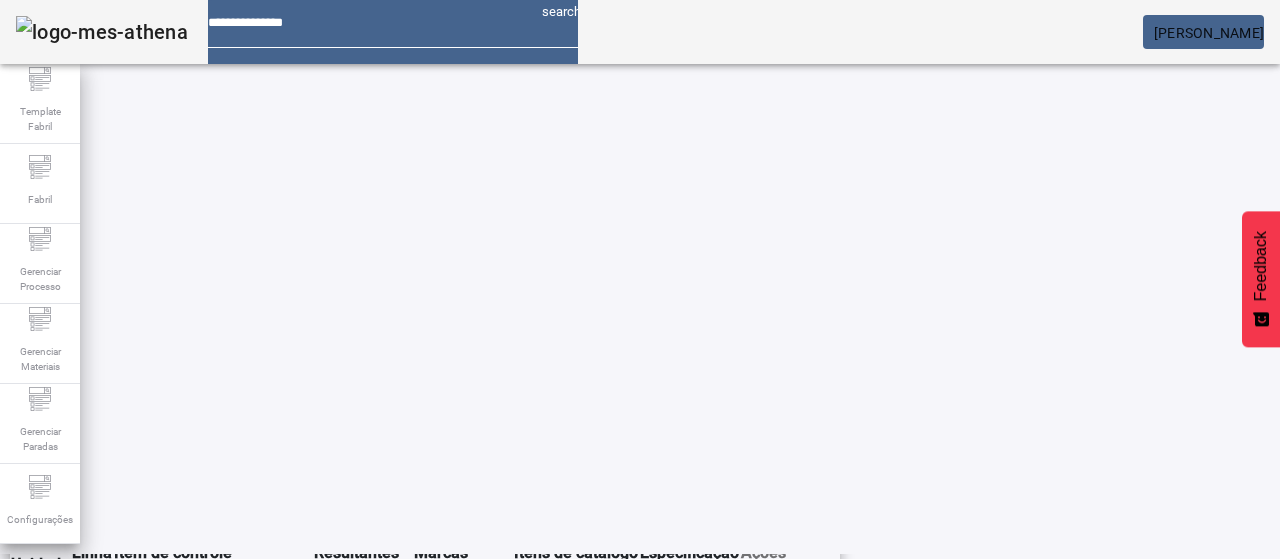 click on "add   ESPECIFICAÇÃO" 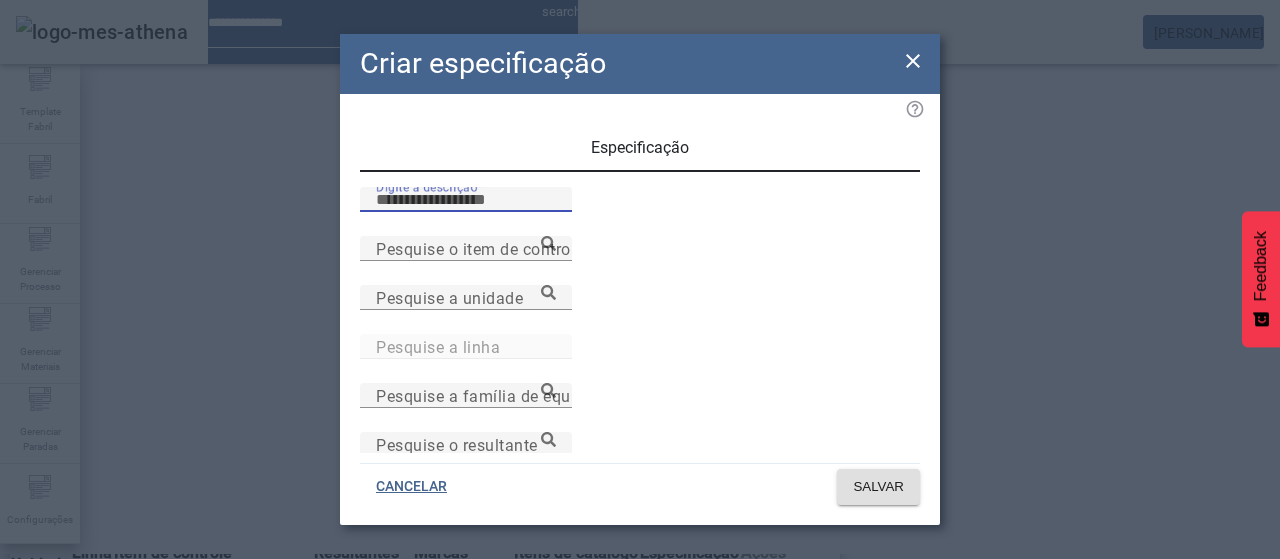 click on "Digite a descrição" at bounding box center [466, 200] 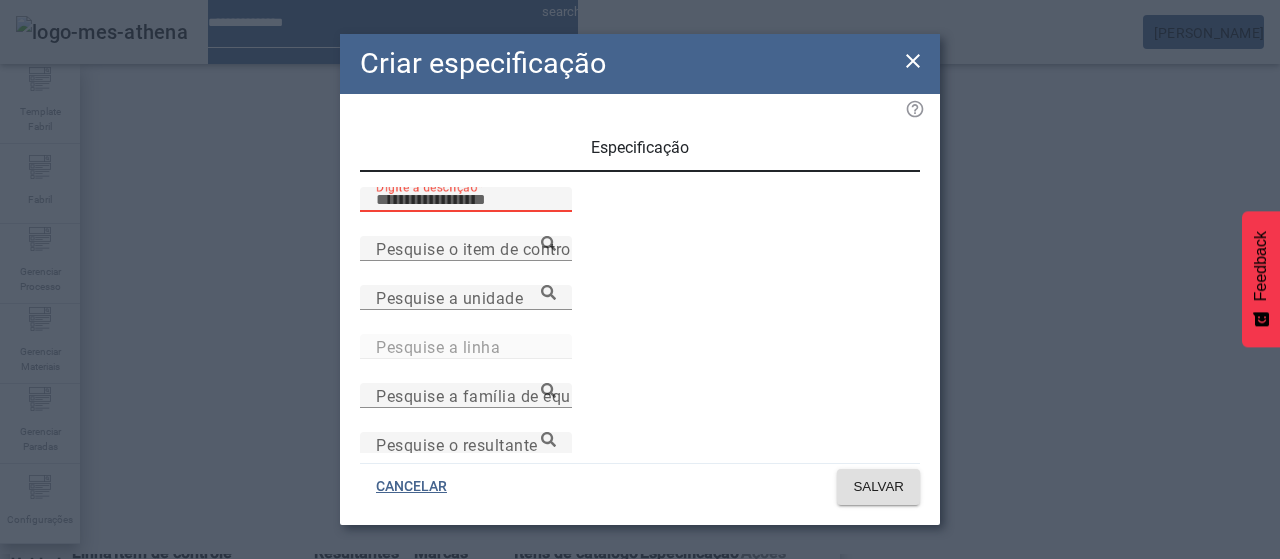 paste on "**********" 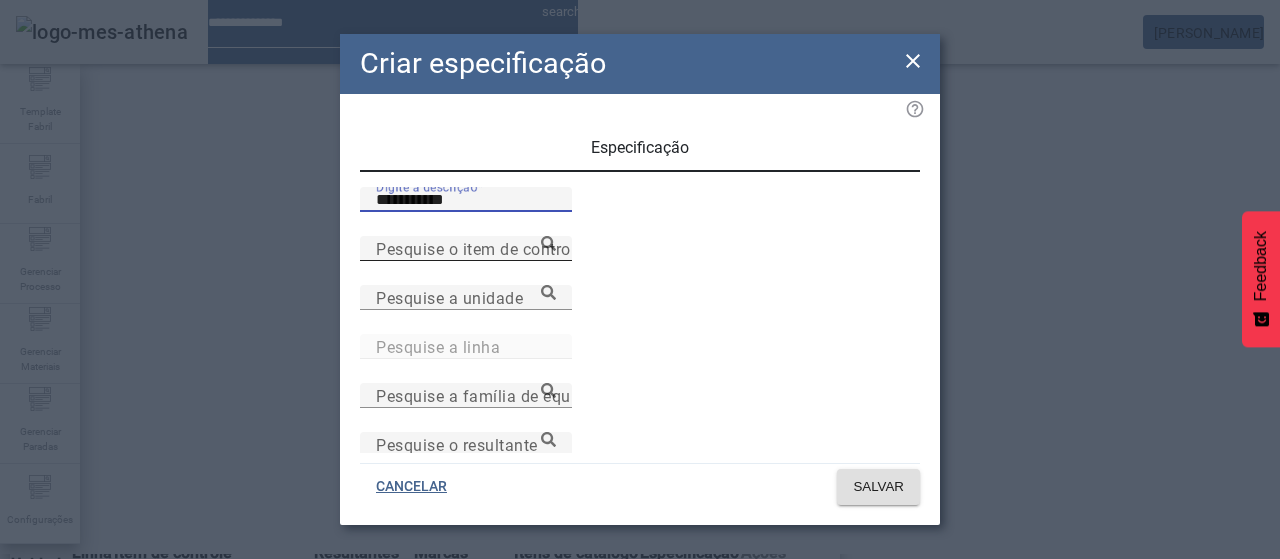type on "**********" 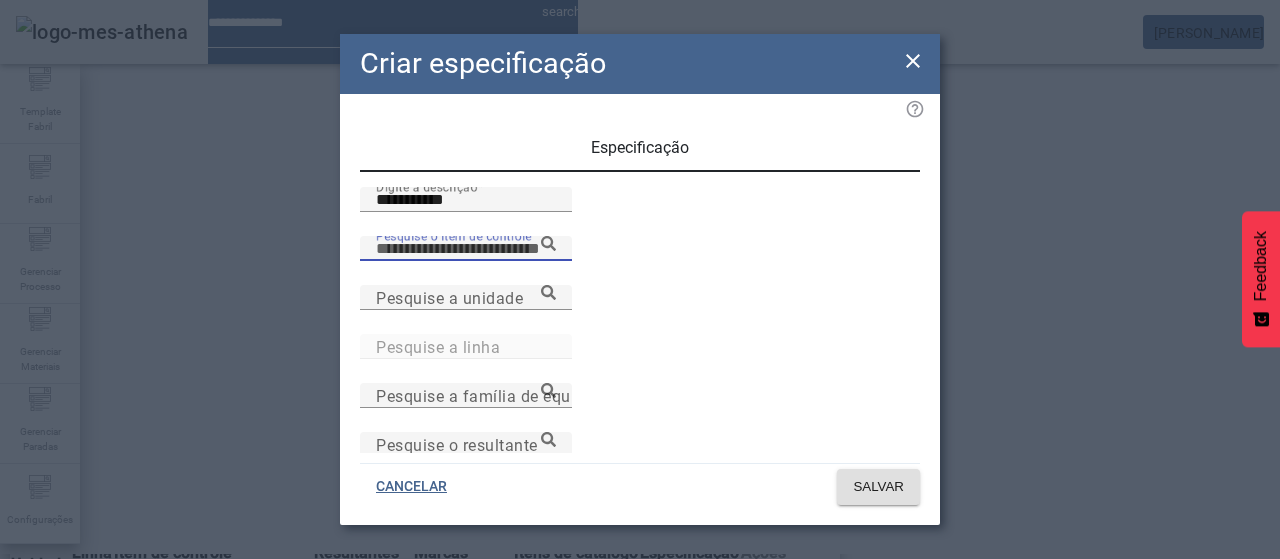 paste on "**********" 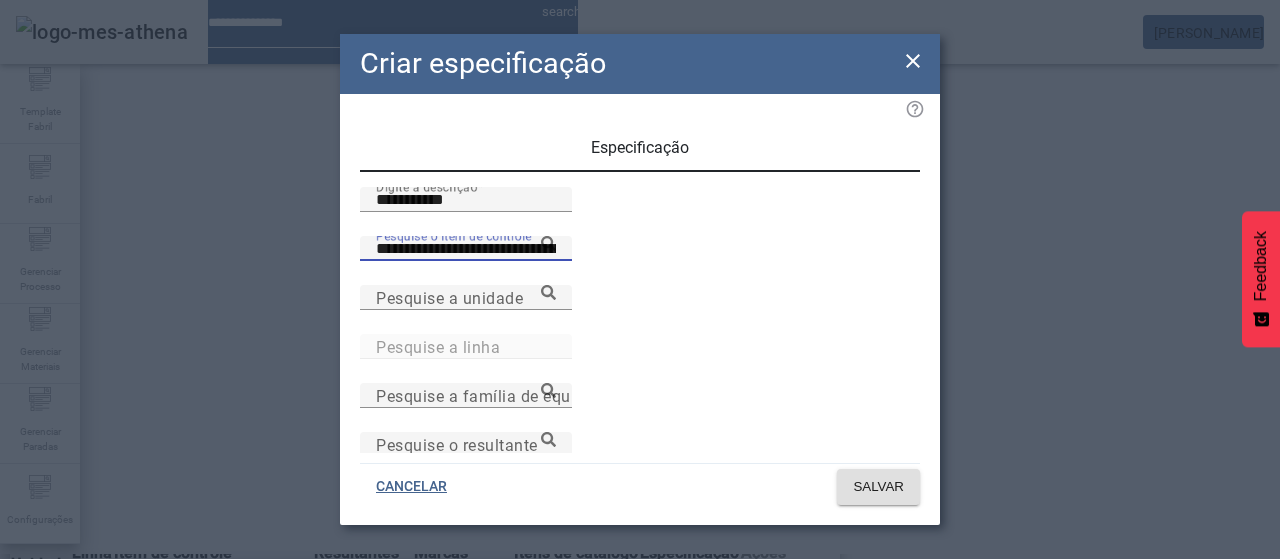 type on "**********" 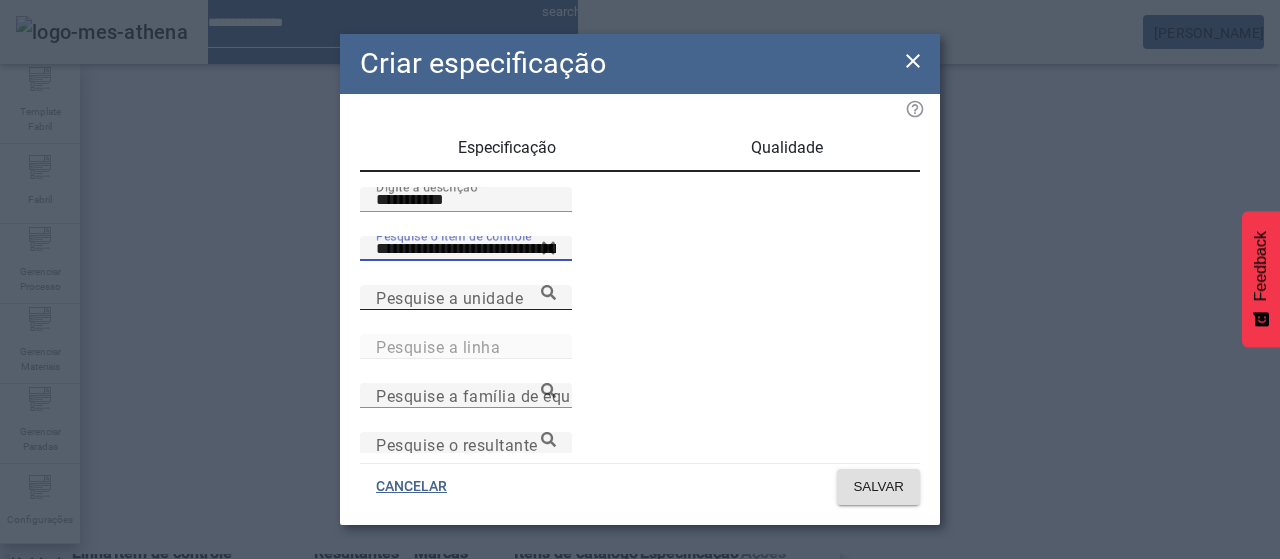 click on "Pesquise a unidade" at bounding box center (466, 297) 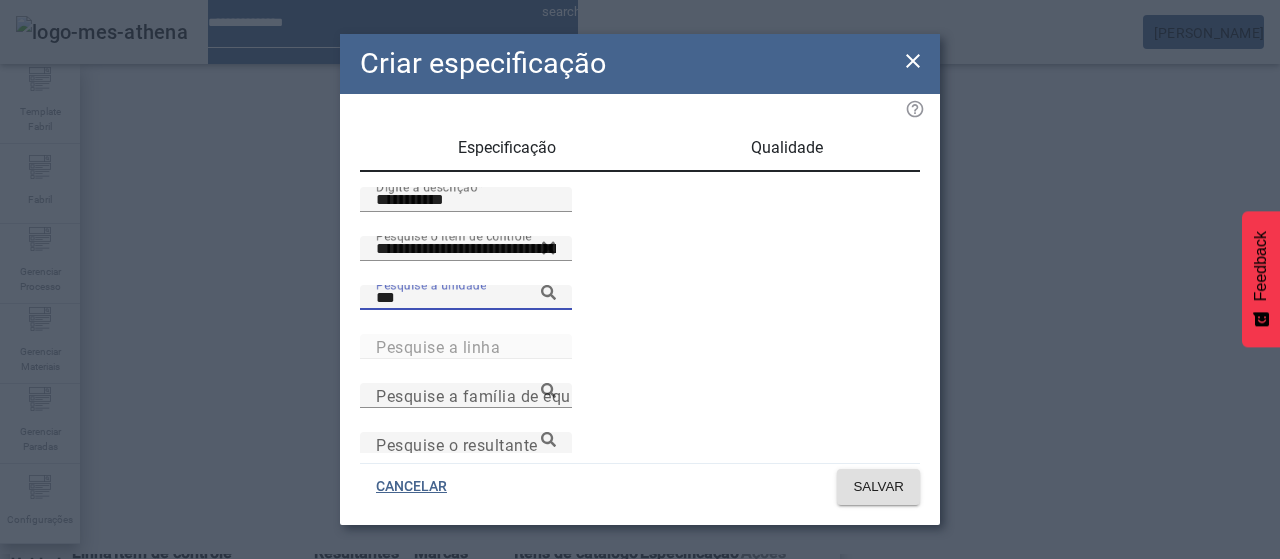 type on "***" 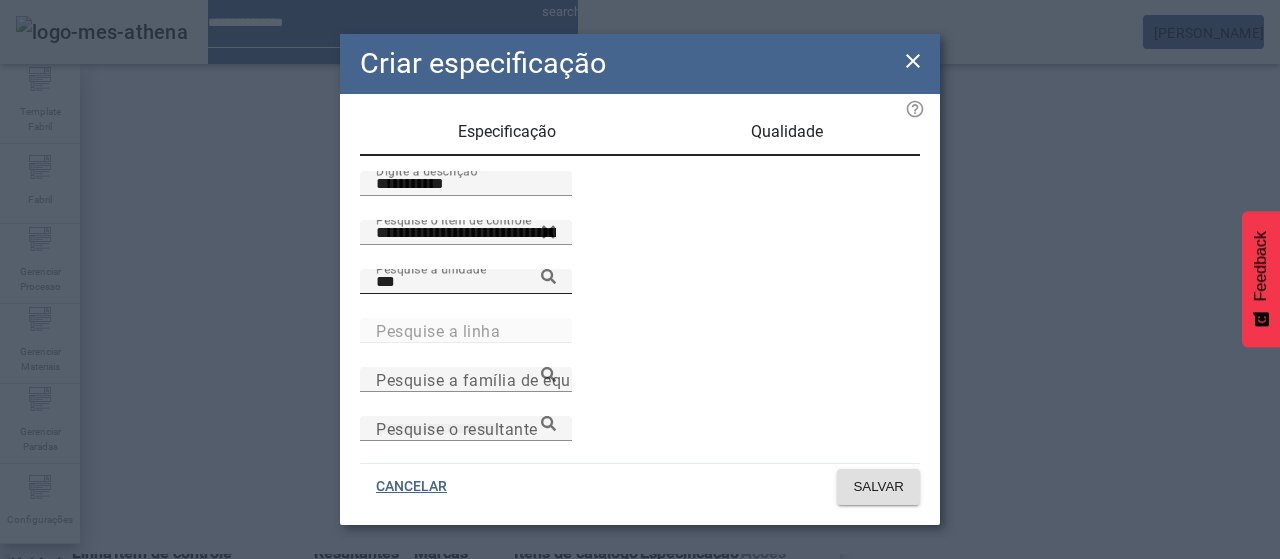 scroll, scrollTop: 206, scrollLeft: 0, axis: vertical 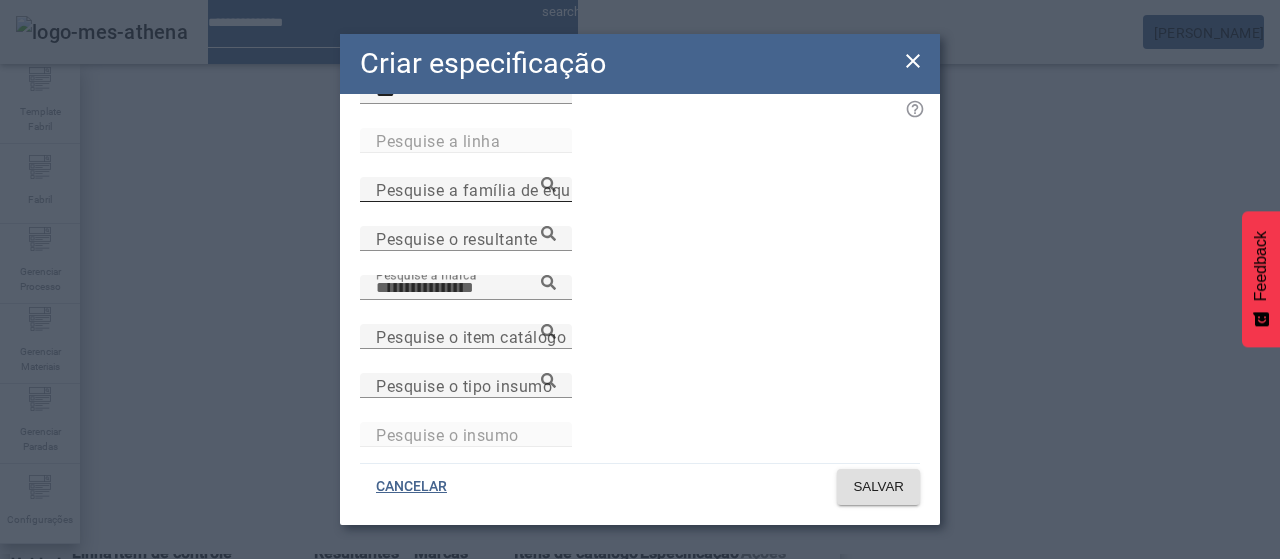 paste on "**********" 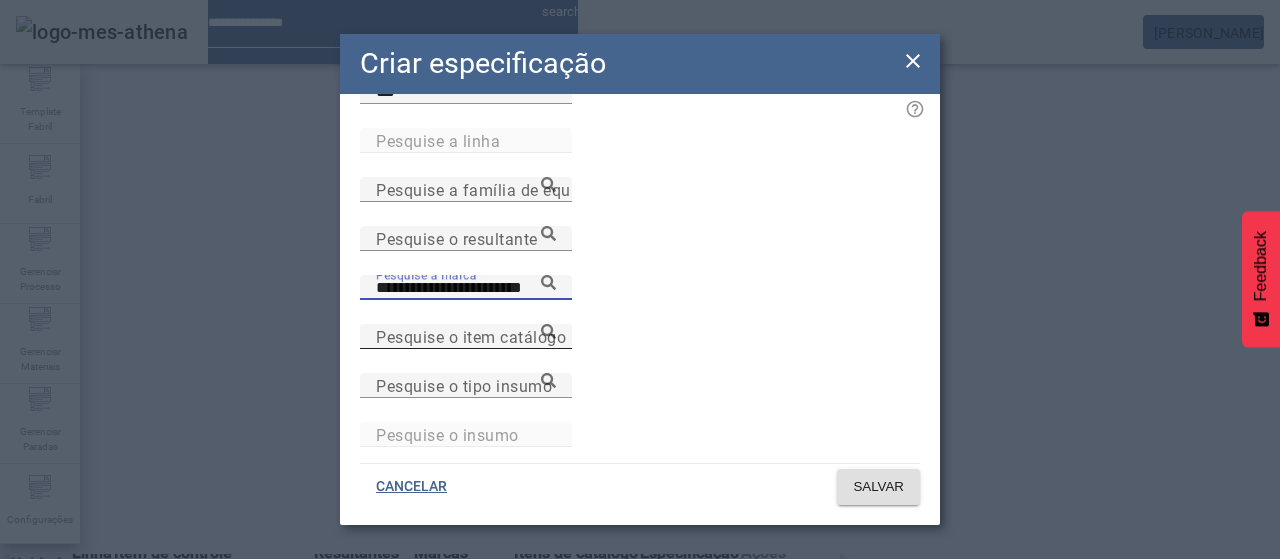 type on "**********" 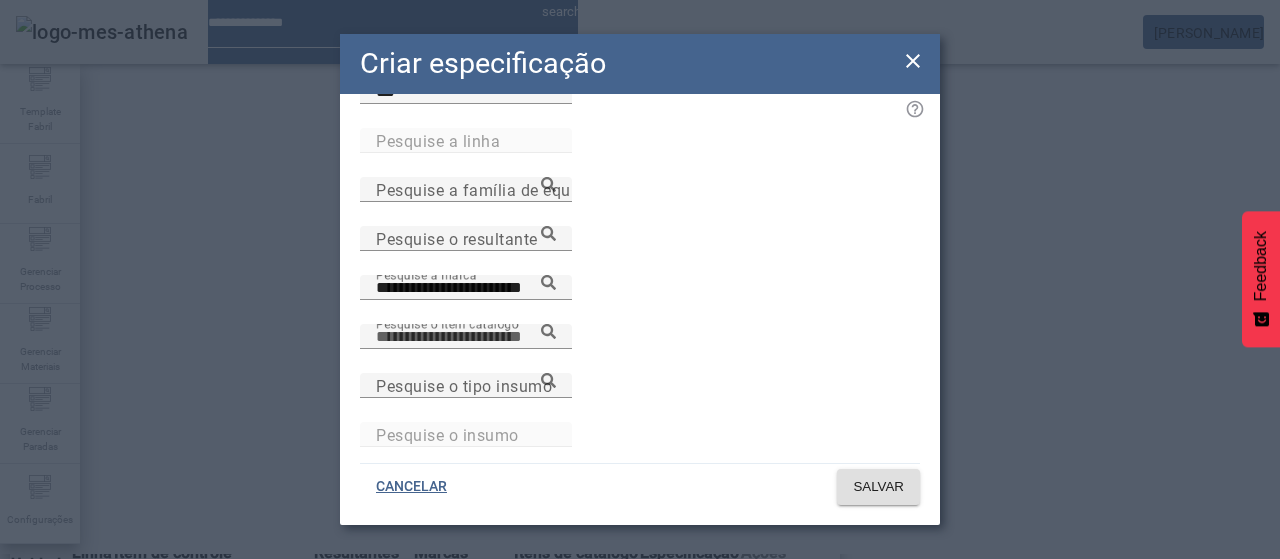 paste on "**********" 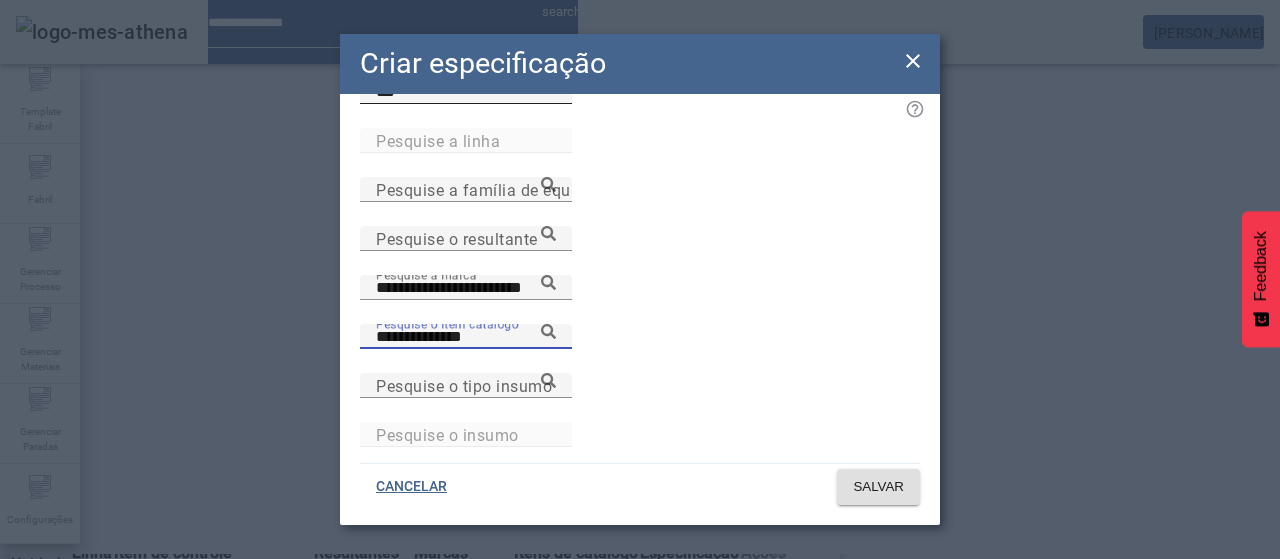 type on "**********" 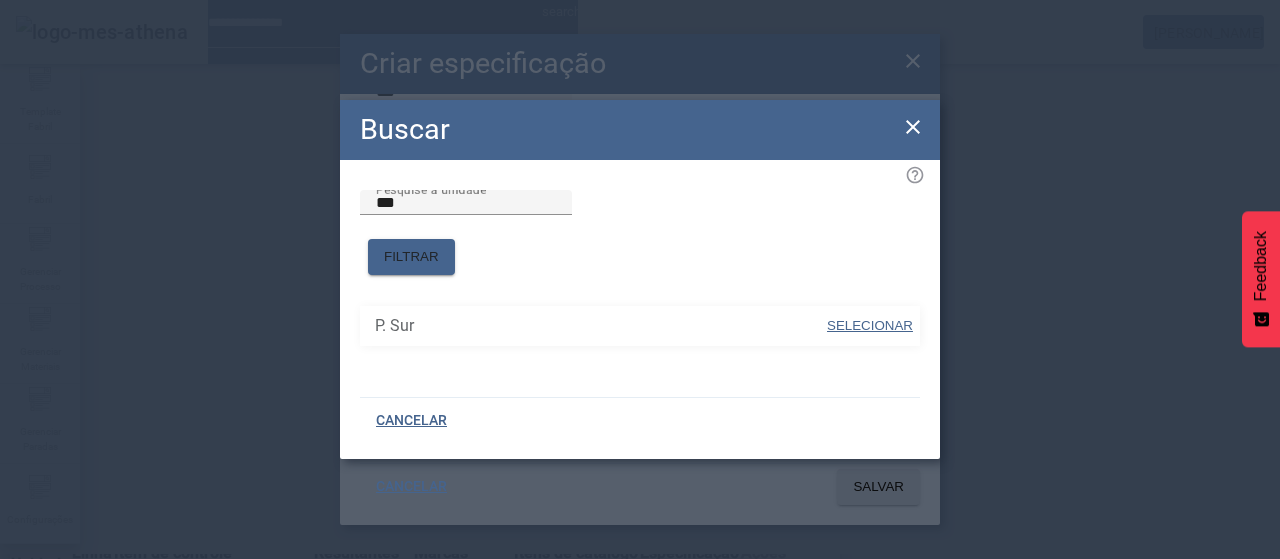 drag, startPoint x: 886, startPoint y: 311, endPoint x: 894, endPoint y: 329, distance: 19.697716 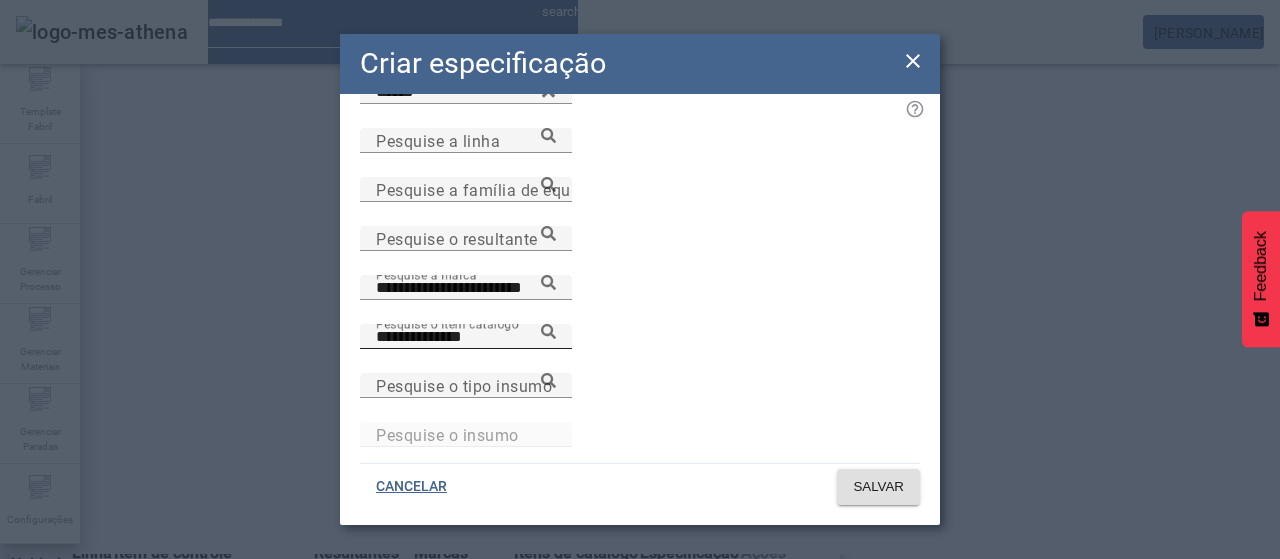 click 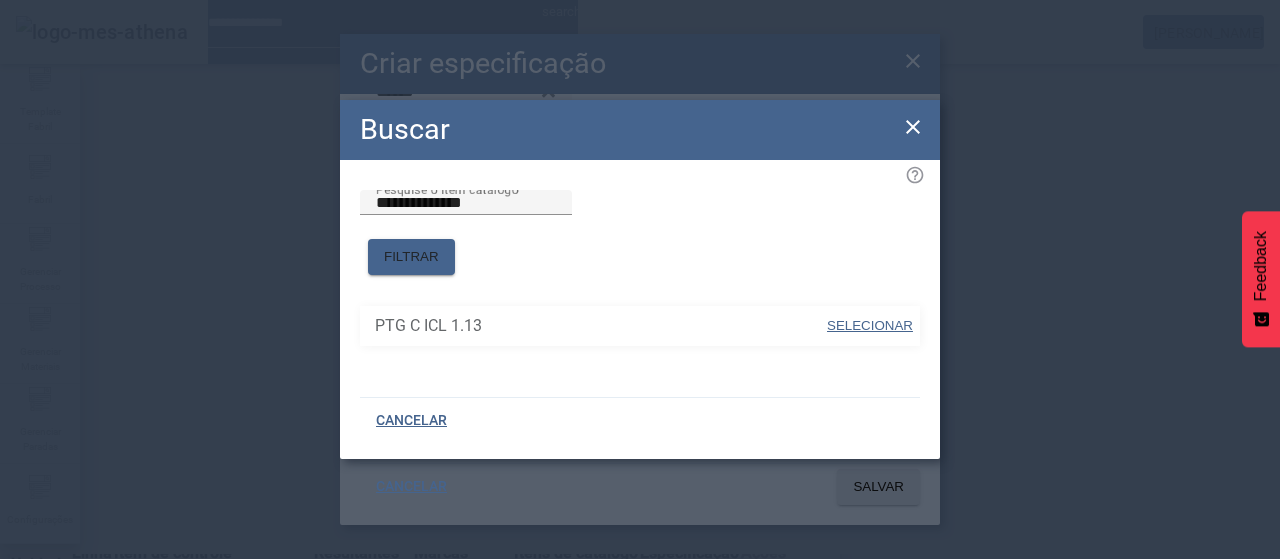 click at bounding box center (870, 326) 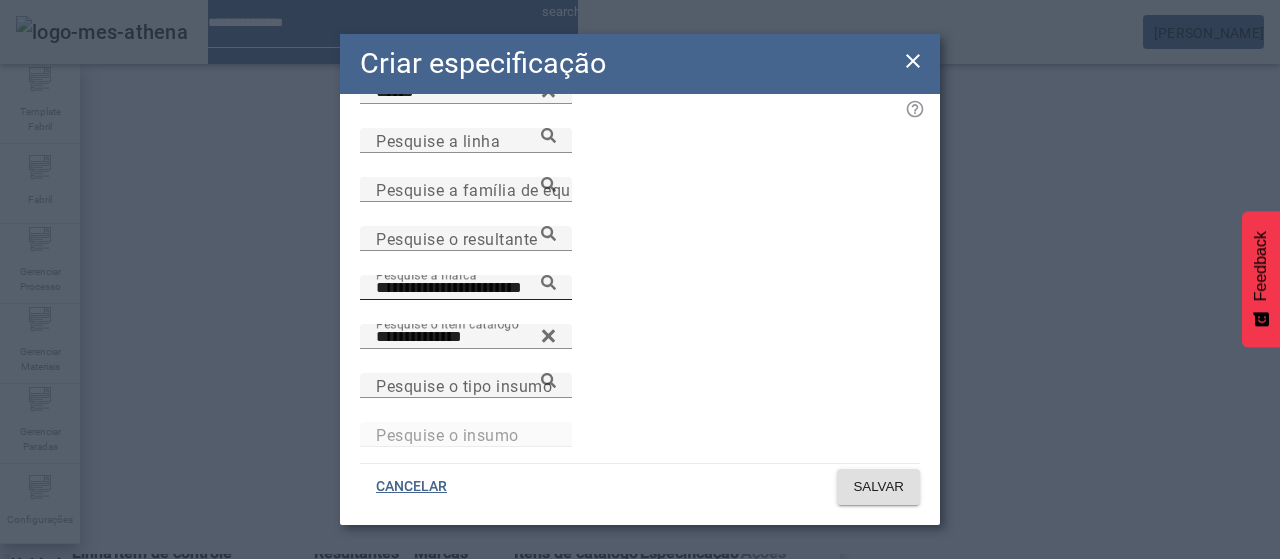 click 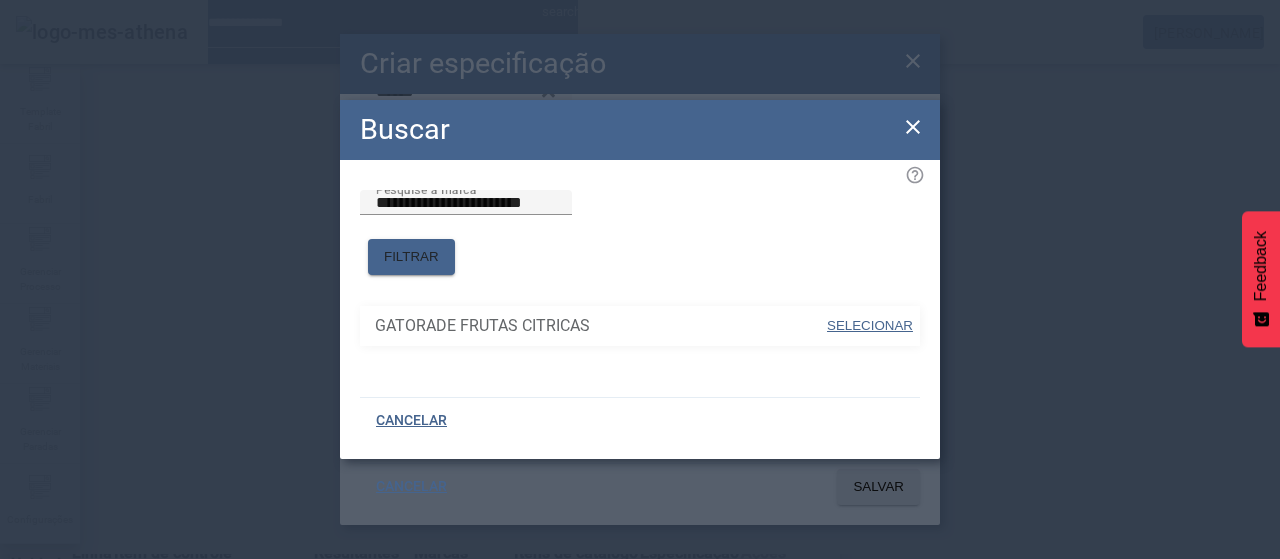 click on "SELECIONAR" at bounding box center (870, 325) 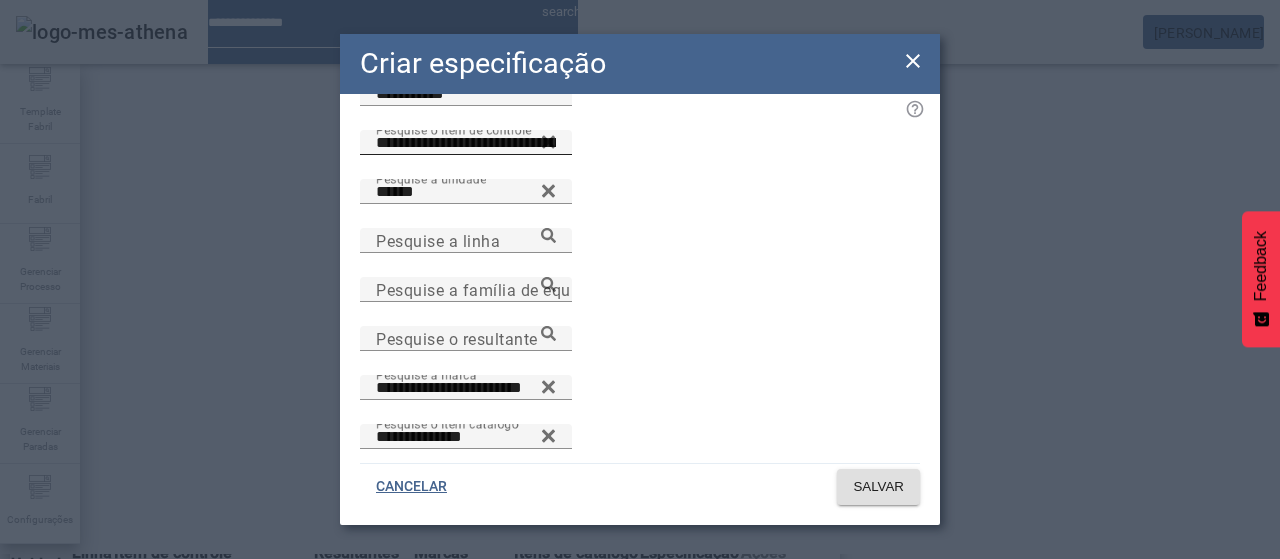scroll, scrollTop: 0, scrollLeft: 0, axis: both 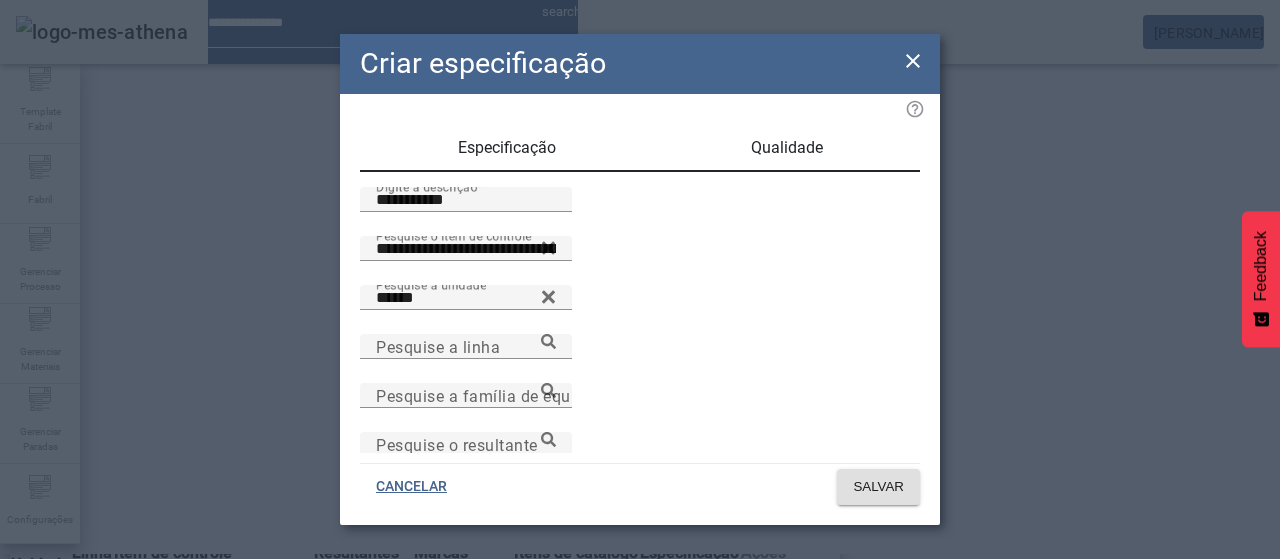 click on "Qualidade" at bounding box center [787, 148] 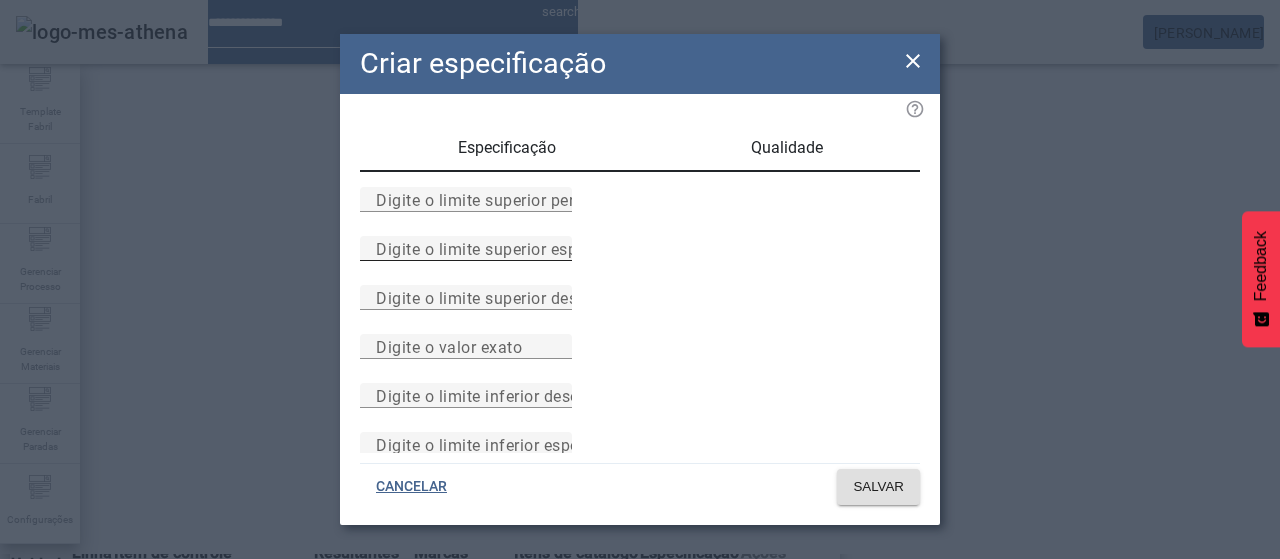 click on "Digite o limite superior especificado" at bounding box center [466, 249] 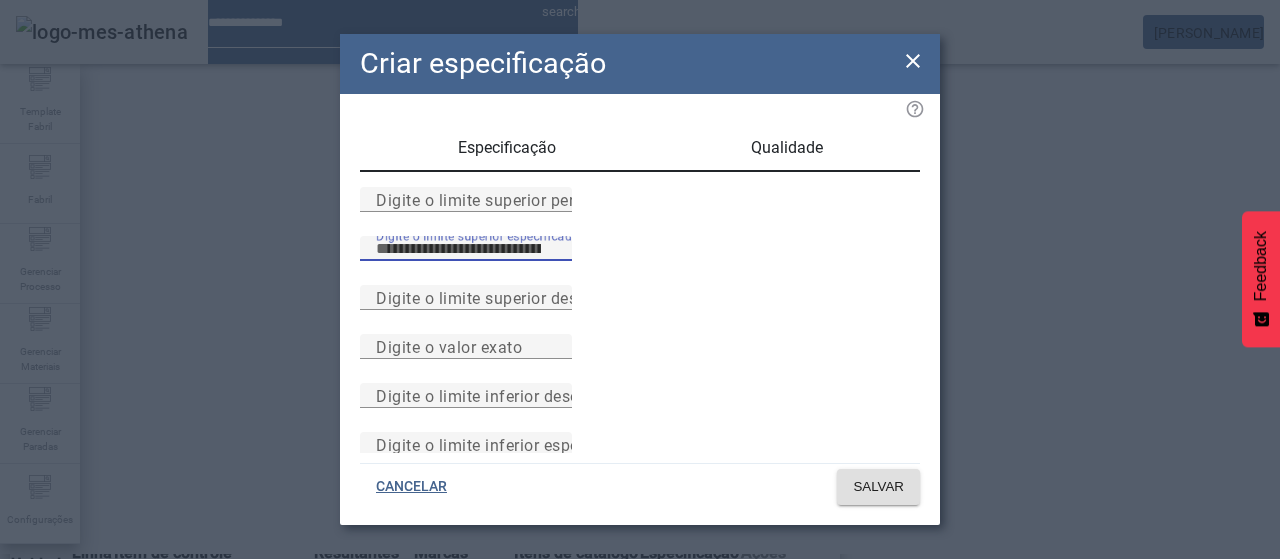 type on "****" 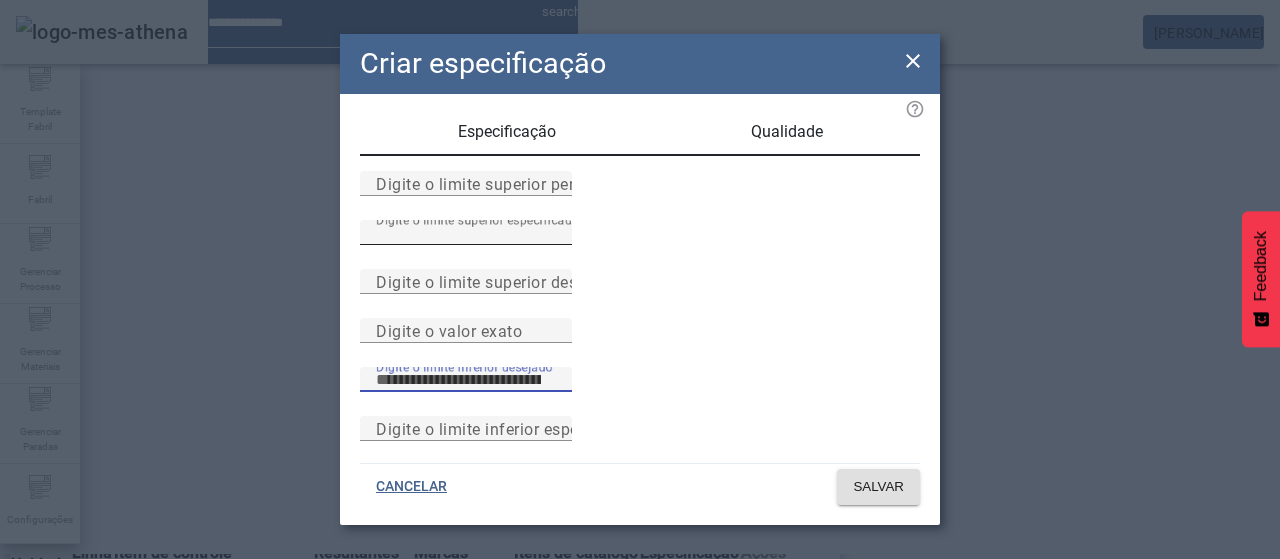 scroll, scrollTop: 261, scrollLeft: 0, axis: vertical 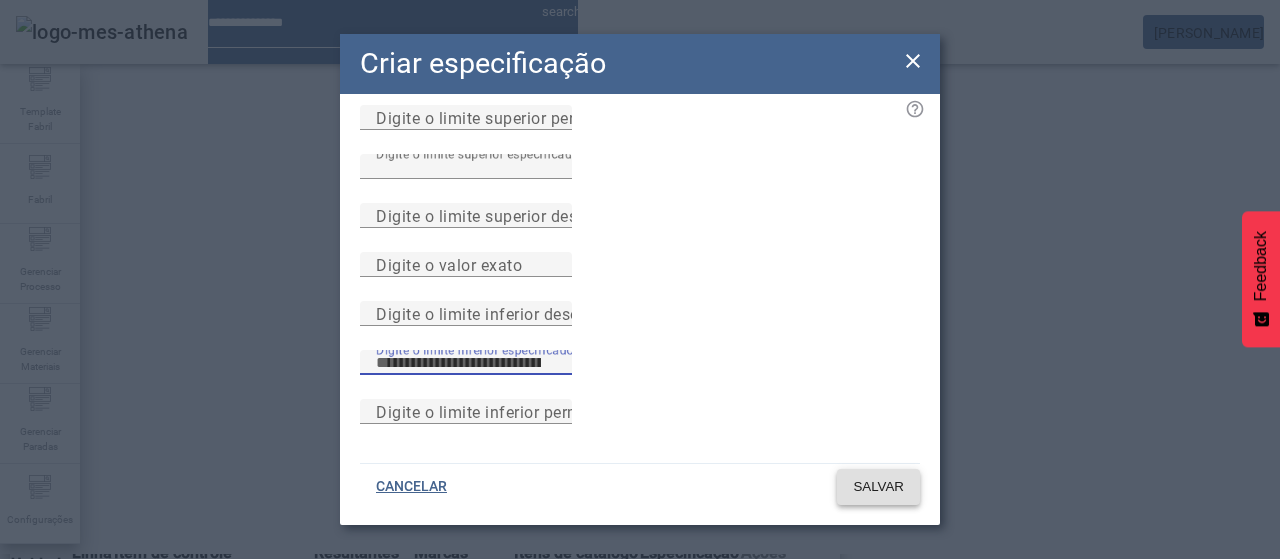 type on "****" 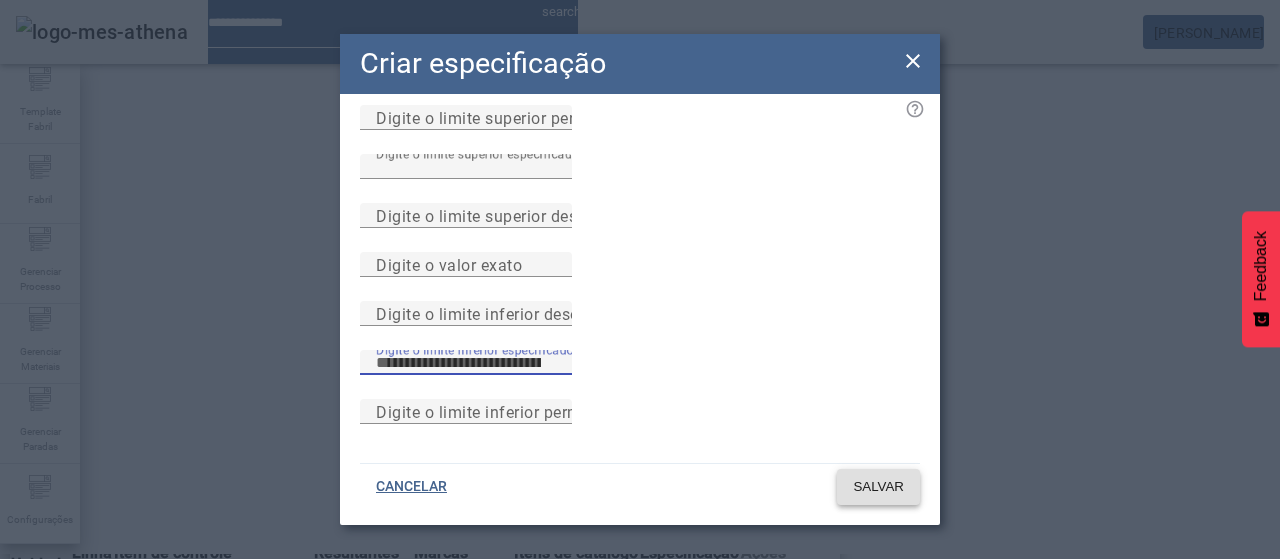 click 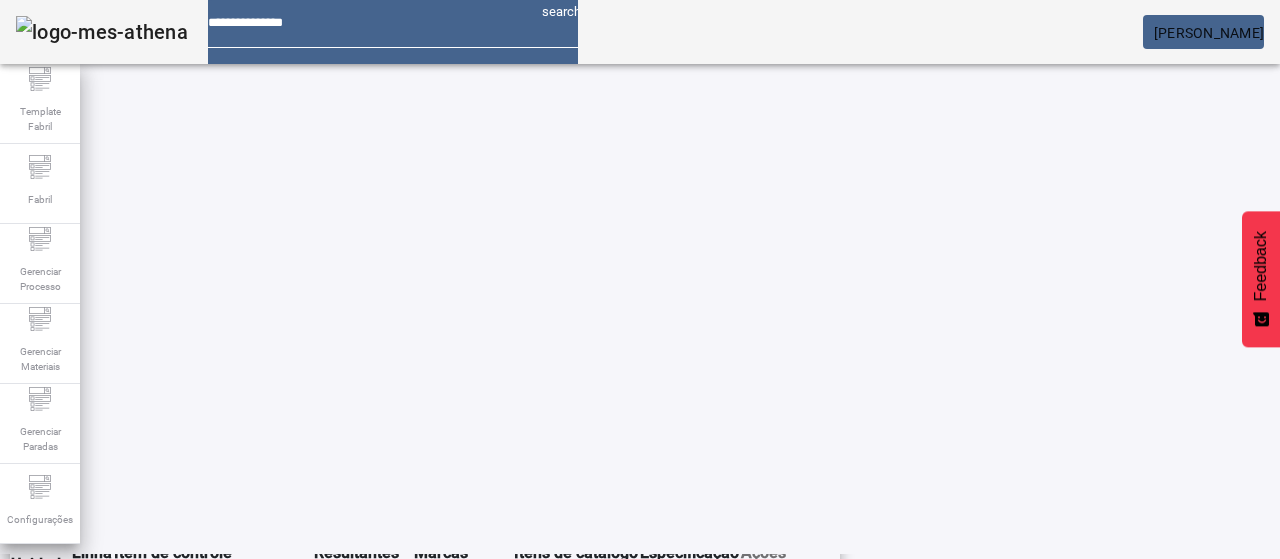 scroll, scrollTop: 423, scrollLeft: 0, axis: vertical 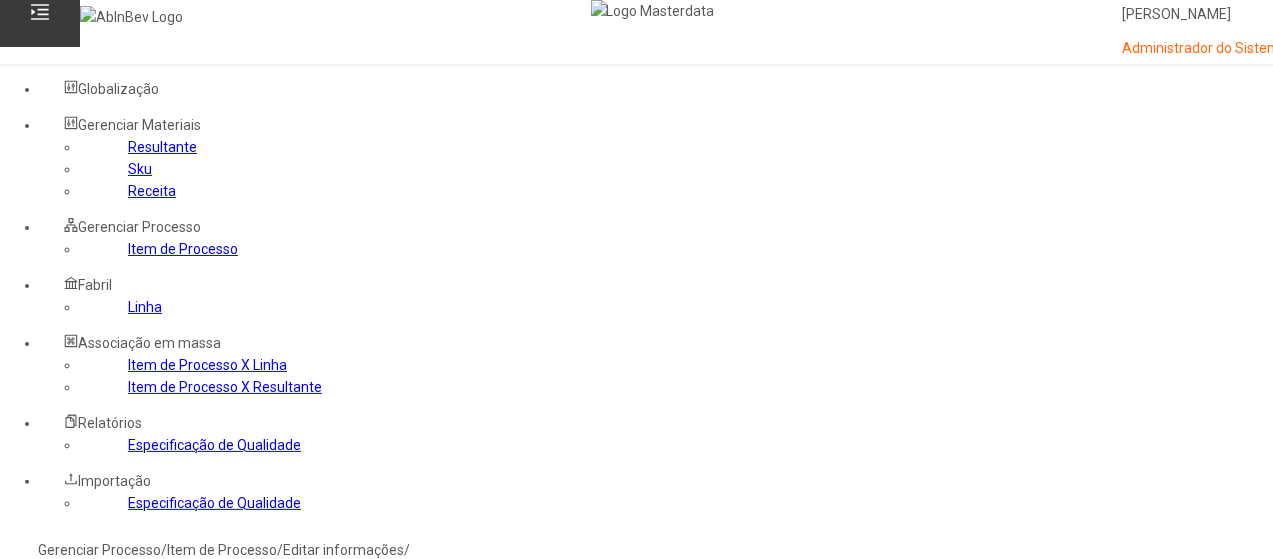 click on "Linha" 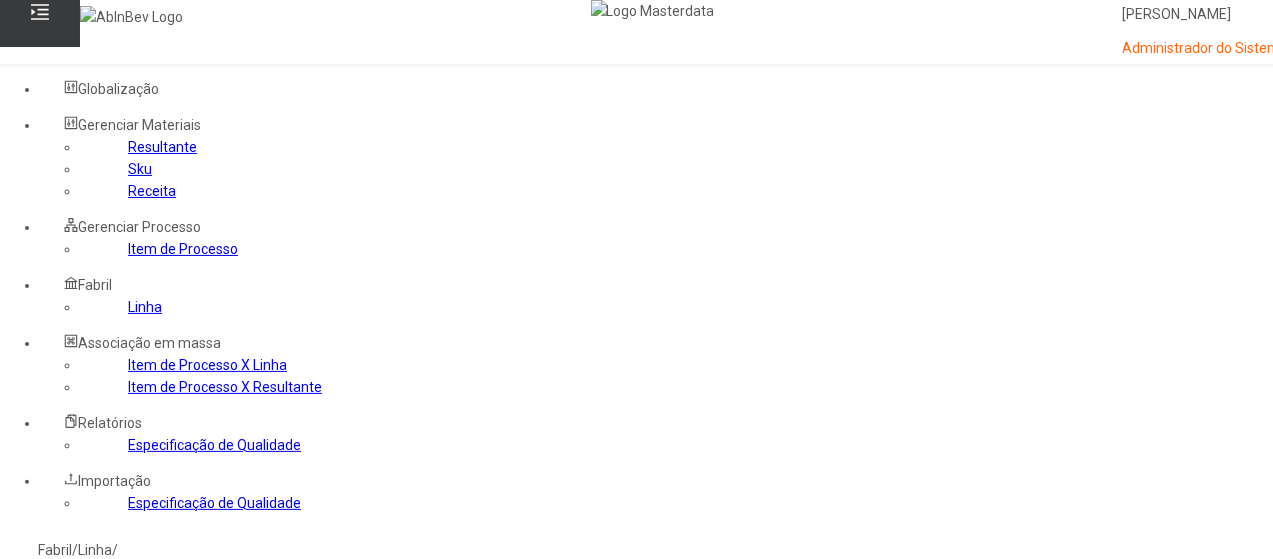 click 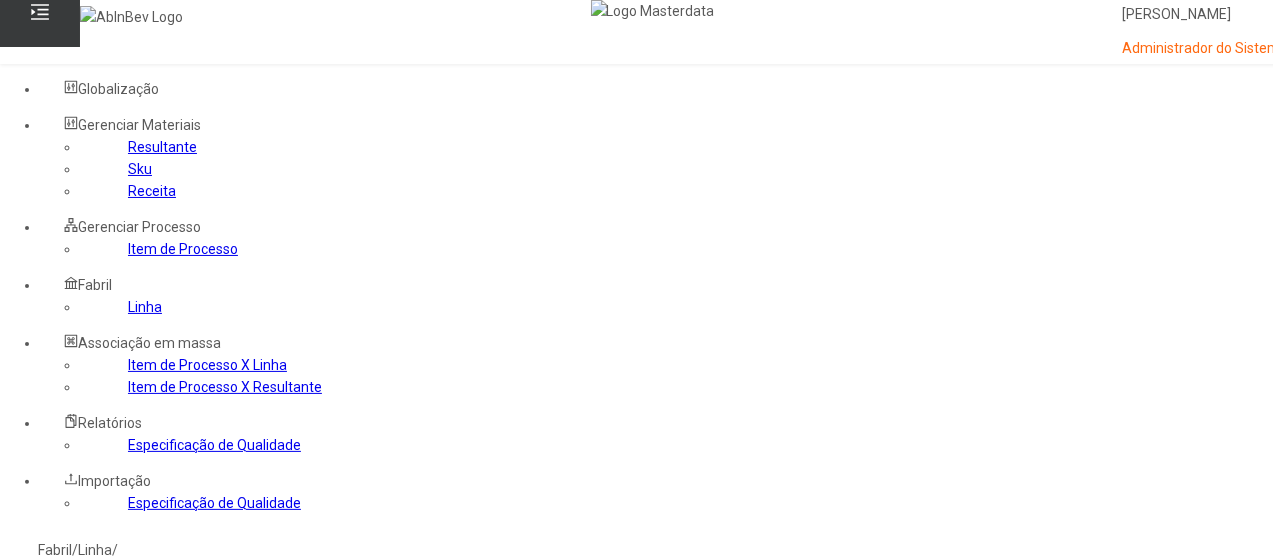 type on "***" 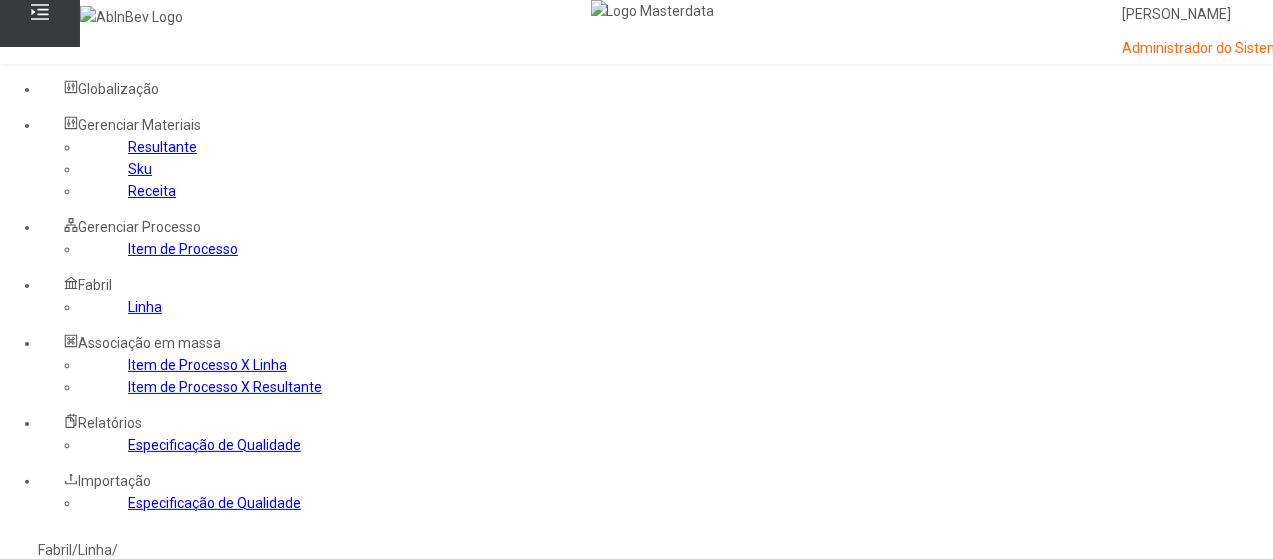click at bounding box center (71, 739) 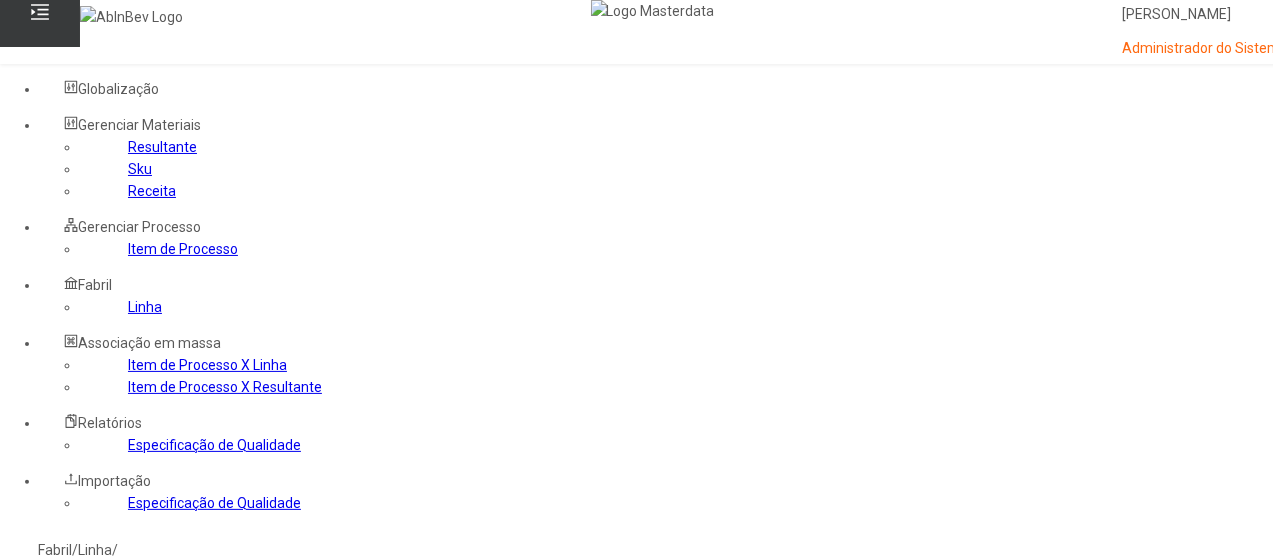 click on "Utilidades" at bounding box center (113, 614) 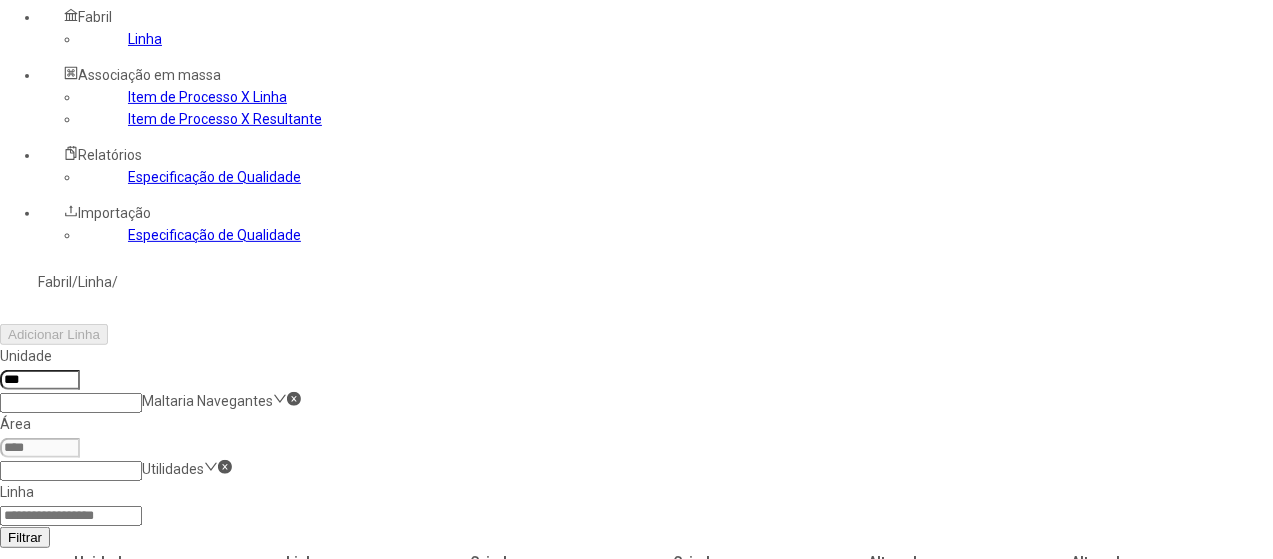 scroll, scrollTop: 300, scrollLeft: 0, axis: vertical 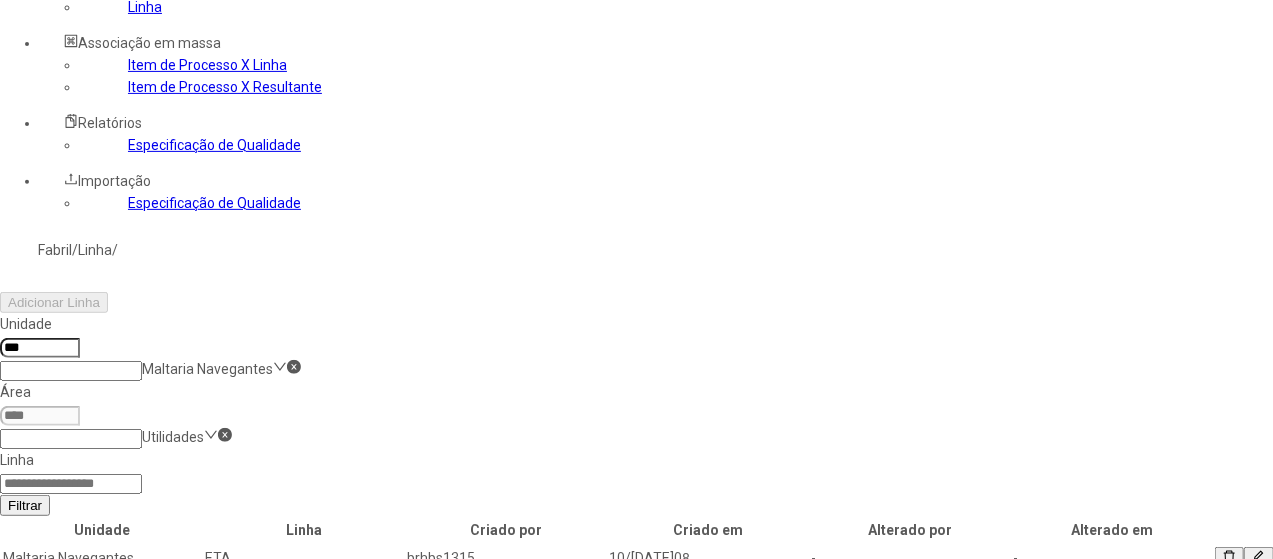 click 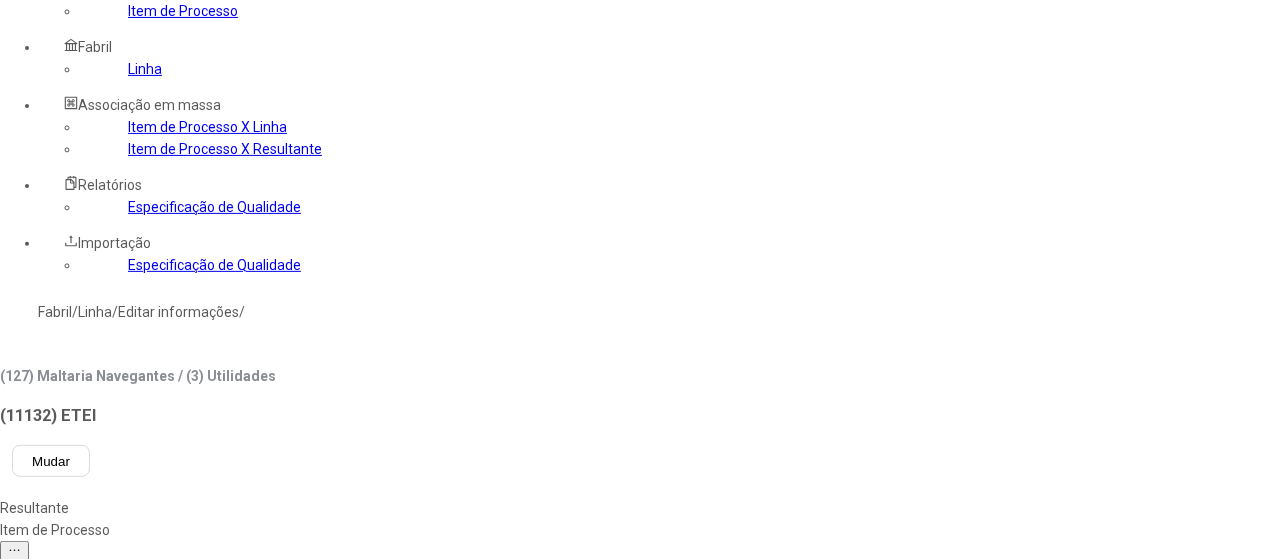 scroll, scrollTop: 100, scrollLeft: 0, axis: vertical 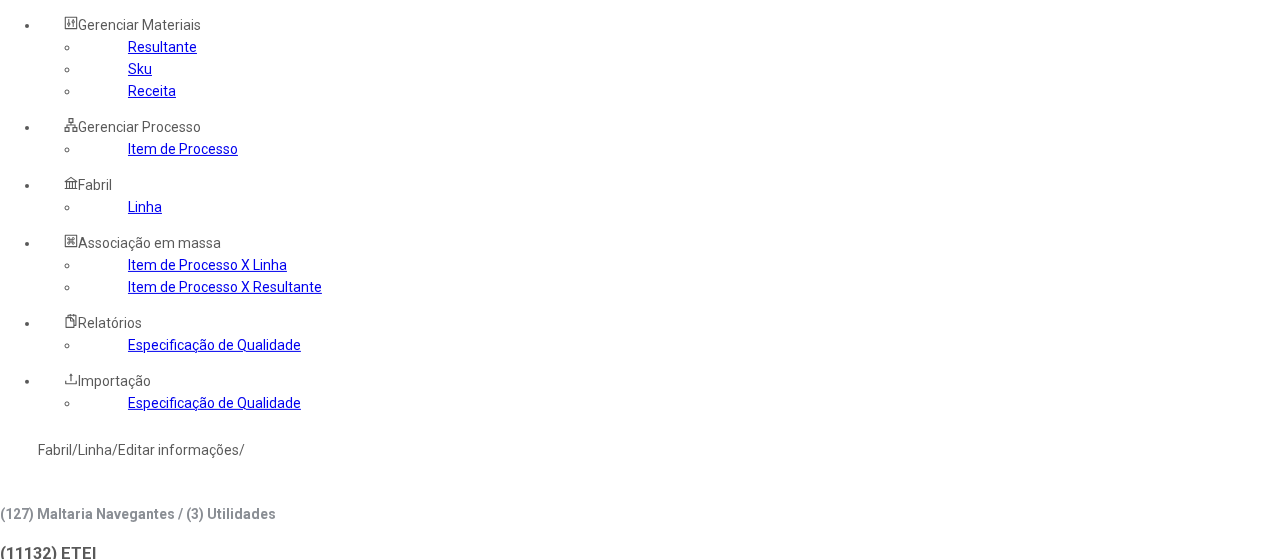 click on "Item de Processo" 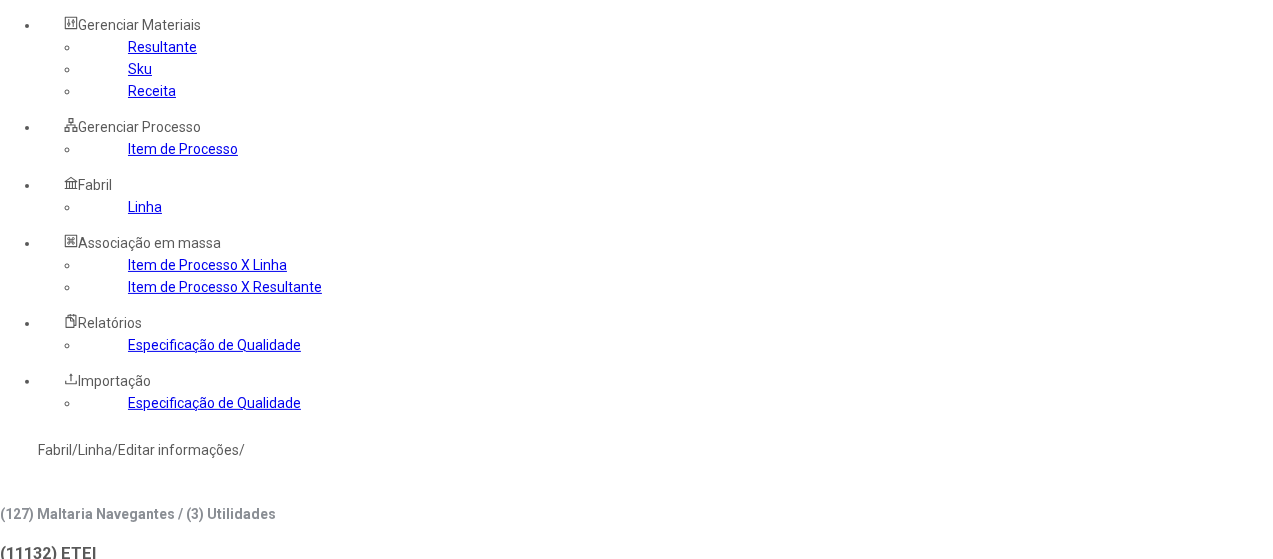 click at bounding box center [40, 795] 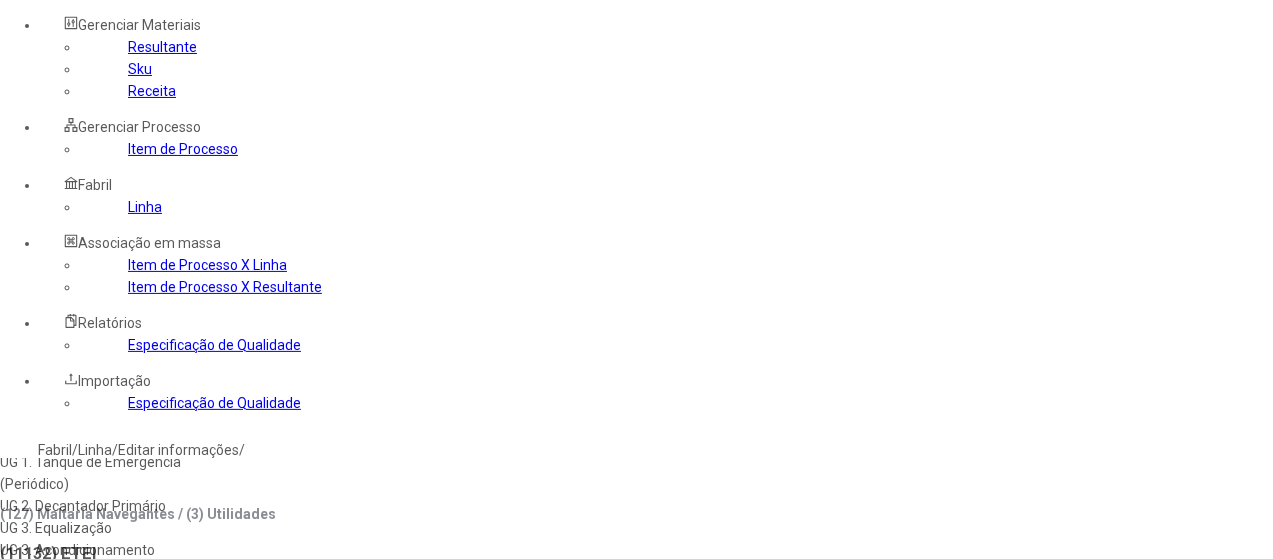 scroll, scrollTop: 0, scrollLeft: 0, axis: both 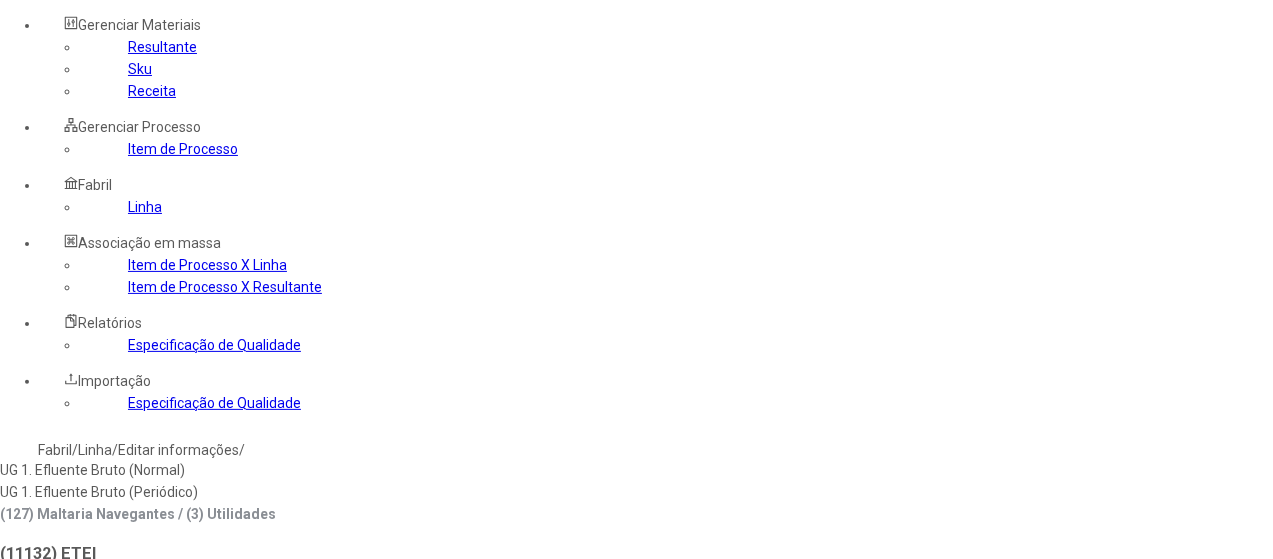 type on "****" 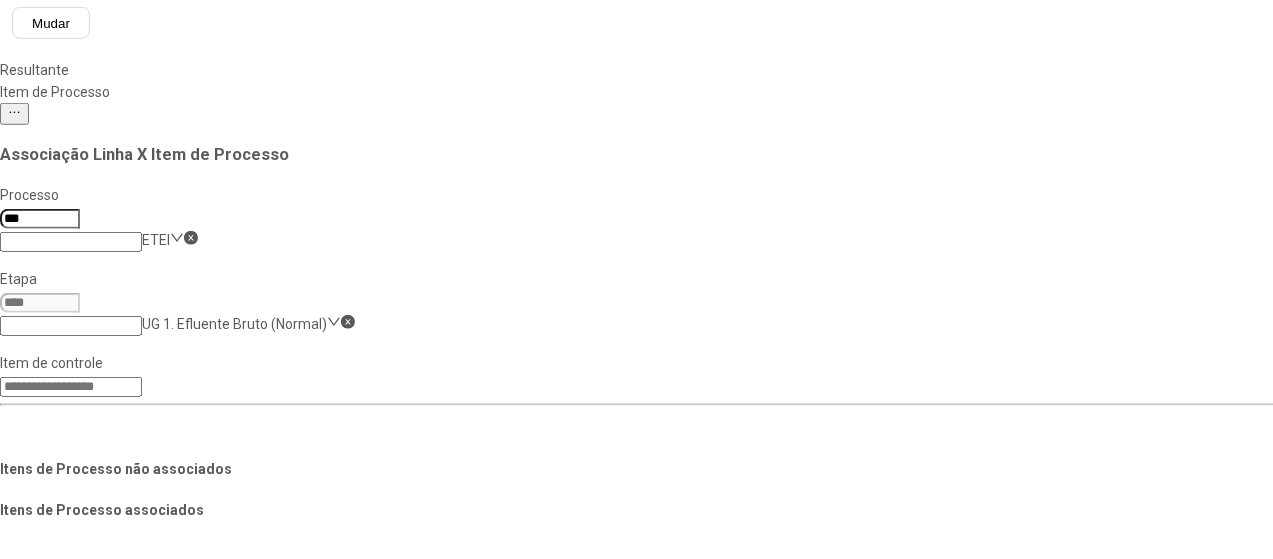 scroll, scrollTop: 700, scrollLeft: 0, axis: vertical 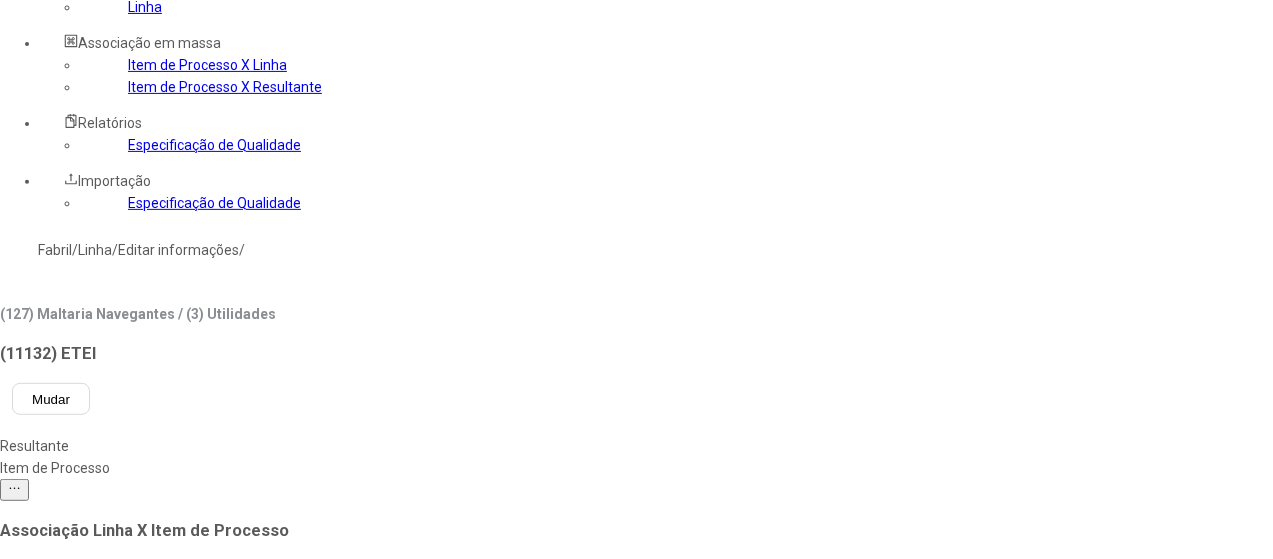 click on "UG 1. Efluente Bruto (Normal)" 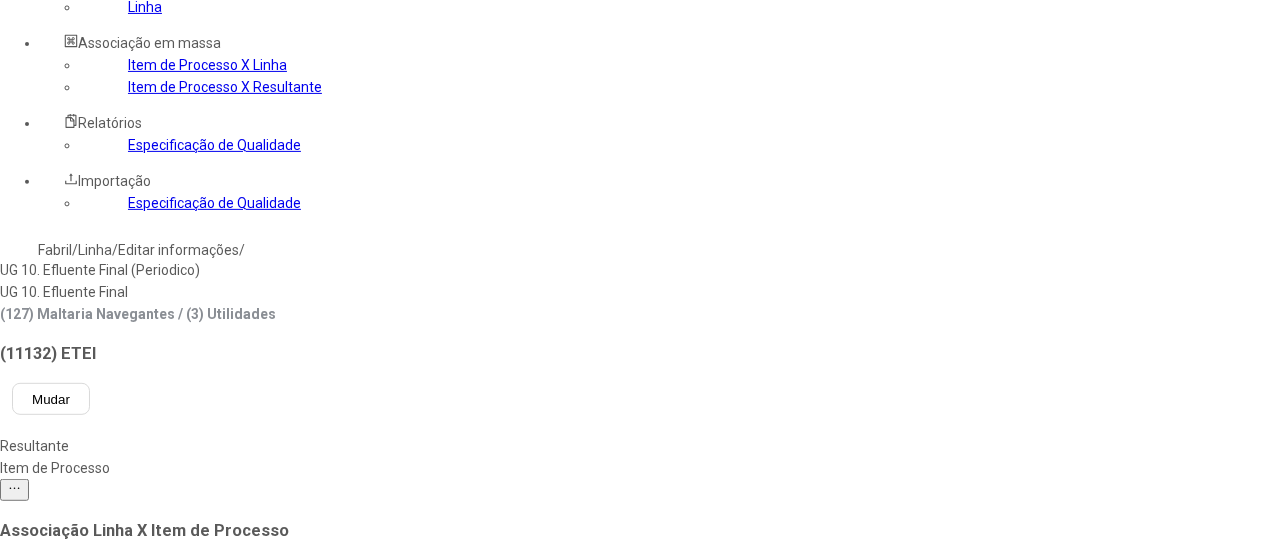 type on "*****" 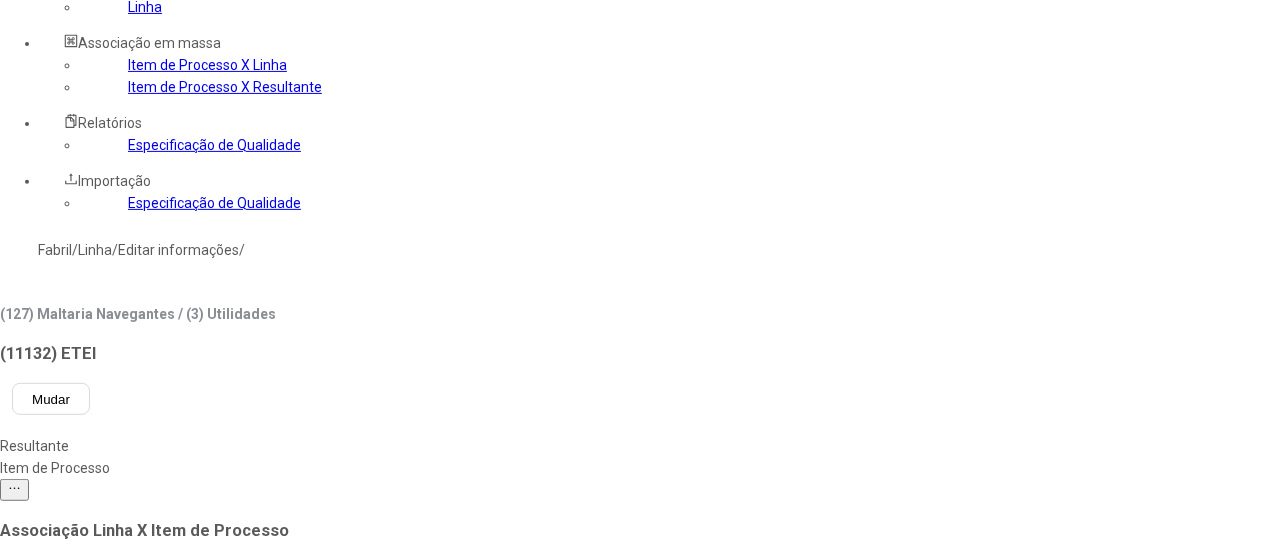 type 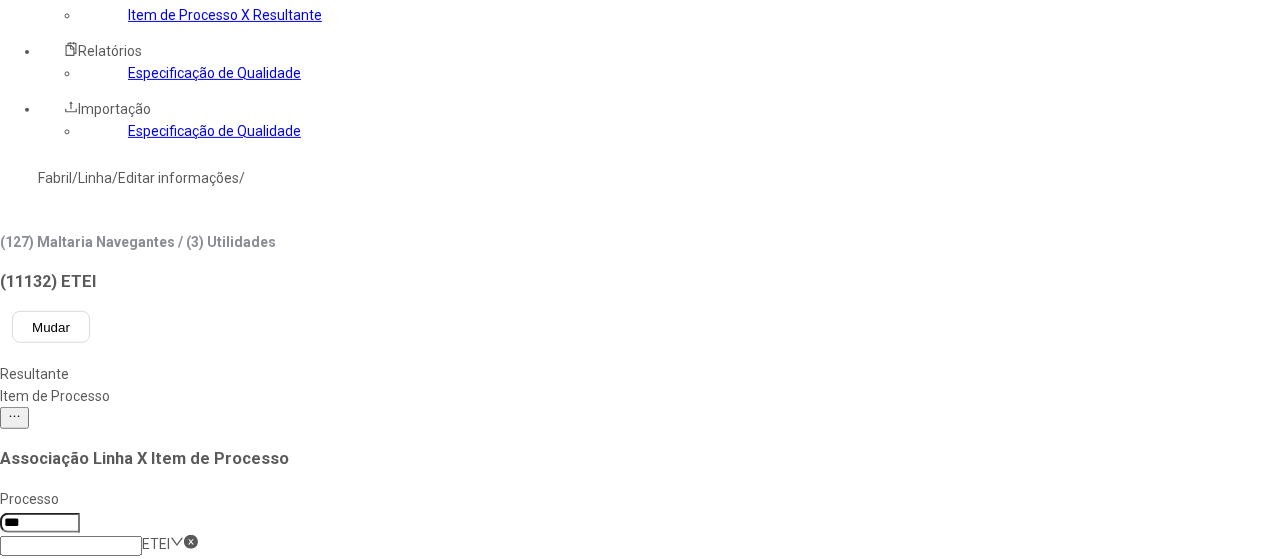 scroll, scrollTop: 400, scrollLeft: 0, axis: vertical 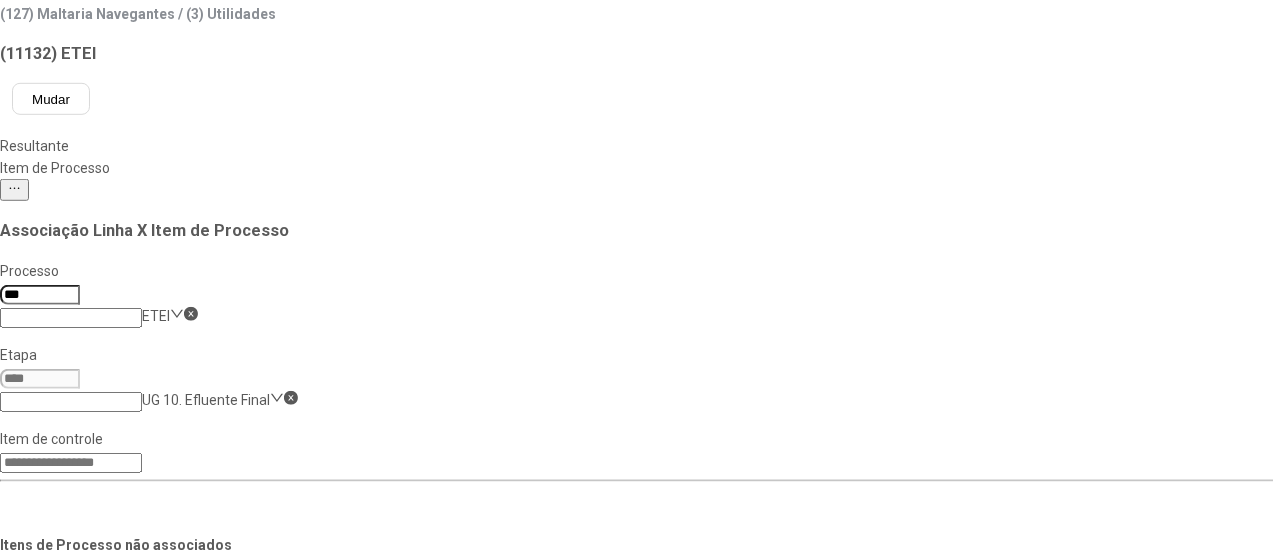 drag, startPoint x: 613, startPoint y: 355, endPoint x: 602, endPoint y: 333, distance: 24.596748 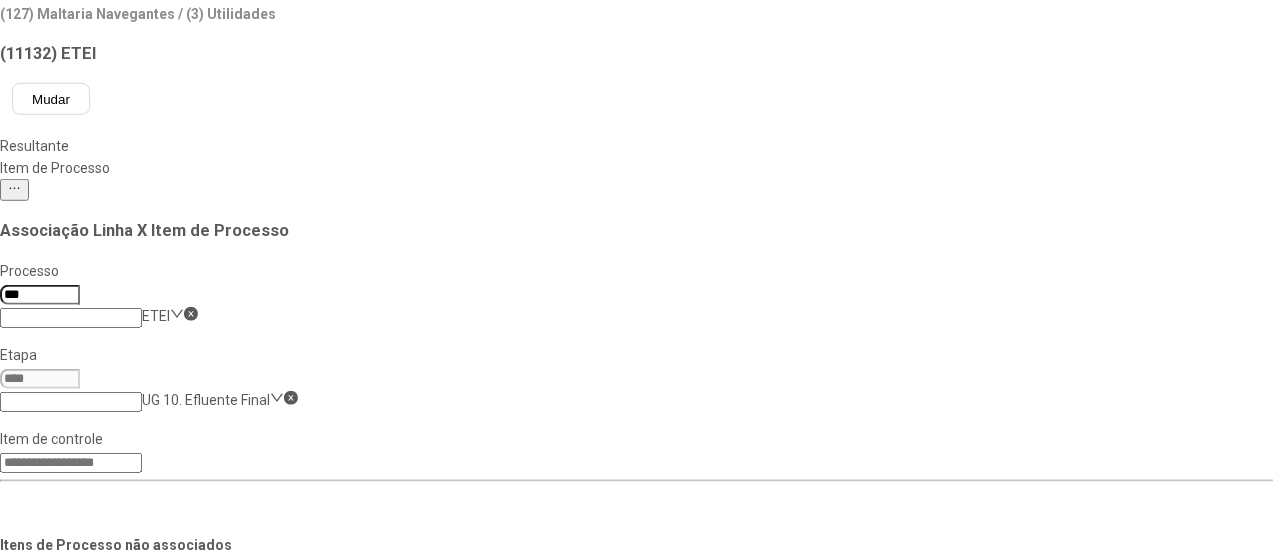 scroll, scrollTop: 719, scrollLeft: 0, axis: vertical 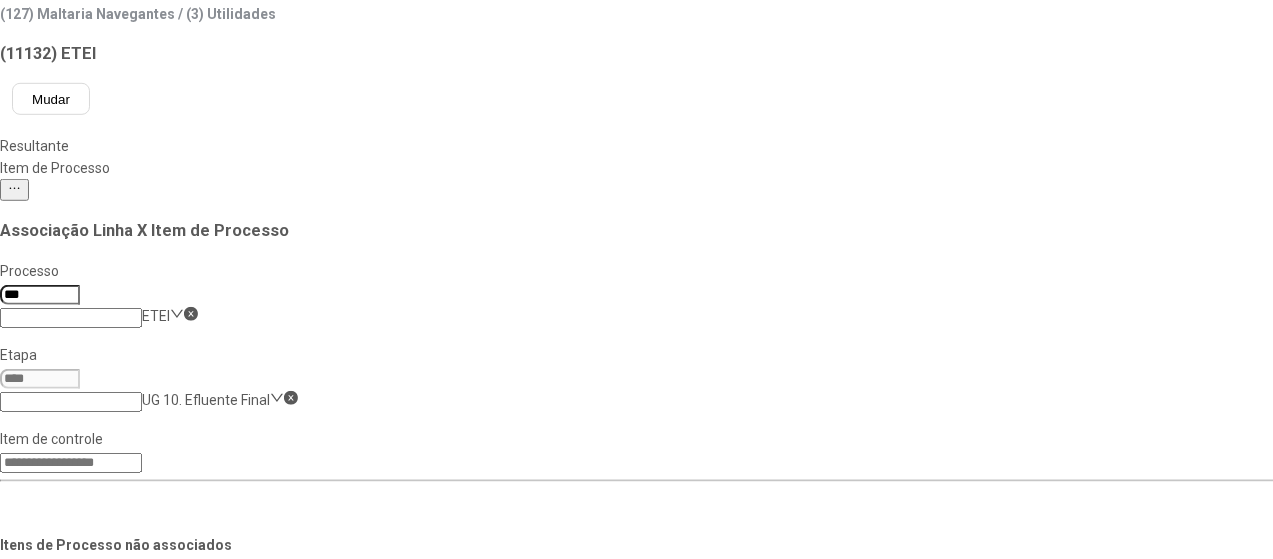 drag, startPoint x: 640, startPoint y: 362, endPoint x: 642, endPoint y: 309, distance: 53.037724 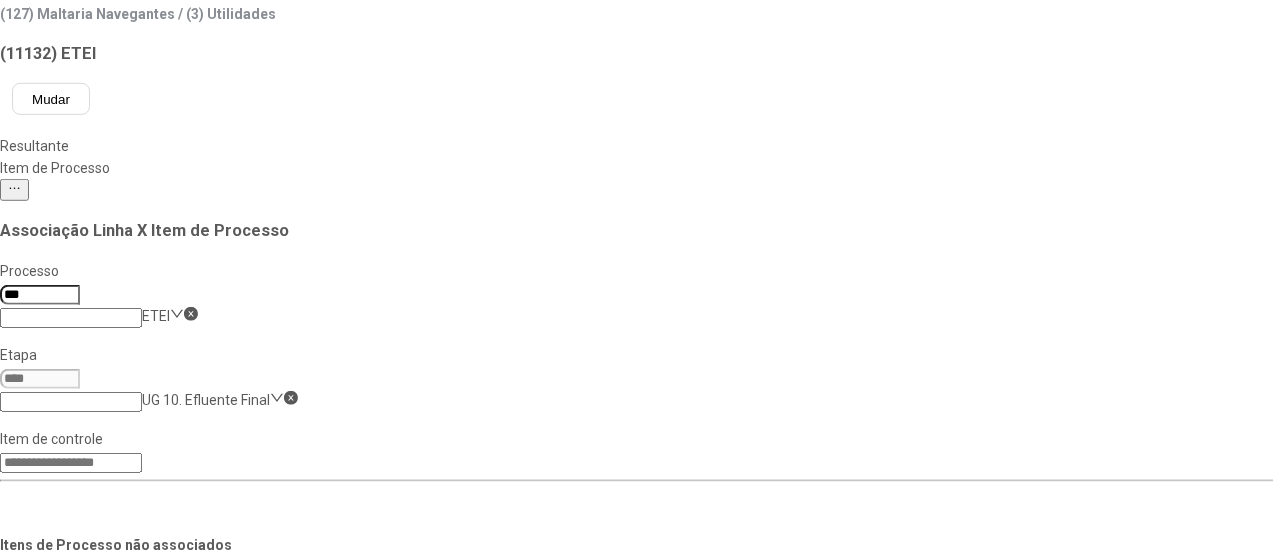 click on "Cromo Trivalente - Semestral" 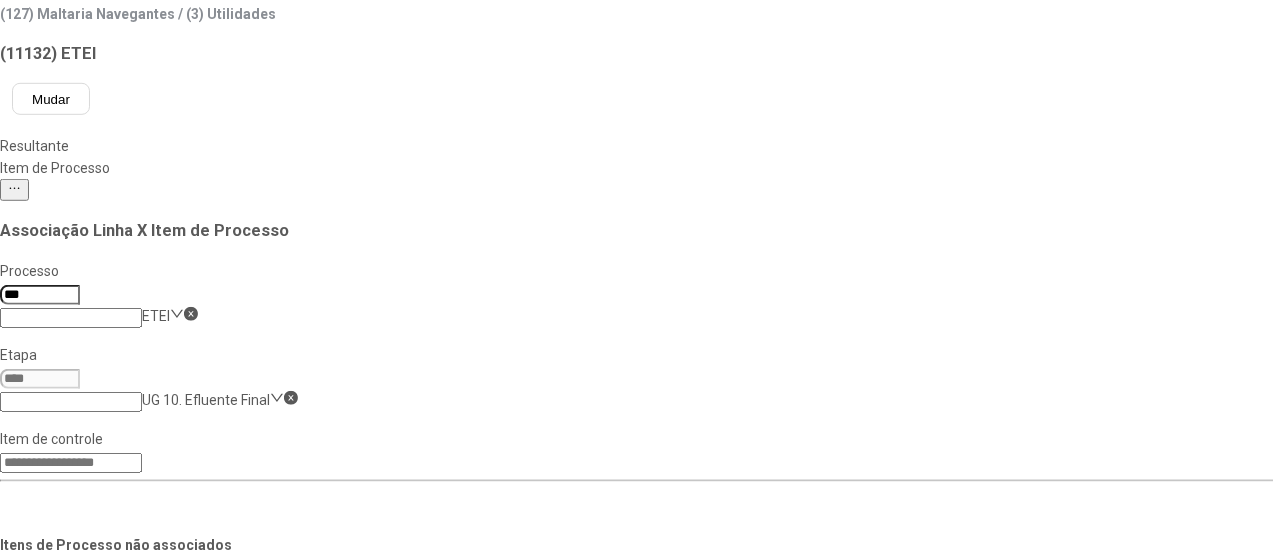 click on "Cobre Dissolvido - Semestral" 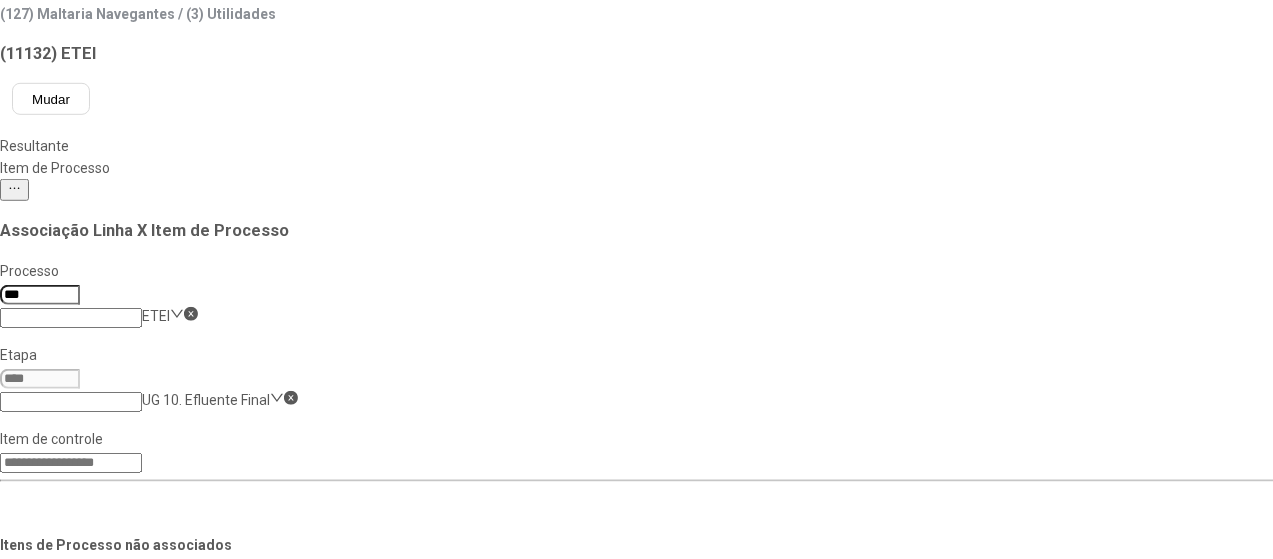 scroll, scrollTop: 620, scrollLeft: 0, axis: vertical 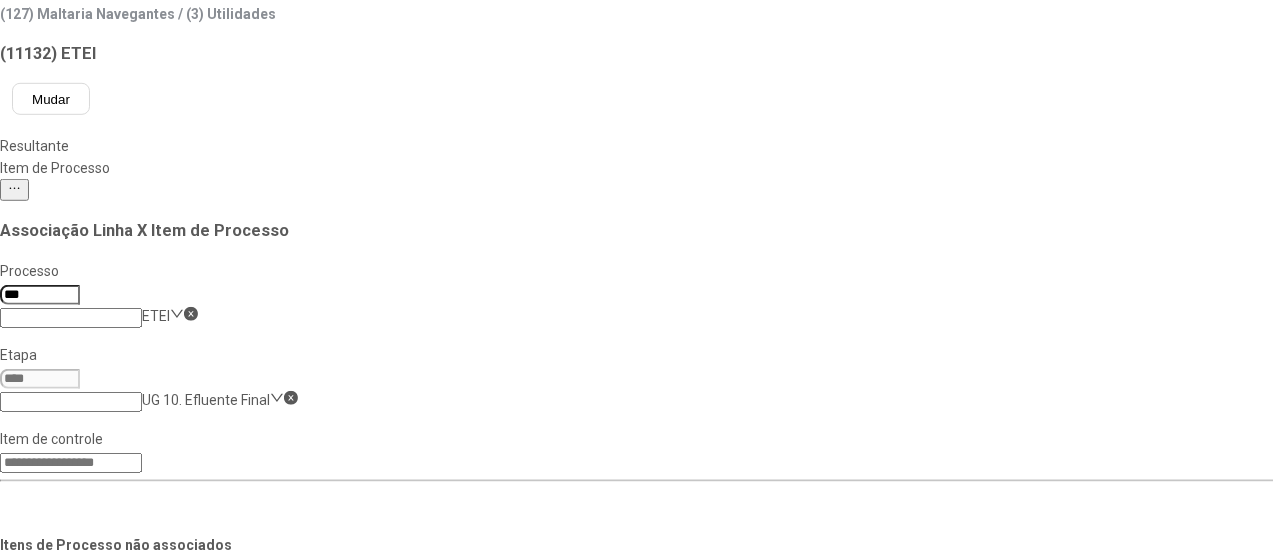 drag, startPoint x: 619, startPoint y: 340, endPoint x: 614, endPoint y: 292, distance: 48.259712 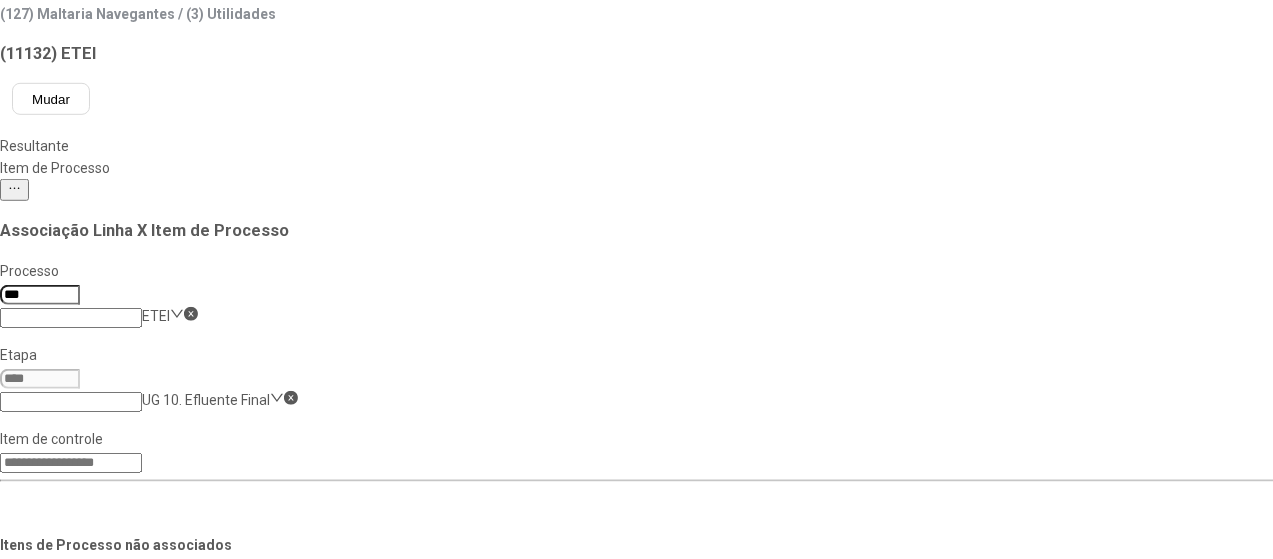 scroll, scrollTop: 500, scrollLeft: 0, axis: vertical 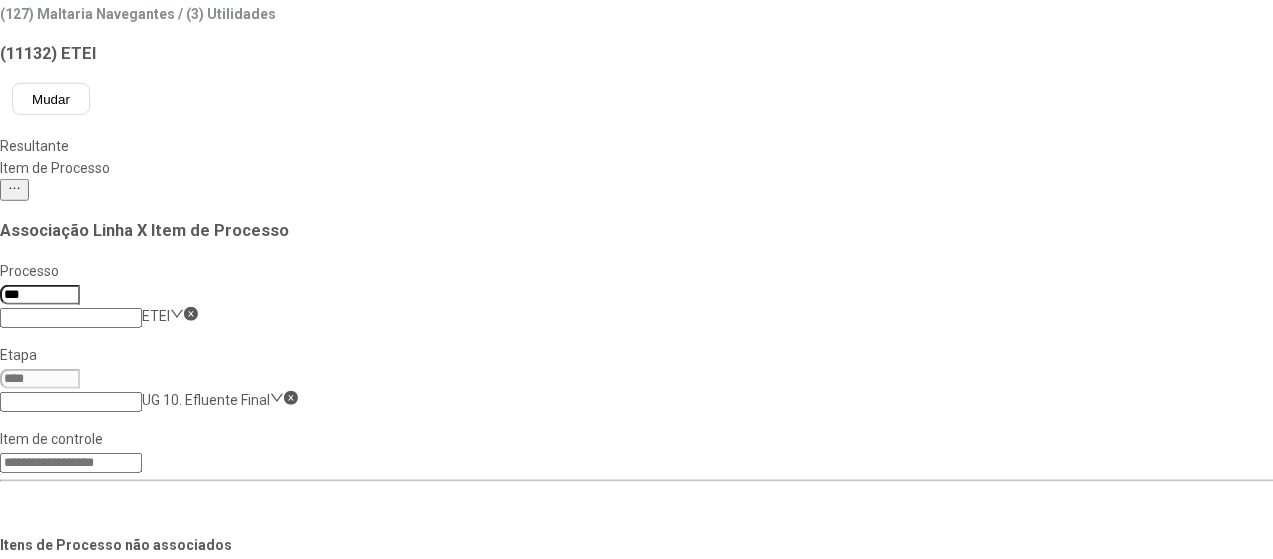 click on "Salvar Alterações" 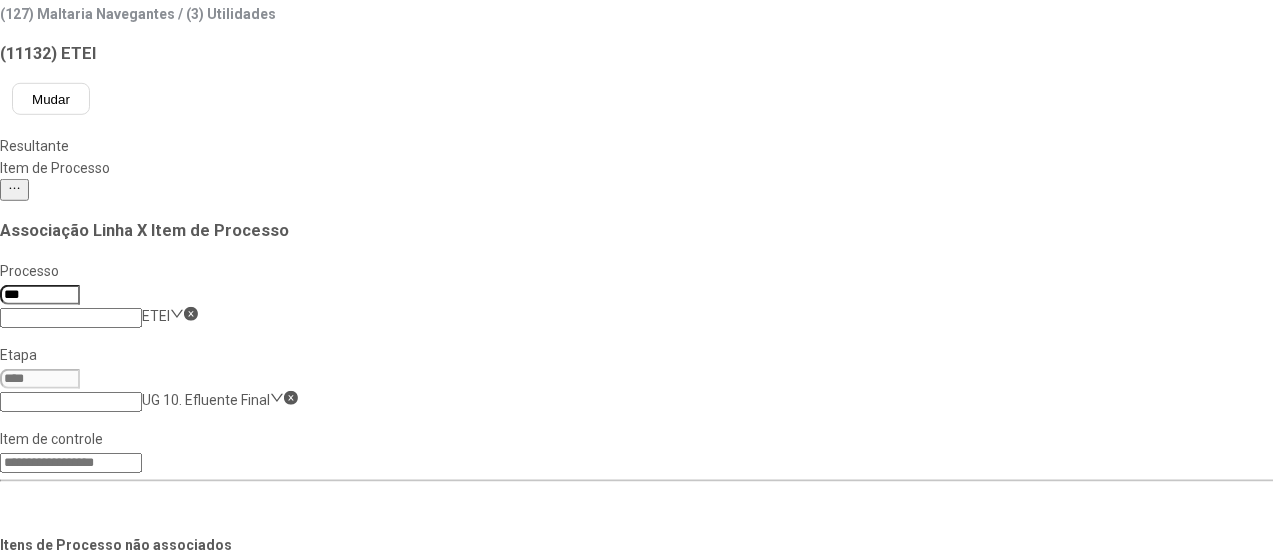 scroll, scrollTop: 0, scrollLeft: 0, axis: both 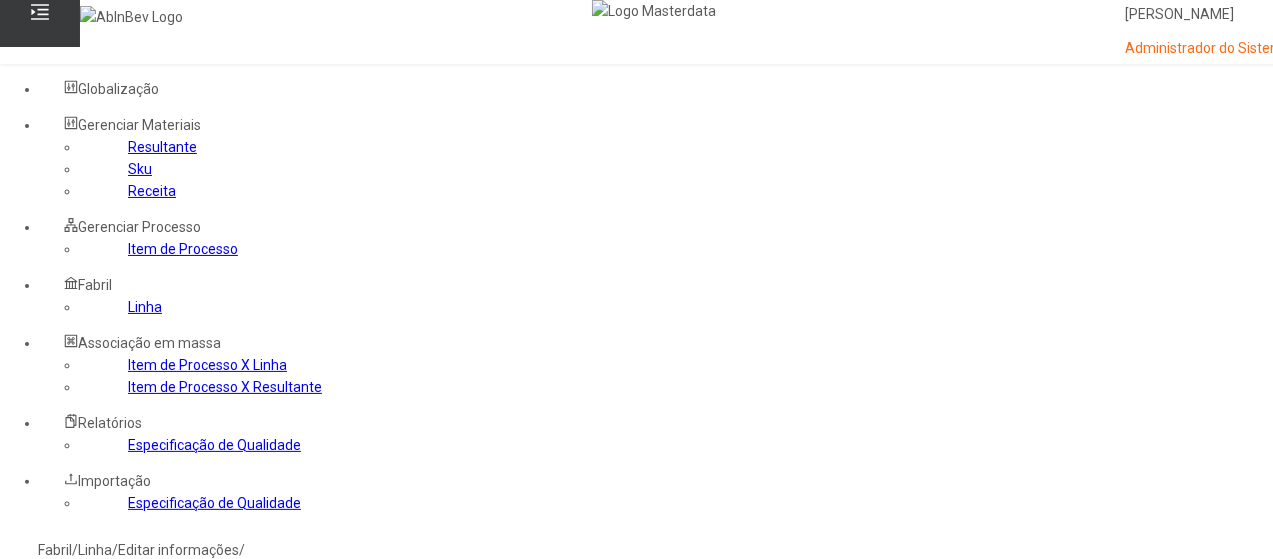 click on "Item de Processo" 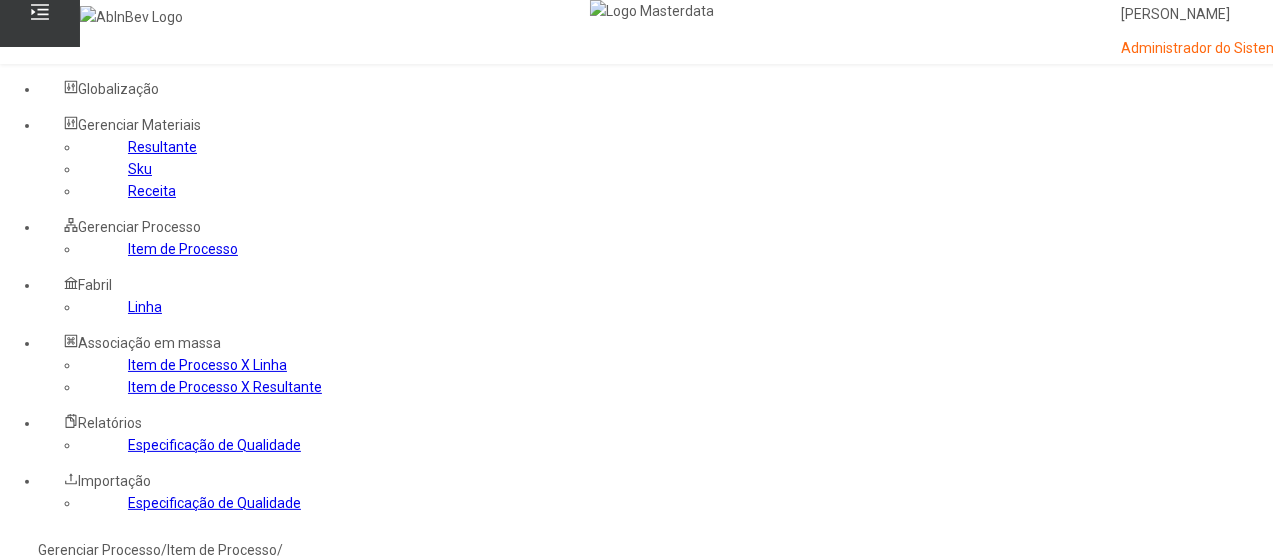 click 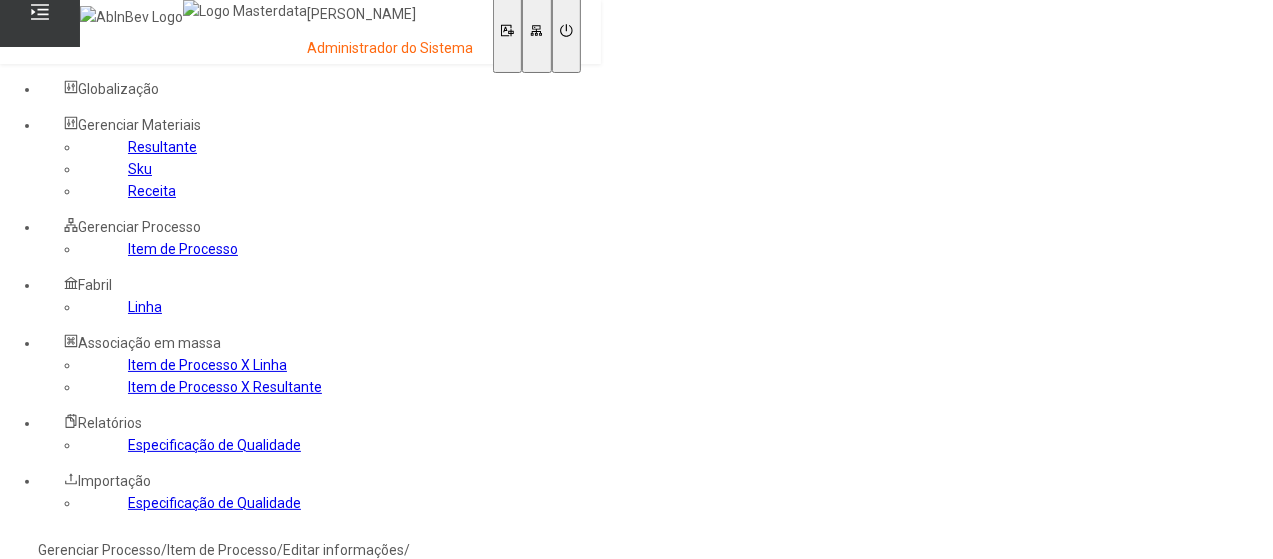 type on "*****" 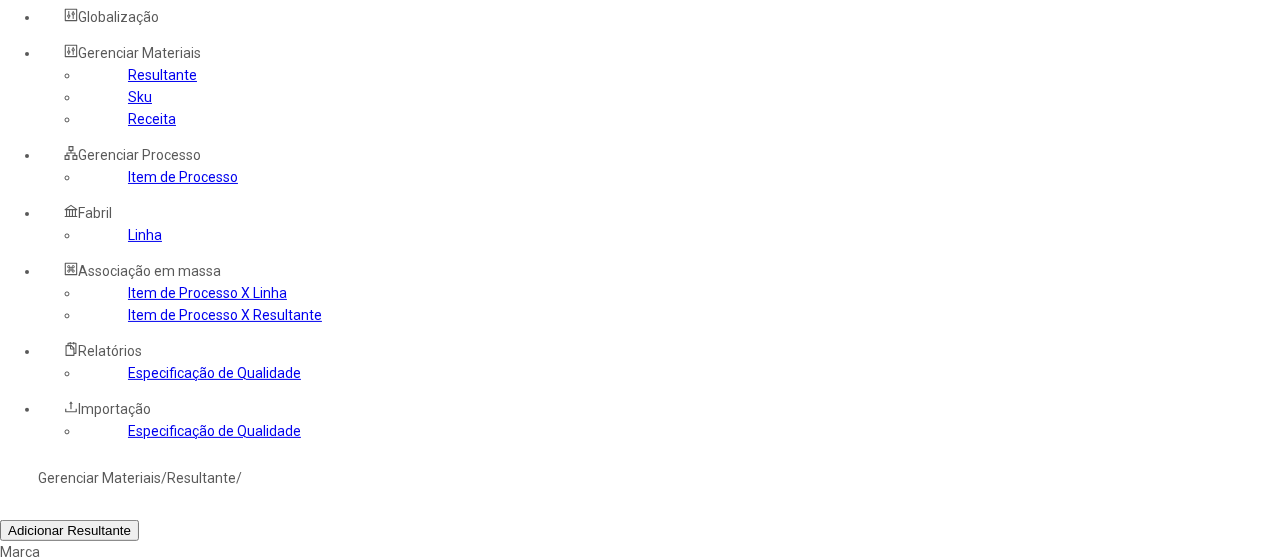 scroll, scrollTop: 72, scrollLeft: 0, axis: vertical 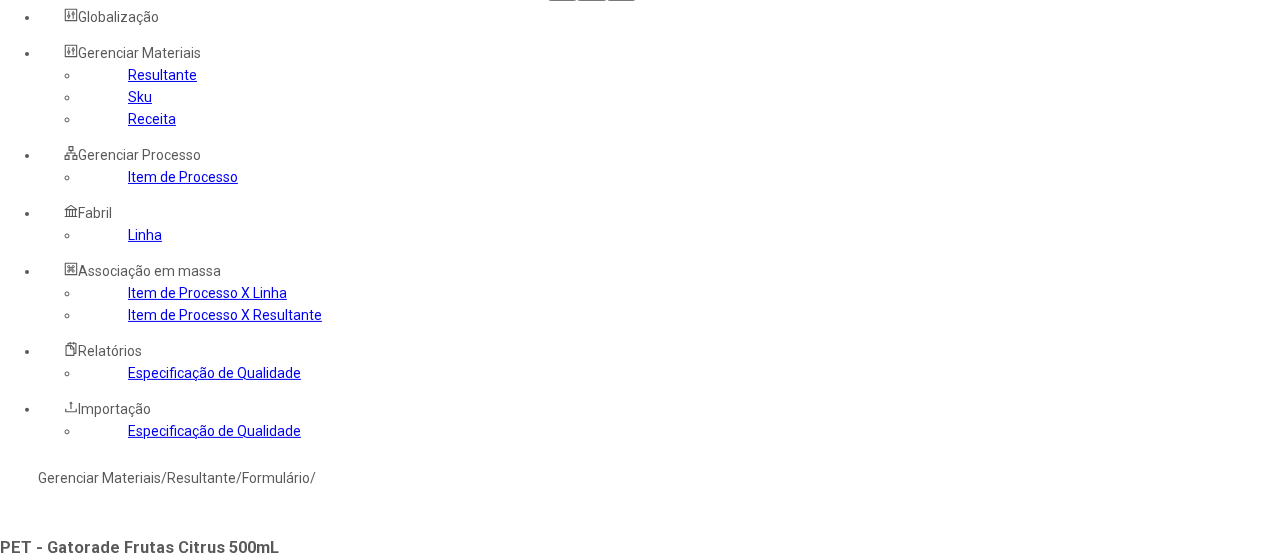 type on "*" 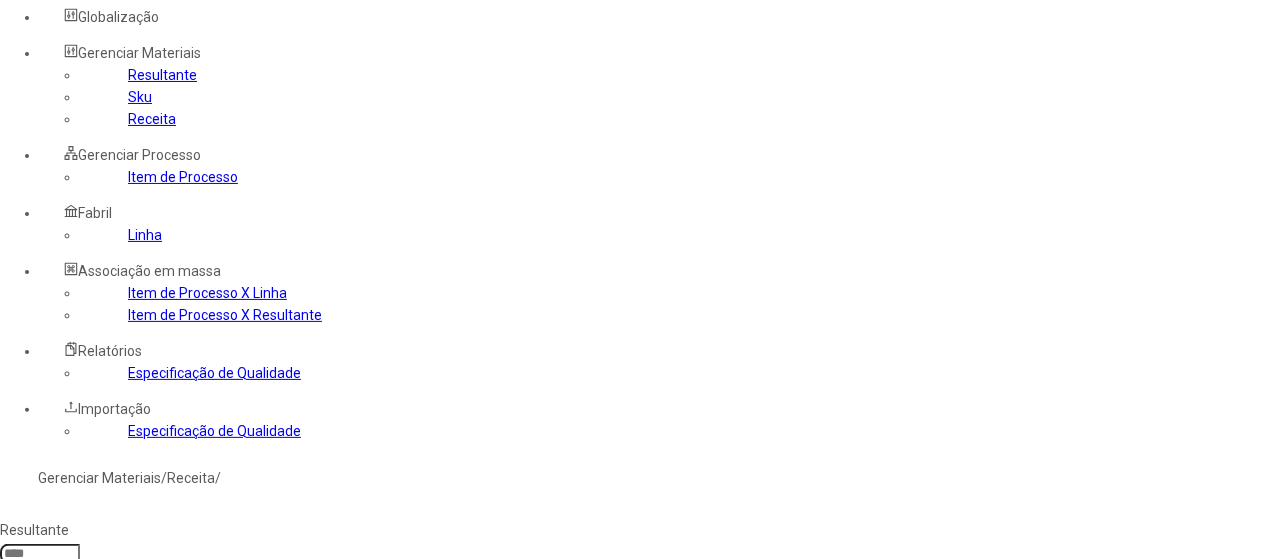 click 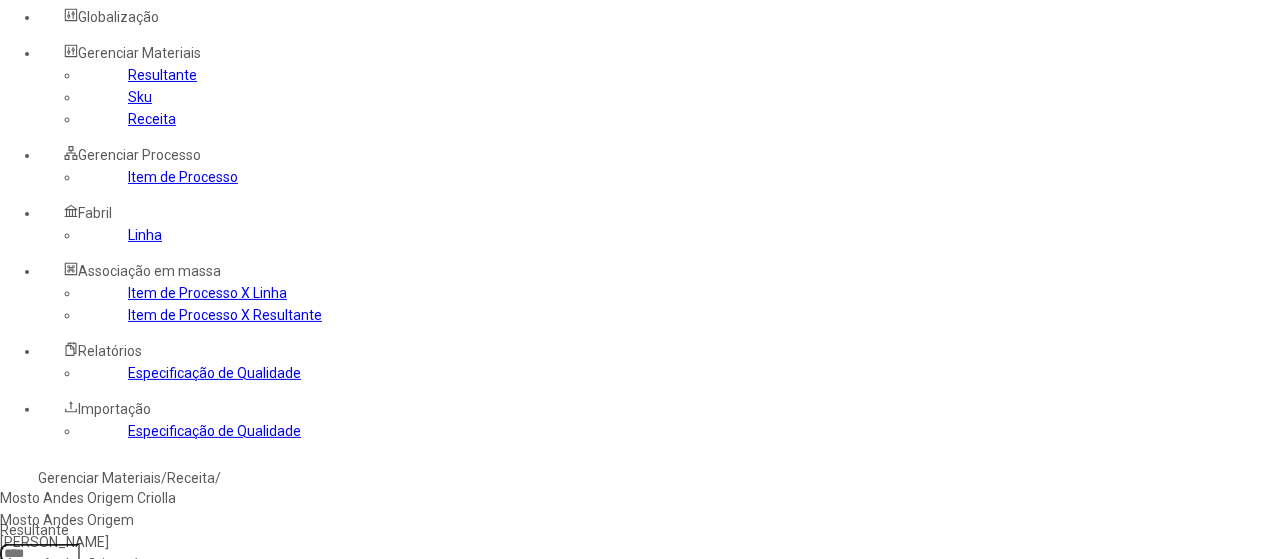 type on "**********" 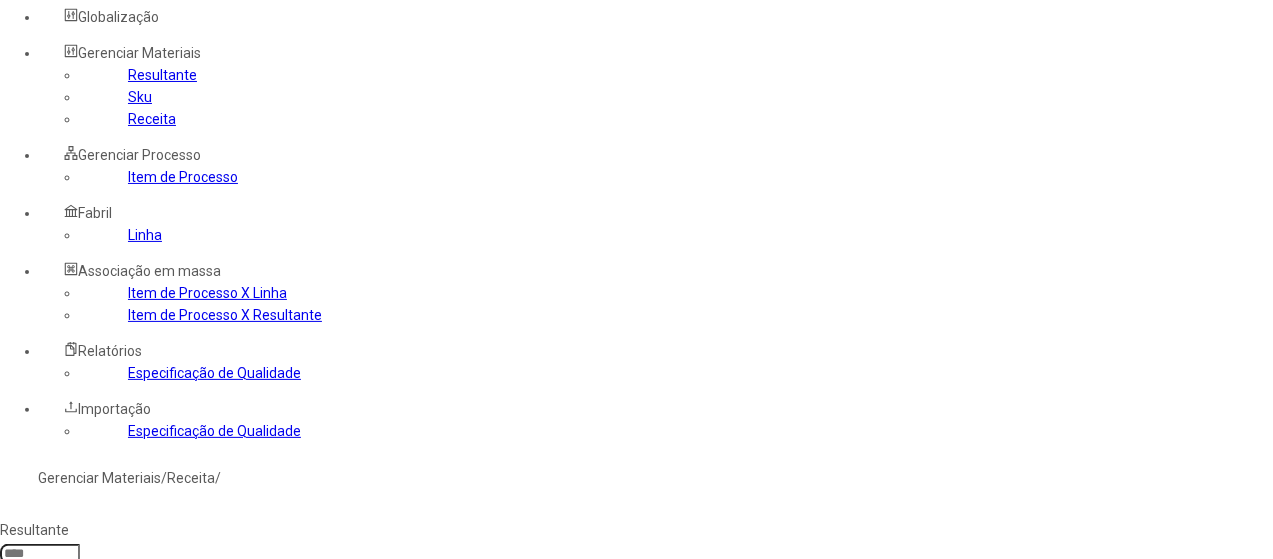 type on "****" 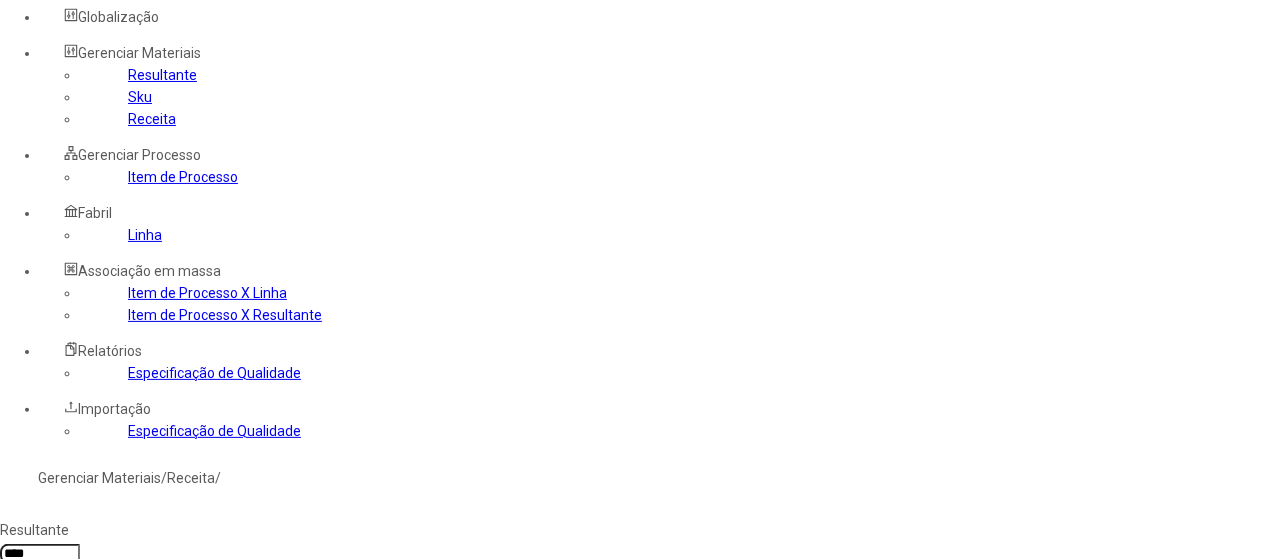 click on "Mosto Andes Origem Criolla" 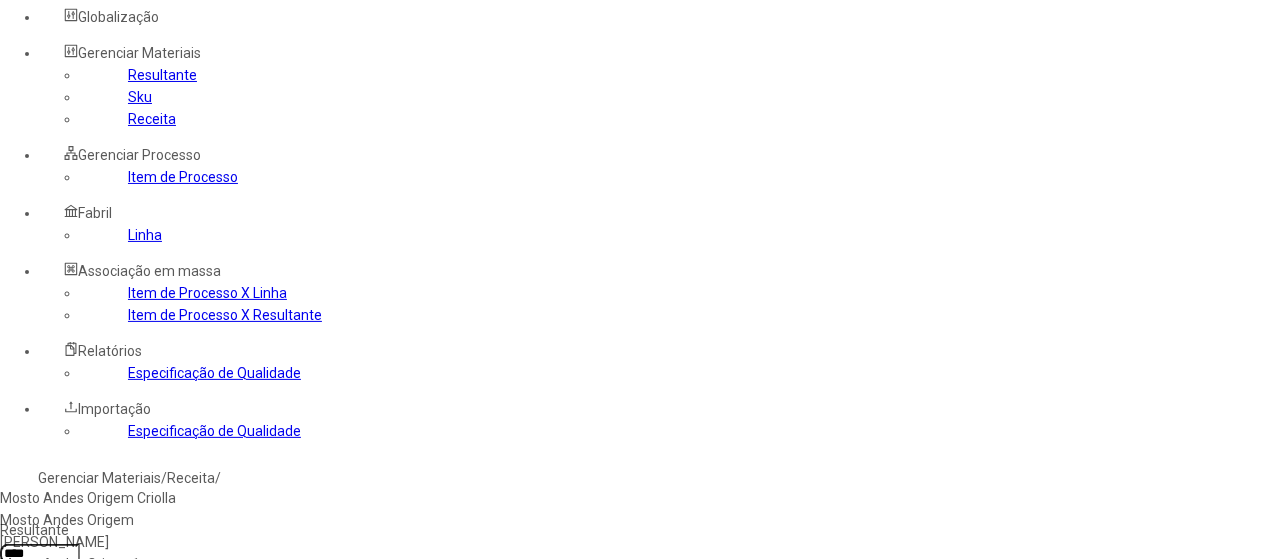 type on "**********" 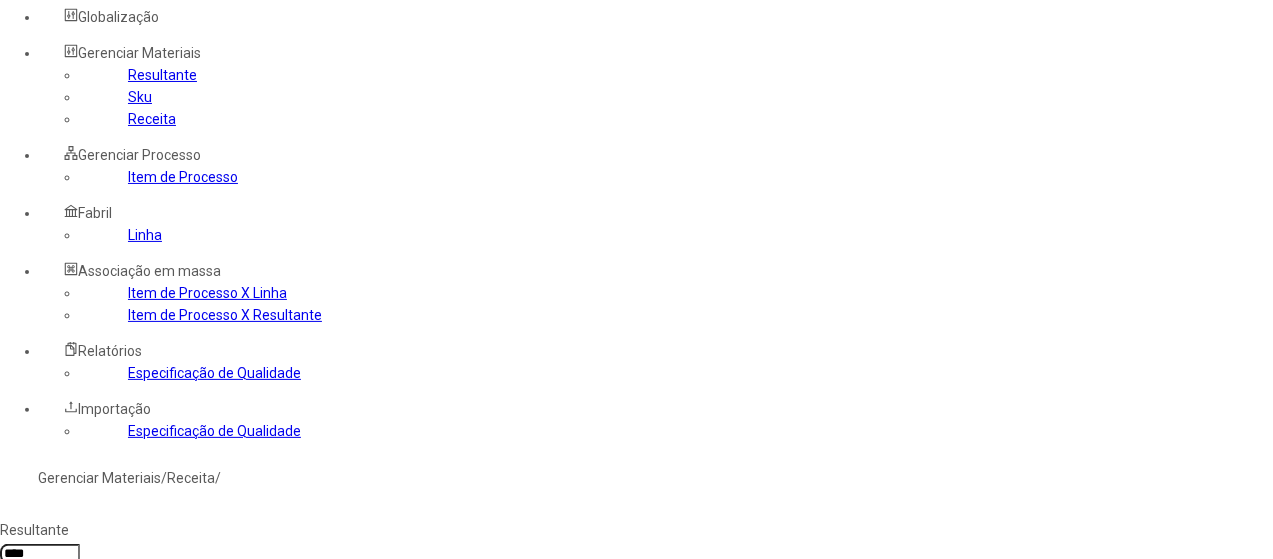 type on "****" 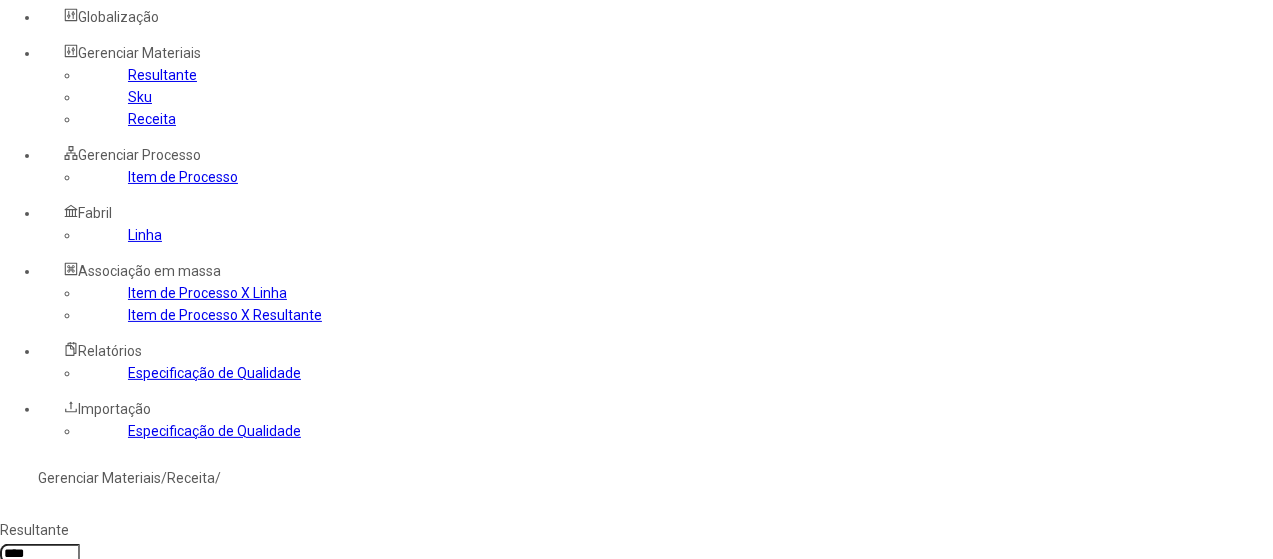 type 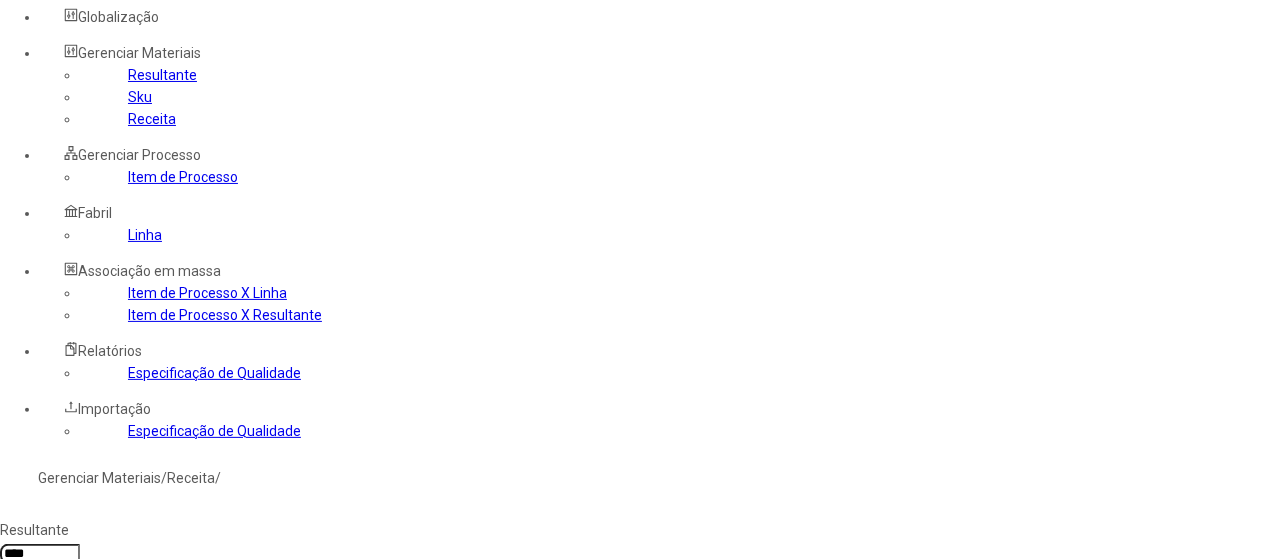 click 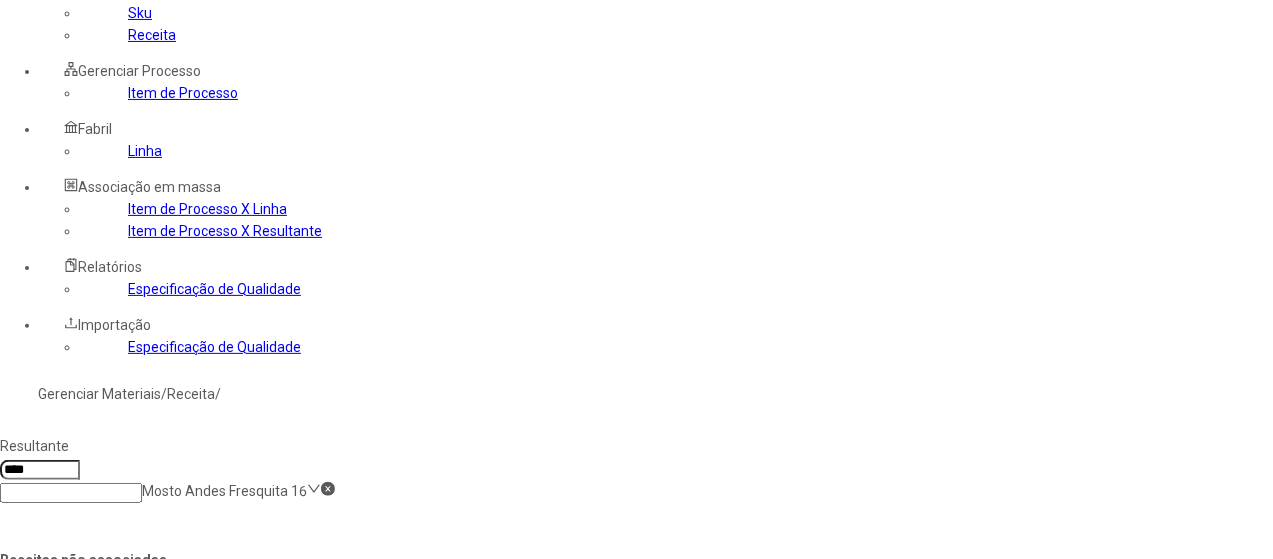 scroll, scrollTop: 272, scrollLeft: 0, axis: vertical 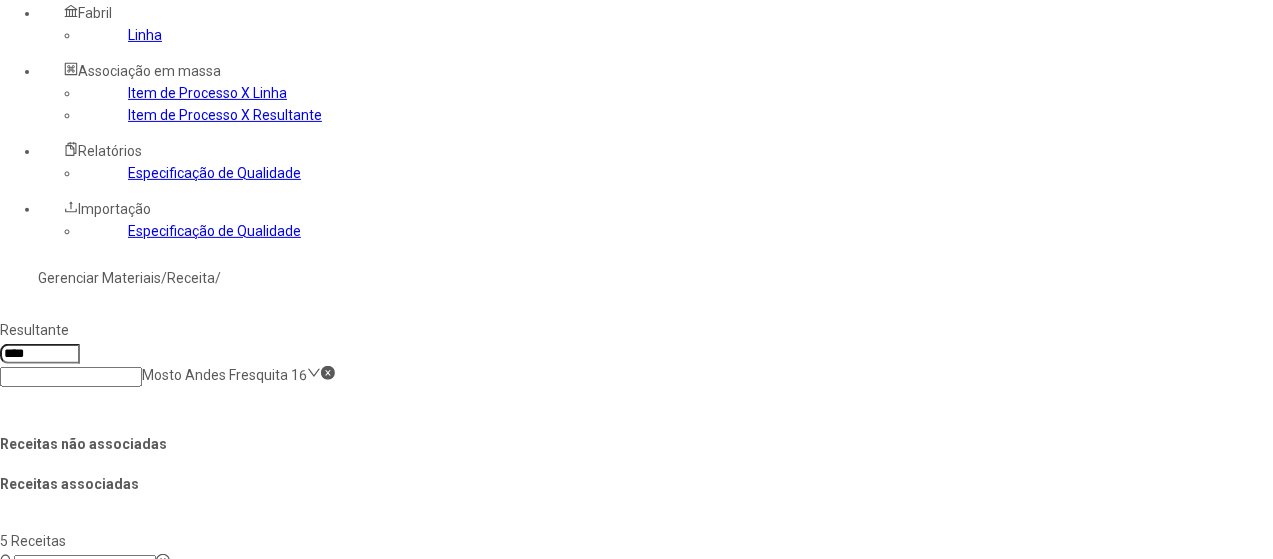 click on "Salvar Alterações" 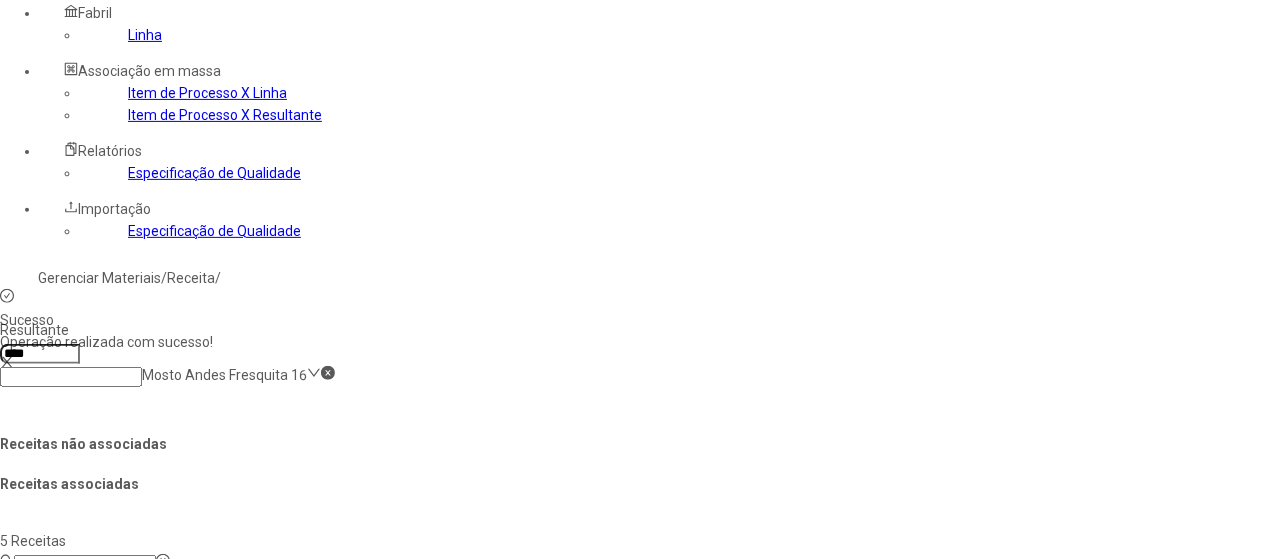 drag, startPoint x: 594, startPoint y: 178, endPoint x: 437, endPoint y: 191, distance: 157.5373 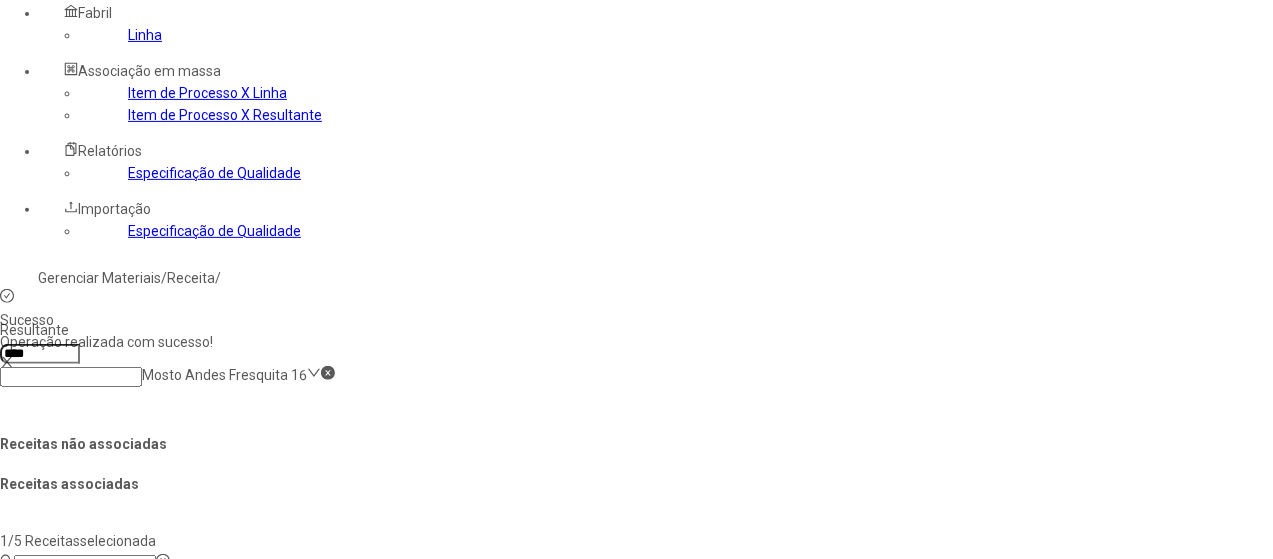 copy on "Mosto Andes Origen 16" 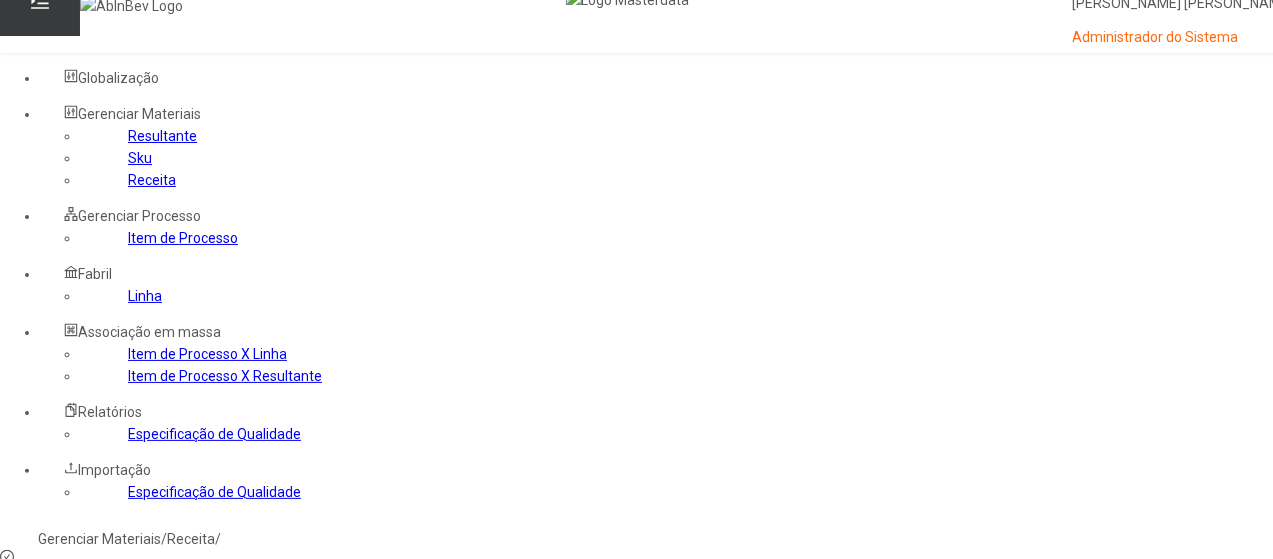 scroll, scrollTop: 0, scrollLeft: 0, axis: both 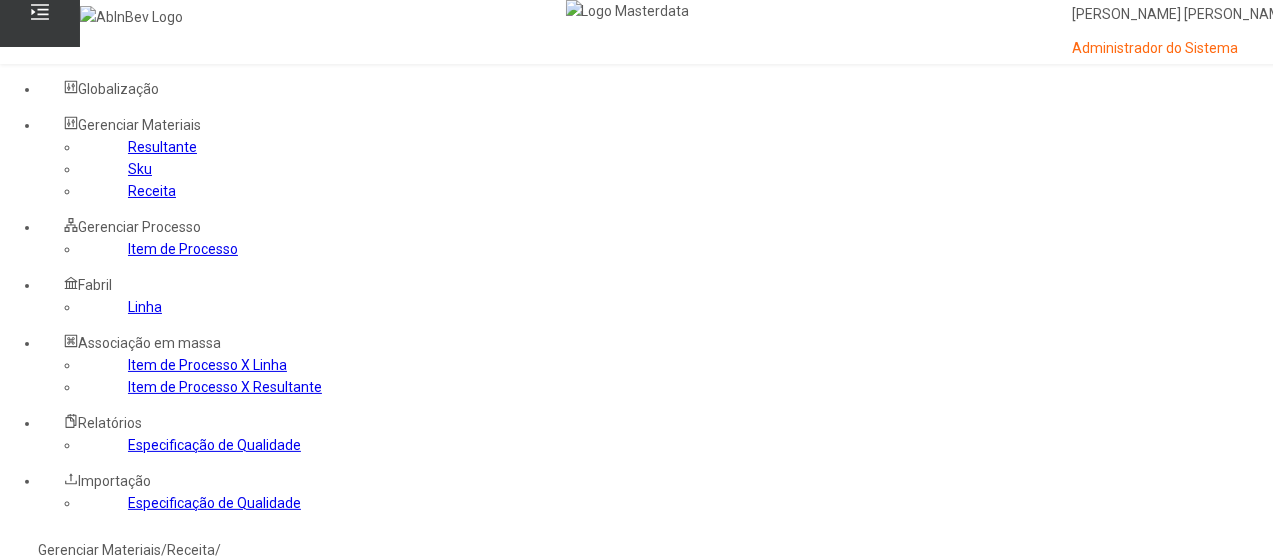 click 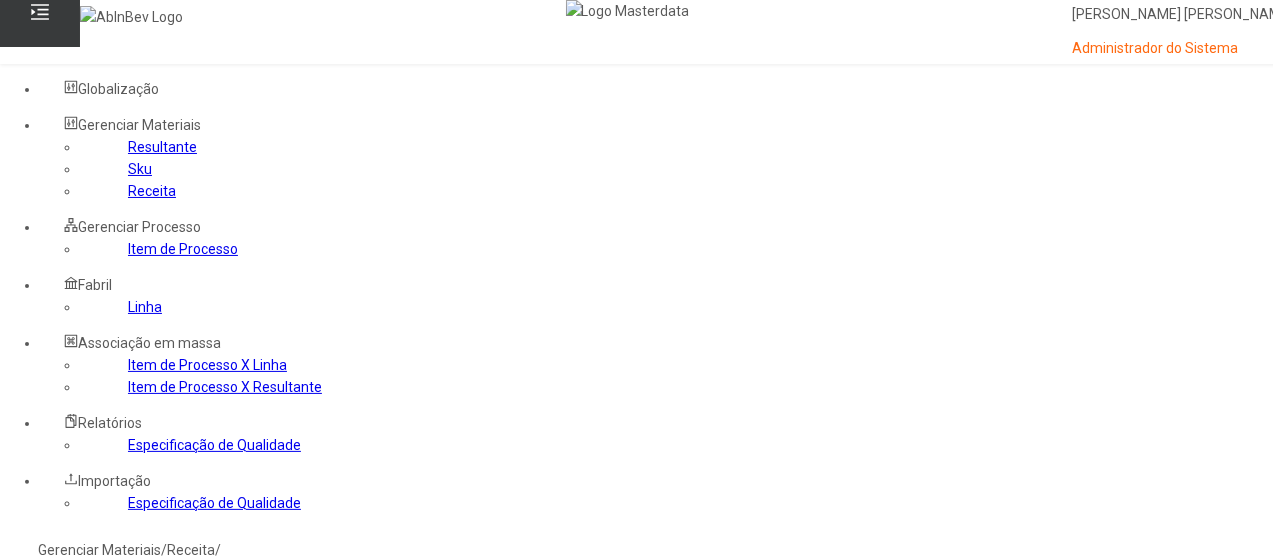 type on "**********" 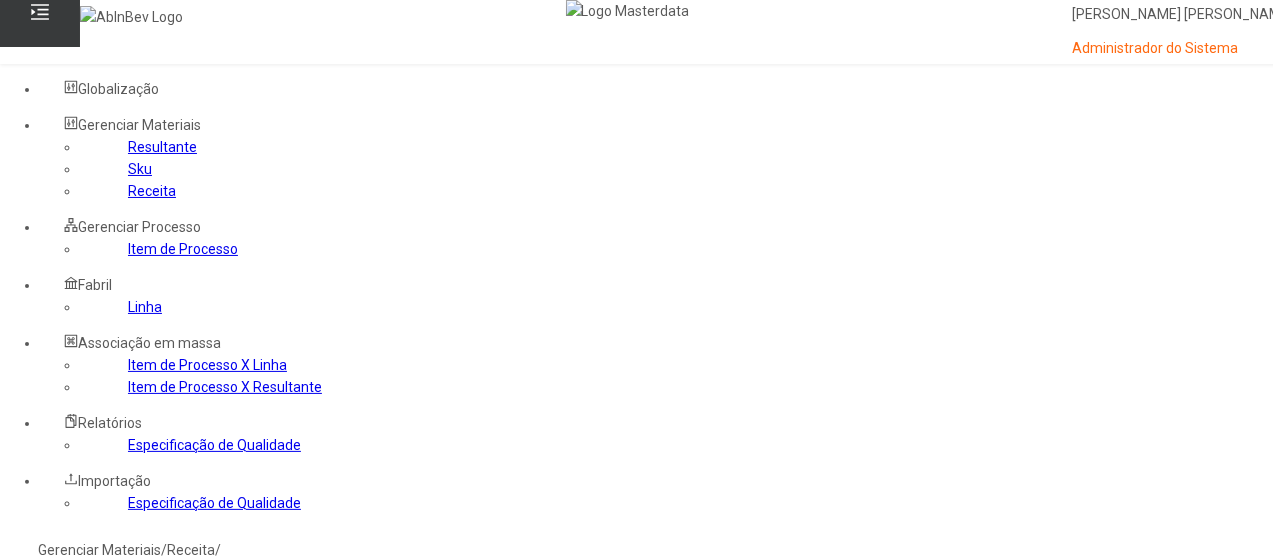 click on "**********" 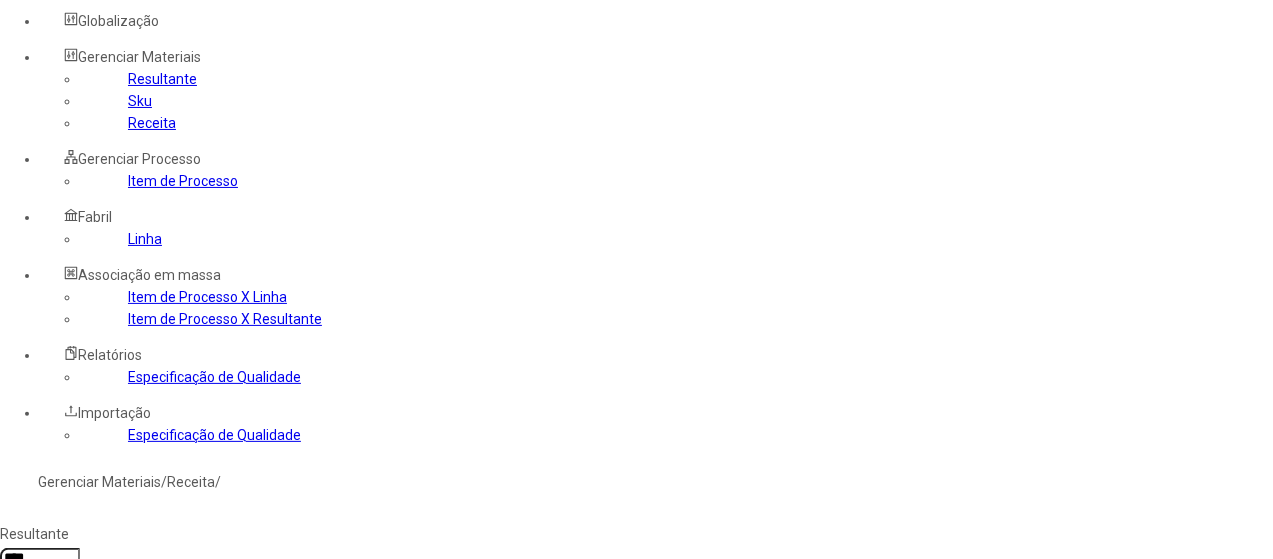 scroll, scrollTop: 100, scrollLeft: 0, axis: vertical 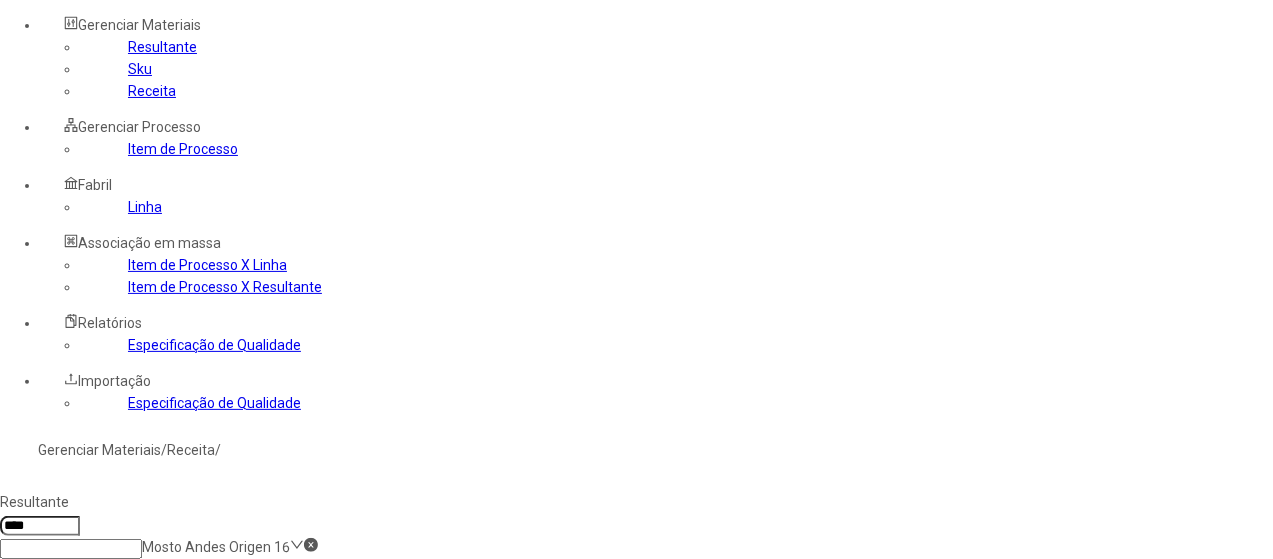click 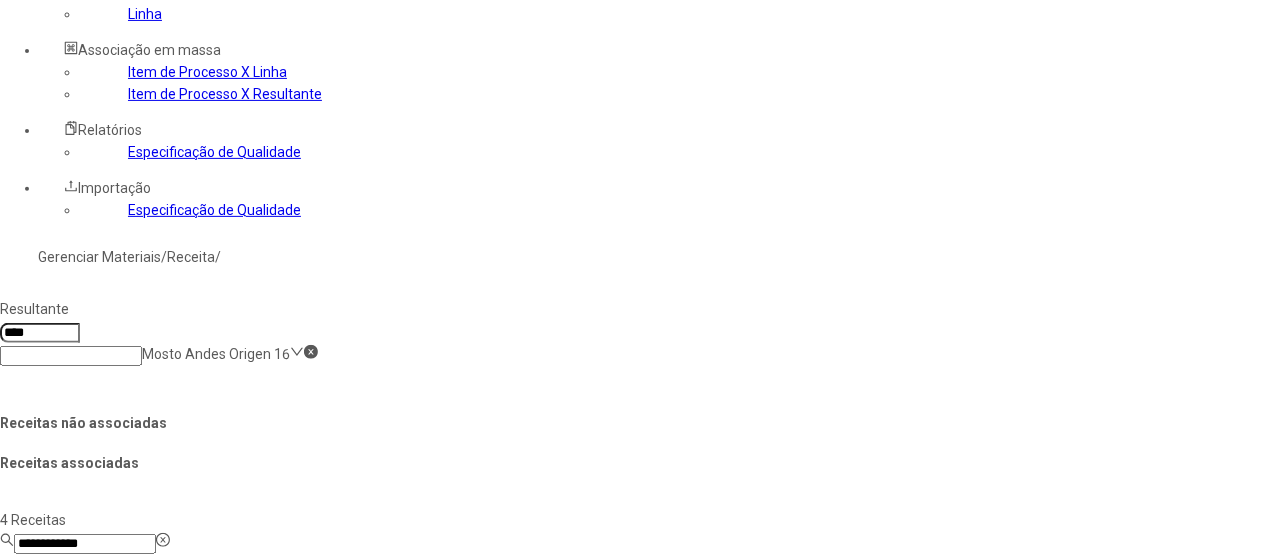 scroll, scrollTop: 300, scrollLeft: 0, axis: vertical 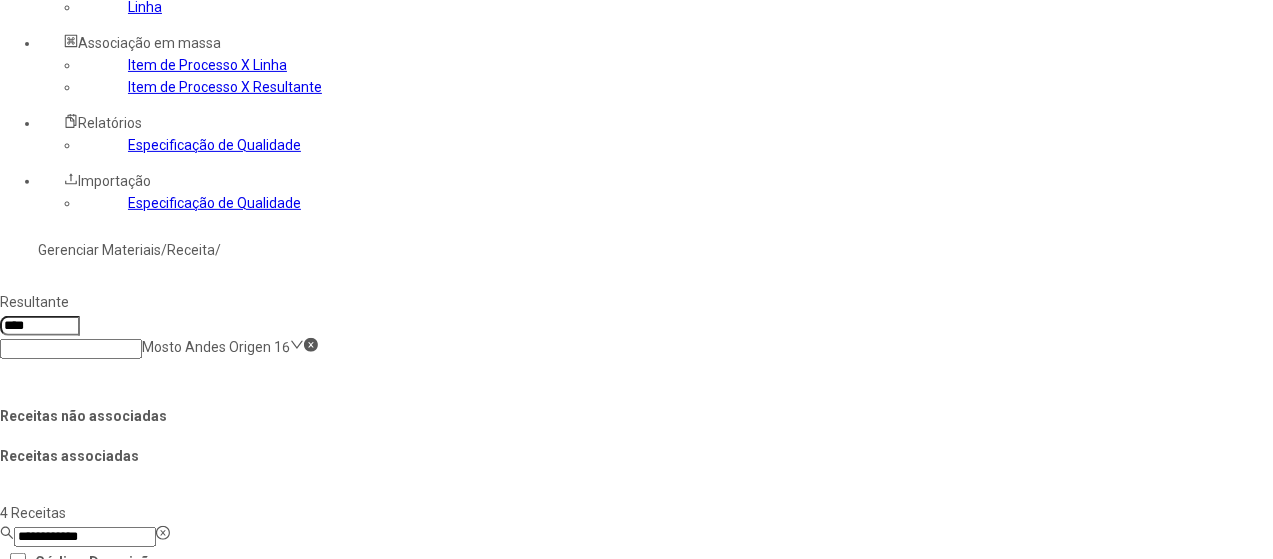 click on "Salvar Alterações" 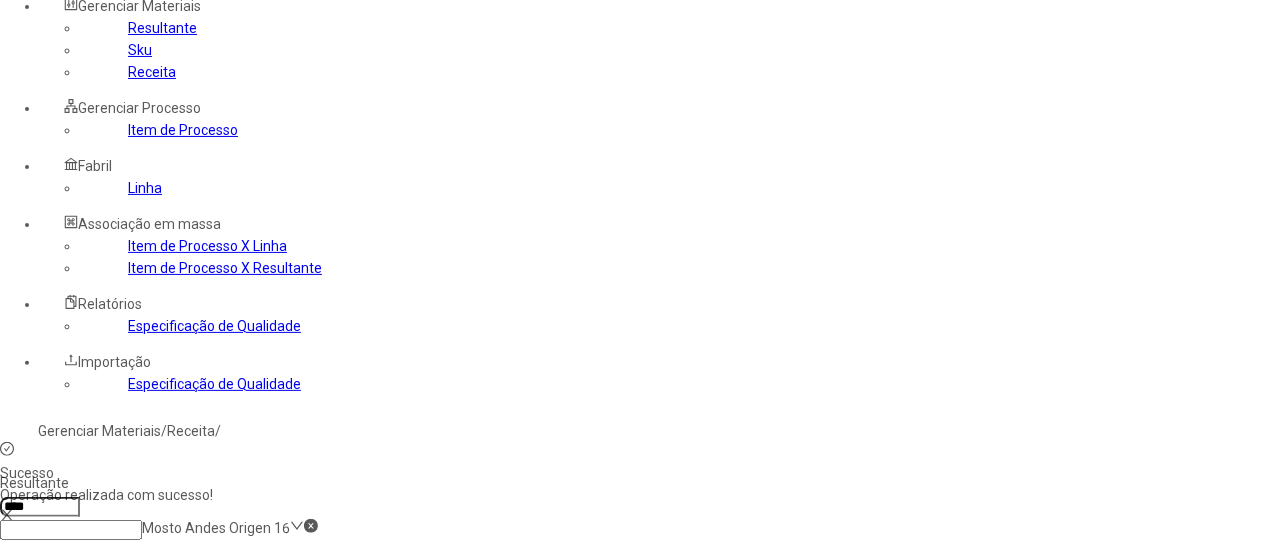 scroll, scrollTop: 100, scrollLeft: 0, axis: vertical 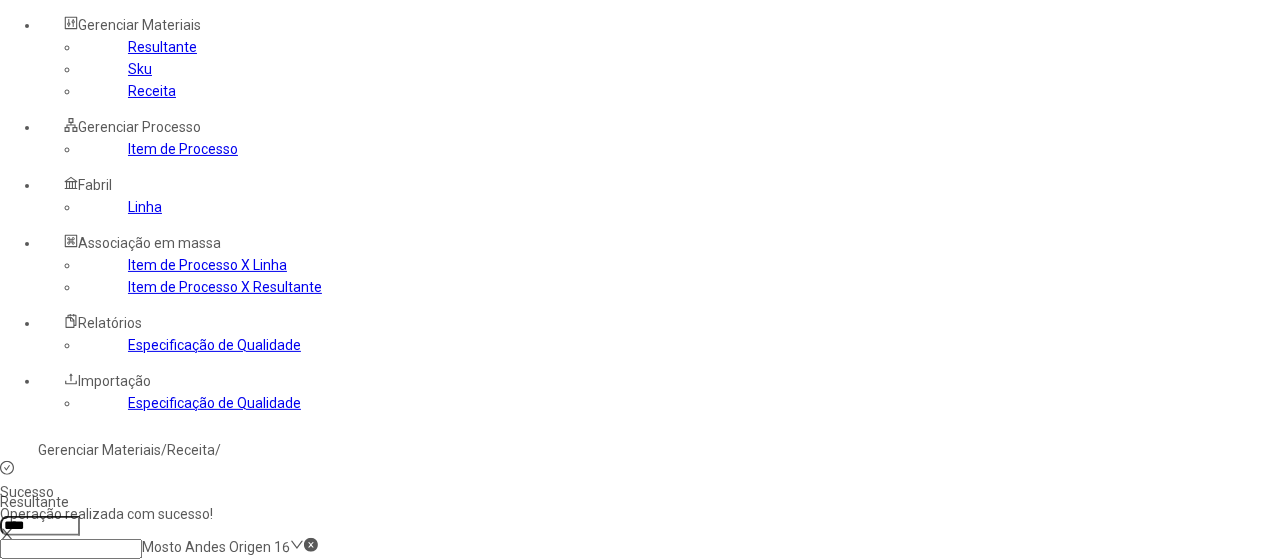 drag, startPoint x: 608, startPoint y: 356, endPoint x: 422, endPoint y: 356, distance: 186 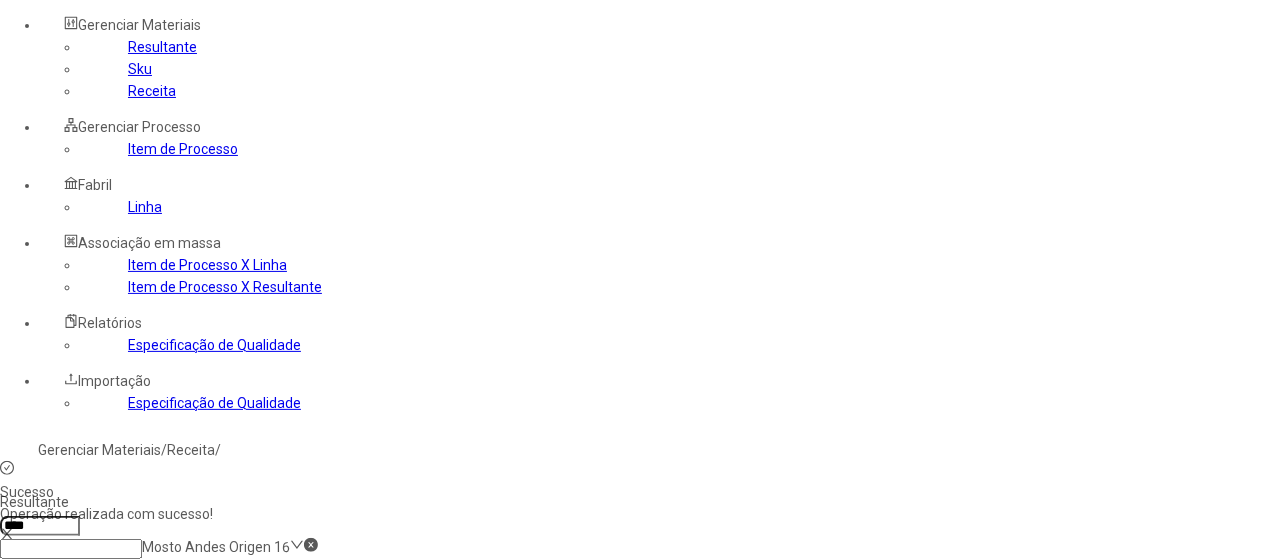 click on "1129 Mosto Andes Origen Rubia 16" 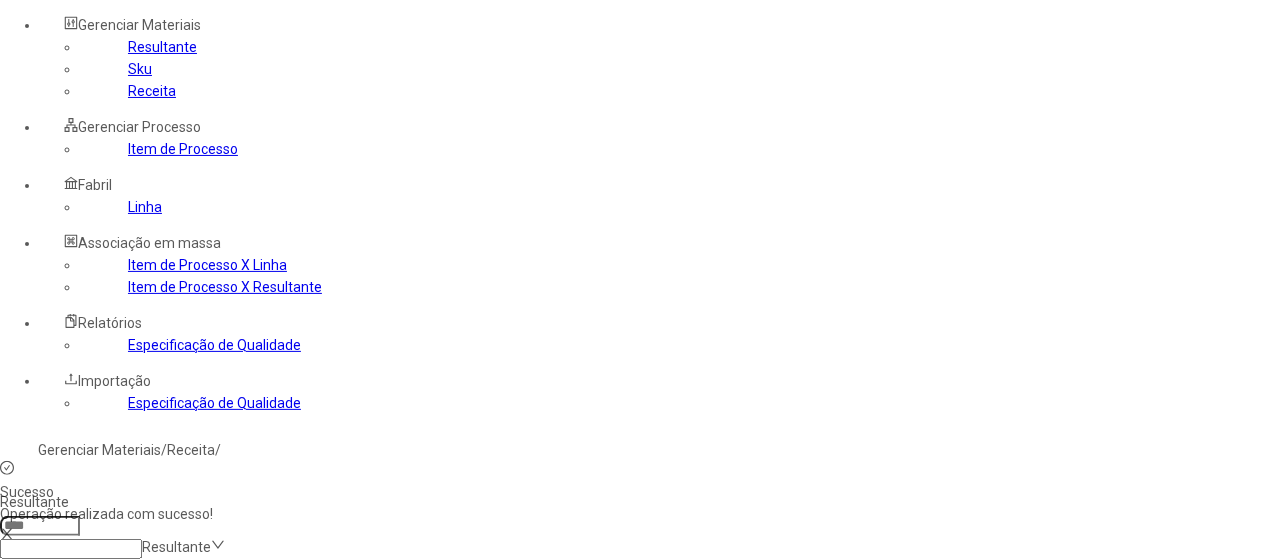 click 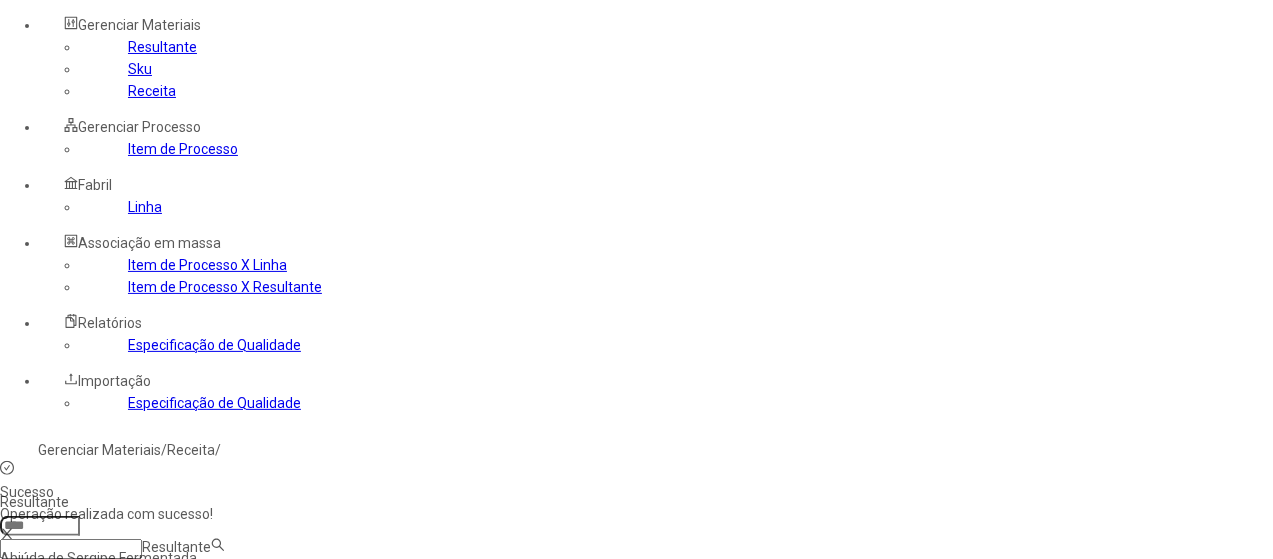 paste on "**********" 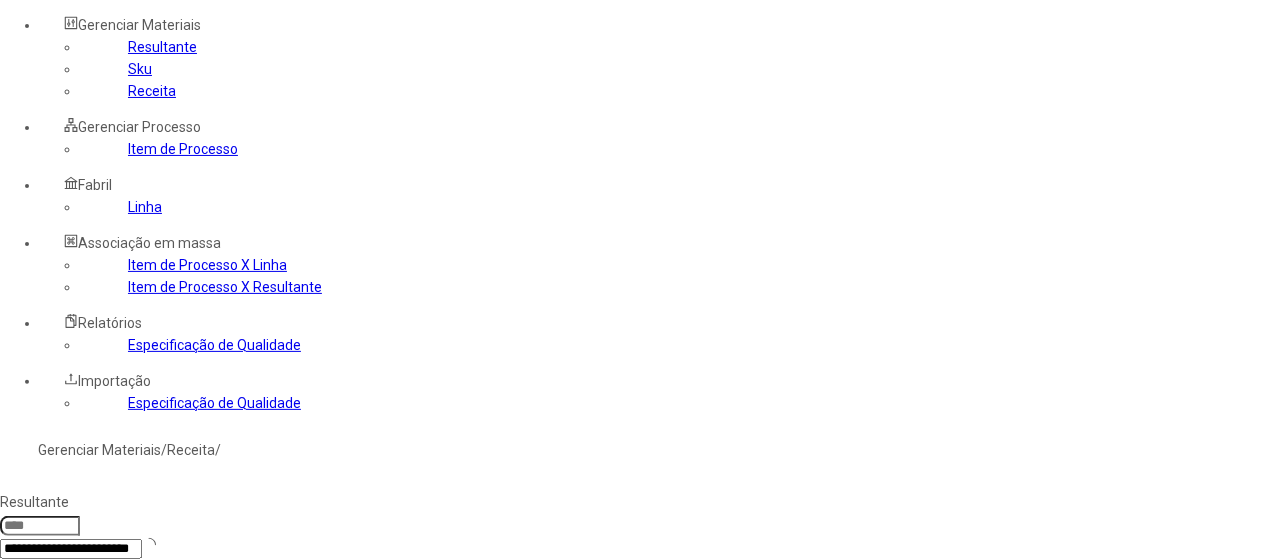 scroll, scrollTop: 0, scrollLeft: 3, axis: horizontal 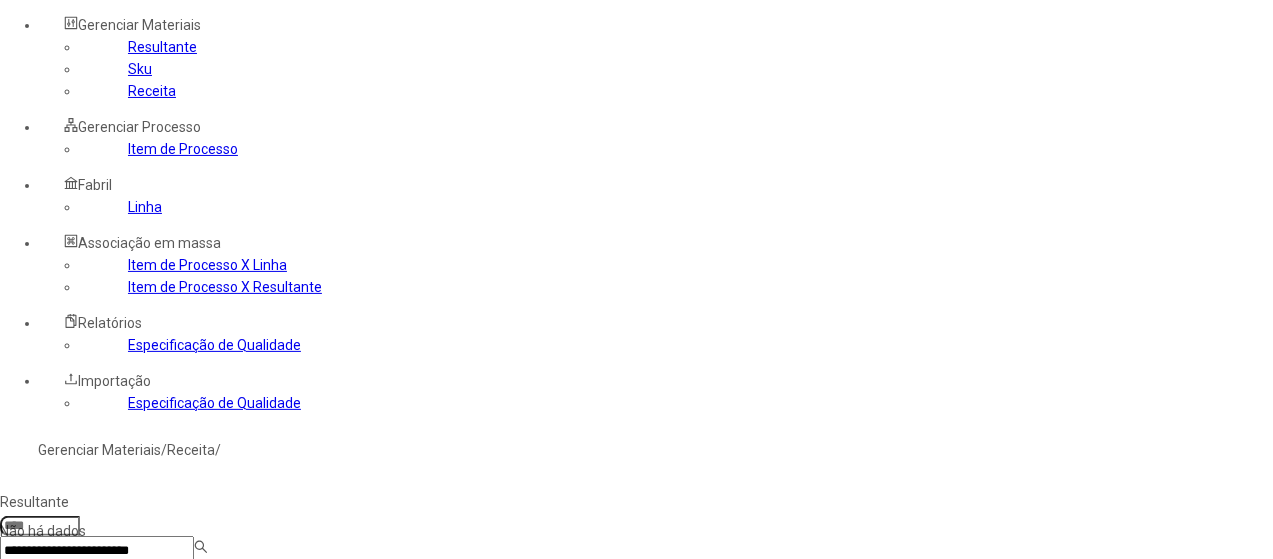 click on "**********" 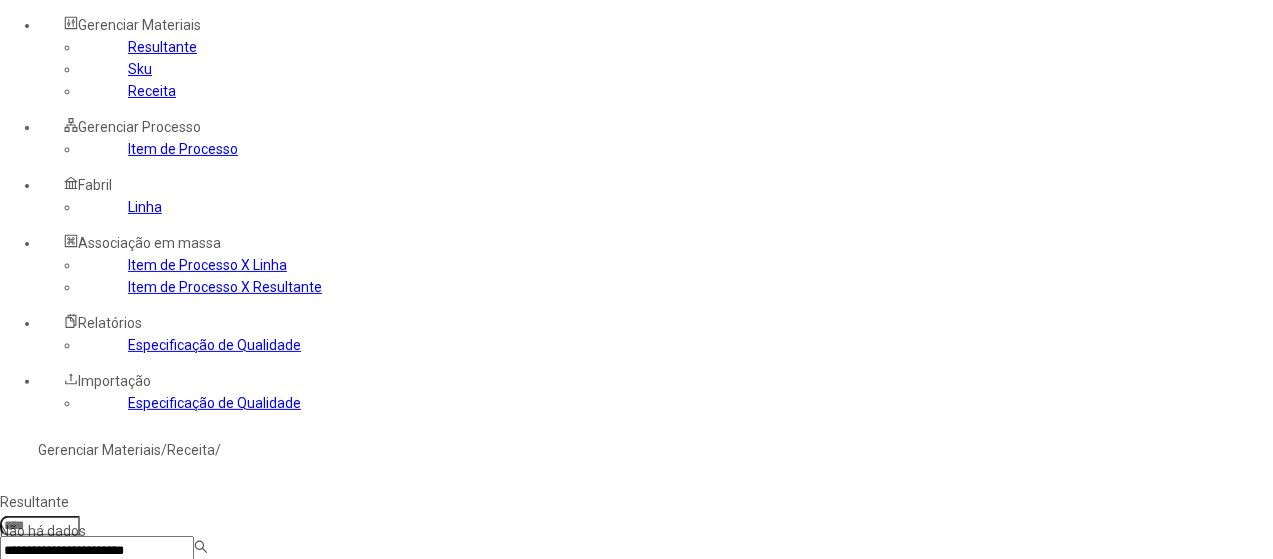 scroll, scrollTop: 0, scrollLeft: 0, axis: both 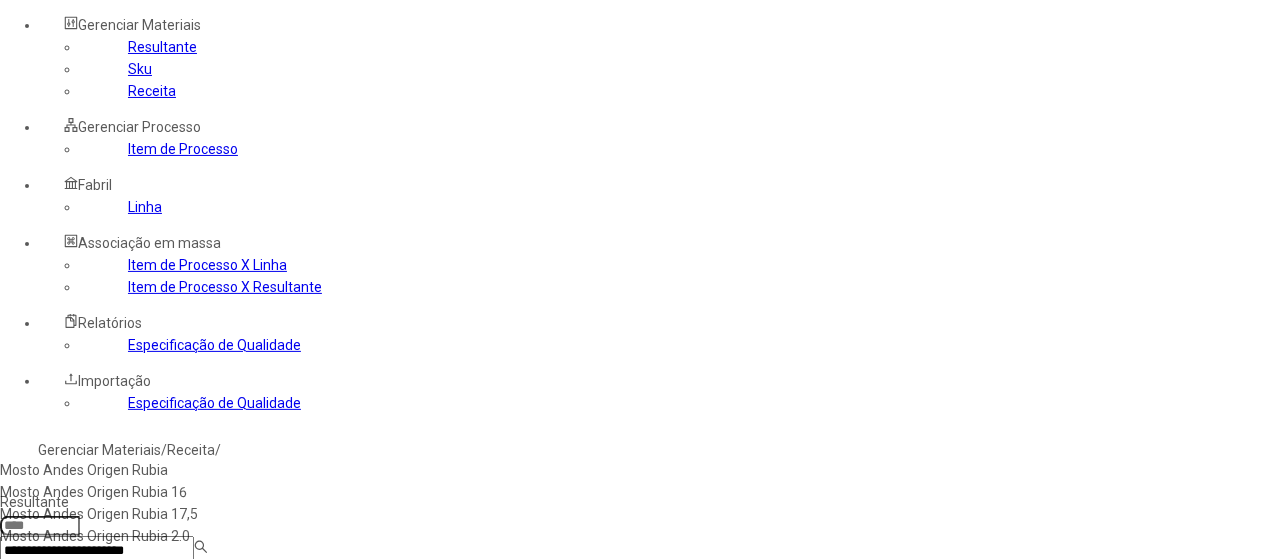type on "**********" 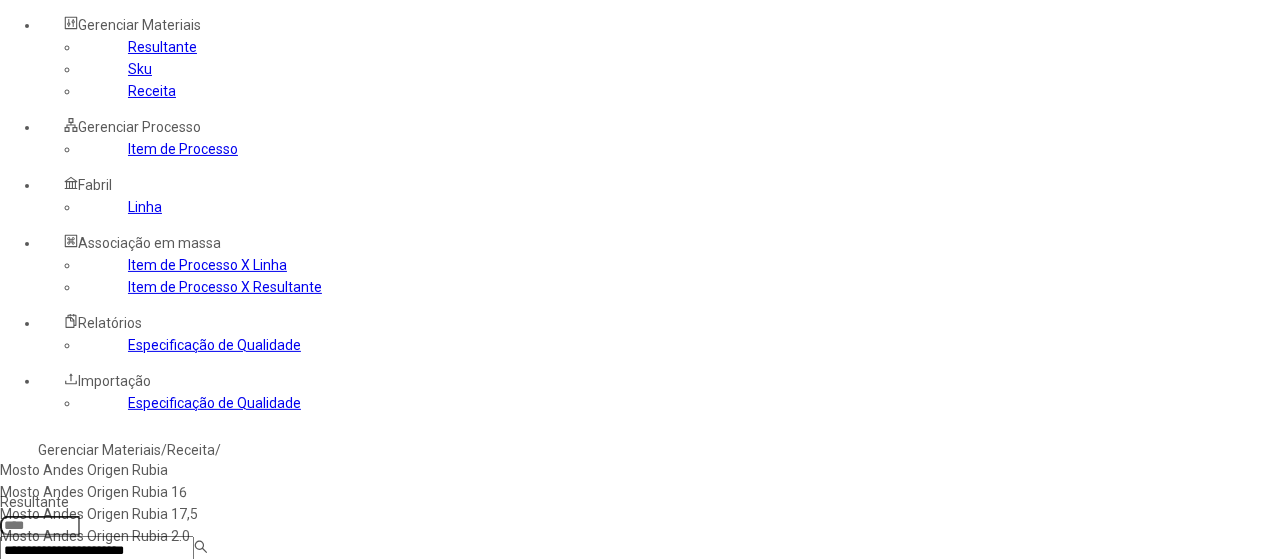 click on "Mosto Andes Origen Rubia" at bounding box center (115, 470) 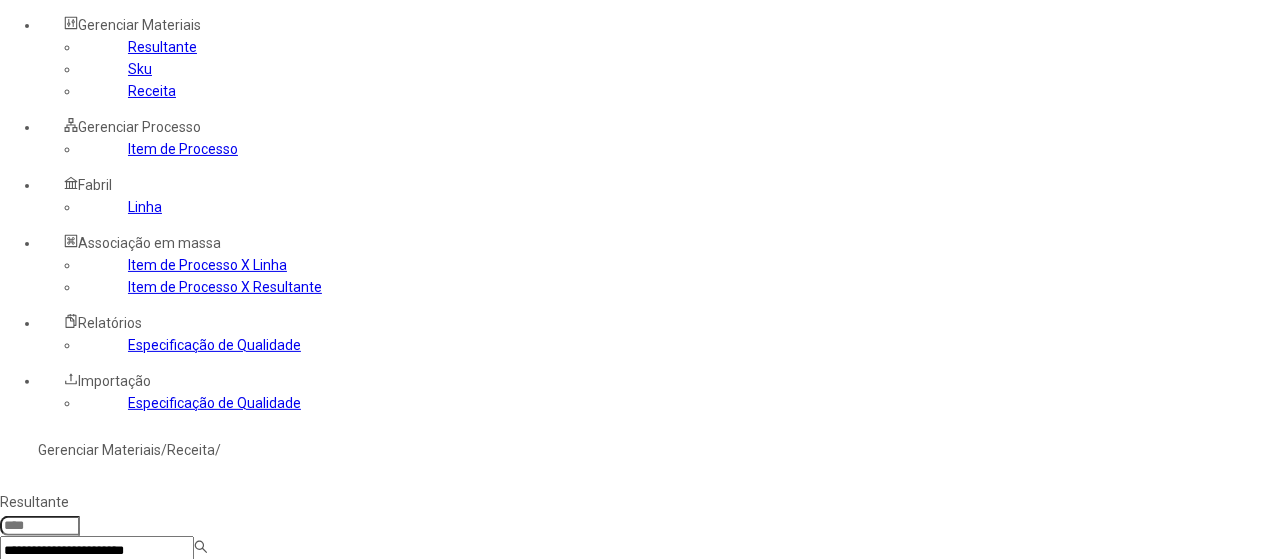type on "****" 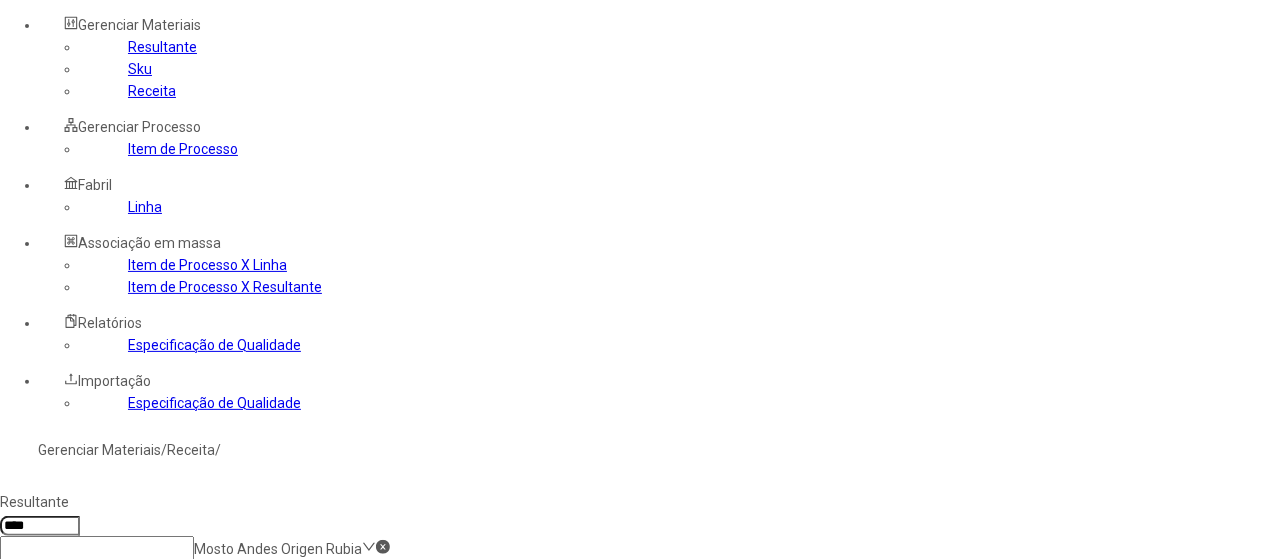 click on "Mosto Andes Origen Rubia" 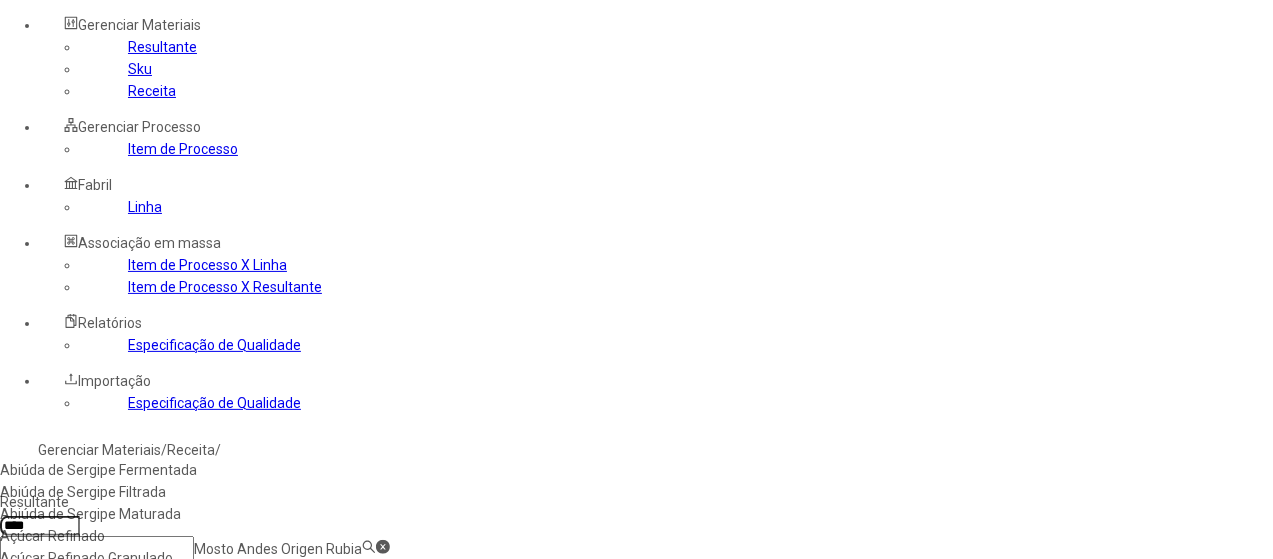 click on "Mosto Andes Origen Rubia" 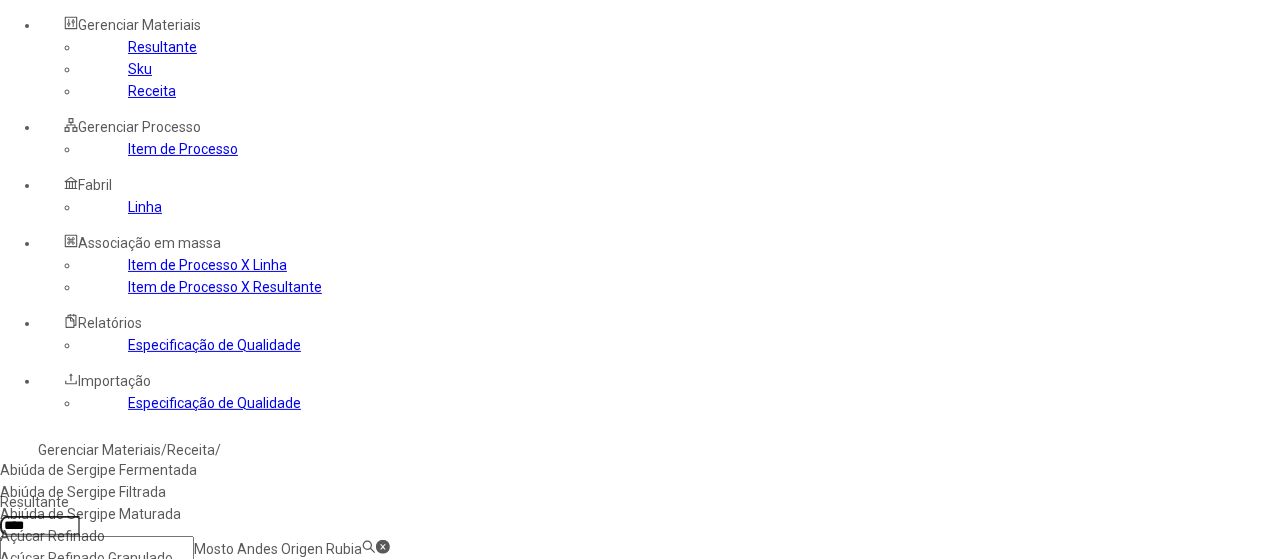 paste on "**********" 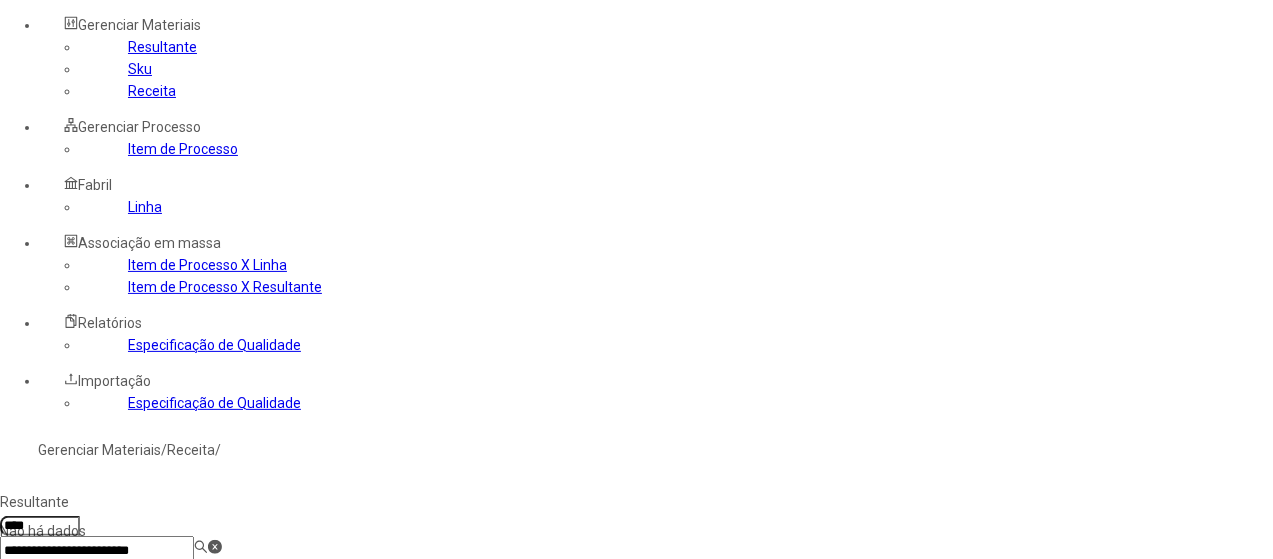 scroll, scrollTop: 0, scrollLeft: 0, axis: both 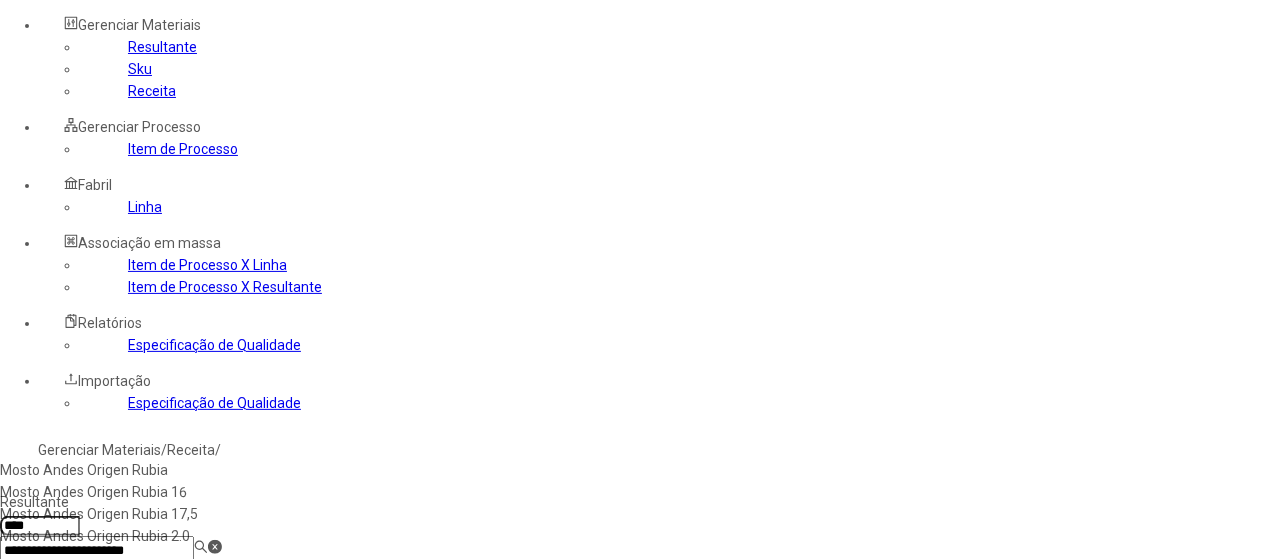 type on "**********" 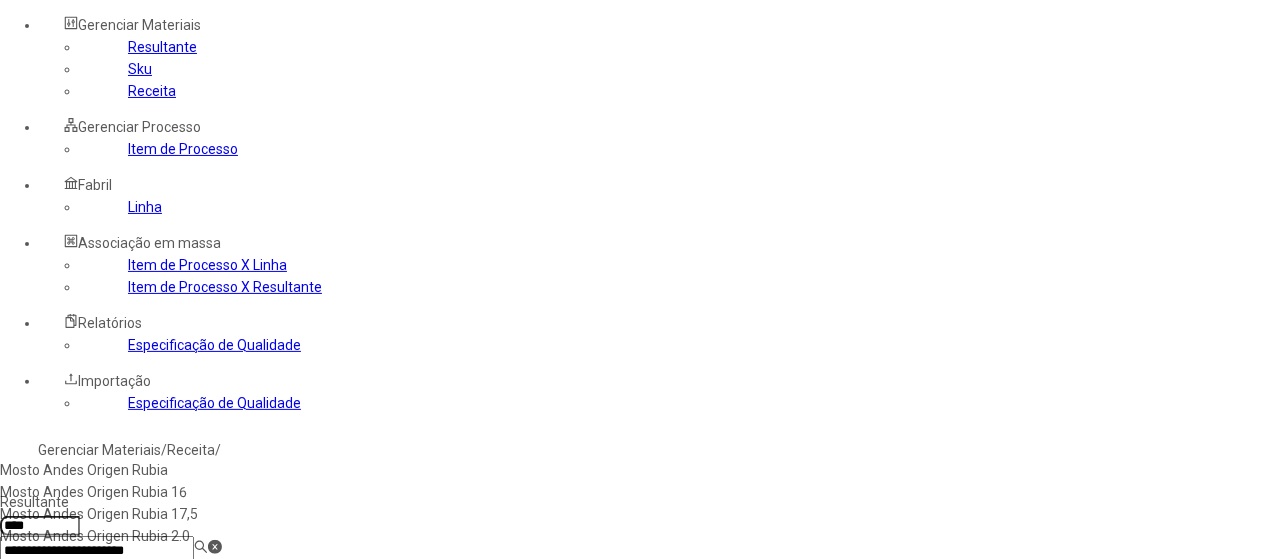 click on "Mosto Andes Origen Rubia 16" at bounding box center (115, 492) 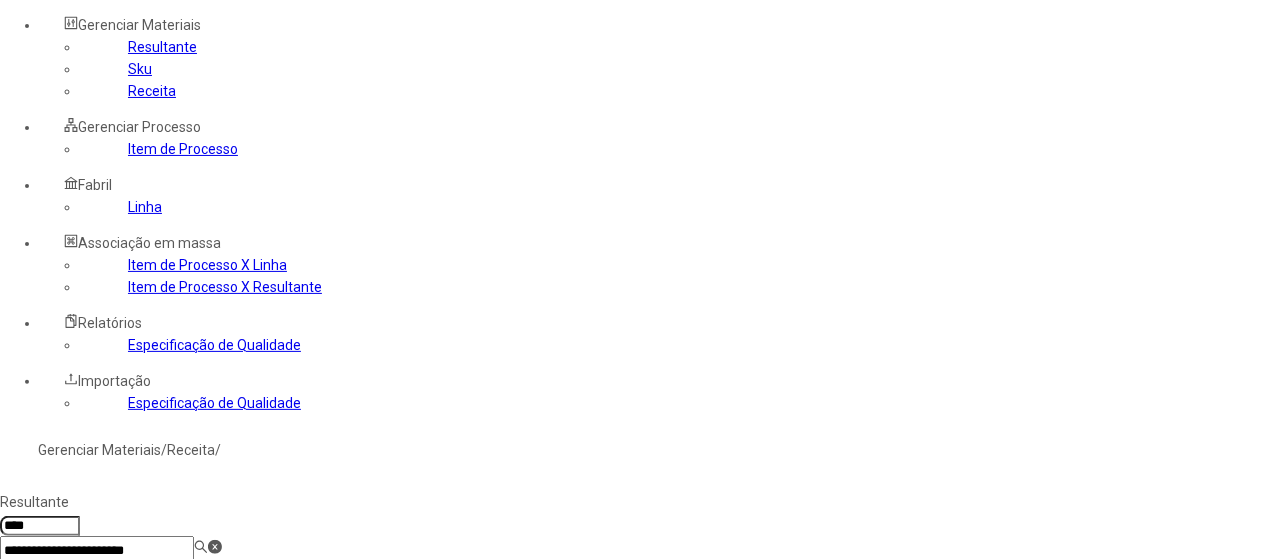type on "****" 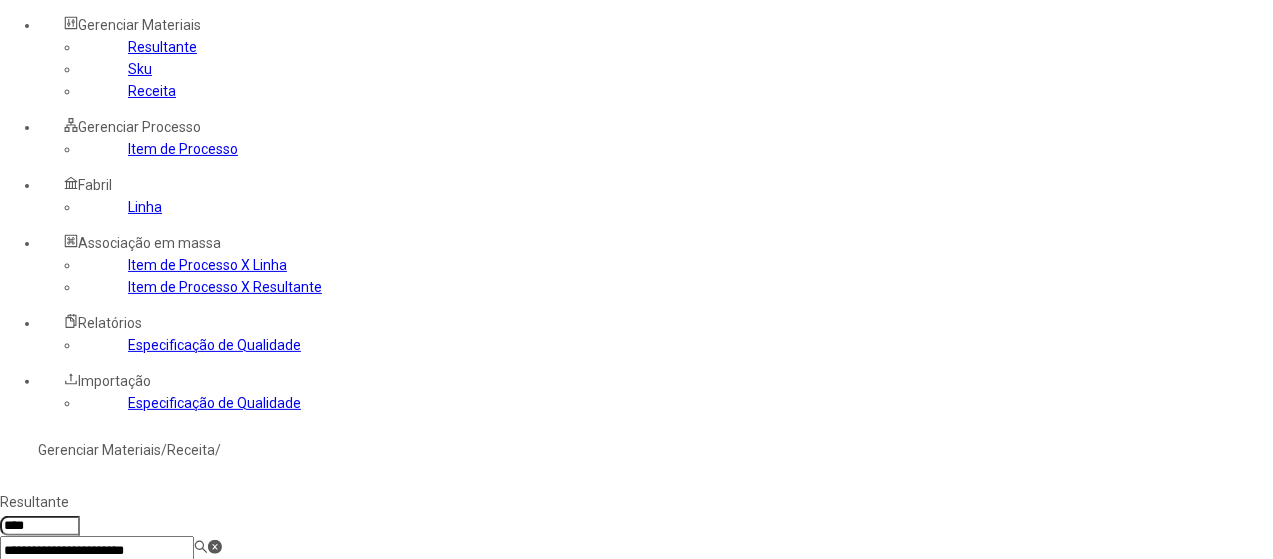 type 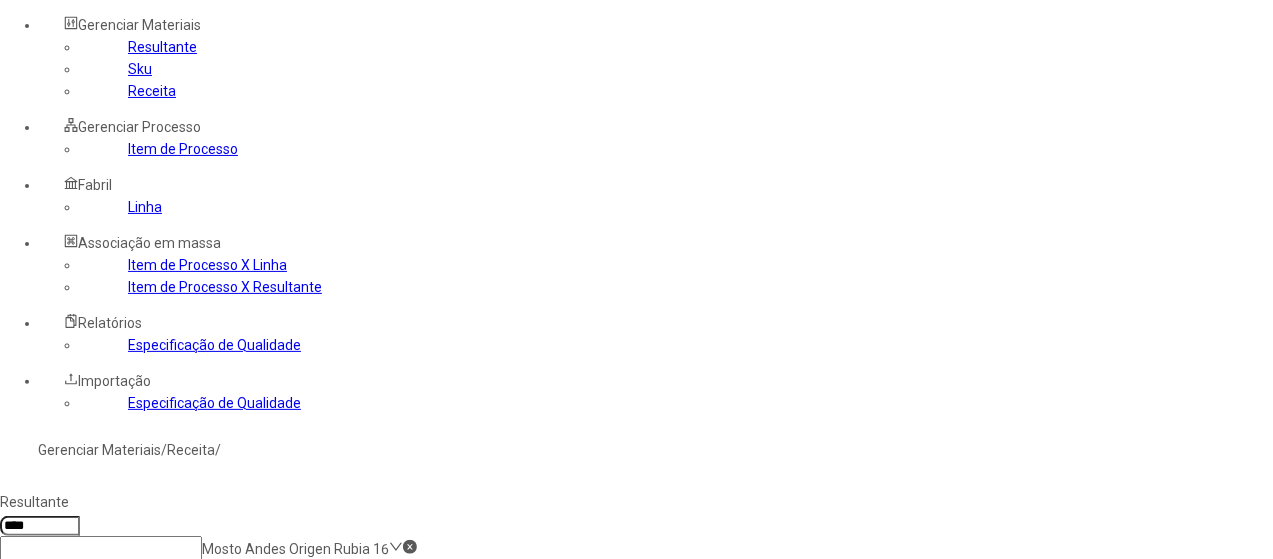 click on "**********" 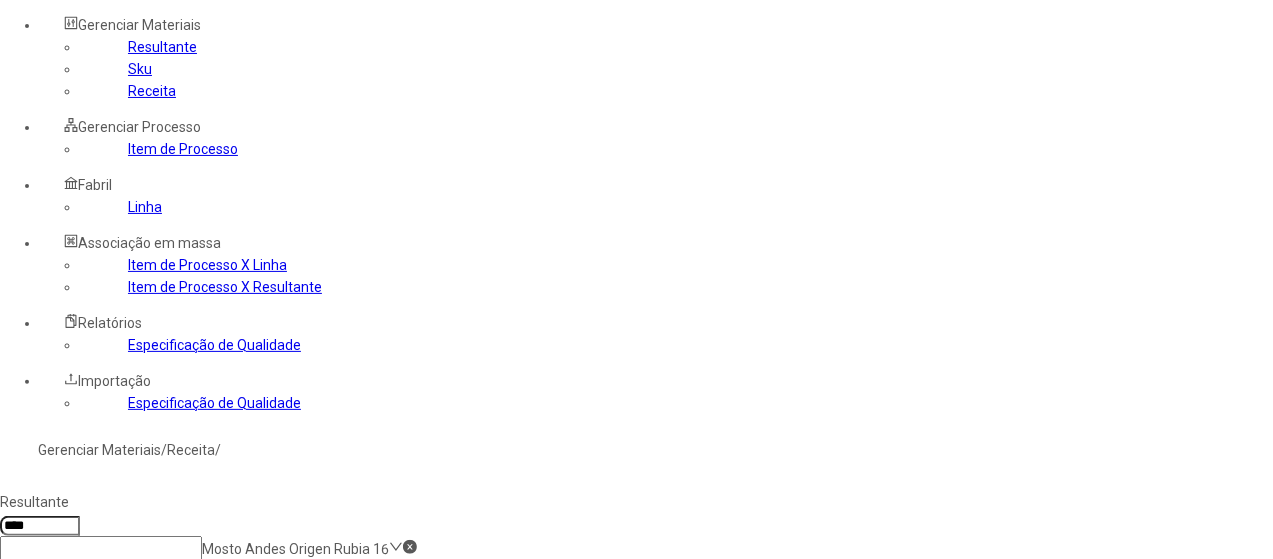 type on "**********" 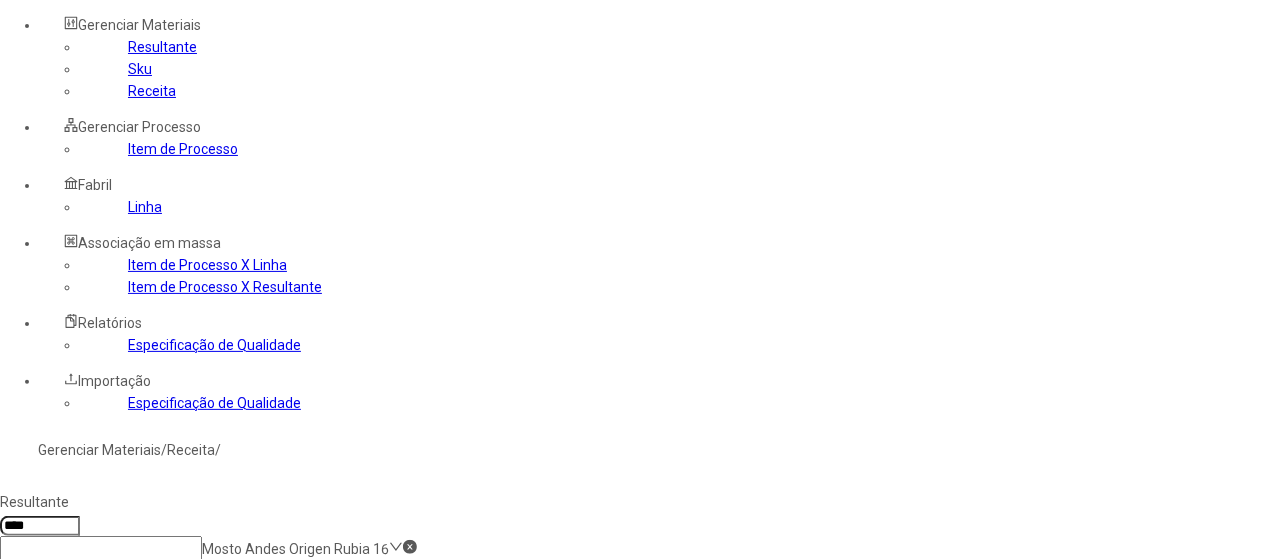 click on "Mosto Andes Origen Rubia 16" 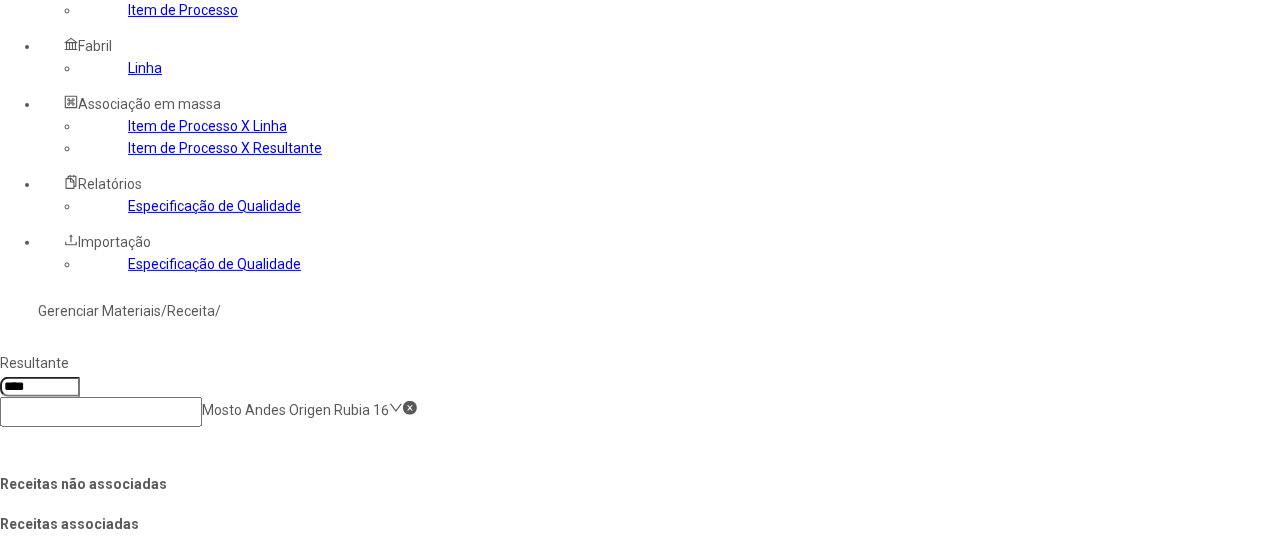 scroll, scrollTop: 300, scrollLeft: 0, axis: vertical 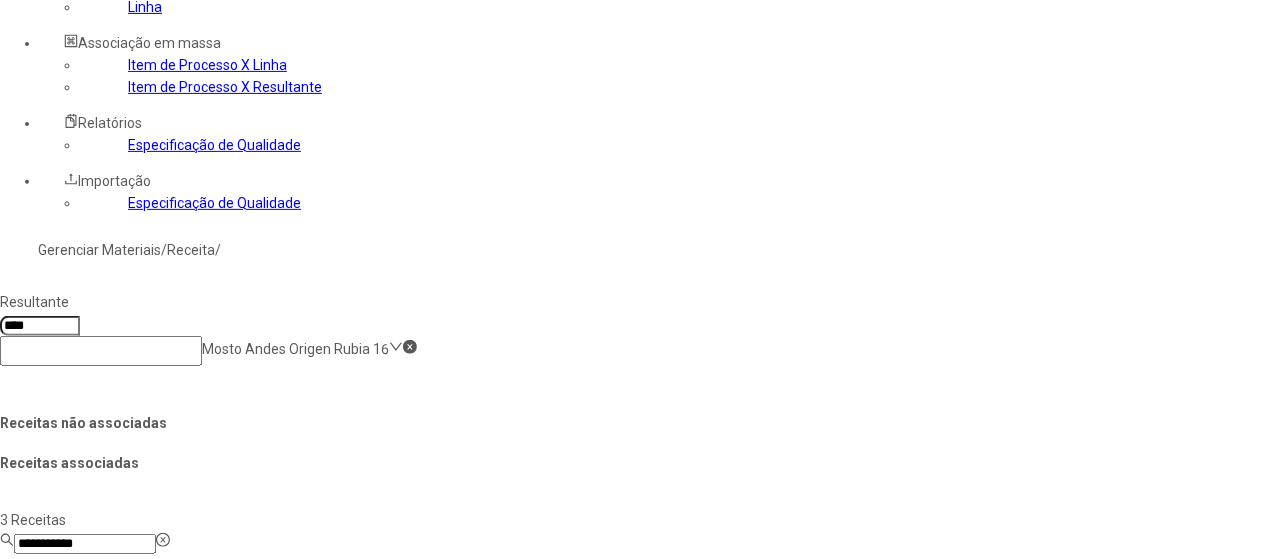 click on "Salvar Alterações" 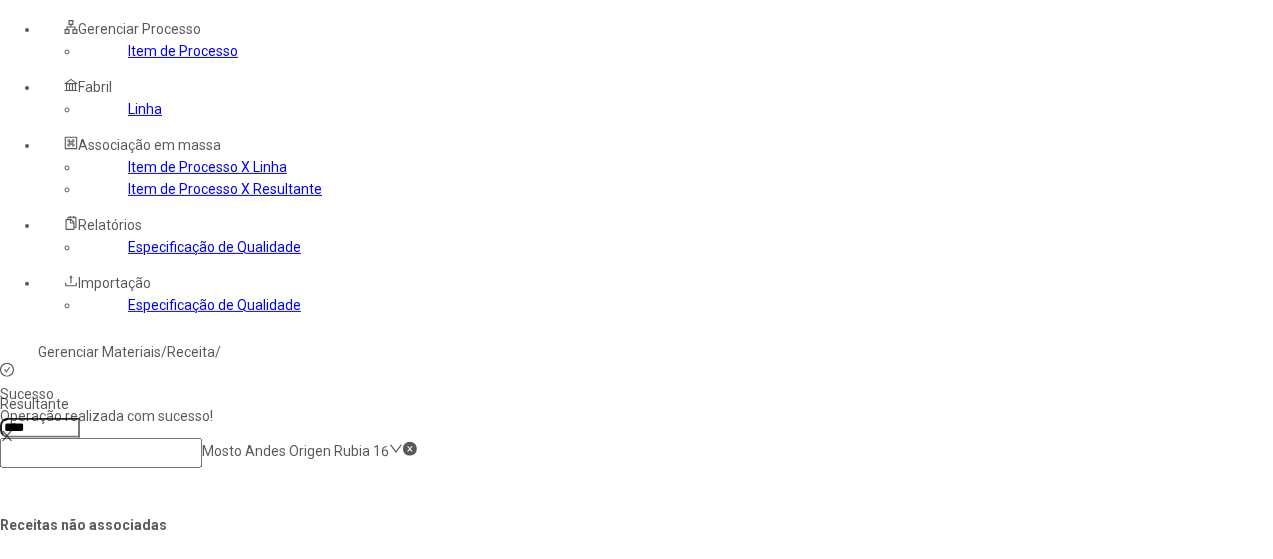 scroll, scrollTop: 100, scrollLeft: 0, axis: vertical 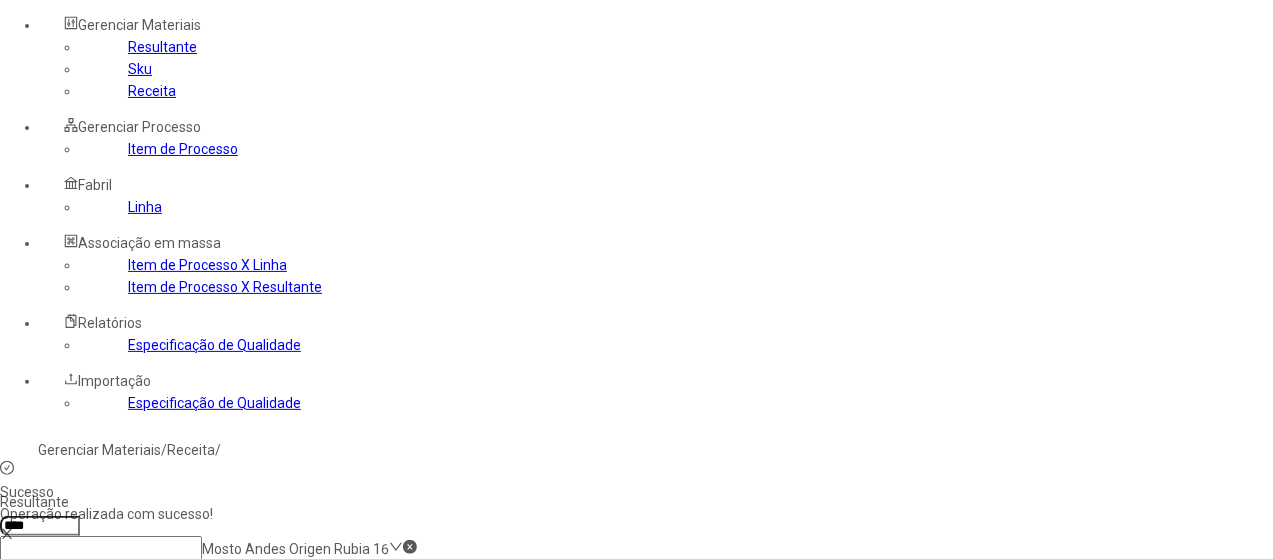 drag, startPoint x: 578, startPoint y: 352, endPoint x: 439, endPoint y: 365, distance: 139.60658 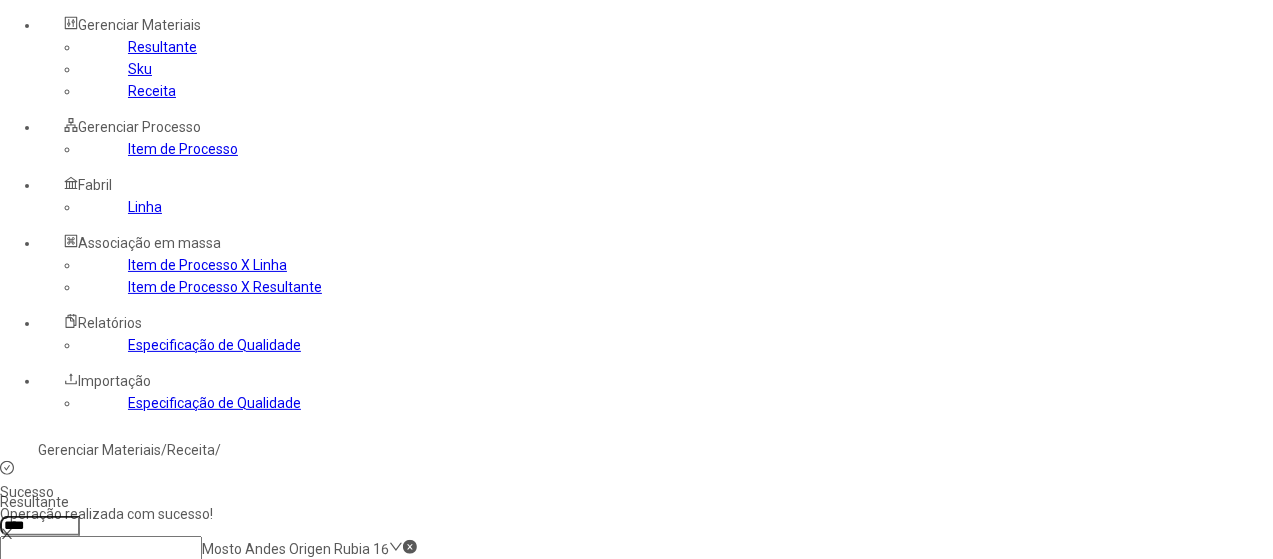 click on "Mosto Andes Fresquita 17,5" 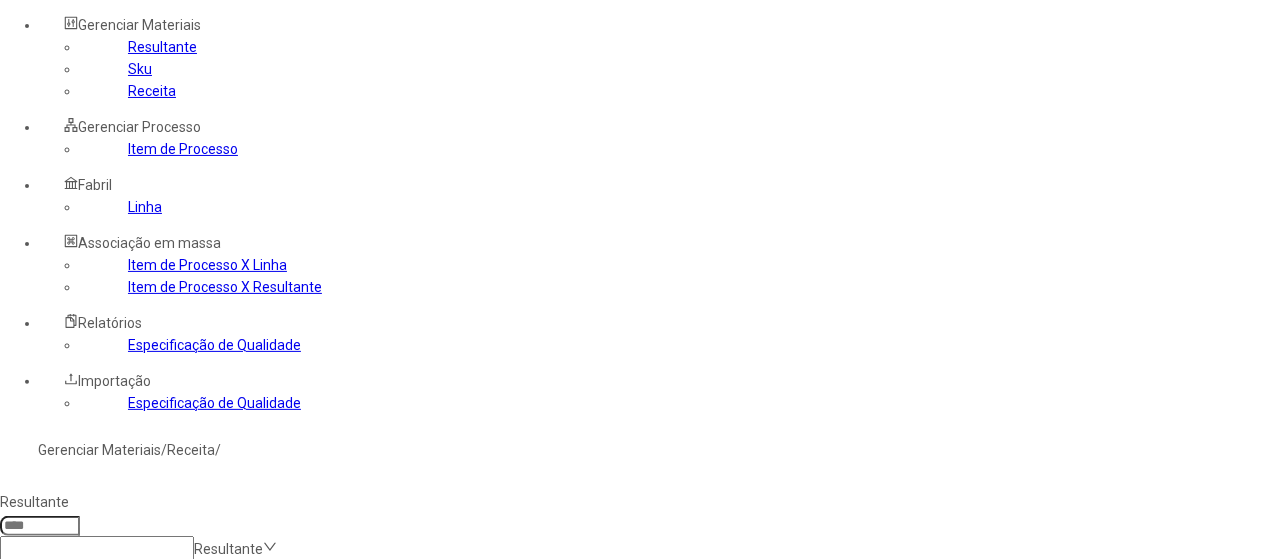 click 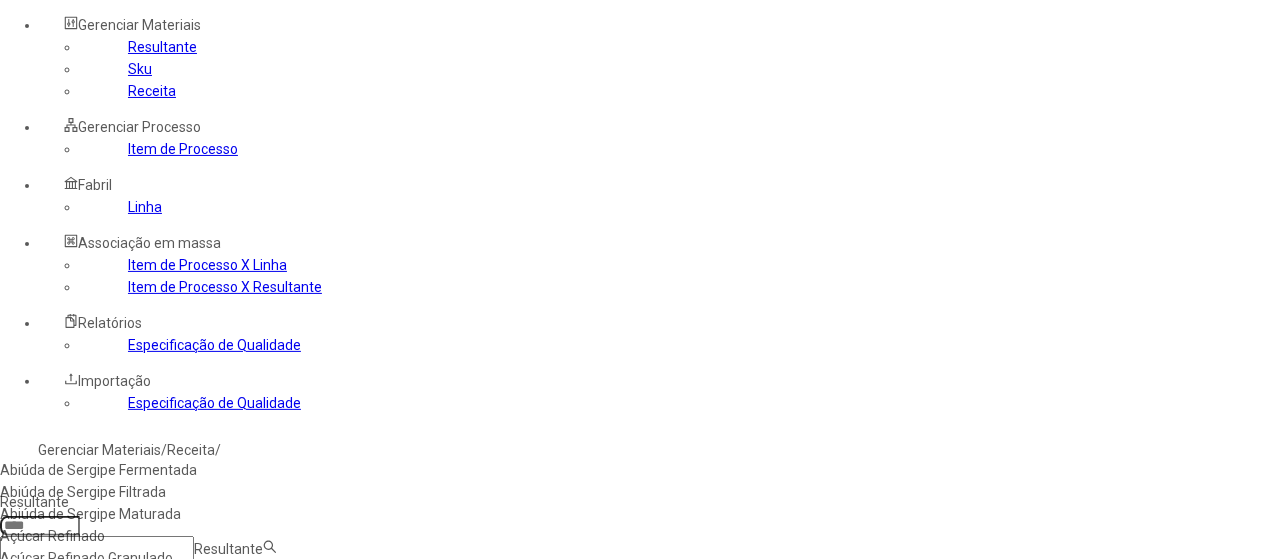 paste on "**********" 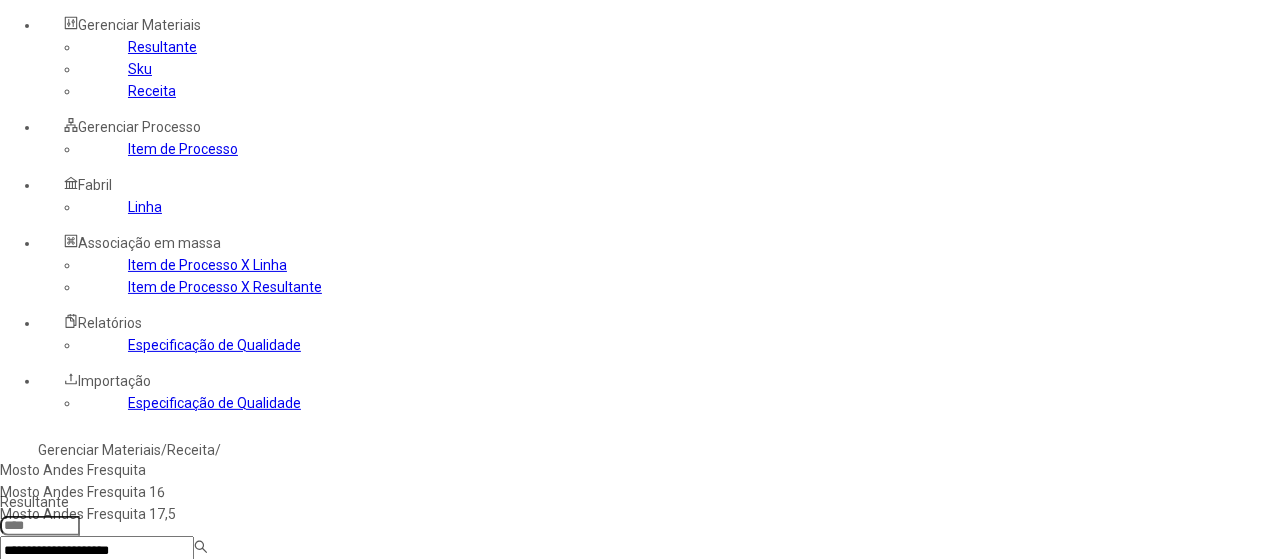 type on "**********" 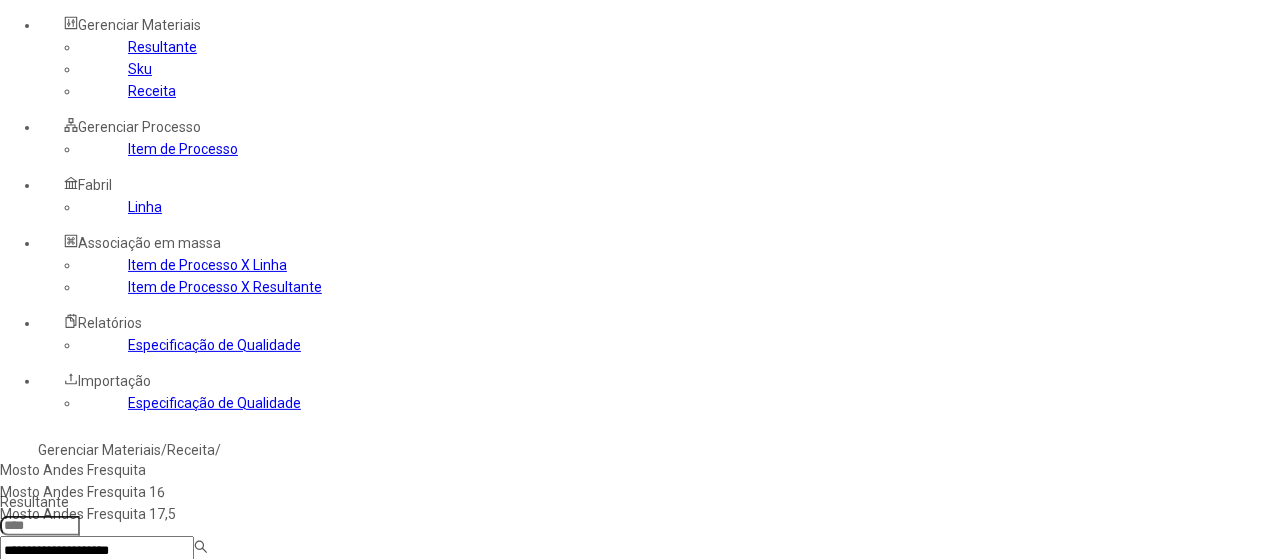 click on "Mosto Andes Fresquita 17,5" at bounding box center (115, 514) 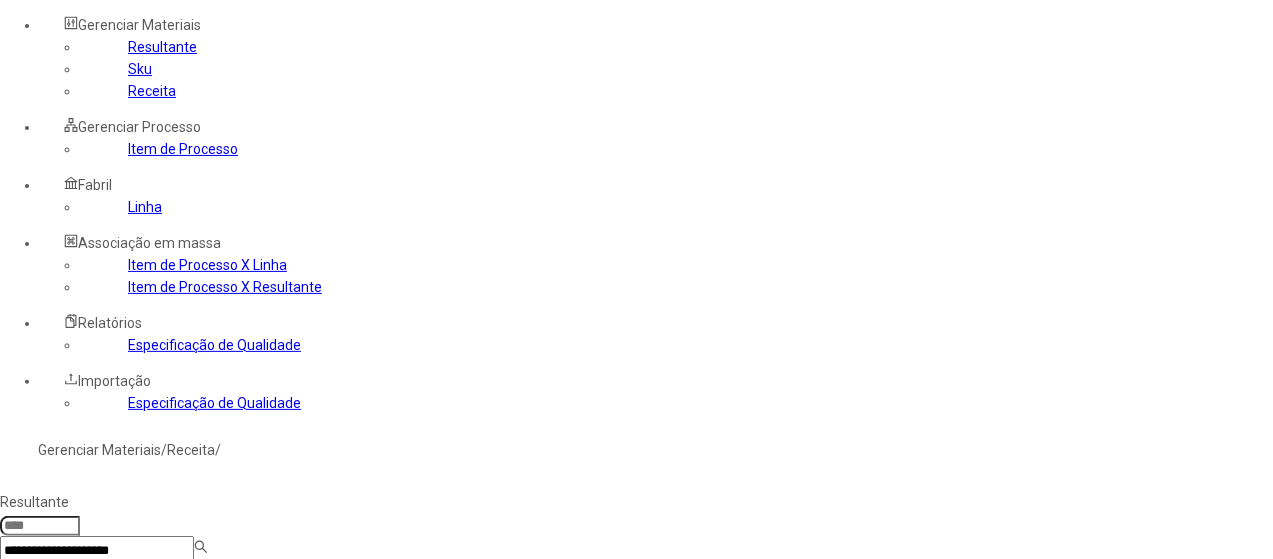 type on "****" 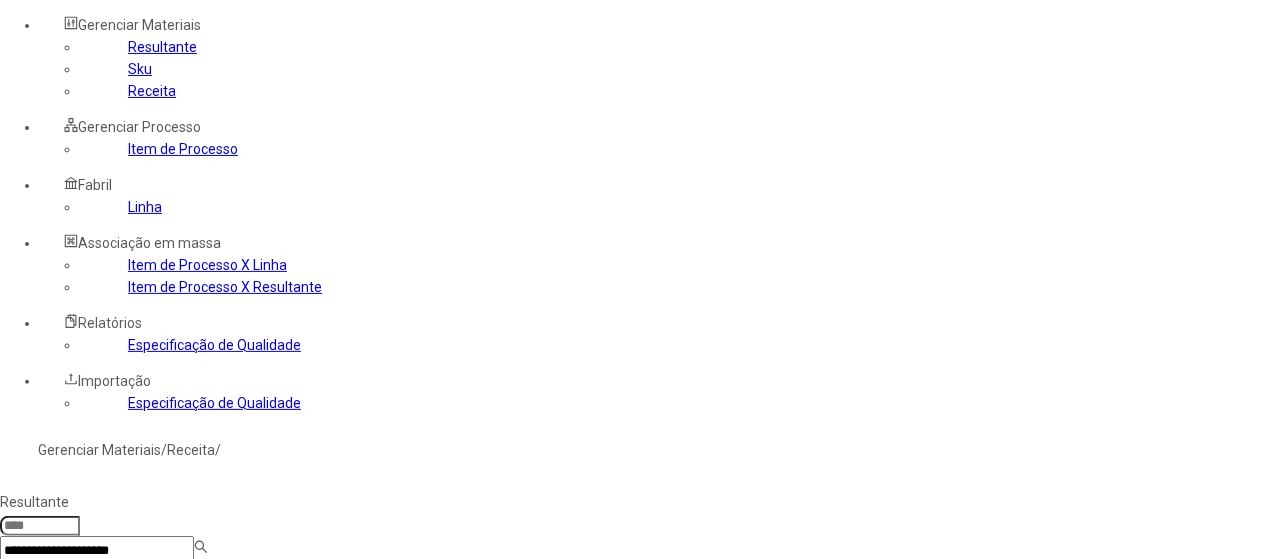 type 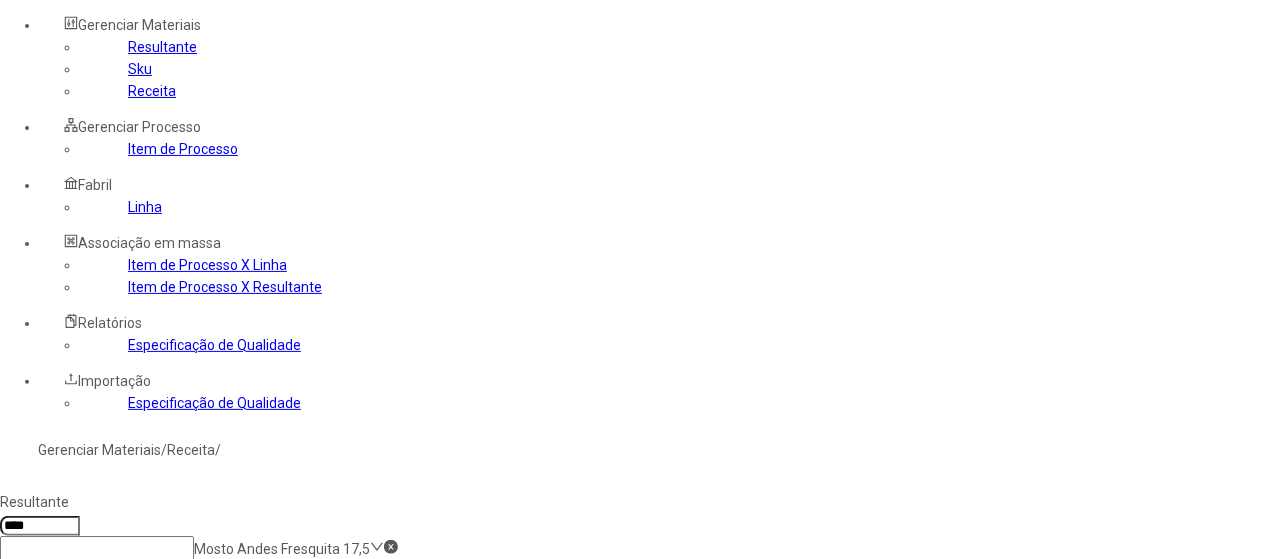 click on "**********" 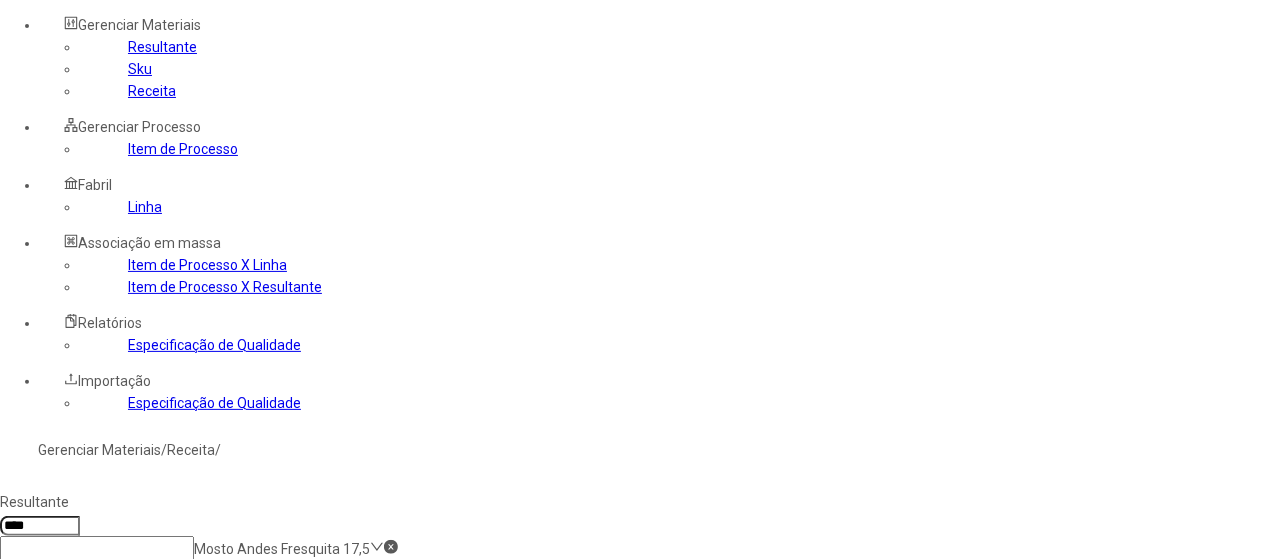 click on "**********" 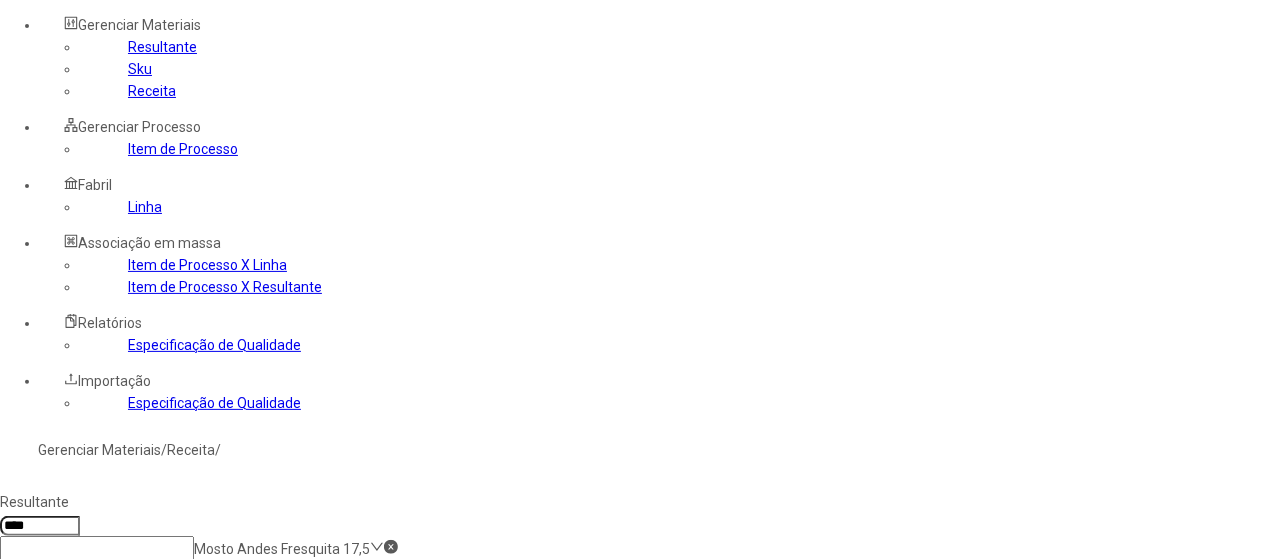 type on "**********" 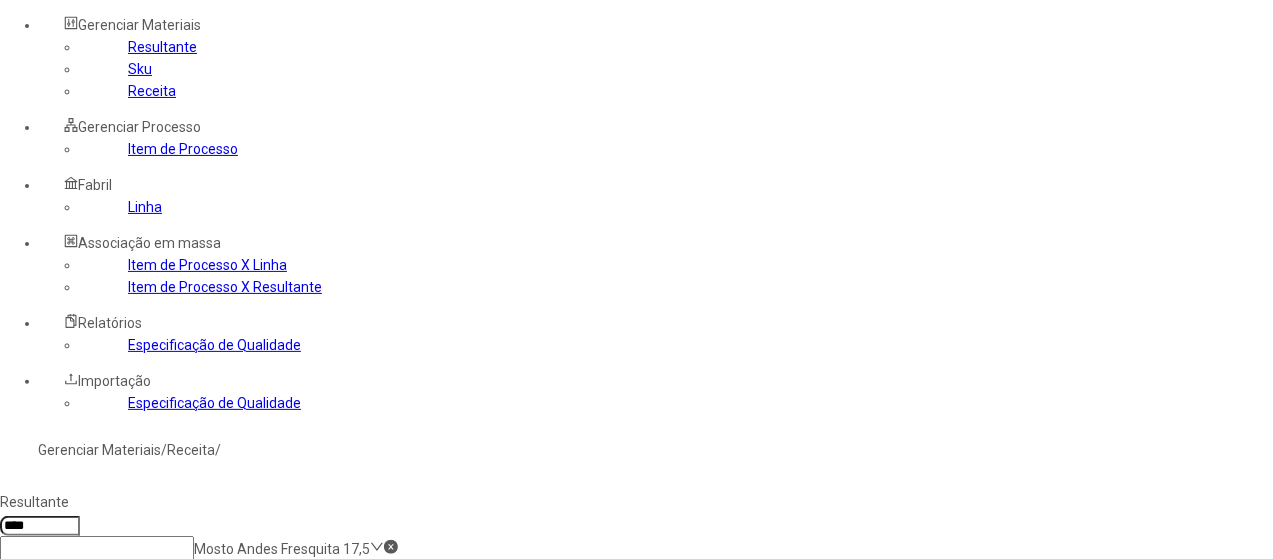 click on "Mosto Andes Origen 17,5" 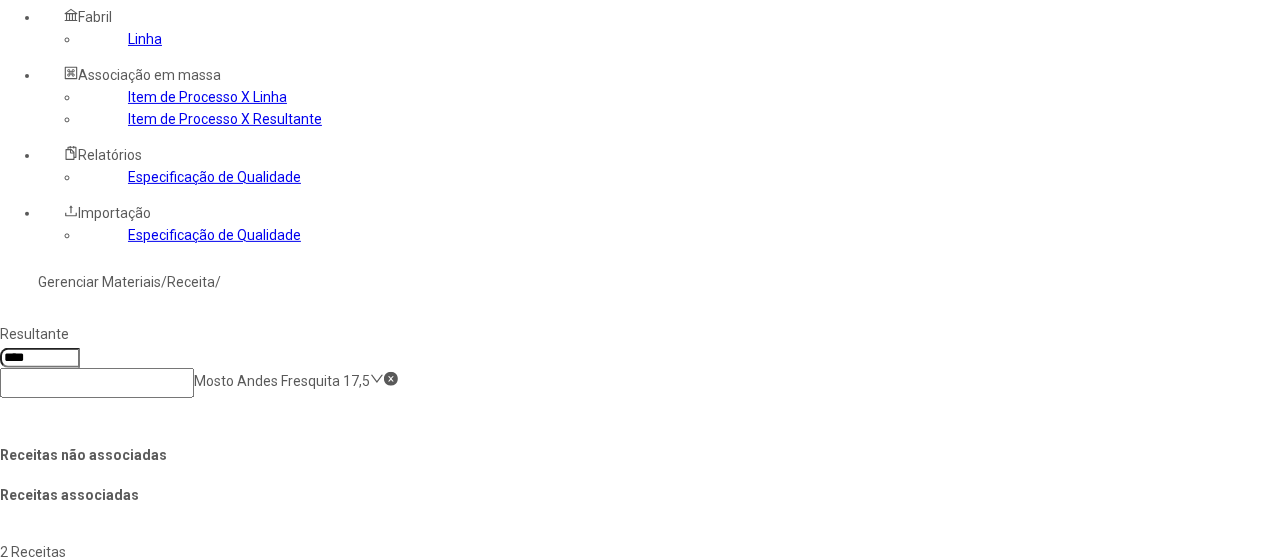 scroll, scrollTop: 300, scrollLeft: 0, axis: vertical 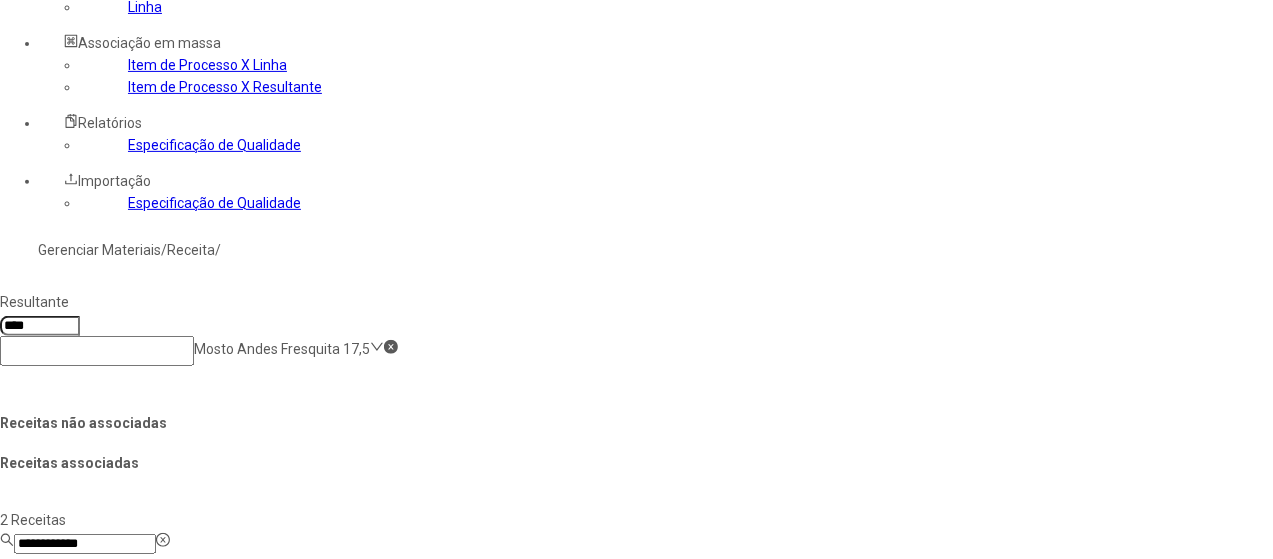 click on "Salvar Alterações" 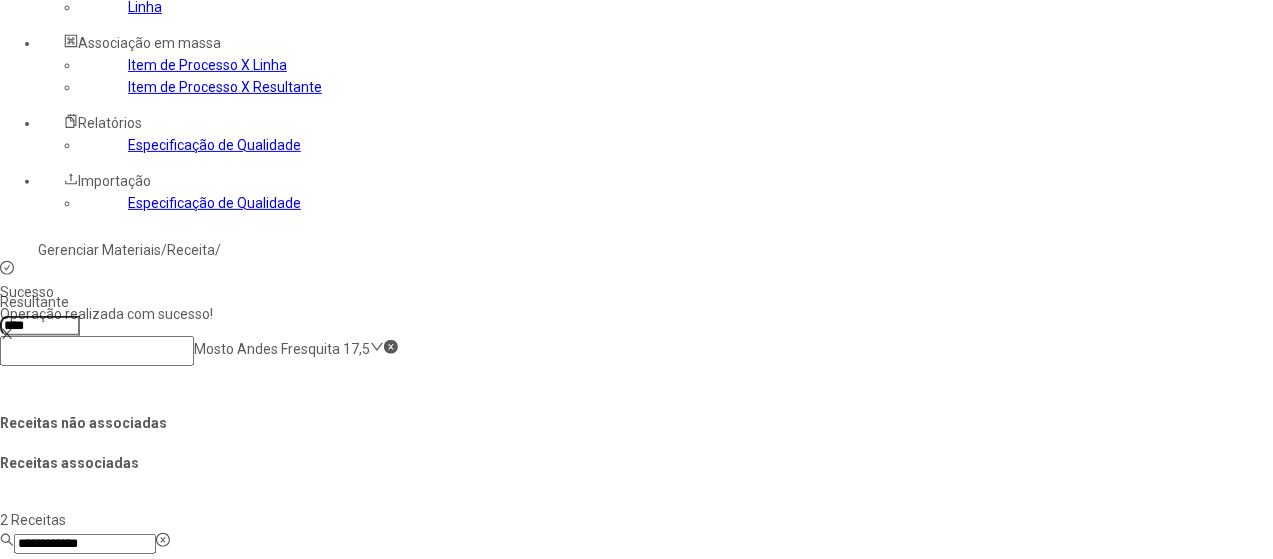 scroll, scrollTop: 100, scrollLeft: 0, axis: vertical 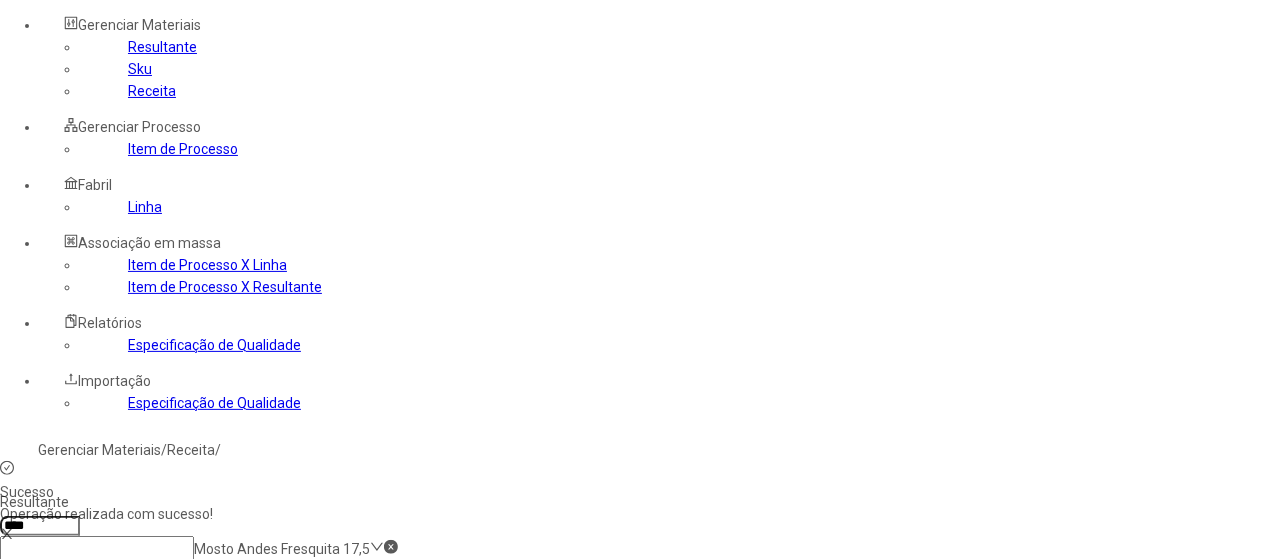 drag, startPoint x: 604, startPoint y: 355, endPoint x: 439, endPoint y: 359, distance: 165.04848 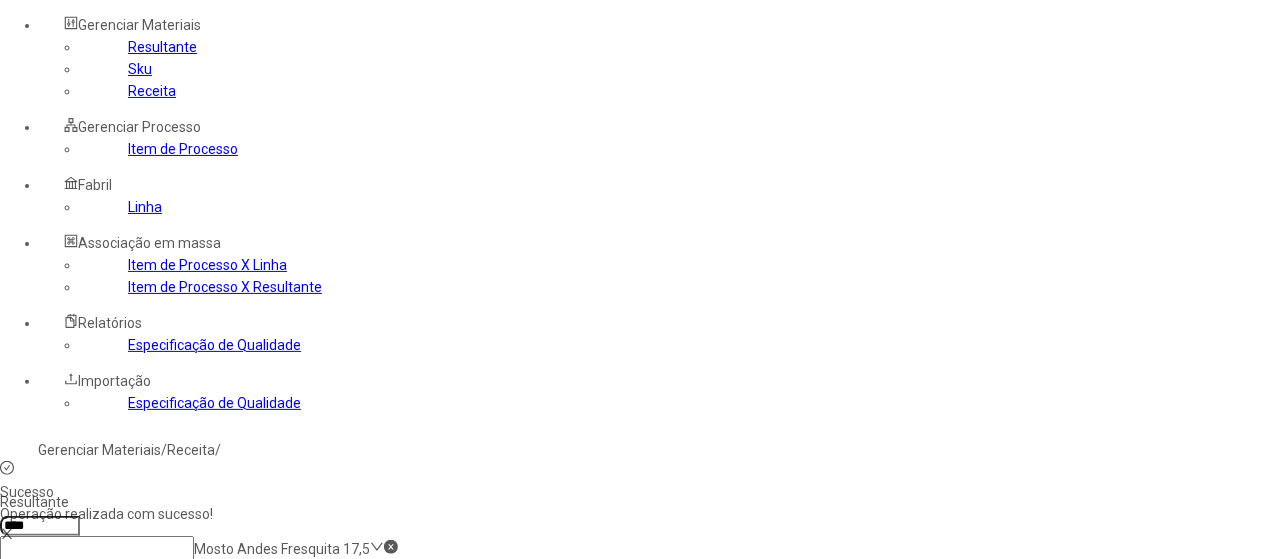 click on "Mosto Andes Origen 17,5" 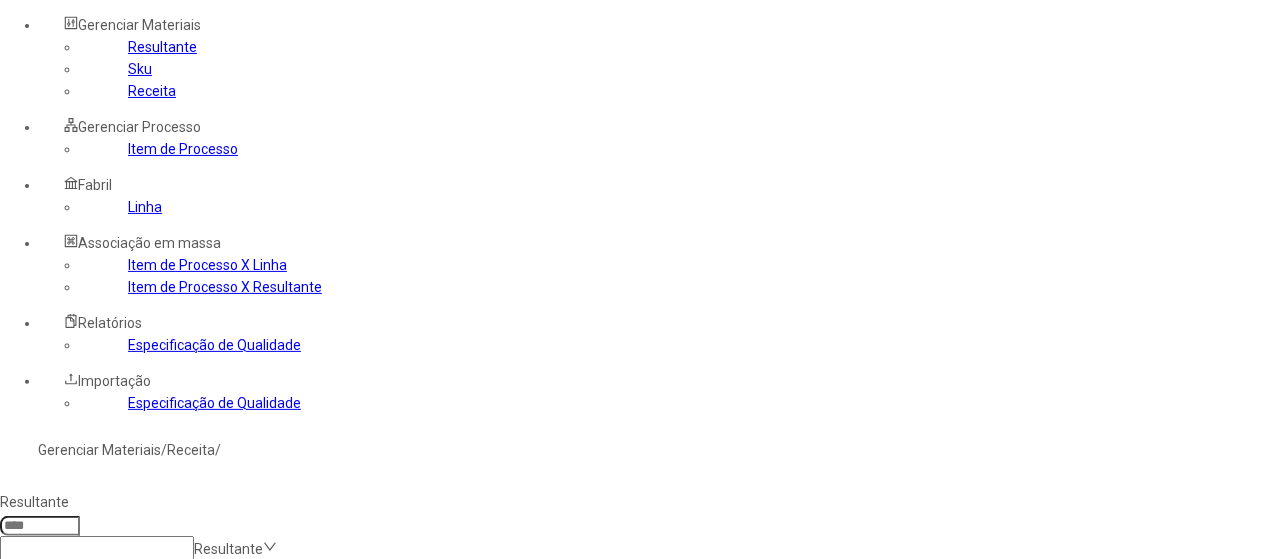 click 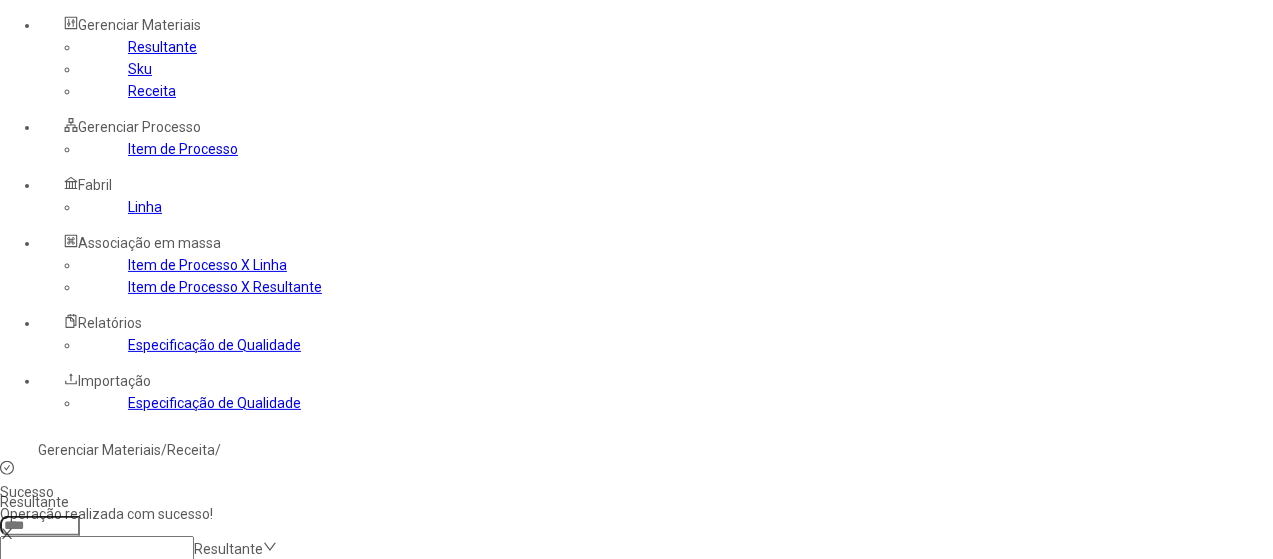 paste on "**********" 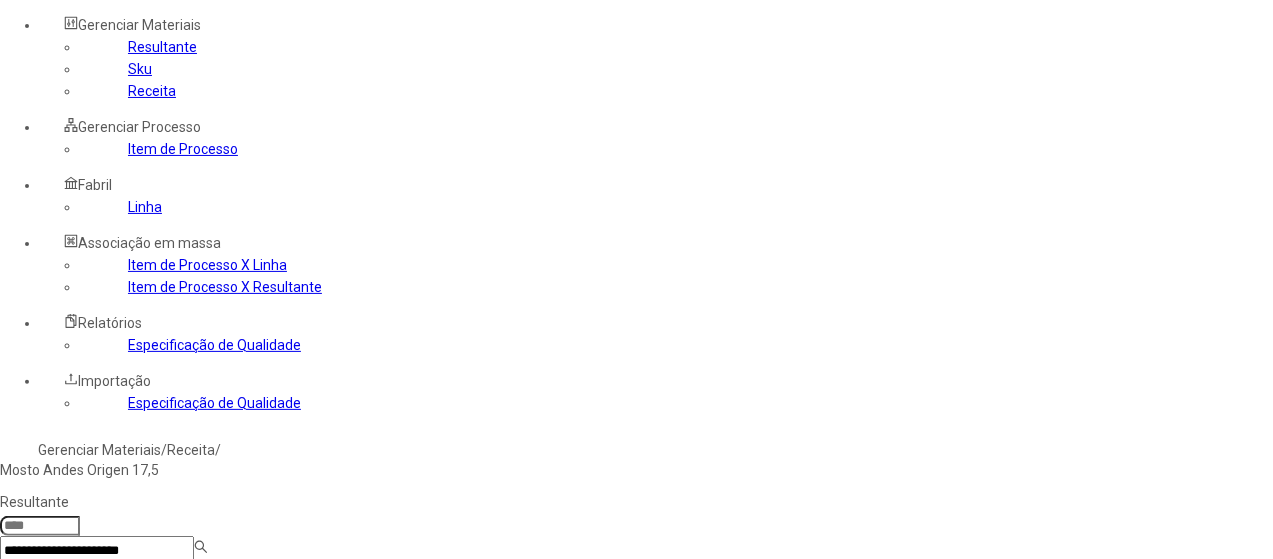 type on "**********" 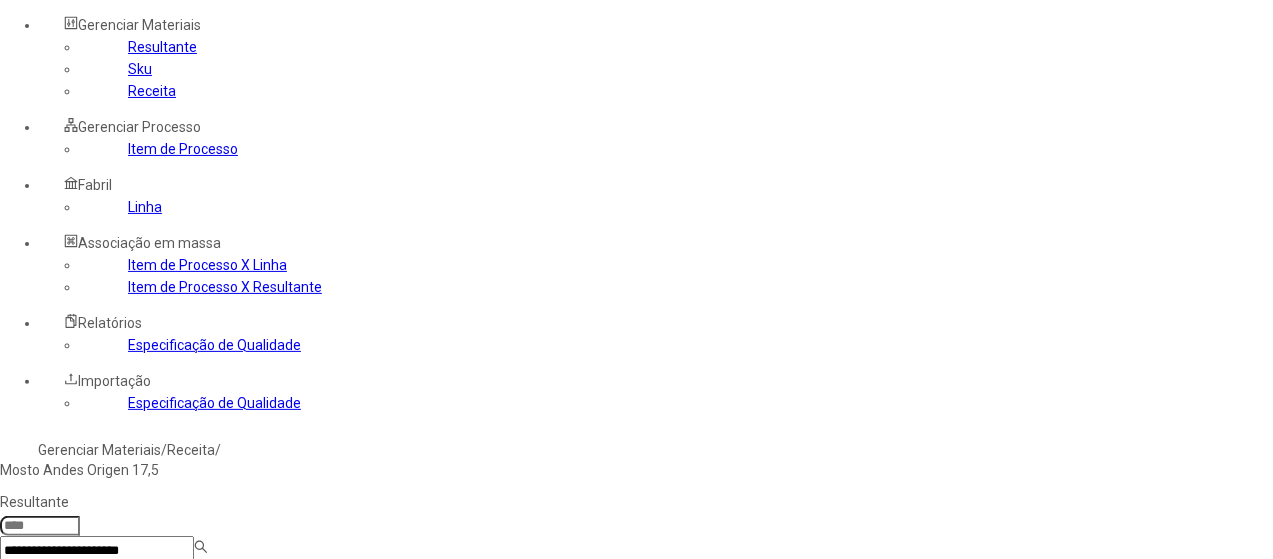 click on "Mosto Andes Origen 17,5" at bounding box center [115, 470] 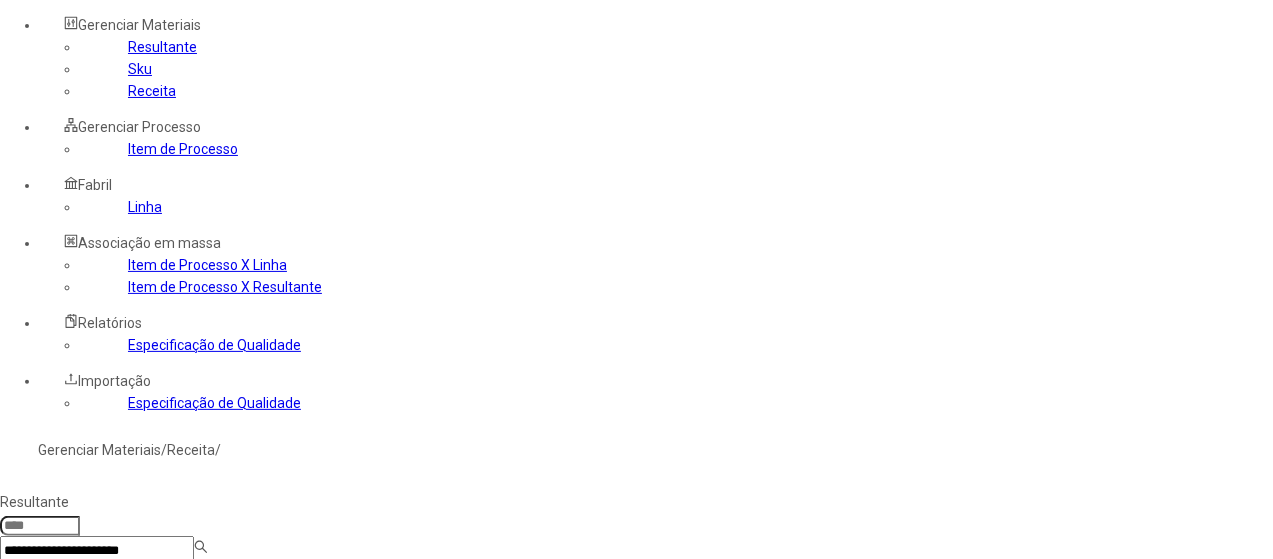 type on "****" 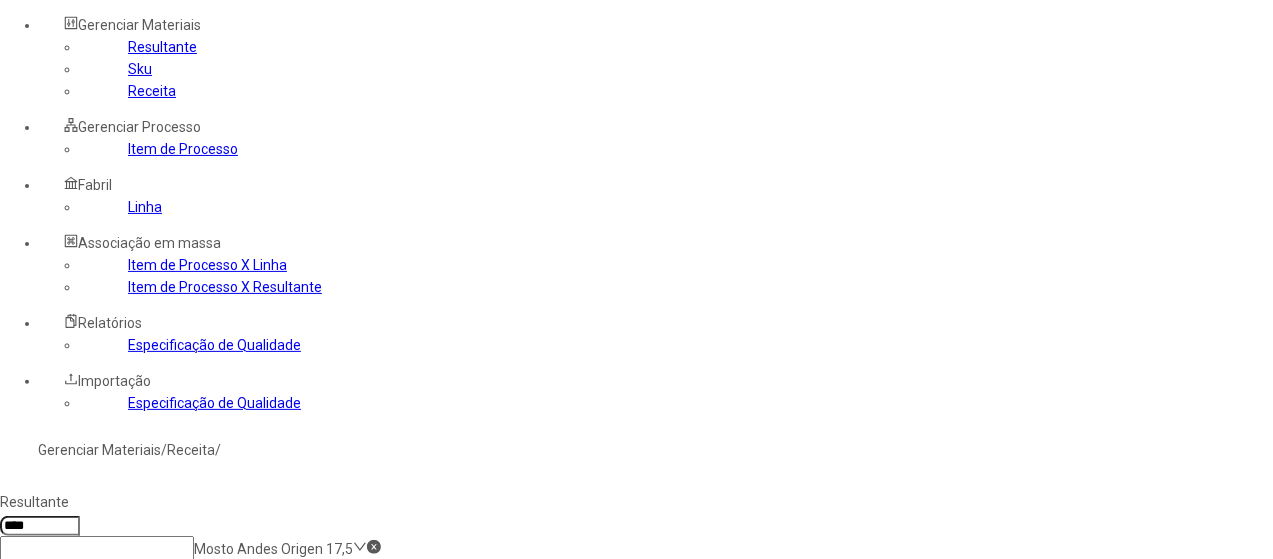 click on "**********" 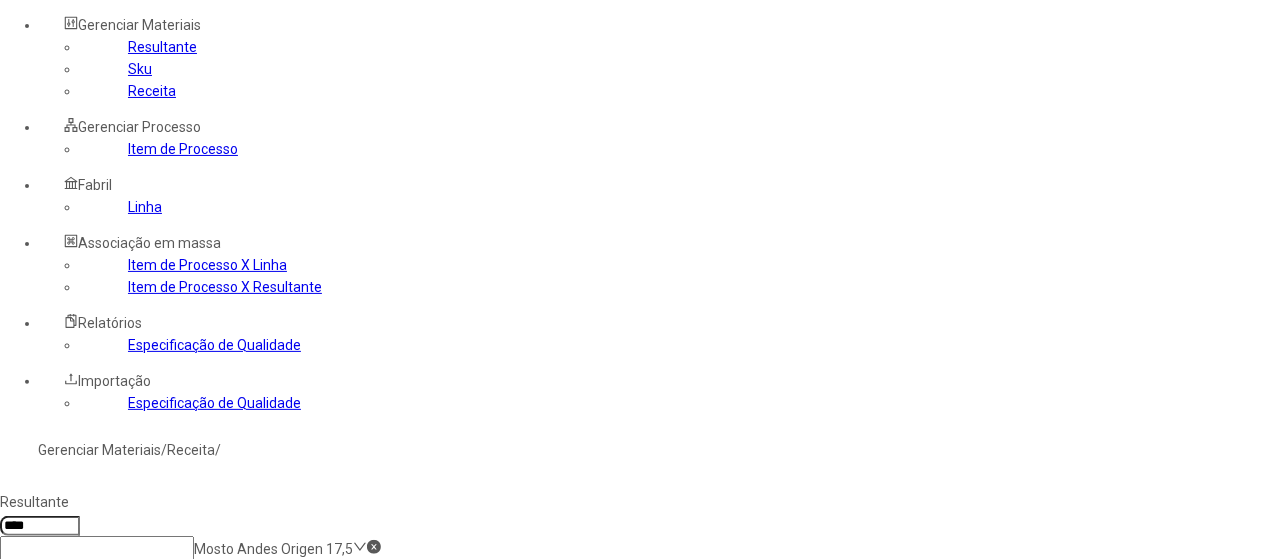 paste 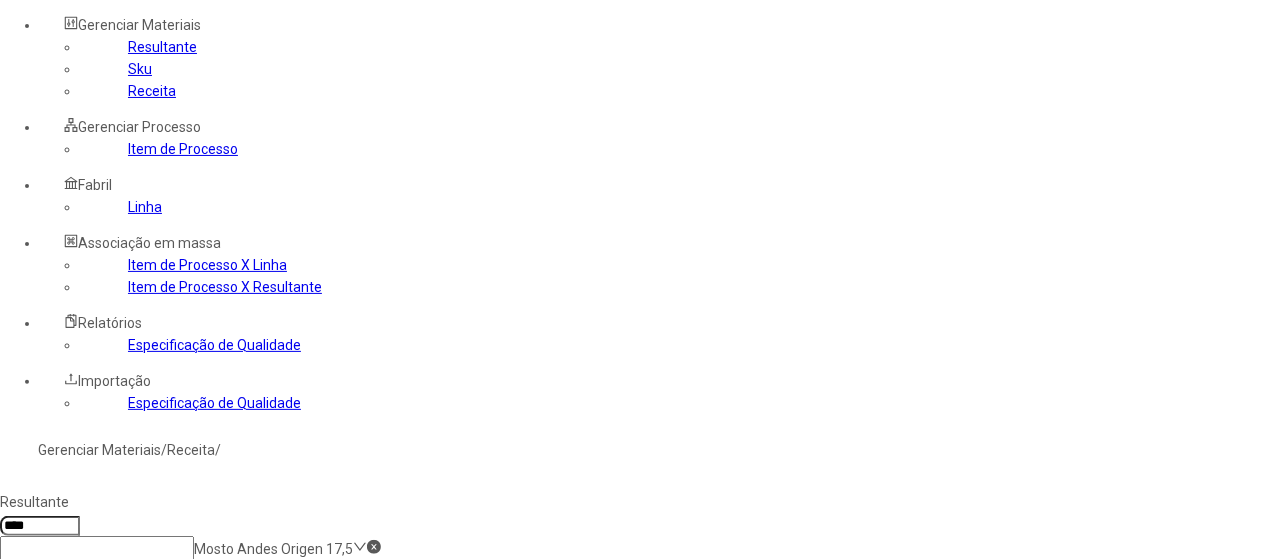 type on "**********" 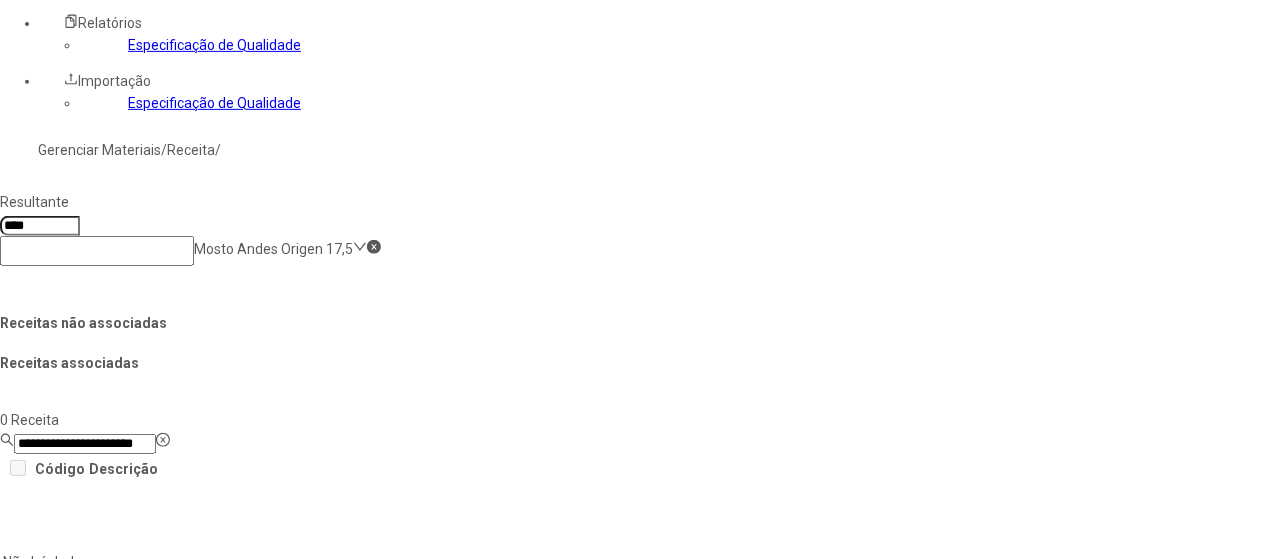 click on "Salvar Alterações" 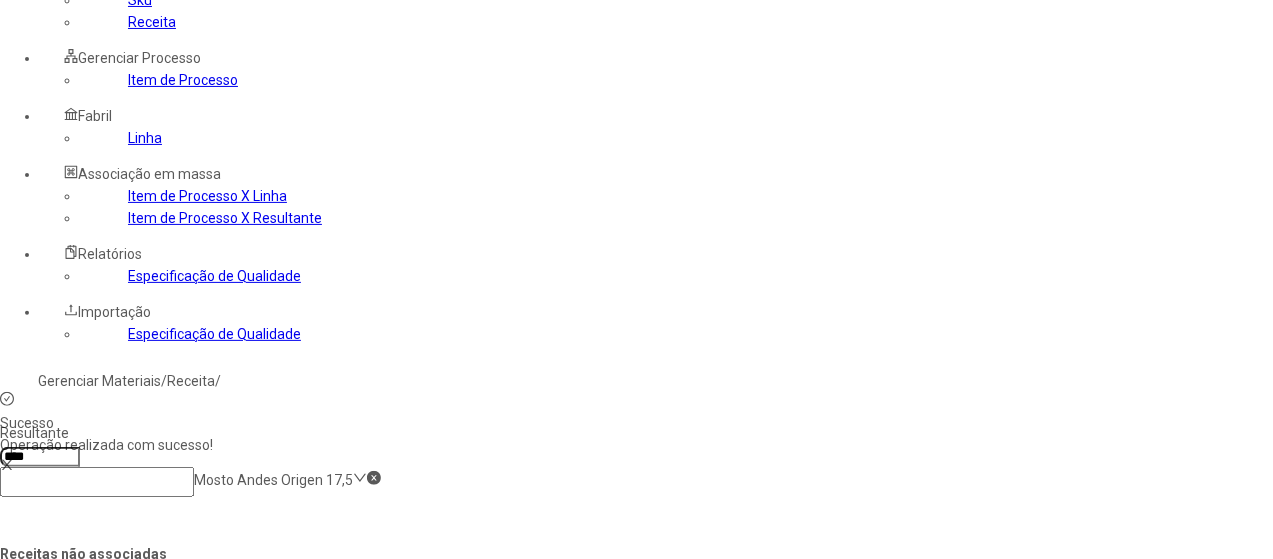scroll, scrollTop: 0, scrollLeft: 0, axis: both 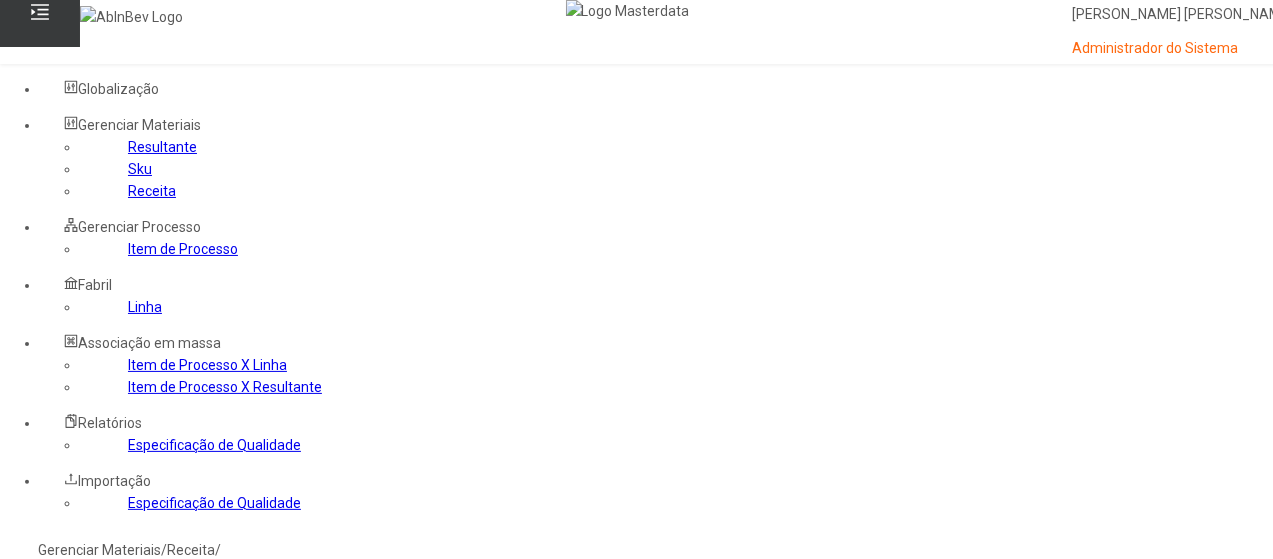 click on "Mosto Andes Origen 17,5" 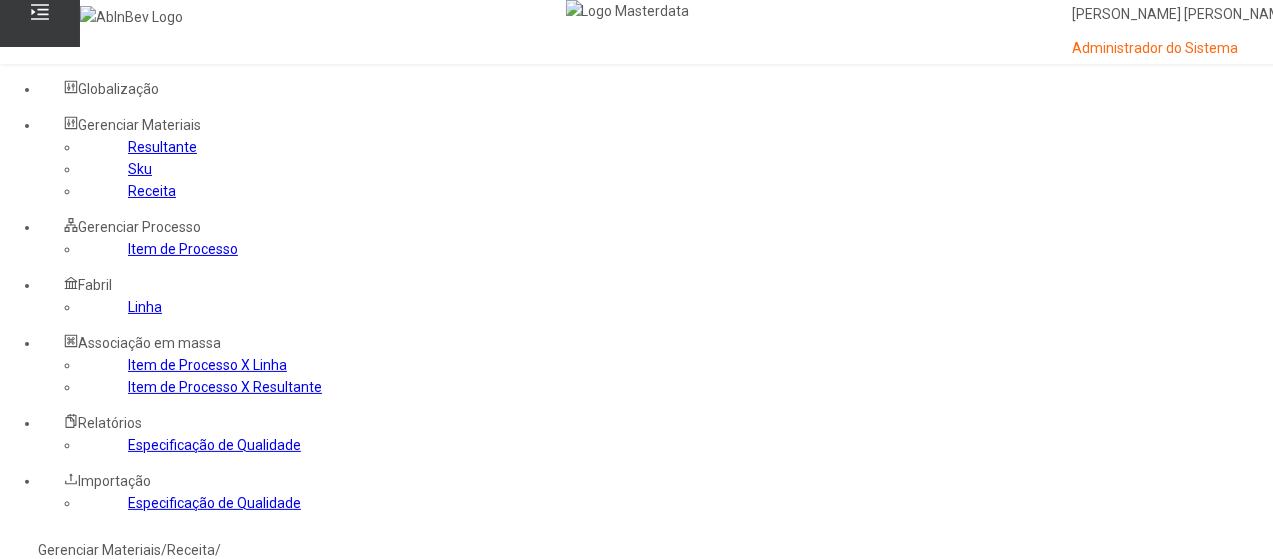 type on "**********" 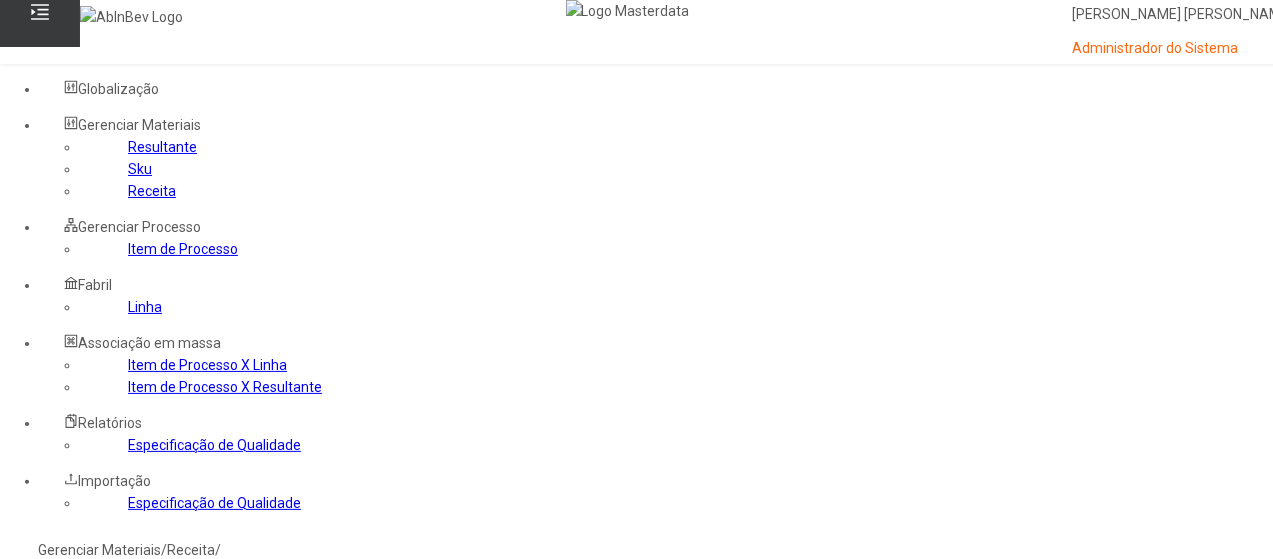 drag, startPoint x: 724, startPoint y: 365, endPoint x: 706, endPoint y: 371, distance: 18.973665 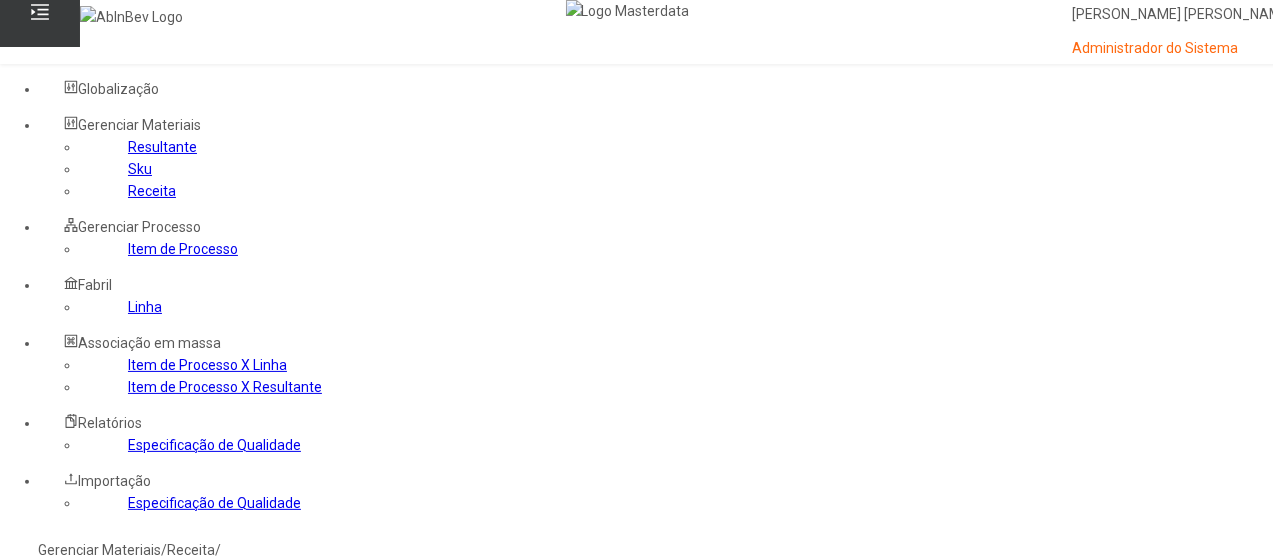 paste on "**********" 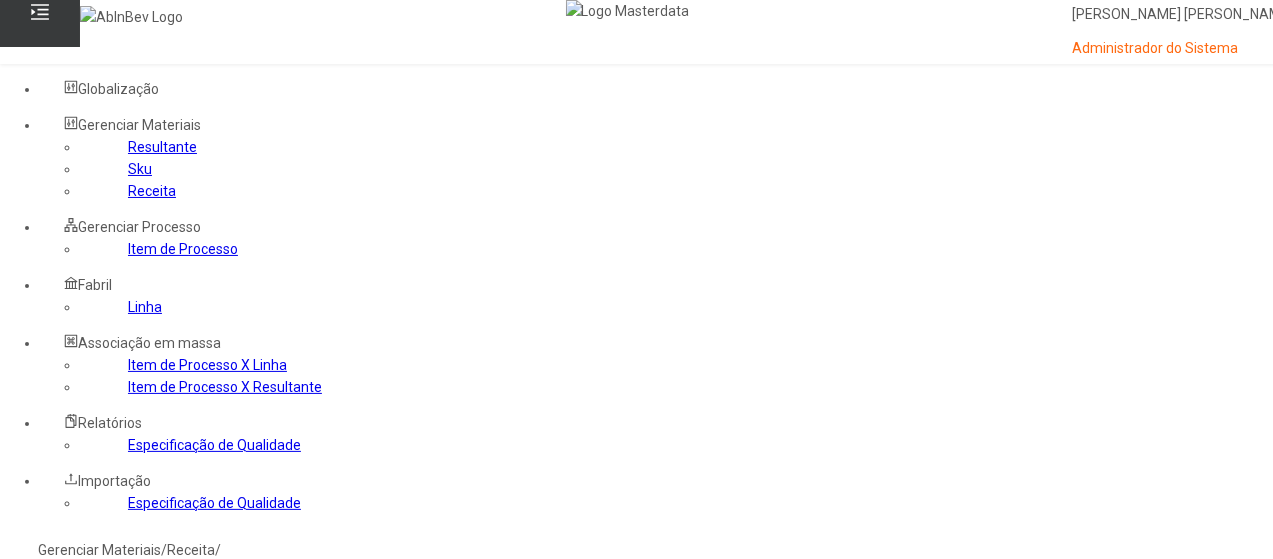 click on "**********" 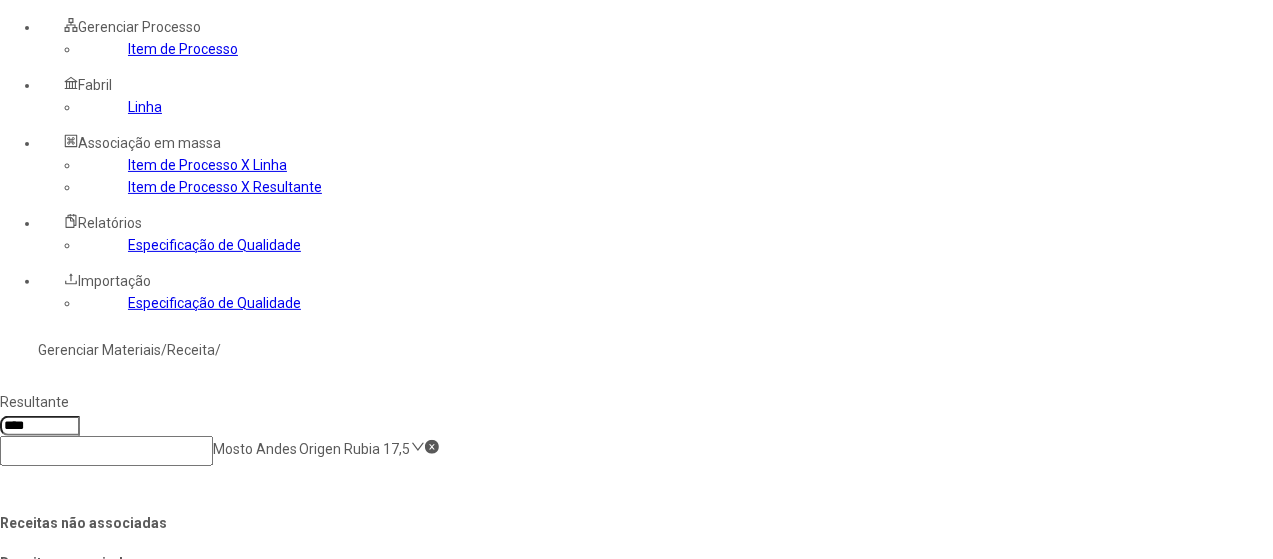 click 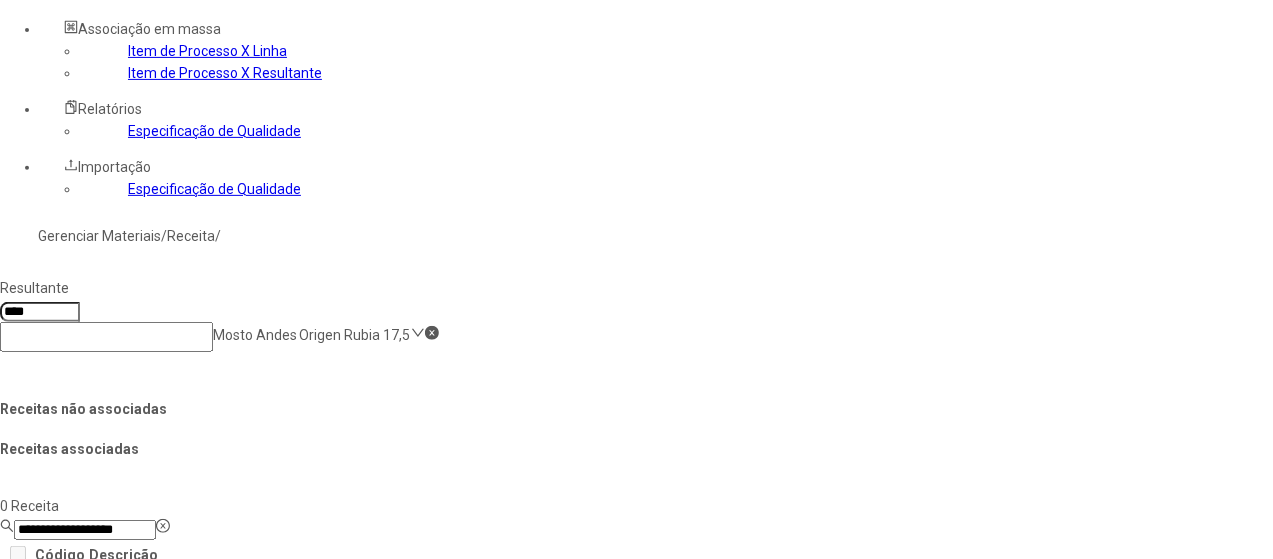scroll, scrollTop: 500, scrollLeft: 0, axis: vertical 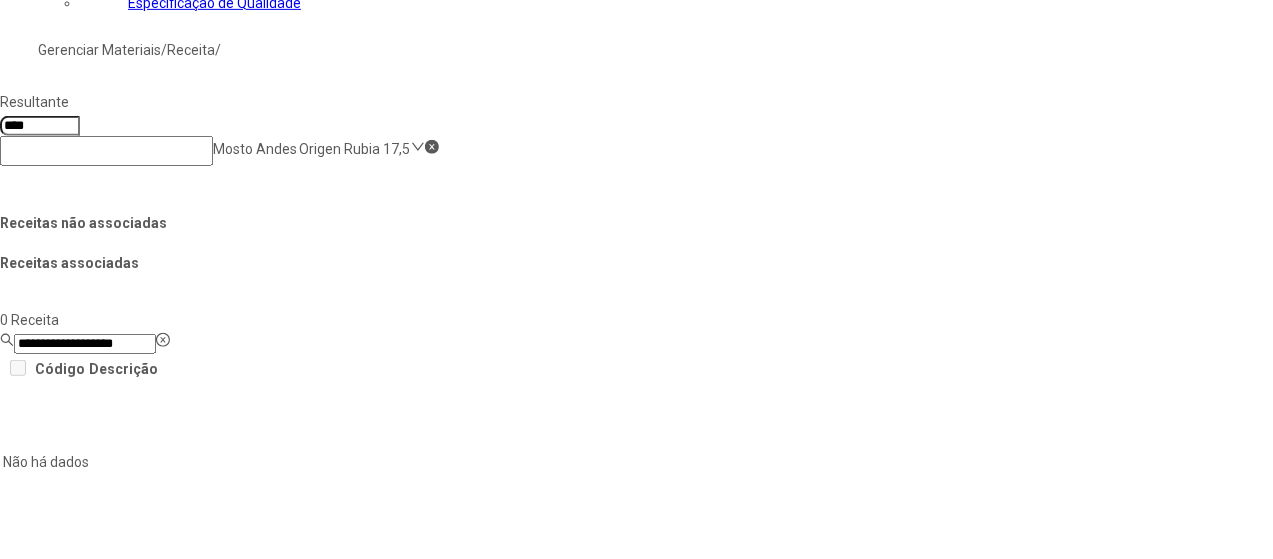 click on "Salvar Alterações" 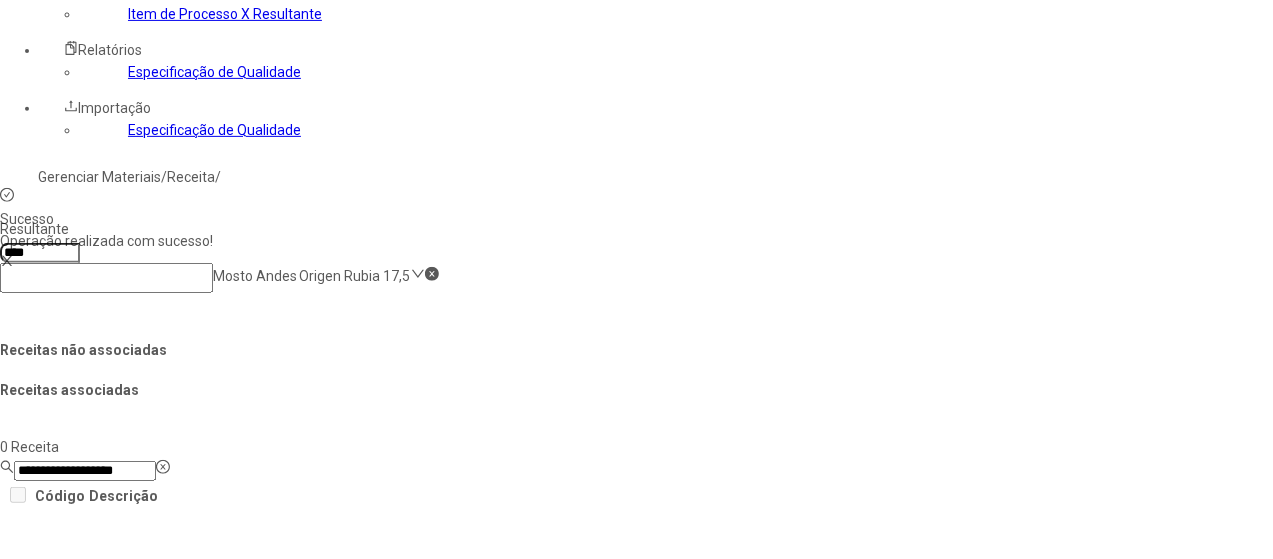 scroll, scrollTop: 200, scrollLeft: 0, axis: vertical 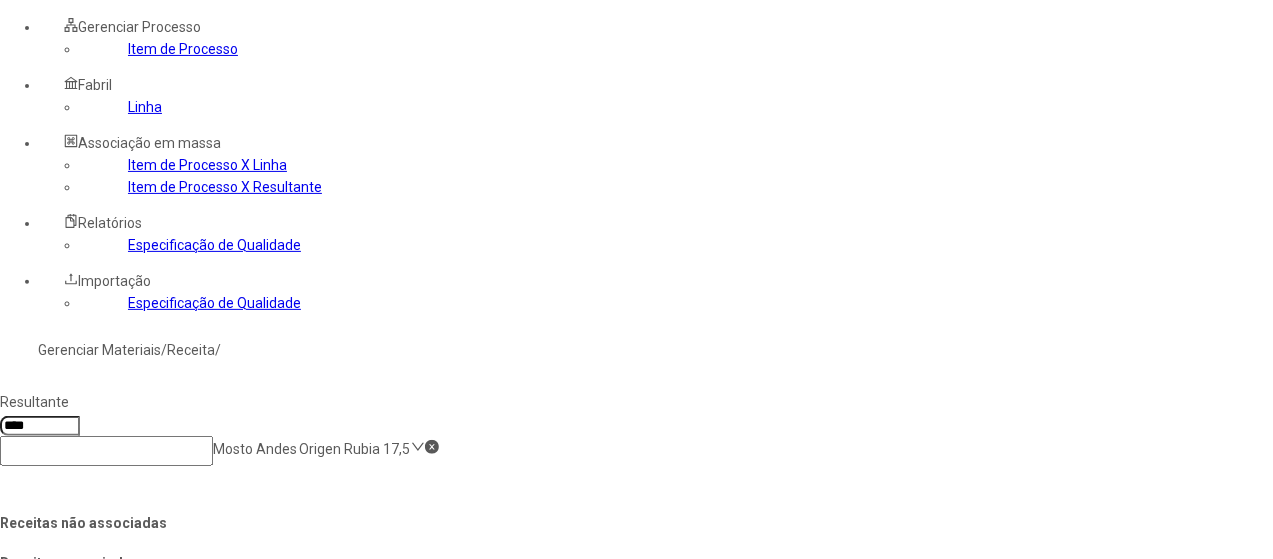 click 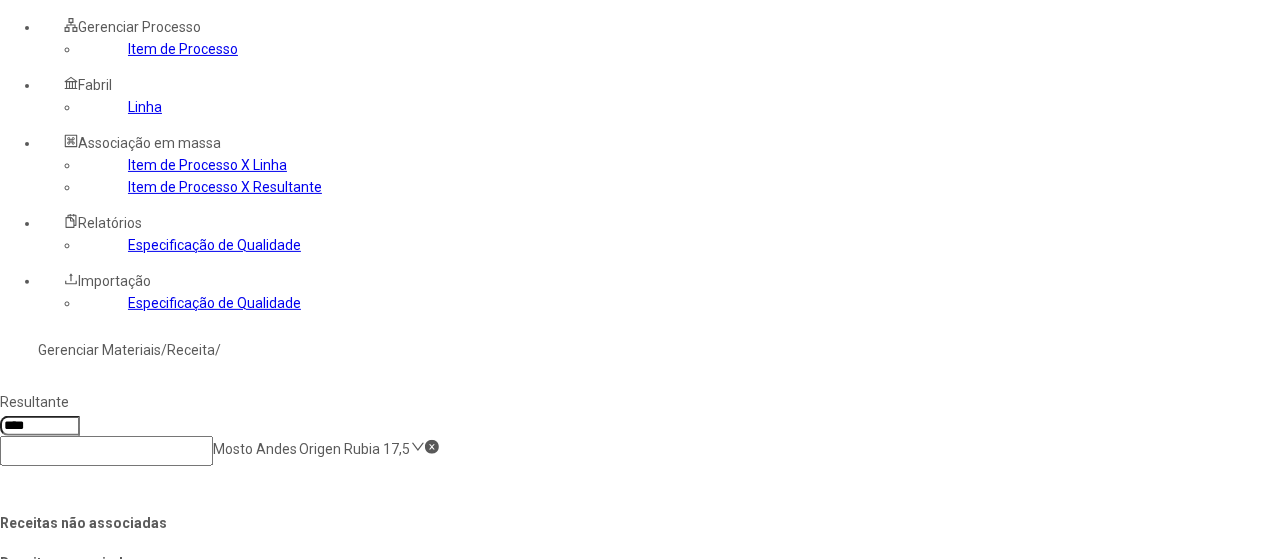 scroll, scrollTop: 1556, scrollLeft: 0, axis: vertical 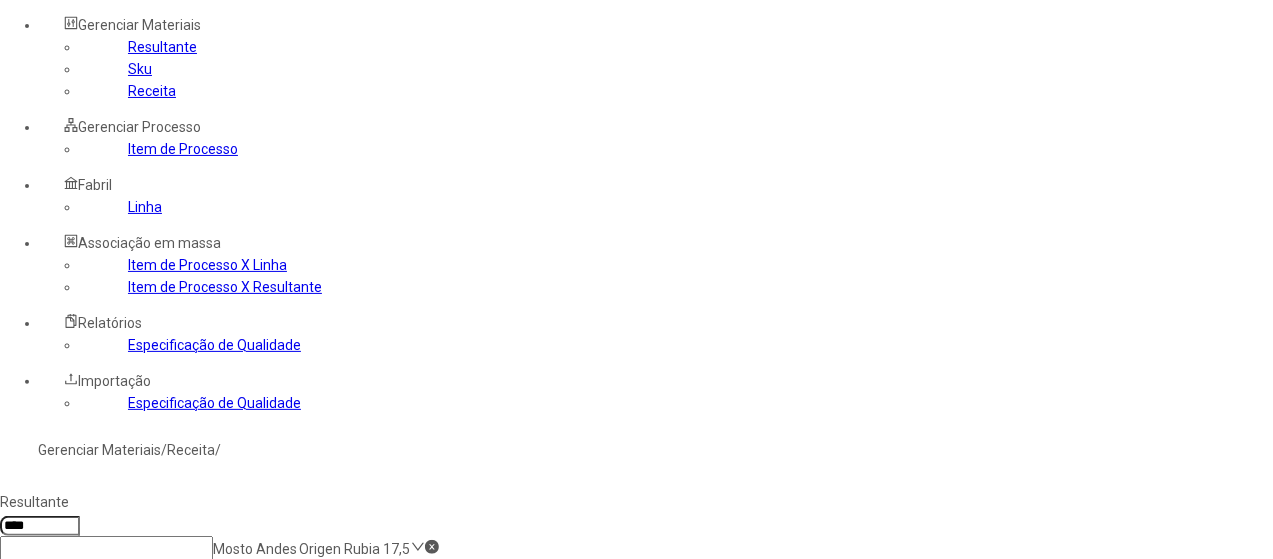 type on "*****" 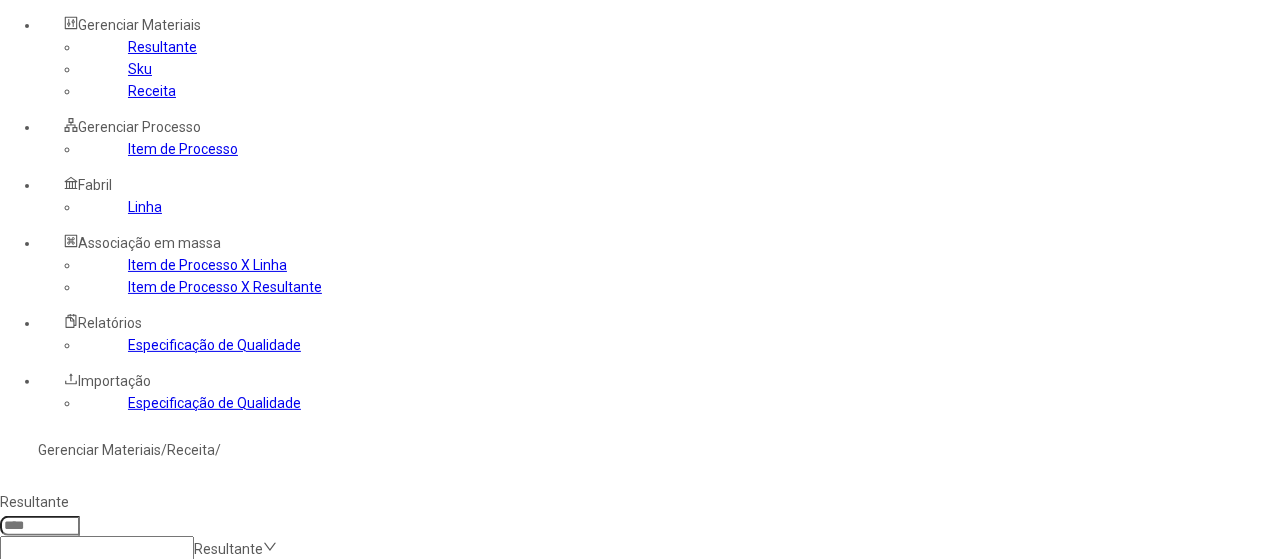 click 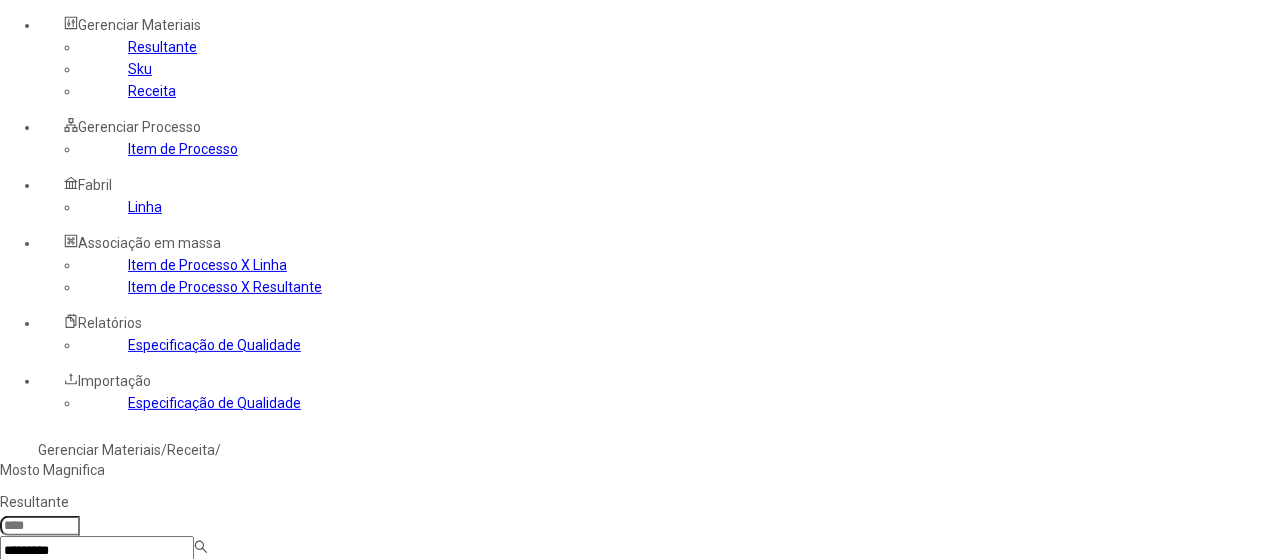 type on "*********" 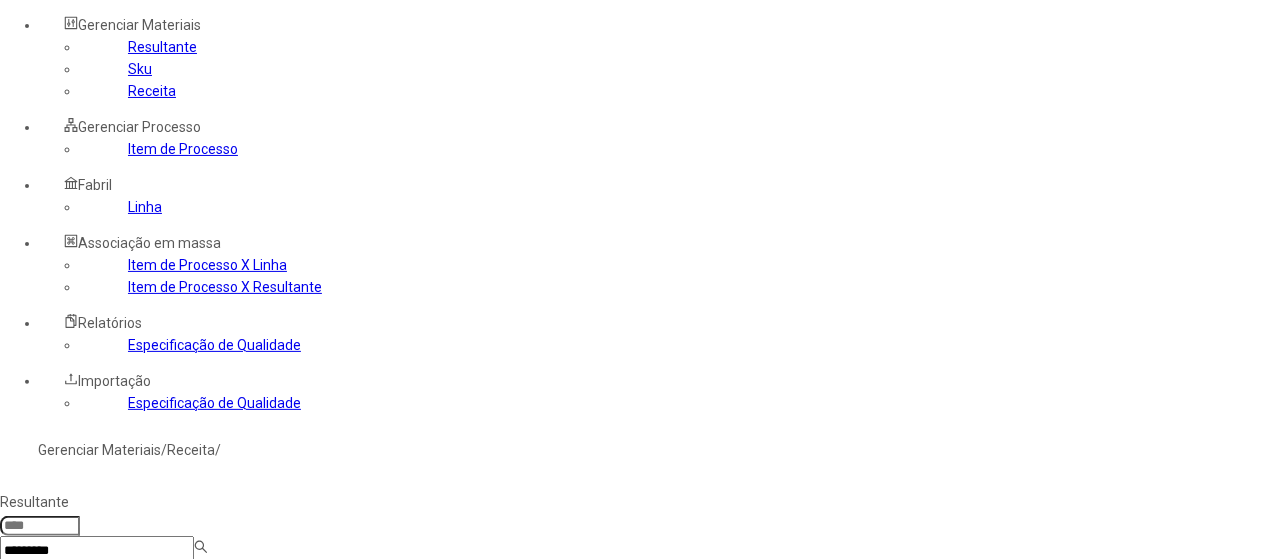 type on "****" 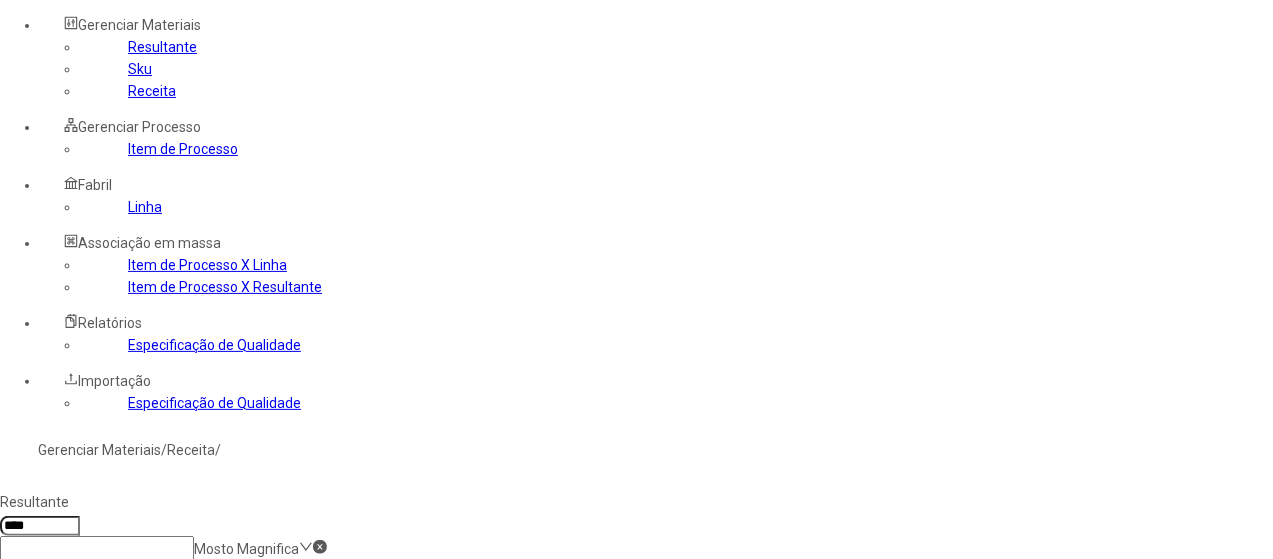 click on "*****" 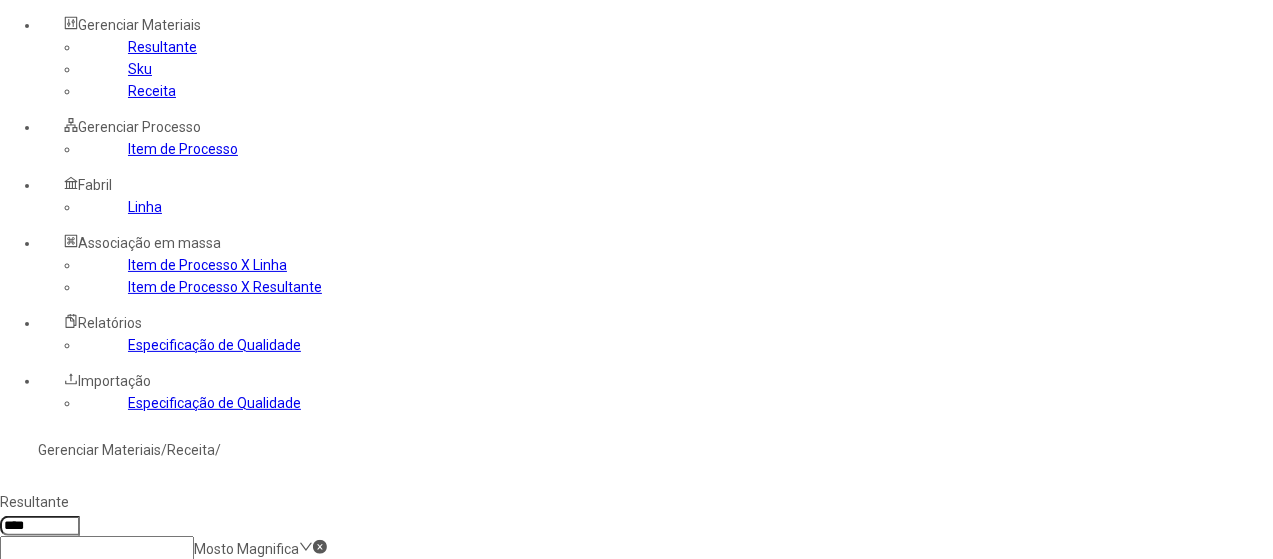 type on "*****" 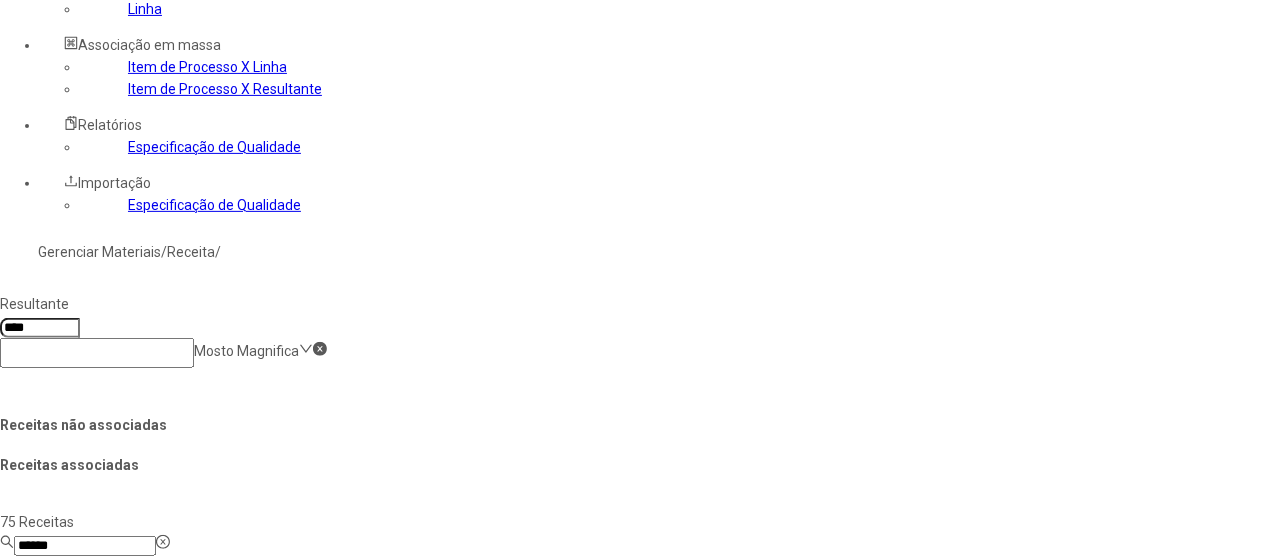 scroll, scrollTop: 300, scrollLeft: 0, axis: vertical 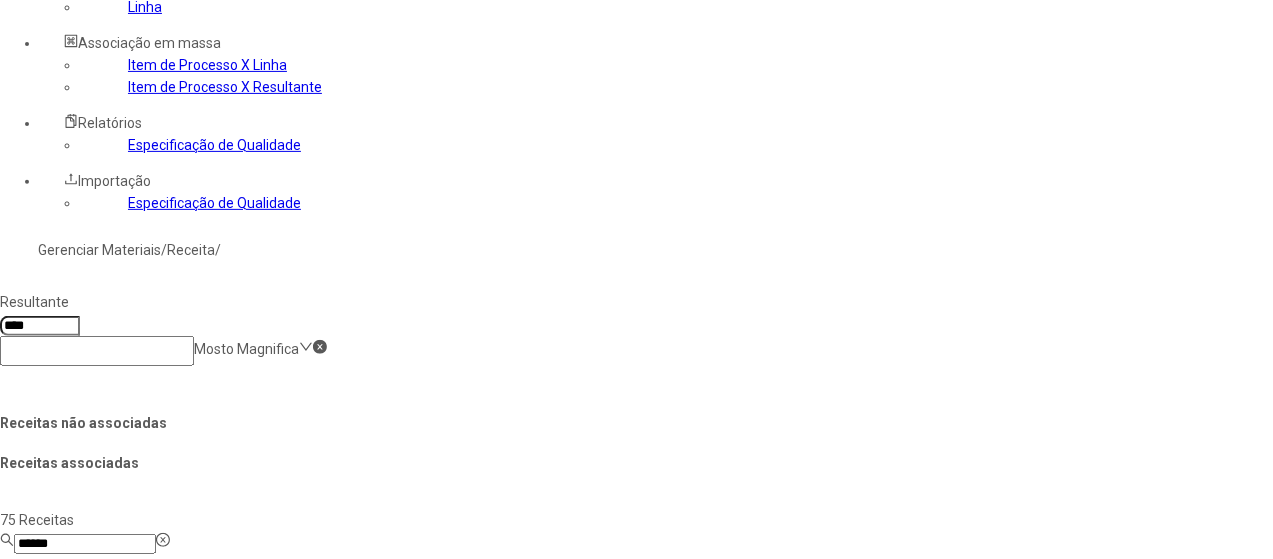 click on "Salvar Alterações" 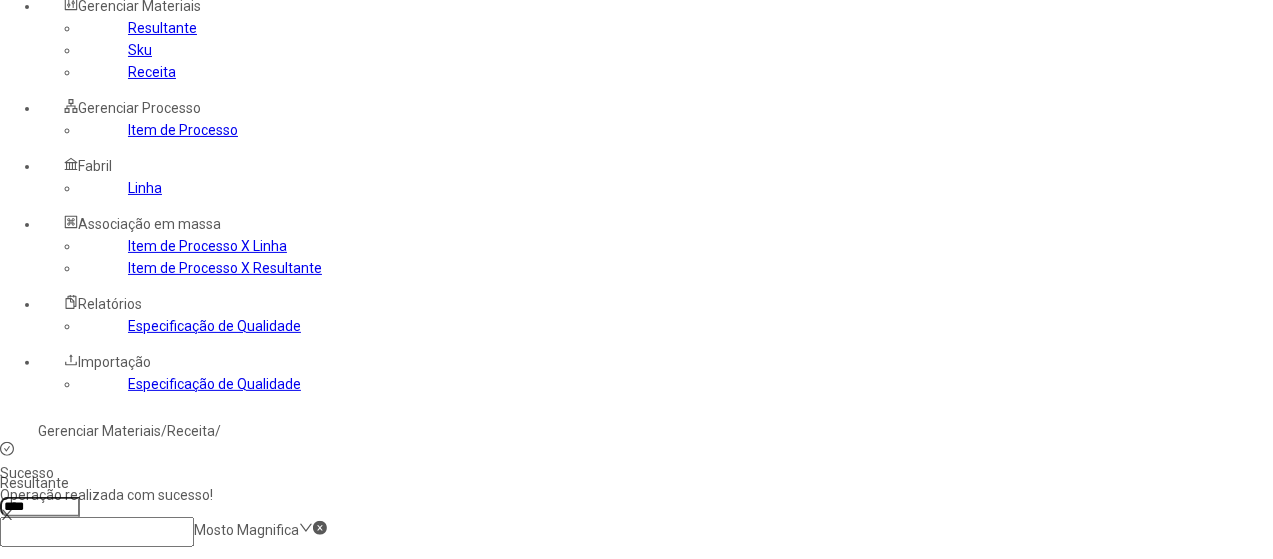 scroll, scrollTop: 100, scrollLeft: 0, axis: vertical 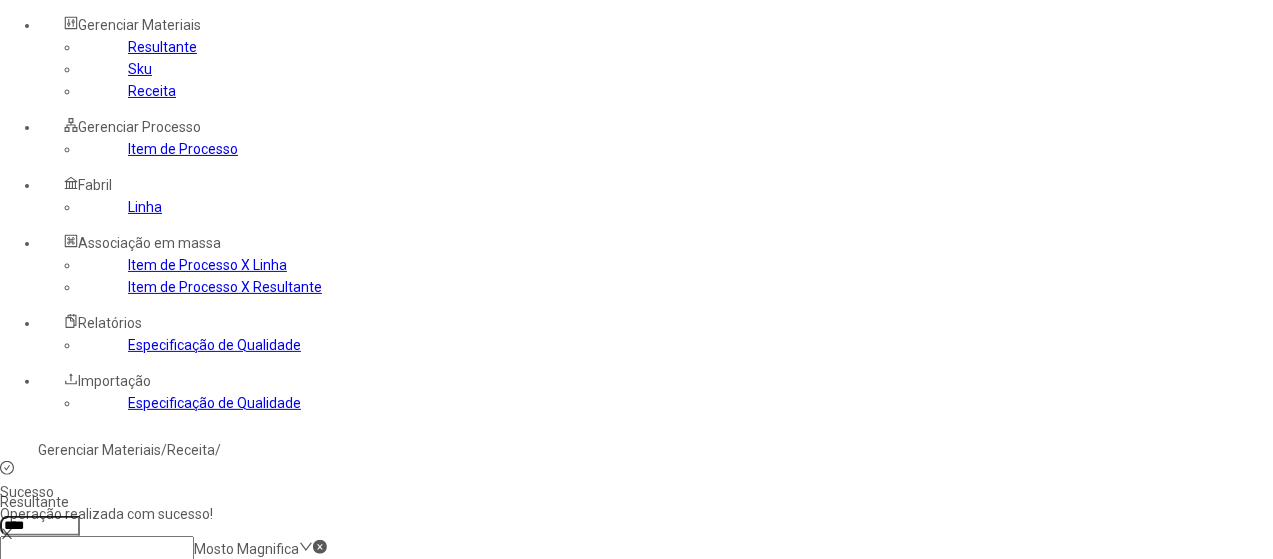 drag, startPoint x: 490, startPoint y: 116, endPoint x: 375, endPoint y: 120, distance: 115.06954 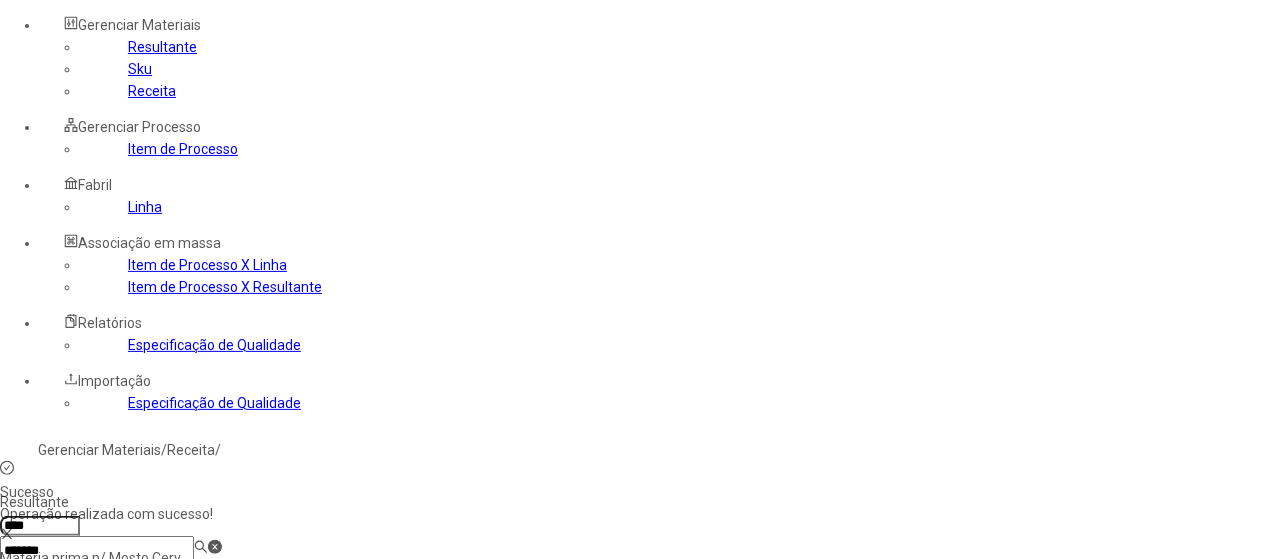 type on "********" 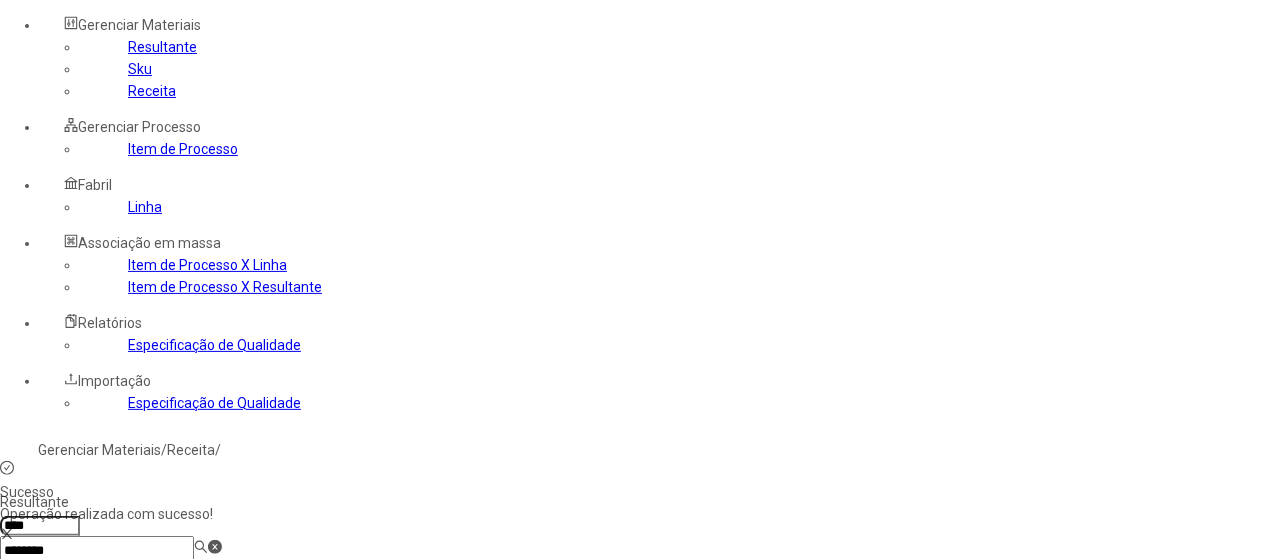 type on "****" 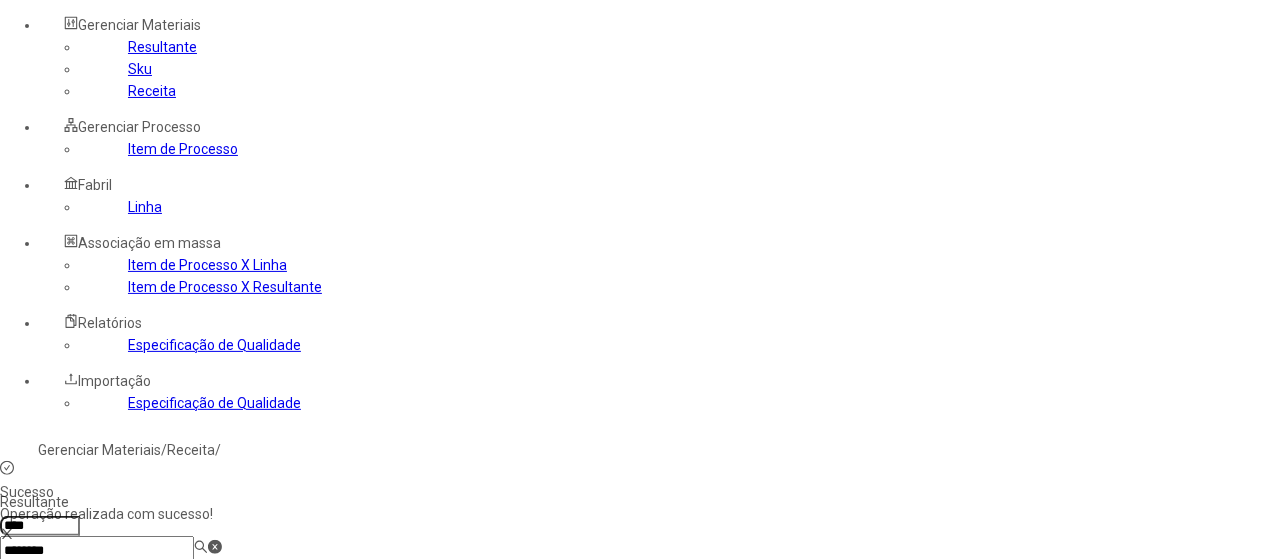 type 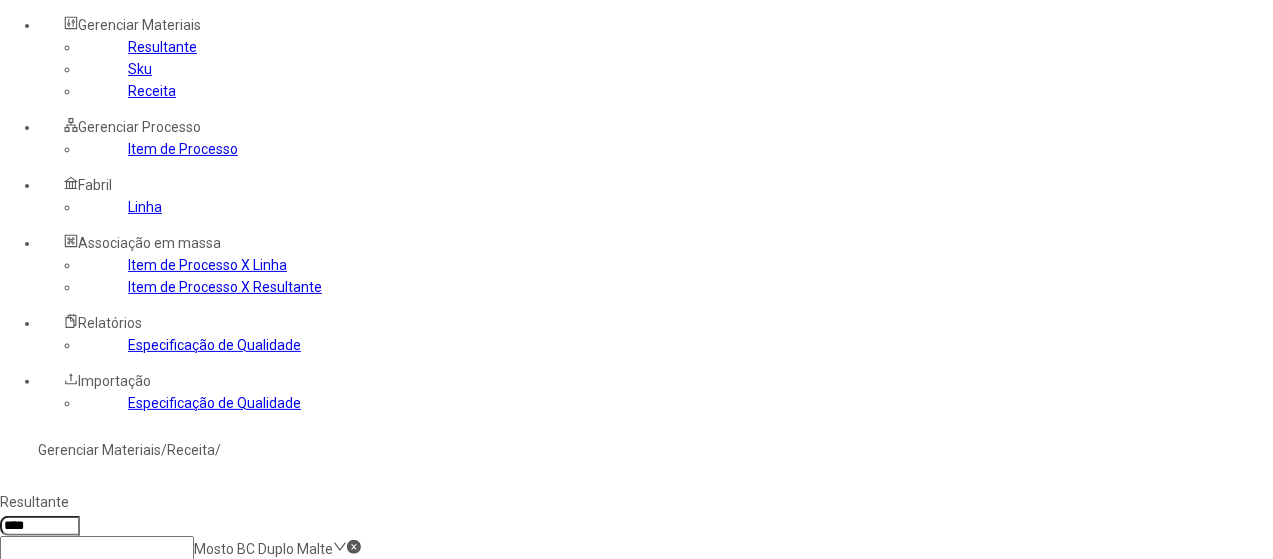 click on "*****" 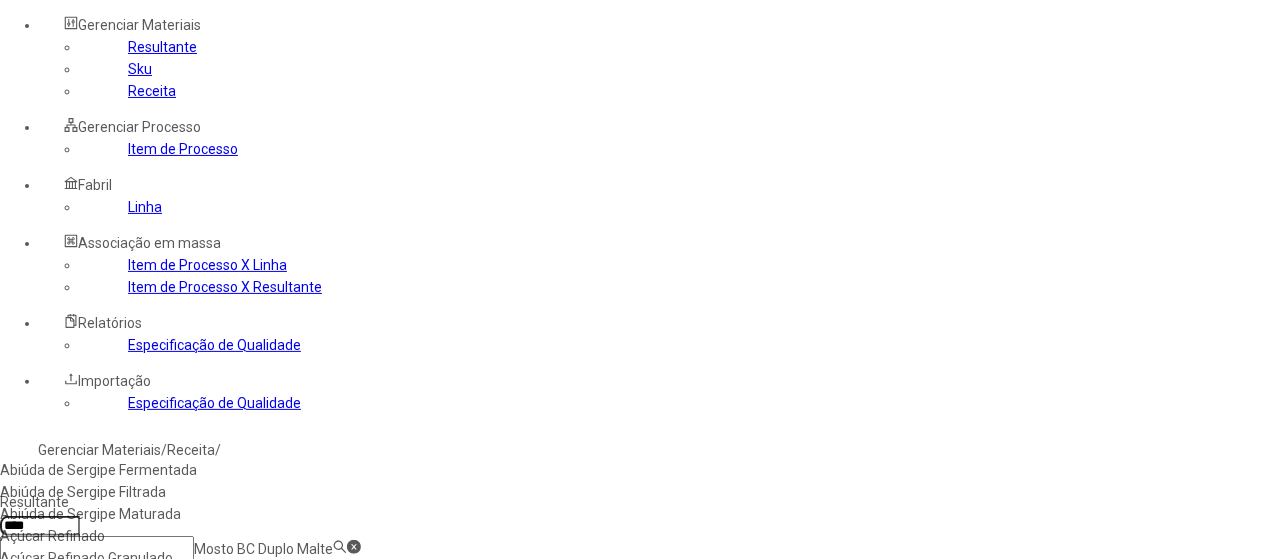 click on "****" at bounding box center [40, 526] 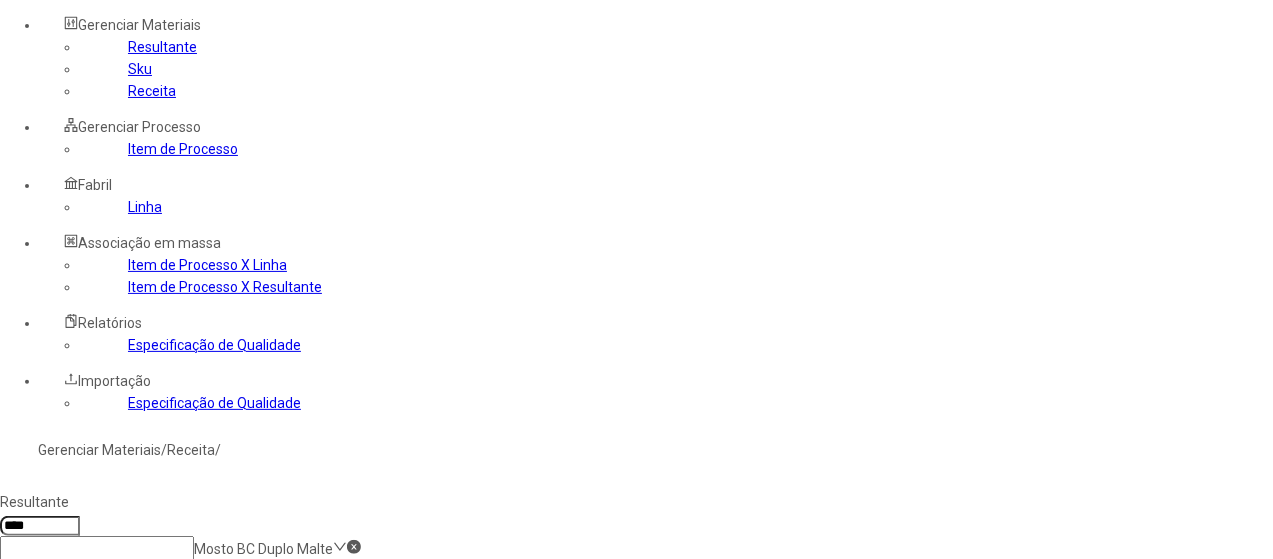 click on "Mosto BC Duplo Malte" 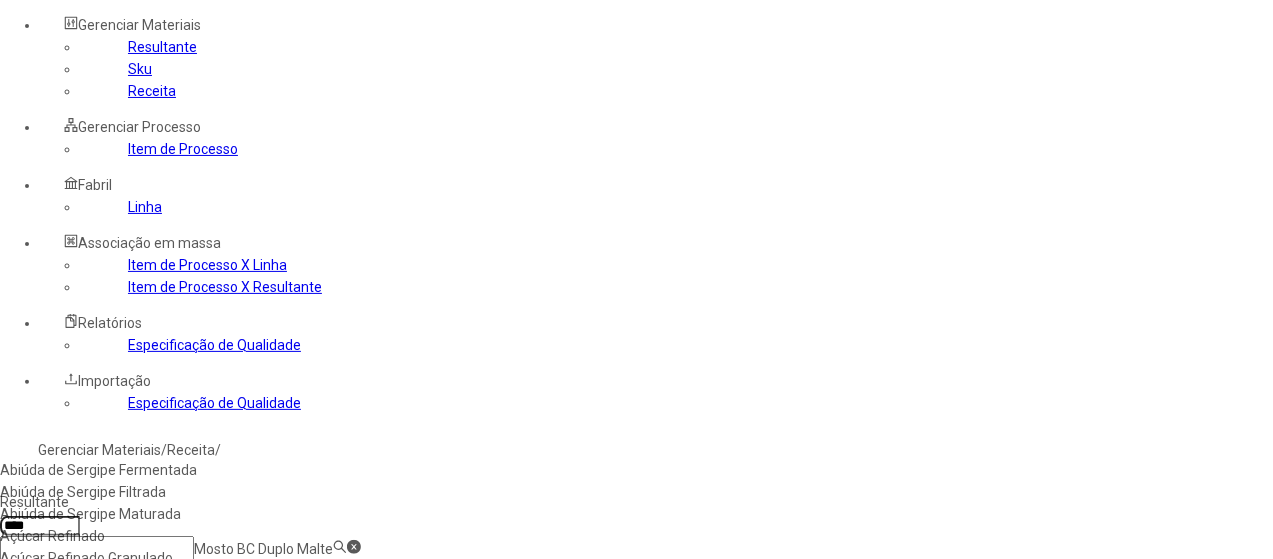 drag, startPoint x: 534, startPoint y: 117, endPoint x: 272, endPoint y: 113, distance: 262.03052 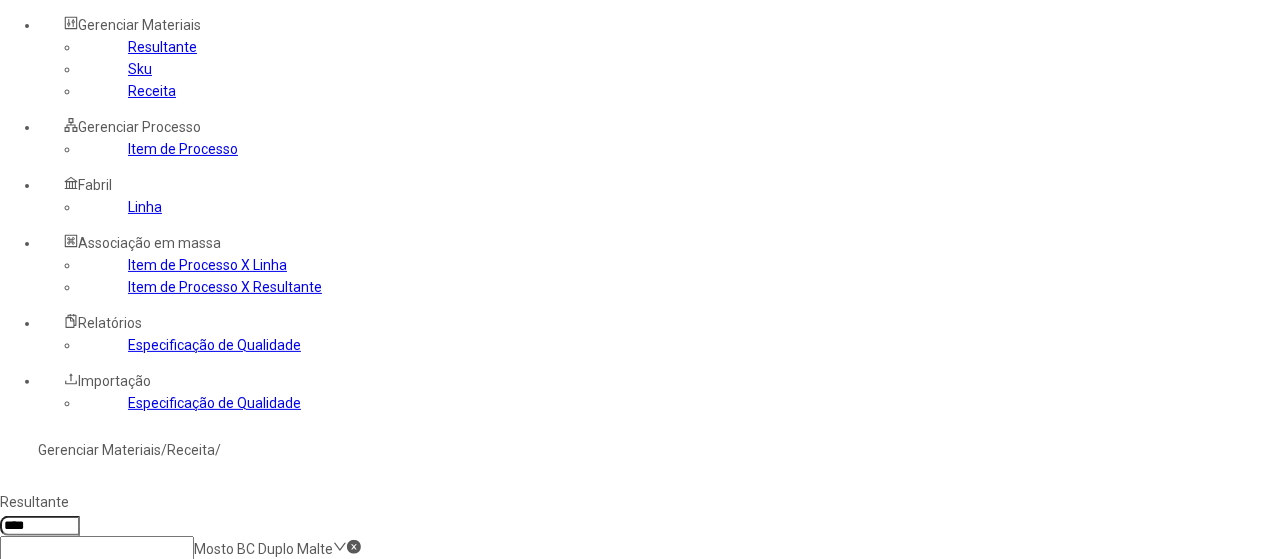 click 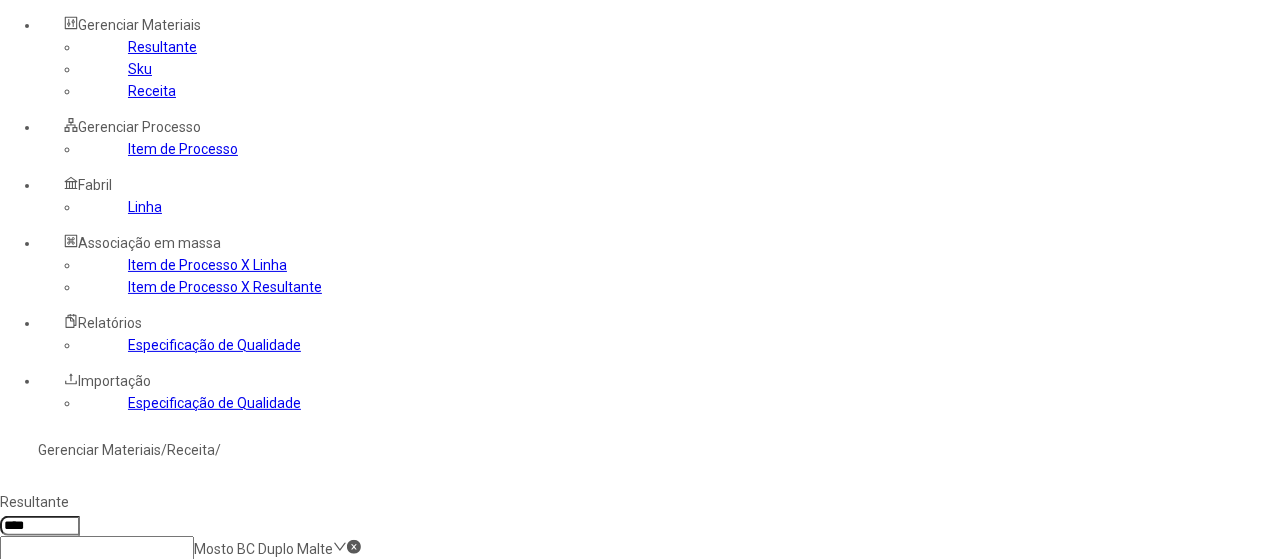 type 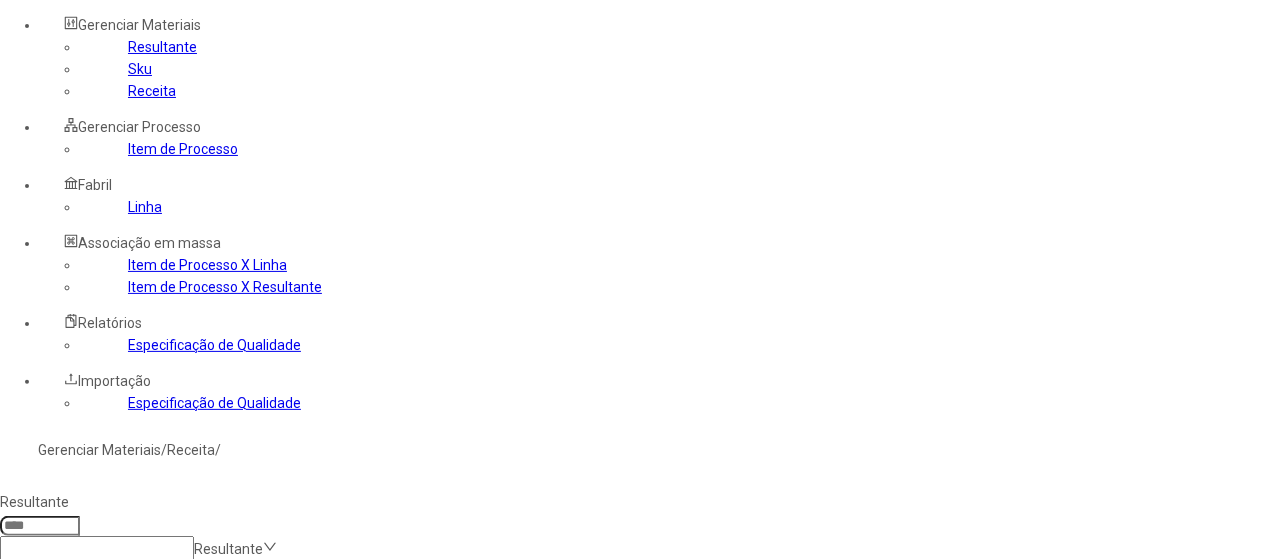 scroll, scrollTop: 200, scrollLeft: 0, axis: vertical 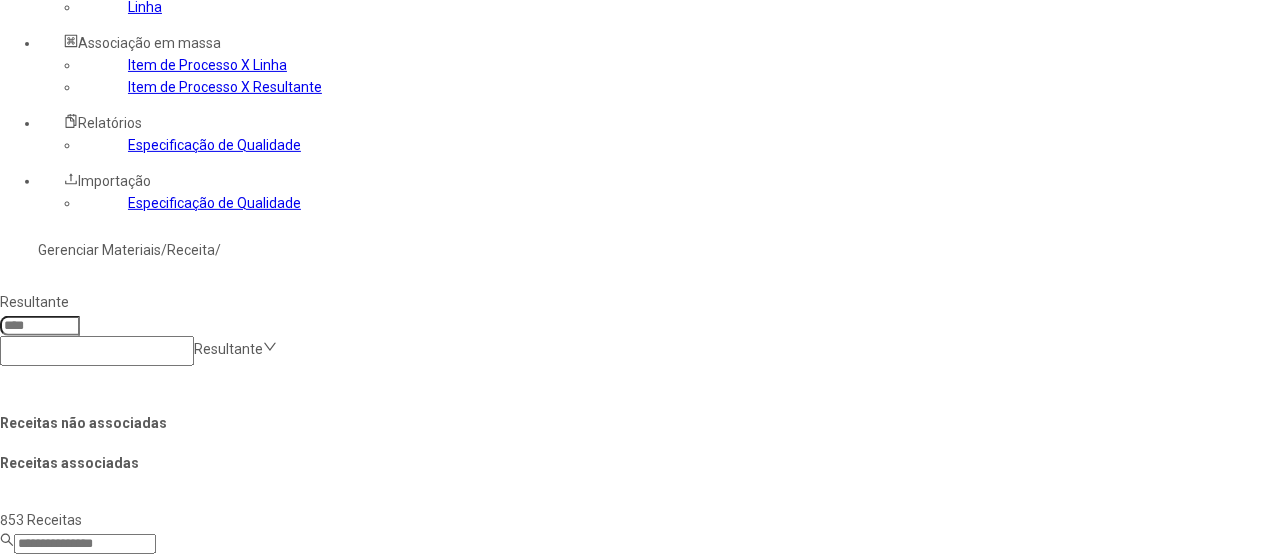 click on "Descartar Alterações Salvar Alterações" 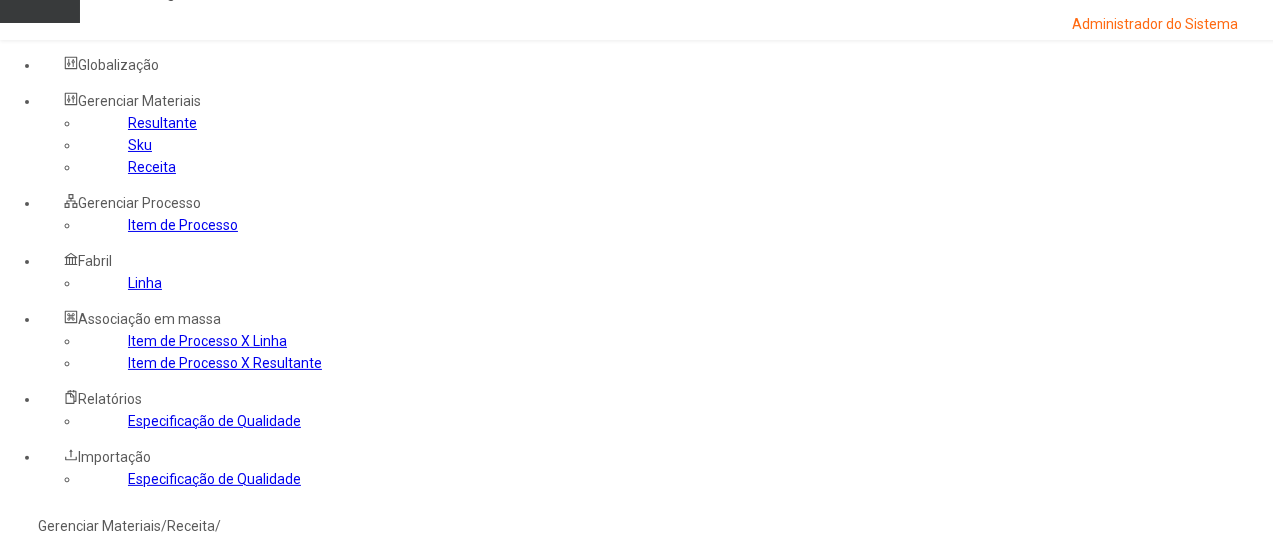 scroll, scrollTop: 0, scrollLeft: 0, axis: both 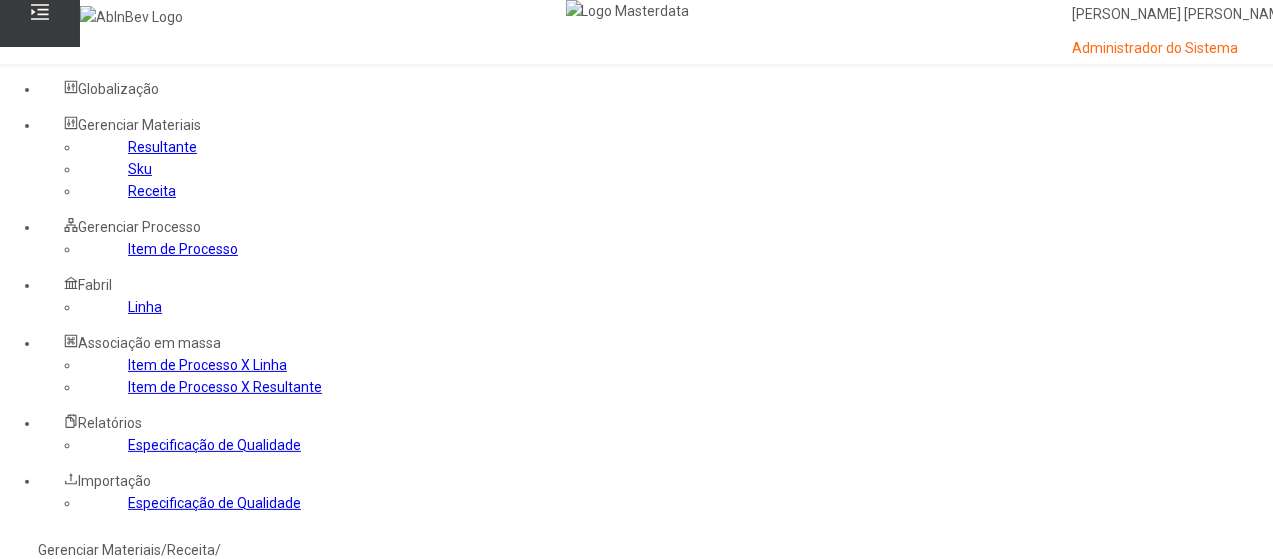 click 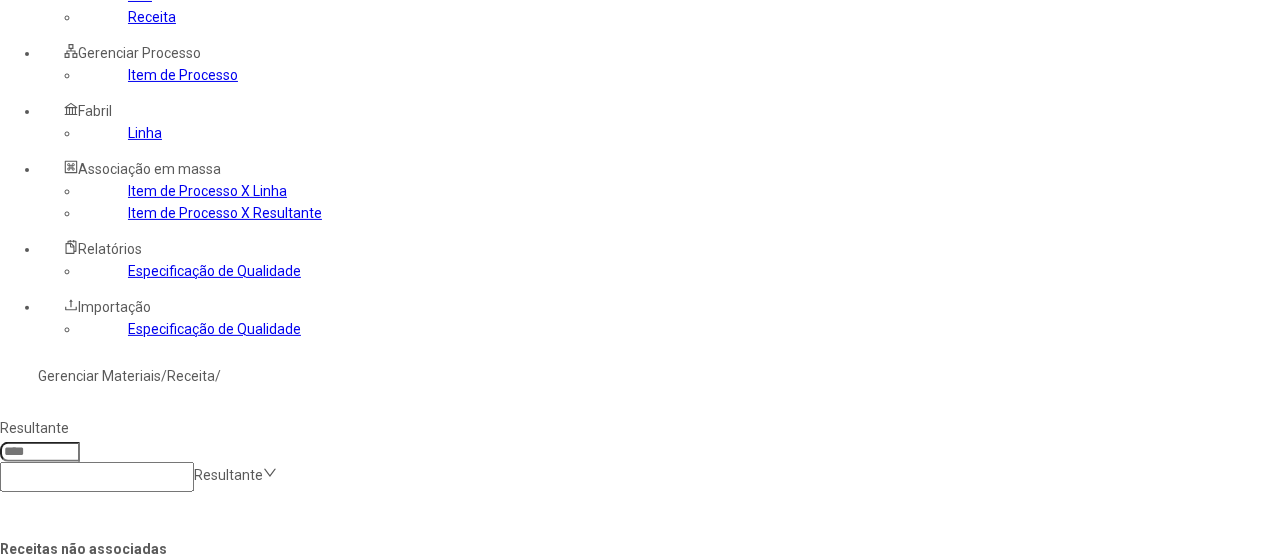 scroll, scrollTop: 200, scrollLeft: 0, axis: vertical 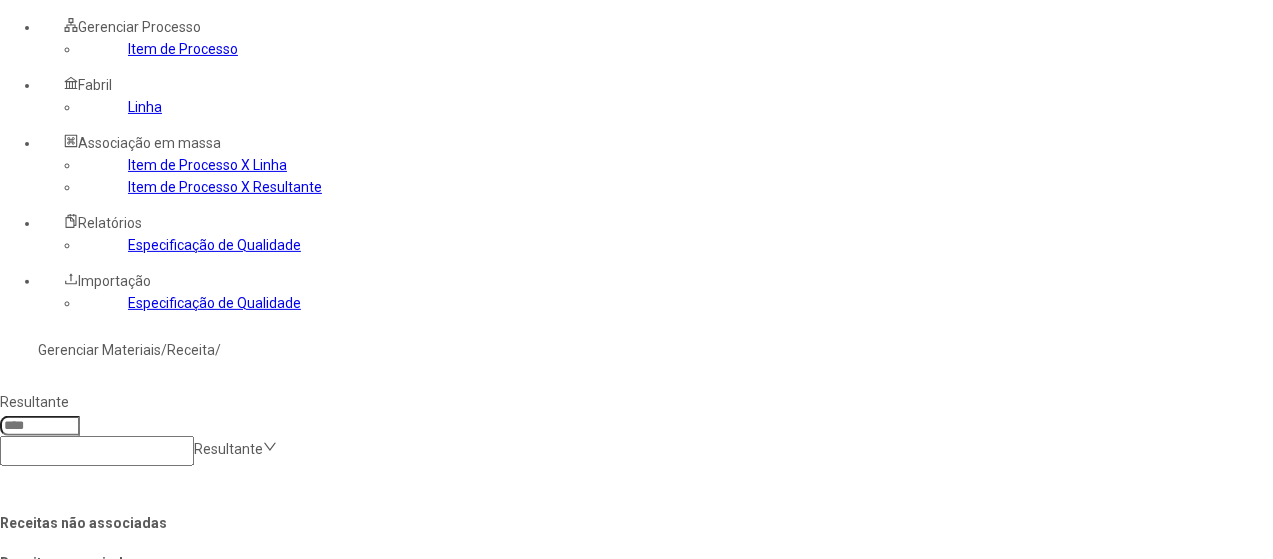 type on "*****" 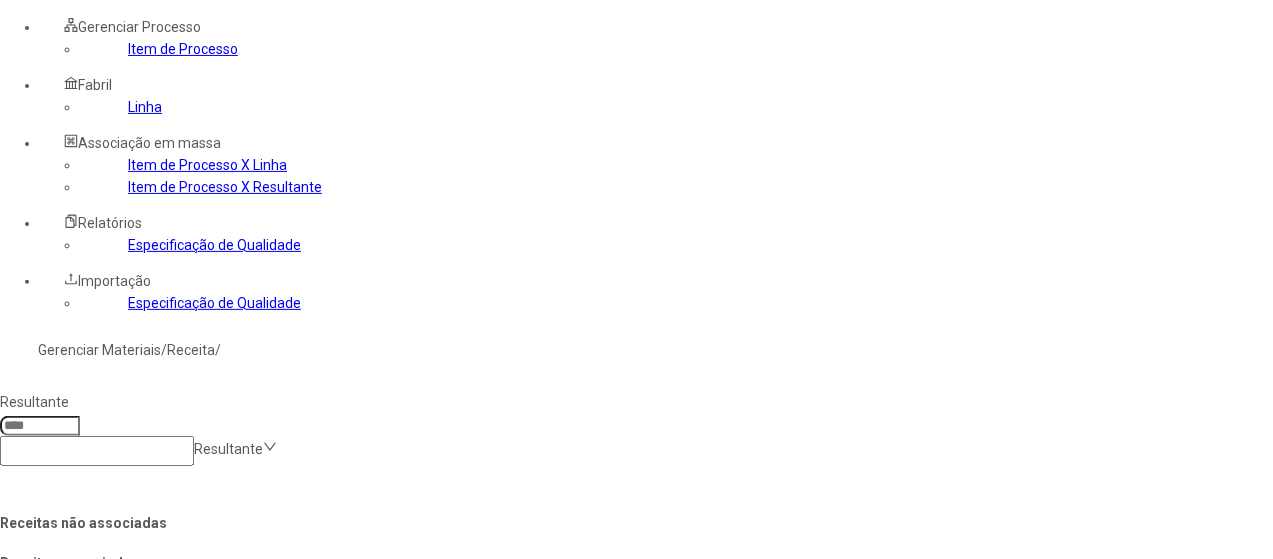 drag, startPoint x: 556, startPoint y: 249, endPoint x: 444, endPoint y: 251, distance: 112.01785 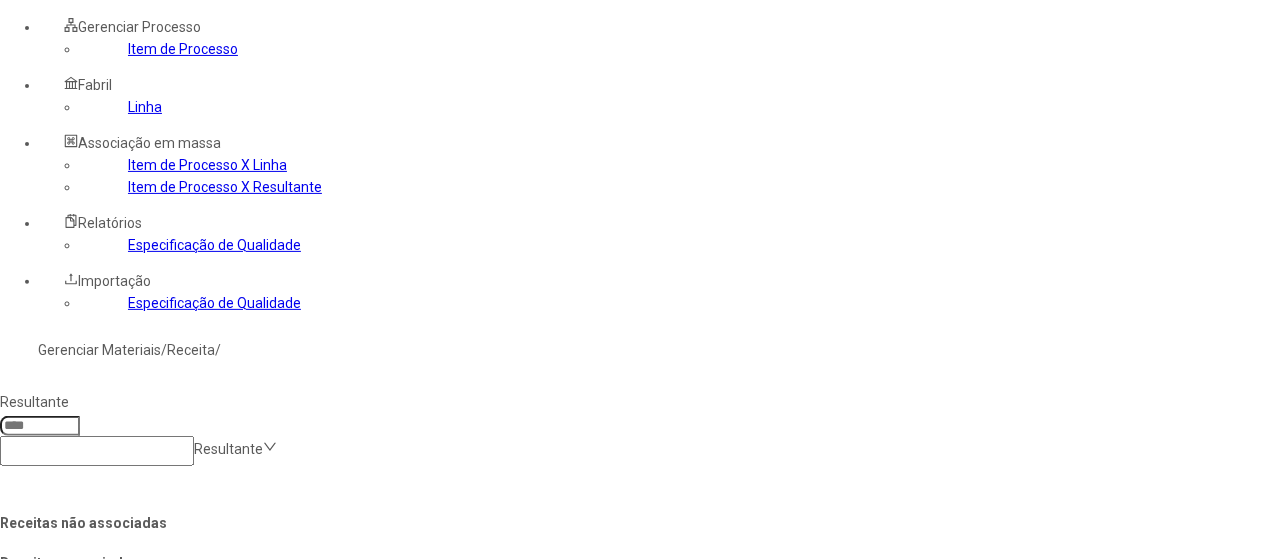 click on "Mosto Madre 18,5" 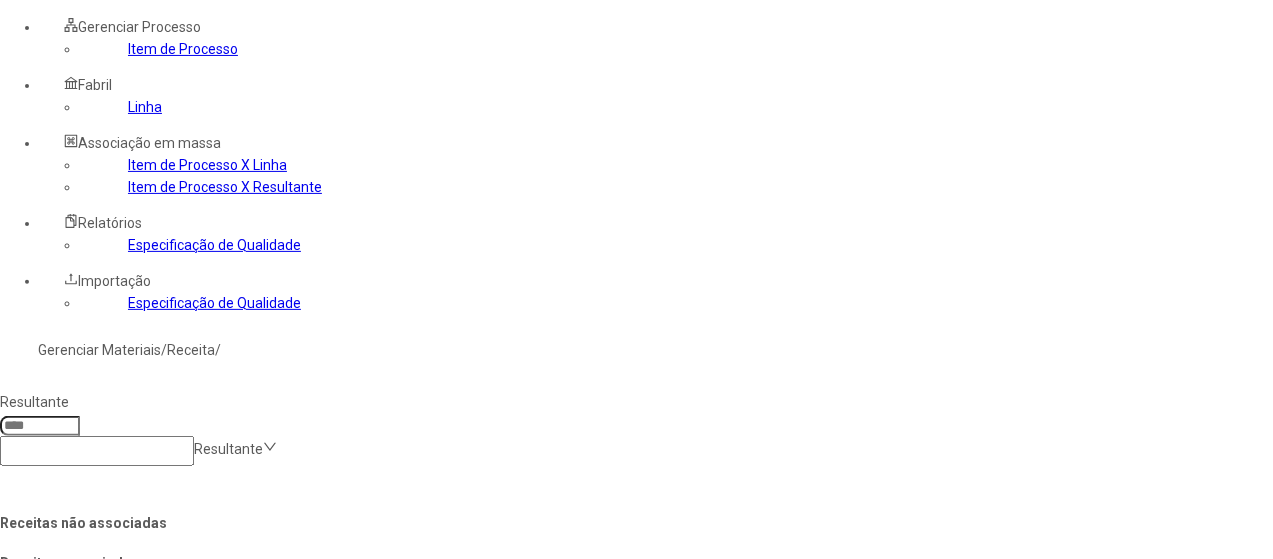 copy on "Mosto Madre 18,5" 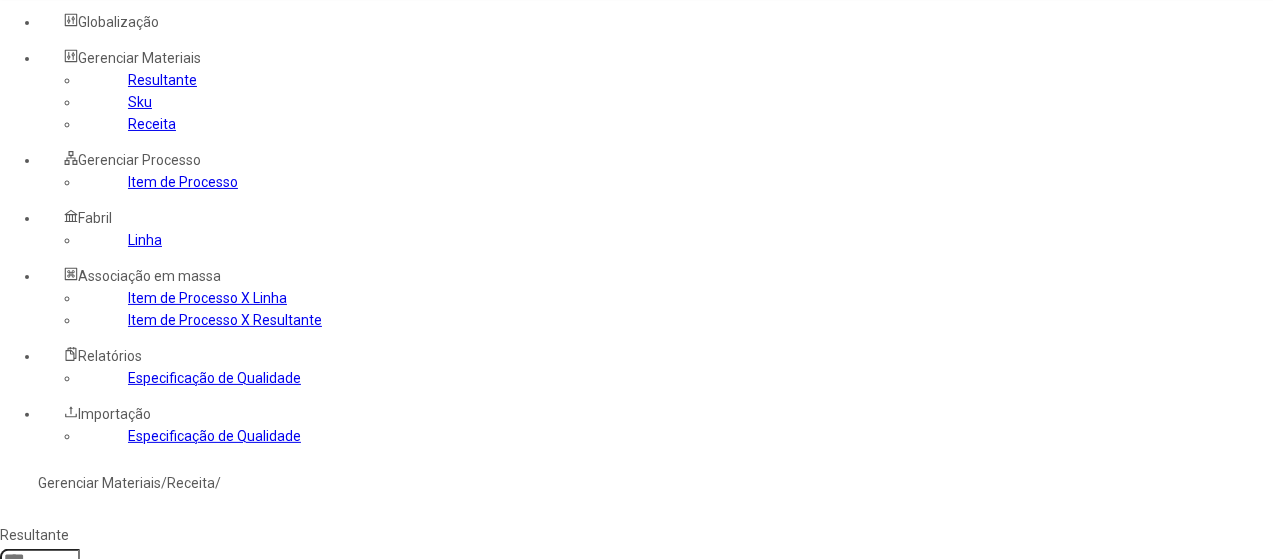 scroll, scrollTop: 0, scrollLeft: 0, axis: both 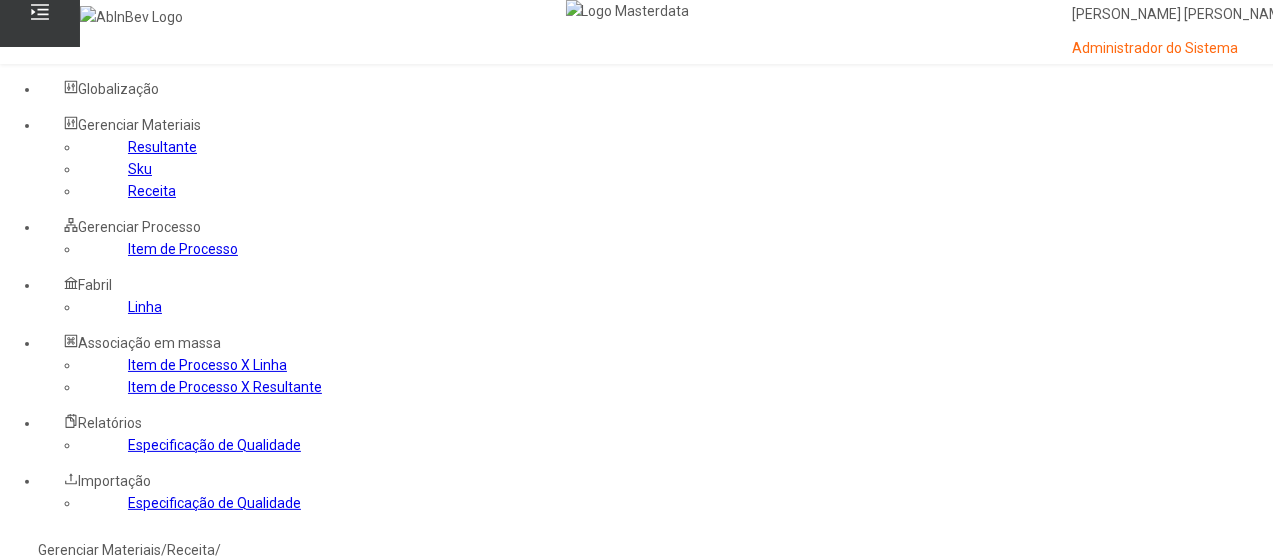 click 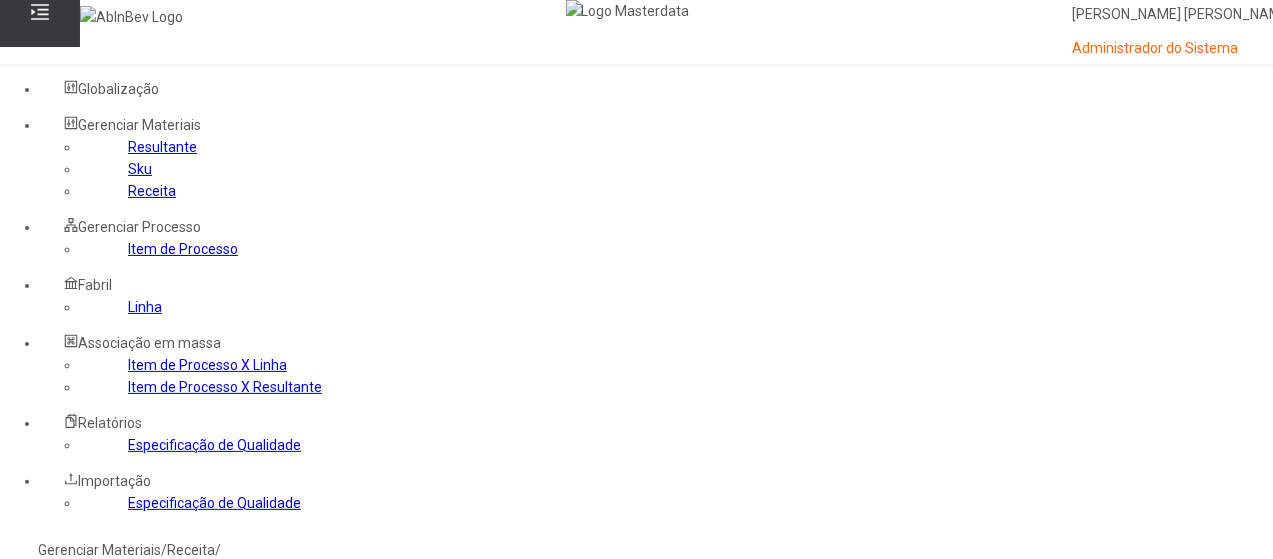 type on "**********" 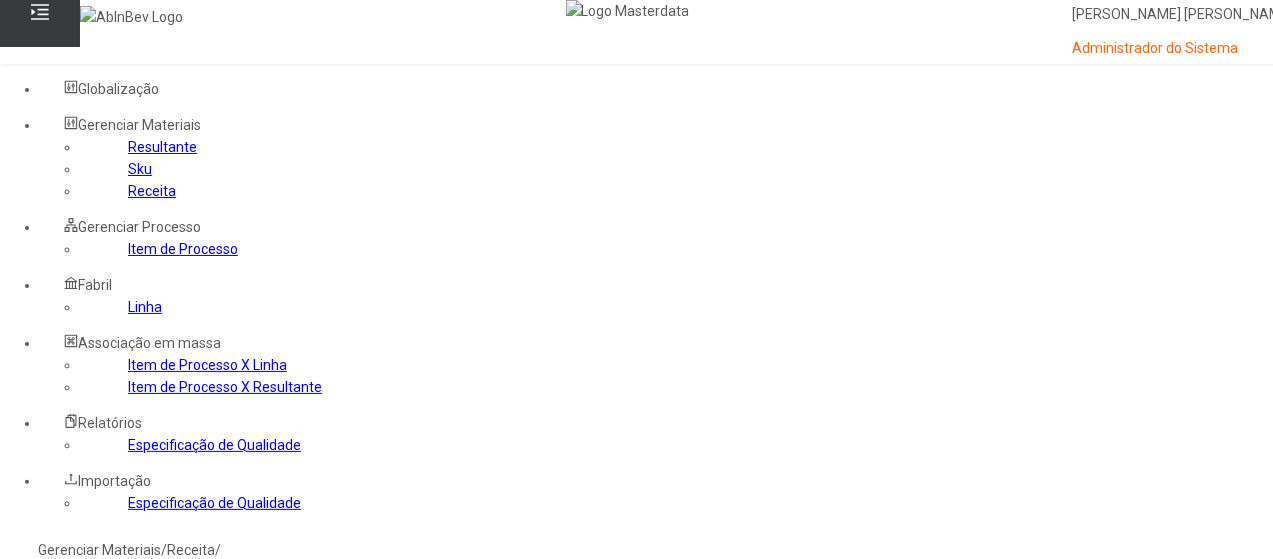 click on "*****" 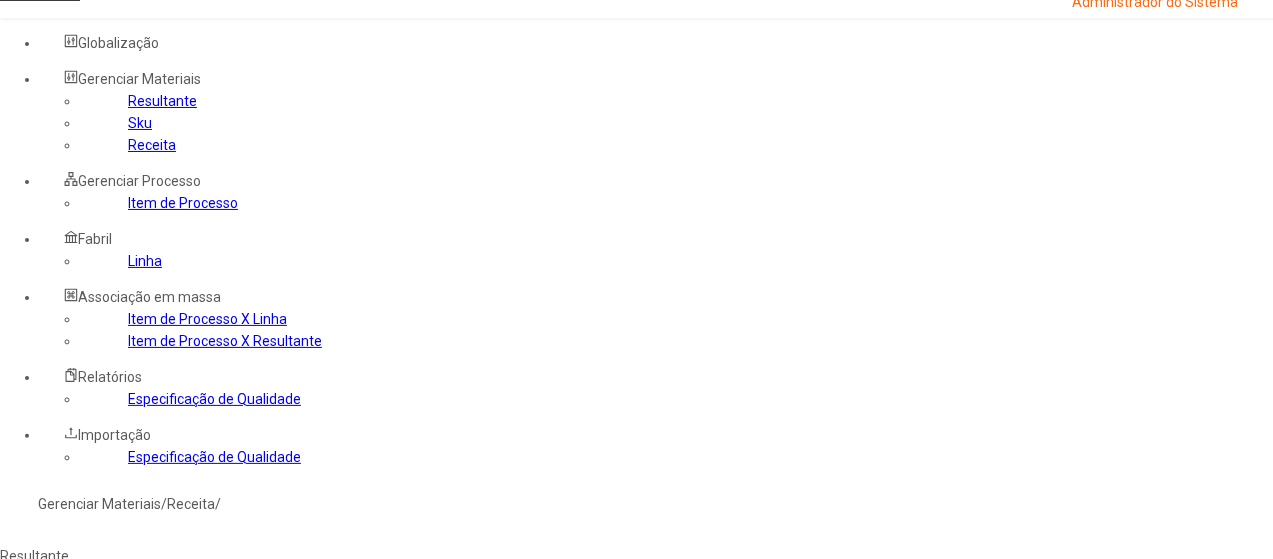 scroll, scrollTop: 200, scrollLeft: 0, axis: vertical 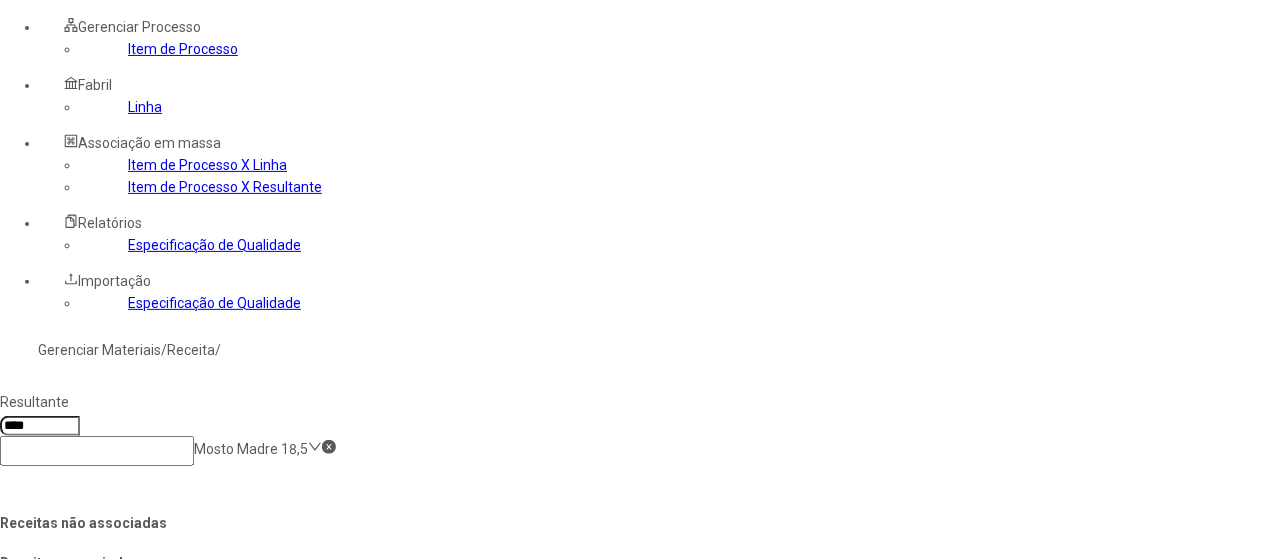 click 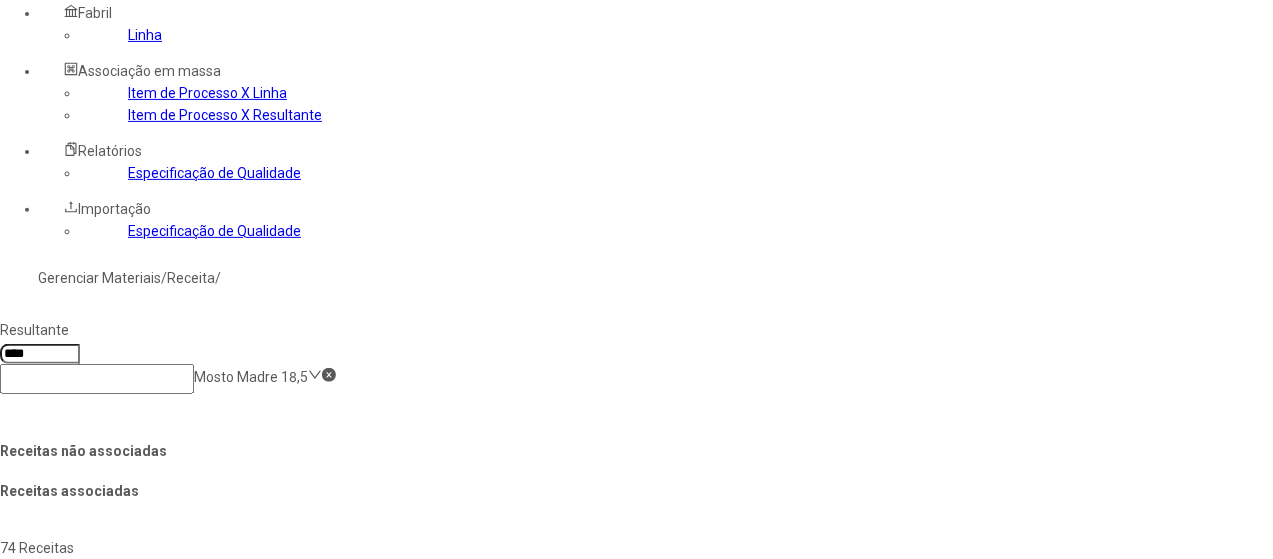 scroll, scrollTop: 300, scrollLeft: 0, axis: vertical 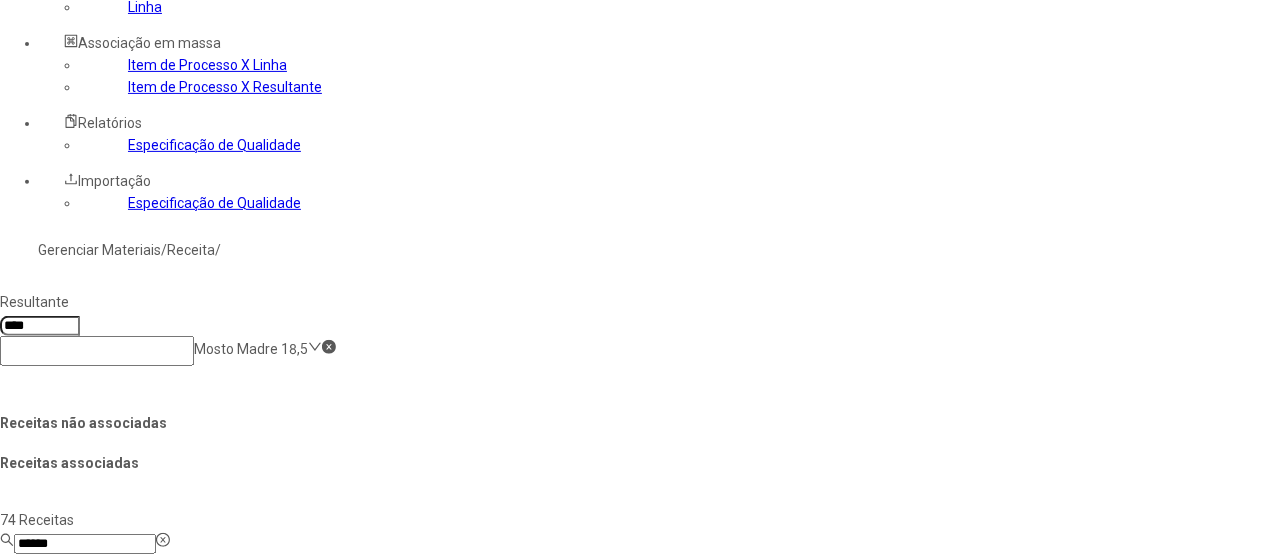 drag, startPoint x: 1198, startPoint y: 530, endPoint x: 950, endPoint y: 396, distance: 281.8865 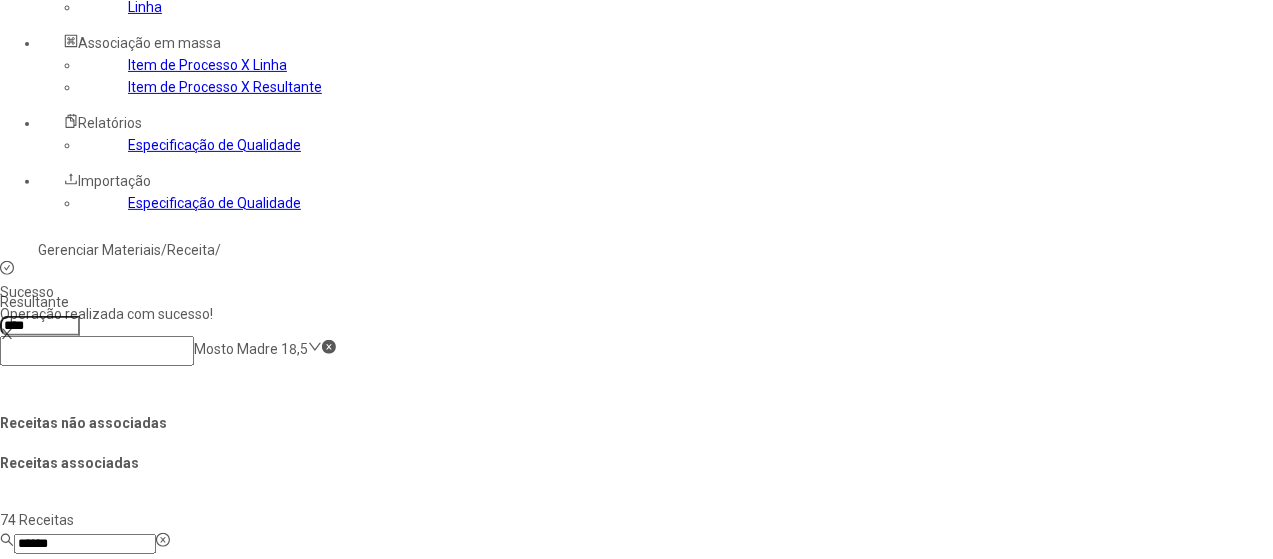 drag, startPoint x: 553, startPoint y: 147, endPoint x: 440, endPoint y: 155, distance: 113.28283 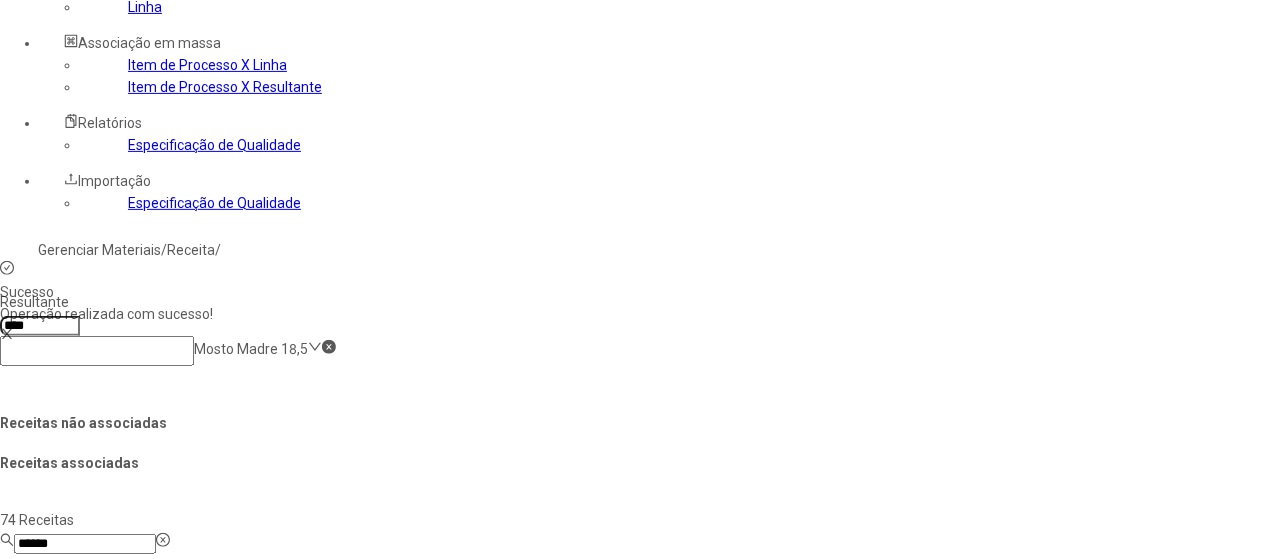 click on "Mosto Madre 17,5" 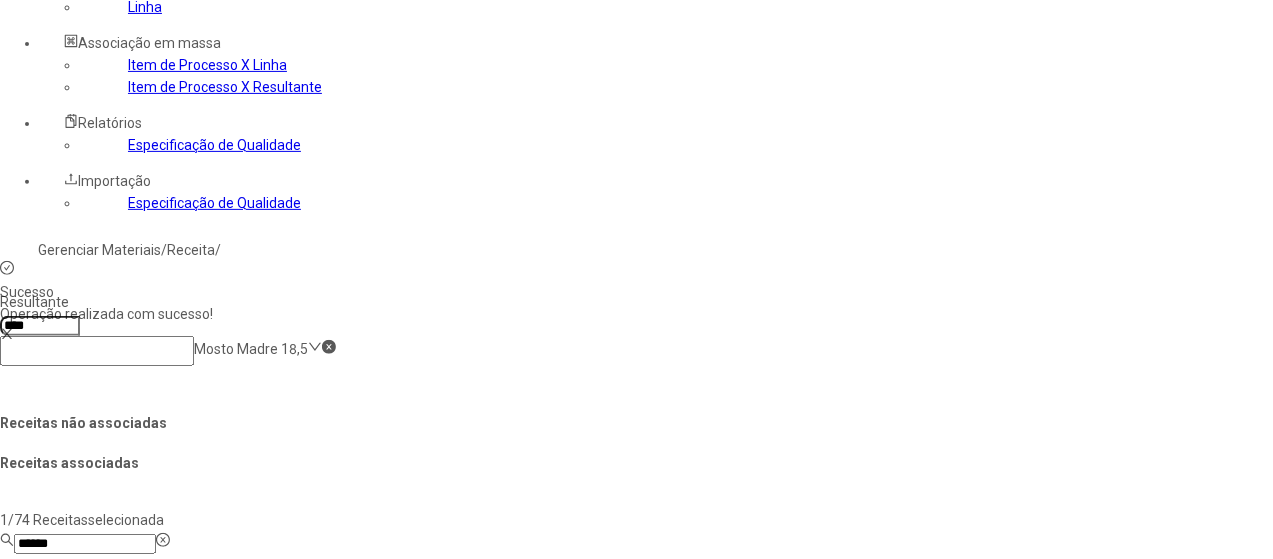 copy on "Mosto Madre 17,5" 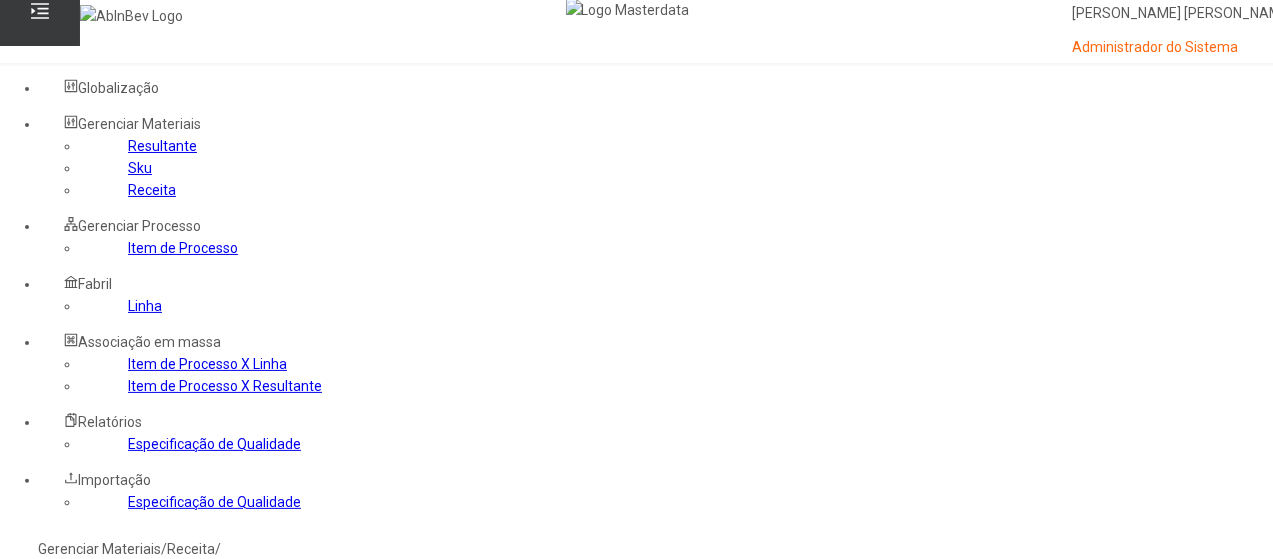 scroll, scrollTop: 0, scrollLeft: 0, axis: both 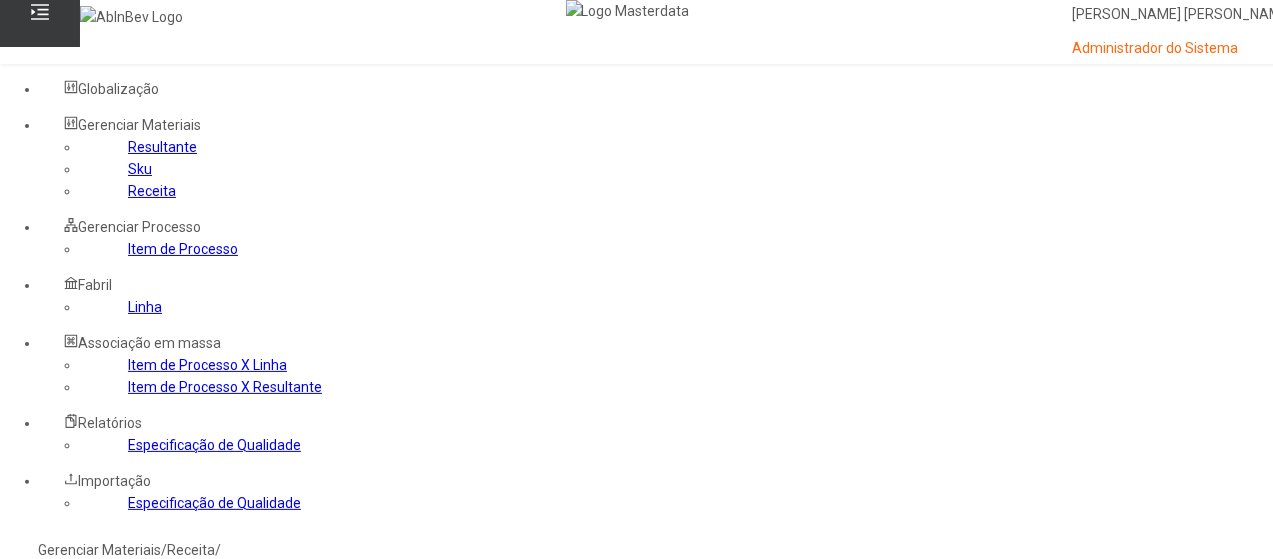drag, startPoint x: 582, startPoint y: 221, endPoint x: 564, endPoint y: 225, distance: 18.439089 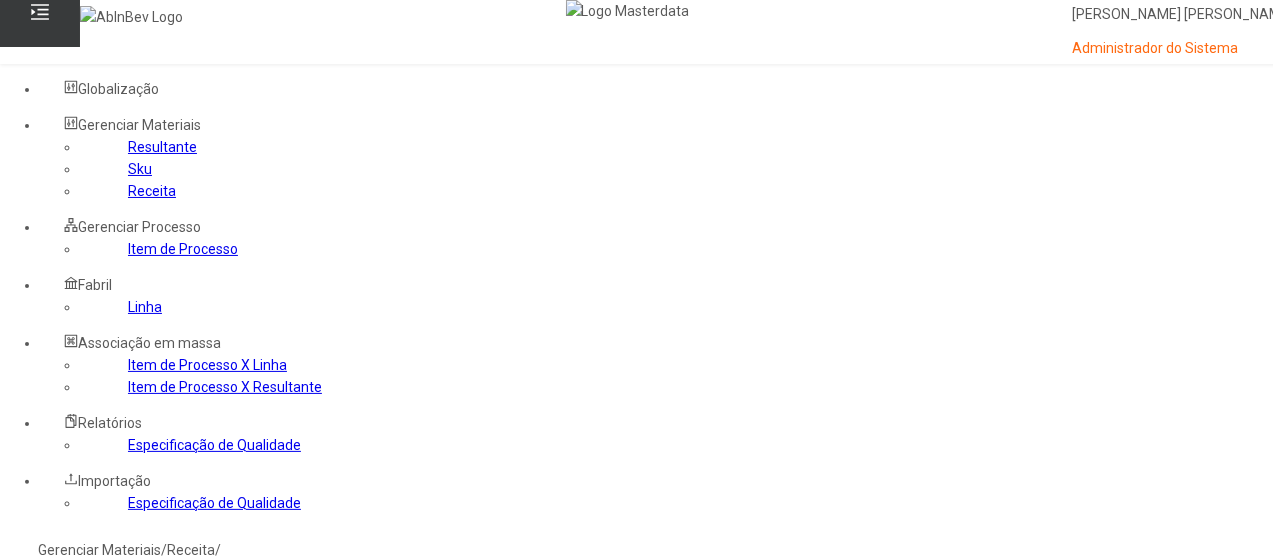 type on "**********" 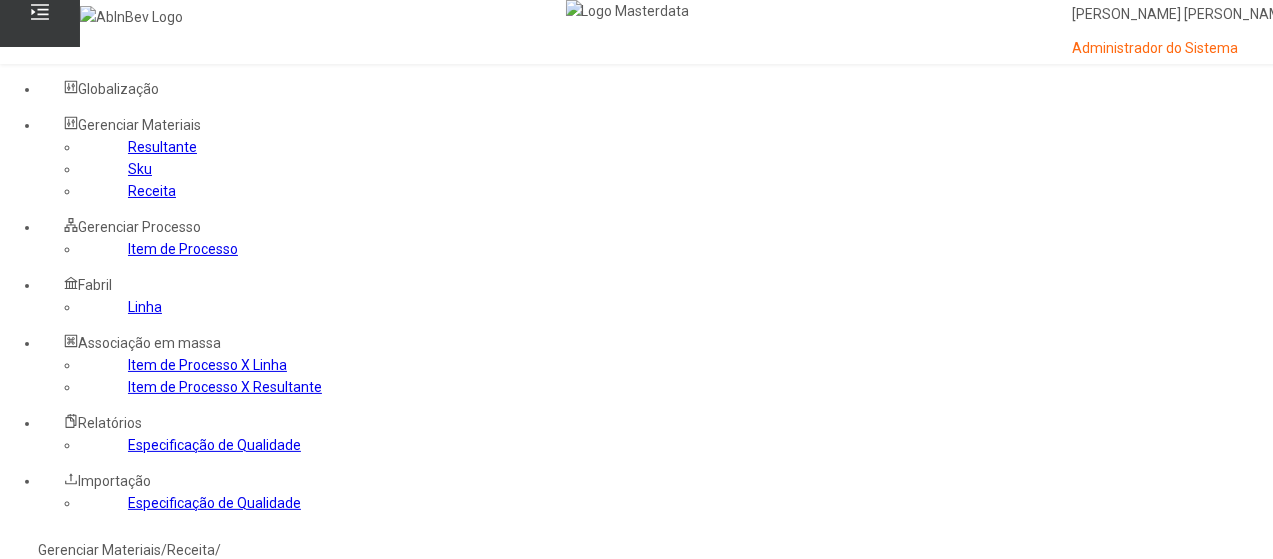 click on "*****" 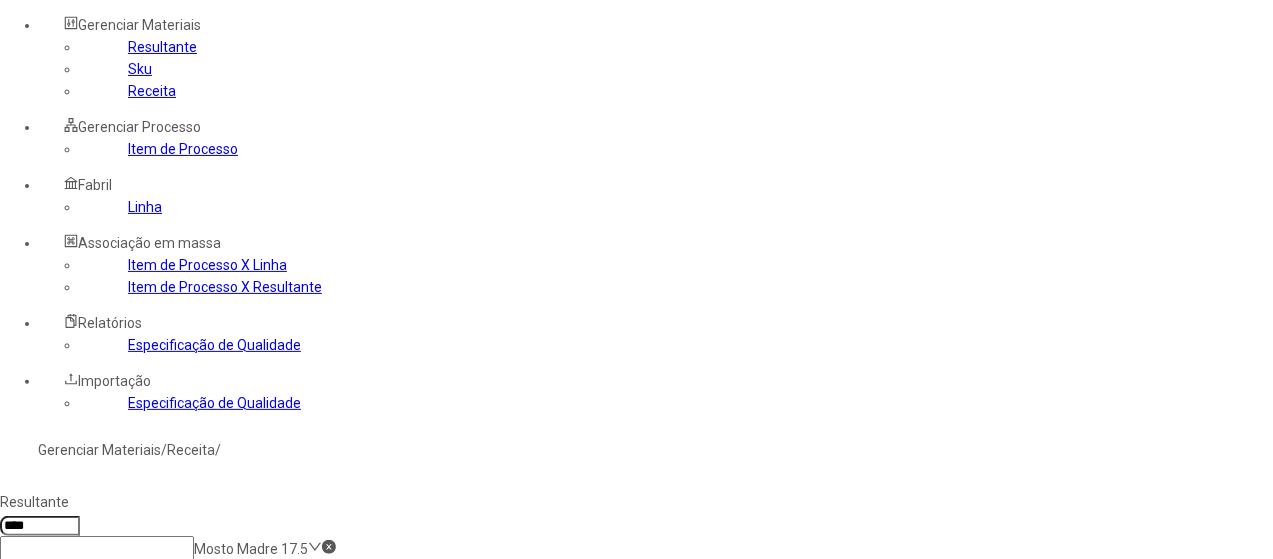 click 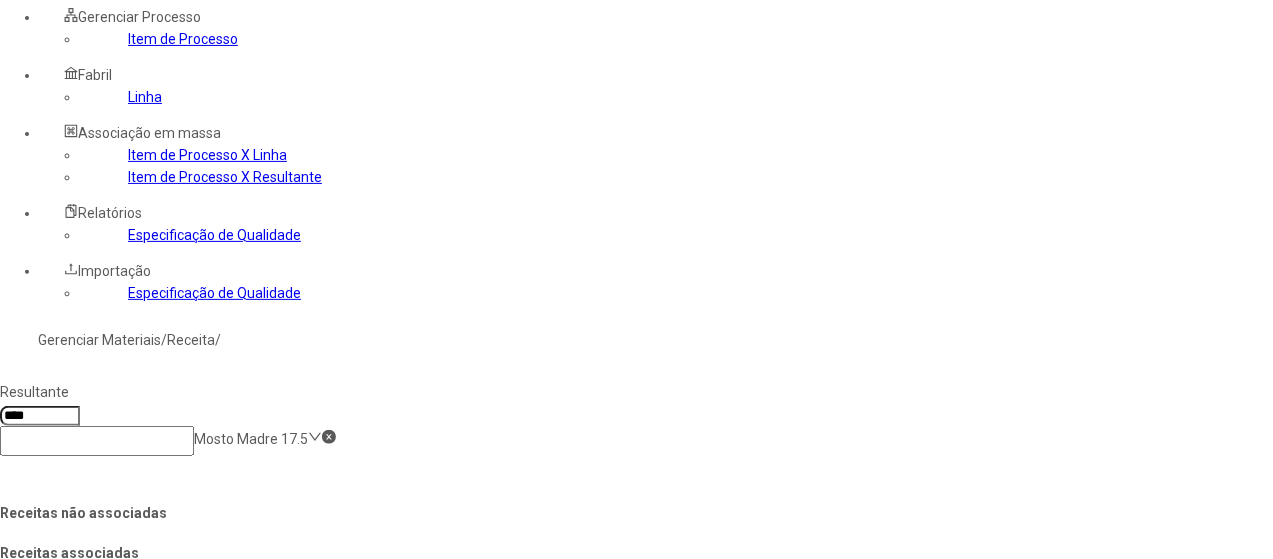 scroll, scrollTop: 300, scrollLeft: 0, axis: vertical 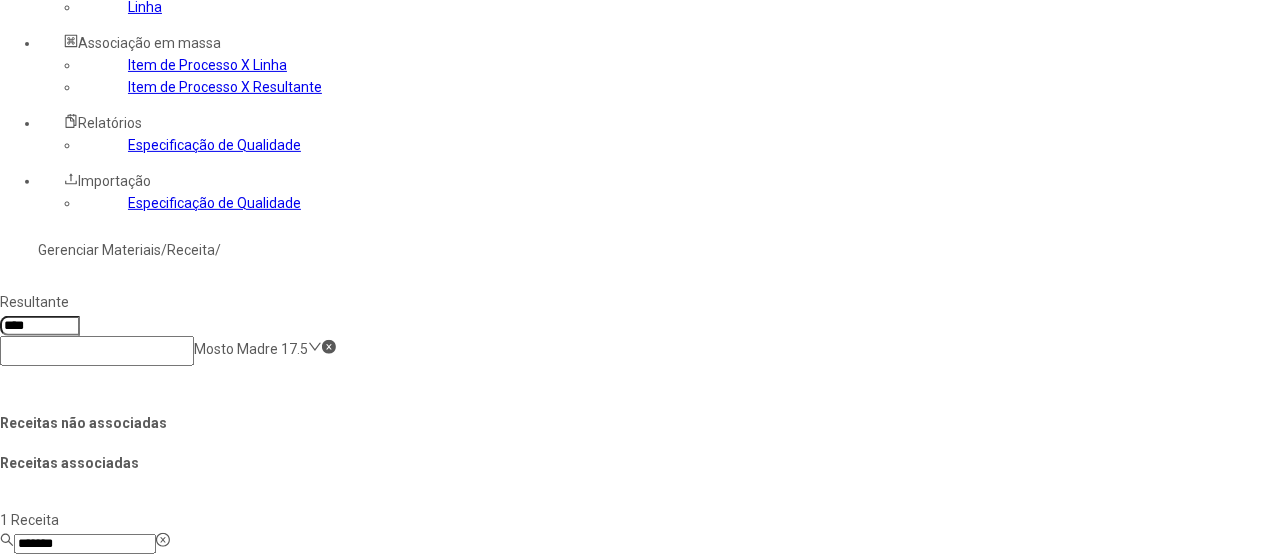 click on "Salvar Alterações" 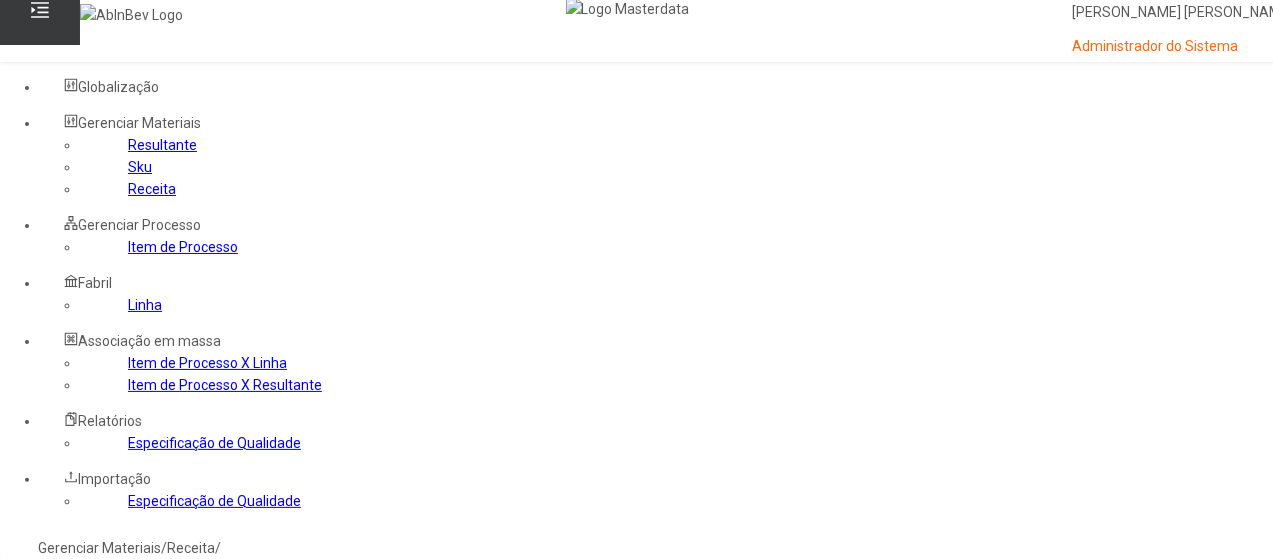 scroll, scrollTop: 0, scrollLeft: 0, axis: both 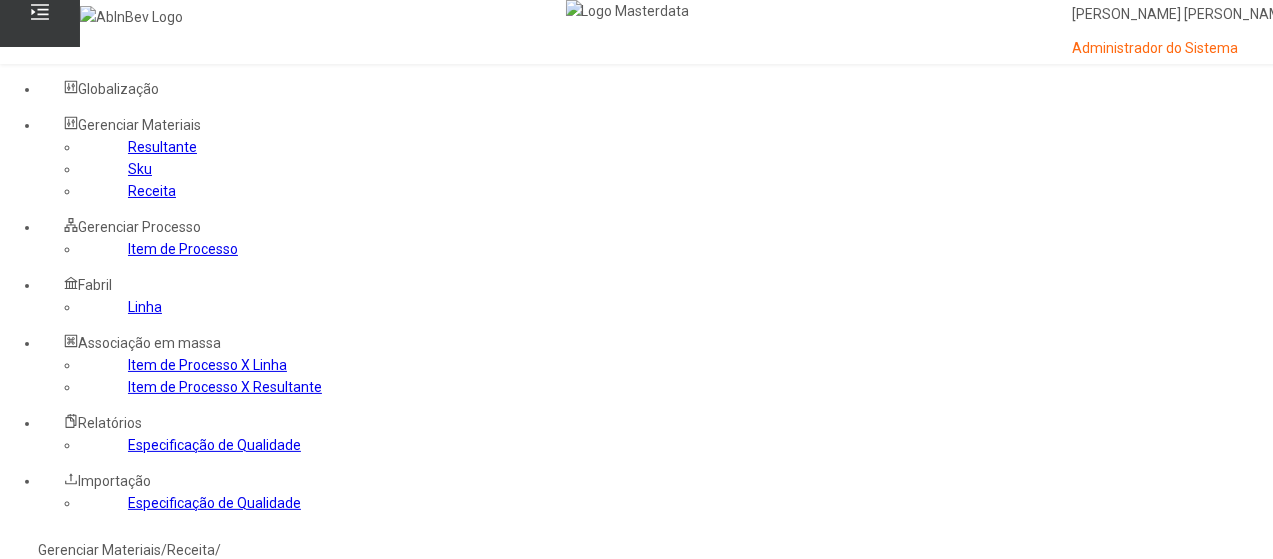 click 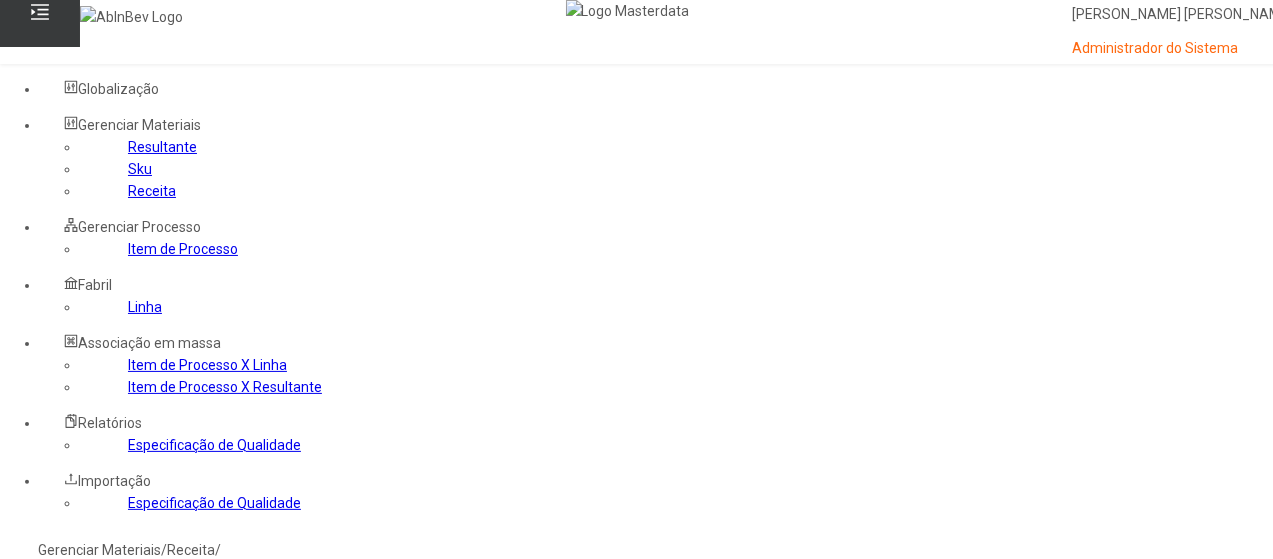 type on "********" 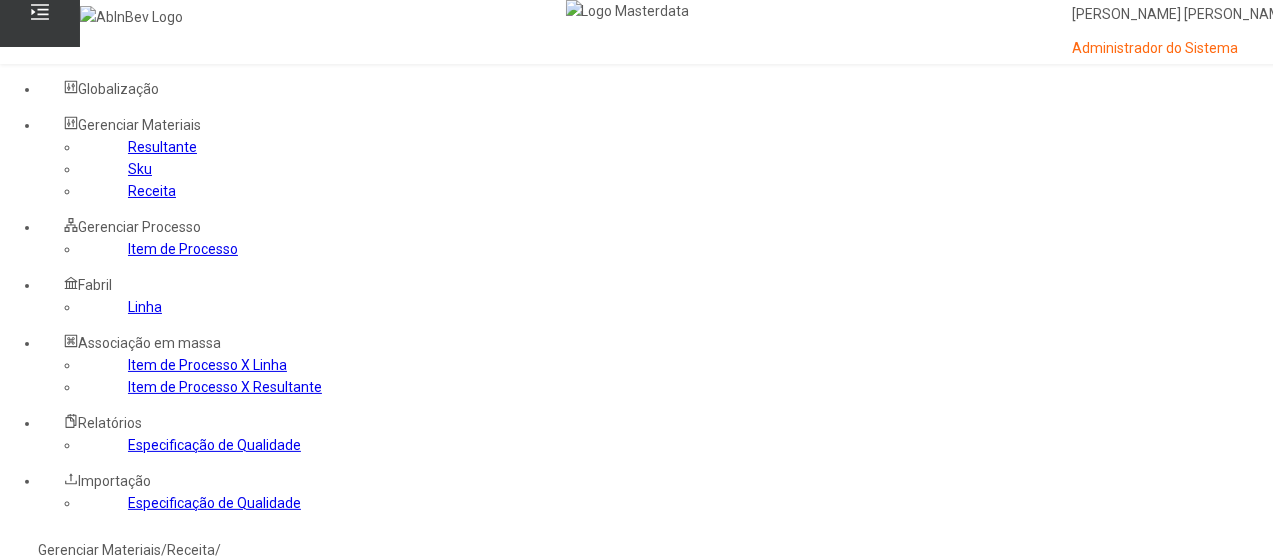 click on "*******" 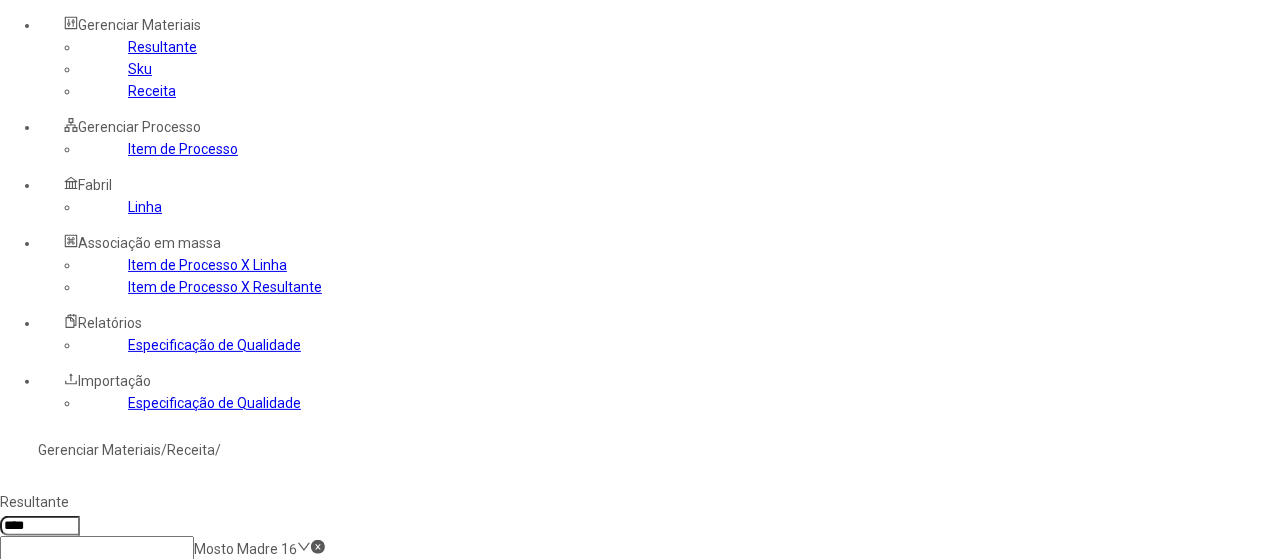 click on "1/1 Receita  selecionada ******** Código Descrição 1245 Mosto Madre 16  1 Receita  Código Descrição 844 Mosto Madre" 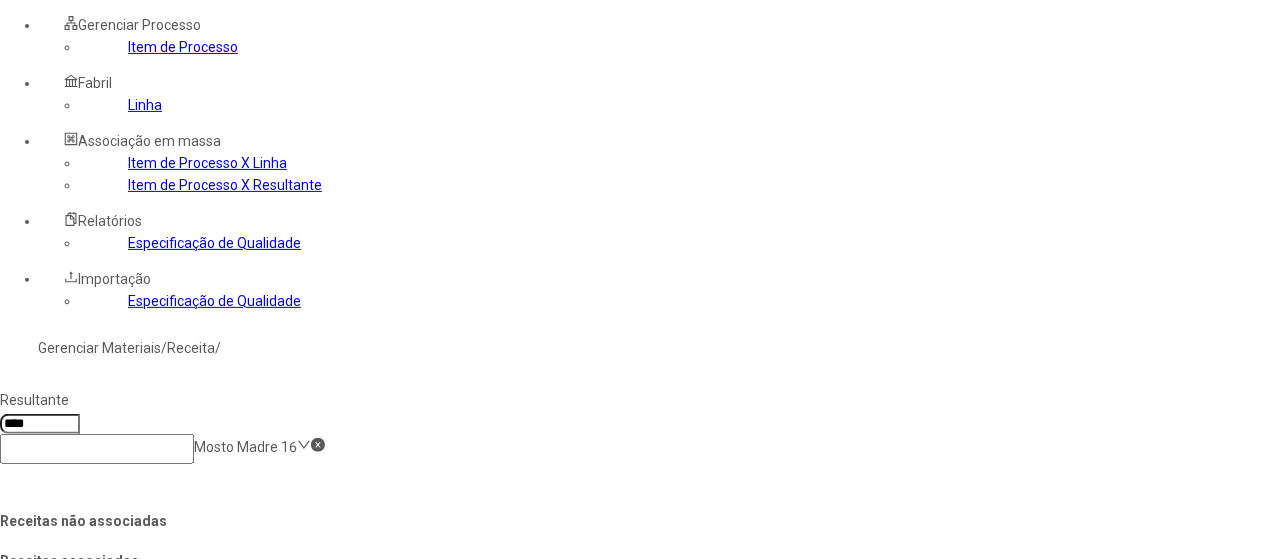 scroll, scrollTop: 300, scrollLeft: 0, axis: vertical 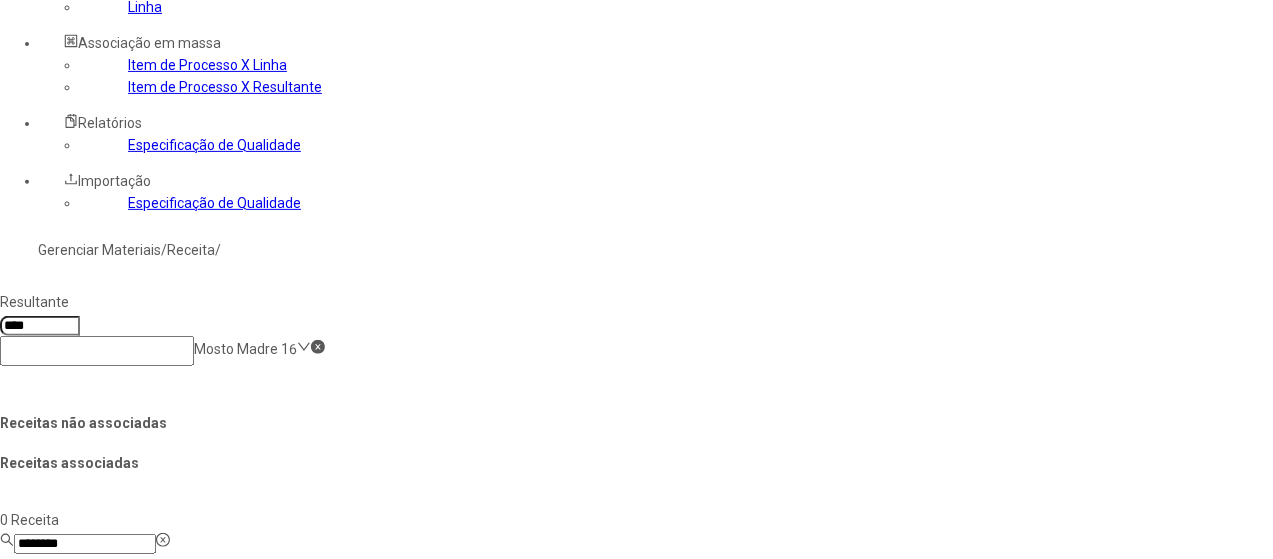 drag, startPoint x: 843, startPoint y: 196, endPoint x: 826, endPoint y: 207, distance: 20.248457 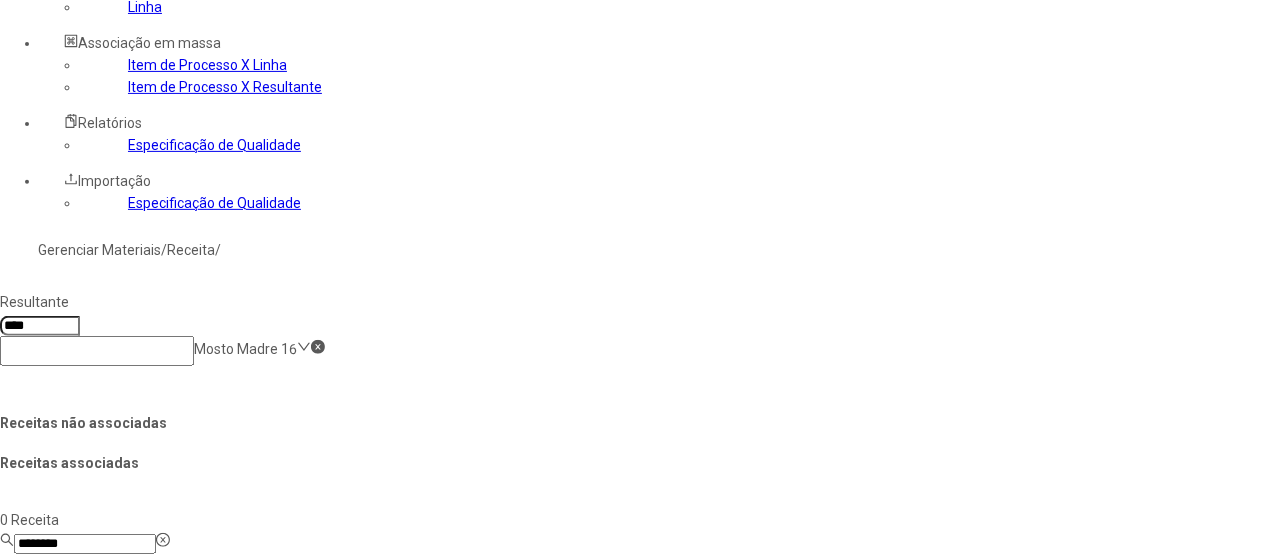 click on "844" 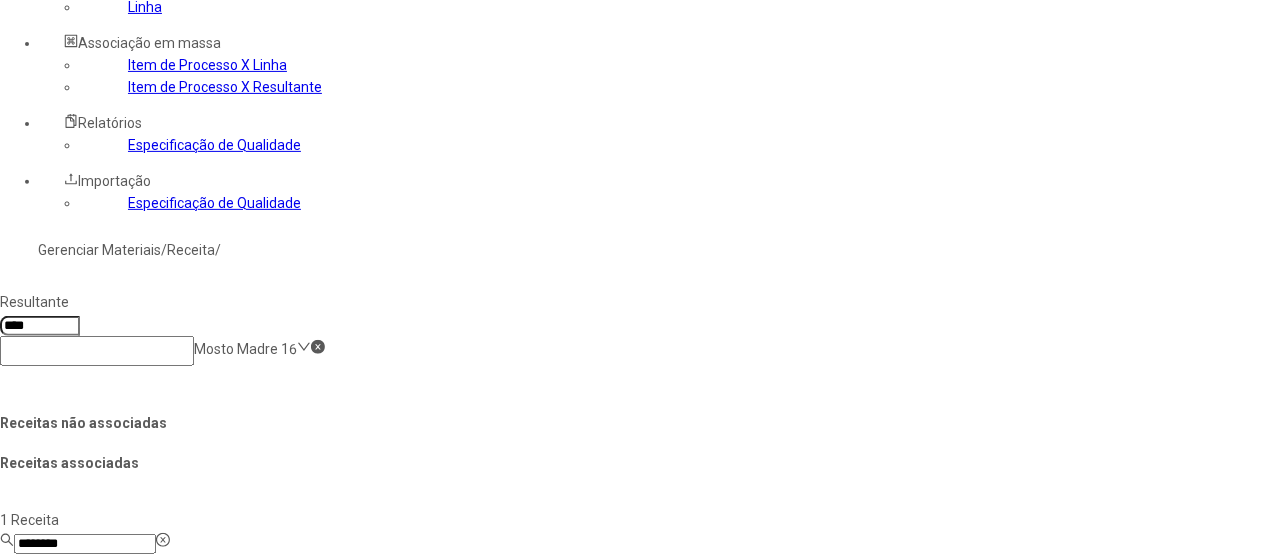 click on "Salvar Alterações" 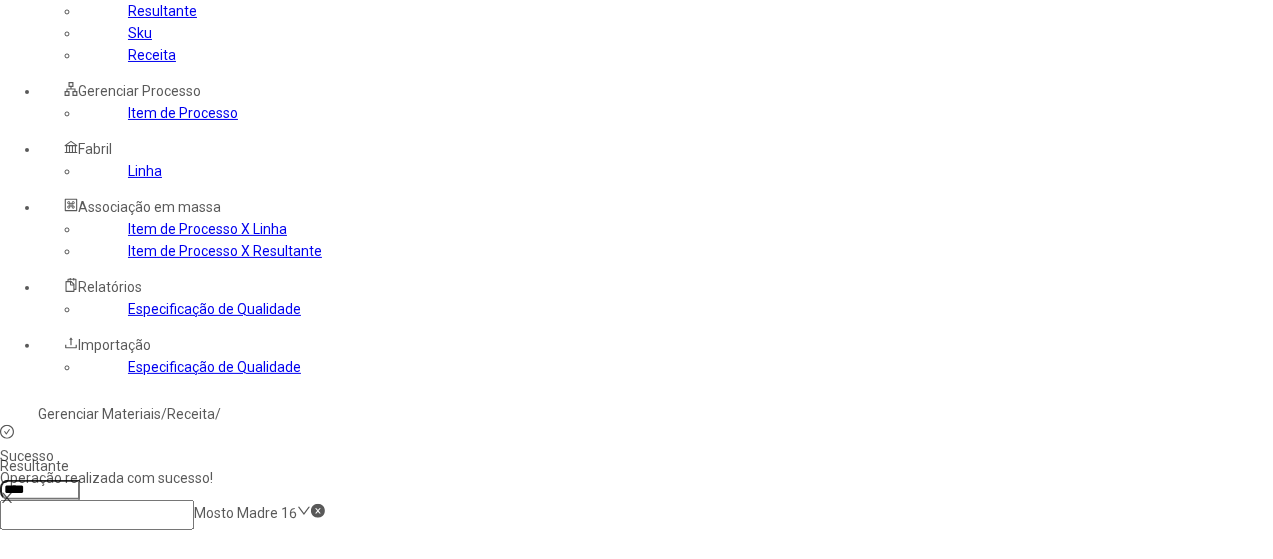 scroll, scrollTop: 0, scrollLeft: 0, axis: both 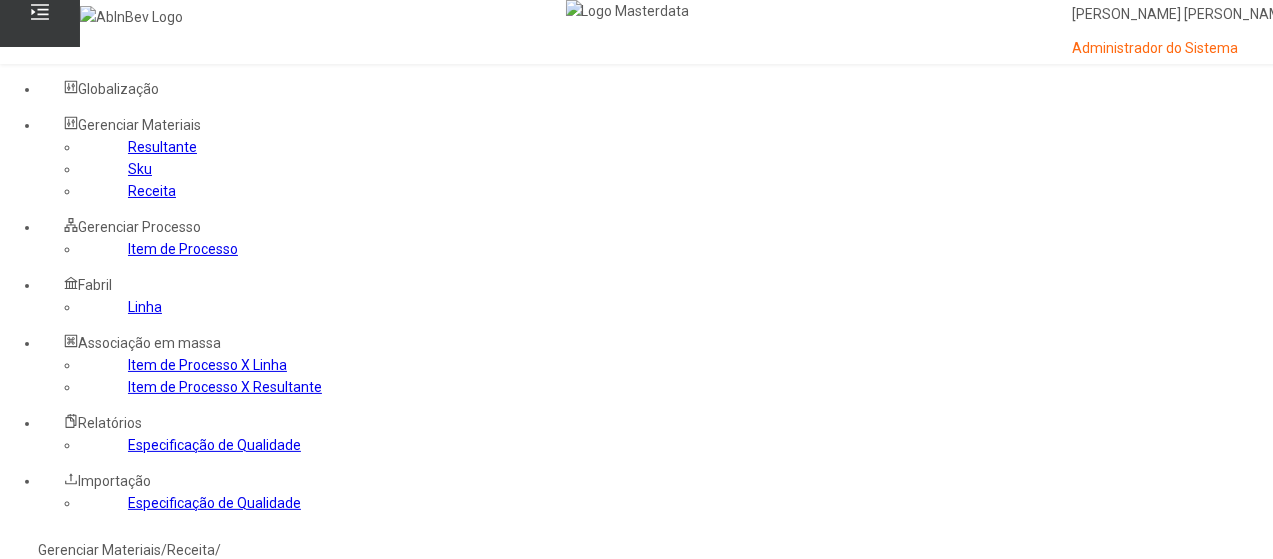 click 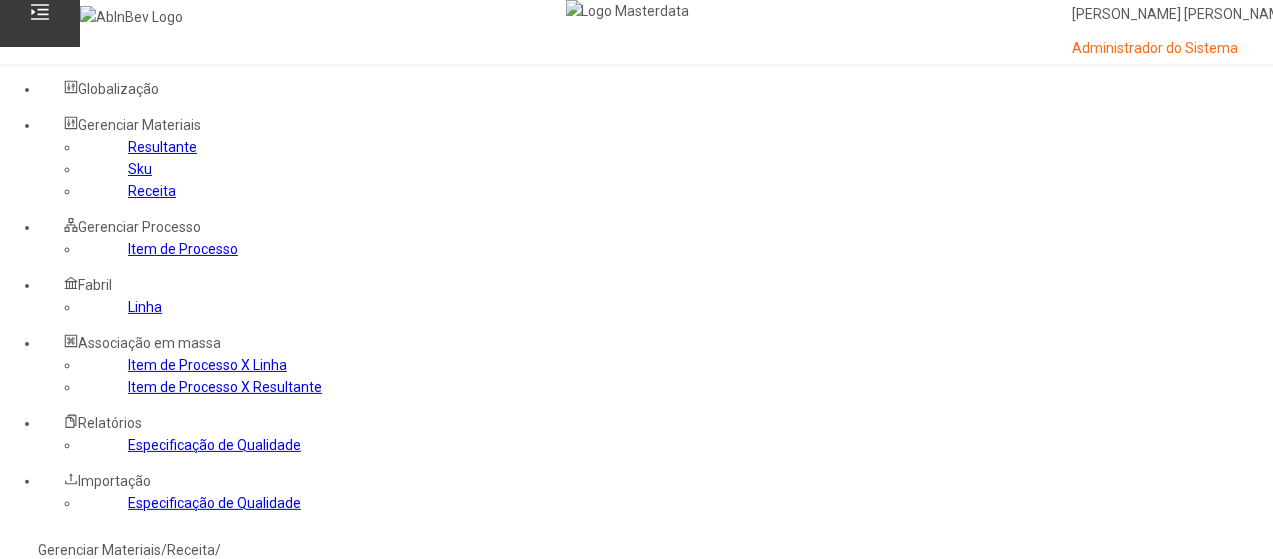 type on "**********" 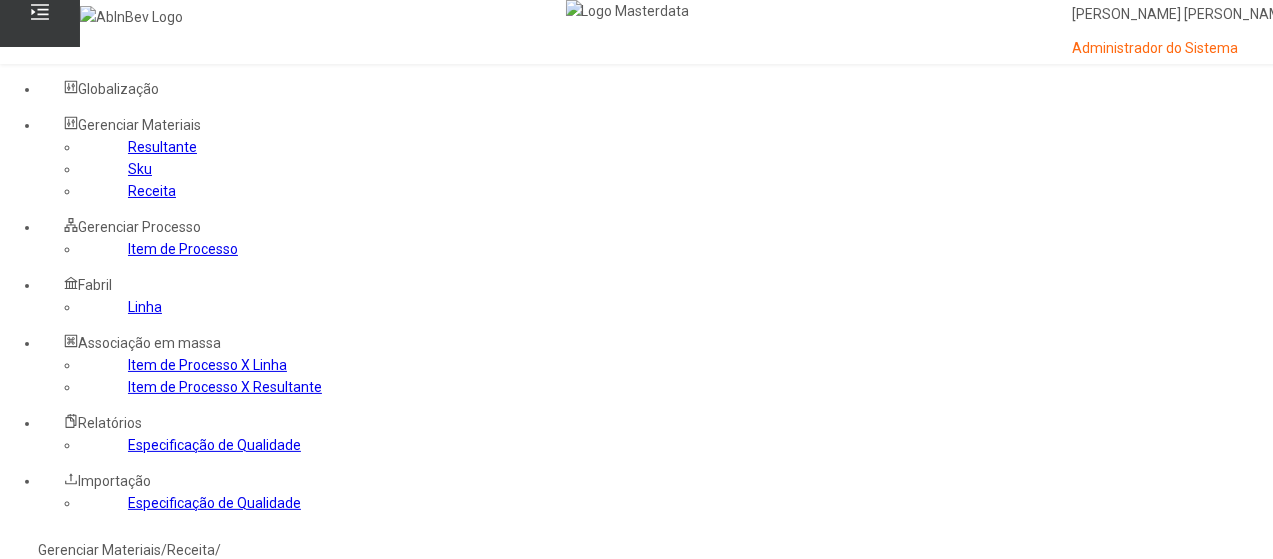 click on "********" 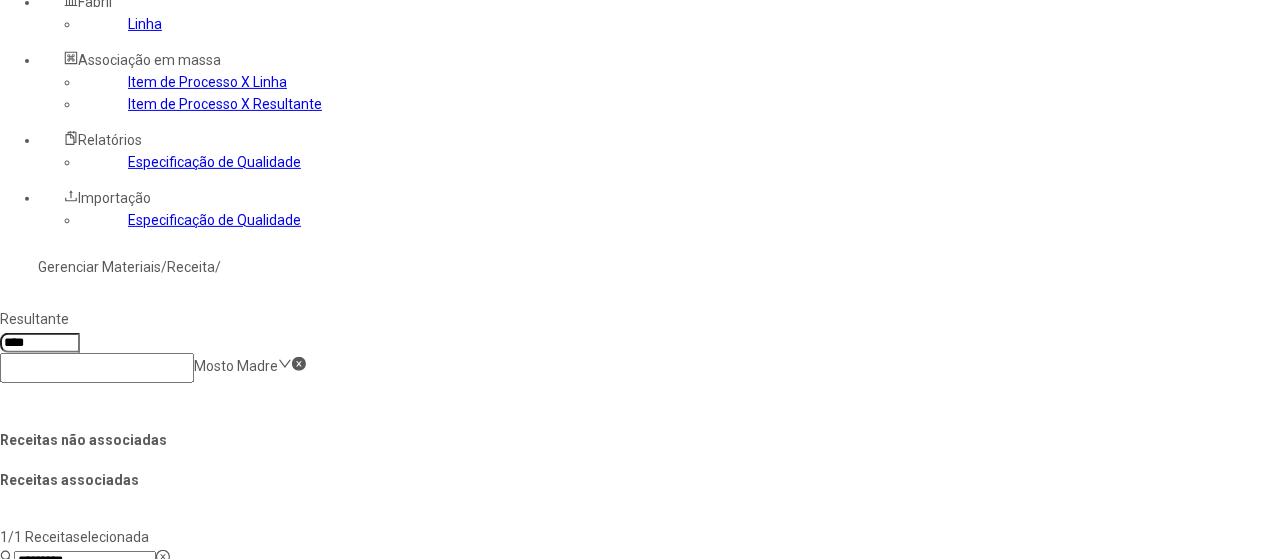 scroll, scrollTop: 300, scrollLeft: 0, axis: vertical 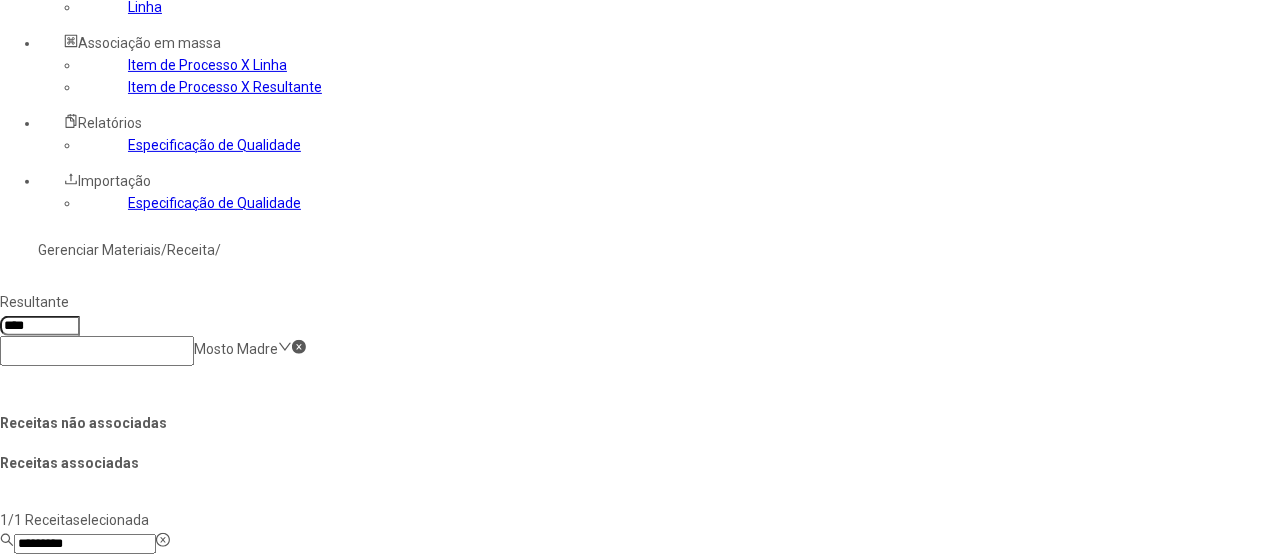 click 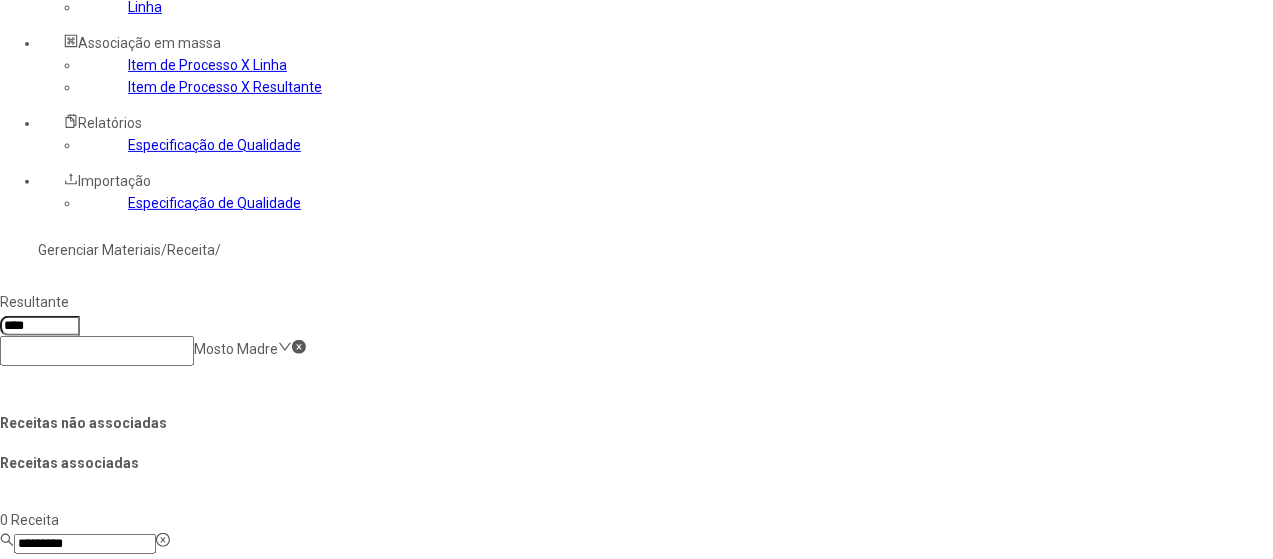 drag, startPoint x: 1140, startPoint y: 516, endPoint x: 1120, endPoint y: 508, distance: 21.540659 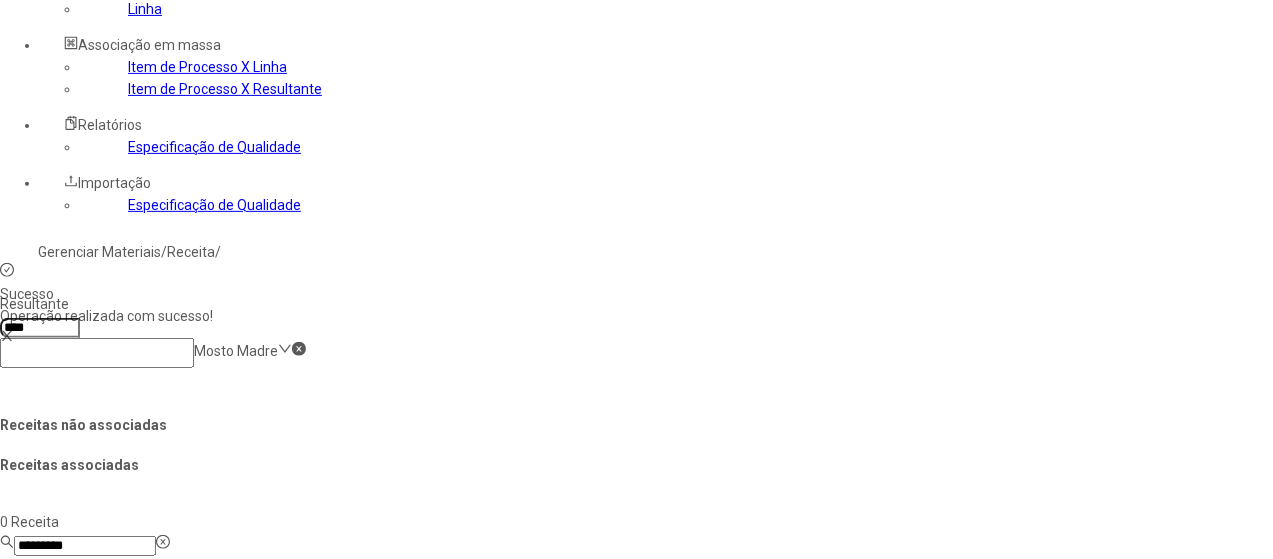 scroll, scrollTop: 0, scrollLeft: 0, axis: both 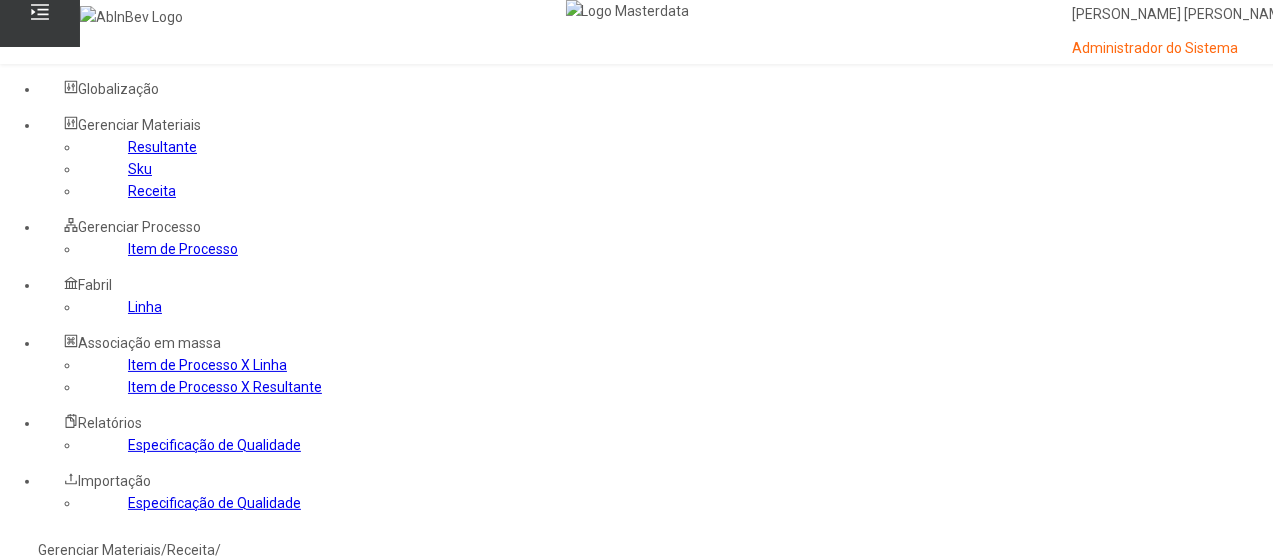 click on "Mosto Madre" 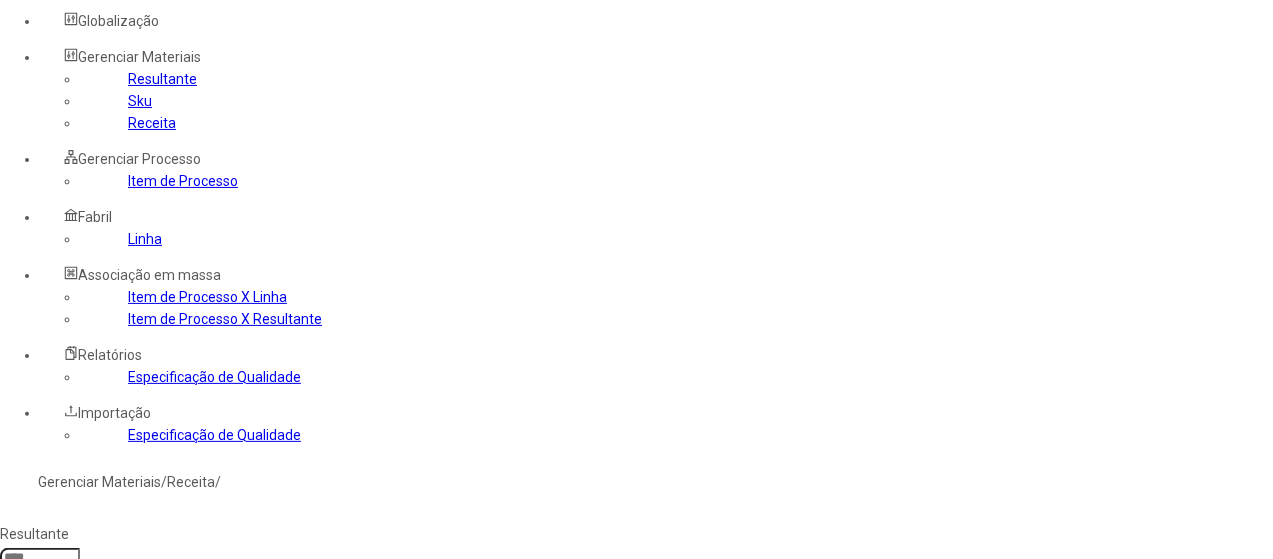 scroll, scrollTop: 100, scrollLeft: 0, axis: vertical 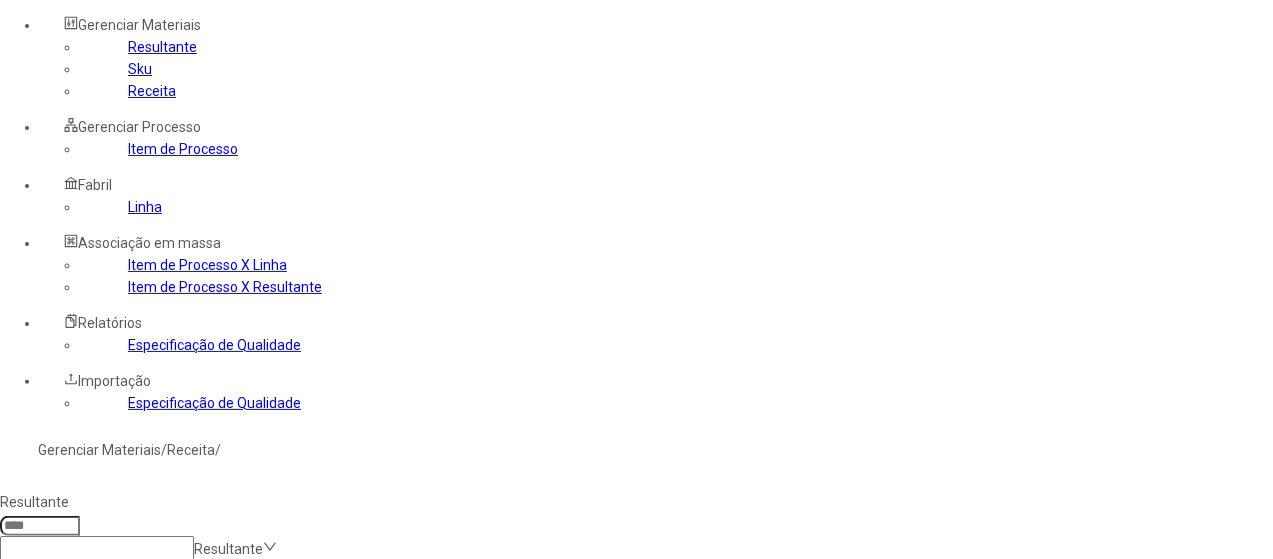 type on "*****" 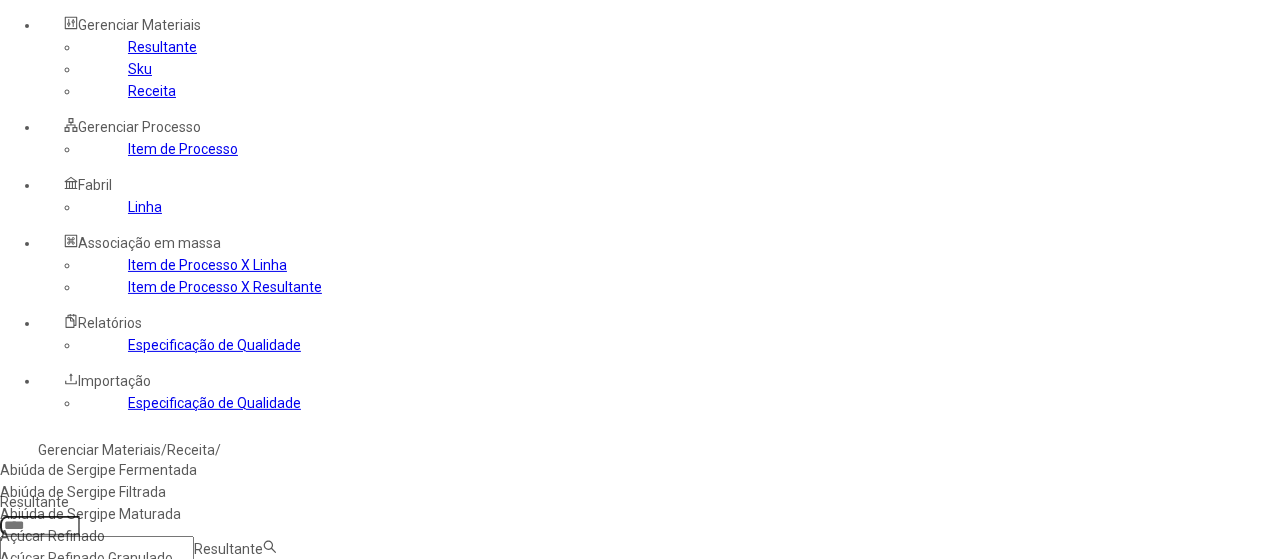 paste on "**********" 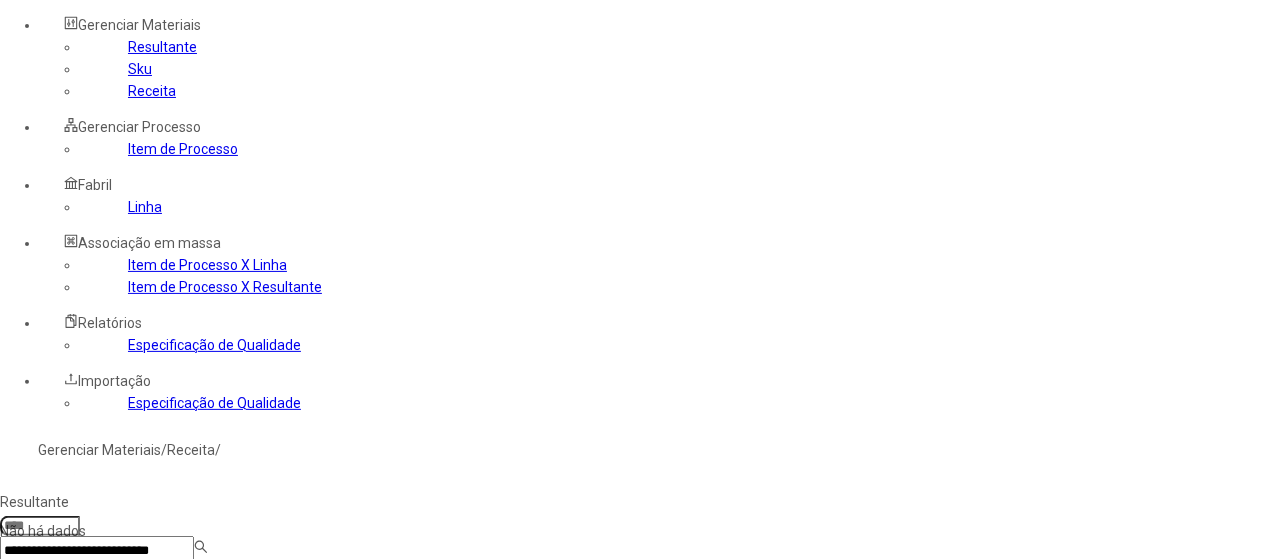 scroll, scrollTop: 0, scrollLeft: 0, axis: both 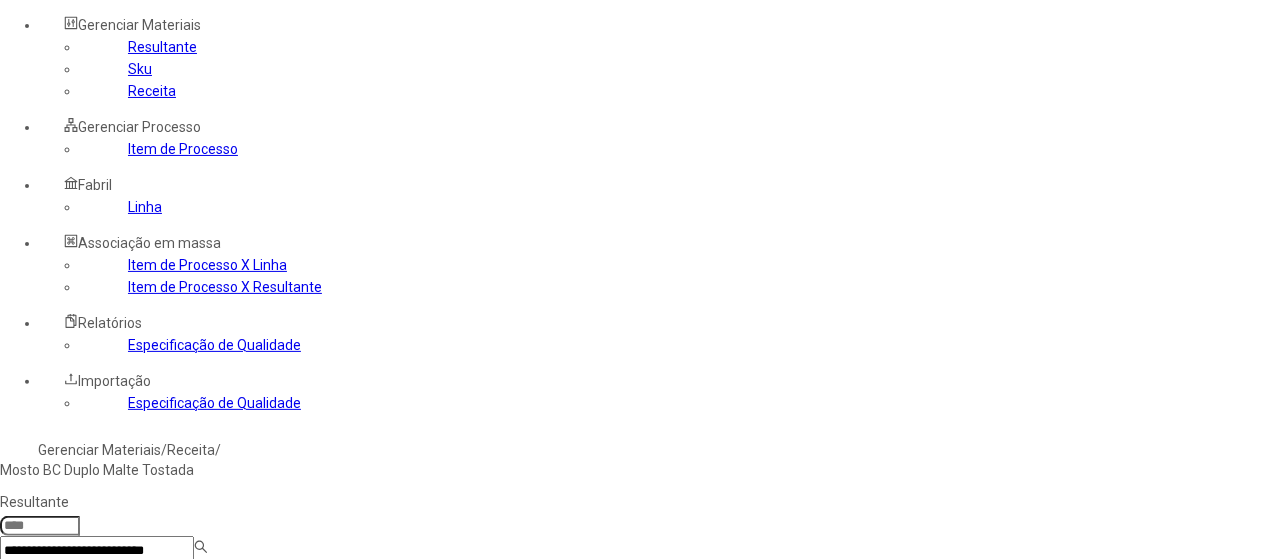type on "**********" 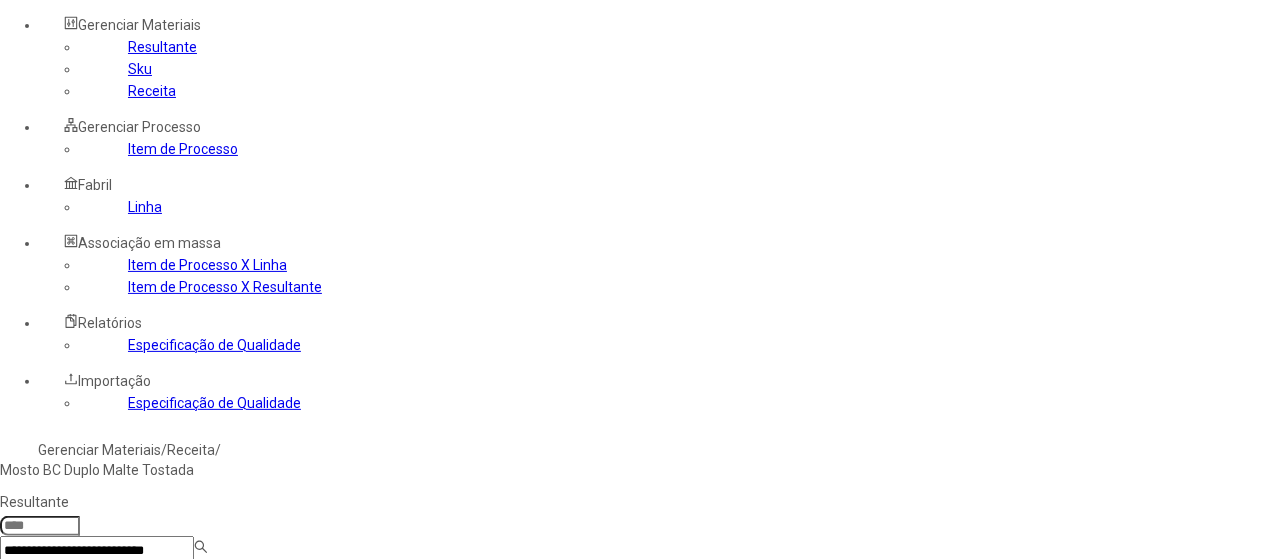 click on "Mosto BC Duplo Malte Tostada" at bounding box center [115, 470] 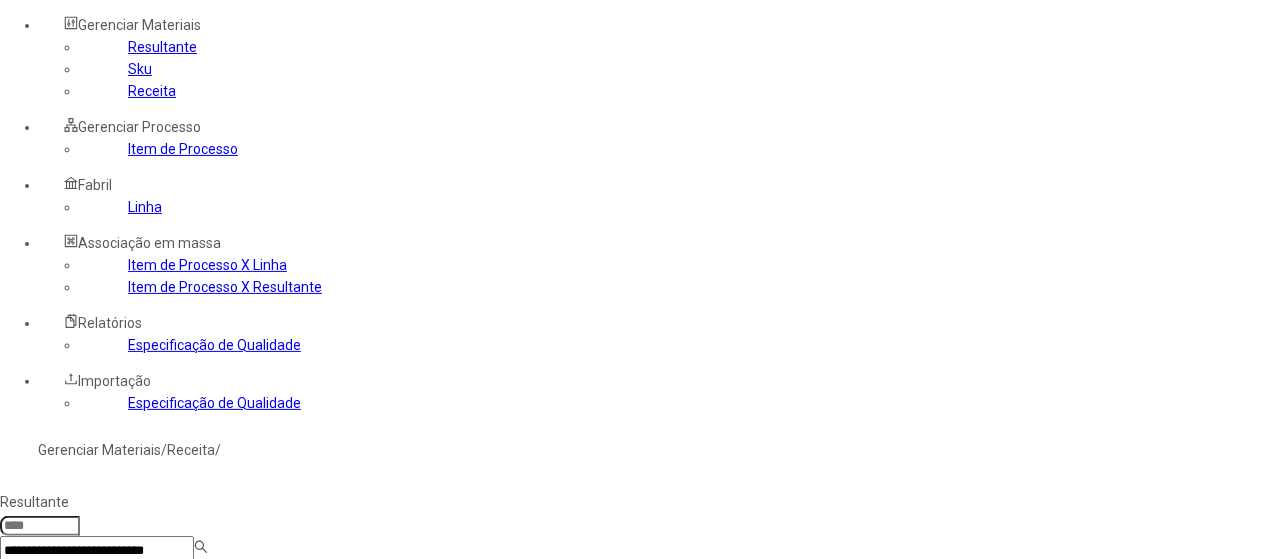 type on "****" 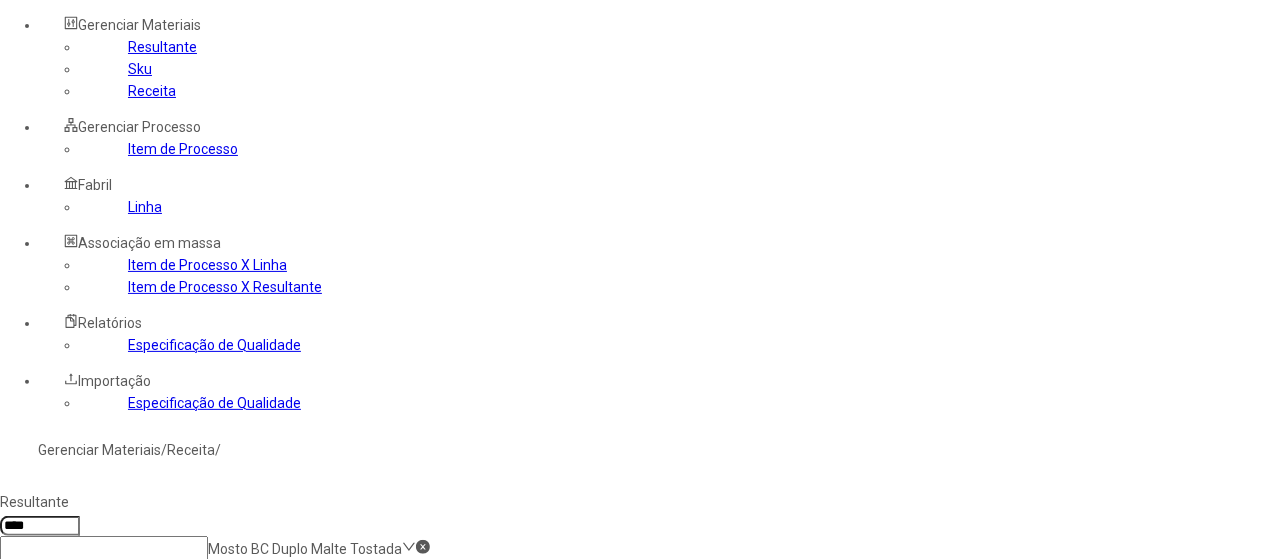 click on "*****" 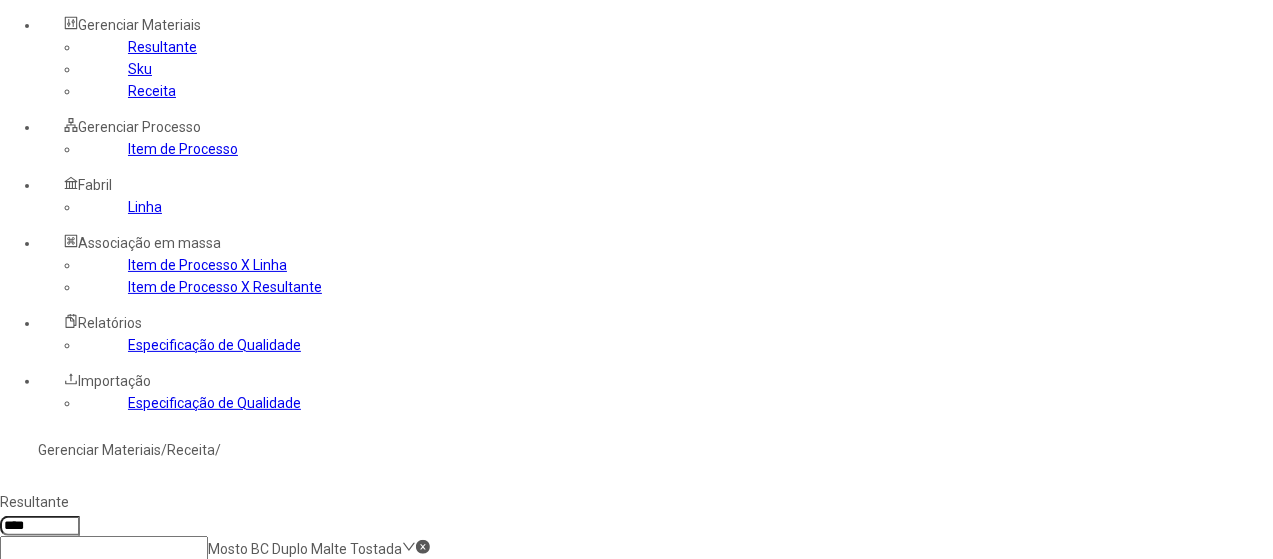 type on "*****" 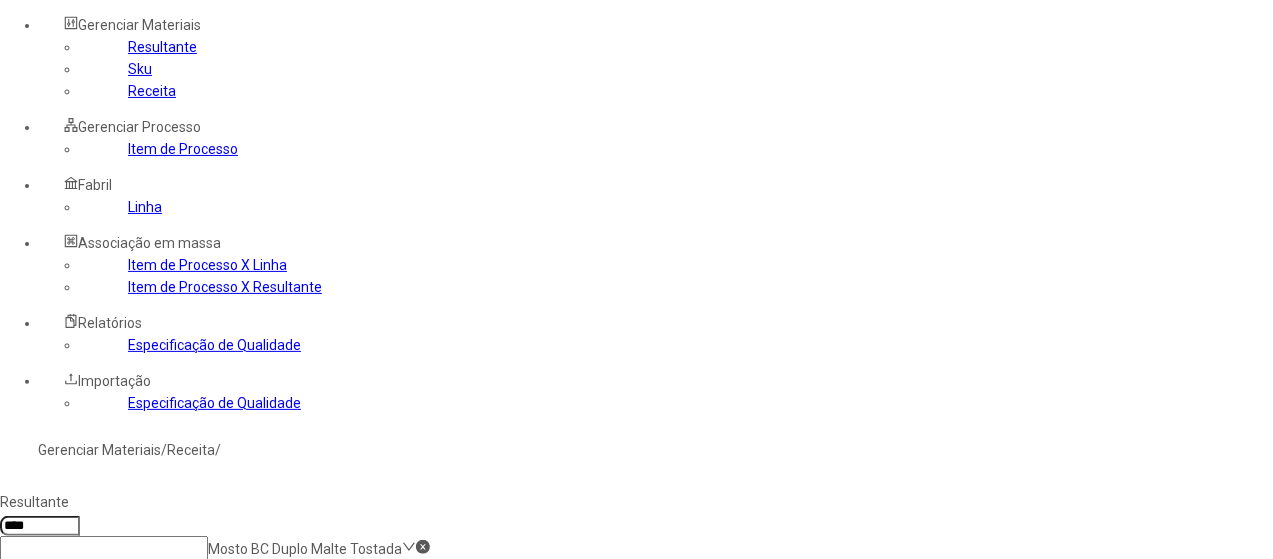 click on "Mosto BC Duplo Malte Tostada" 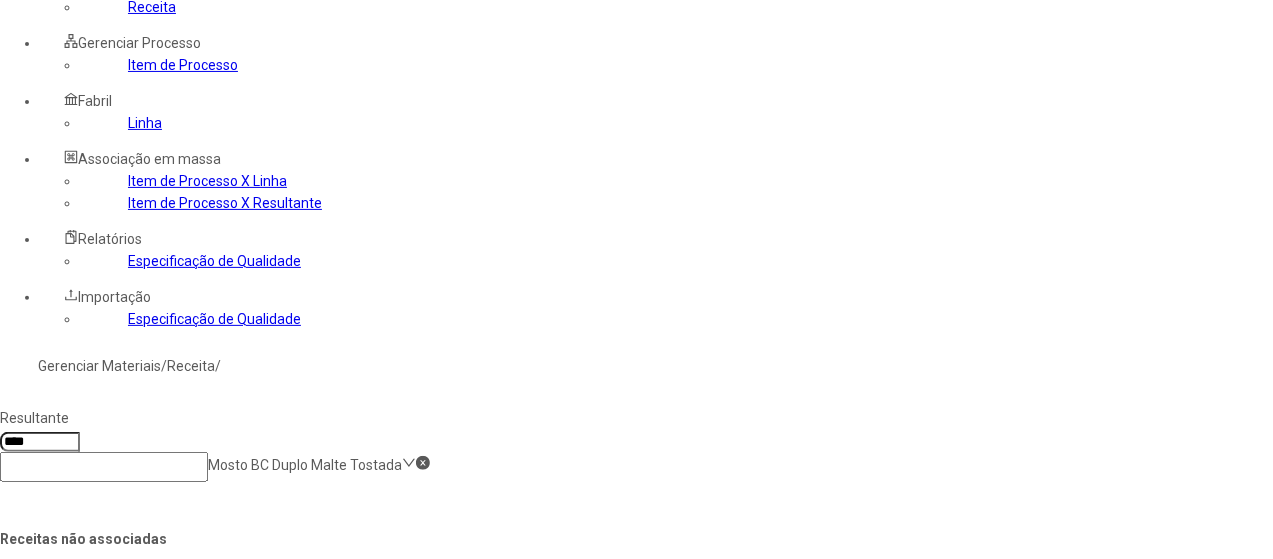 scroll, scrollTop: 300, scrollLeft: 0, axis: vertical 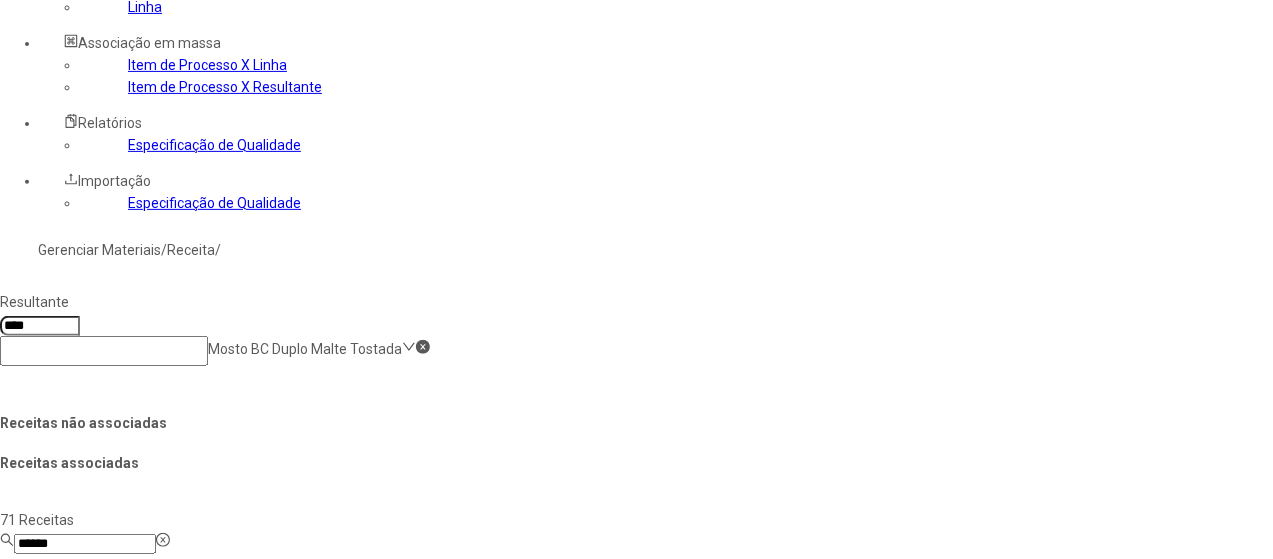 click on "Salvar Alterações" 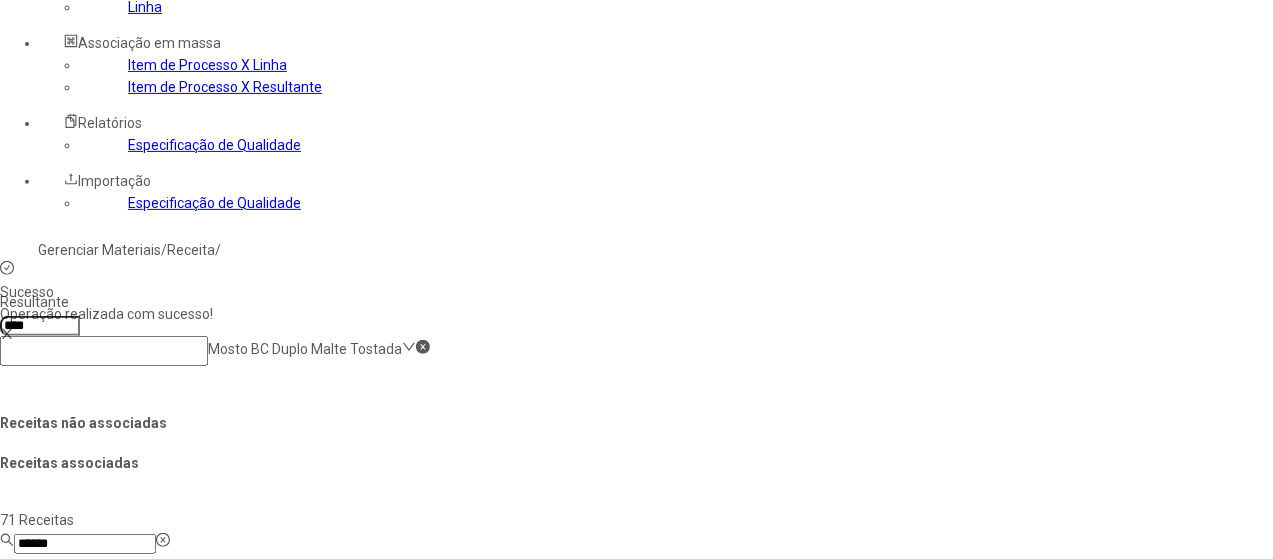 drag, startPoint x: 606, startPoint y: 151, endPoint x: 436, endPoint y: 147, distance: 170.04706 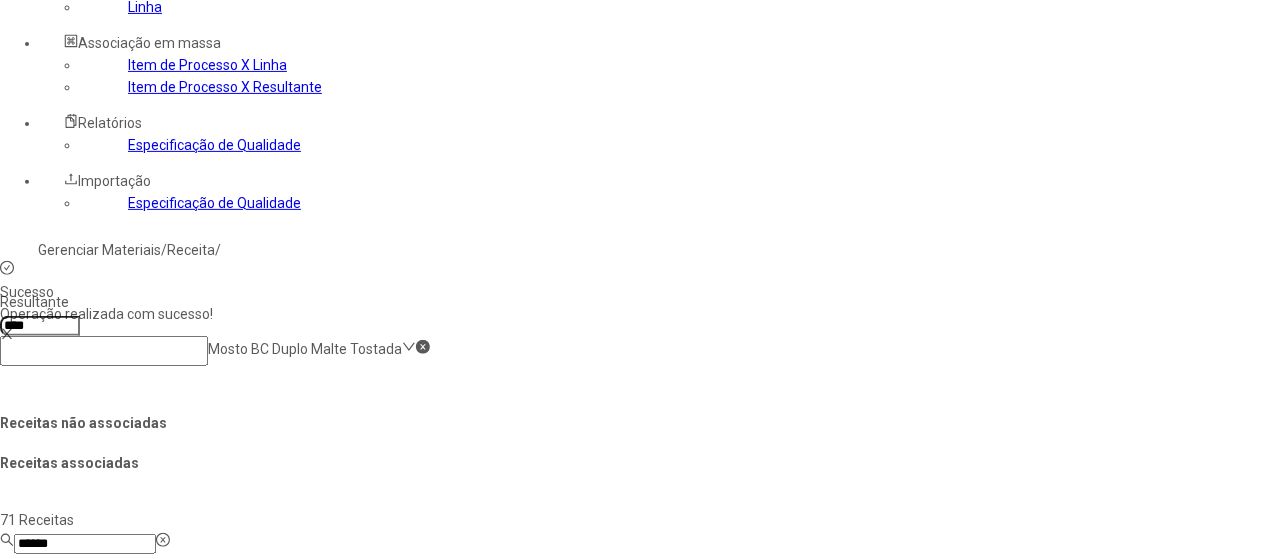 click on "Mosto BC Duplo Malte Trigo" 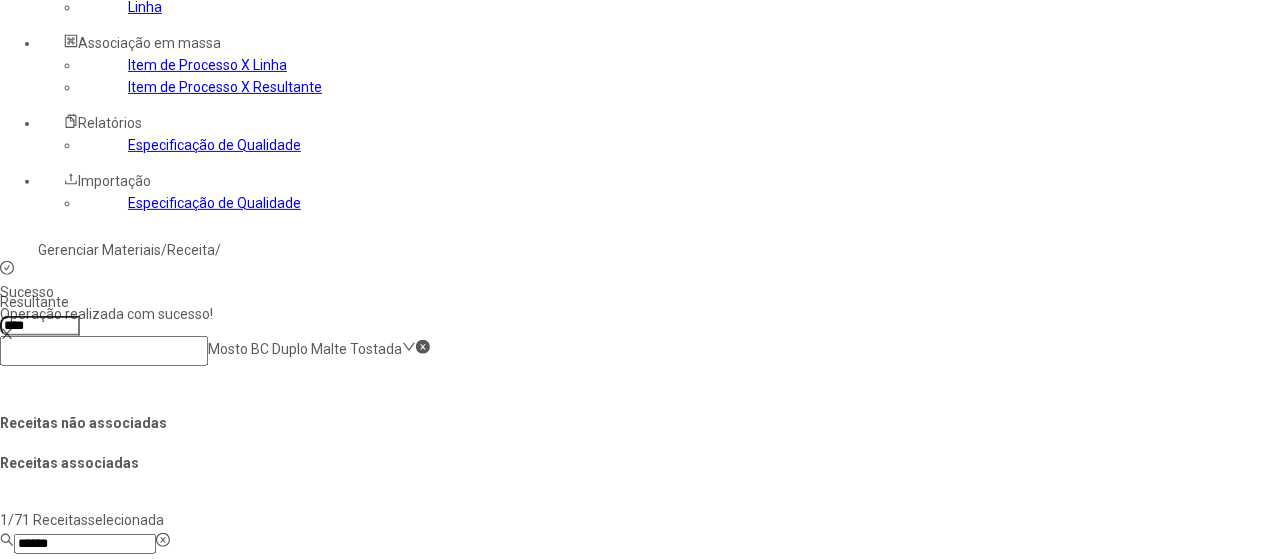 copy on "Mosto BC Duplo Malte Trigo" 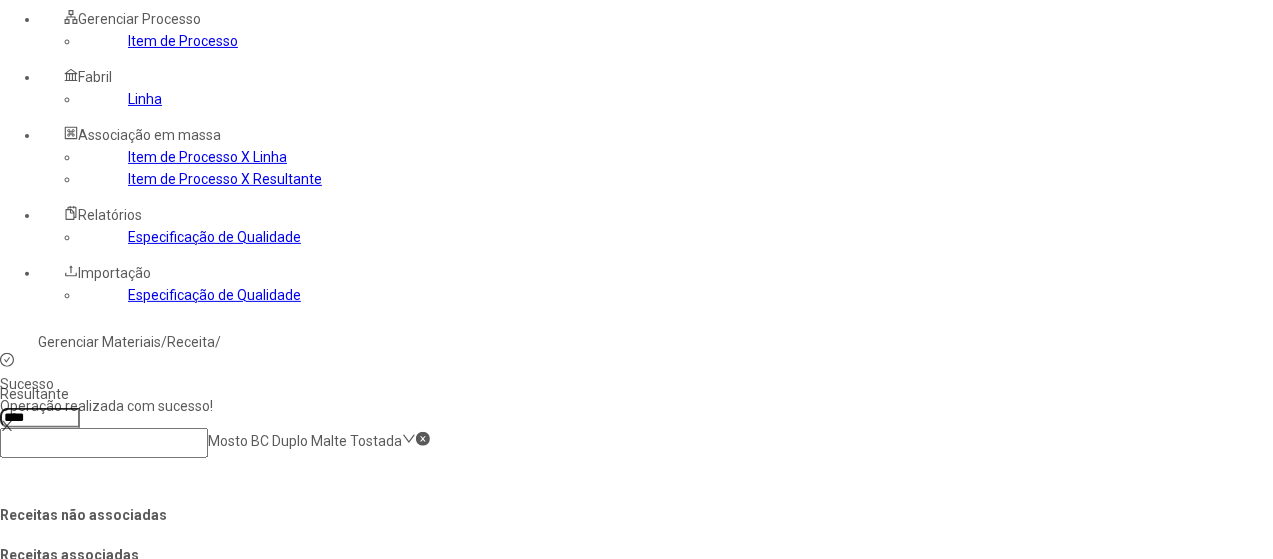 scroll, scrollTop: 100, scrollLeft: 0, axis: vertical 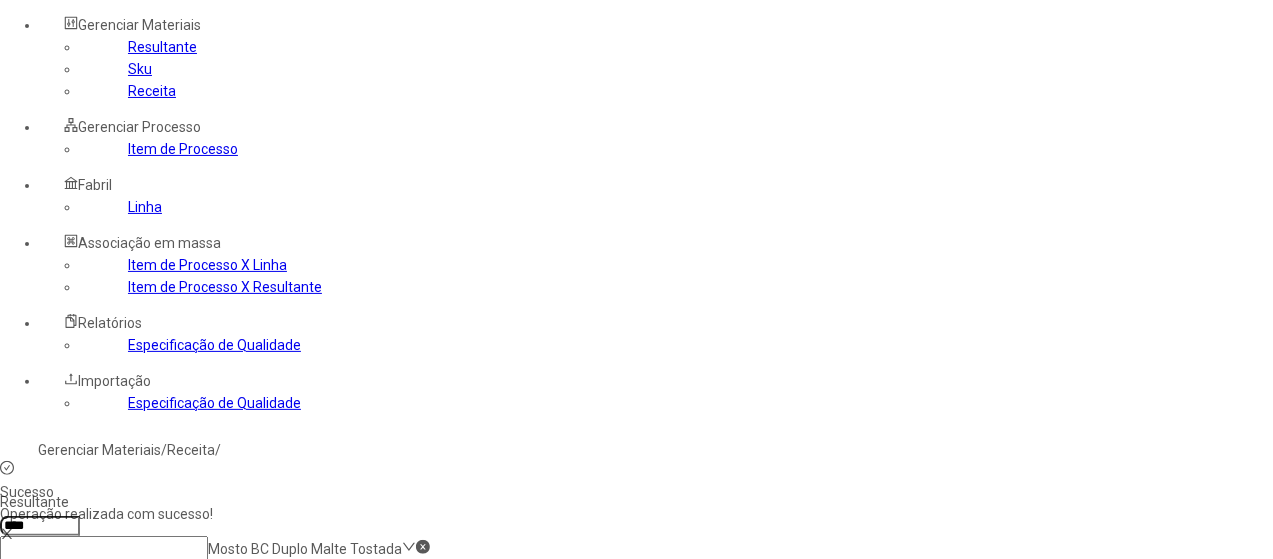 click 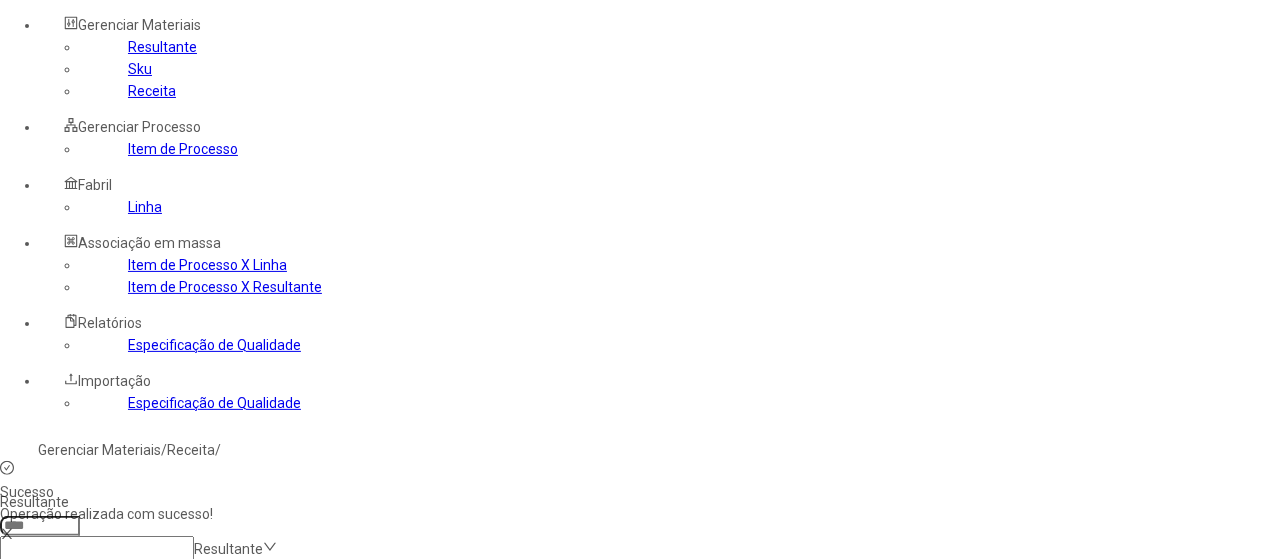 click 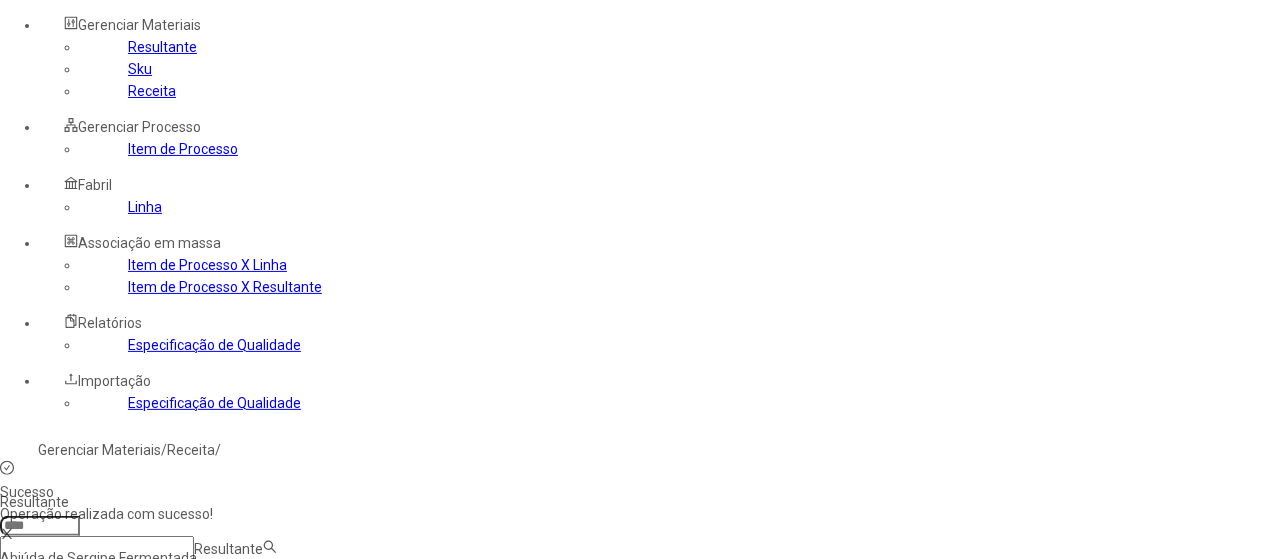 paste on "**********" 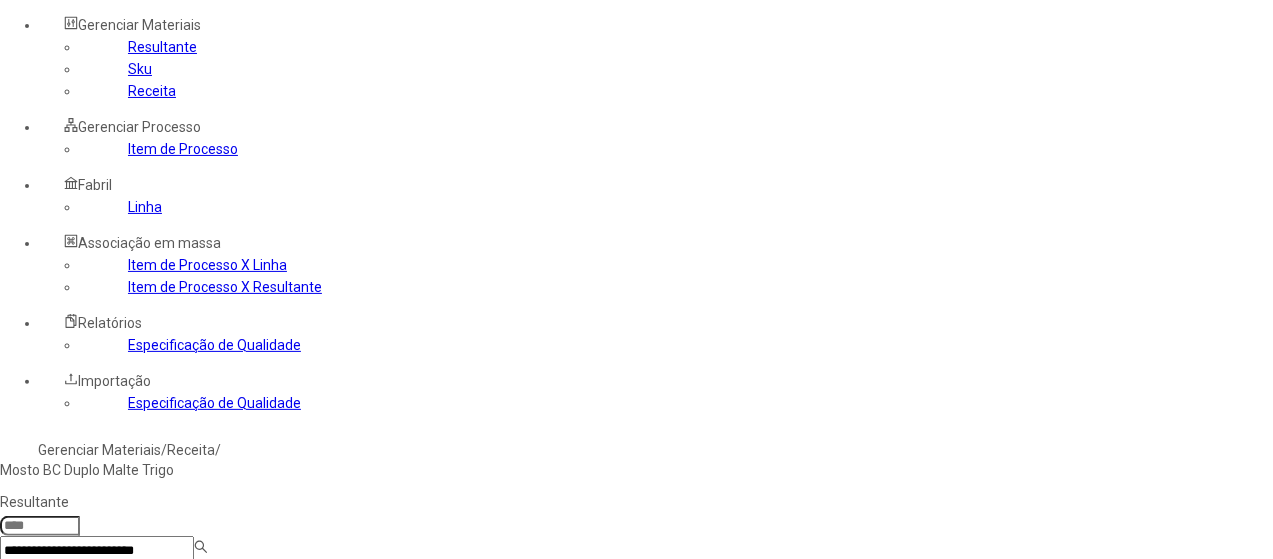 type on "**********" 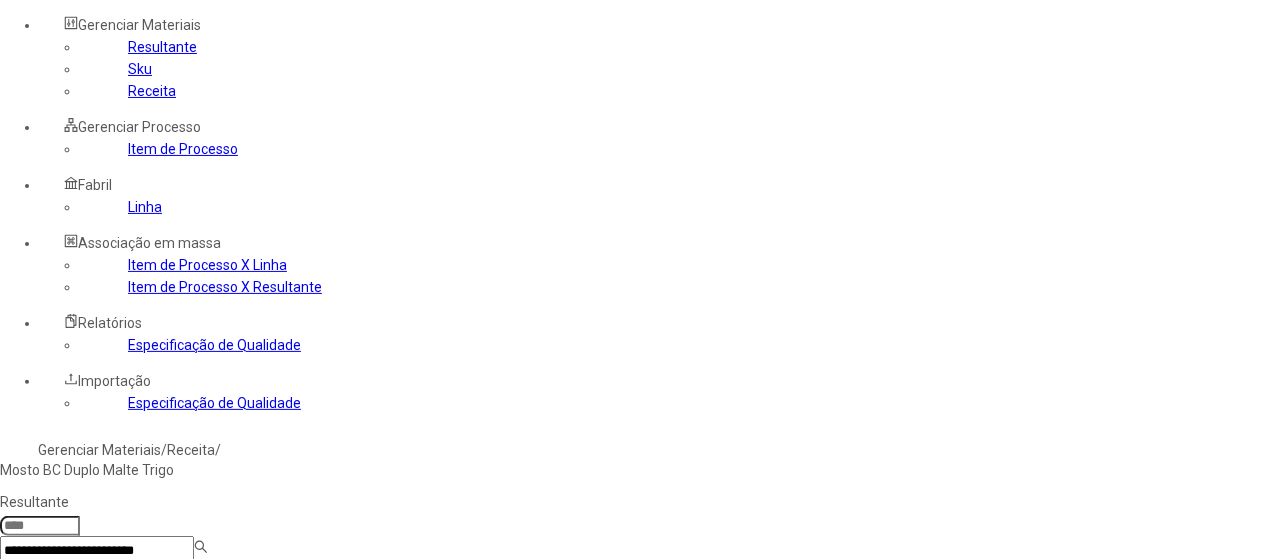 click on "Mosto BC Duplo Malte Trigo" at bounding box center [115, 470] 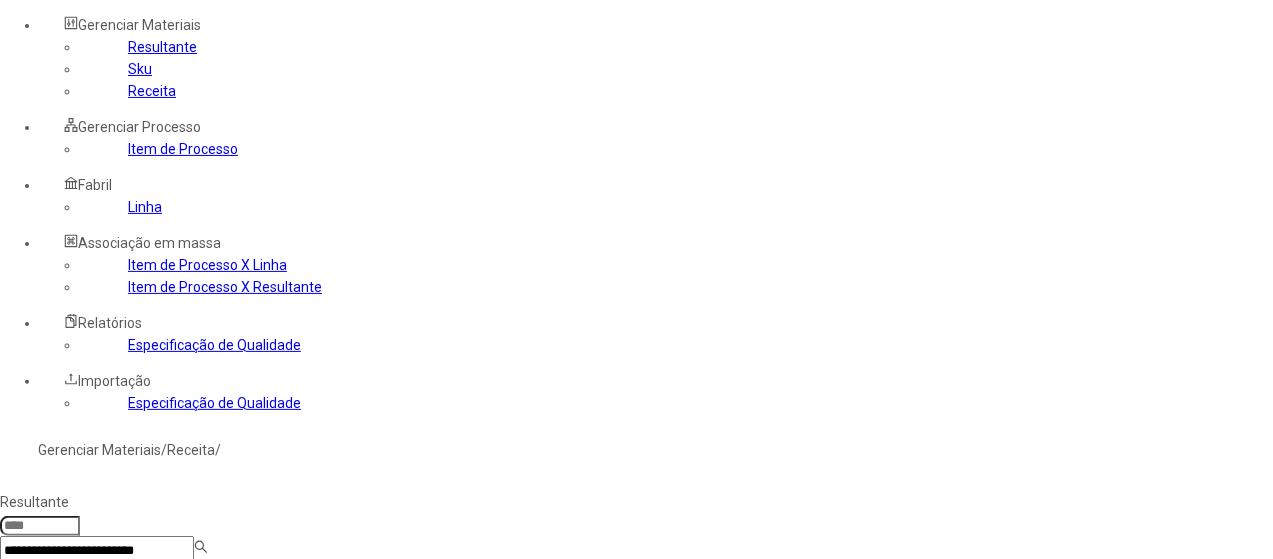 type on "****" 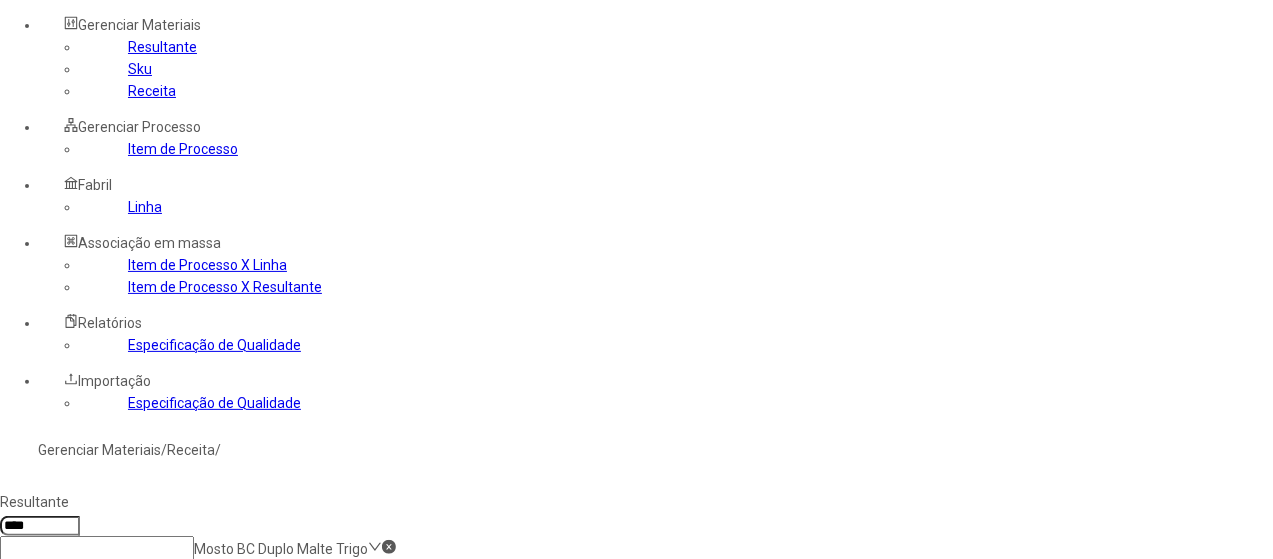click on "*****" 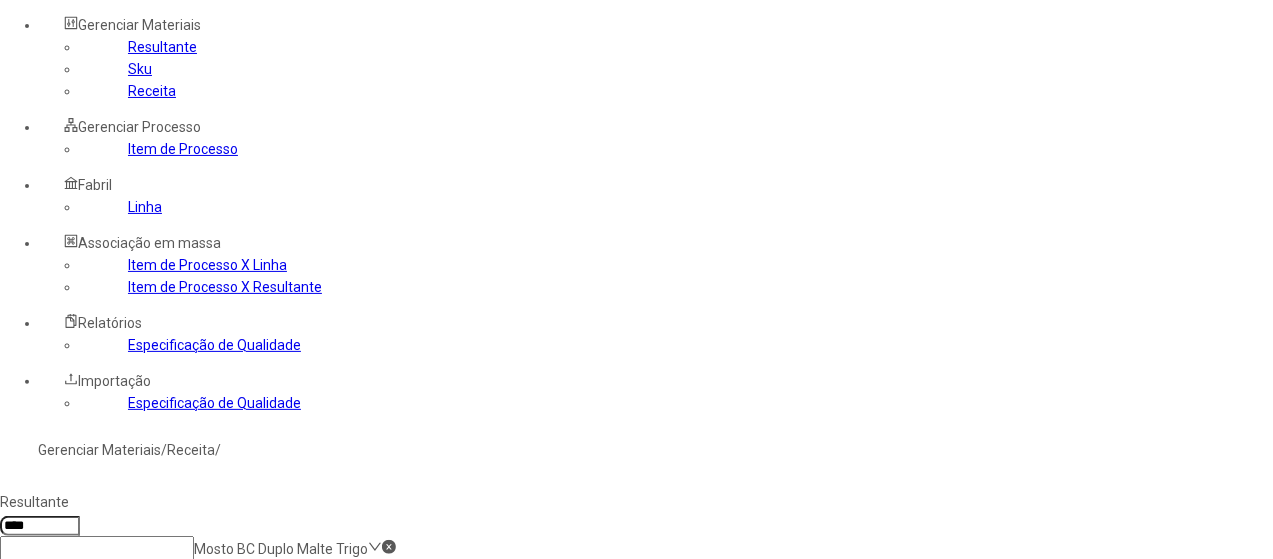 type on "*******" 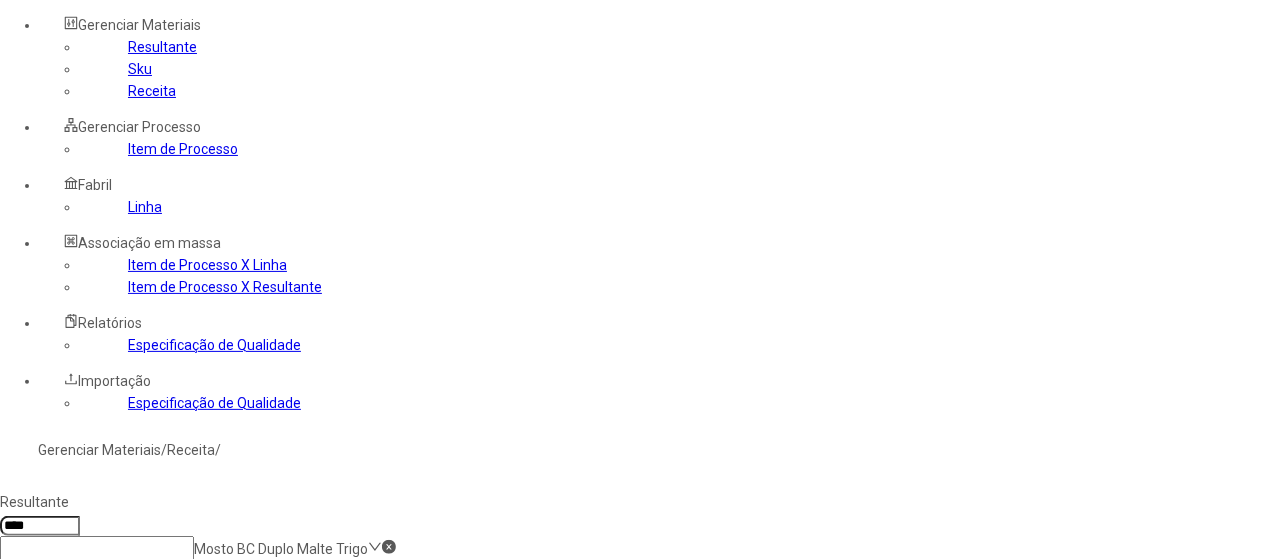click on "Mosto BC Duplo Malte Trigo" 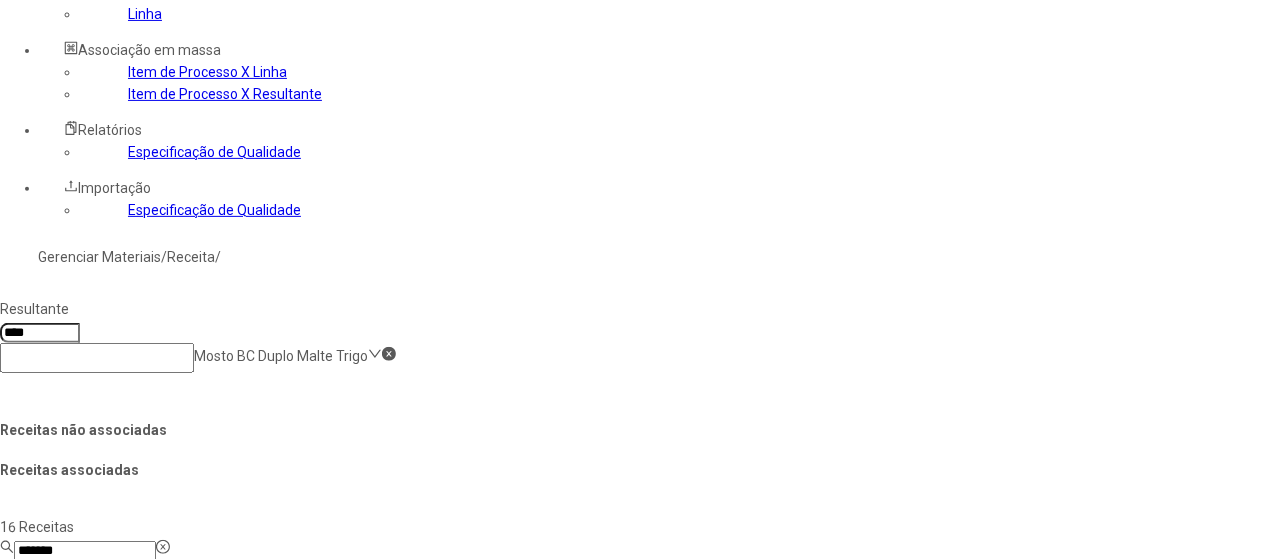 scroll, scrollTop: 300, scrollLeft: 0, axis: vertical 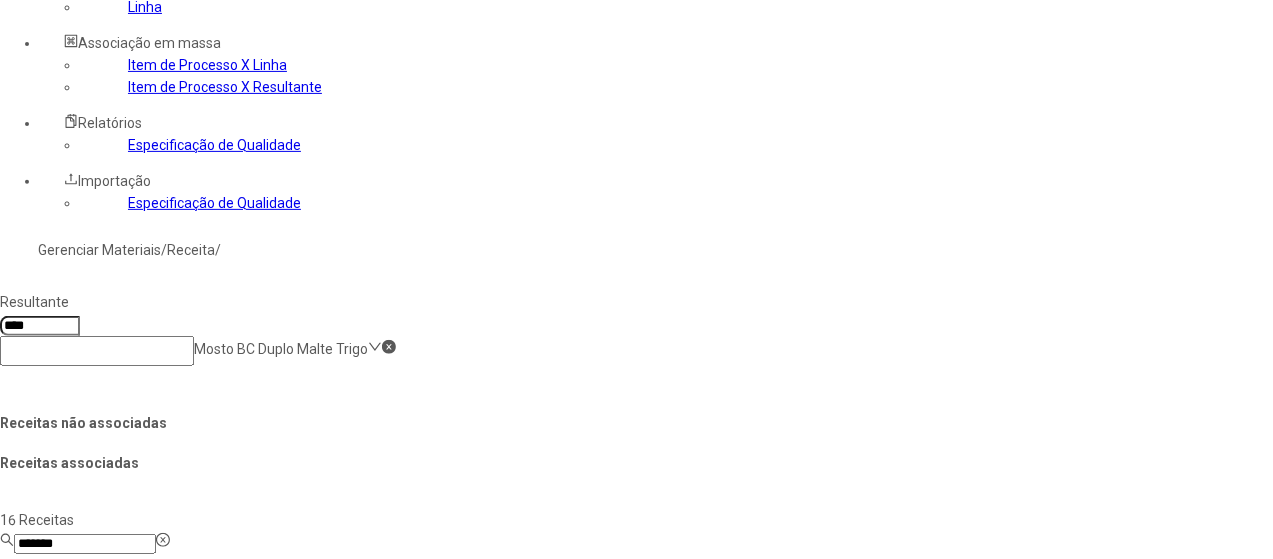 click on "Salvar Alterações" 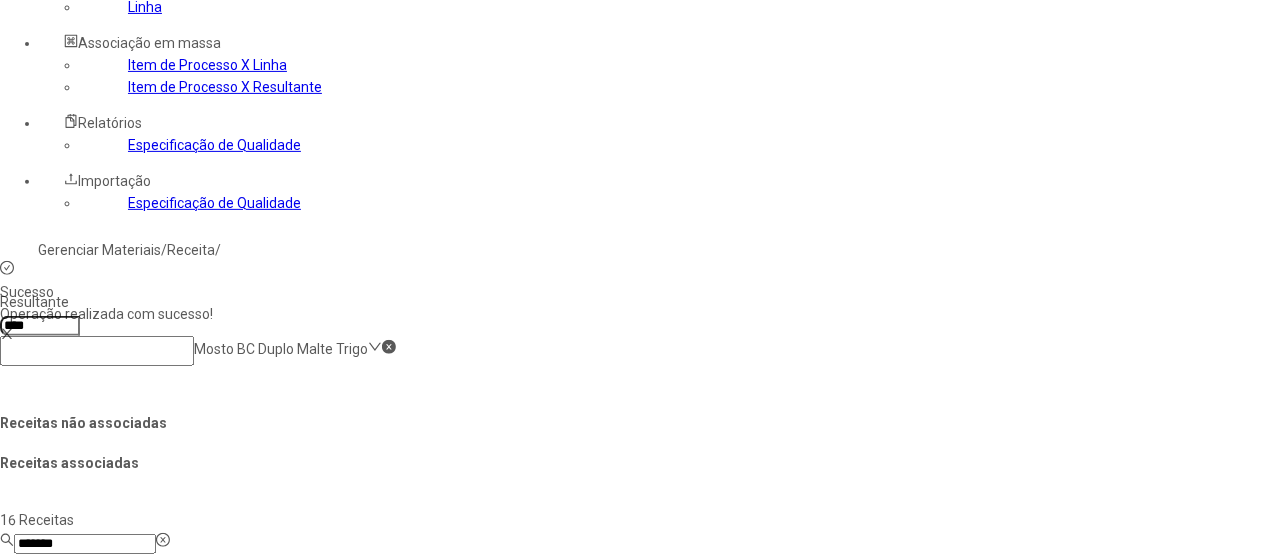 drag, startPoint x: 558, startPoint y: 150, endPoint x: 434, endPoint y: 140, distance: 124.40257 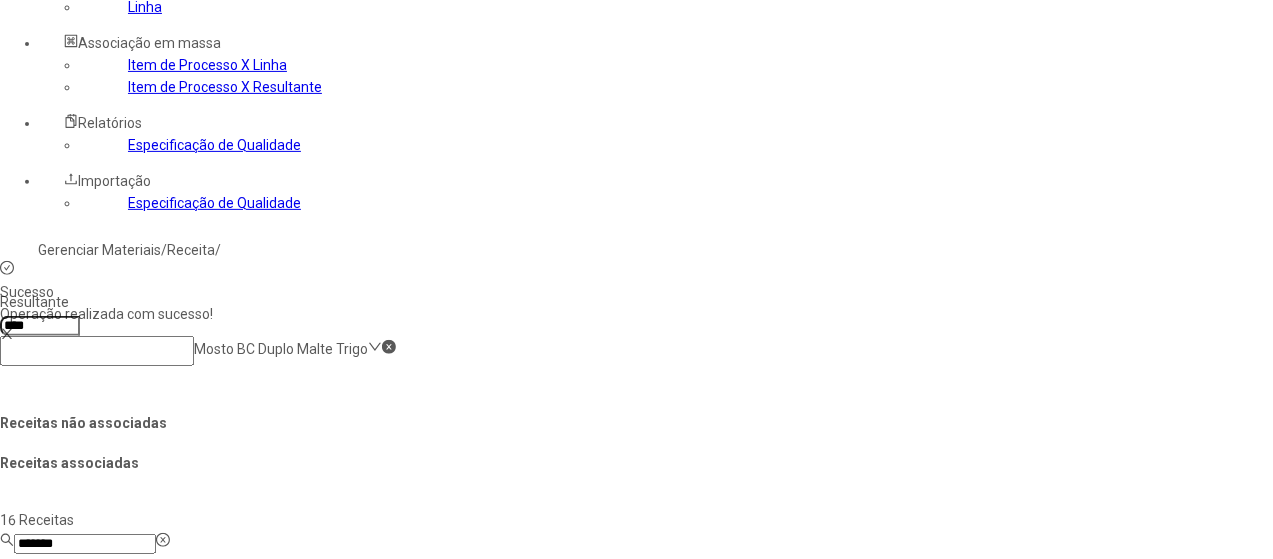 click on "Mosto Bicervecina Inca" 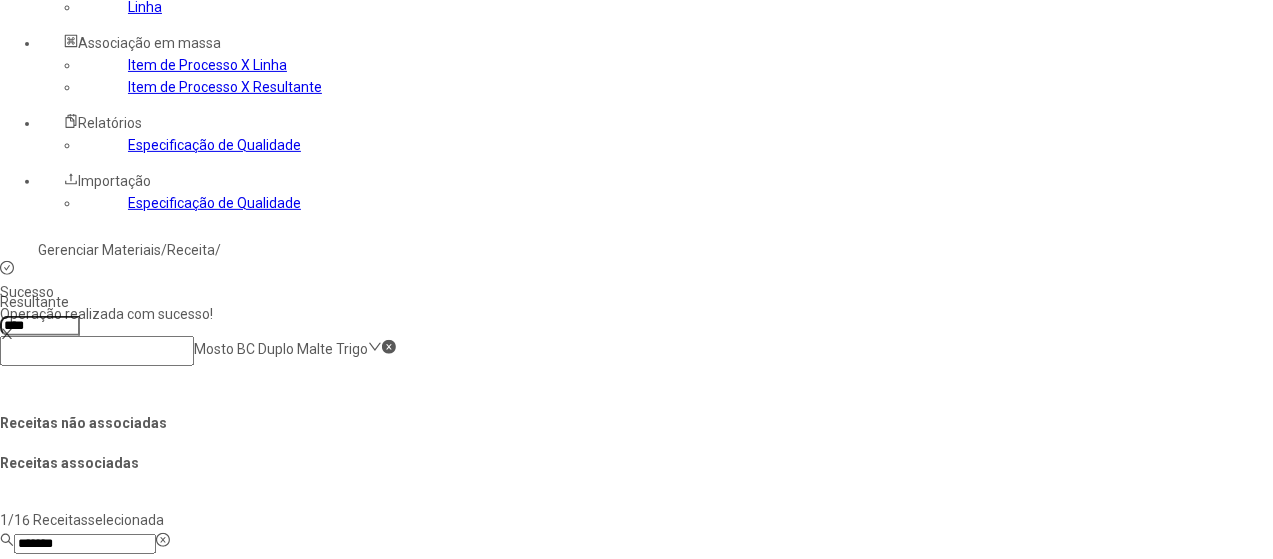 copy on "Mosto Bicervecina Inca" 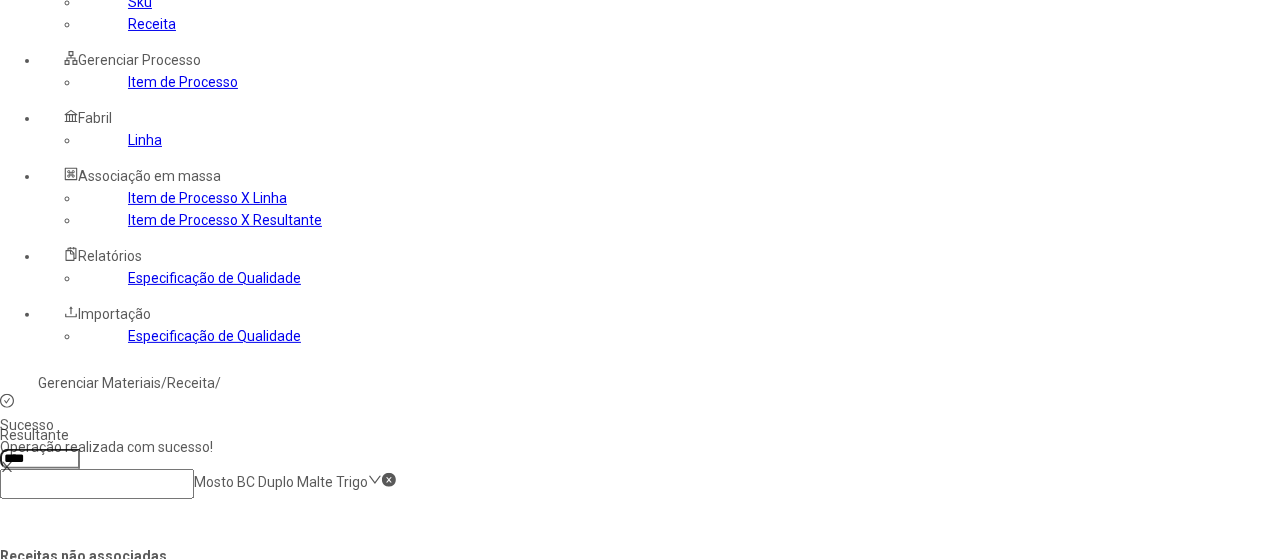 scroll, scrollTop: 0, scrollLeft: 0, axis: both 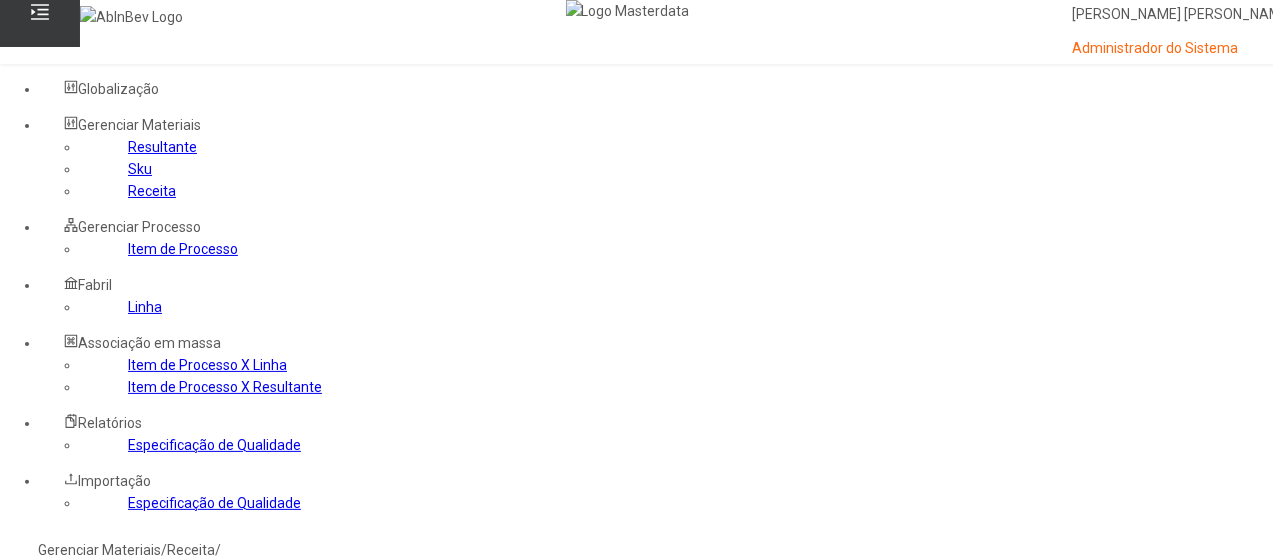 click 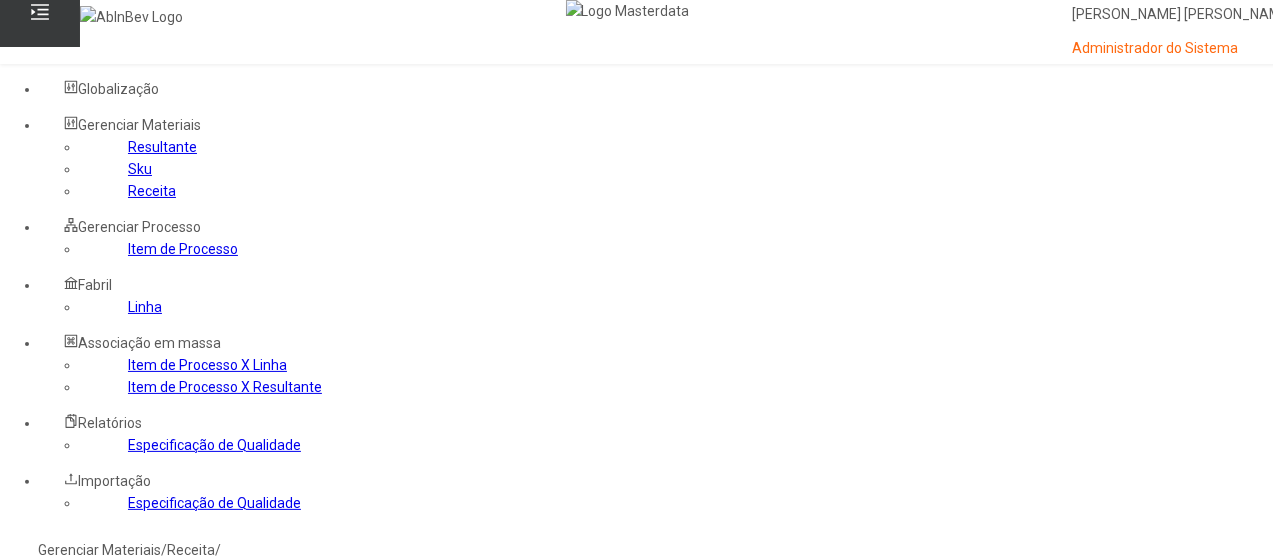 click 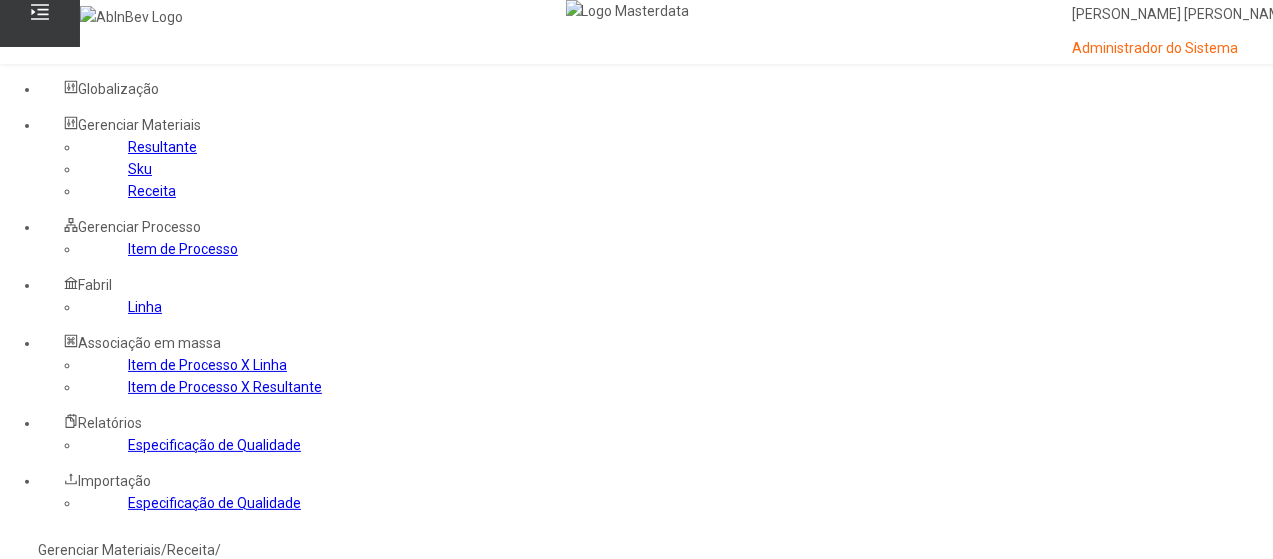 paste on "**********" 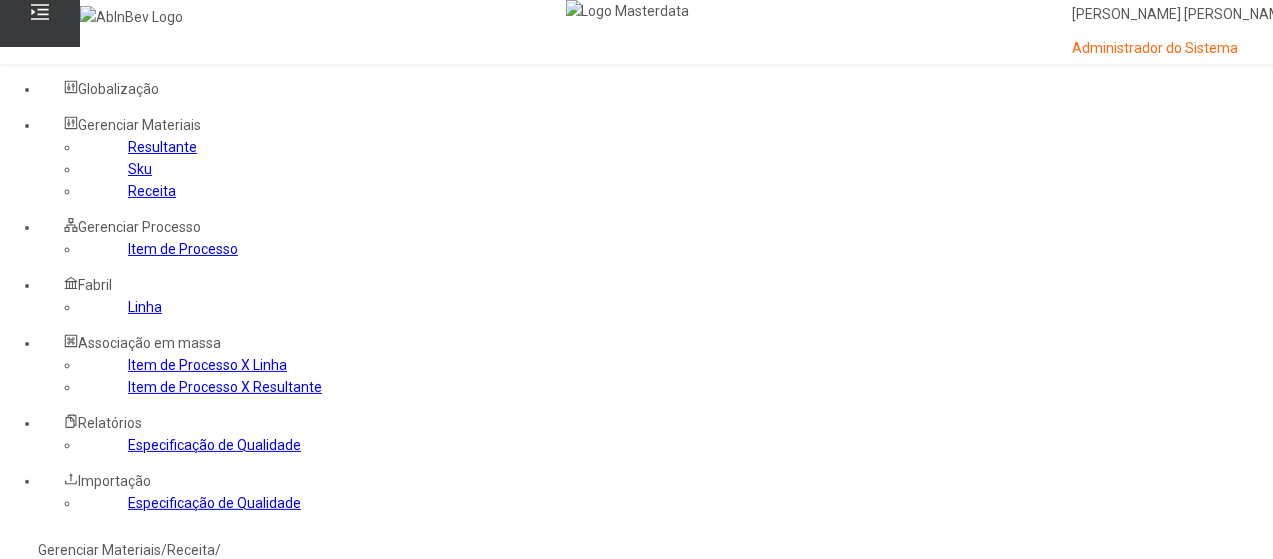 type on "**********" 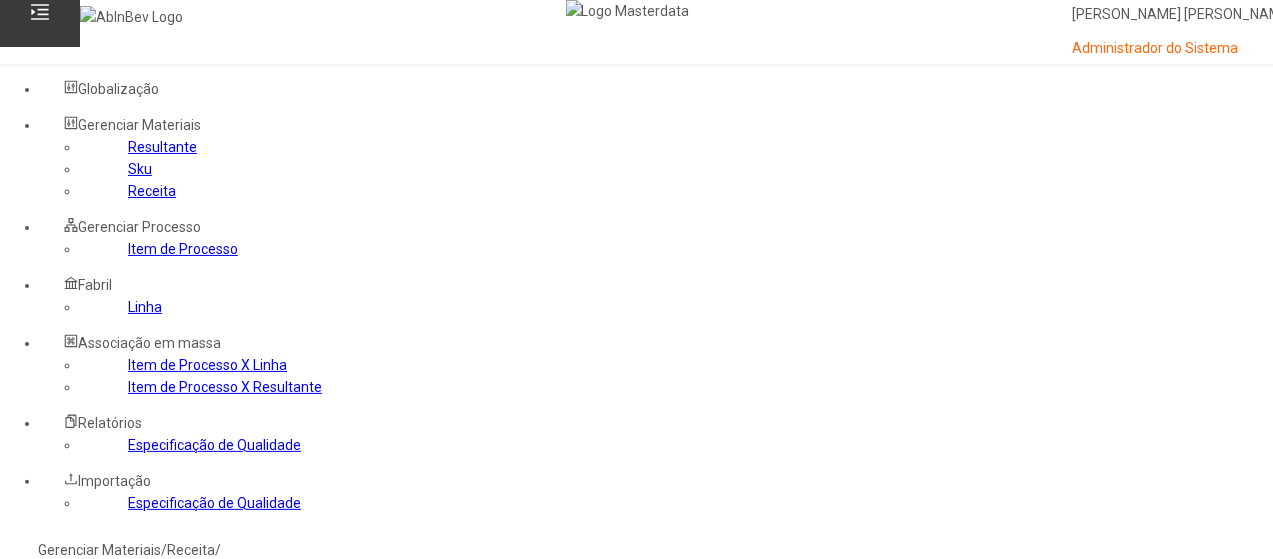 click on "*******" 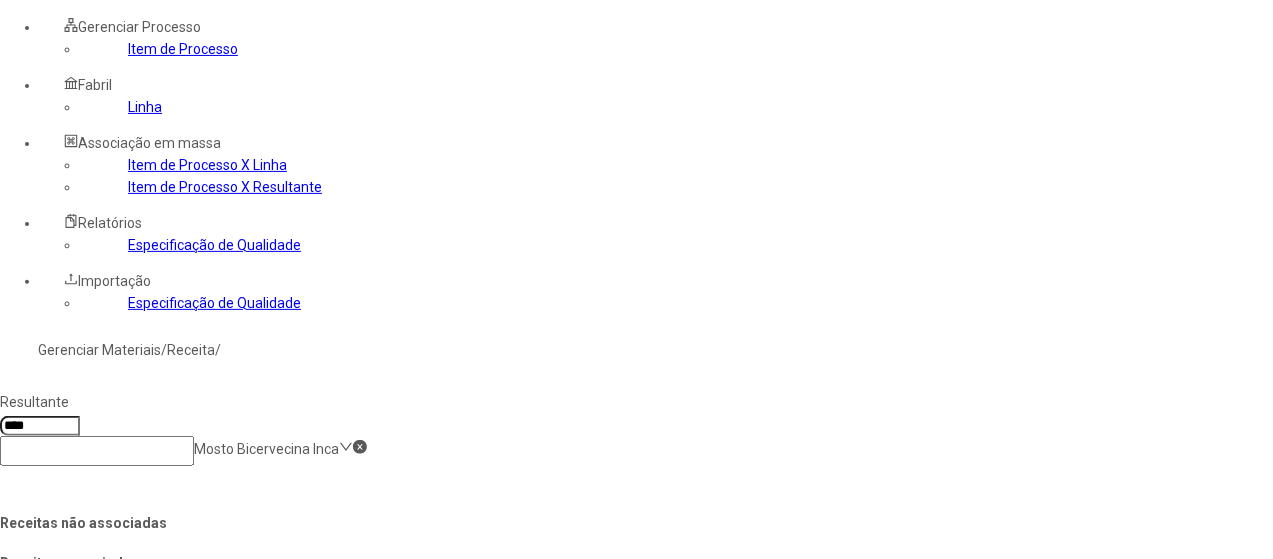 drag, startPoint x: 768, startPoint y: 359, endPoint x: 843, endPoint y: 405, distance: 87.982956 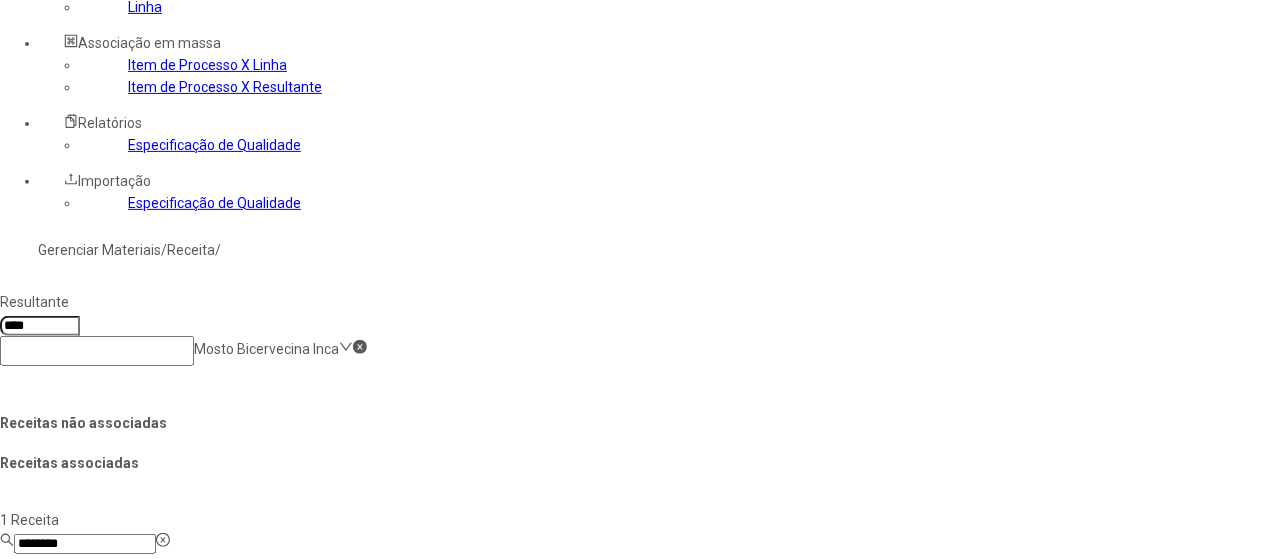 drag, startPoint x: 1136, startPoint y: 531, endPoint x: 1106, endPoint y: 526, distance: 30.413813 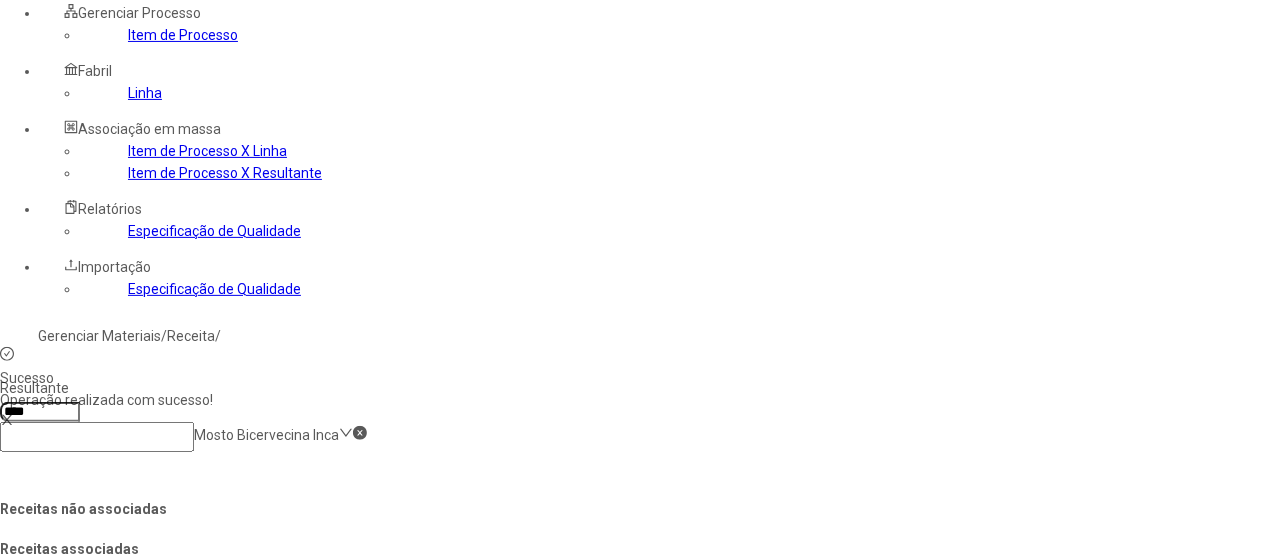 scroll, scrollTop: 100, scrollLeft: 0, axis: vertical 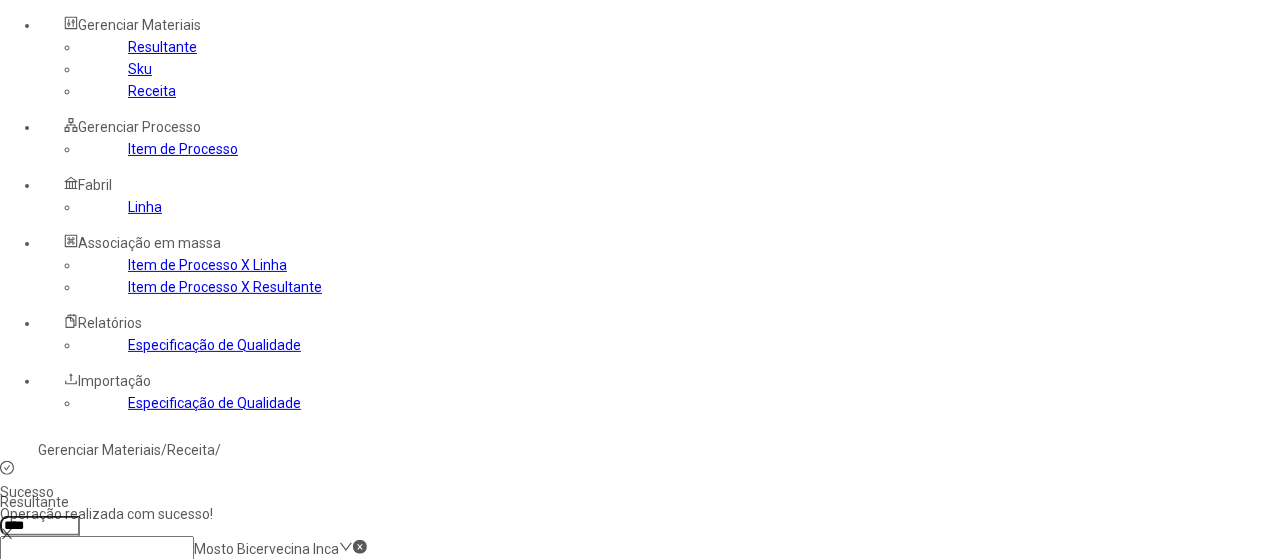 click on "********" 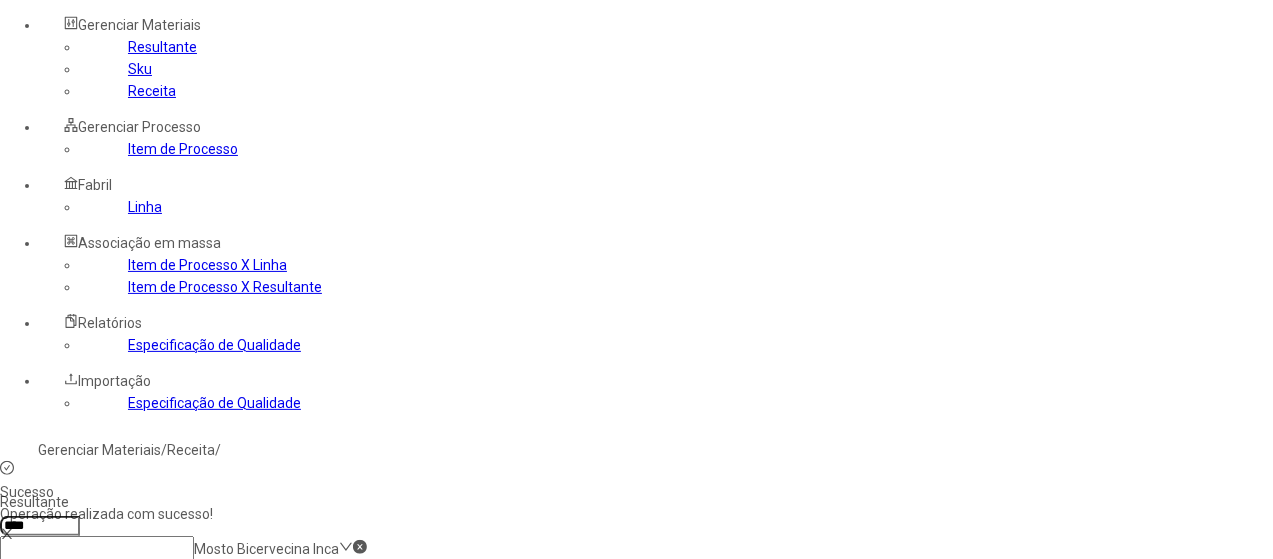 click 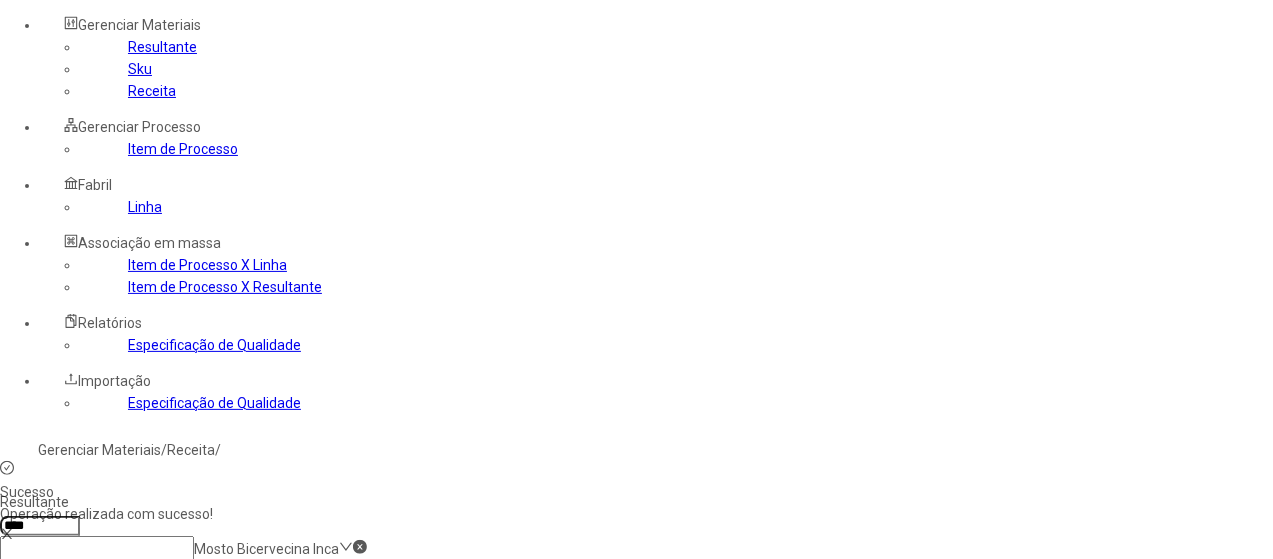 type 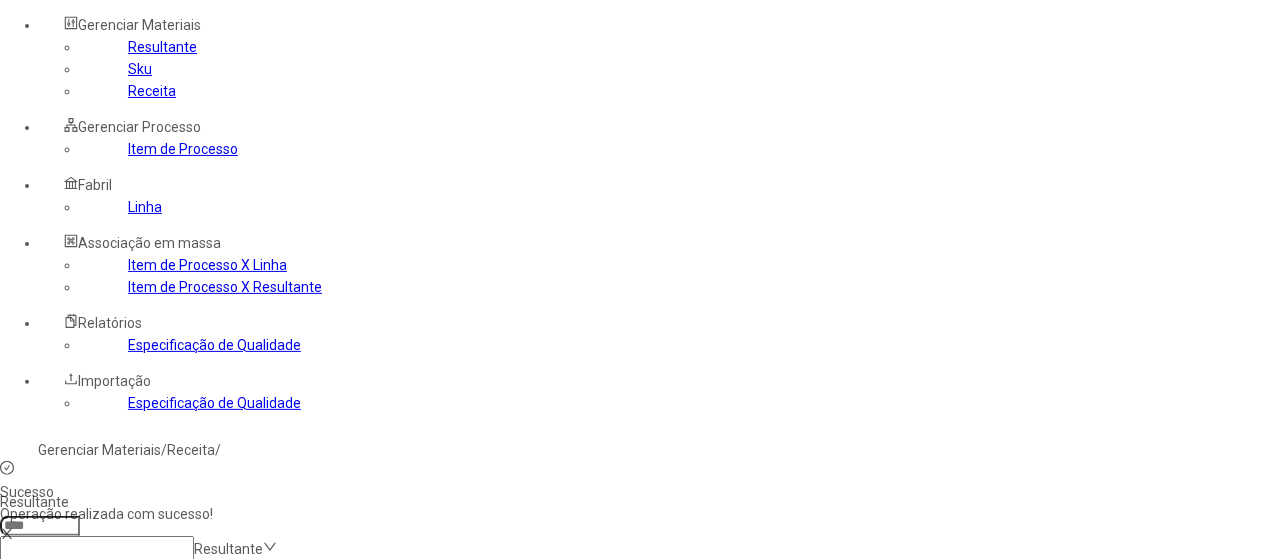 drag, startPoint x: 560, startPoint y: 267, endPoint x: 552, endPoint y: 249, distance: 19.697716 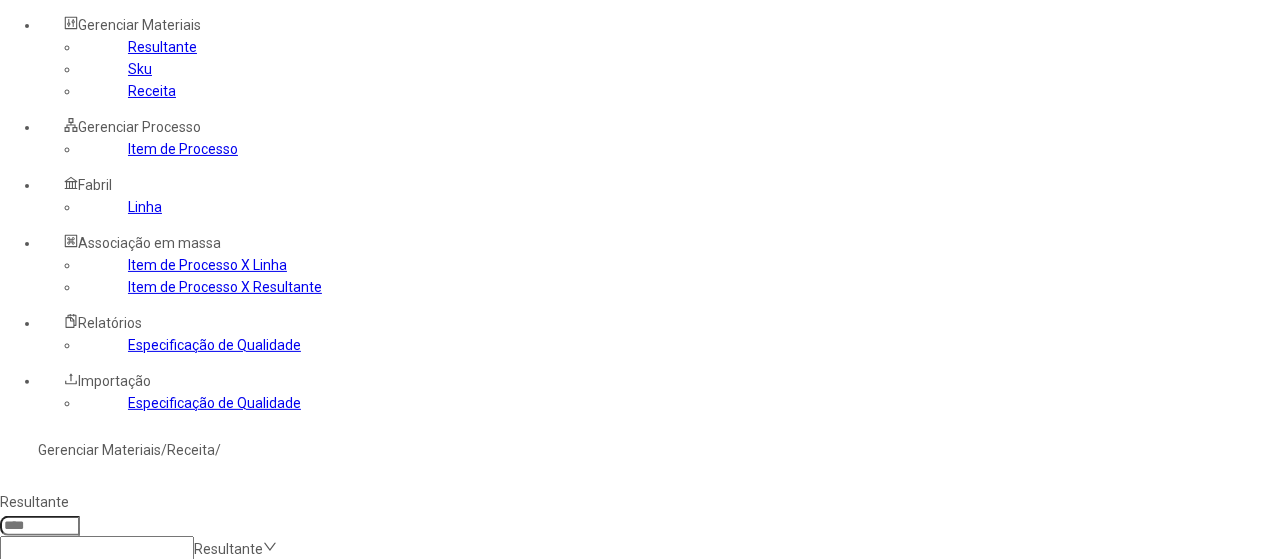type on "*****" 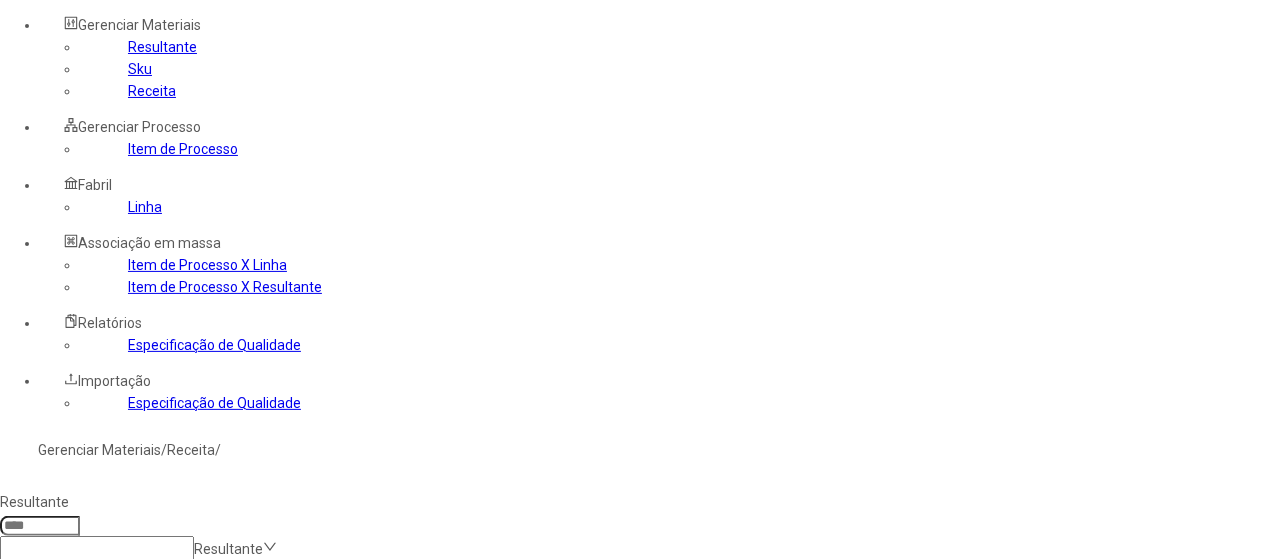 click on "Mosto Goose Island Midway" 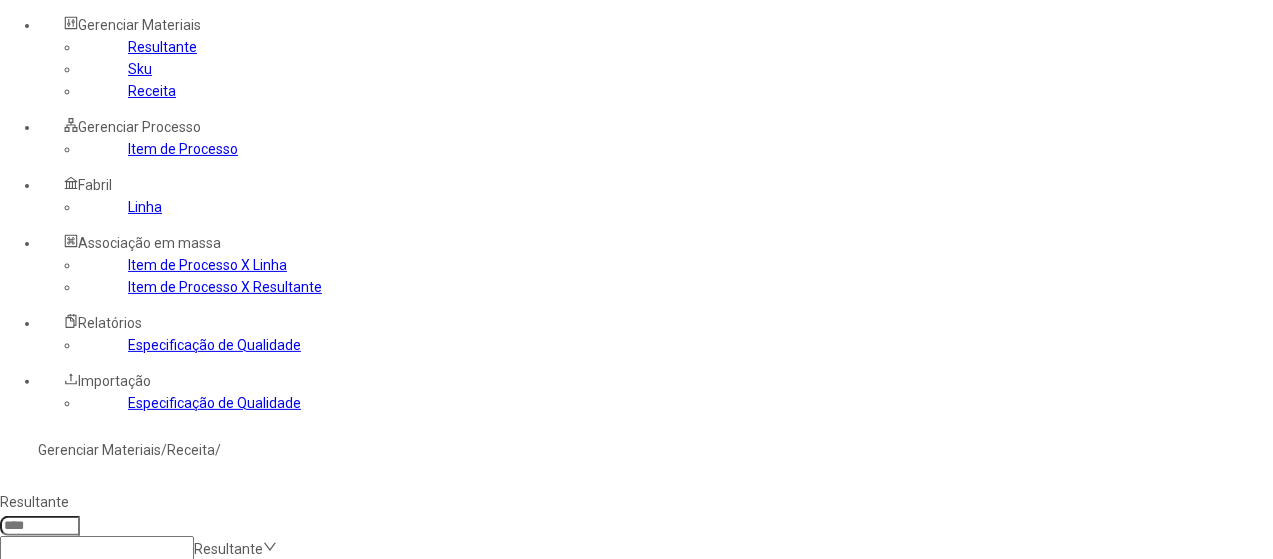 drag, startPoint x: 613, startPoint y: 355, endPoint x: 402, endPoint y: 359, distance: 211.03792 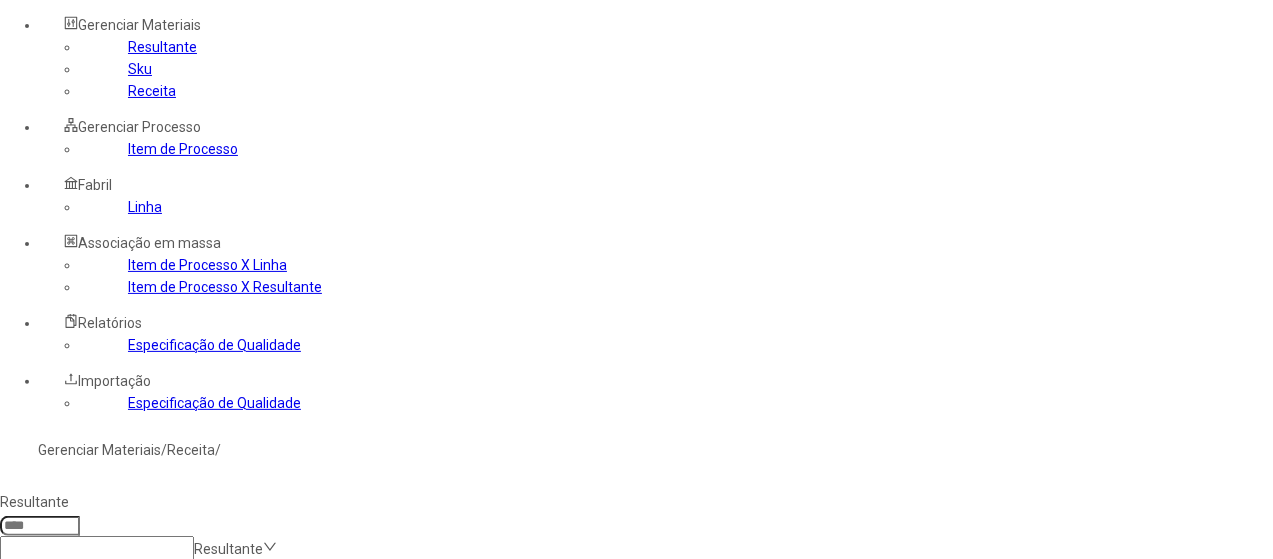 click on "747 Mosto Goose Island Midway" 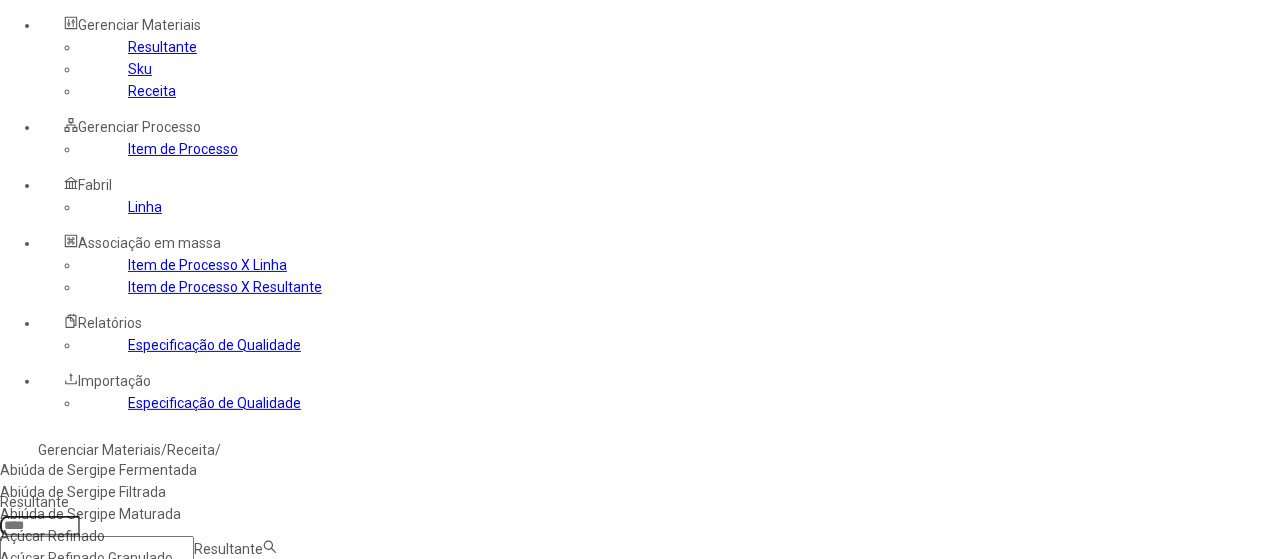 paste on "**********" 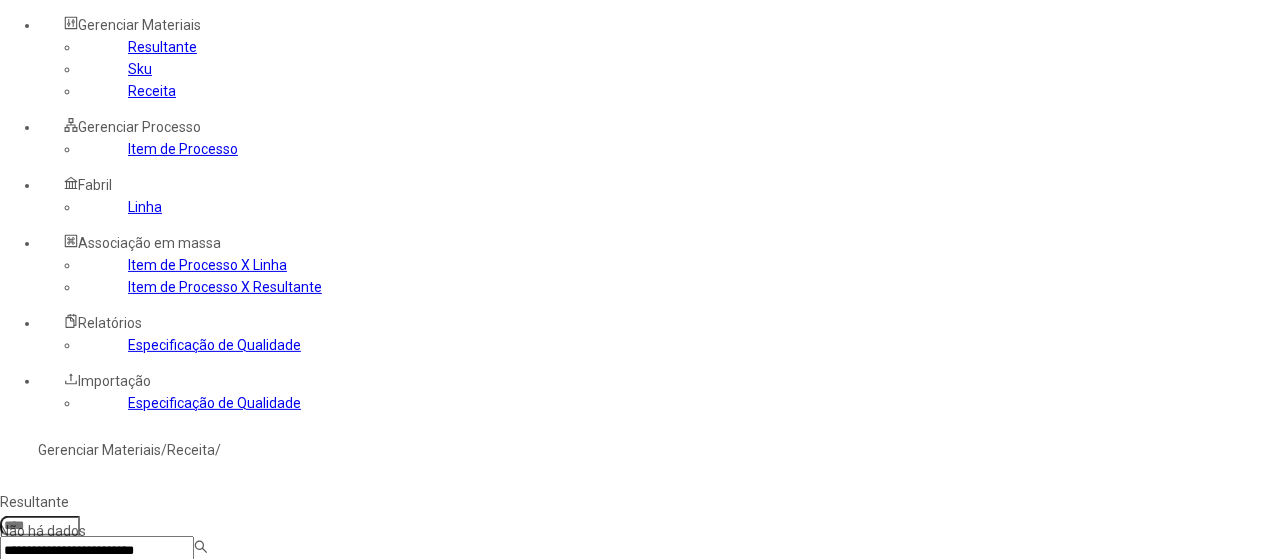 scroll, scrollTop: 0, scrollLeft: 0, axis: both 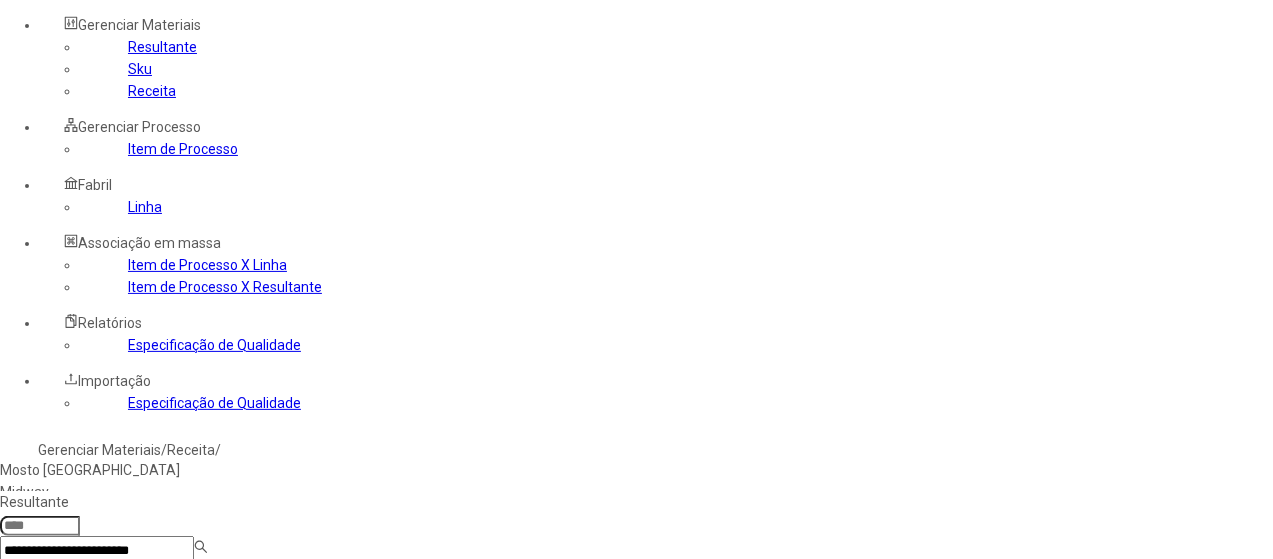 type on "**********" 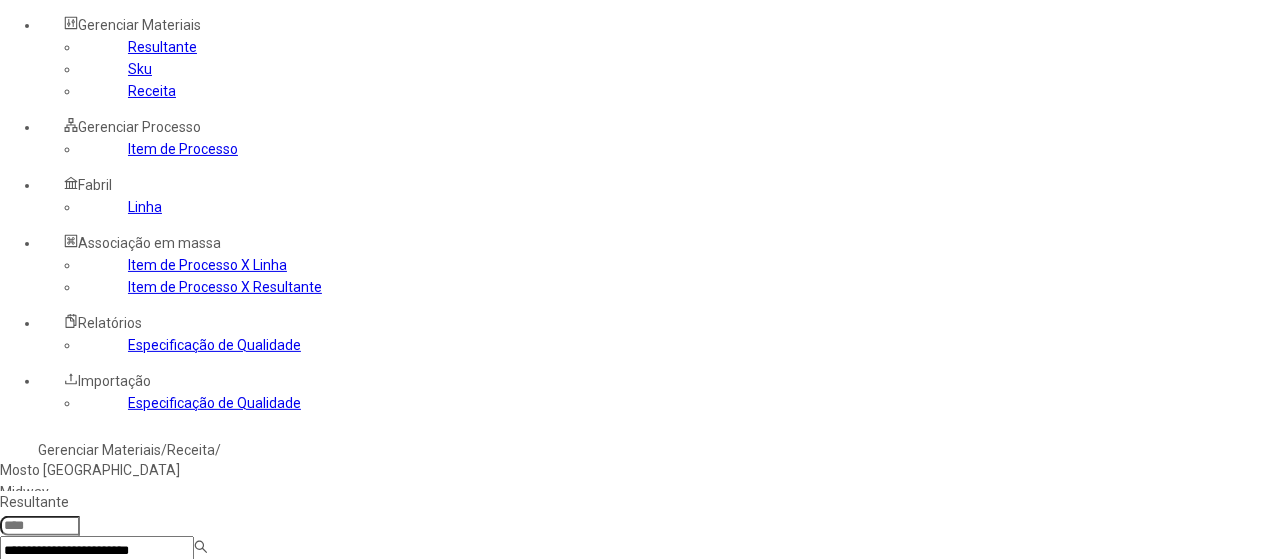 drag, startPoint x: 527, startPoint y: 165, endPoint x: 533, endPoint y: 174, distance: 10.816654 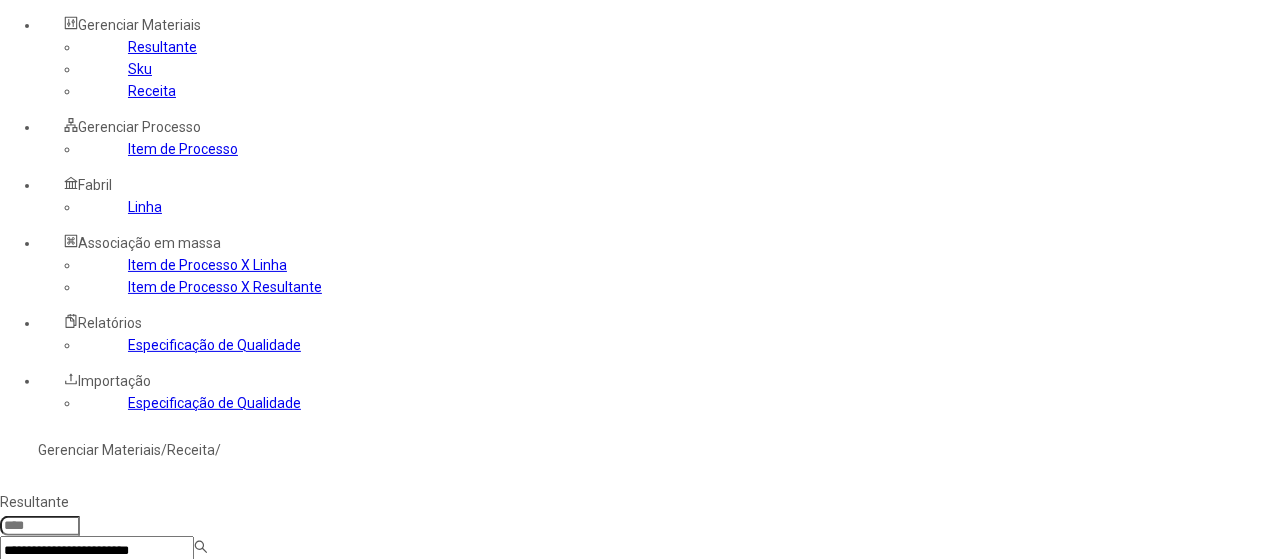 type on "****" 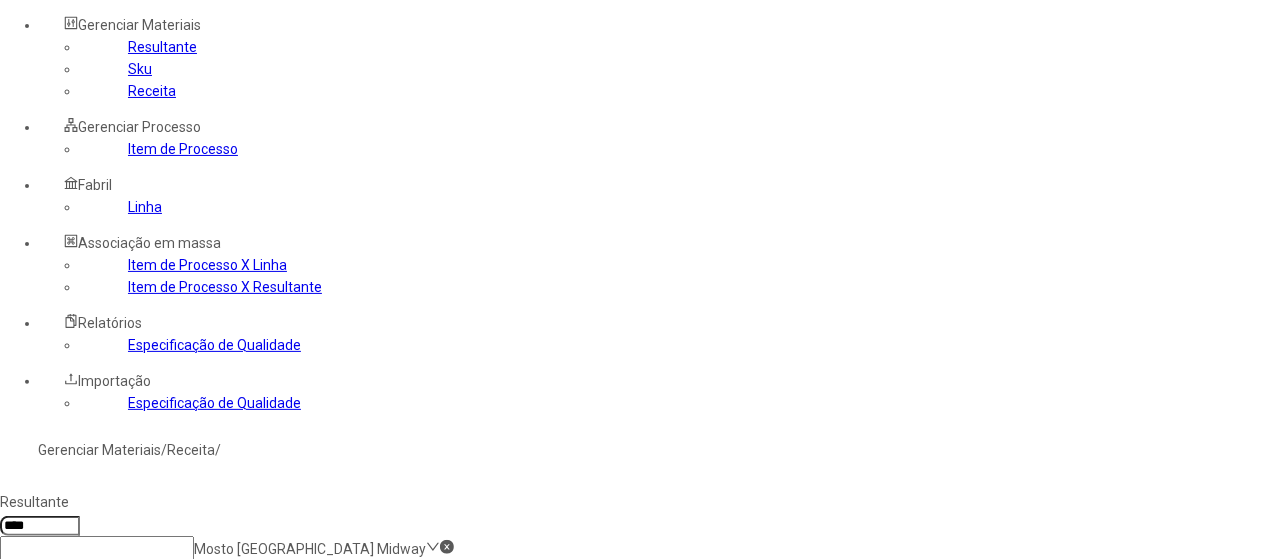 click on "*****" 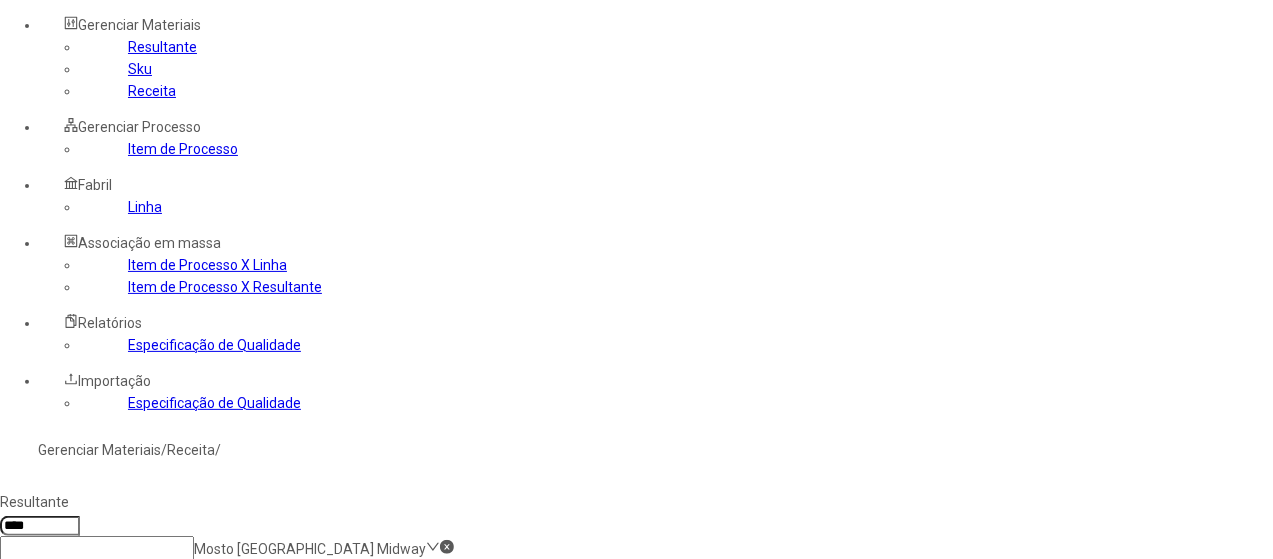 type on "*****" 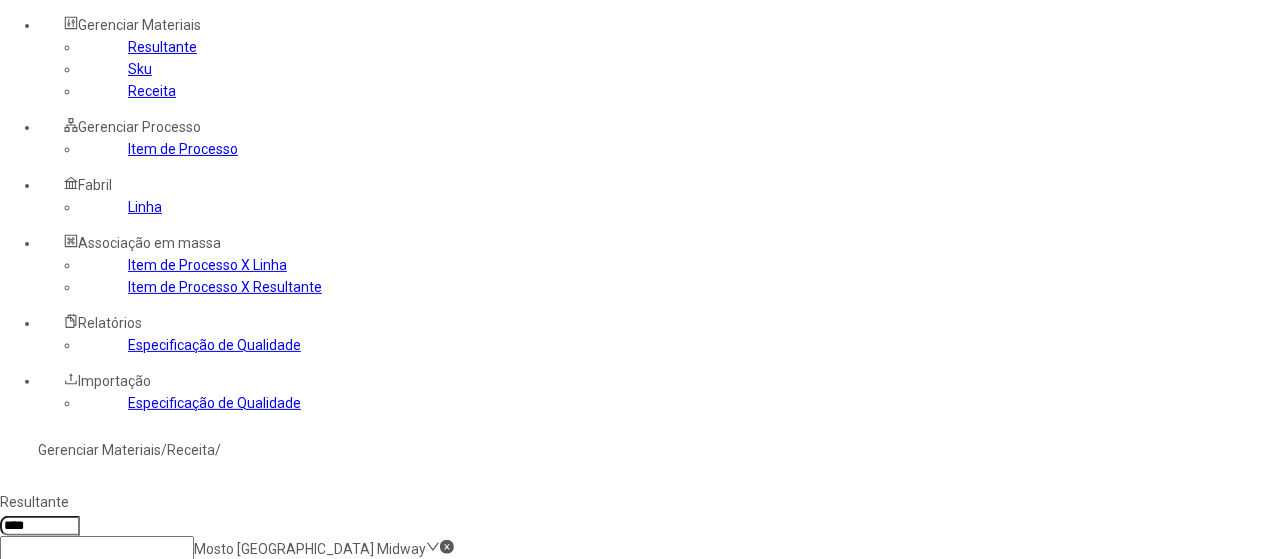 click on "Mosto Goose Island Midway" 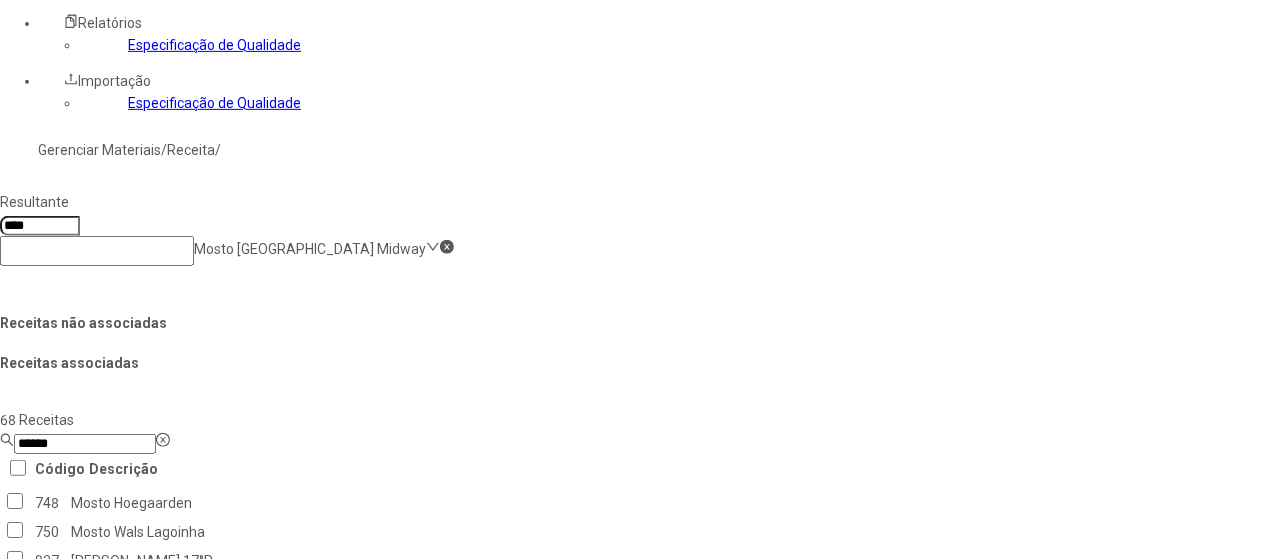 drag, startPoint x: 1198, startPoint y: 424, endPoint x: 1094, endPoint y: 413, distance: 104.58012 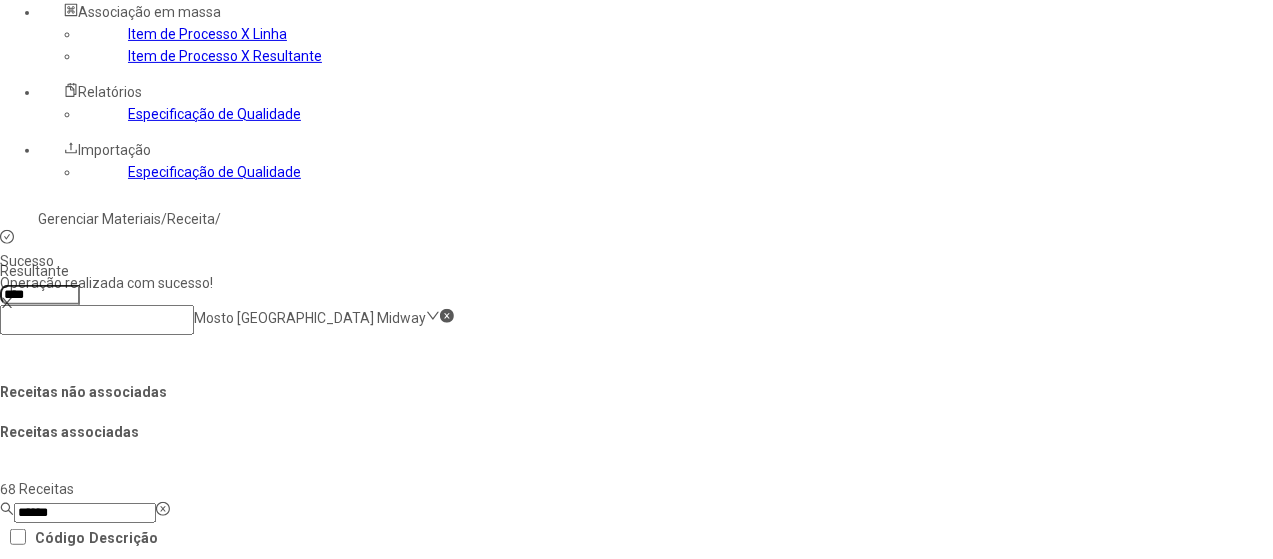 scroll, scrollTop: 300, scrollLeft: 0, axis: vertical 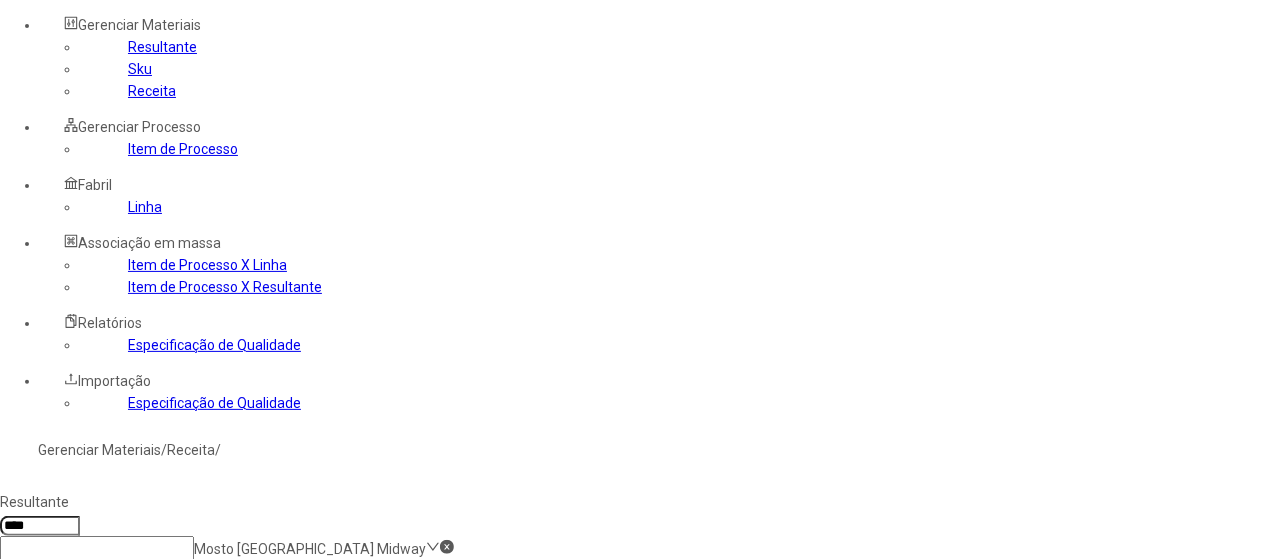 click 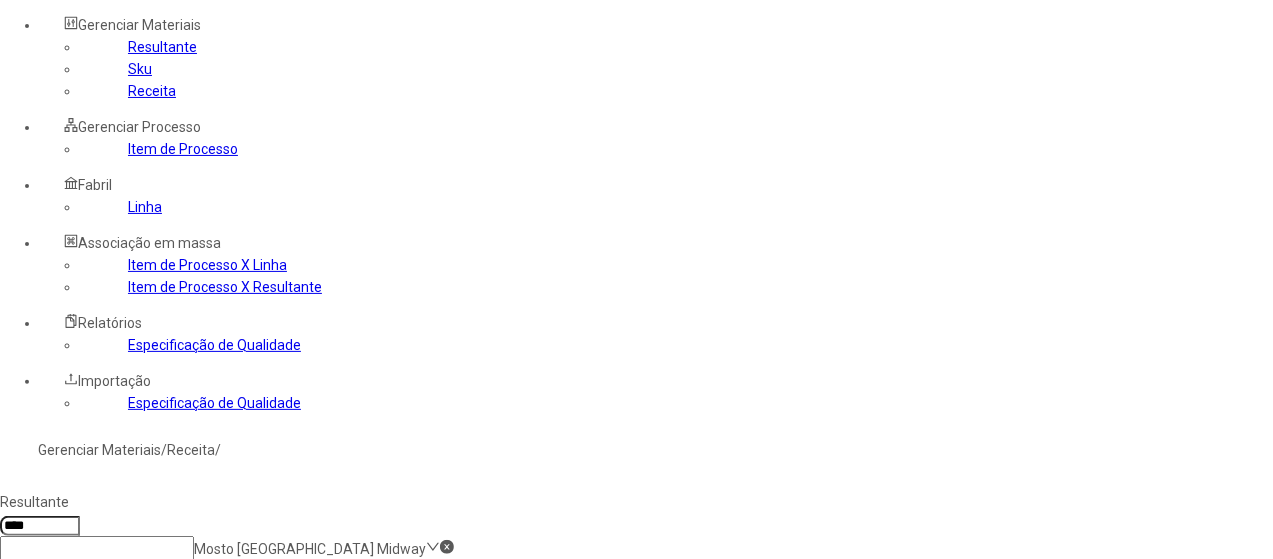 type 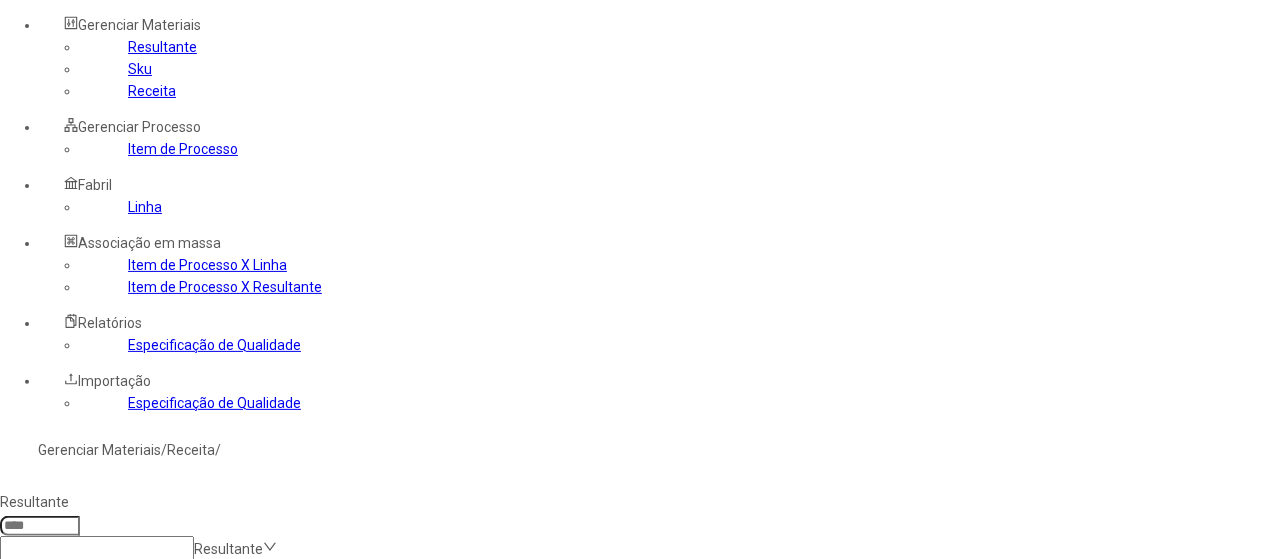 click 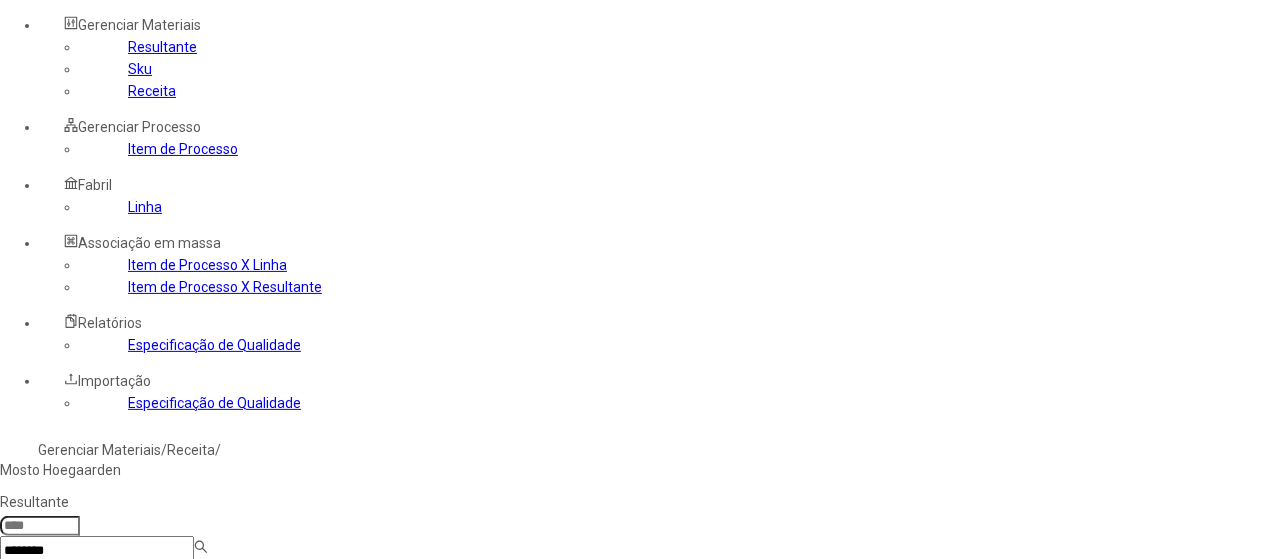 type on "********" 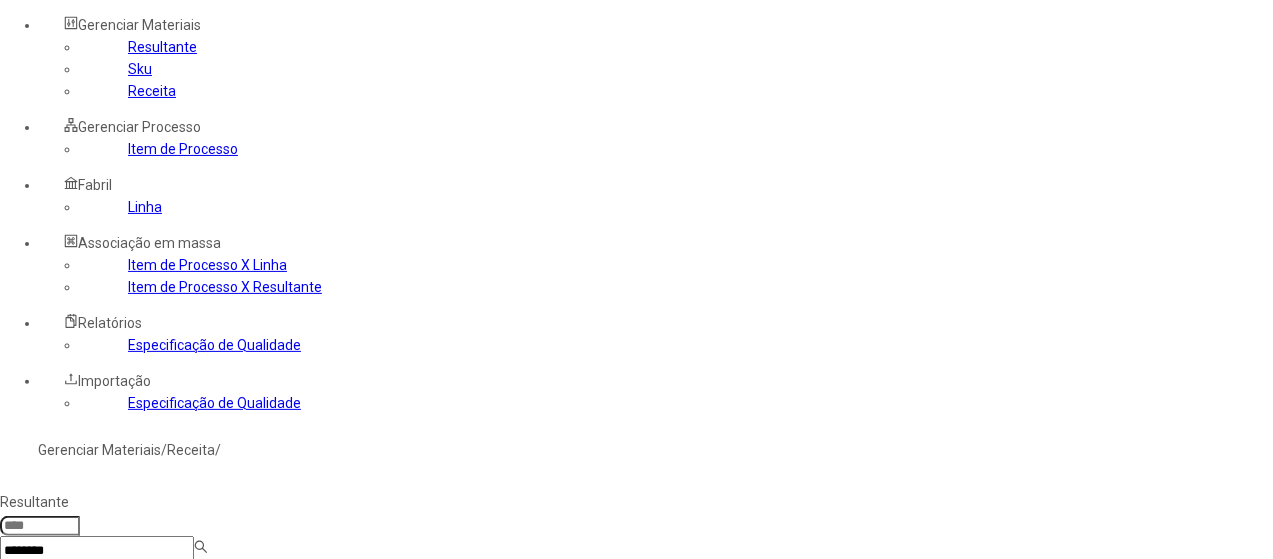 type on "****" 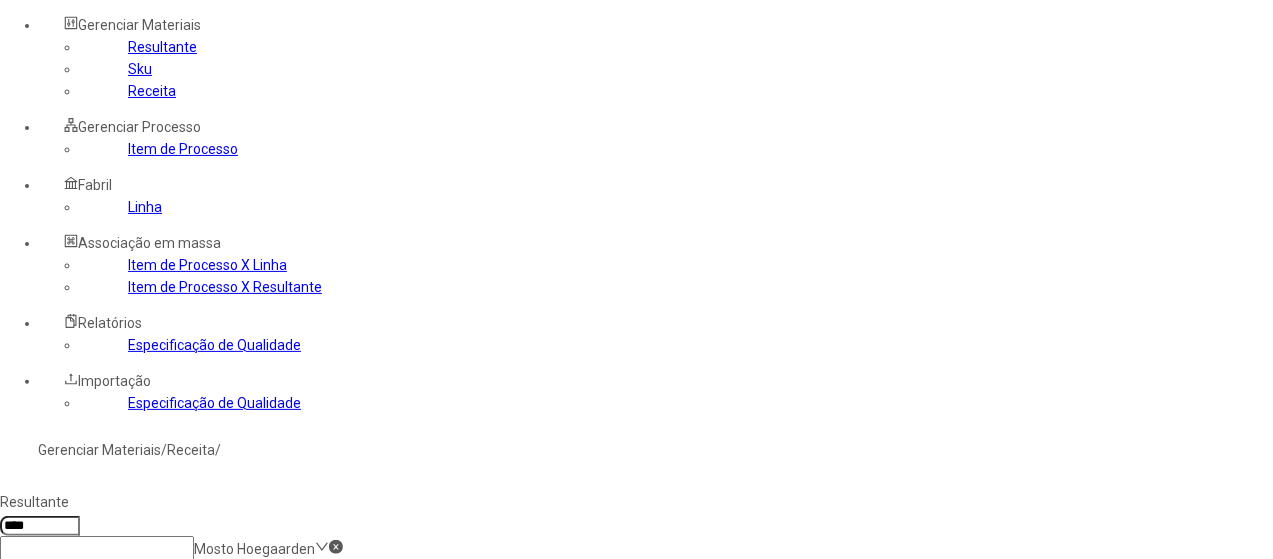 click on "*****" 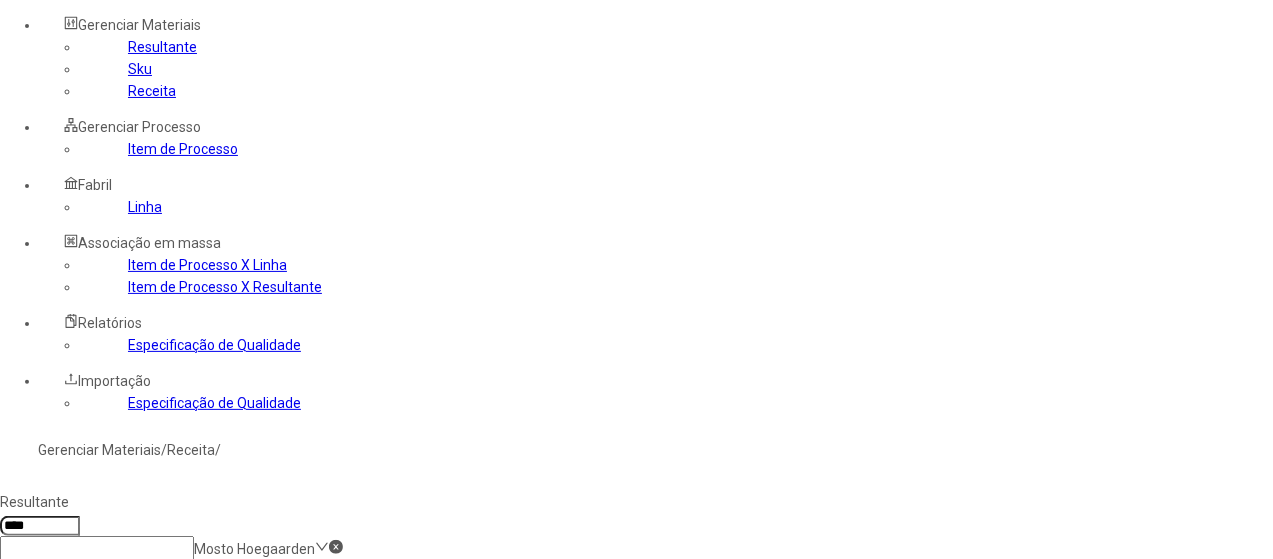 drag, startPoint x: 388, startPoint y: 267, endPoint x: 516, endPoint y: 246, distance: 129.71121 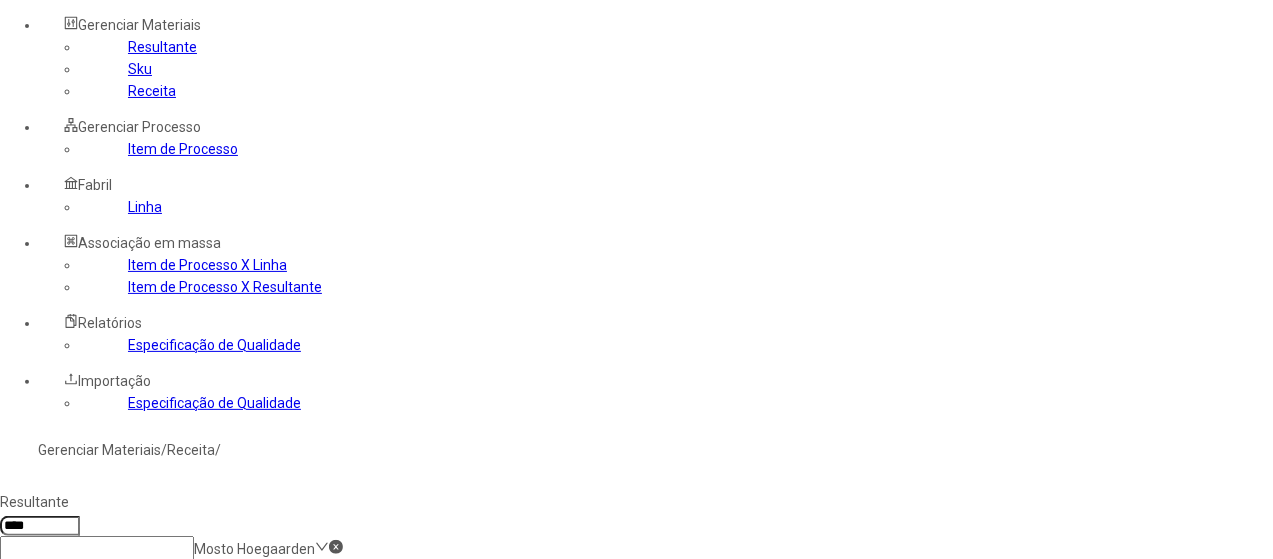 scroll, scrollTop: 100, scrollLeft: 0, axis: vertical 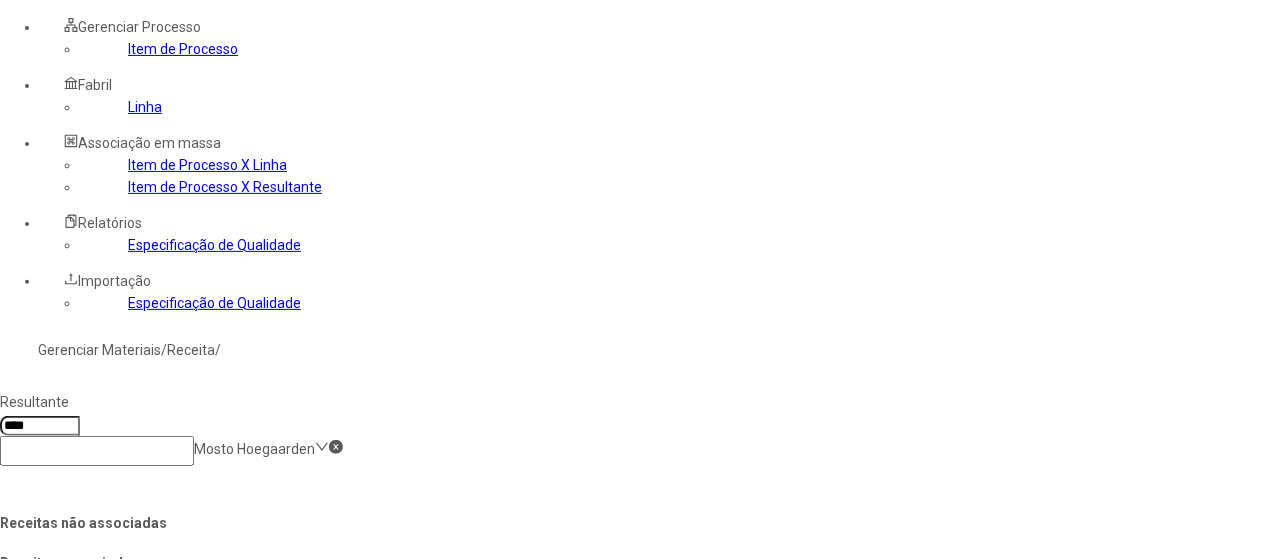 click 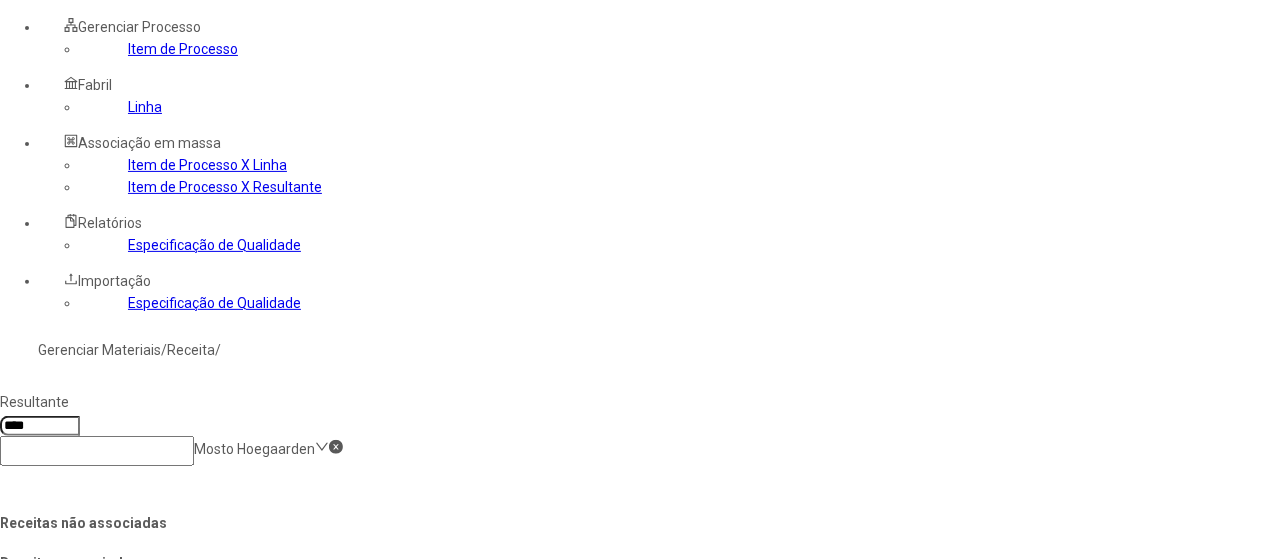 scroll, scrollTop: 400, scrollLeft: 0, axis: vertical 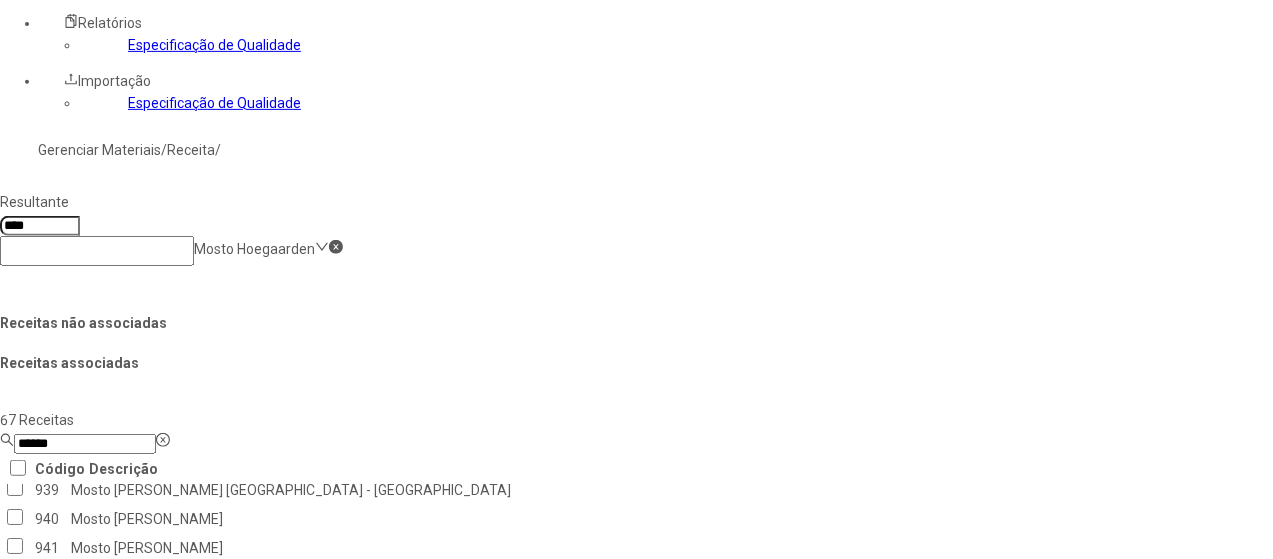 drag, startPoint x: 1128, startPoint y: 427, endPoint x: 1114, endPoint y: 424, distance: 14.3178215 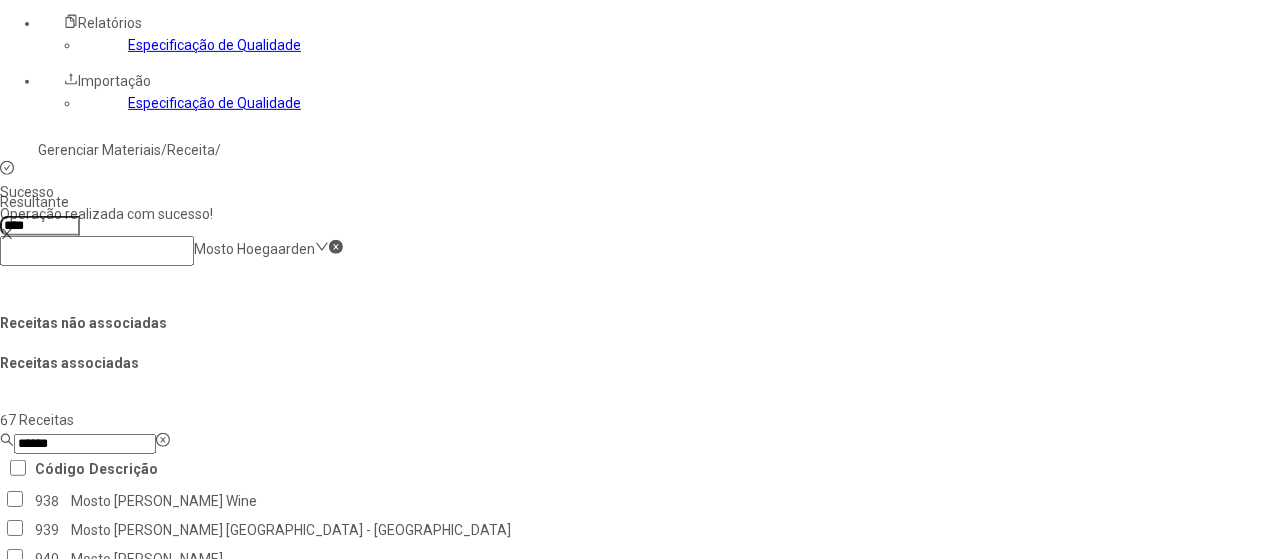 scroll, scrollTop: 0, scrollLeft: 0, axis: both 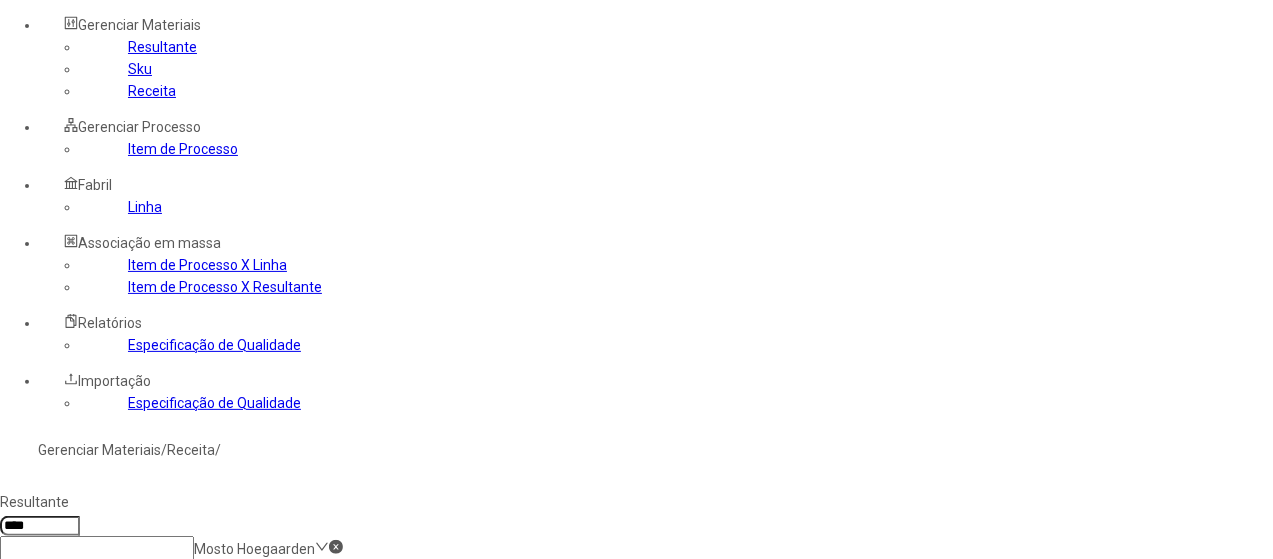 click 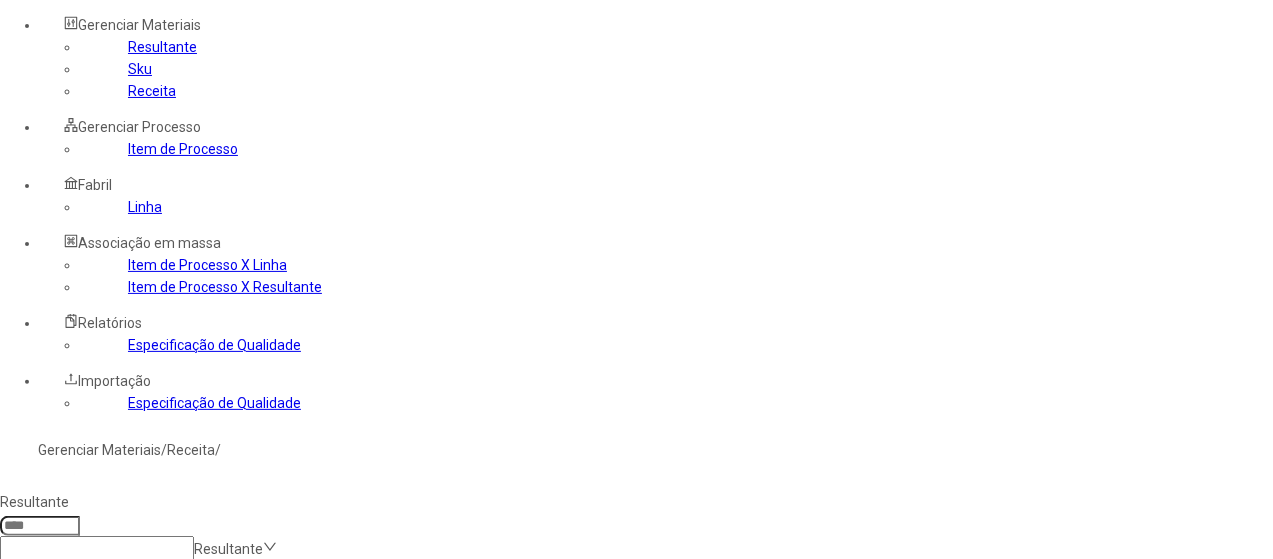 click 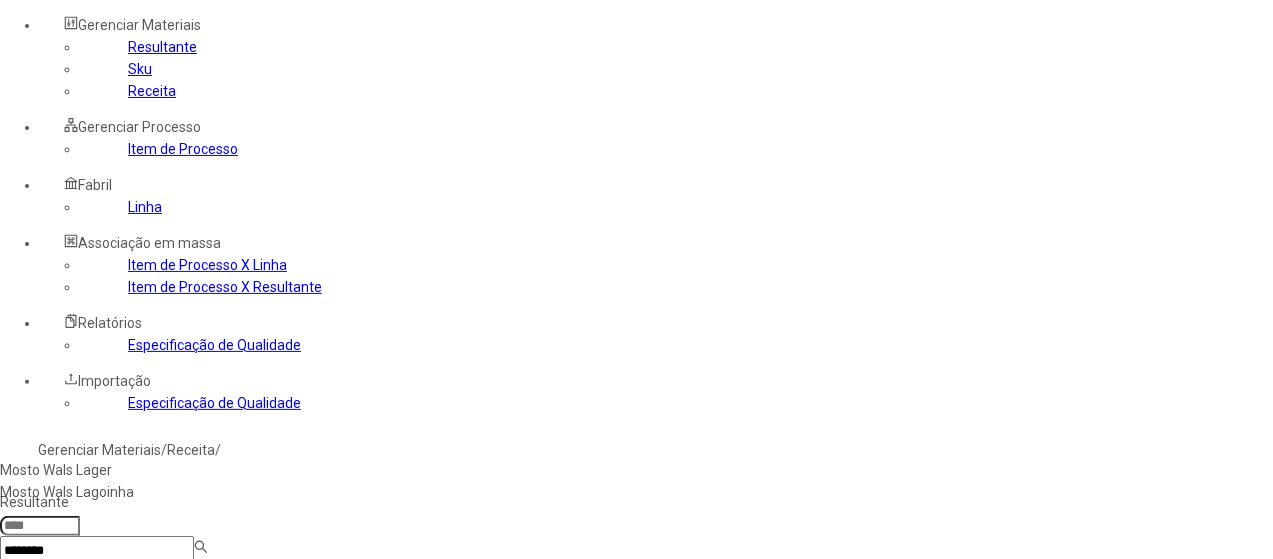 type on "********" 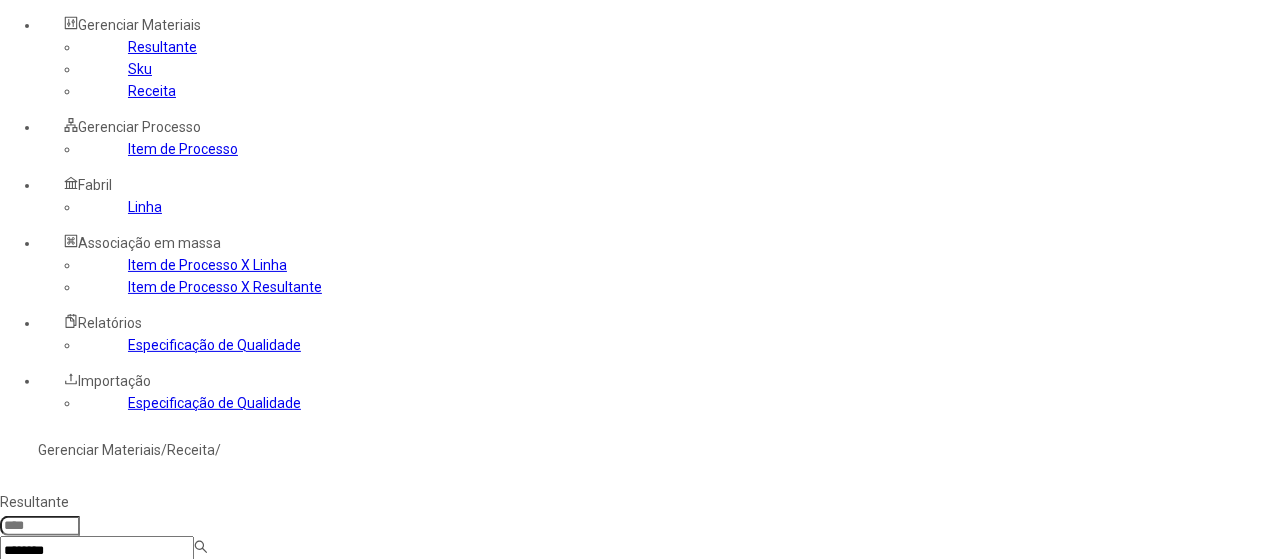 type on "****" 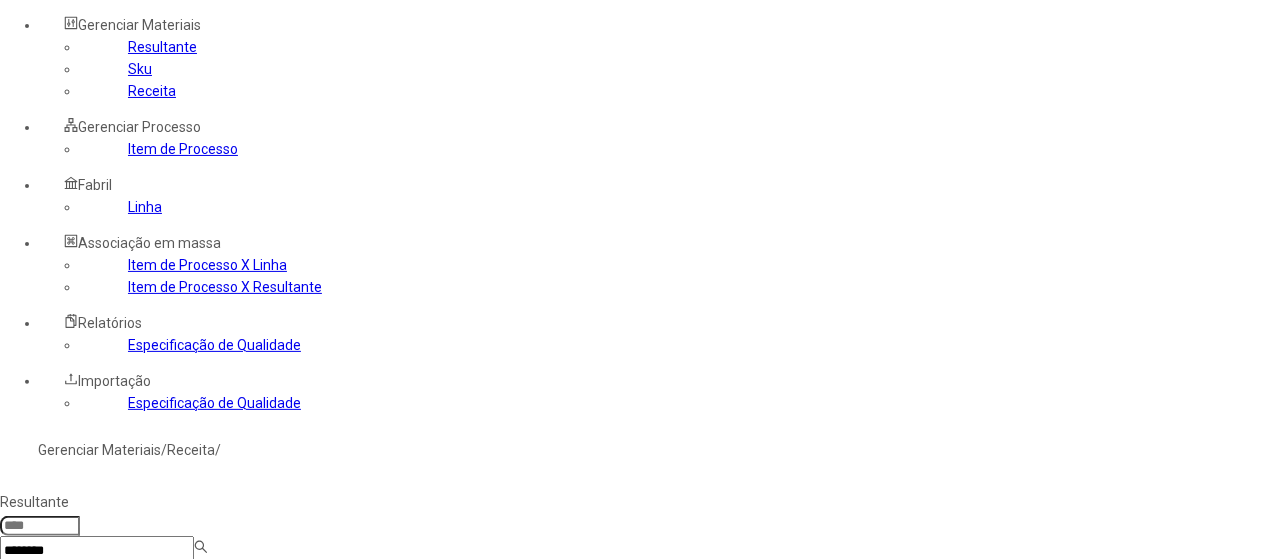 type 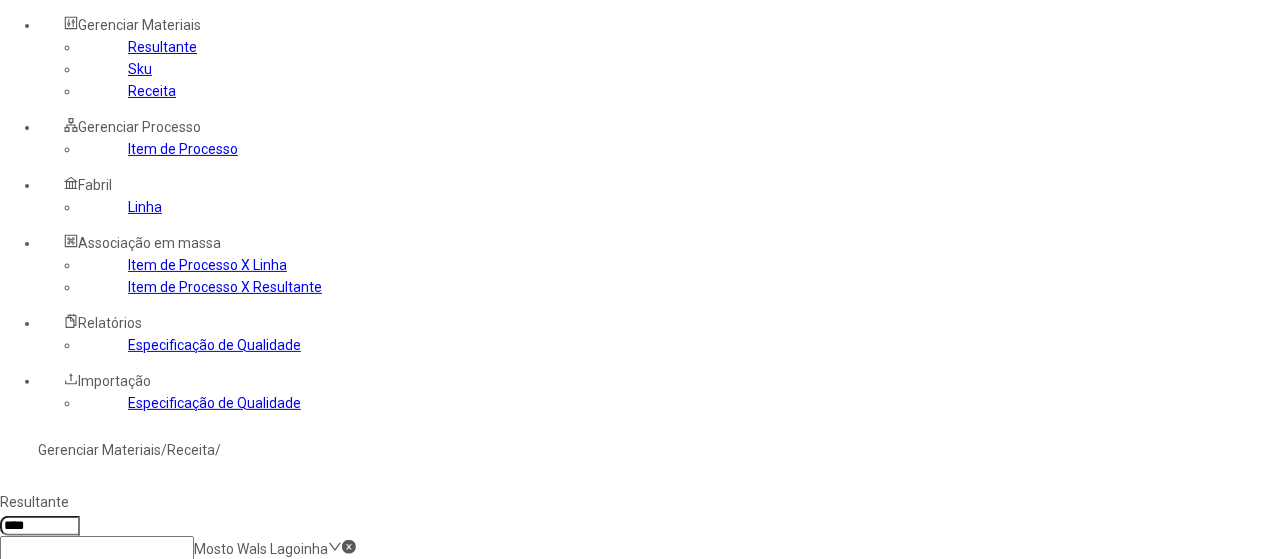 click on "*****" 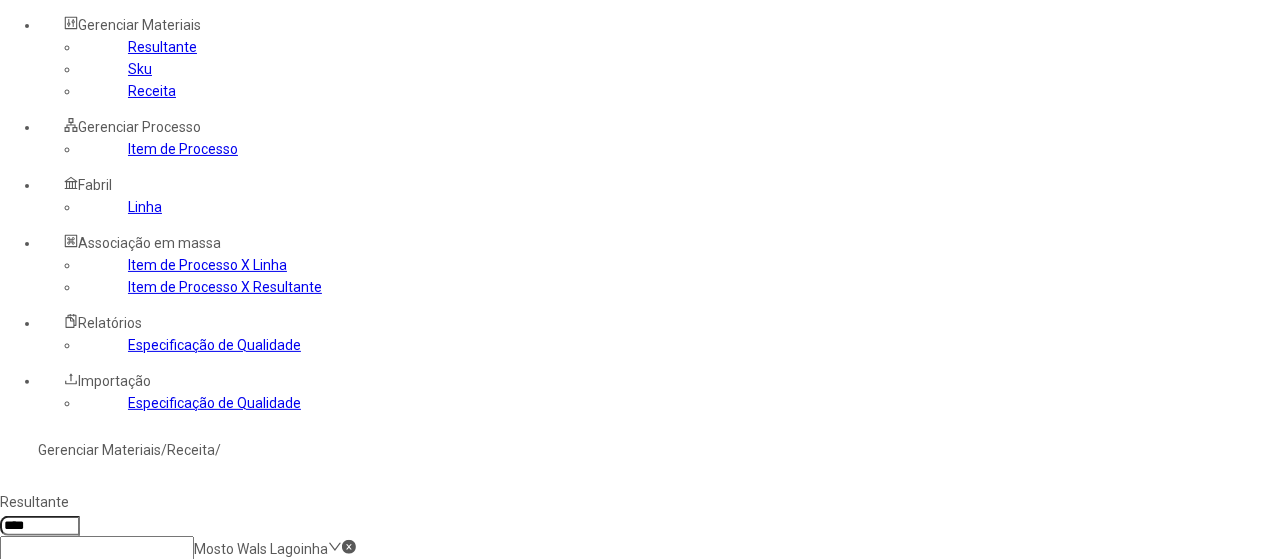 type on "*******" 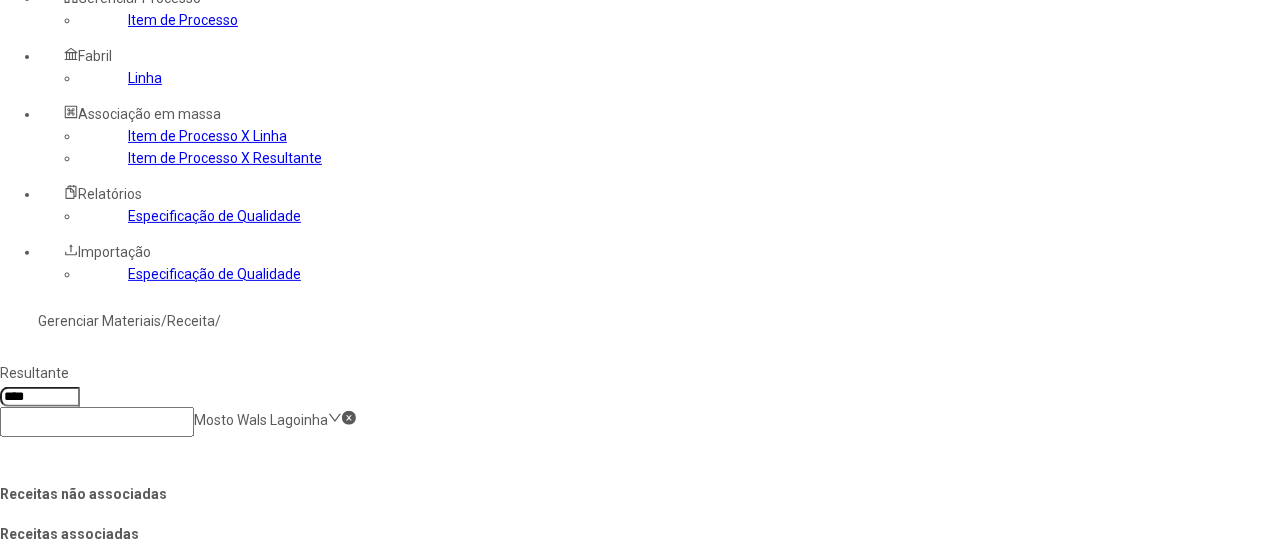 scroll, scrollTop: 400, scrollLeft: 0, axis: vertical 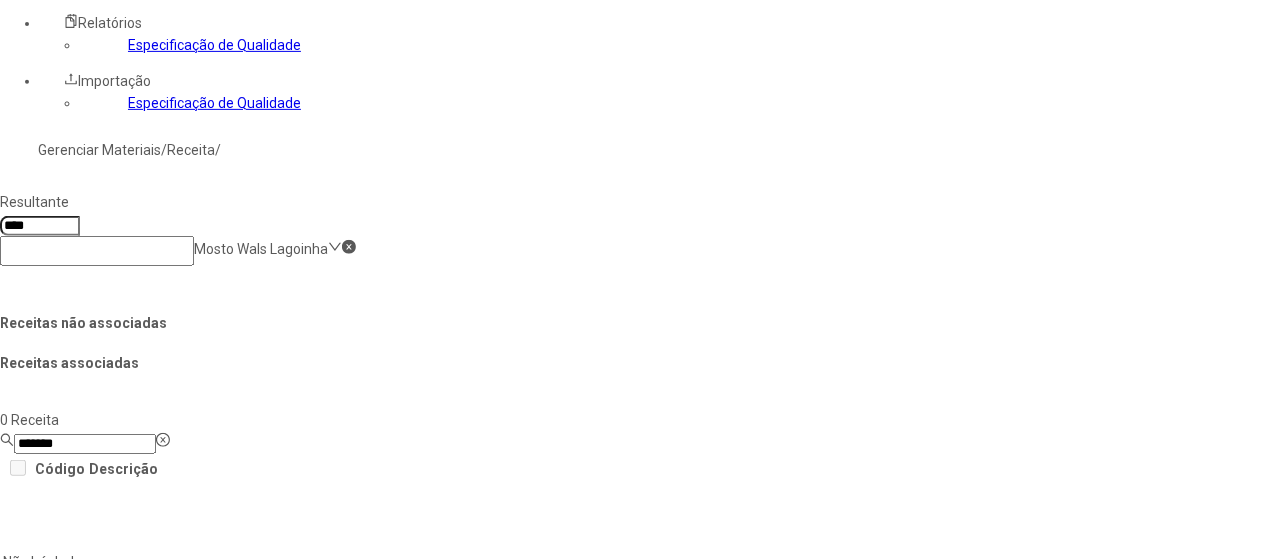 click on "Salvar Alterações" 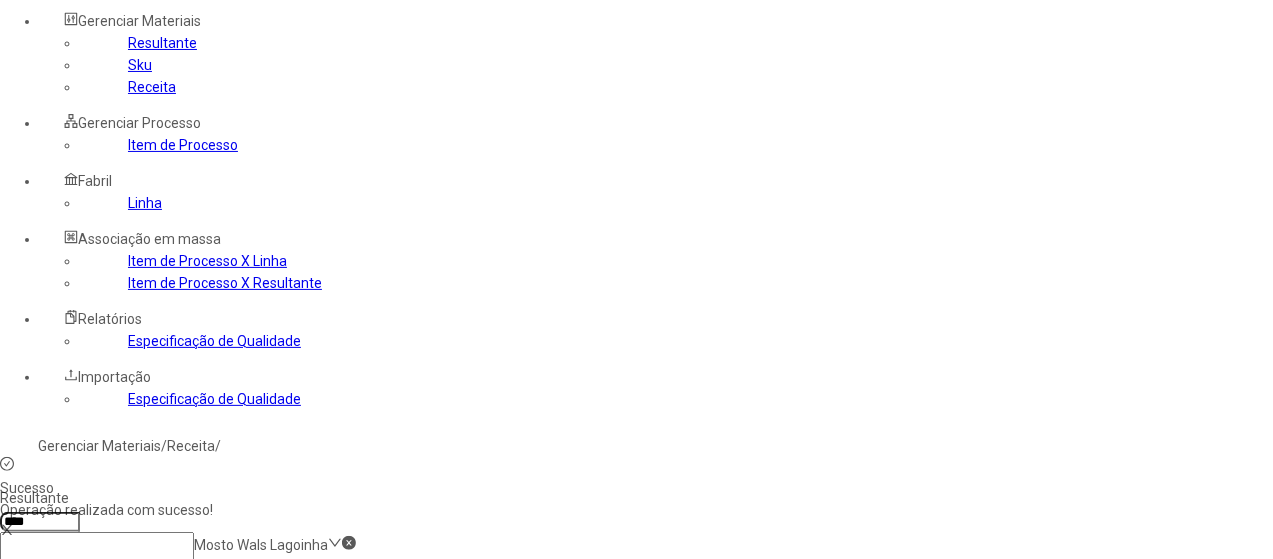scroll, scrollTop: 100, scrollLeft: 0, axis: vertical 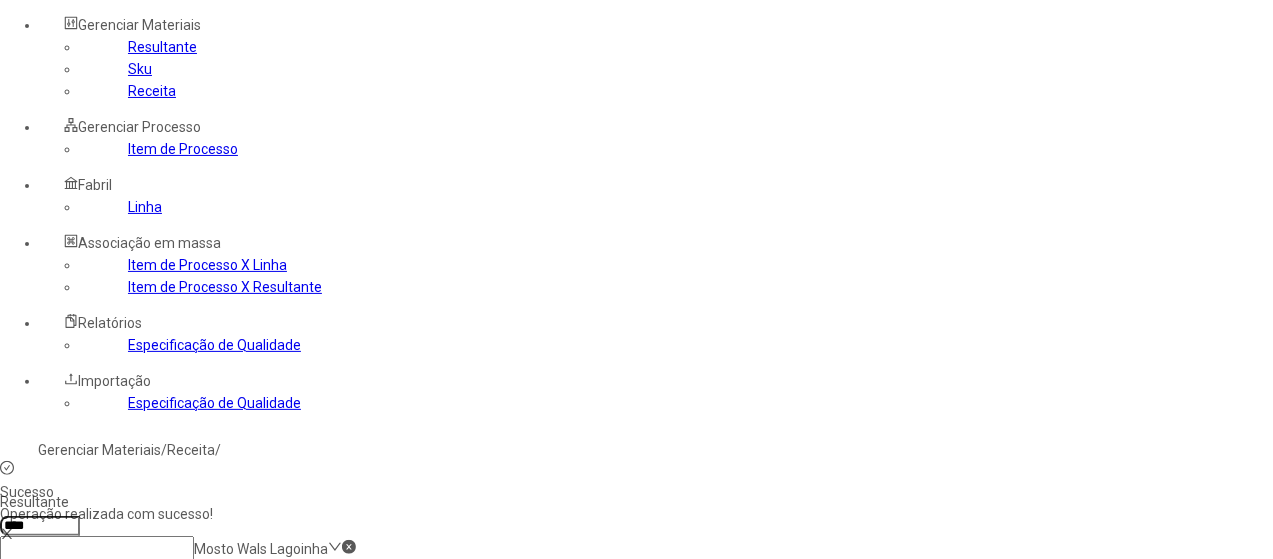 click 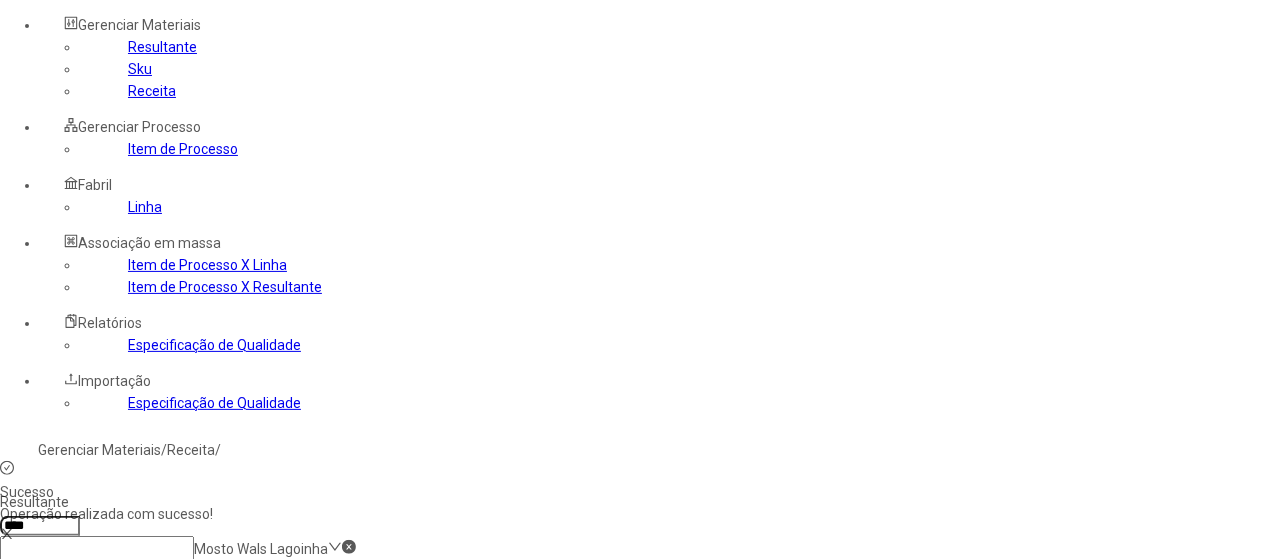 type 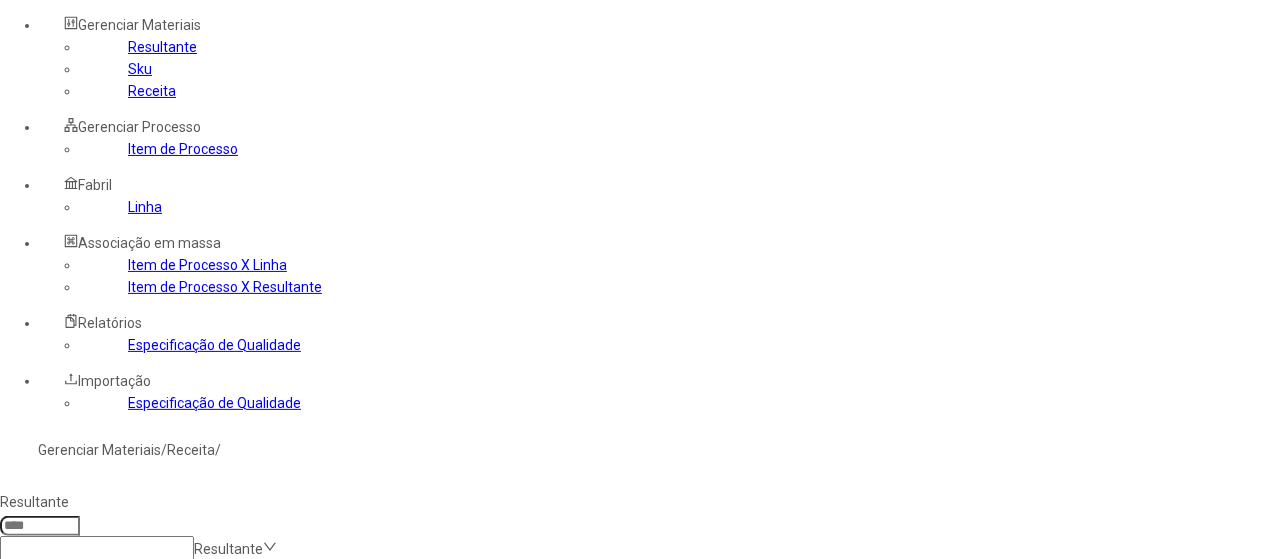 click 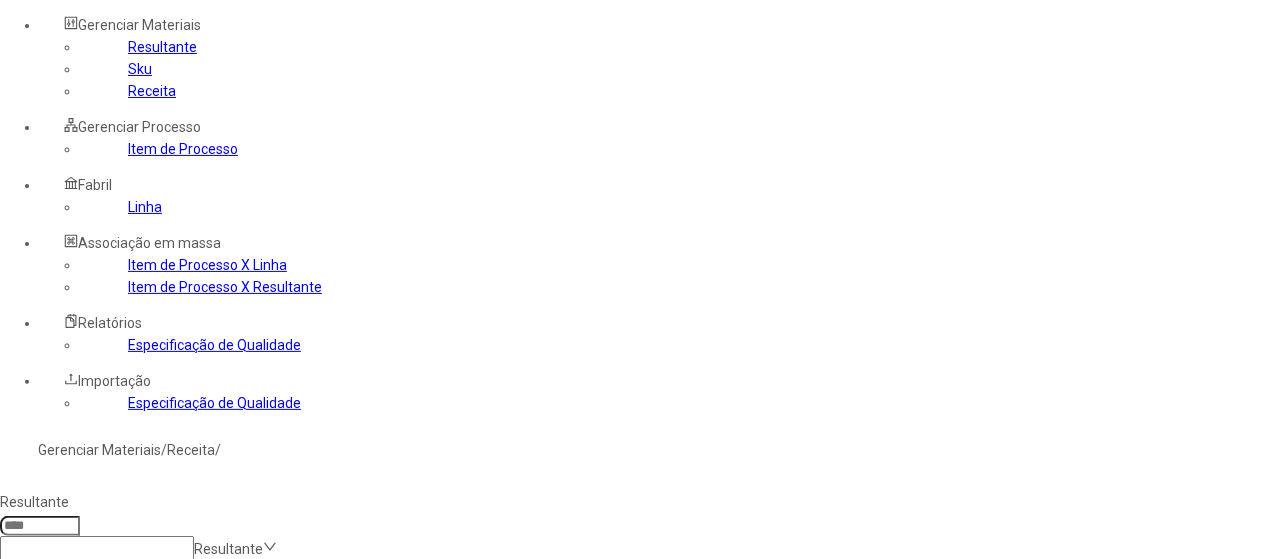 click 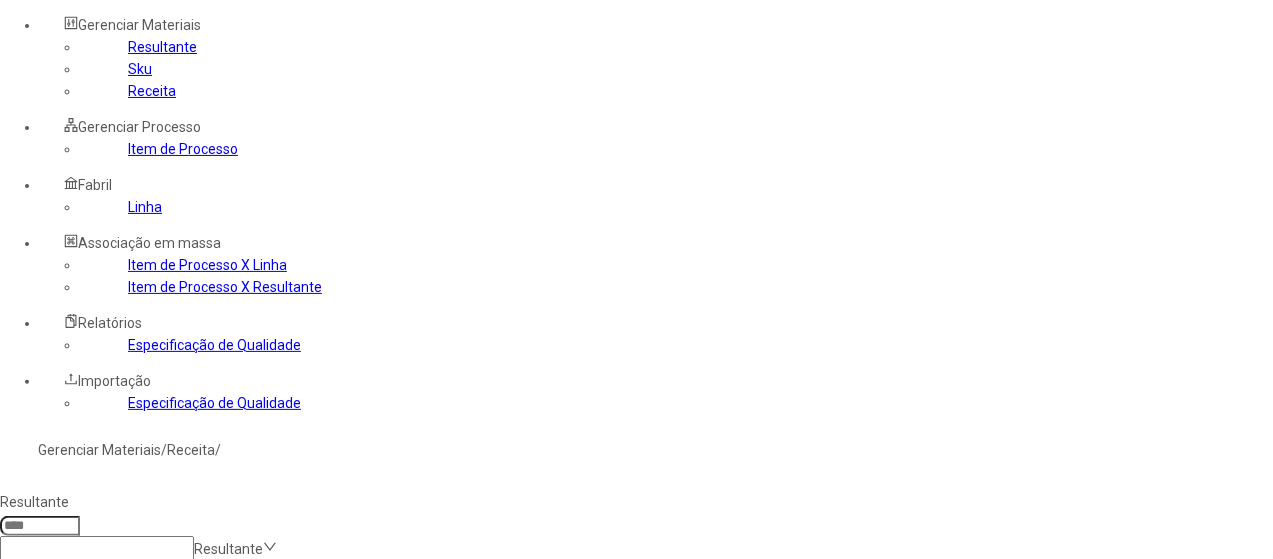 type on "*****" 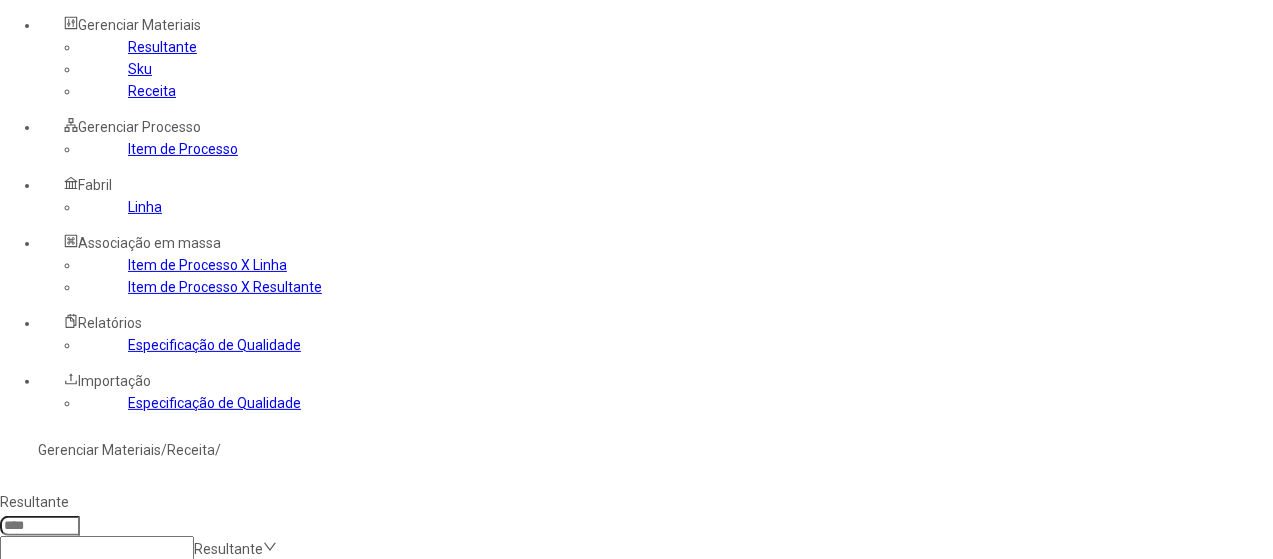 click 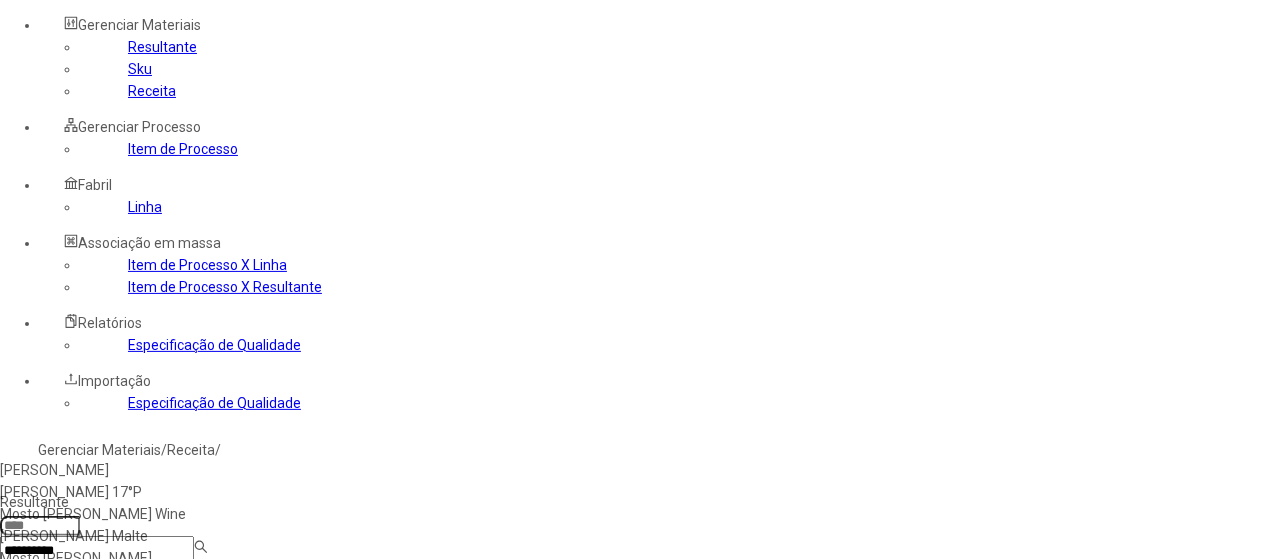type on "**********" 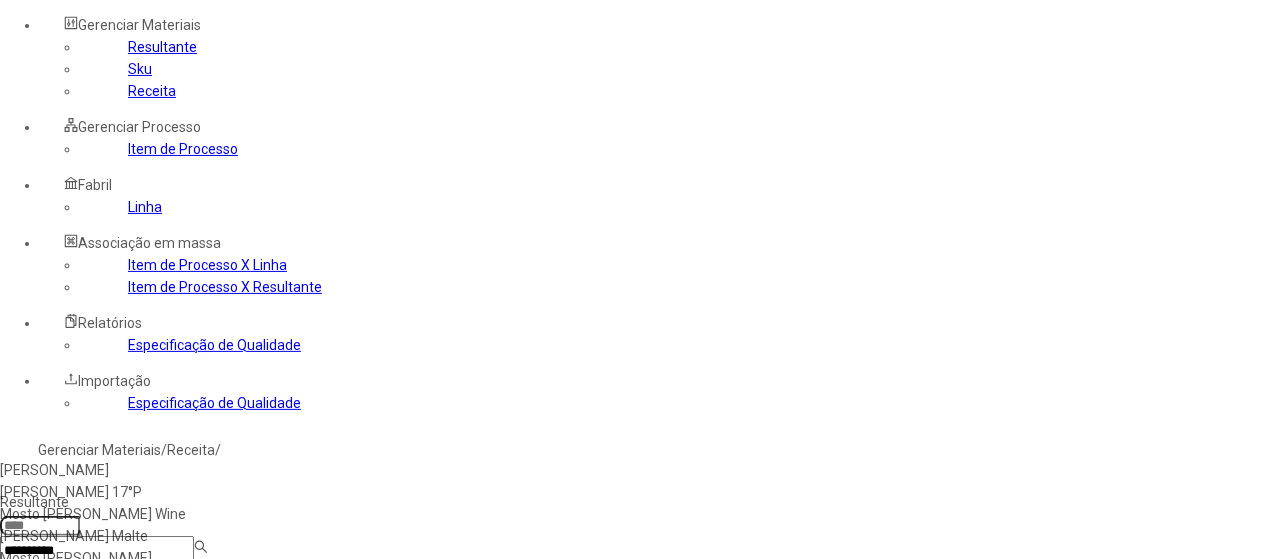 click on "Mosto Patricia 17°P" at bounding box center [115, 492] 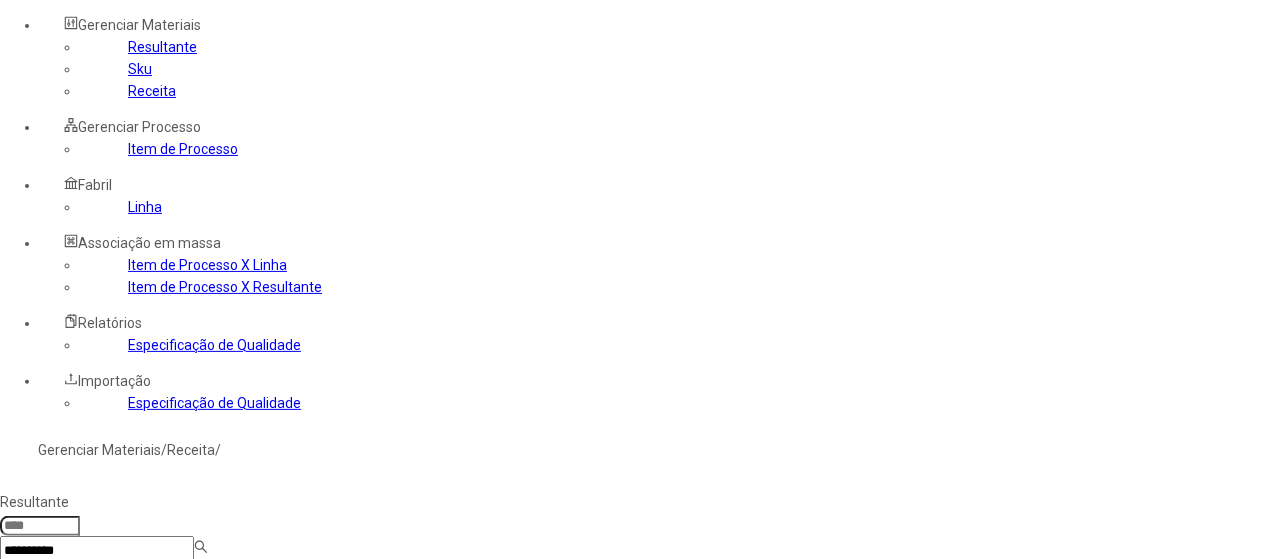 type on "****" 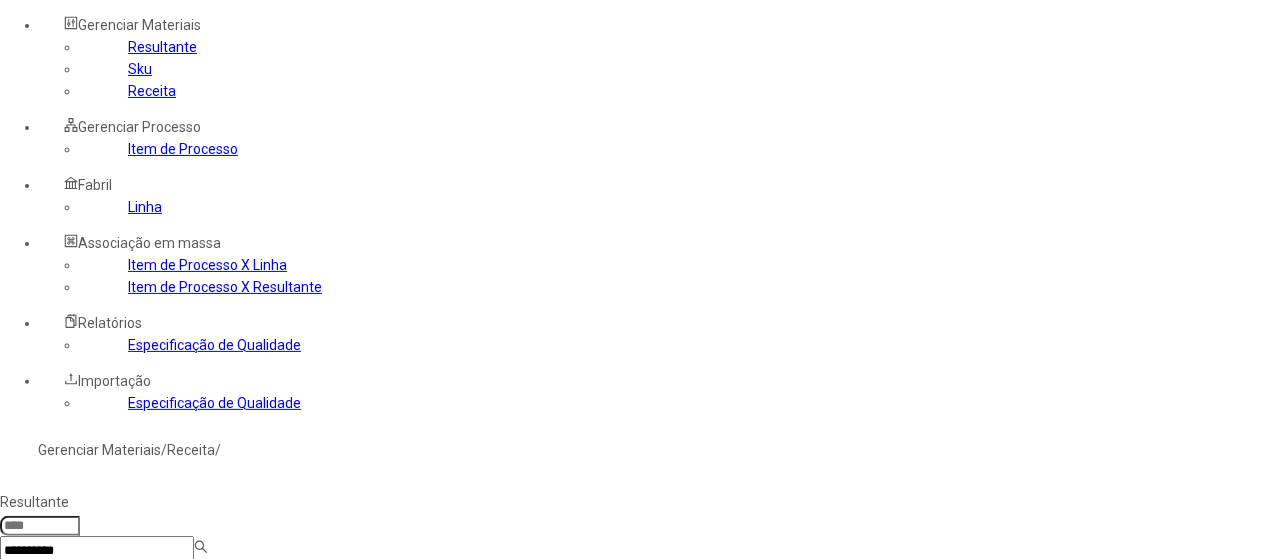 type 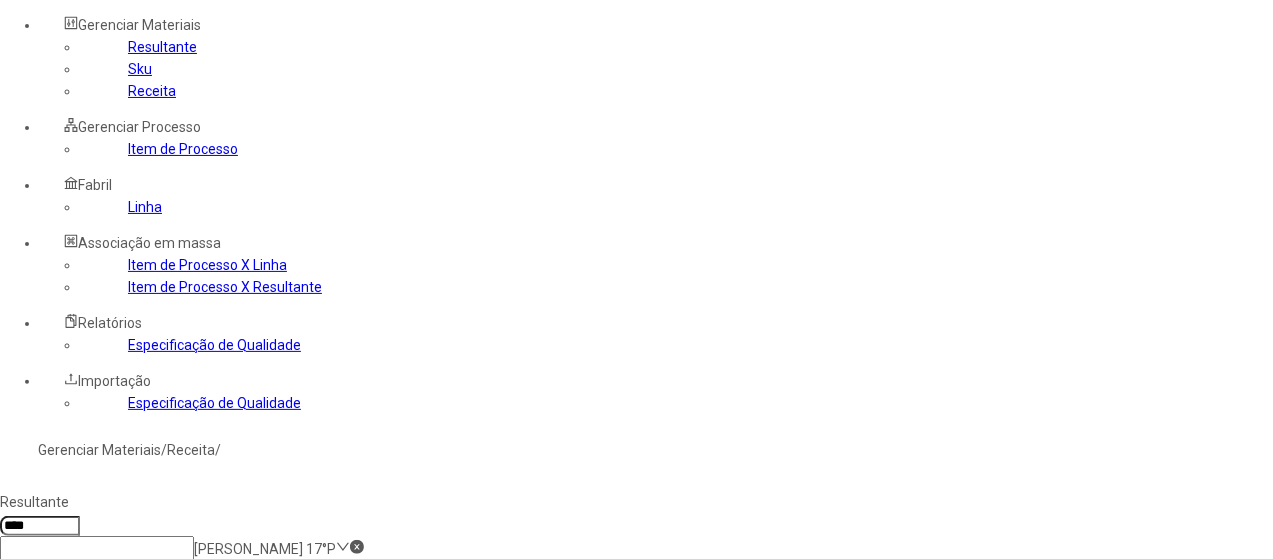 click on "*****" 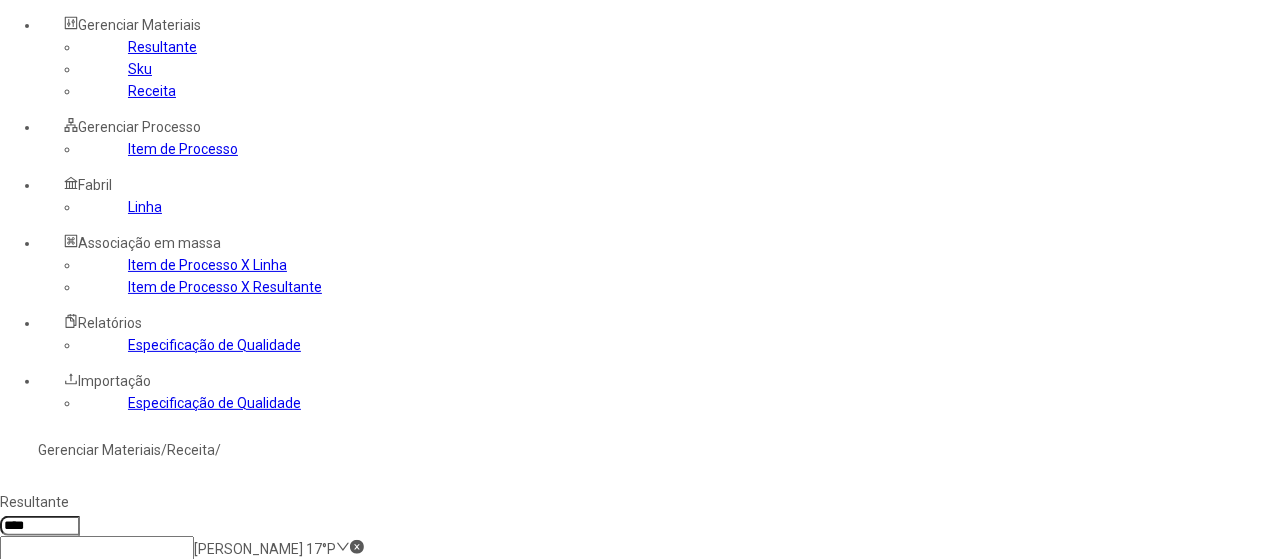 type on "*****" 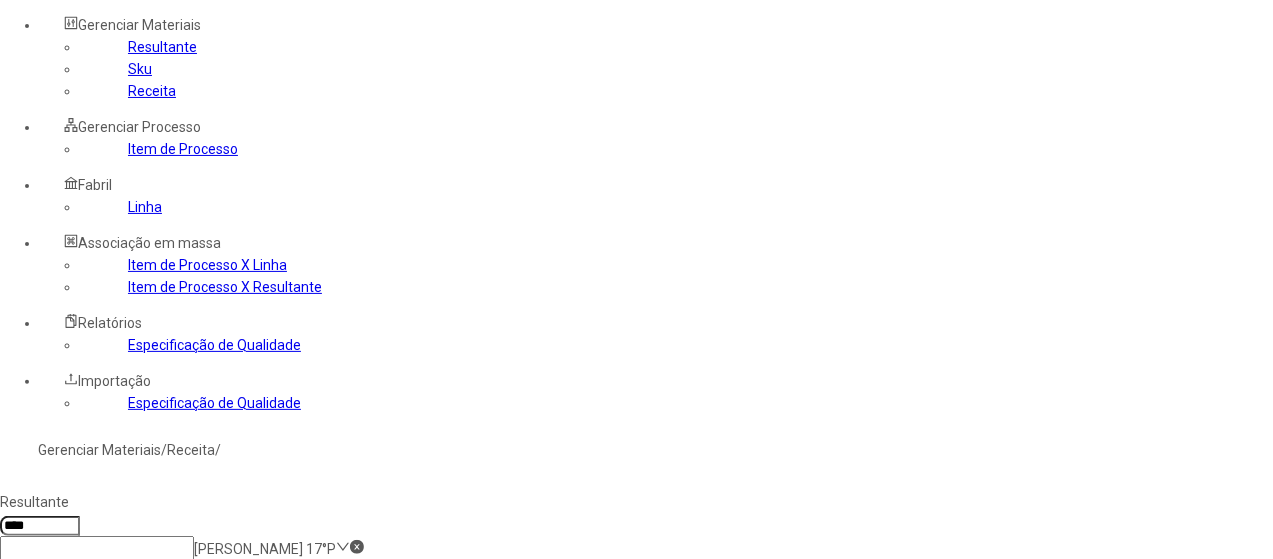 click on "Mosto Patricia 17°P" 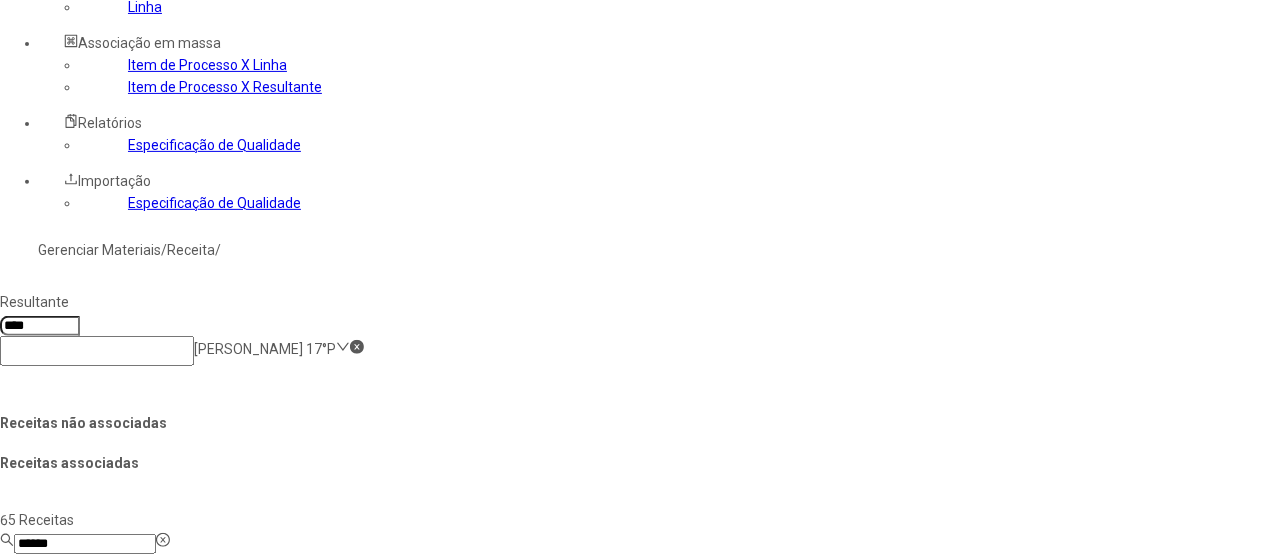 click on "Salvar Alterações" 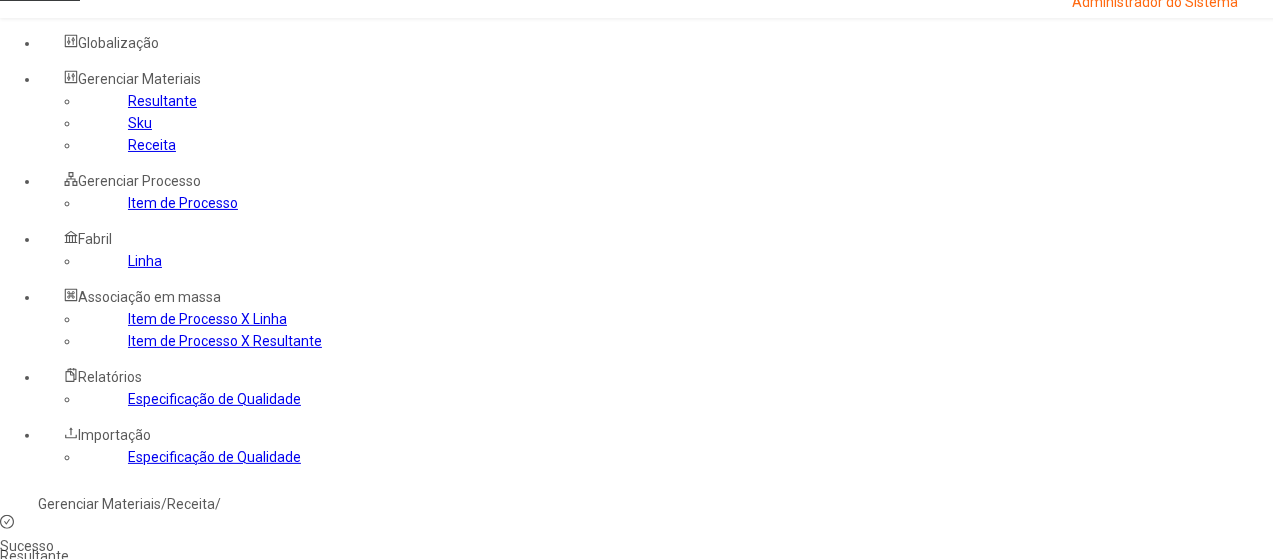 scroll, scrollTop: 0, scrollLeft: 0, axis: both 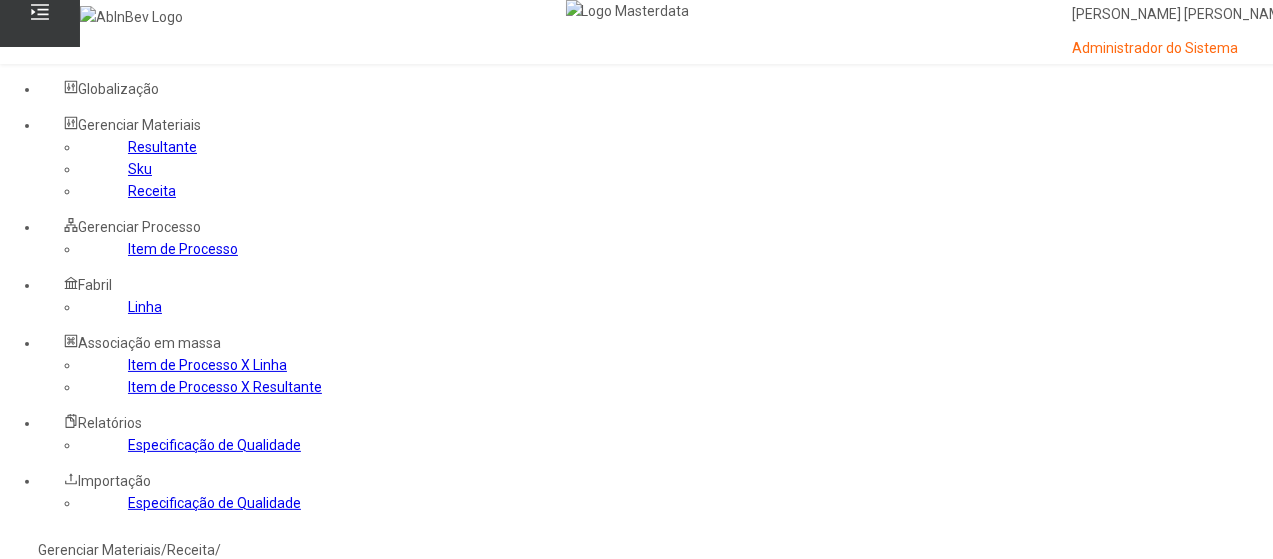 click on "Mosto Patricia 17°P" 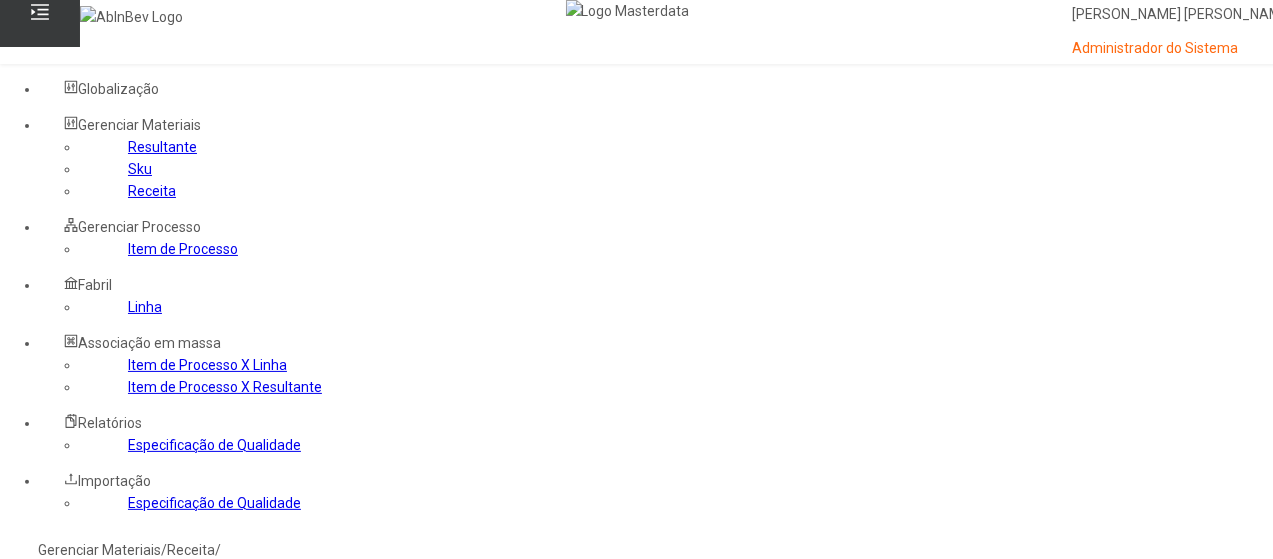 type on "**********" 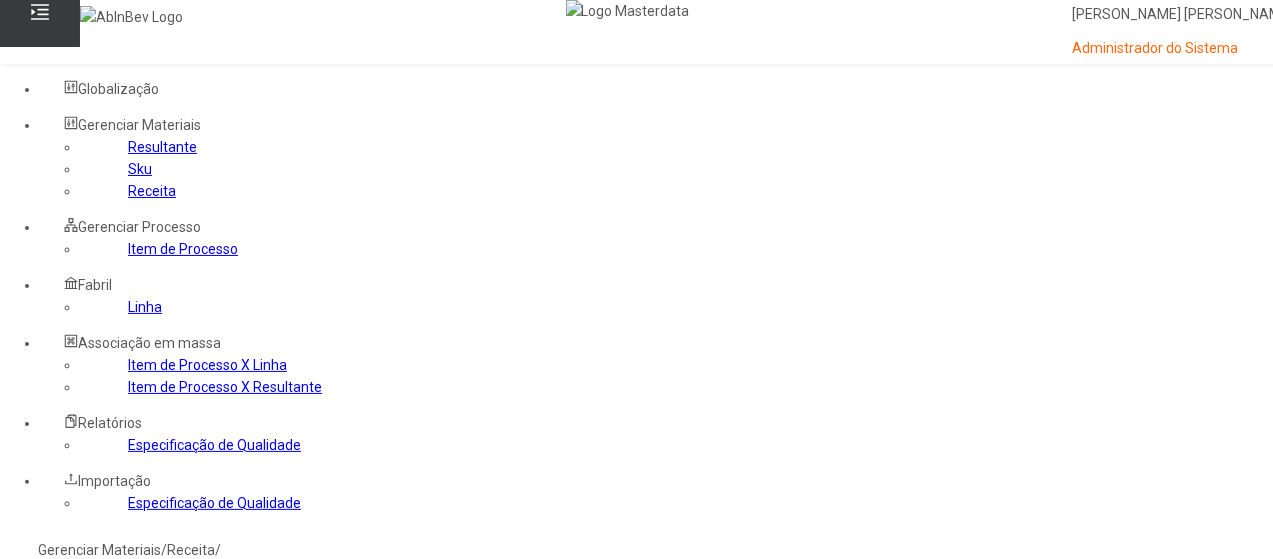 click on "*****" 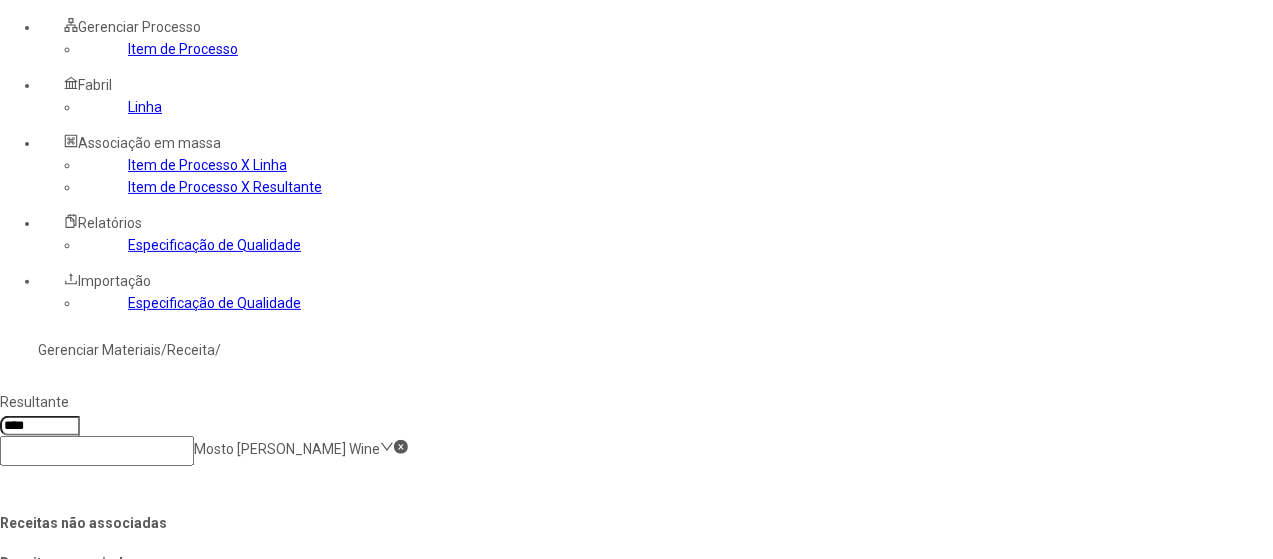 drag, startPoint x: 764, startPoint y: 358, endPoint x: 786, endPoint y: 403, distance: 50.08992 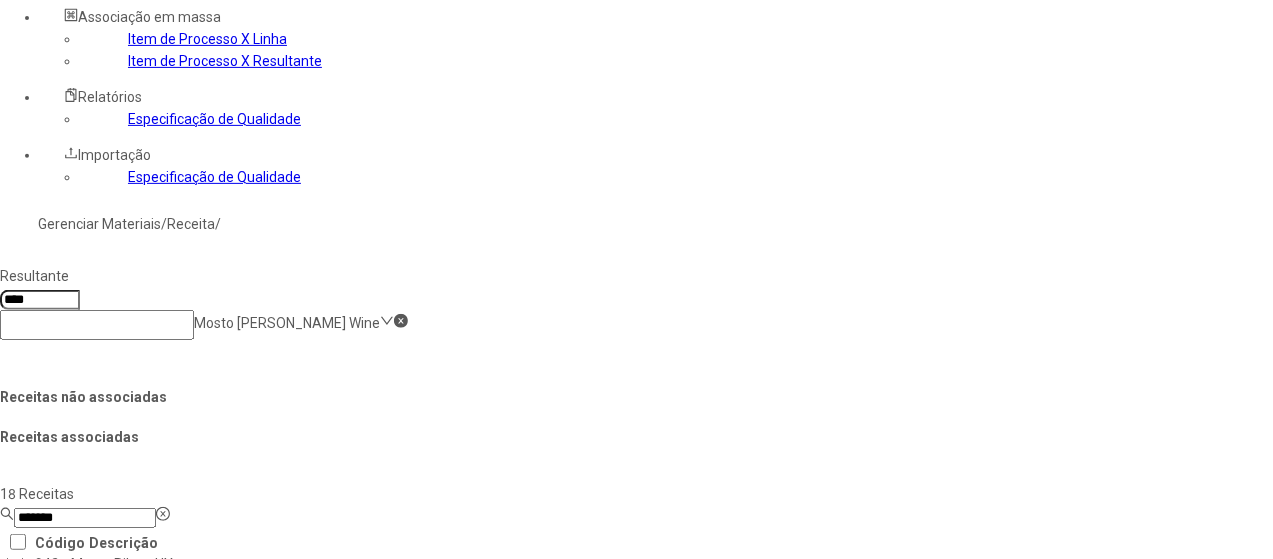 scroll, scrollTop: 400, scrollLeft: 0, axis: vertical 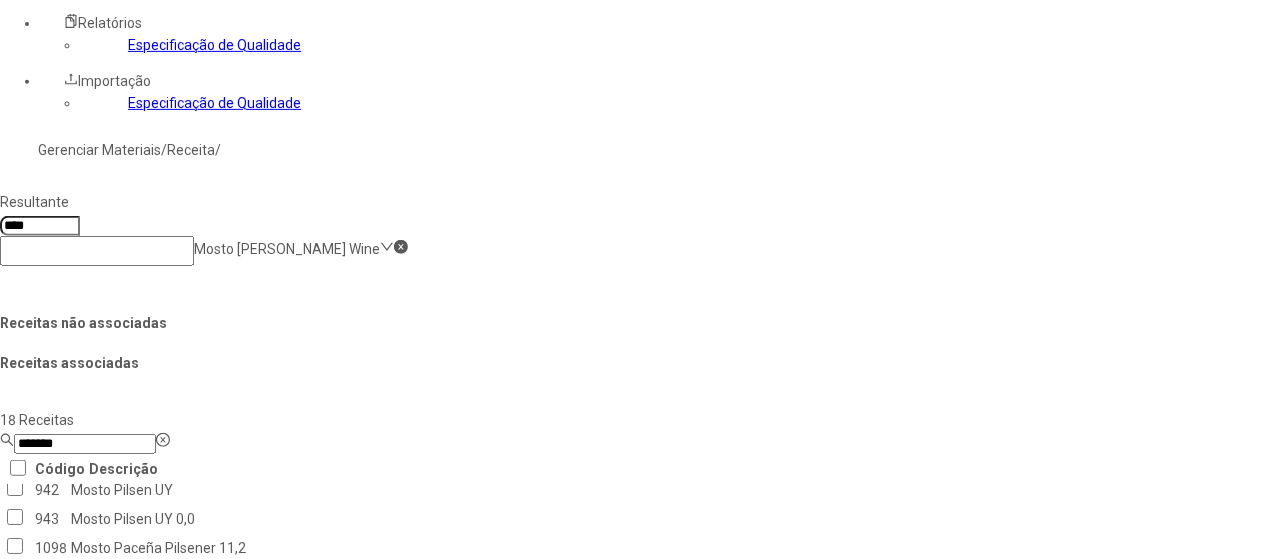 click on "Salvar Alterações" 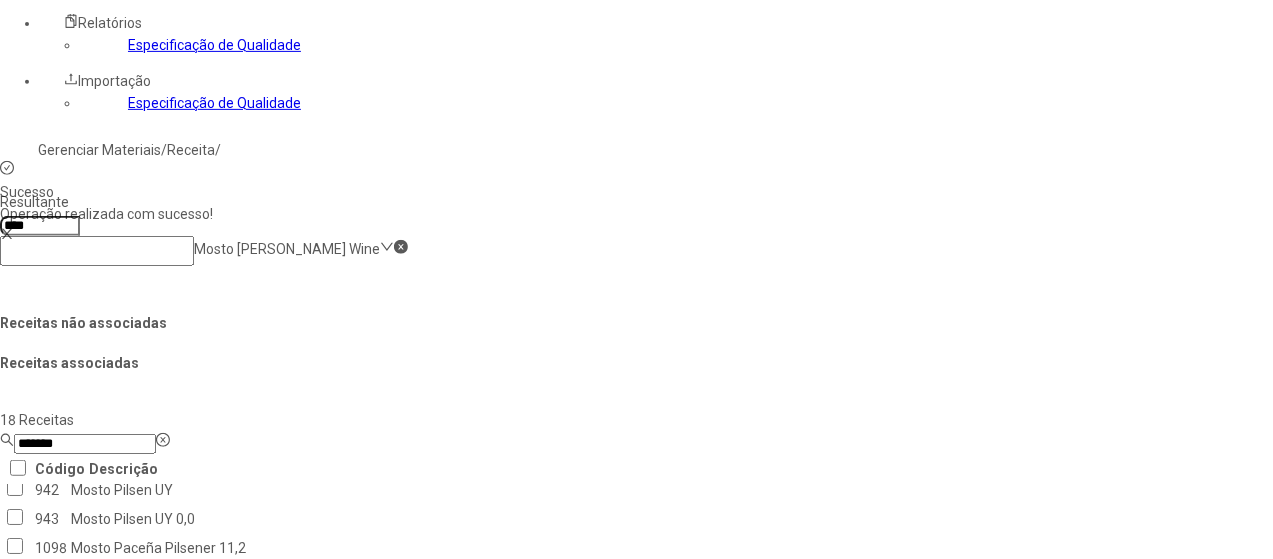 scroll, scrollTop: 0, scrollLeft: 0, axis: both 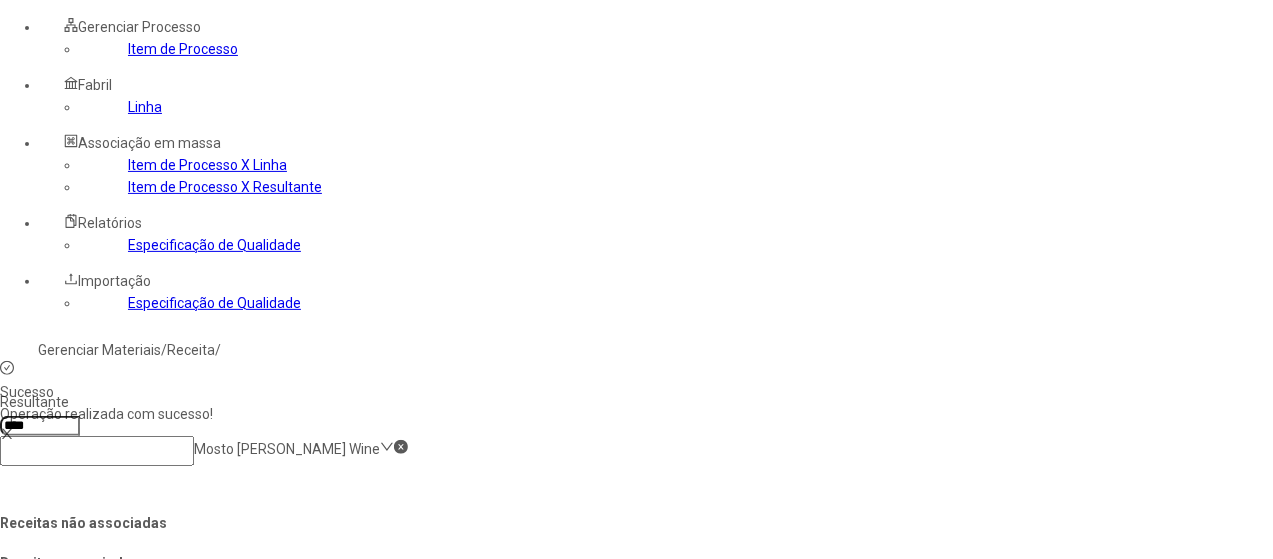 click on "Mosto Patricia Barley Wine" 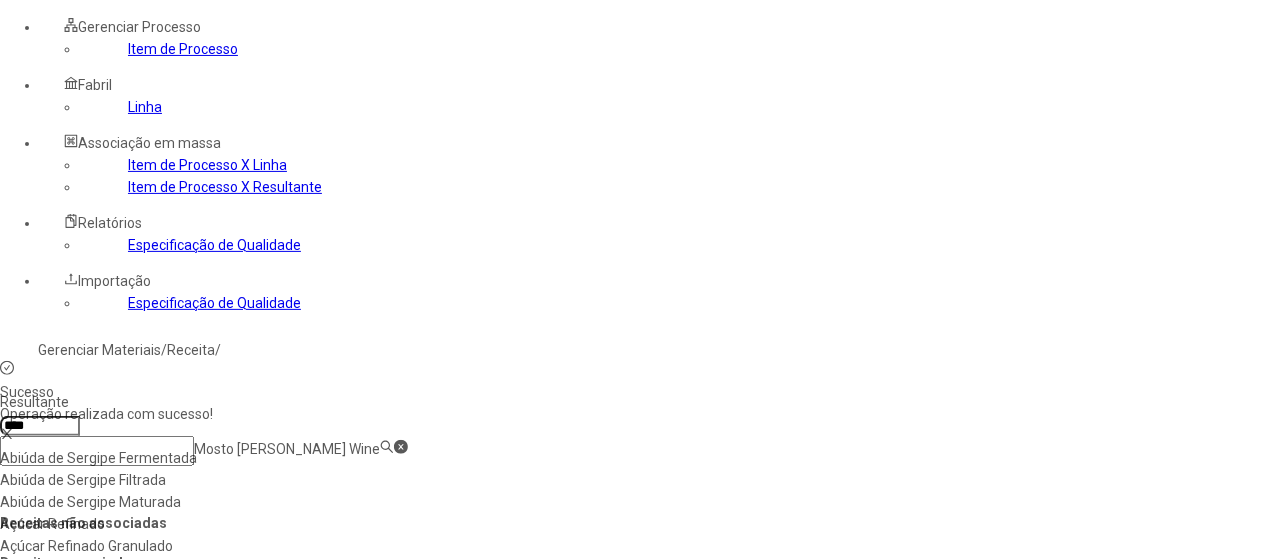 click 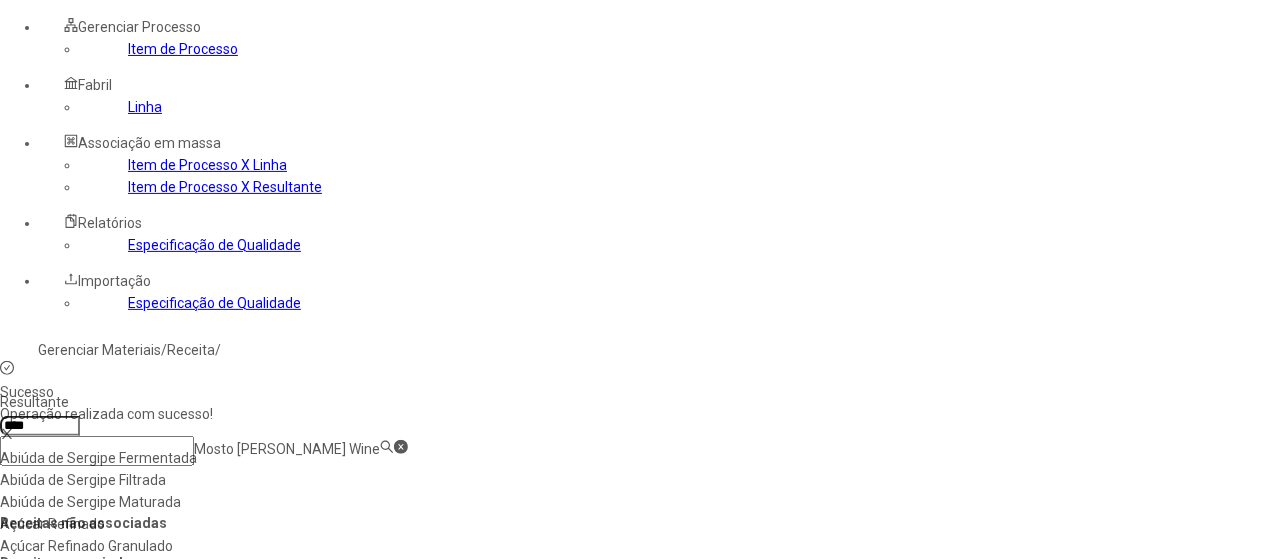 type 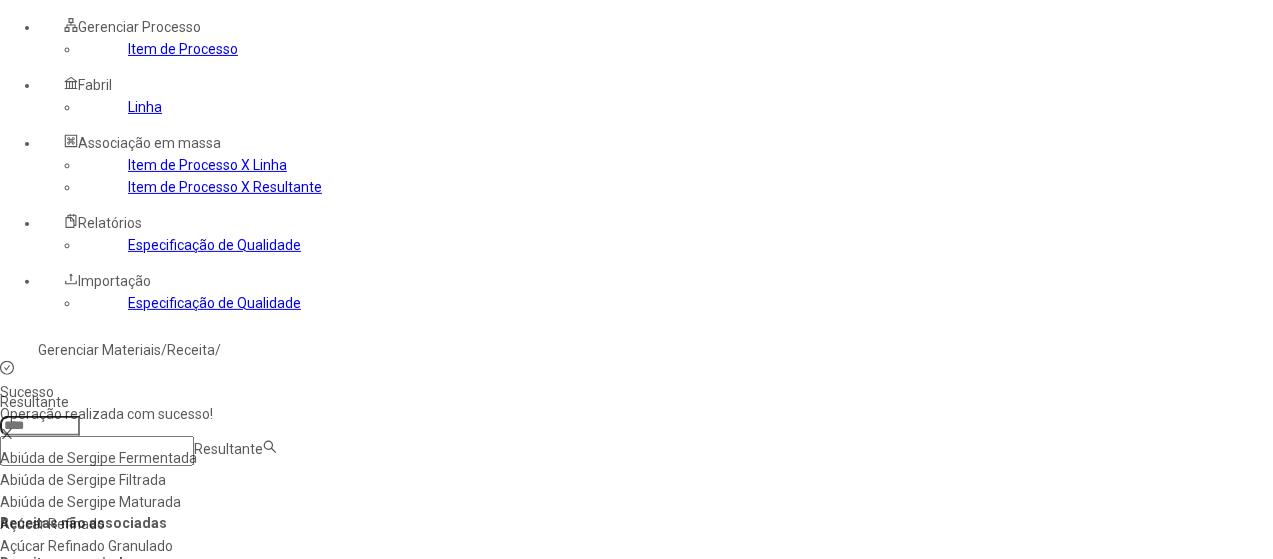 click 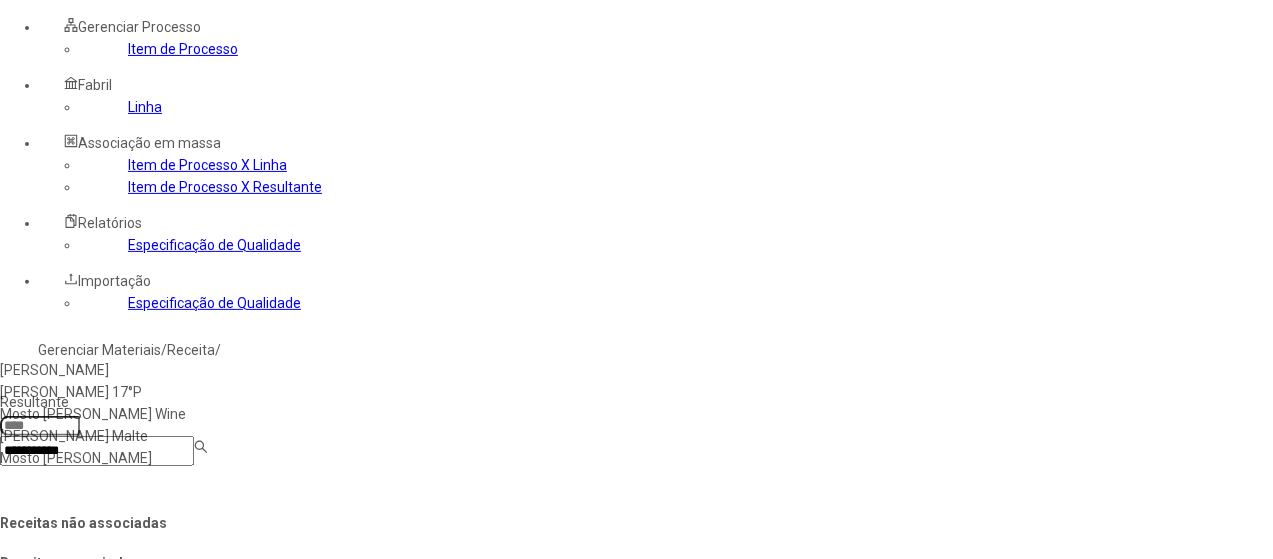 type on "**********" 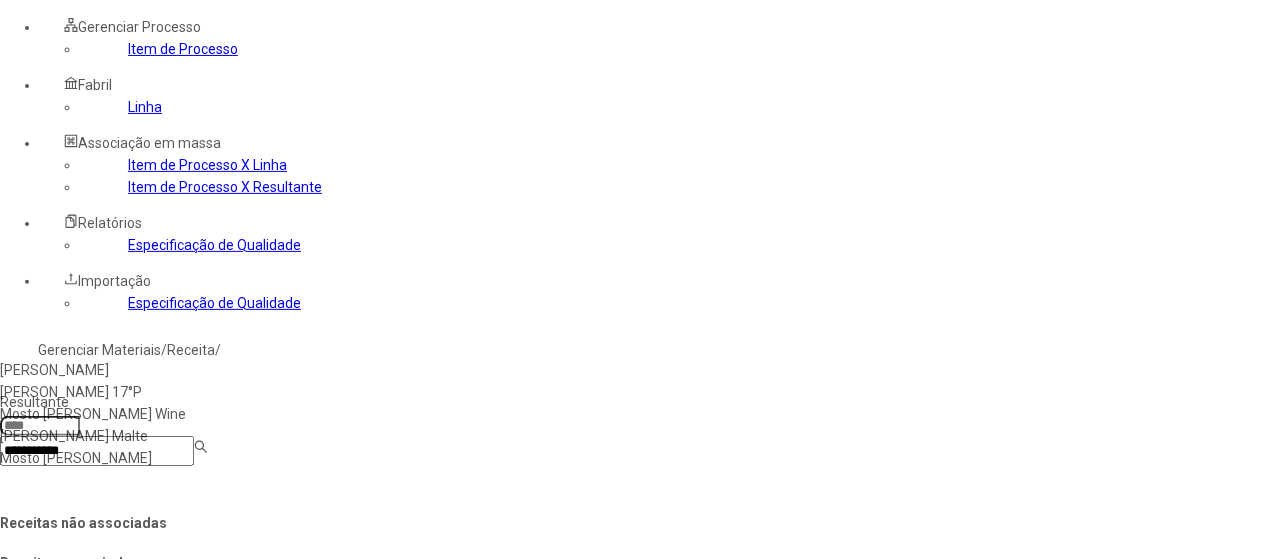 click on "Mosto Patricia Duplo Malte" at bounding box center [115, 436] 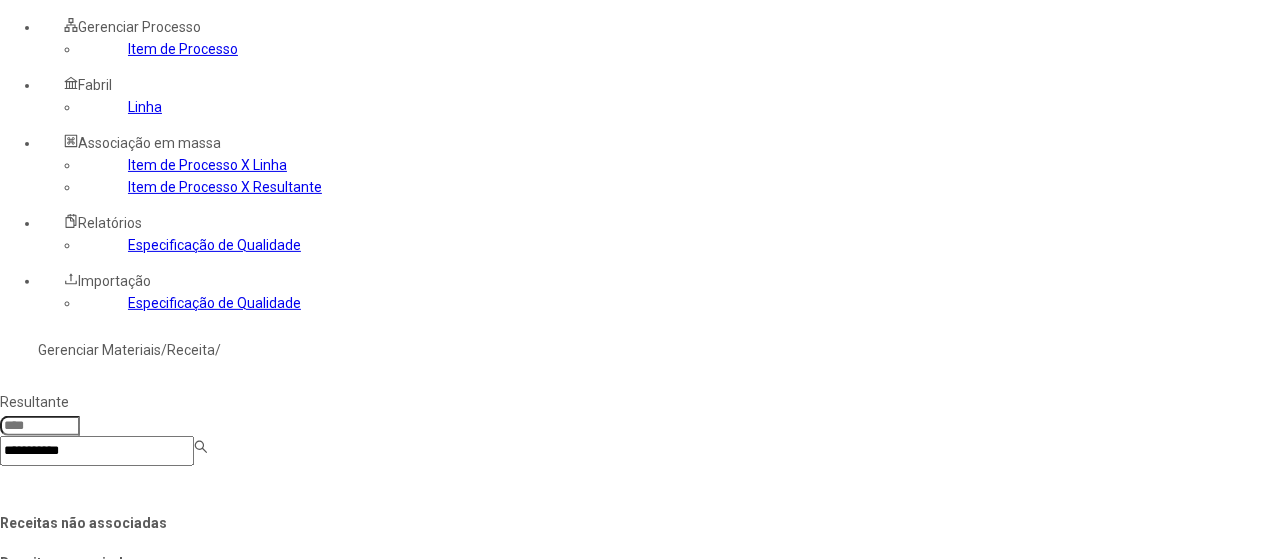 type on "****" 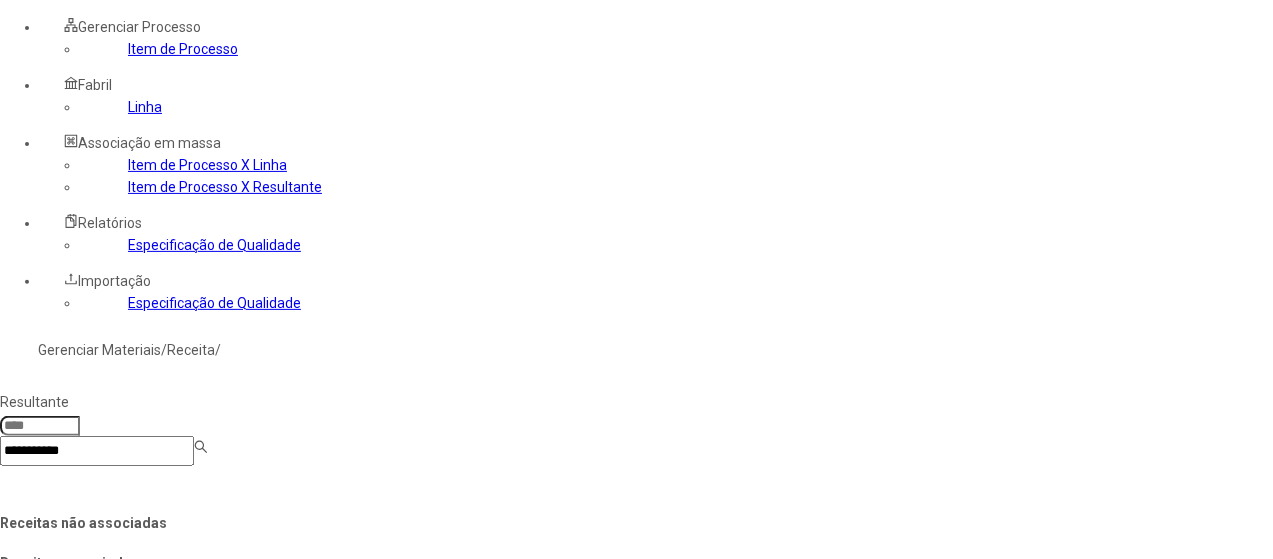 type 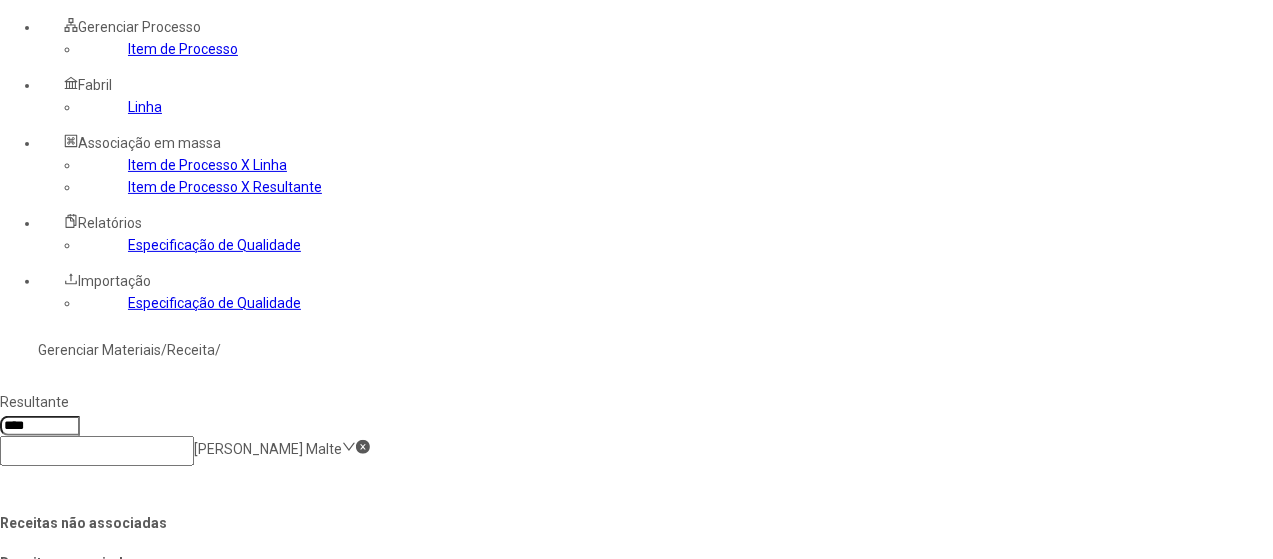click on "*******" 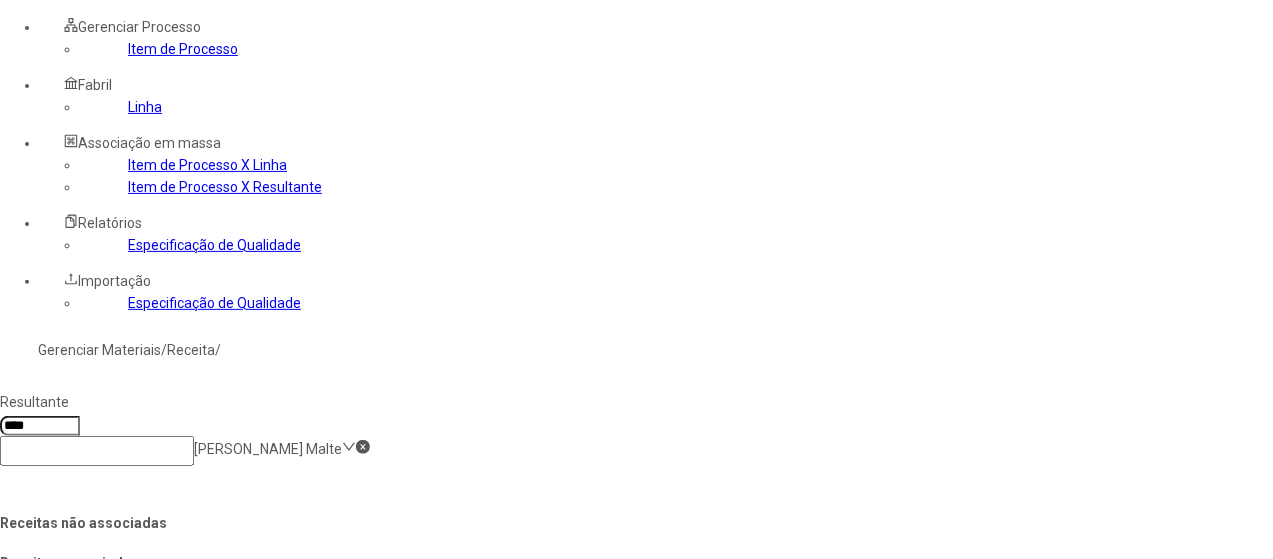 type on "********" 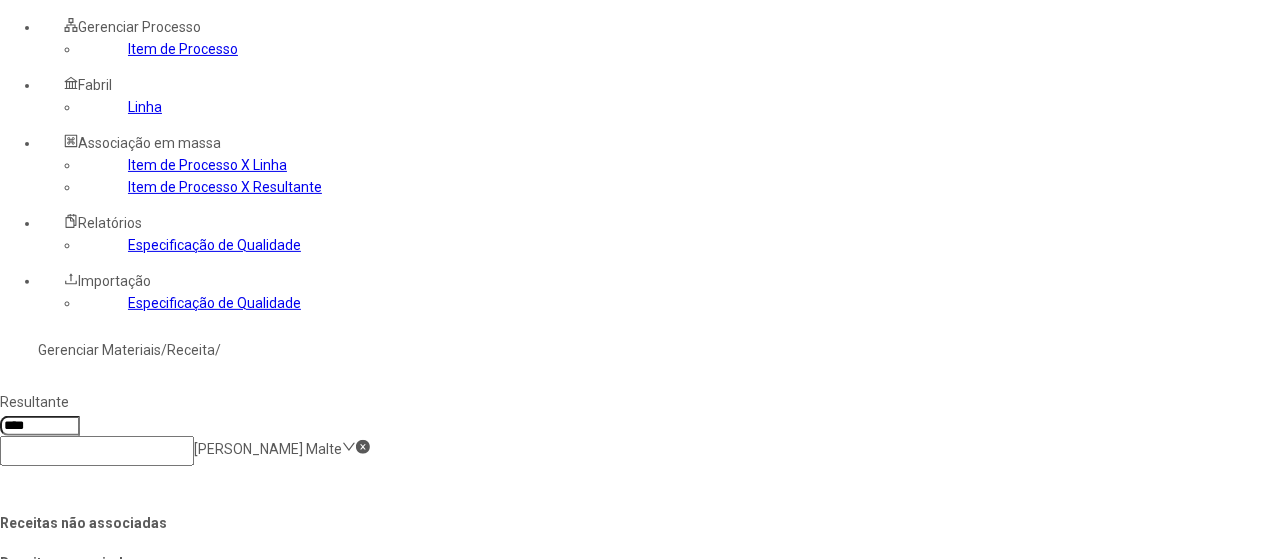 click on "Mosto Patricia Doble Malta - Minas" 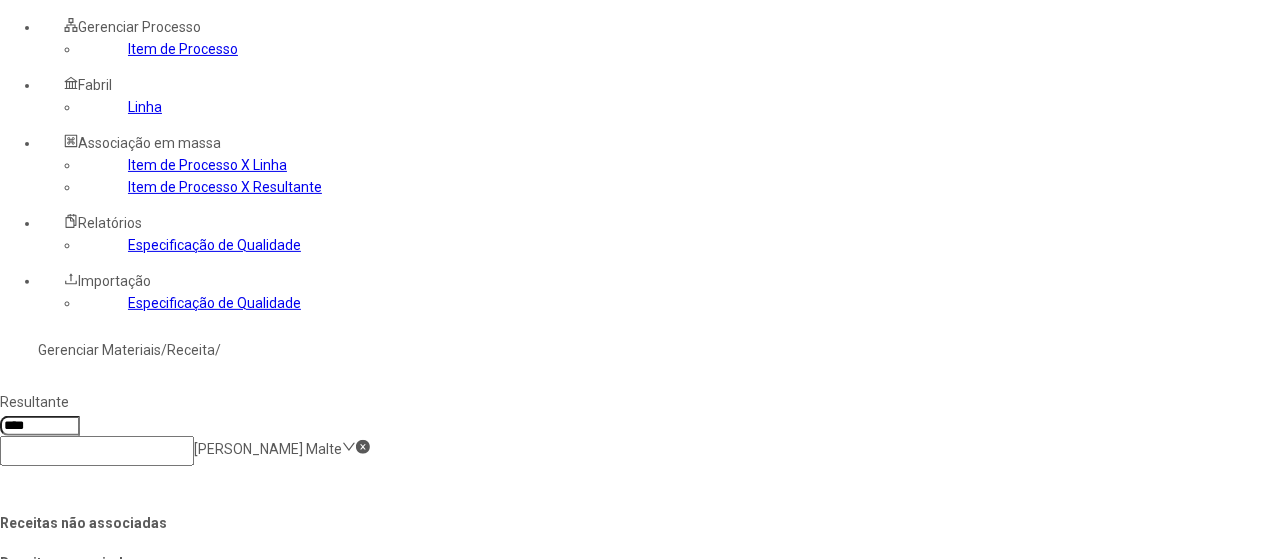 scroll, scrollTop: 300, scrollLeft: 0, axis: vertical 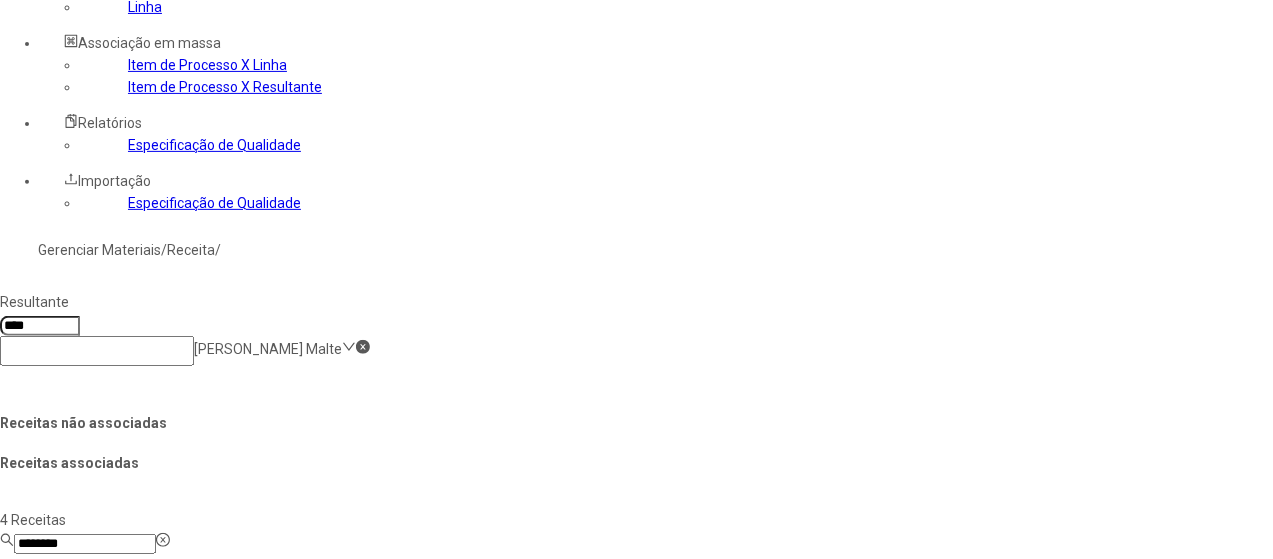 click on "Salvar Alterações" 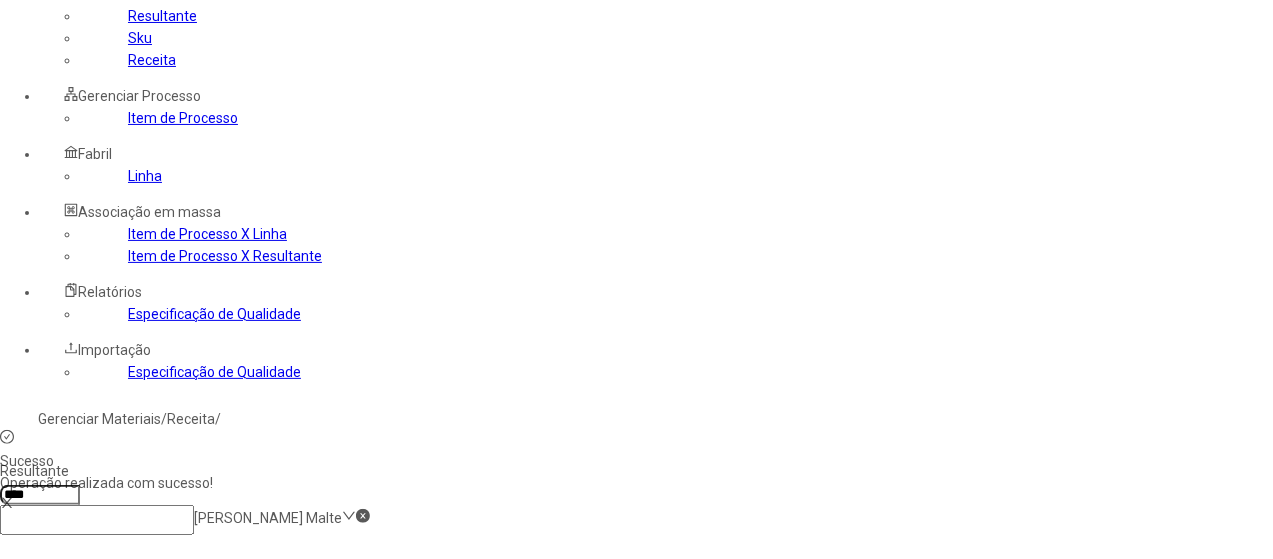 scroll, scrollTop: 100, scrollLeft: 0, axis: vertical 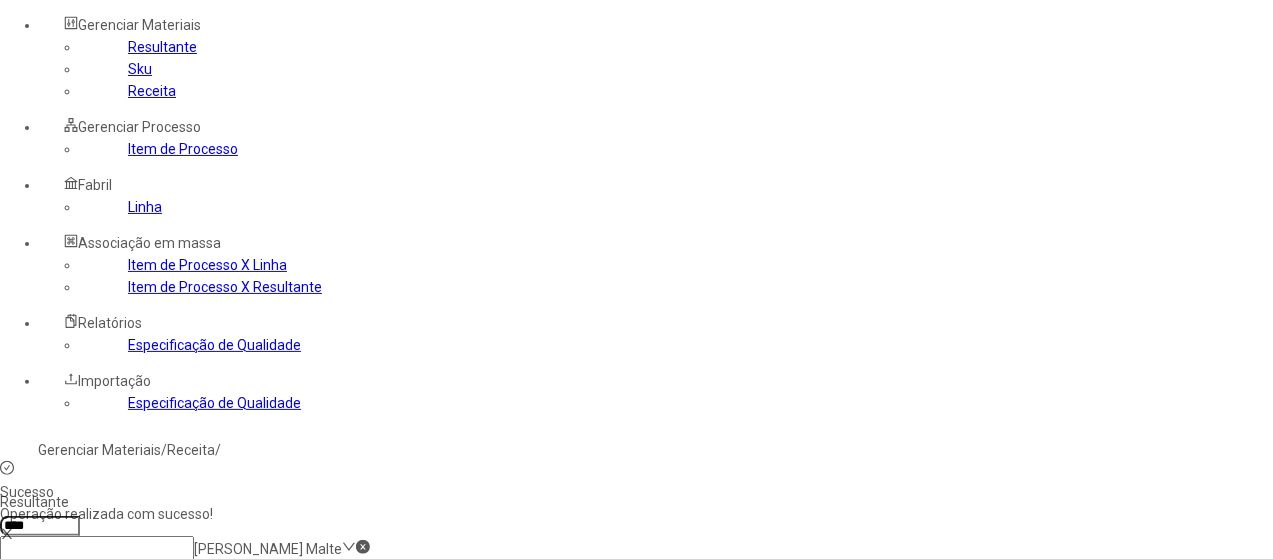 click 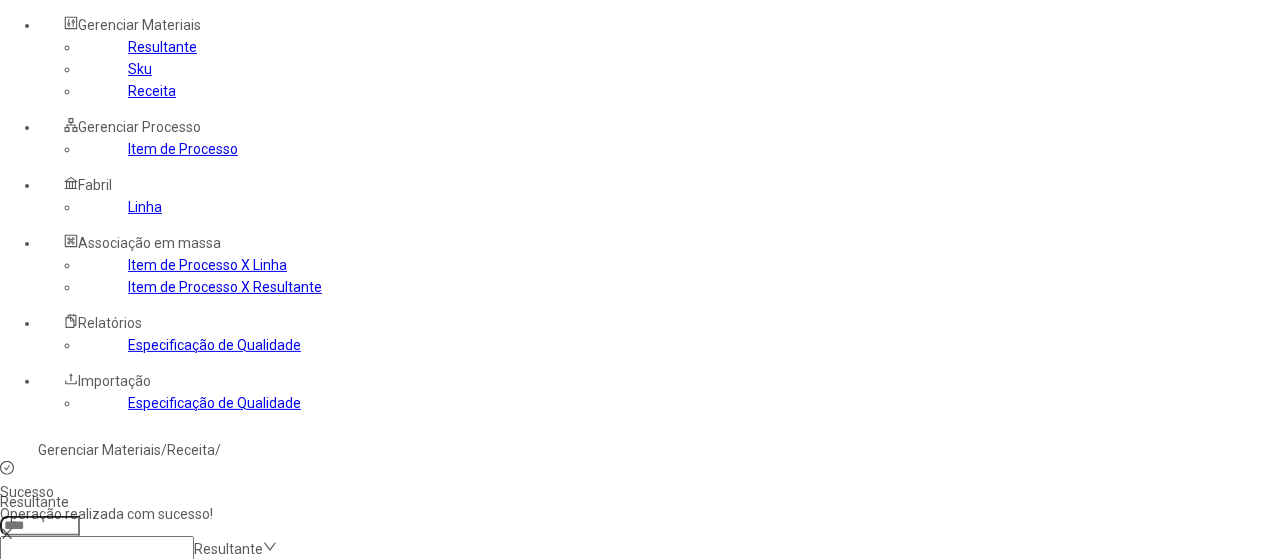 click 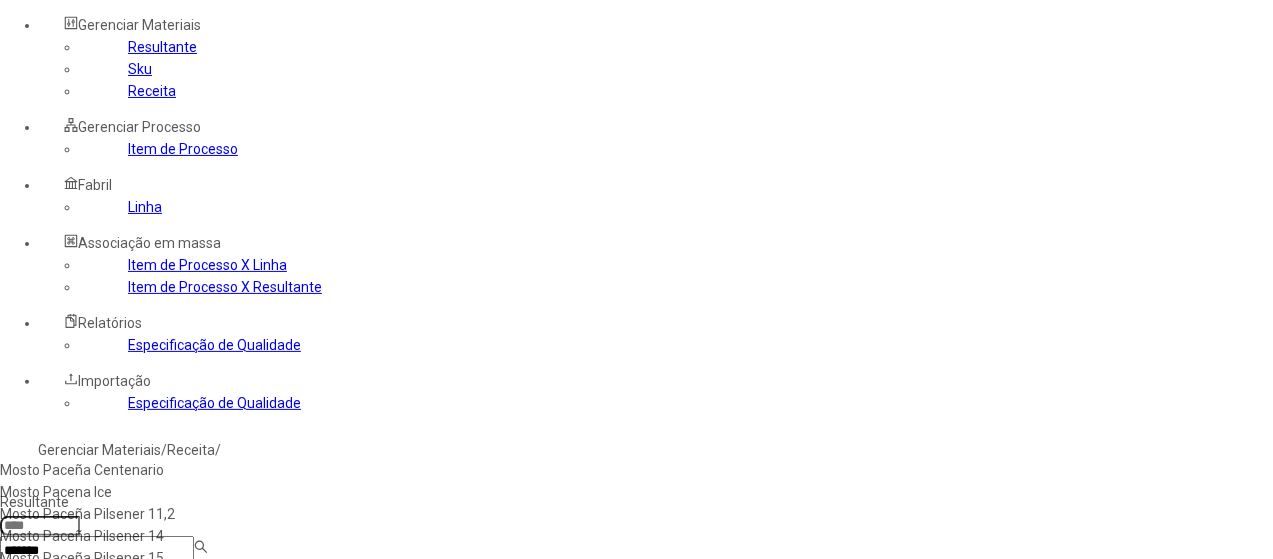 type on "*******" 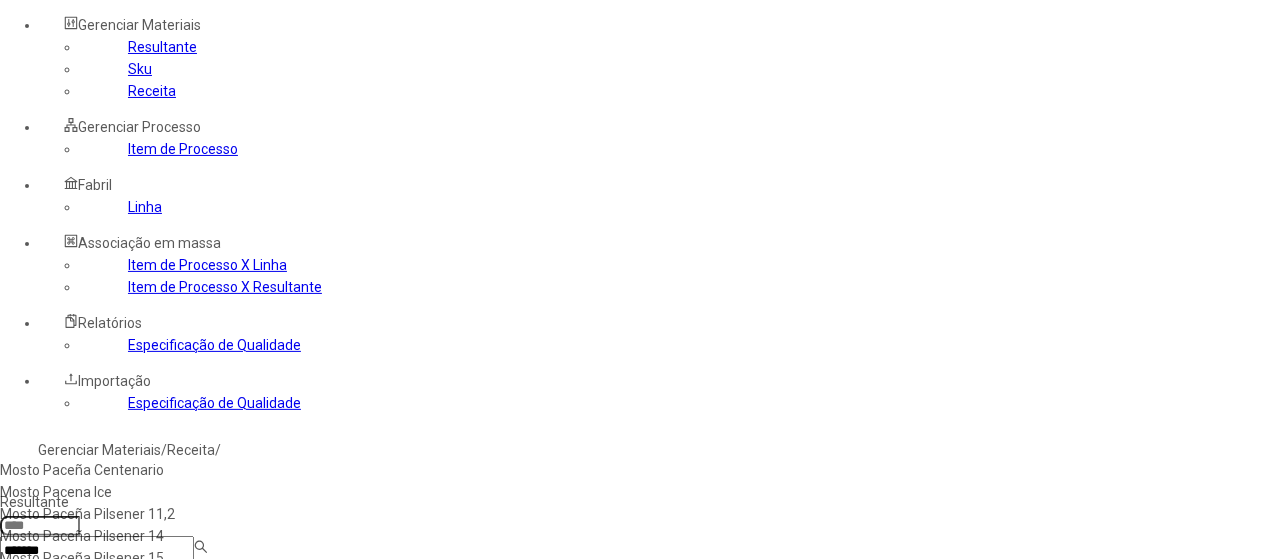 click on "Receitas não associadas Receitas associadas  841 Receitas  ******** Código Descrição 1 PL50-1200 2 BH50-1325 3 BLHP-1475 4 BC40-1200 5 OG80-1200 6 BH50-1420 7 BLNX 8 NXRO-1475 10 BSAM-1475 11 CSCF-1475 12 BSAY-1475 13 BSAS-1475 14 BSBC-1475 15 BSCE-1475 16 P160-1200 17 BC41-1200 18 BSCO-1475 19 BSLL-1475 20 BC70-1200 21 BSMG-1475  0 Receita  Código Descrição  Não há dados" 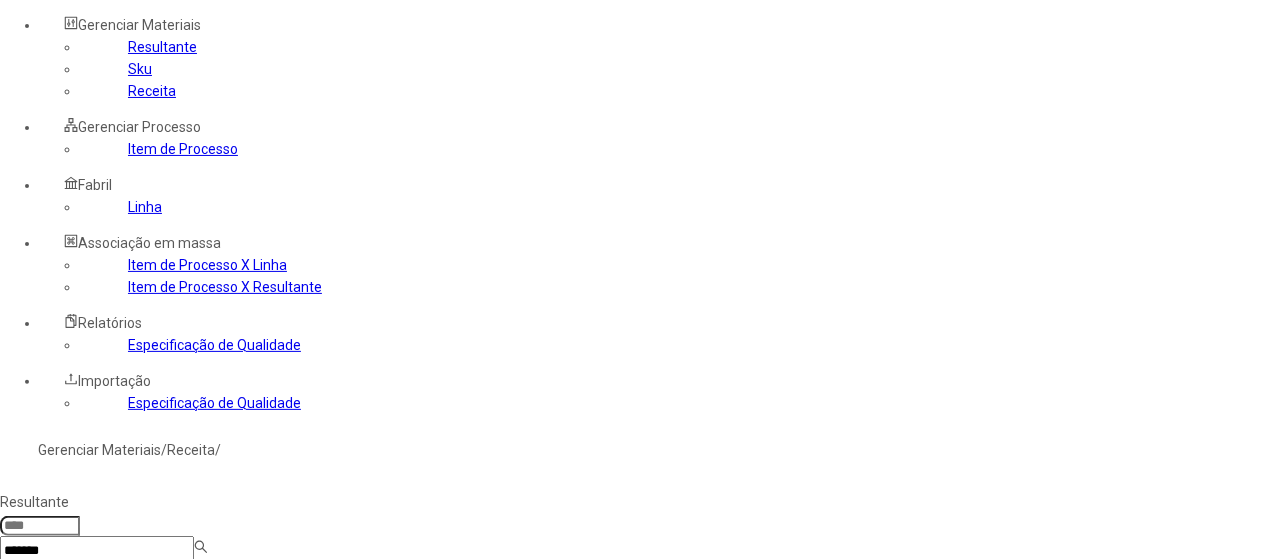 type 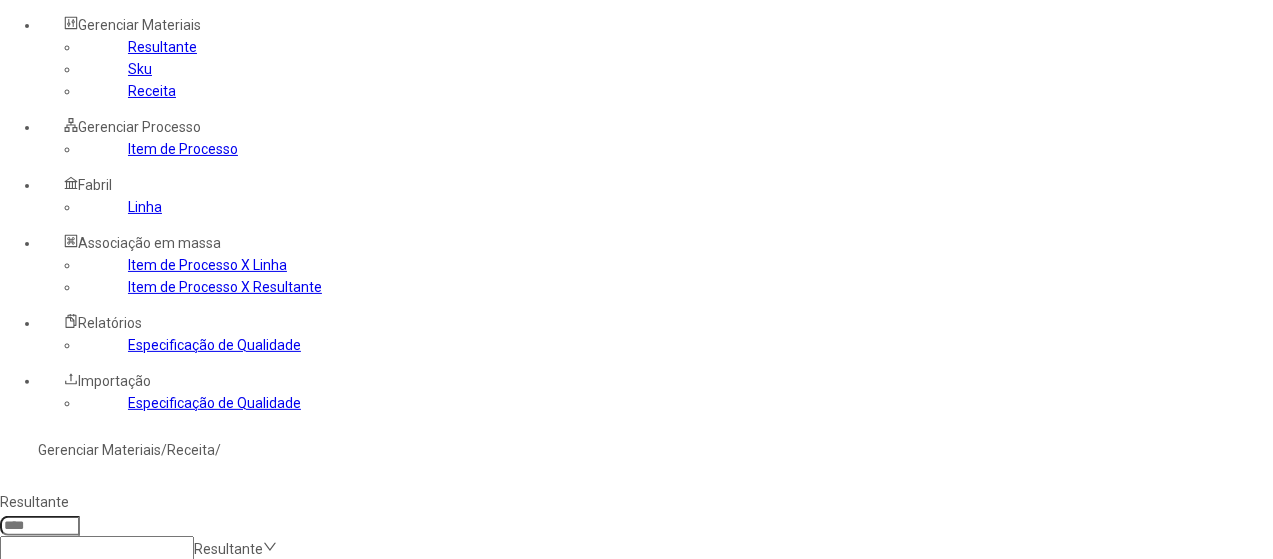 click on "********" 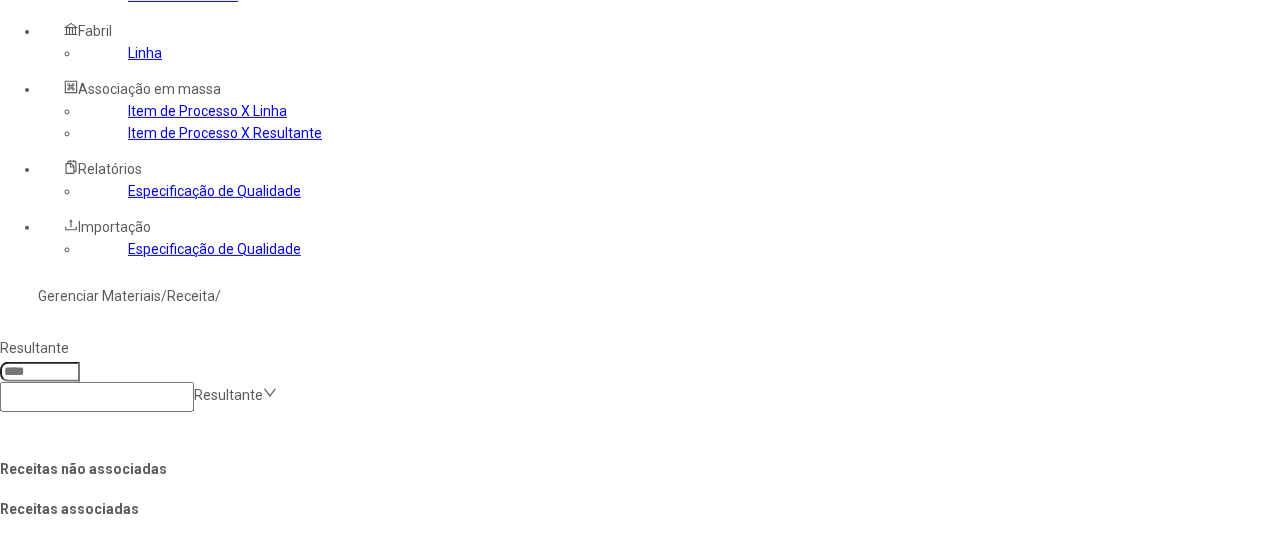 scroll, scrollTop: 300, scrollLeft: 0, axis: vertical 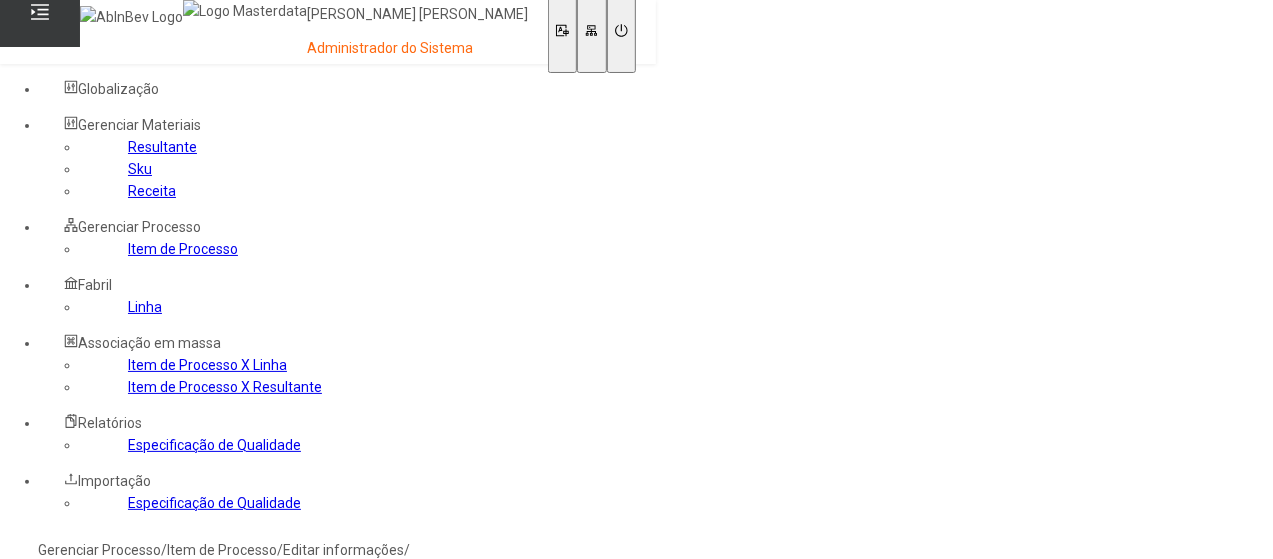 click on "Receita" 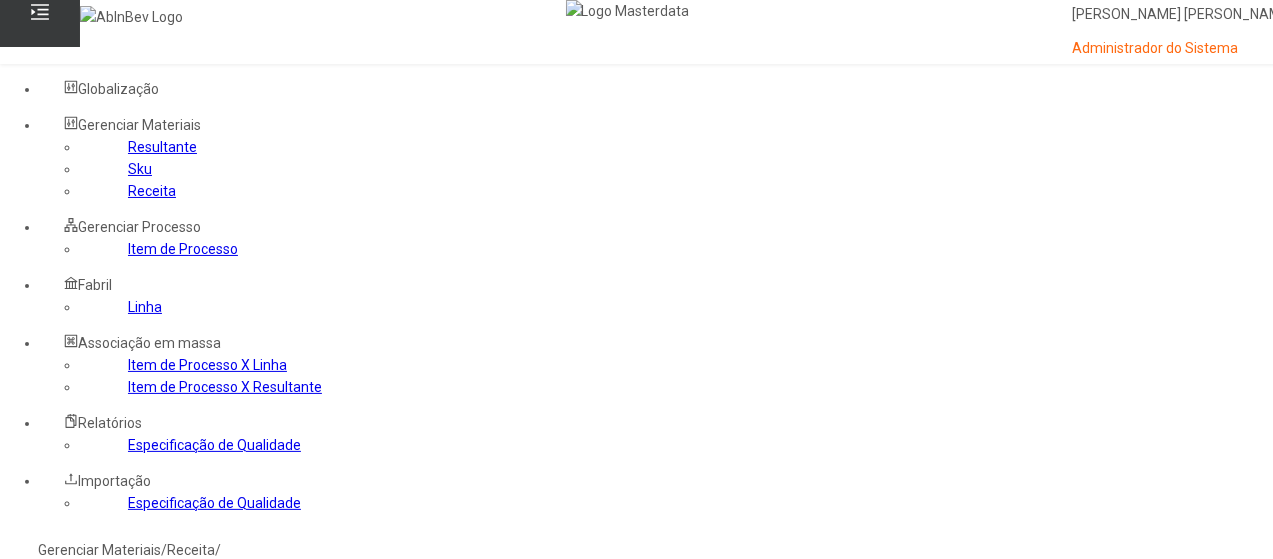 click 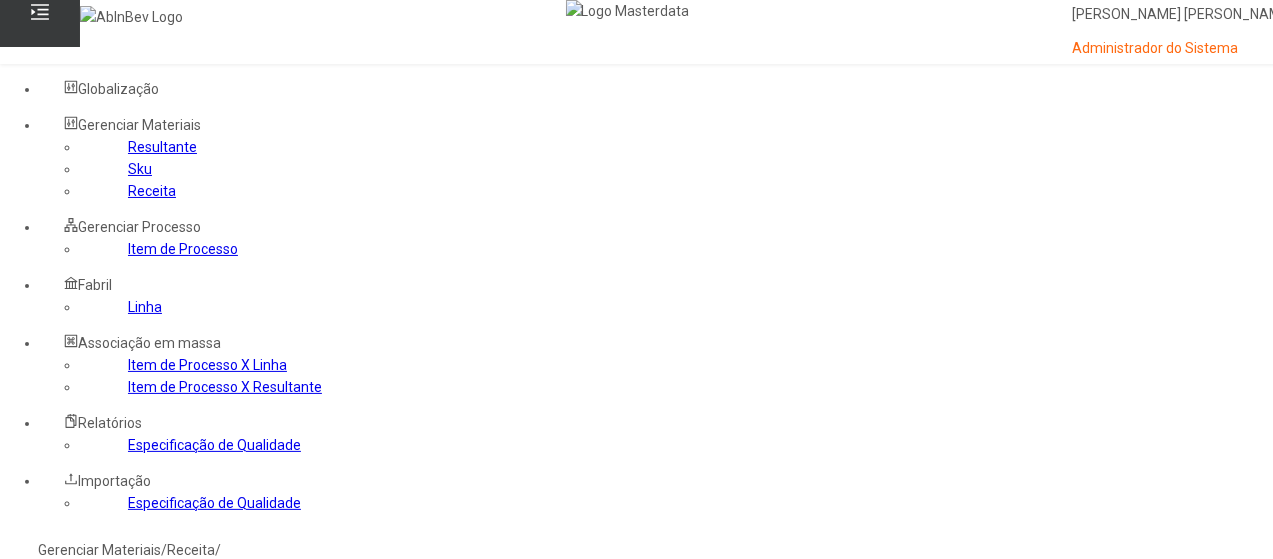 type on "**********" 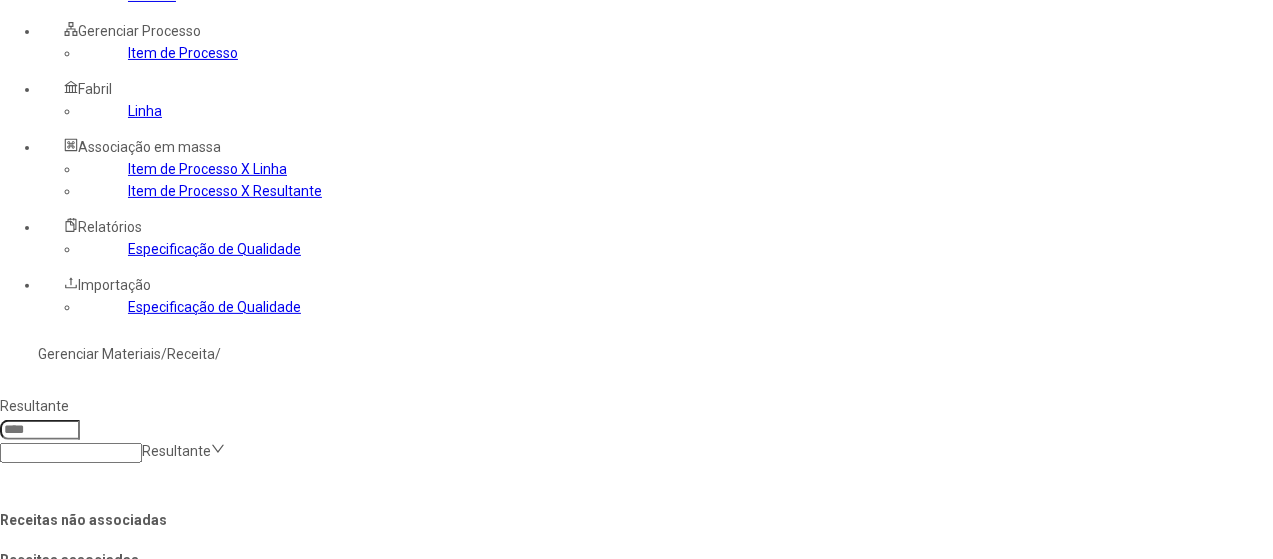 scroll, scrollTop: 200, scrollLeft: 0, axis: vertical 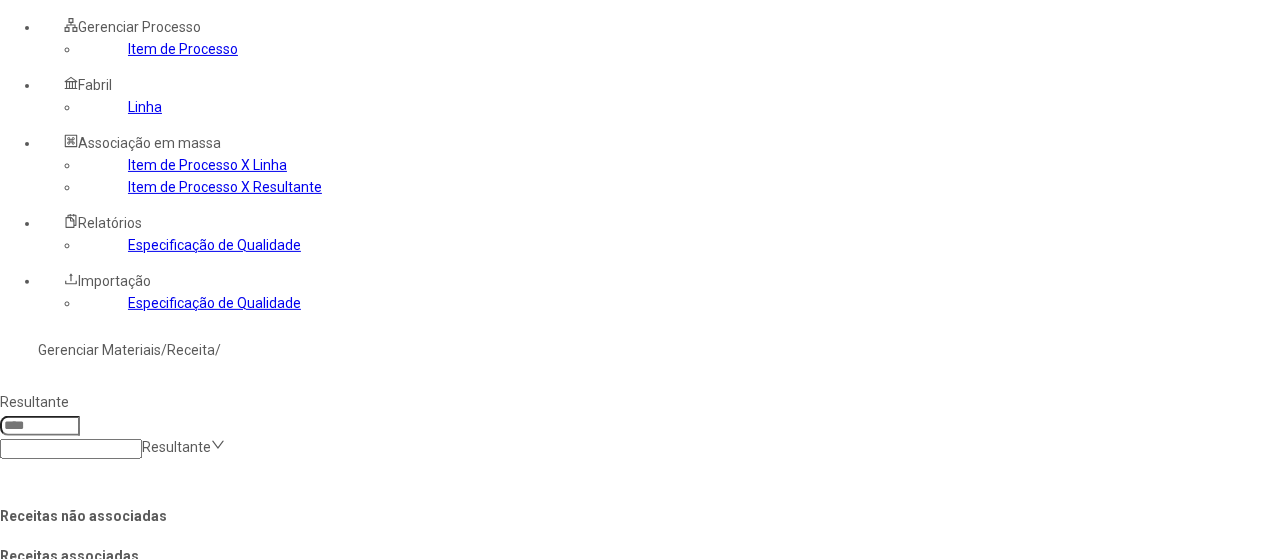 type on "**********" 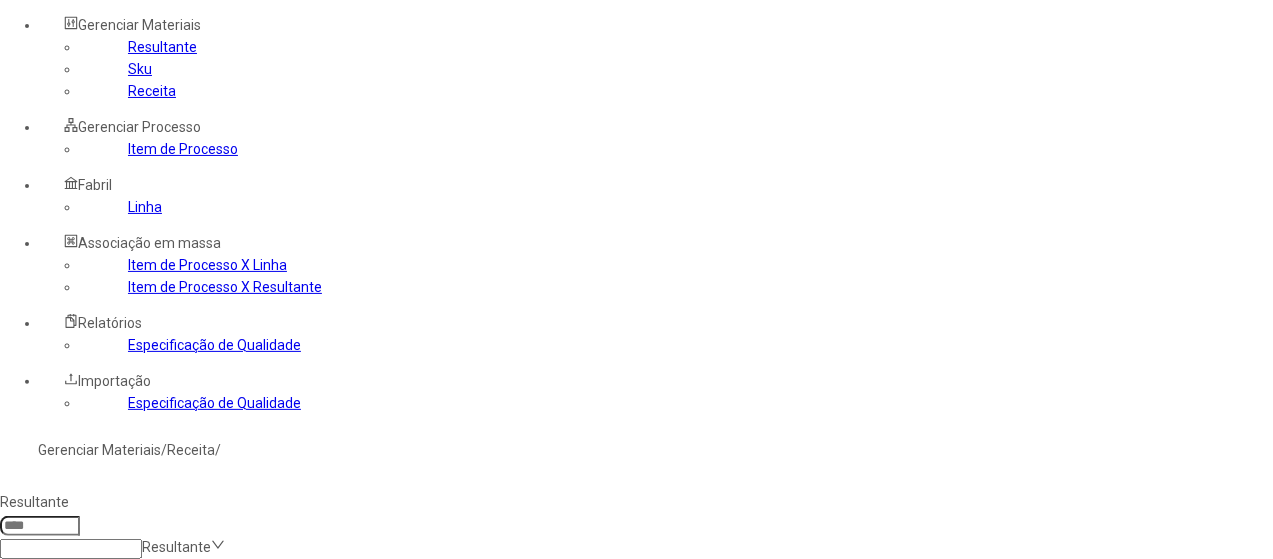 click 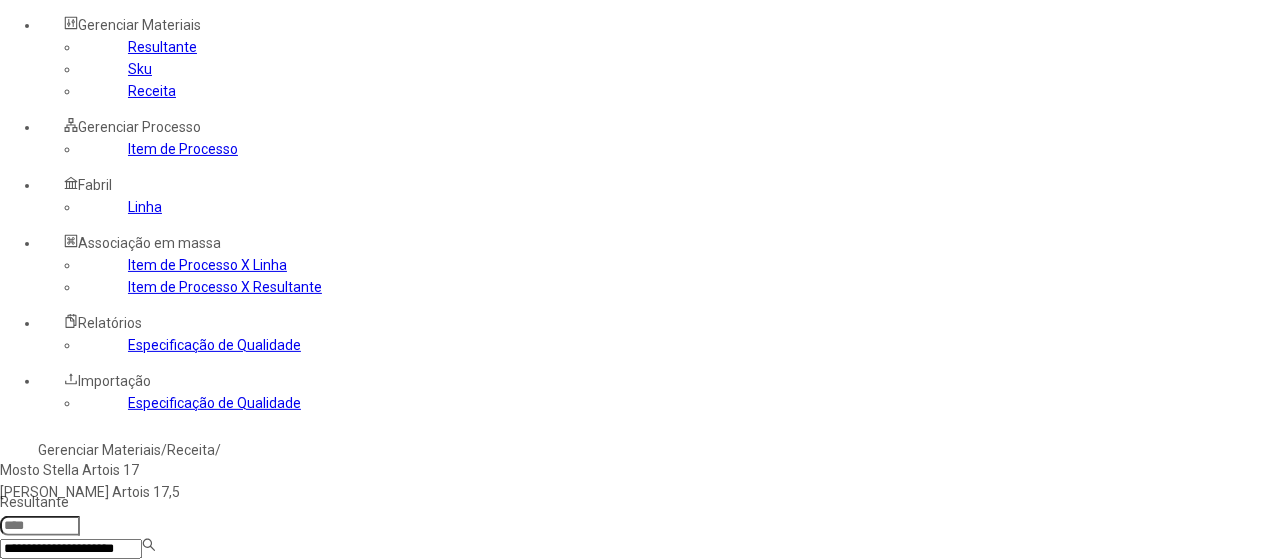 type on "**********" 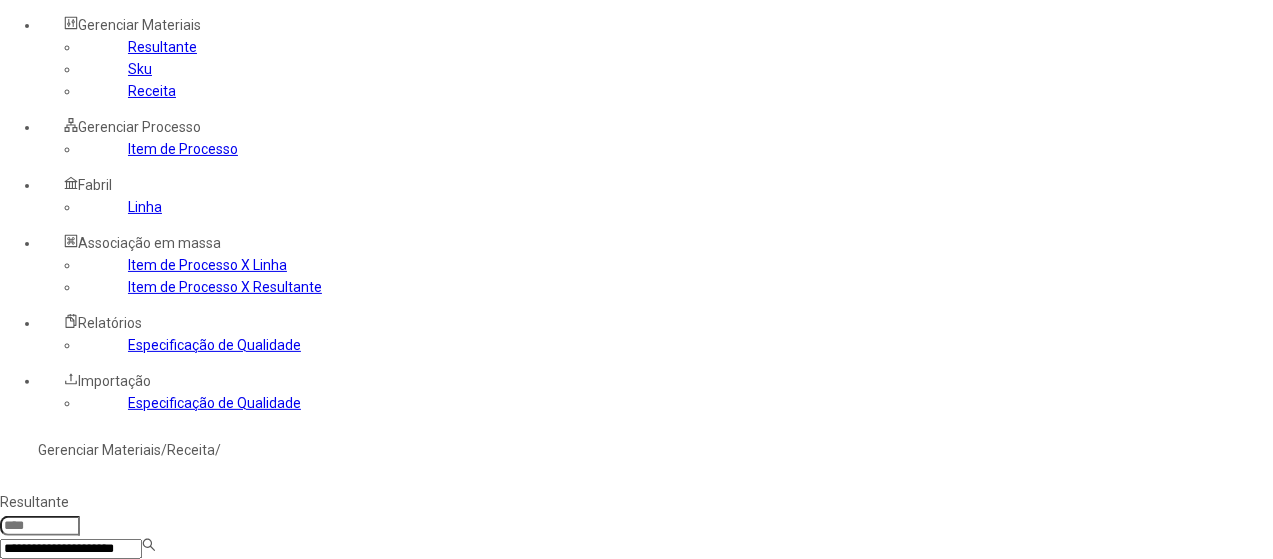 type on "****" 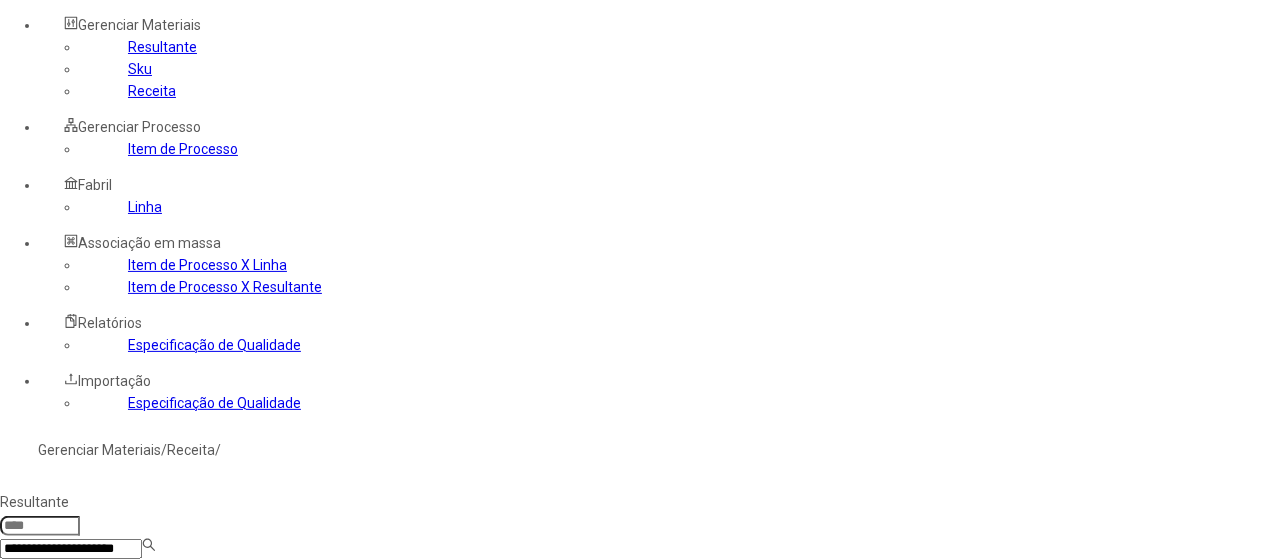 type 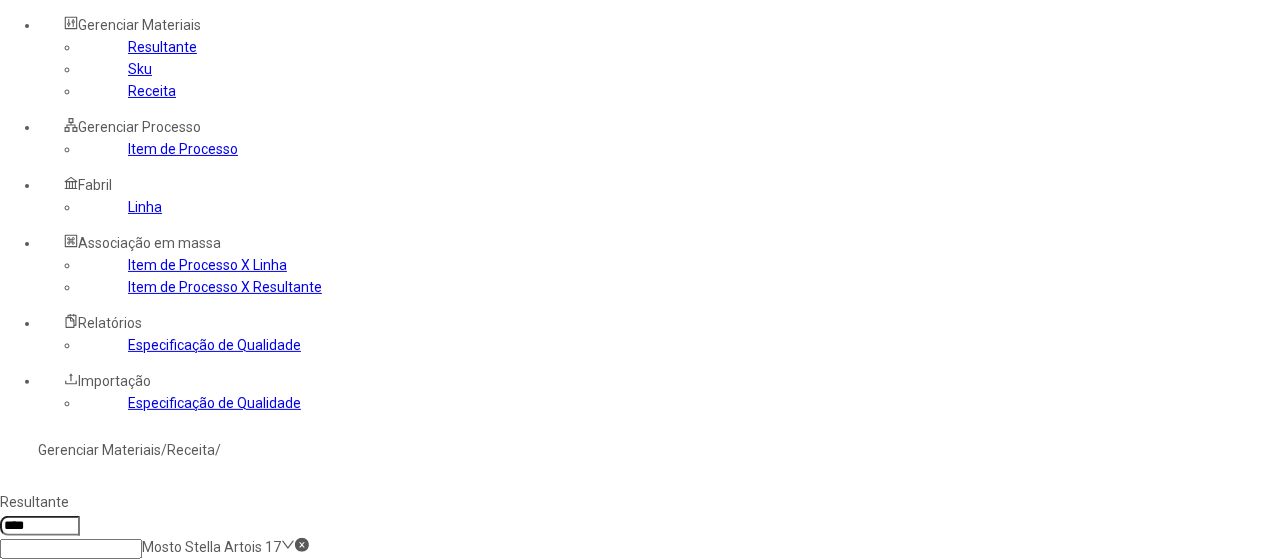 click on "**********" 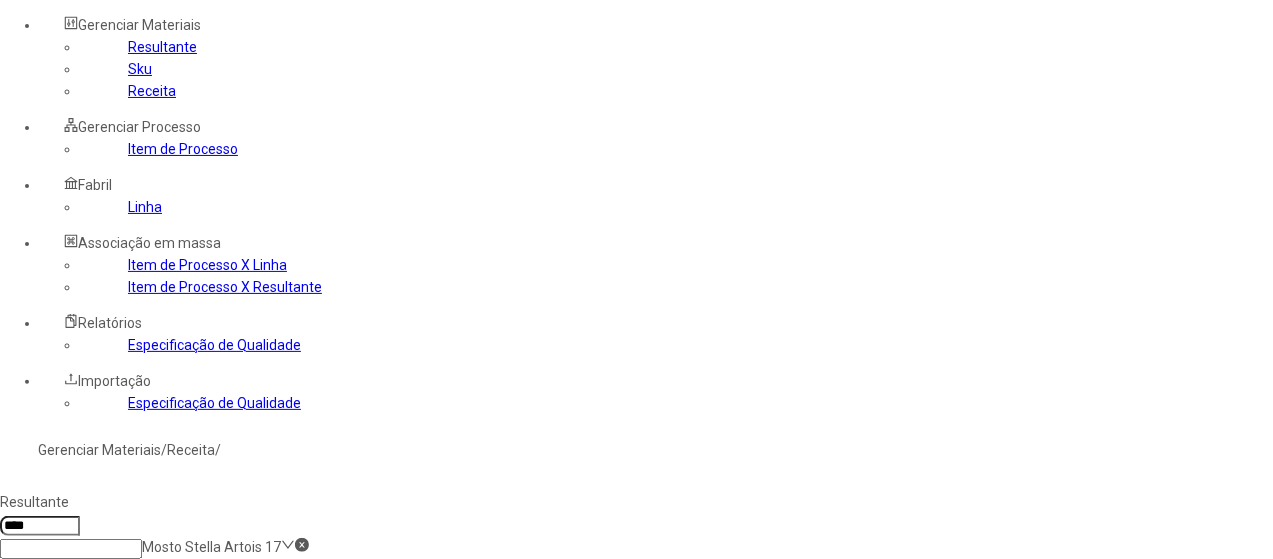type on "**********" 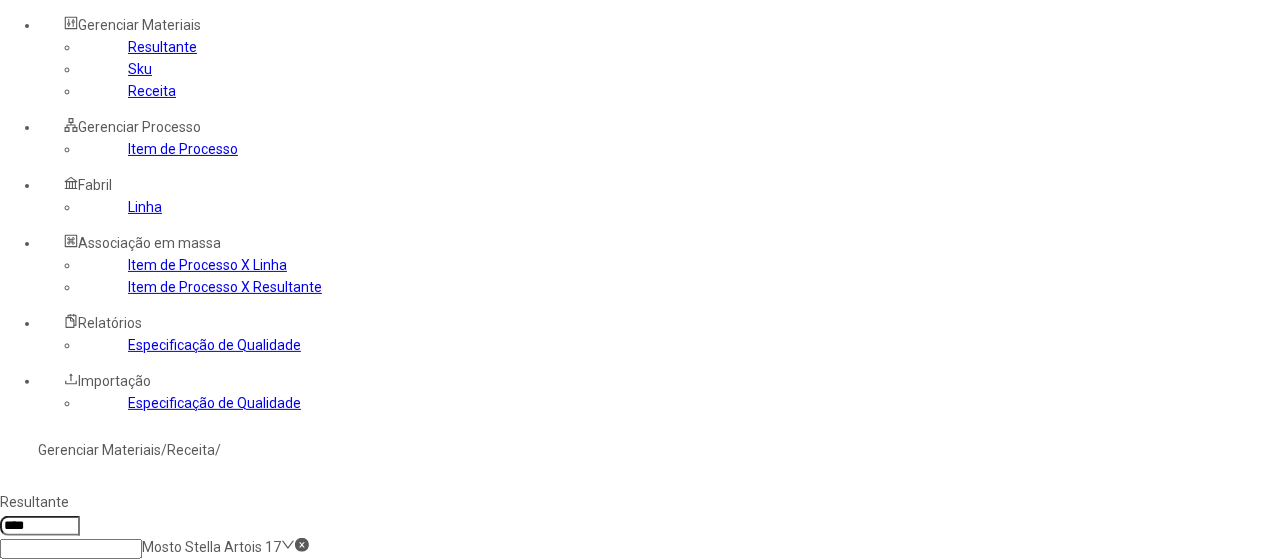click on "Mosto Stella Artois 17" 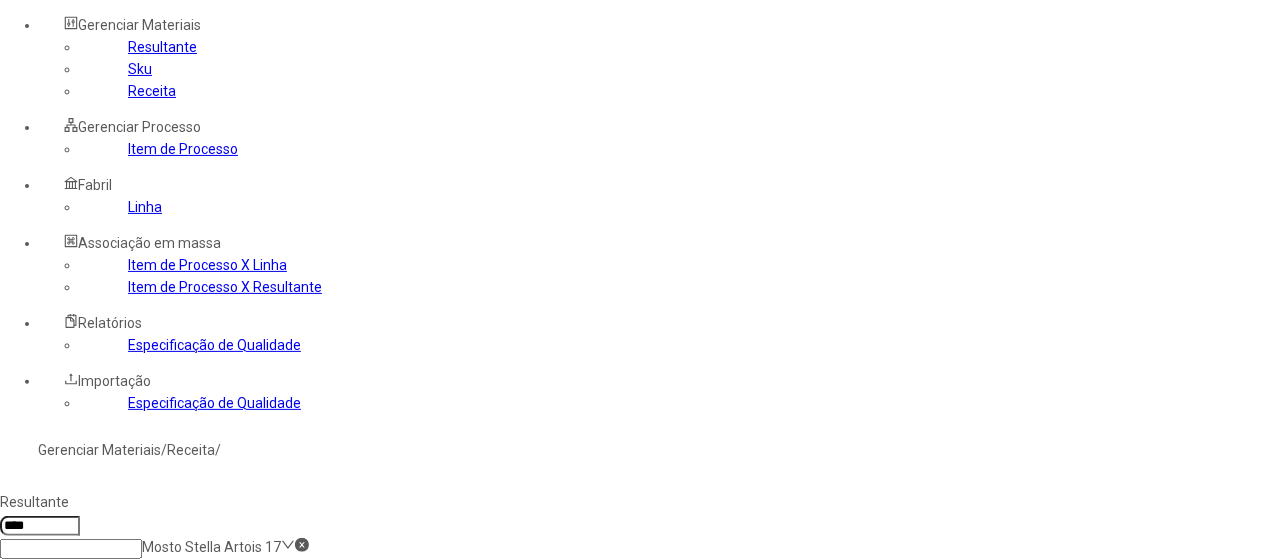 click 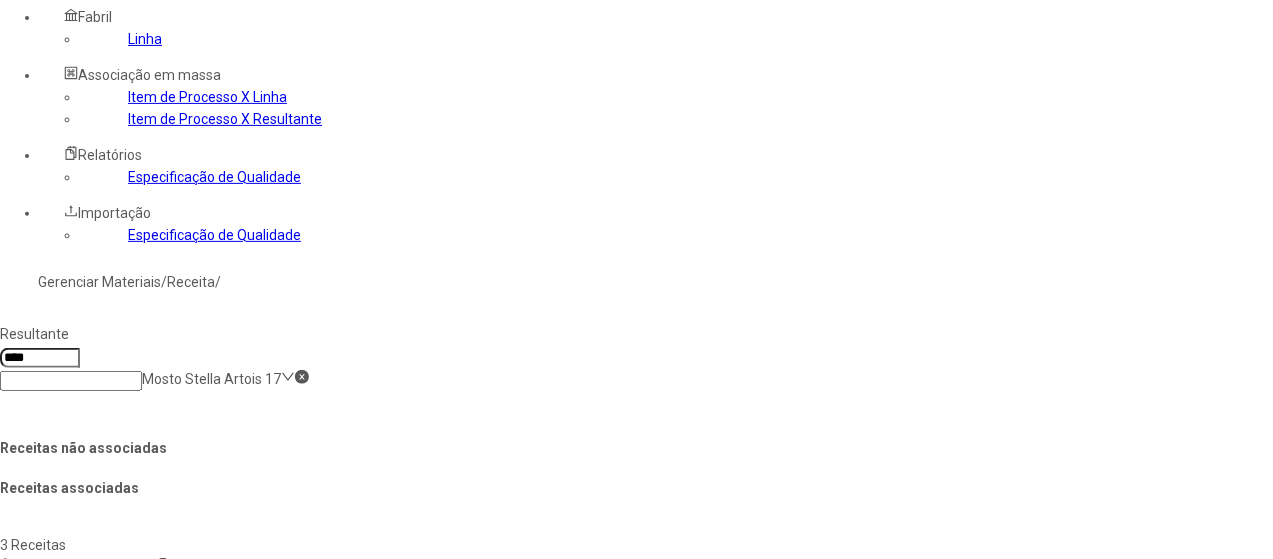 scroll, scrollTop: 300, scrollLeft: 0, axis: vertical 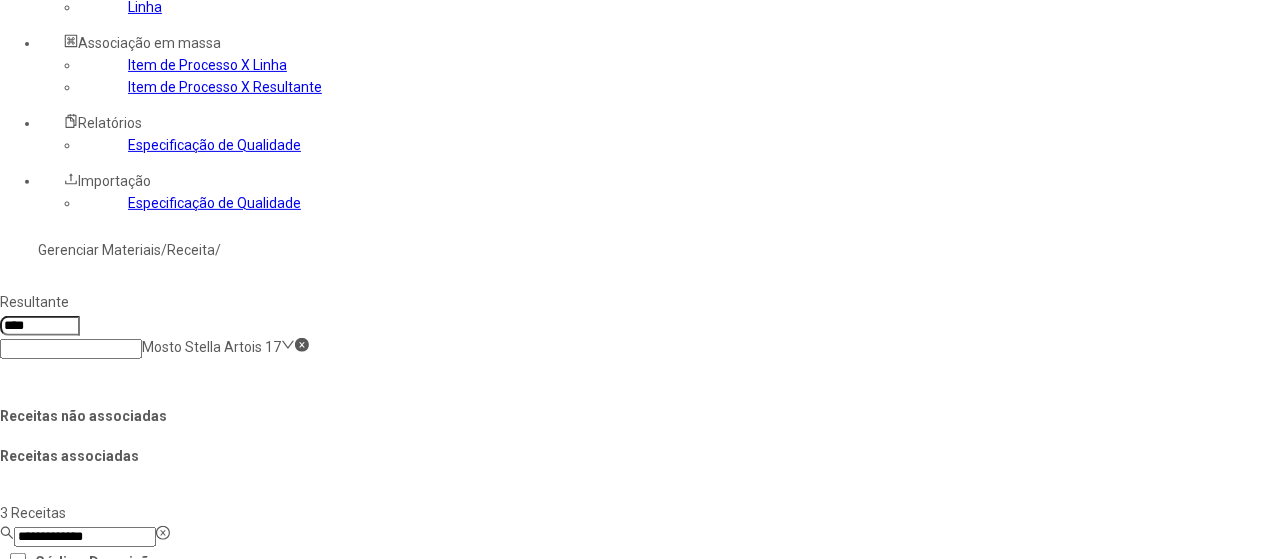 click on "Salvar Alterações" 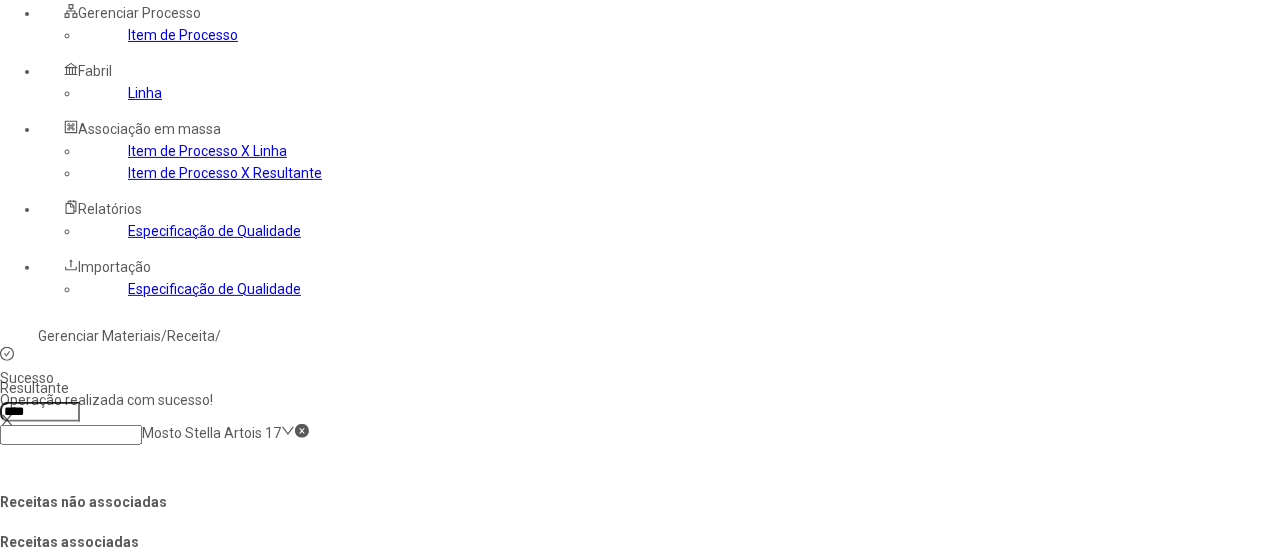 scroll, scrollTop: 100, scrollLeft: 0, axis: vertical 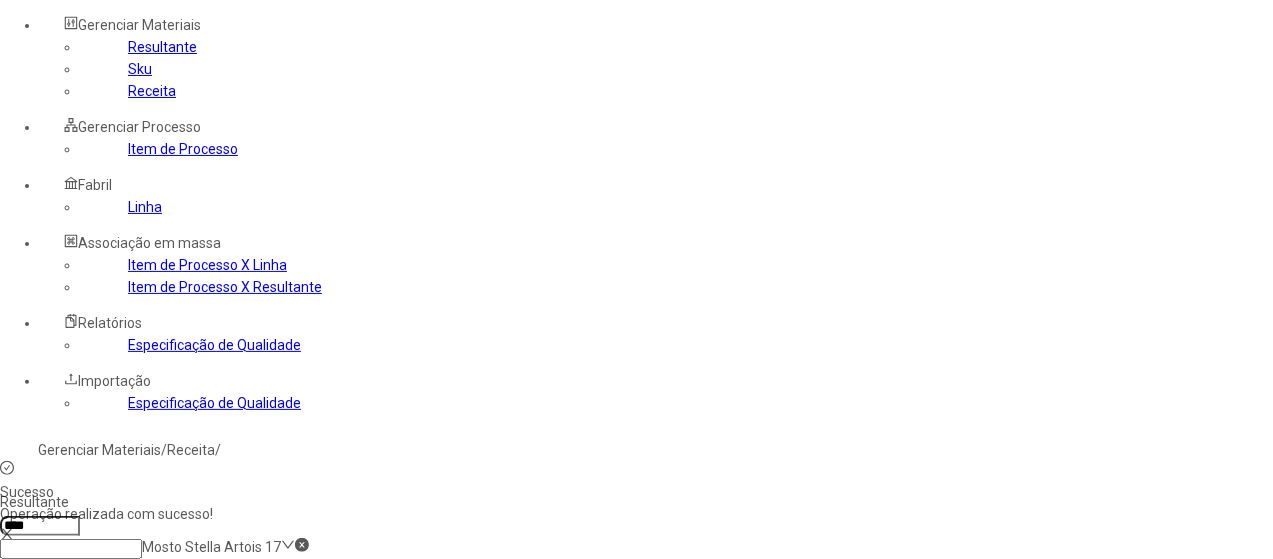 click on "Mosto Stella Artois 17" 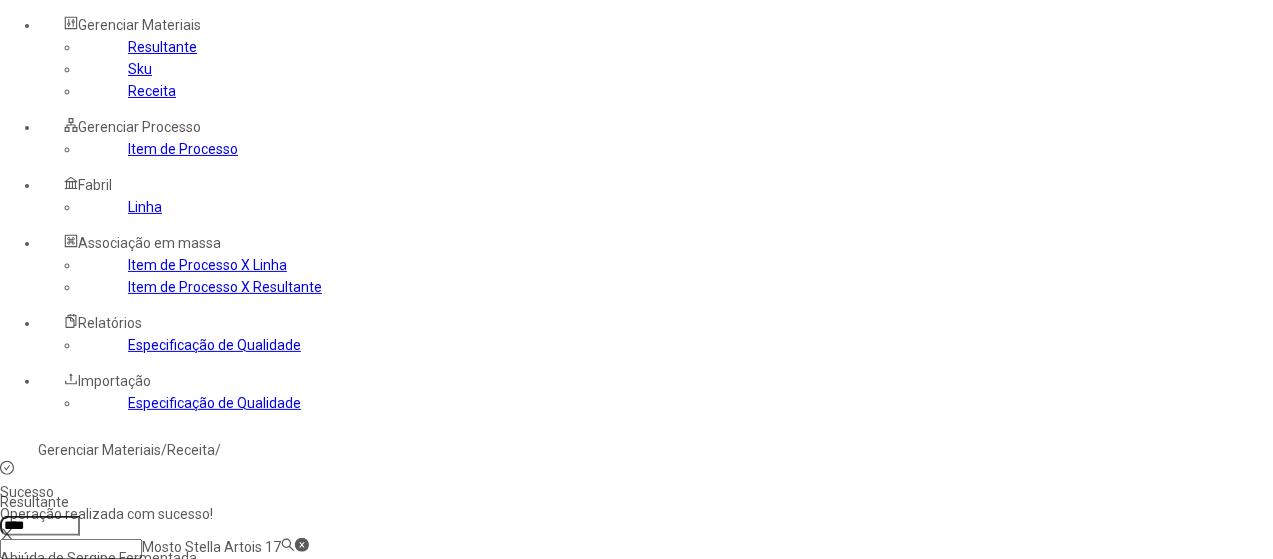 click 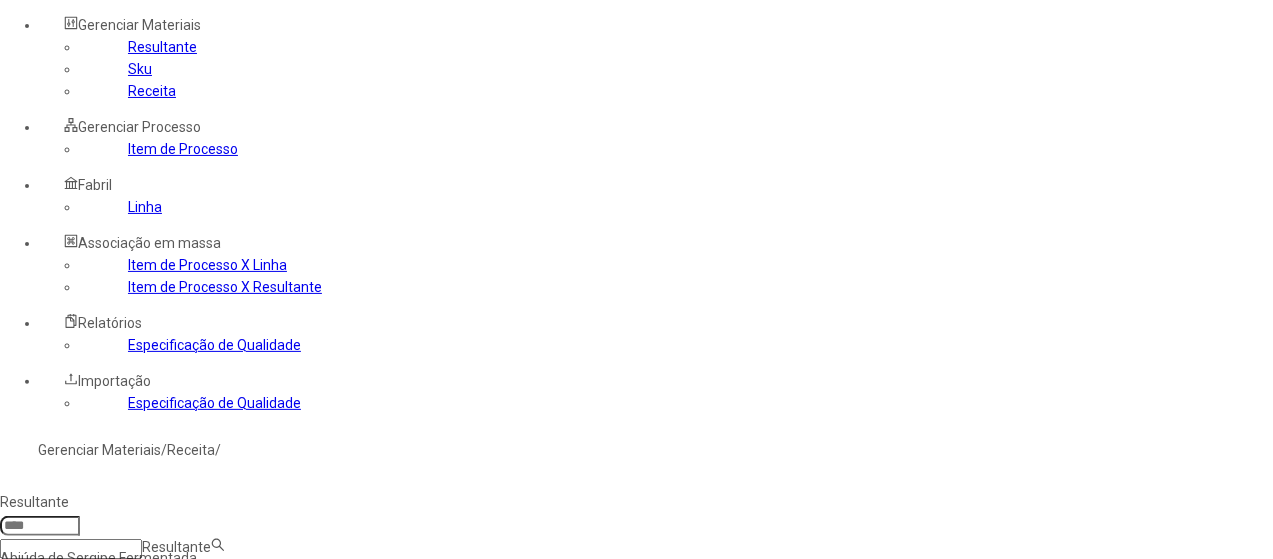 click 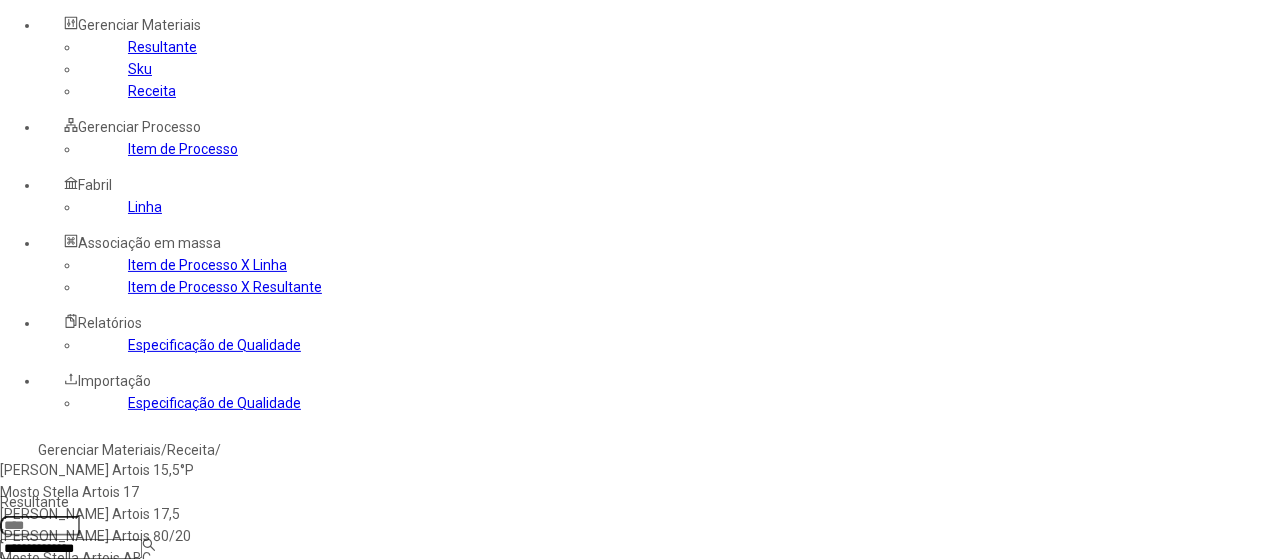 type on "**********" 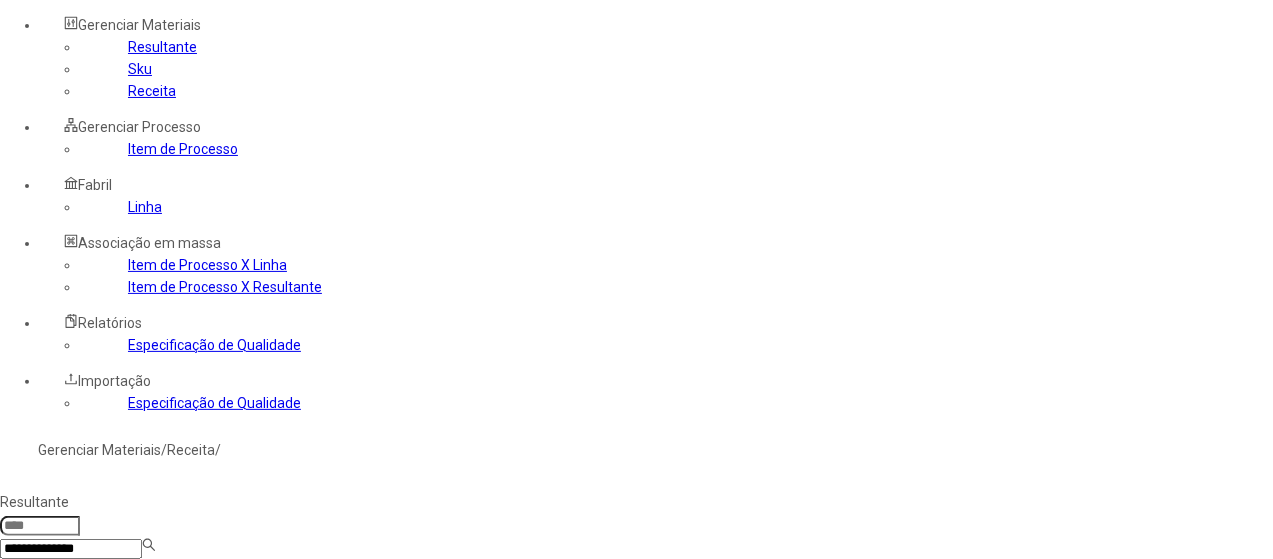 type on "****" 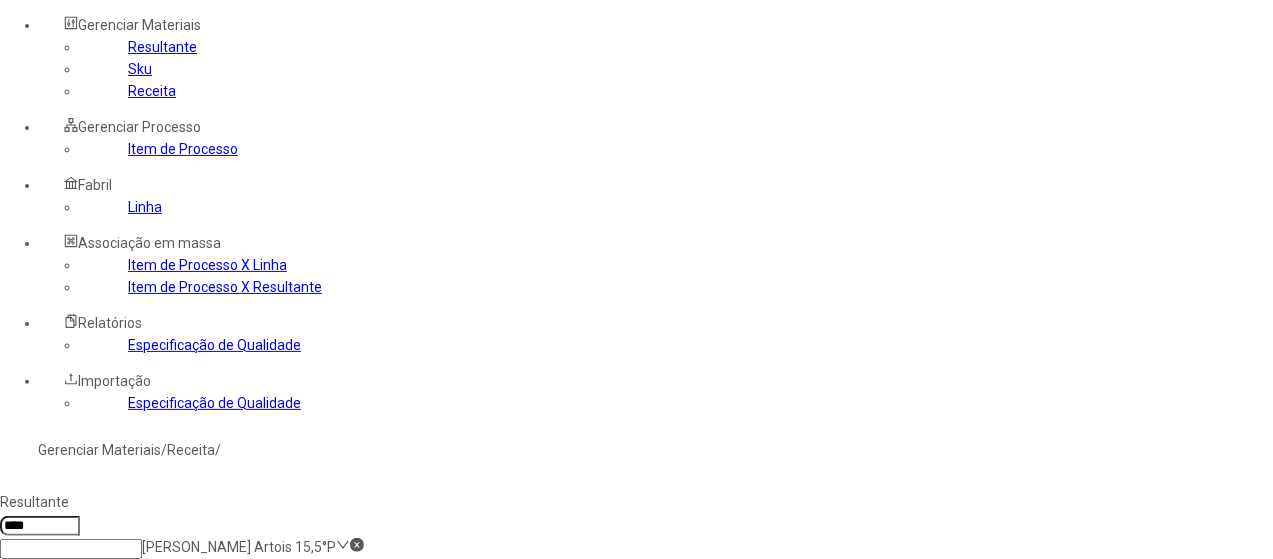 click on "**********" 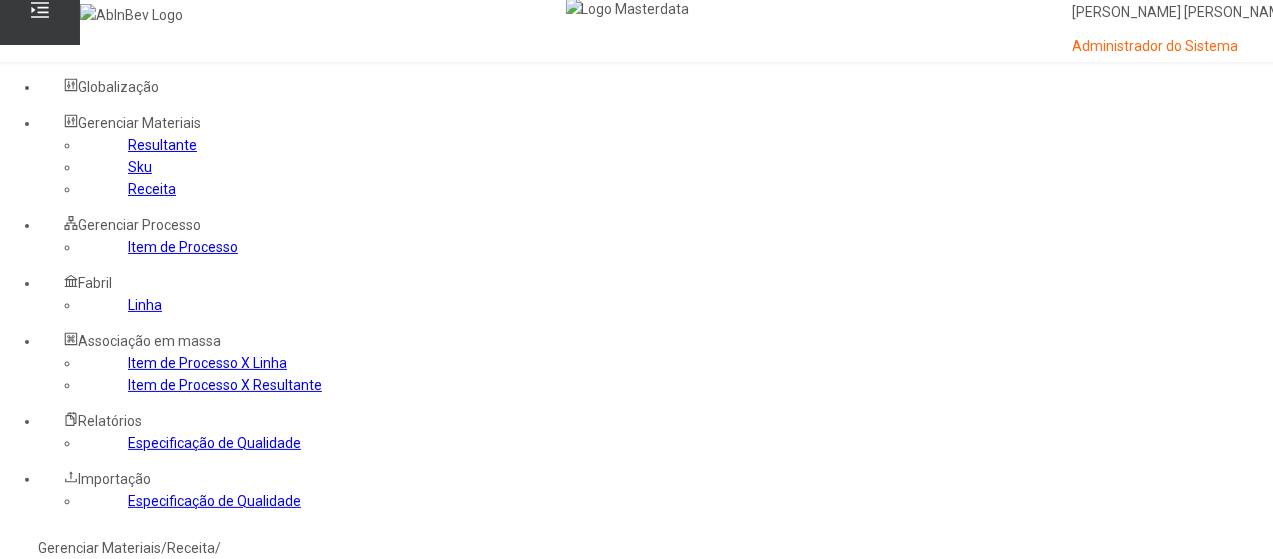 scroll, scrollTop: 0, scrollLeft: 0, axis: both 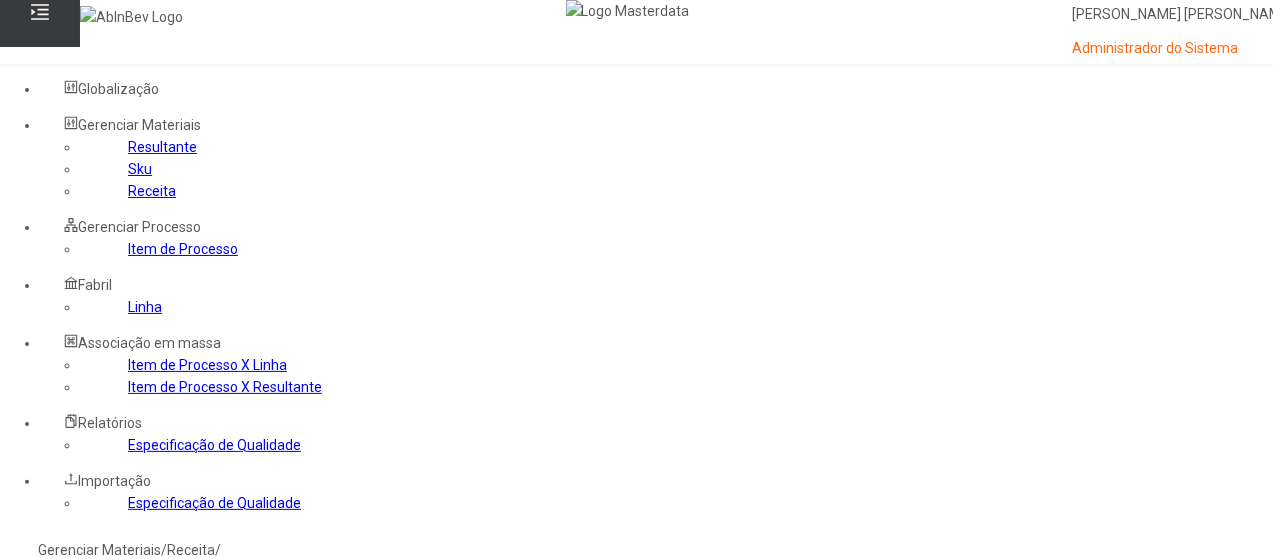 type on "****" 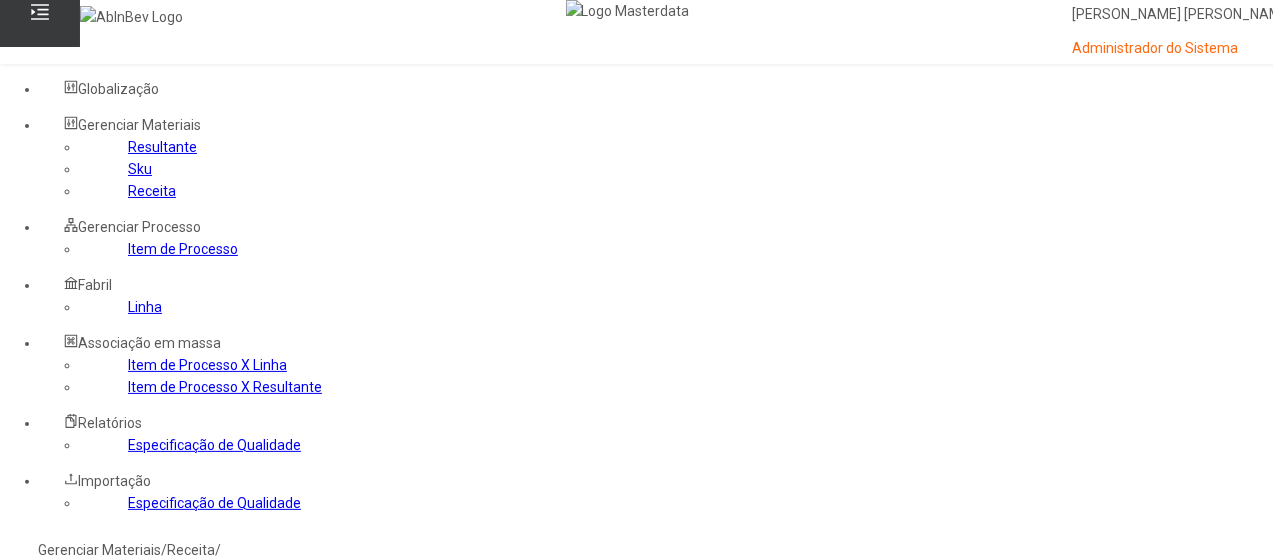 click 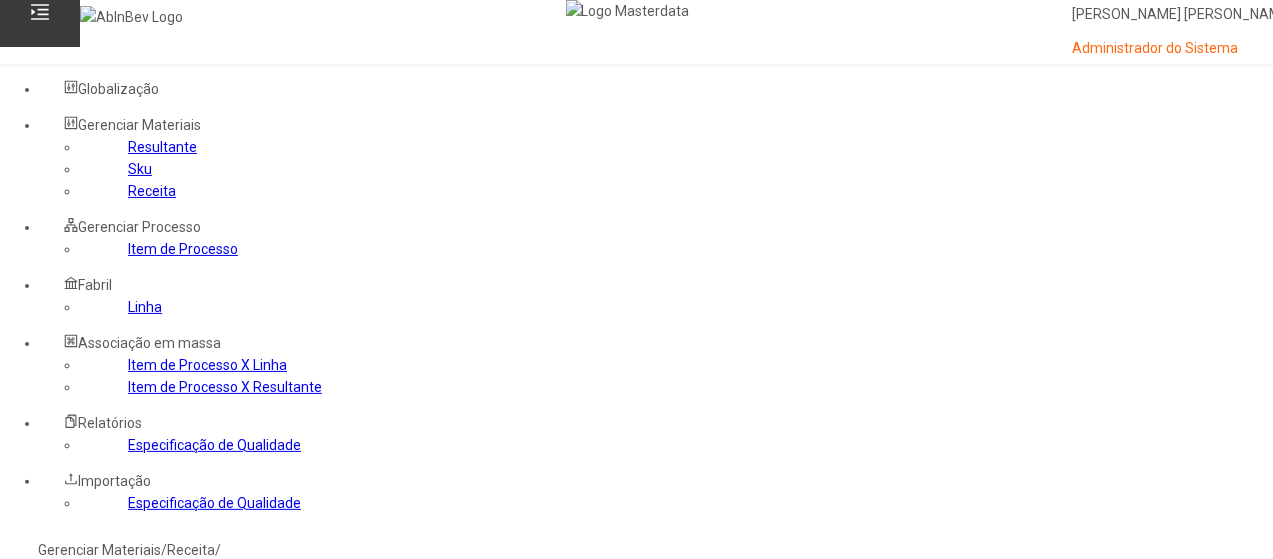 click 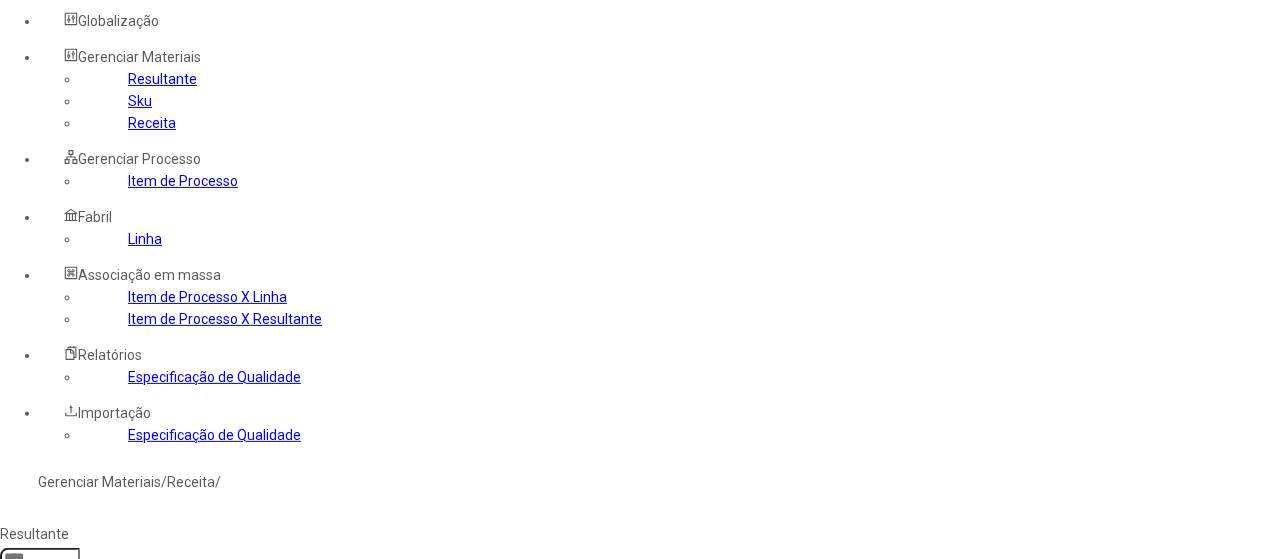 scroll, scrollTop: 100, scrollLeft: 0, axis: vertical 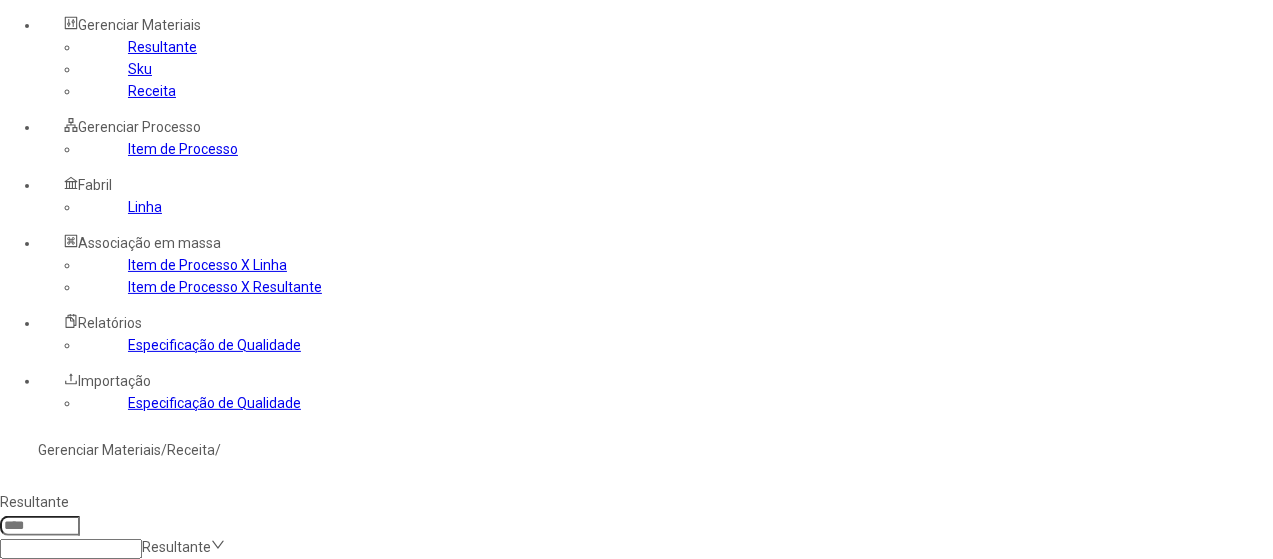drag, startPoint x: 431, startPoint y: 267, endPoint x: 330, endPoint y: 268, distance: 101.00495 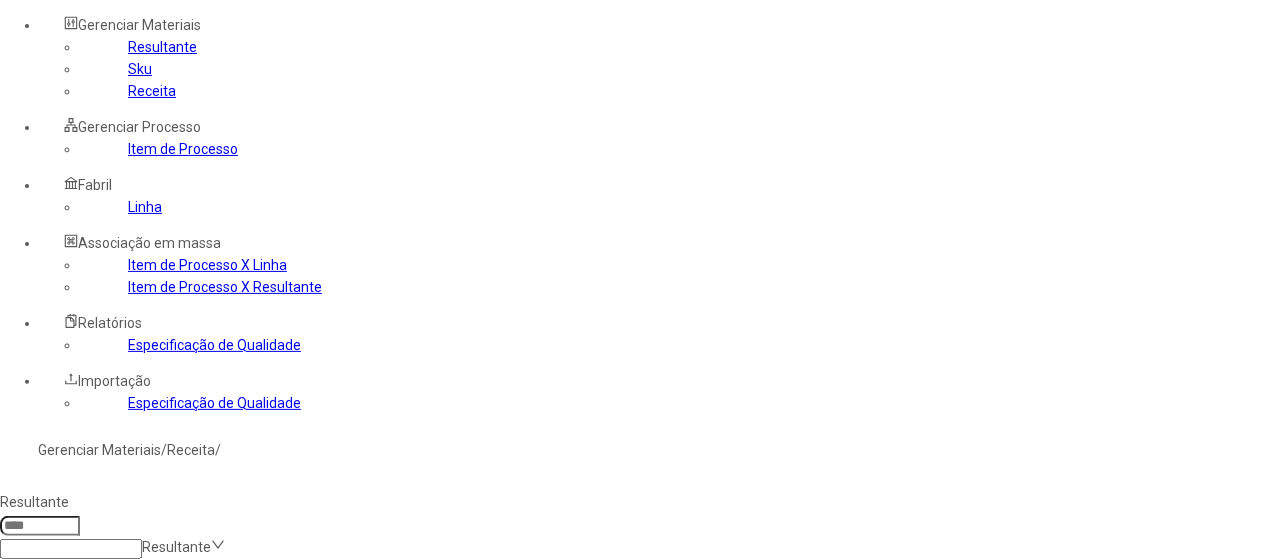 click on "**********" 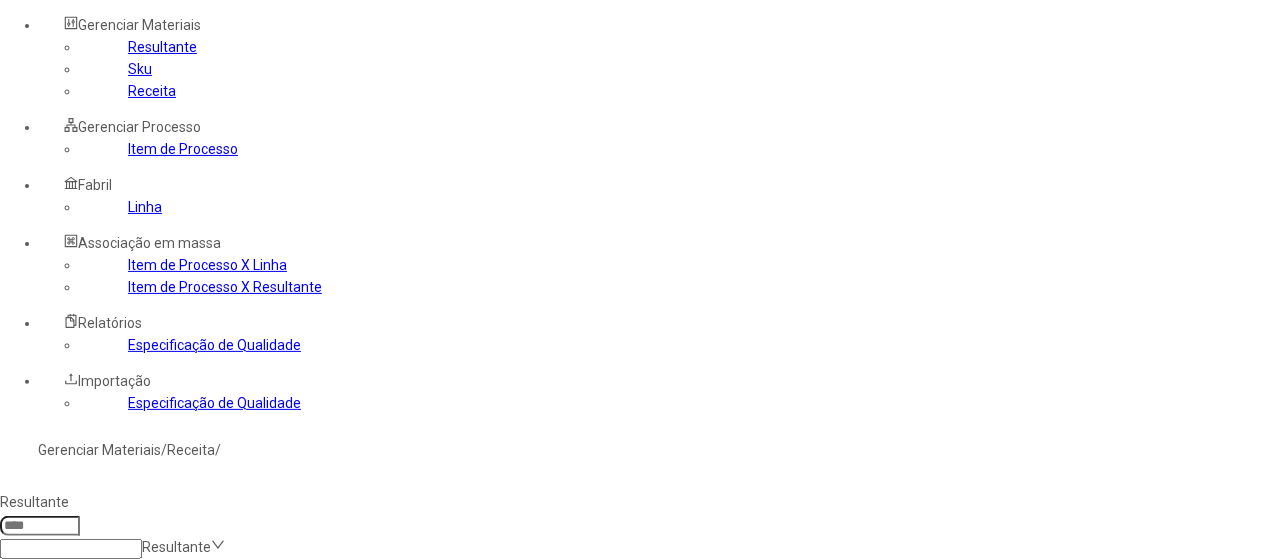 type on "**********" 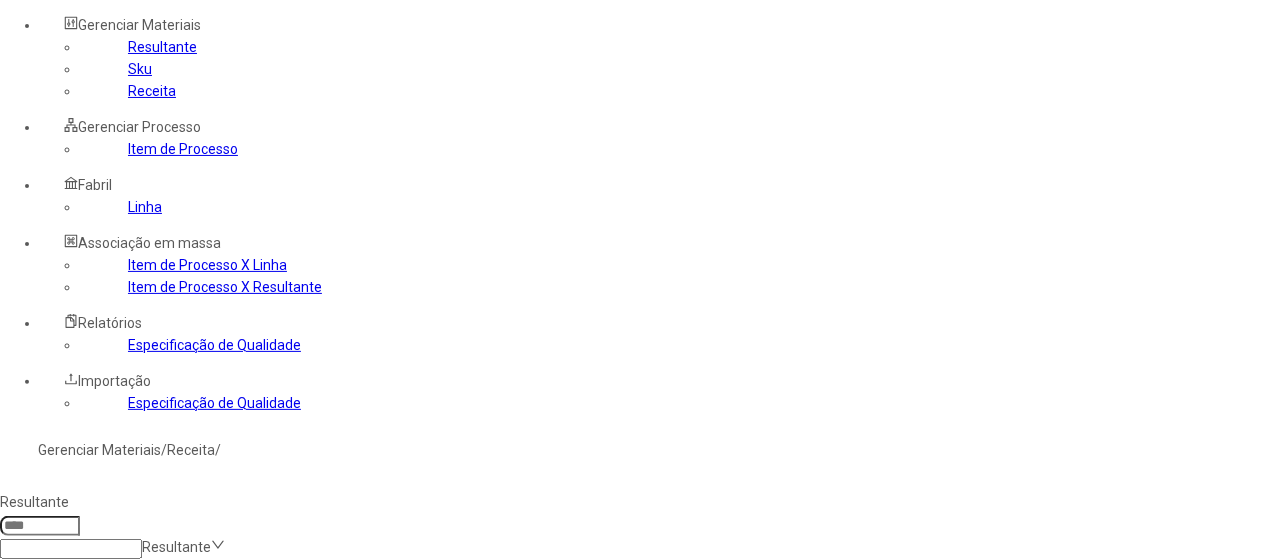 drag, startPoint x: 493, startPoint y: 118, endPoint x: 527, endPoint y: 119, distance: 34.0147 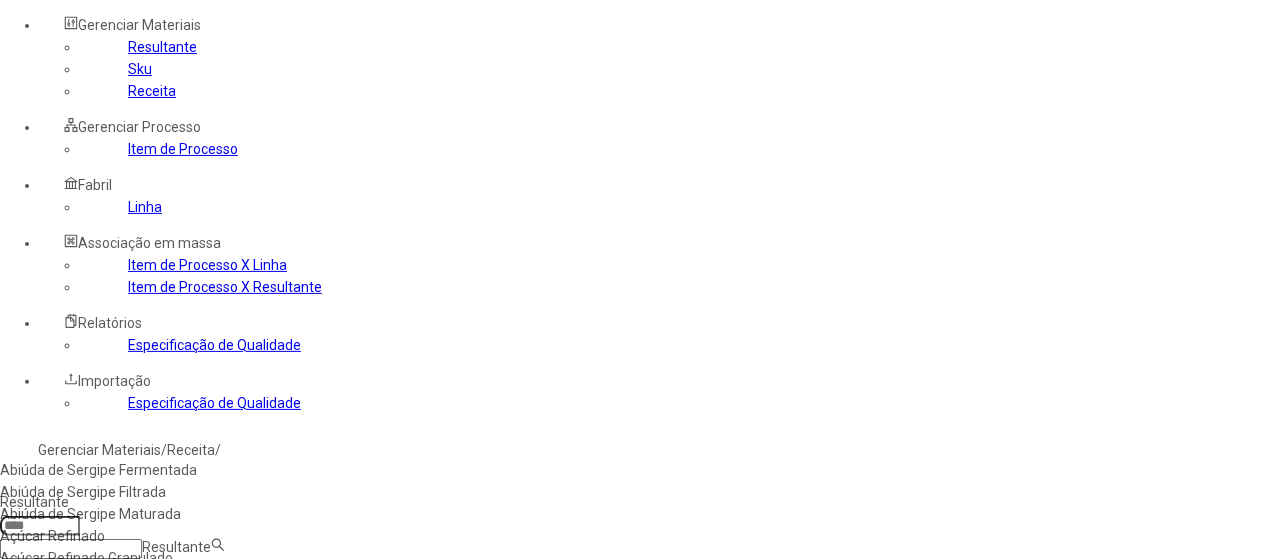 paste on "**********" 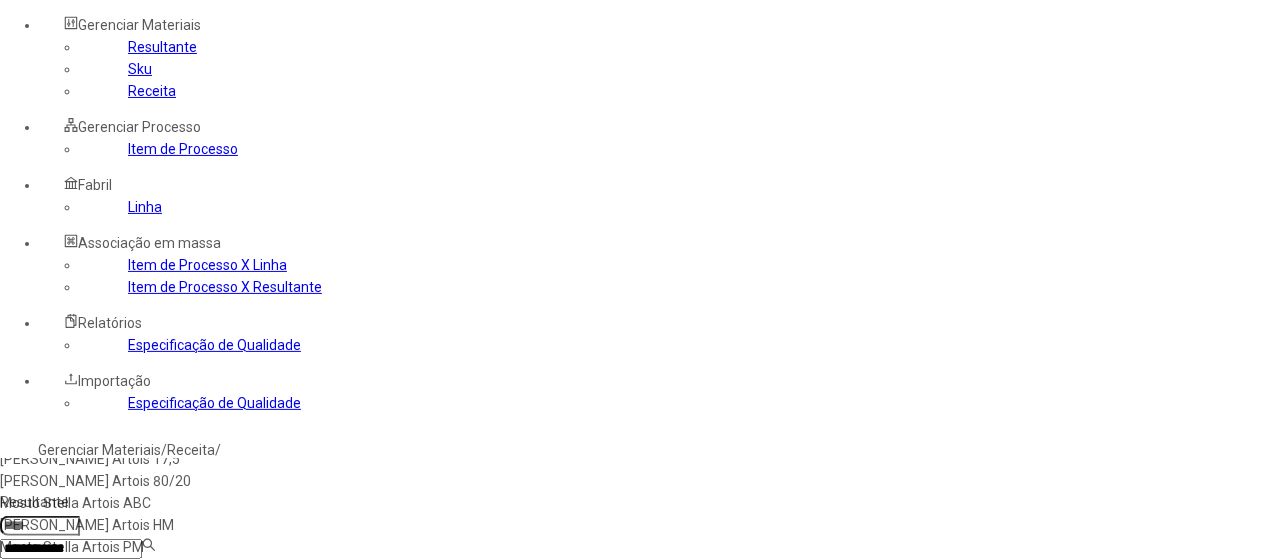 scroll, scrollTop: 96, scrollLeft: 0, axis: vertical 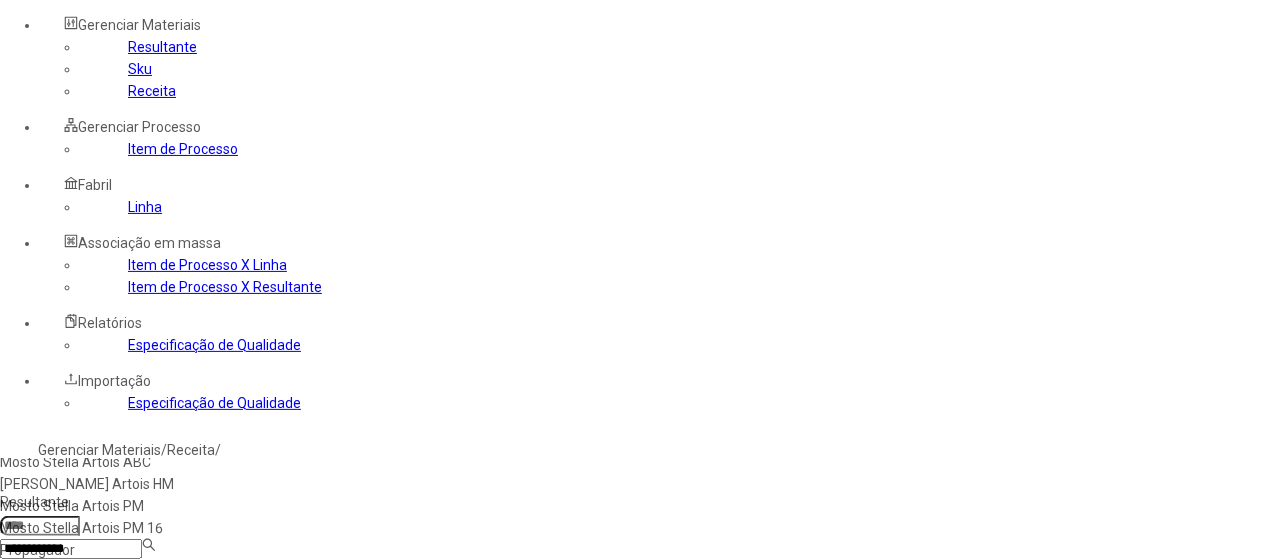 type on "**********" 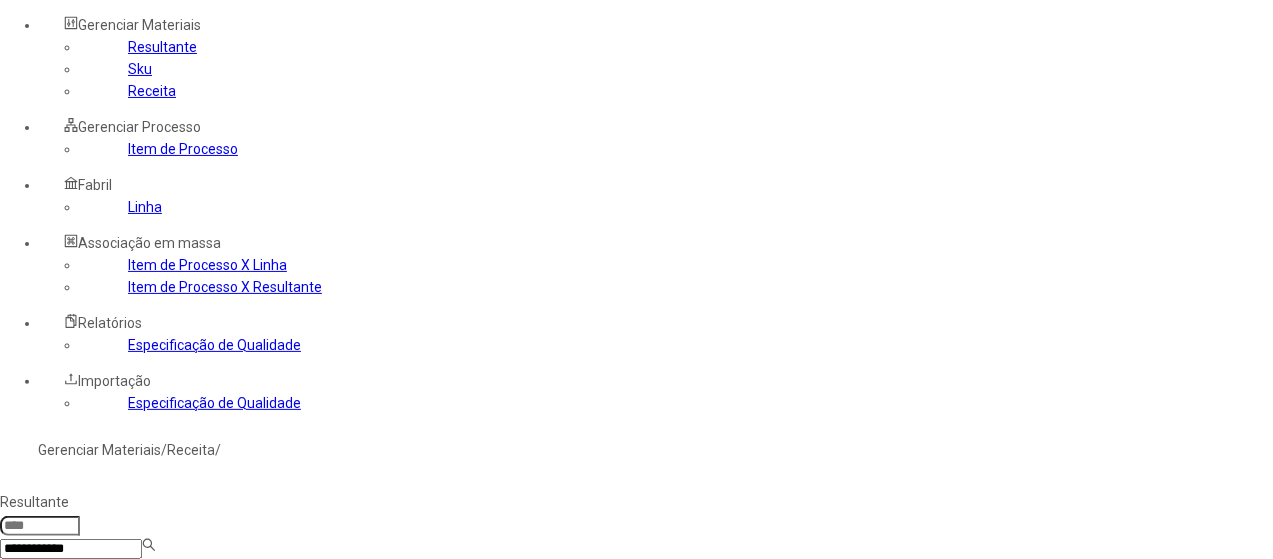 type on "****" 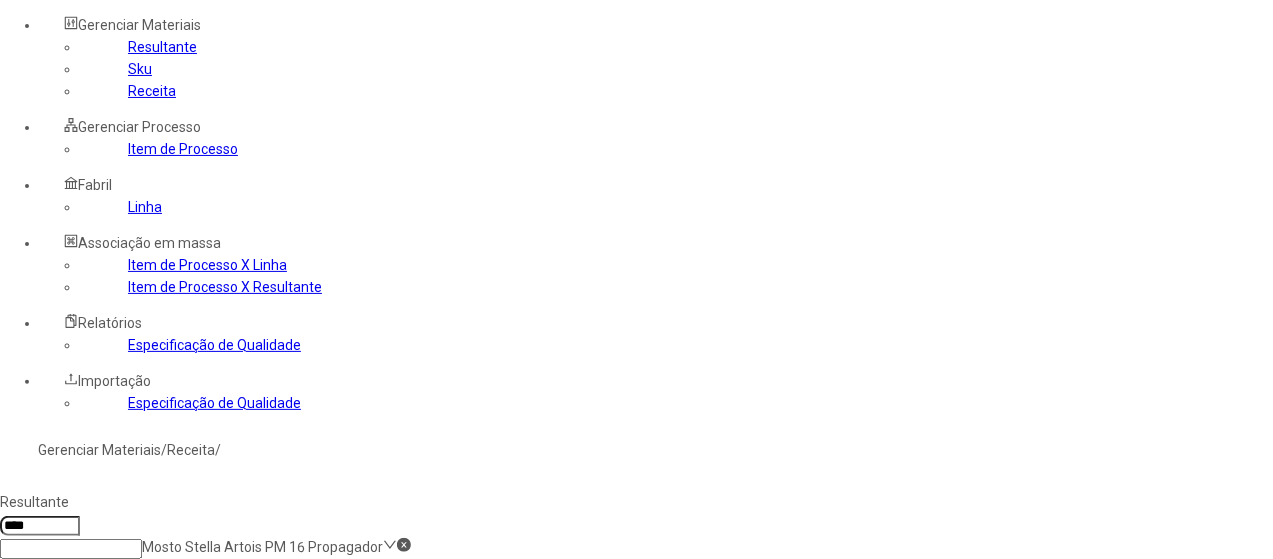 click on "**********" 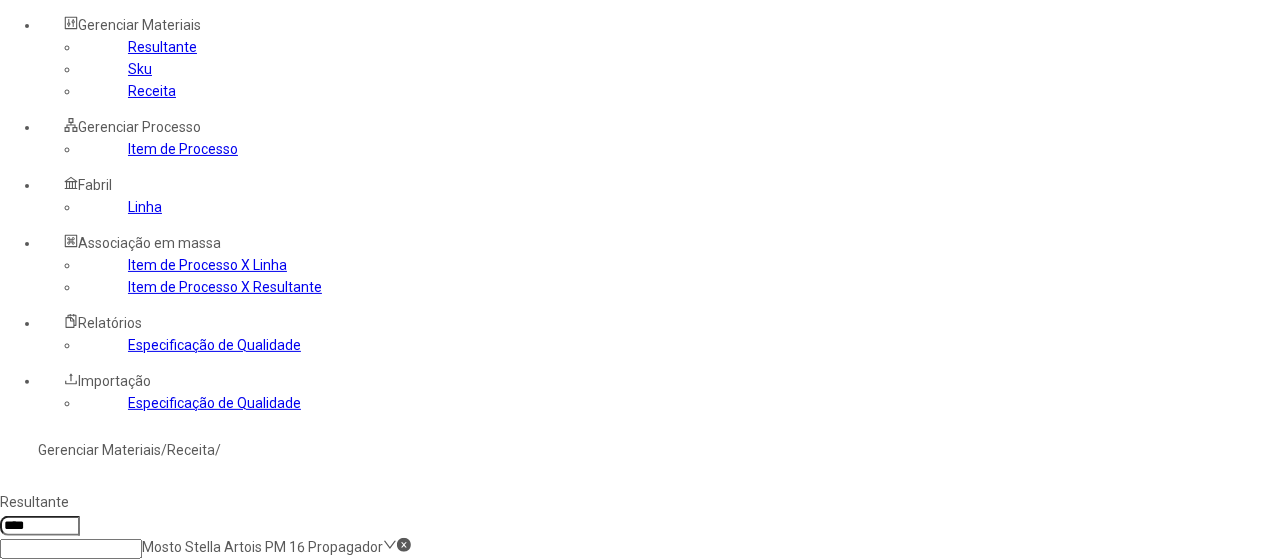 type on "**********" 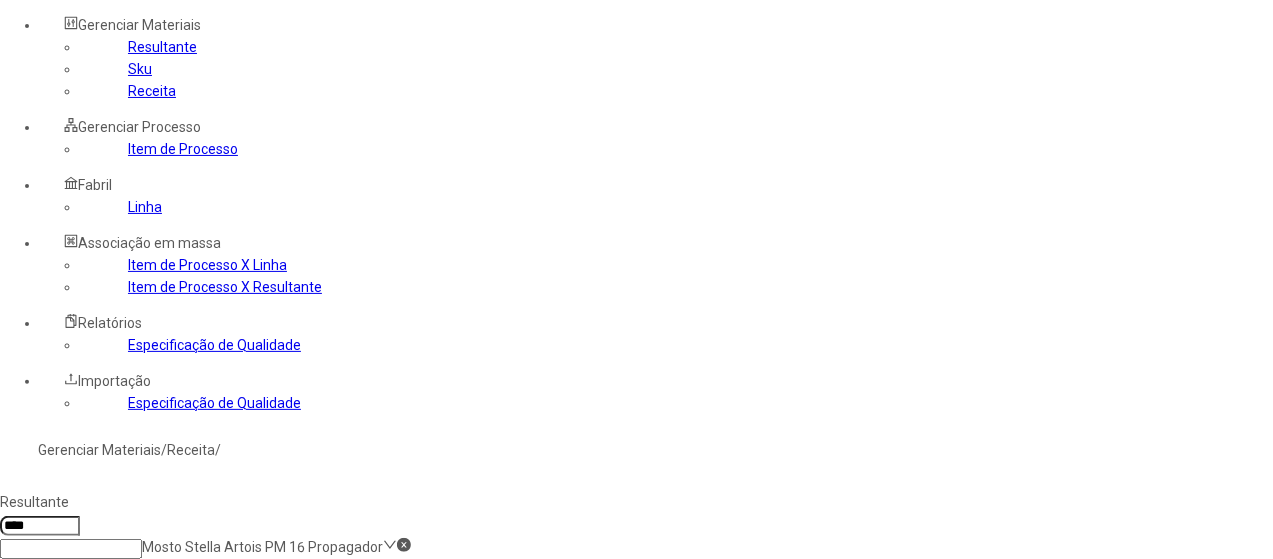 drag, startPoint x: 604, startPoint y: 351, endPoint x: 655, endPoint y: 375, distance: 56.364883 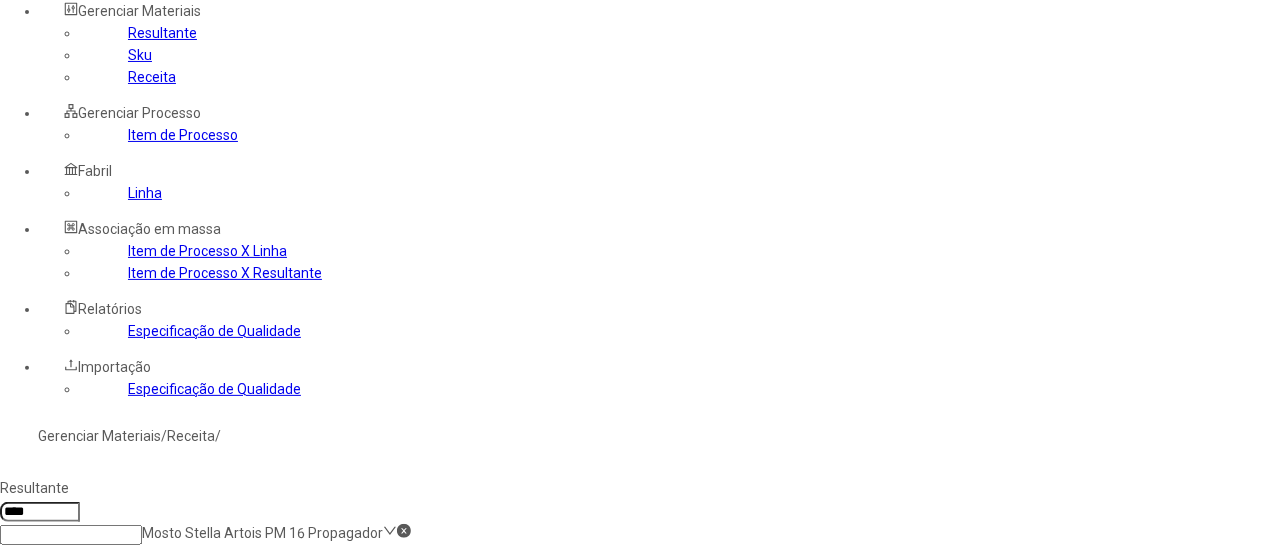 scroll, scrollTop: 300, scrollLeft: 0, axis: vertical 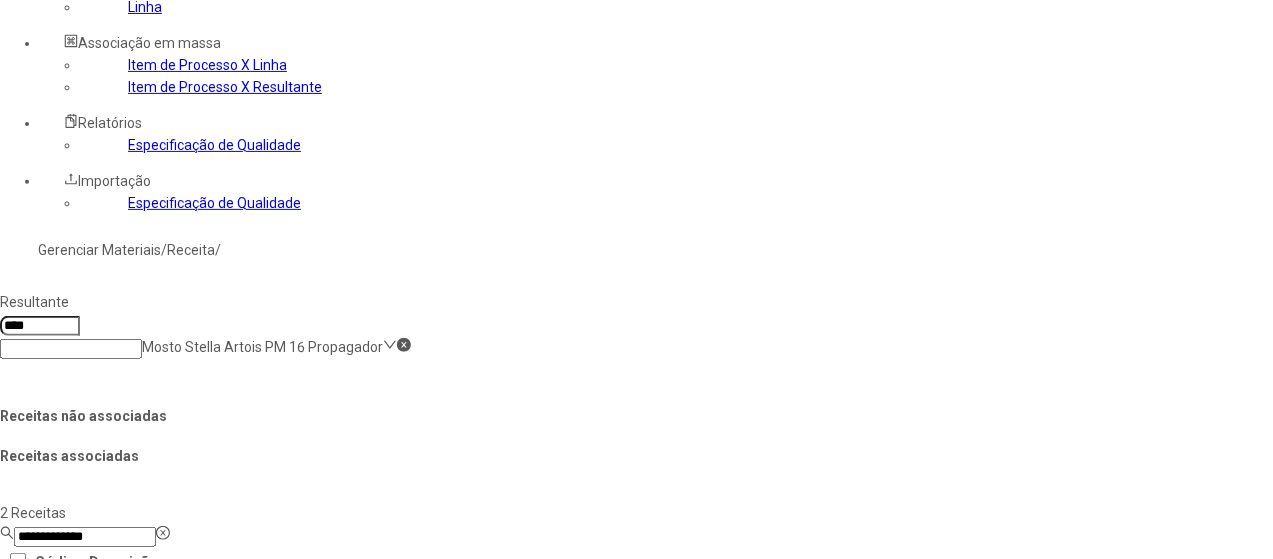 click on "Salvar Alterações" 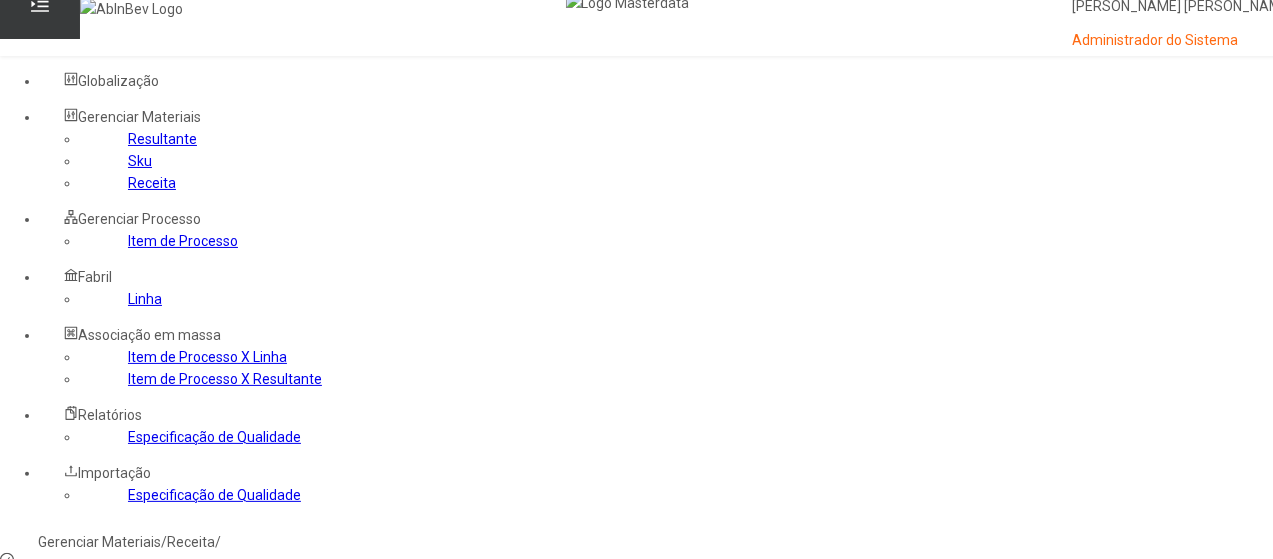 scroll, scrollTop: 0, scrollLeft: 0, axis: both 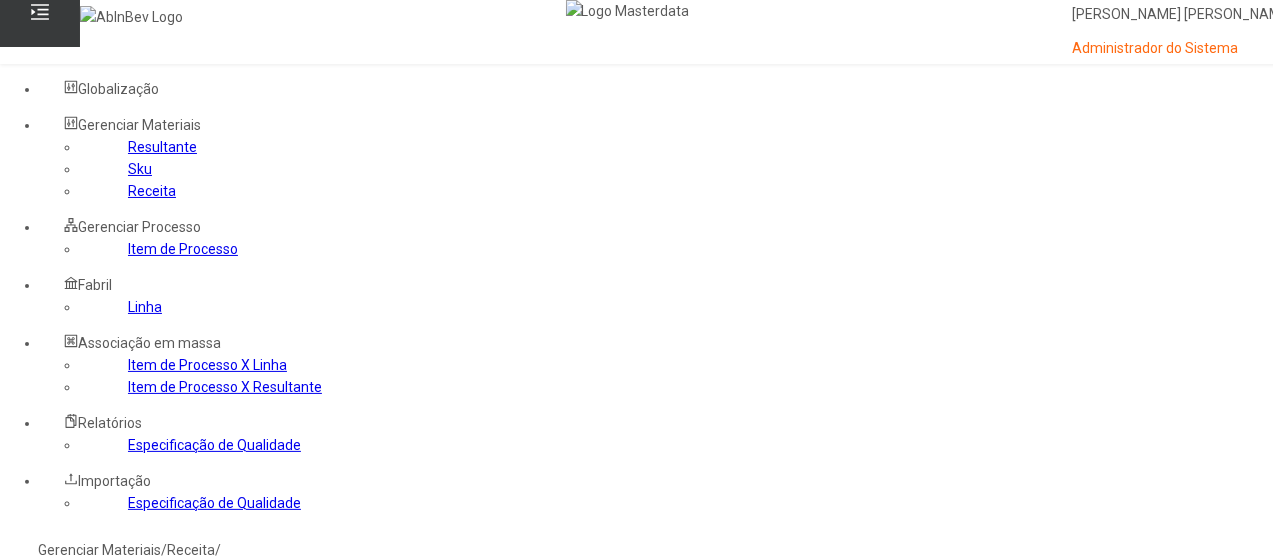 drag, startPoint x: 528, startPoint y: 217, endPoint x: 552, endPoint y: 217, distance: 24 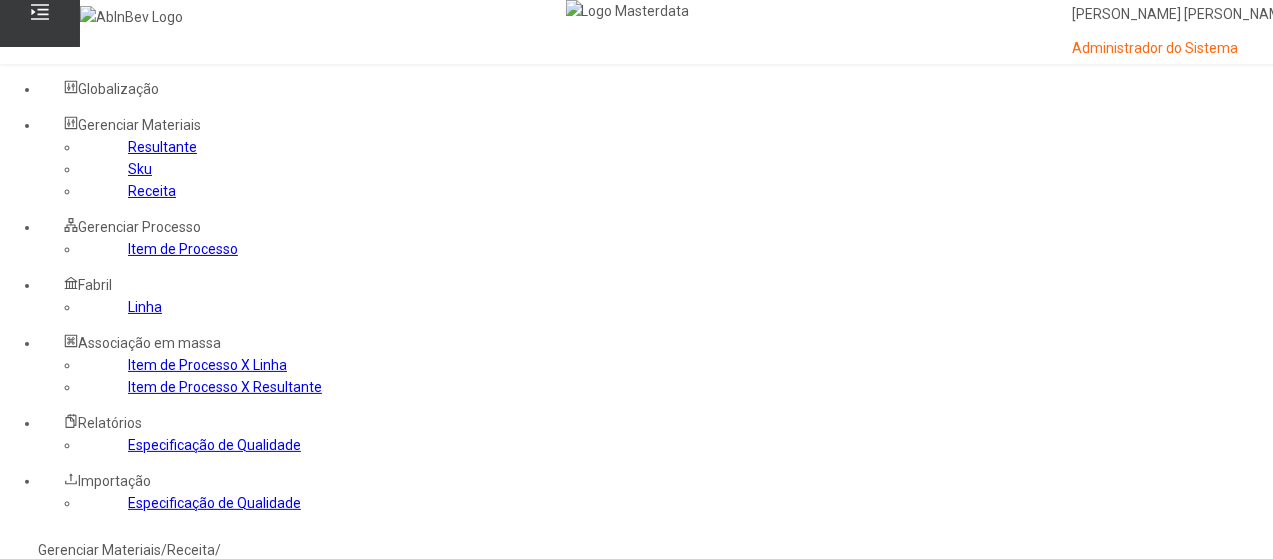 scroll, scrollTop: 0, scrollLeft: 0, axis: both 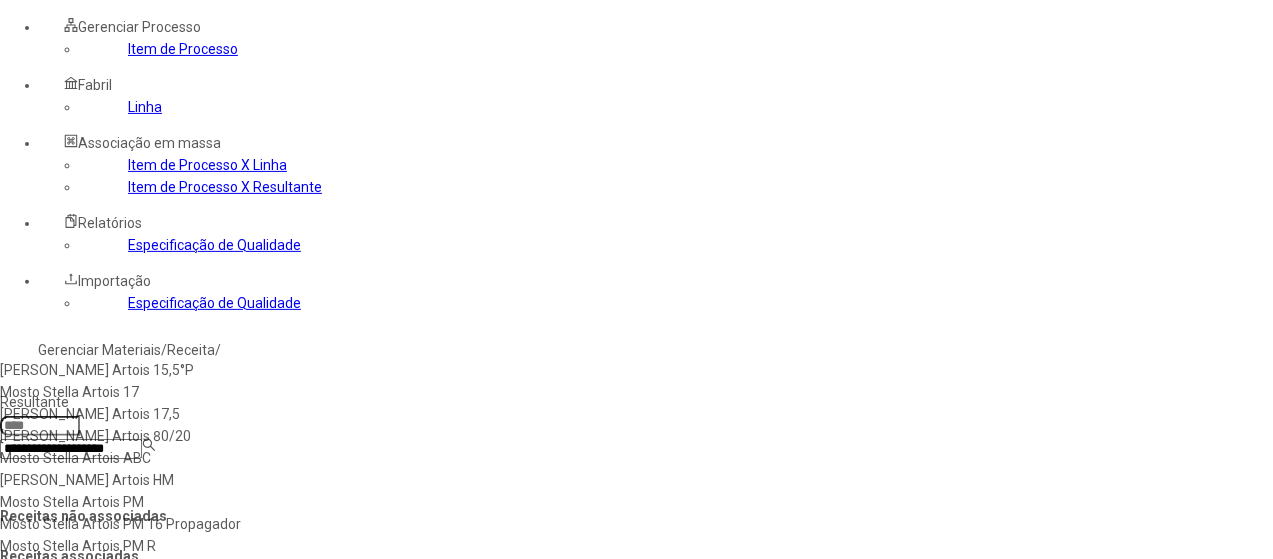 type on "**********" 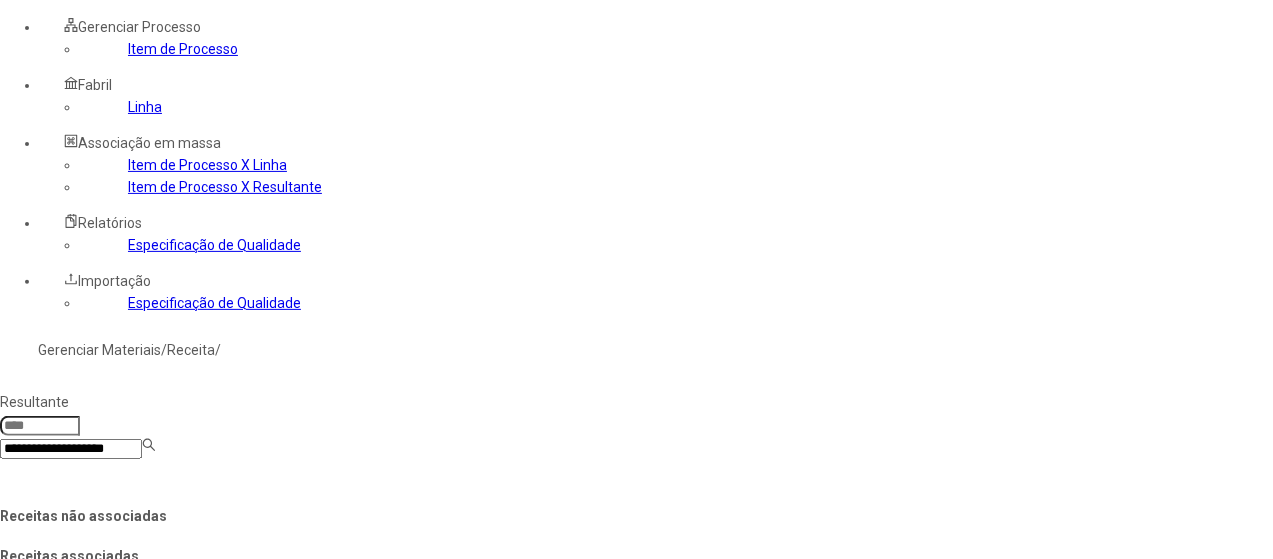 type 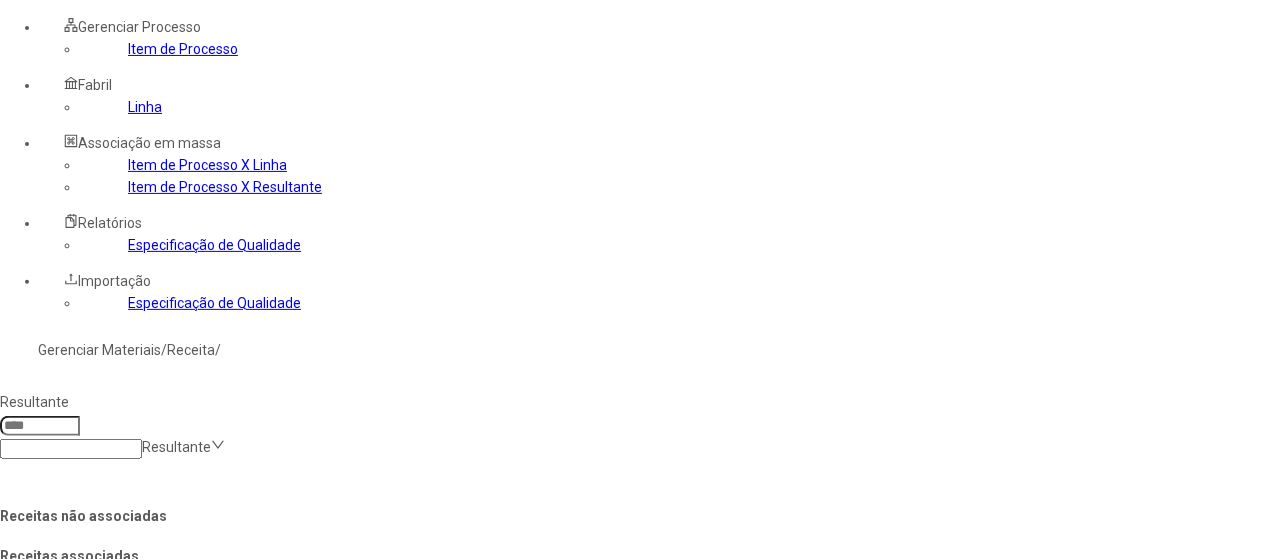 click on "**********" 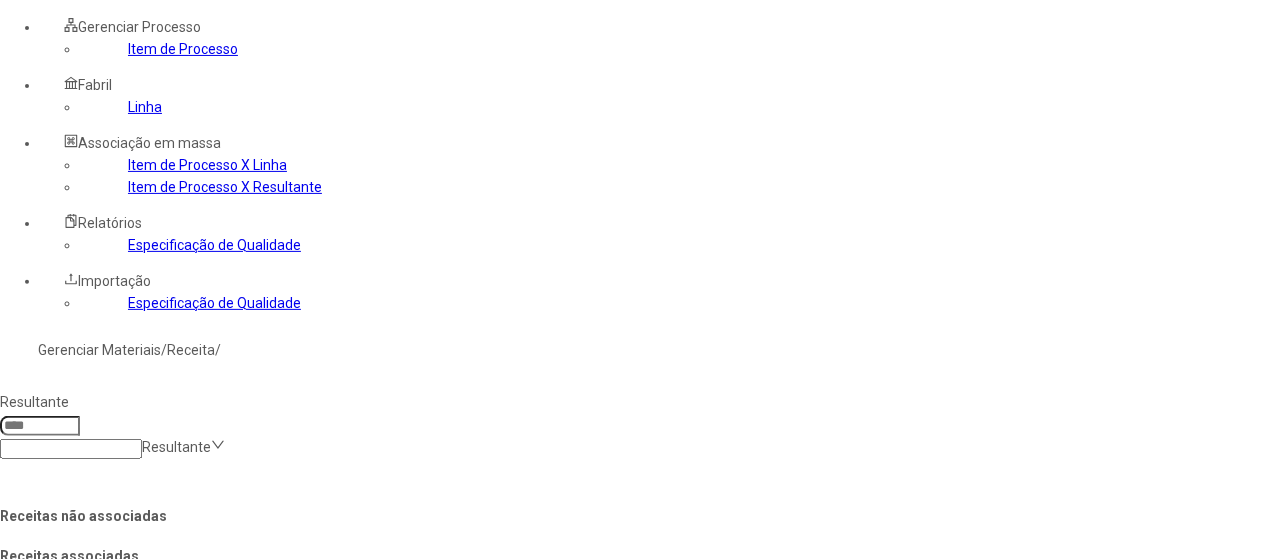 type on "**********" 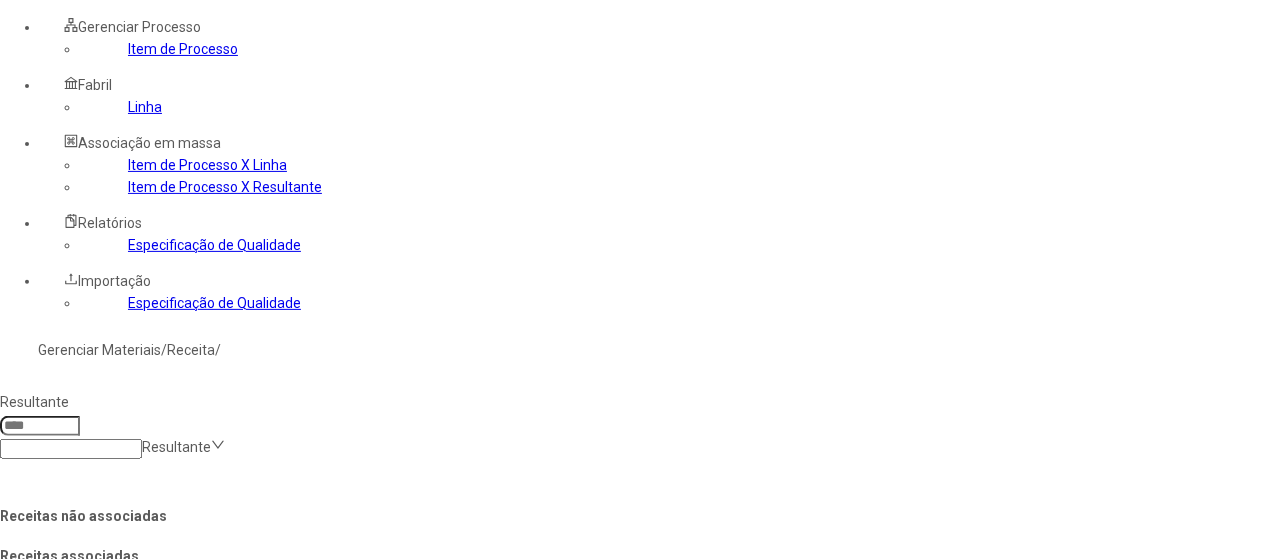 click on "[PERSON_NAME] Artois 16" 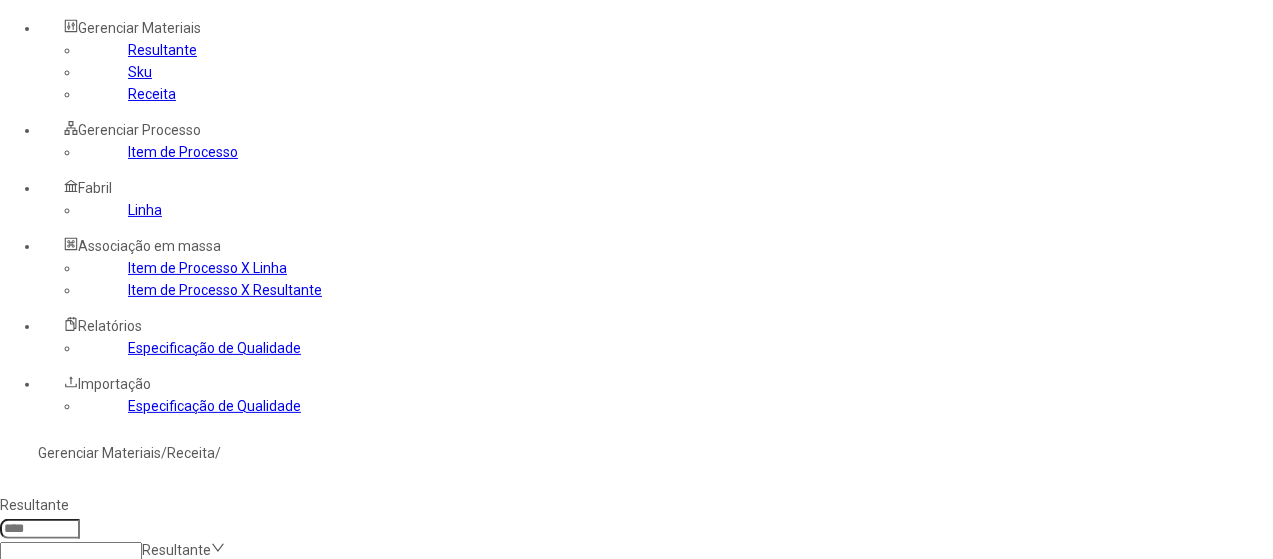 scroll, scrollTop: 0, scrollLeft: 0, axis: both 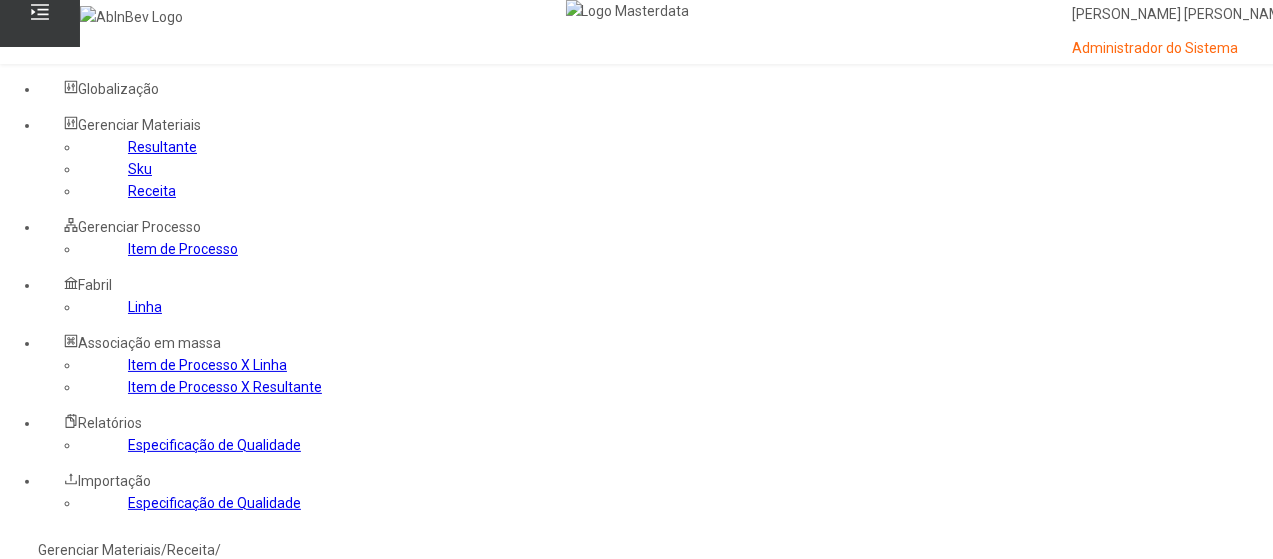 click 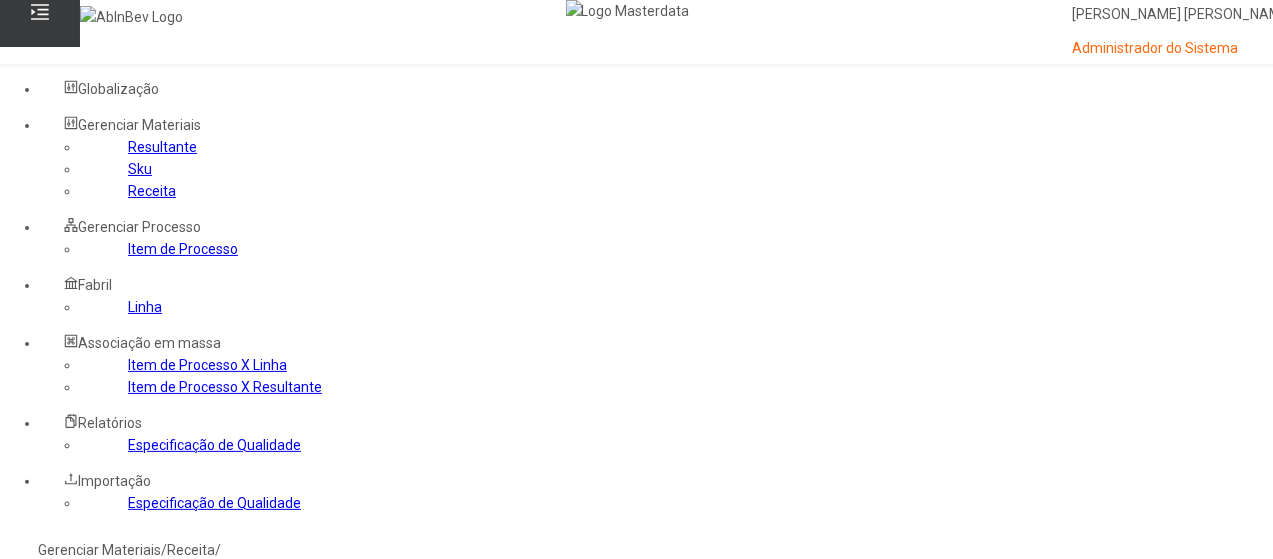 paste on "**********" 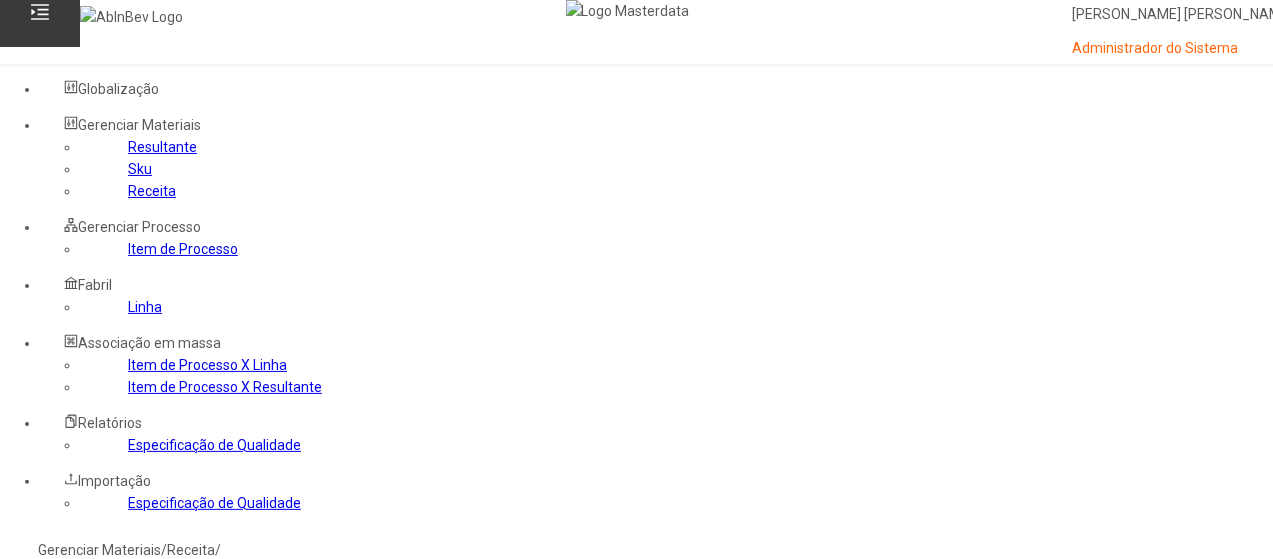 click on "**********" 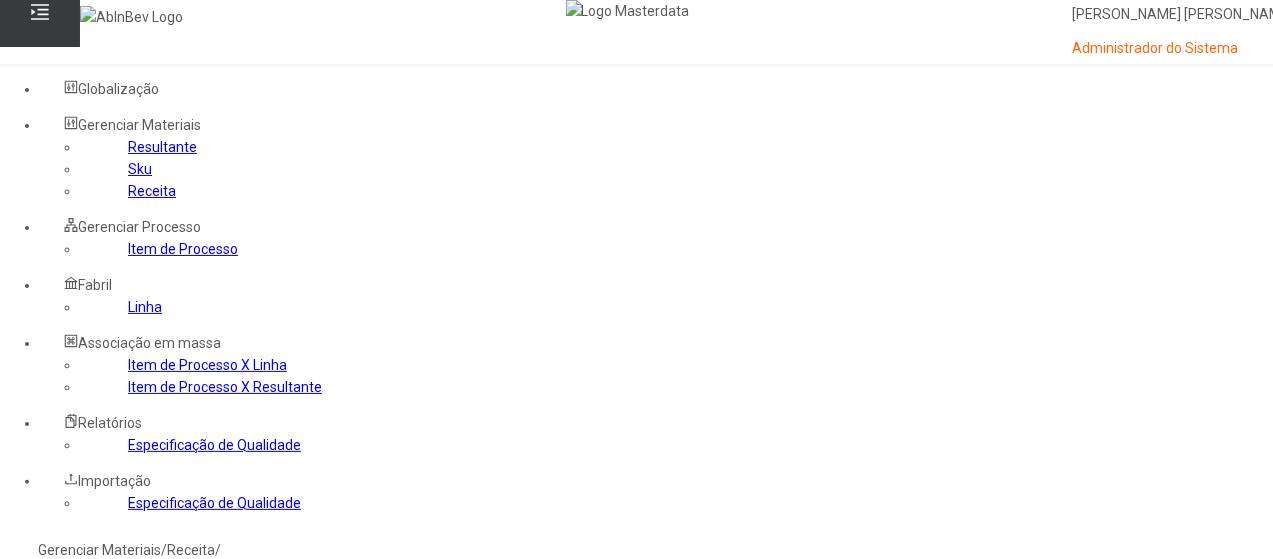 type on "**********" 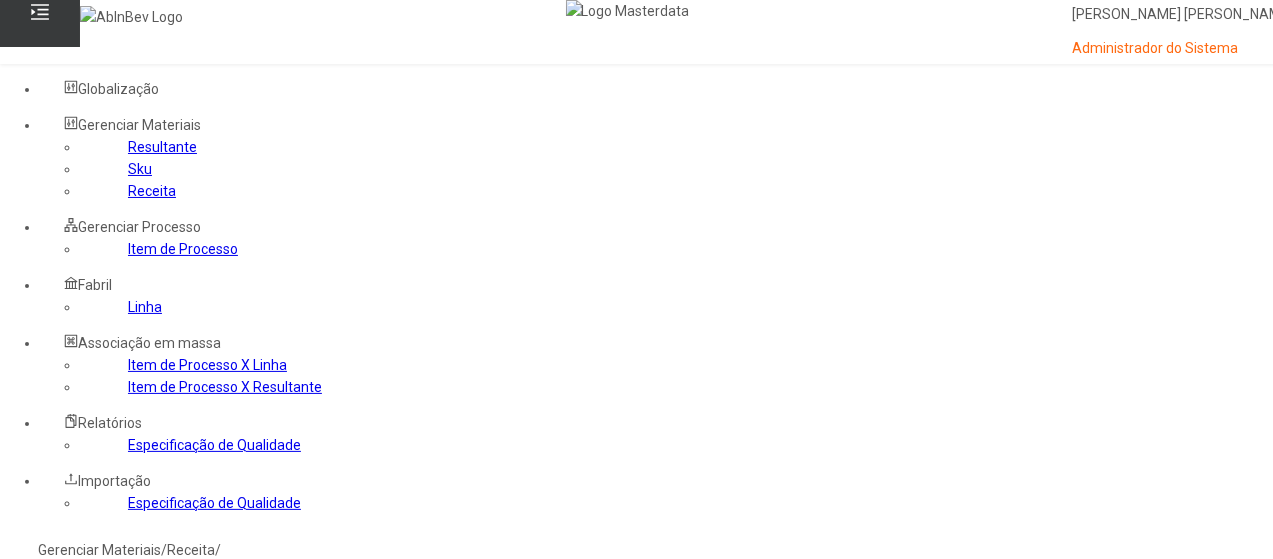 click 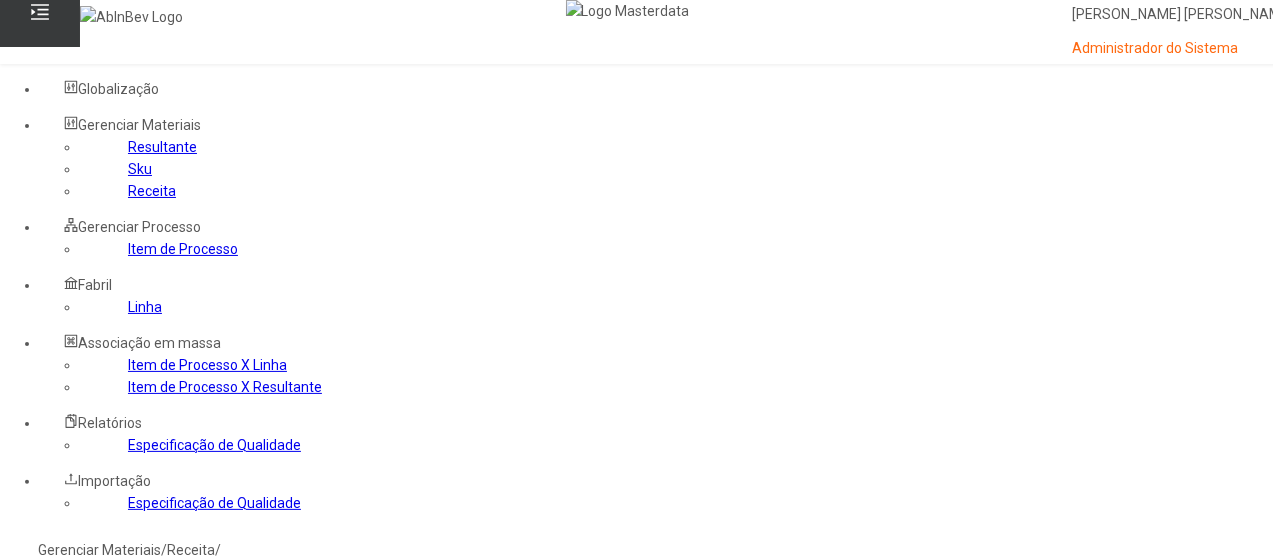 paste on "**********" 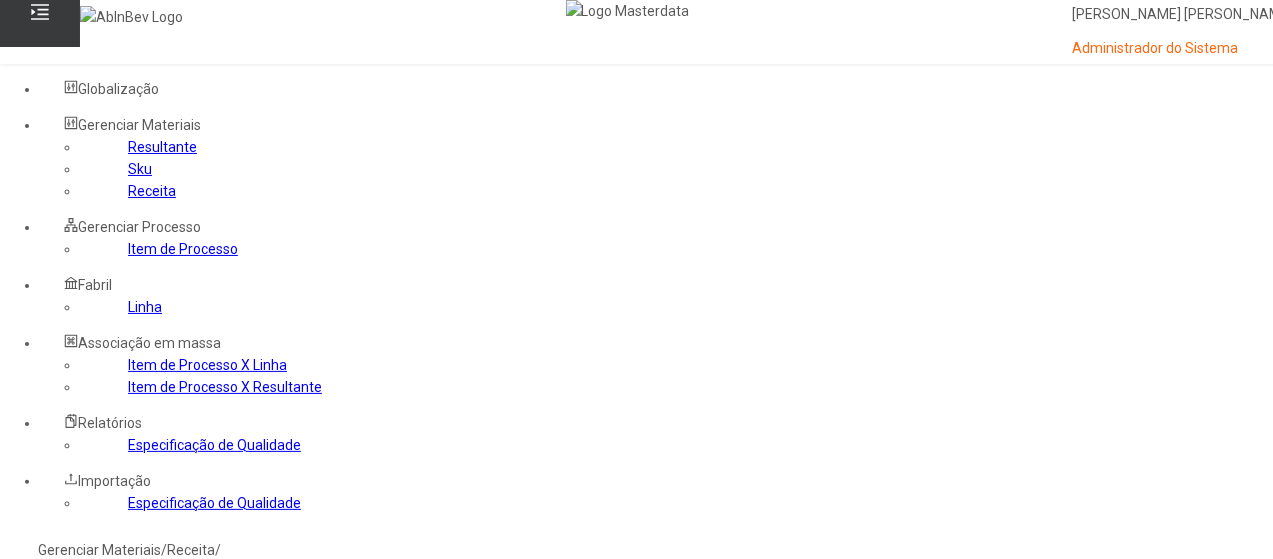 click on "**********" 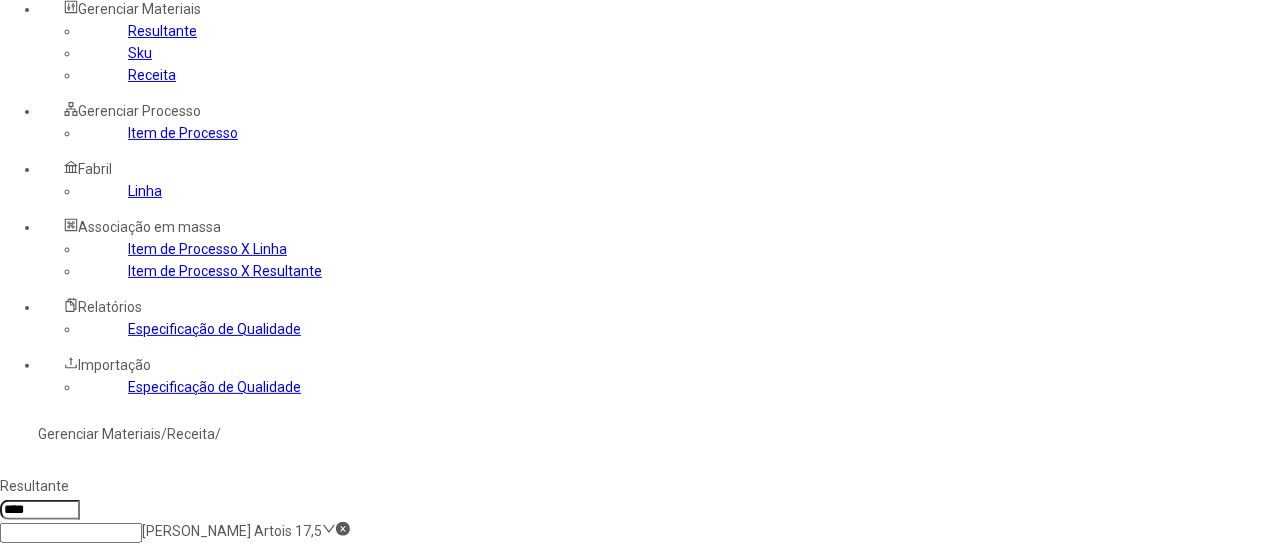 scroll, scrollTop: 200, scrollLeft: 0, axis: vertical 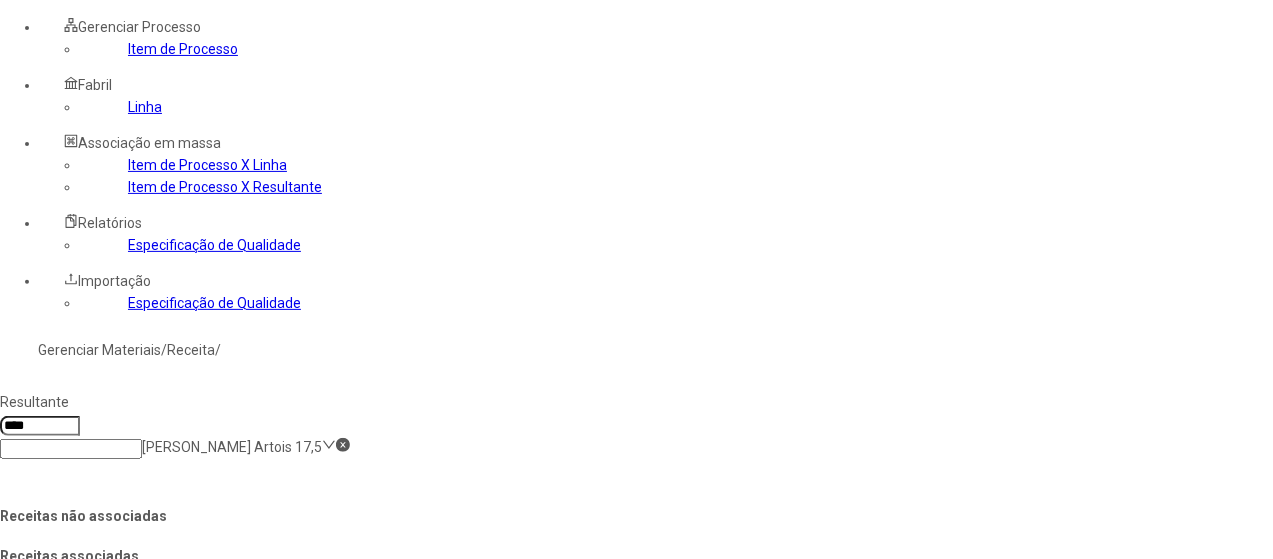 click 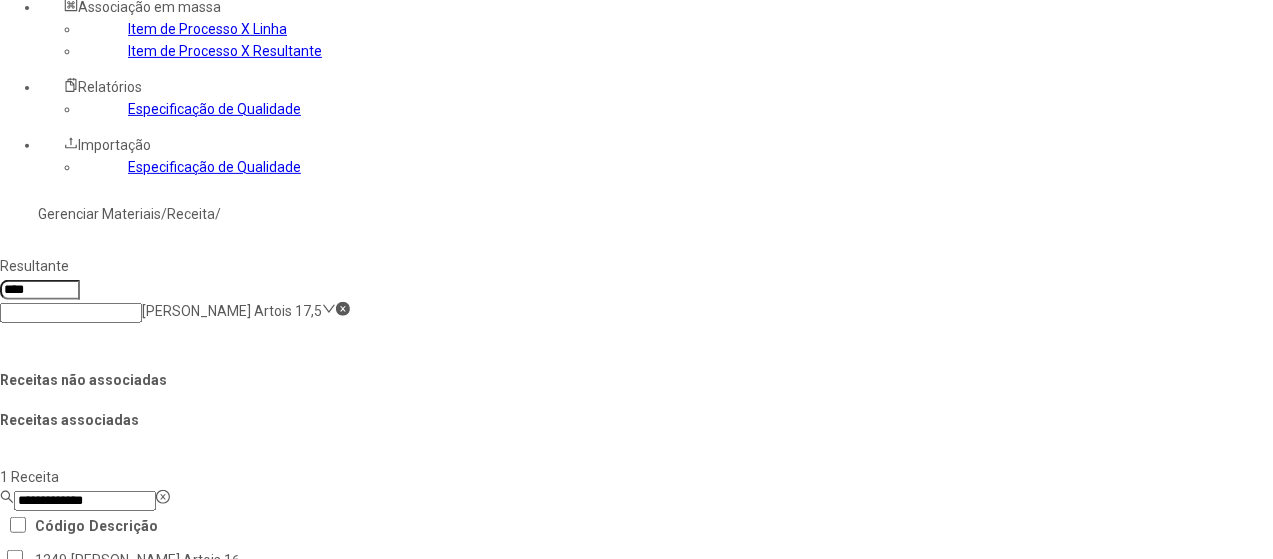 scroll, scrollTop: 400, scrollLeft: 0, axis: vertical 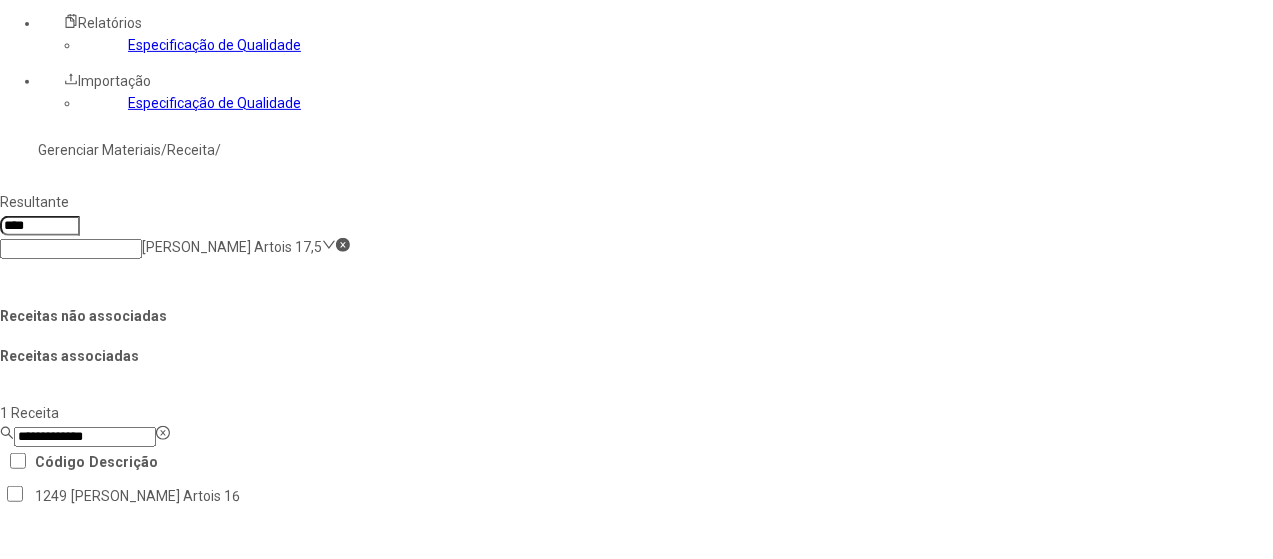 click on "Salvar Alterações" 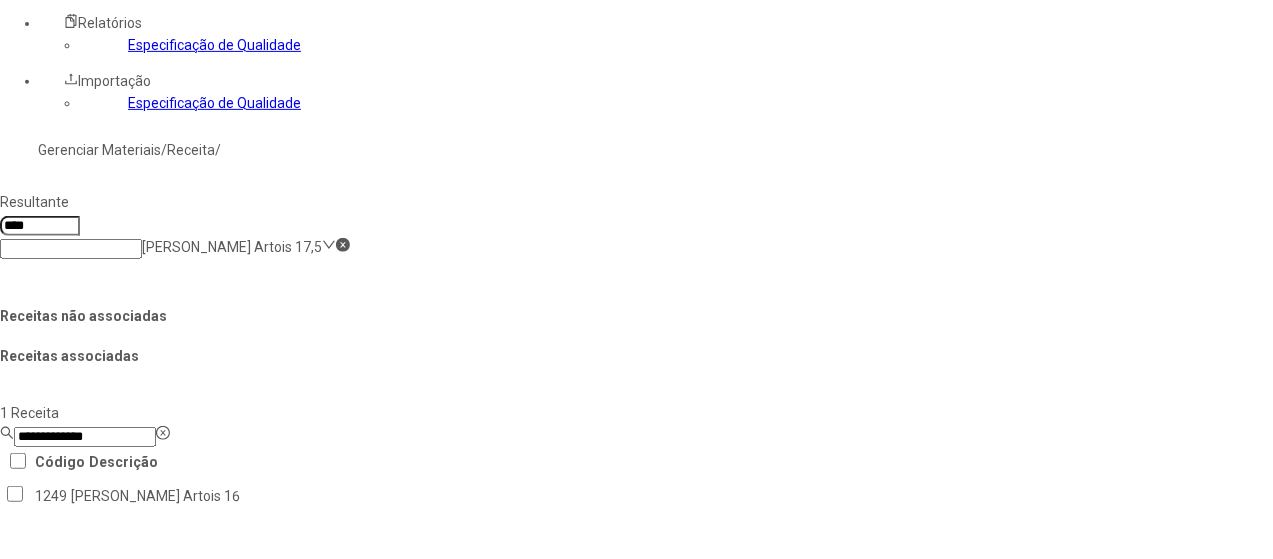 click on "1250 [PERSON_NAME] Artois 17,5" 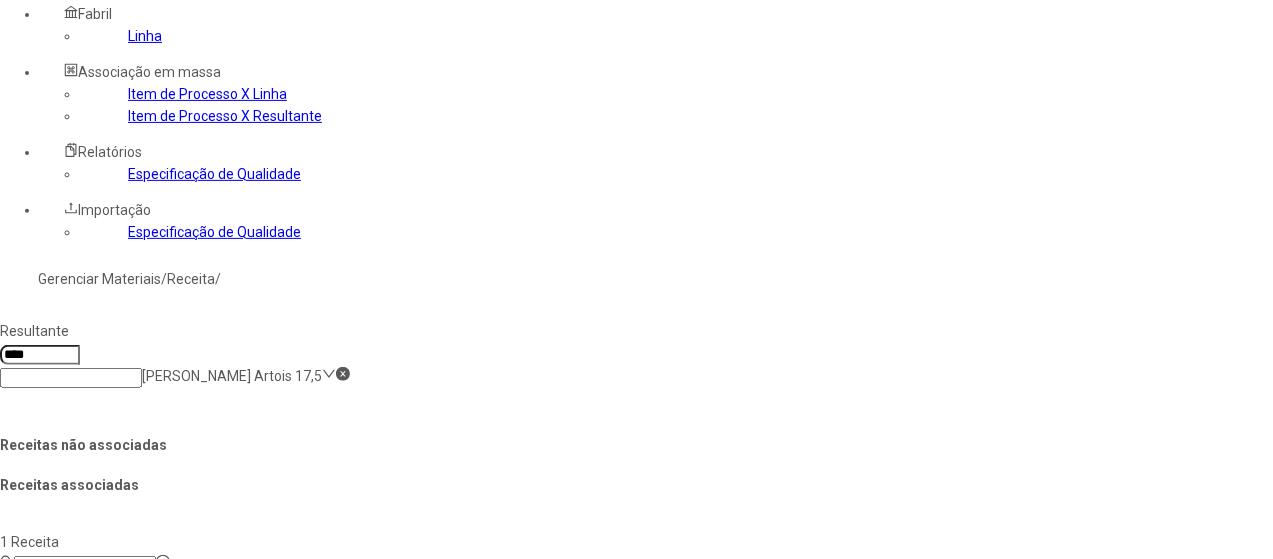 scroll, scrollTop: 100, scrollLeft: 0, axis: vertical 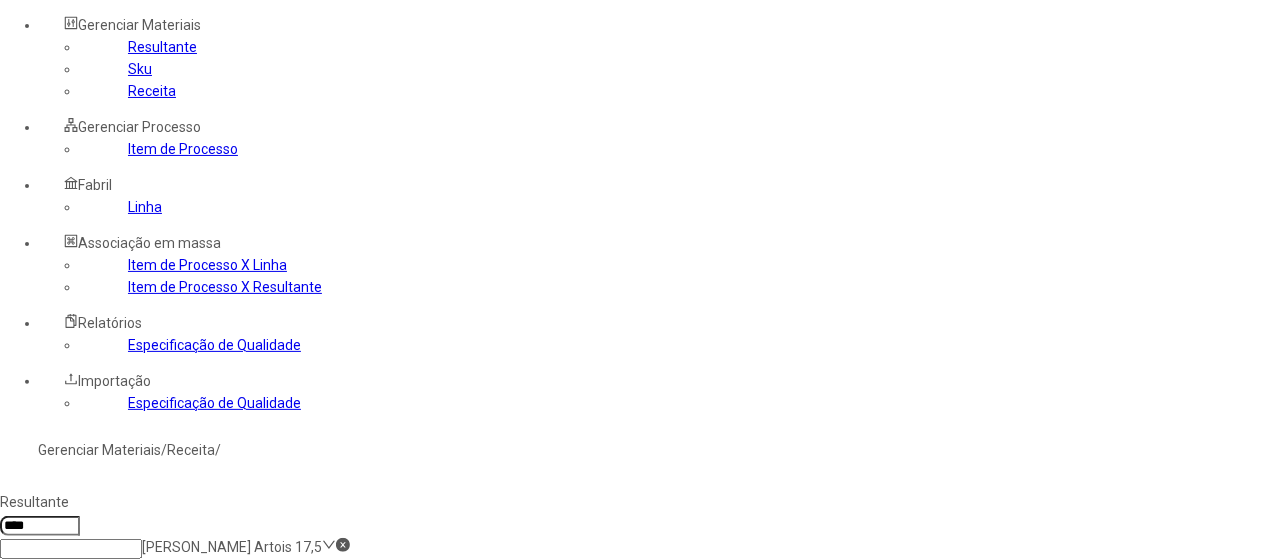 click on "[PERSON_NAME] Artois 17,5" 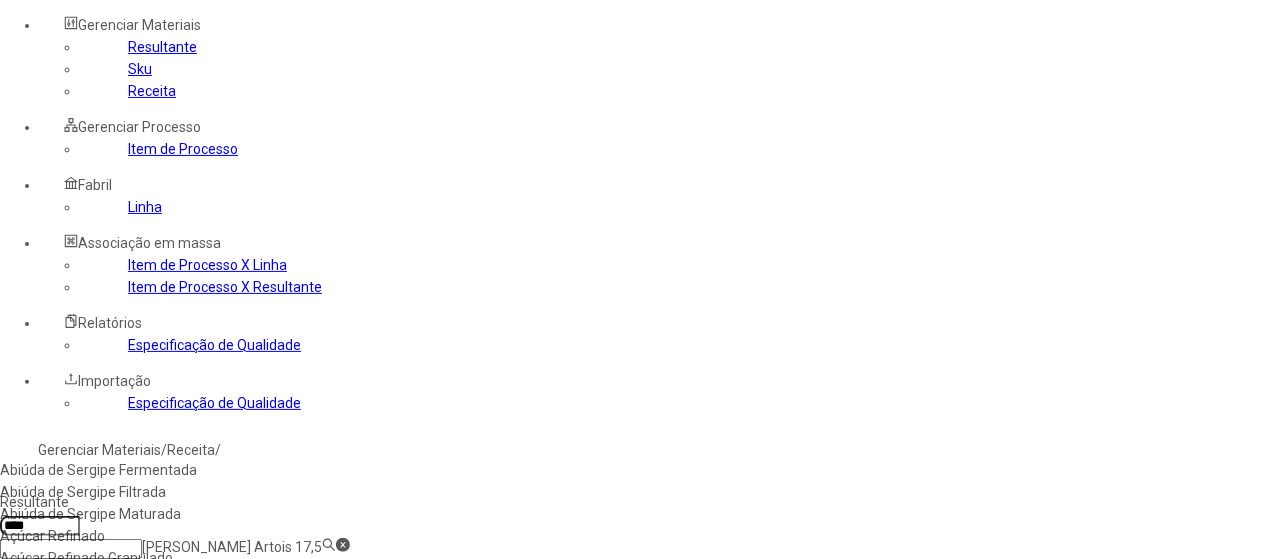 click 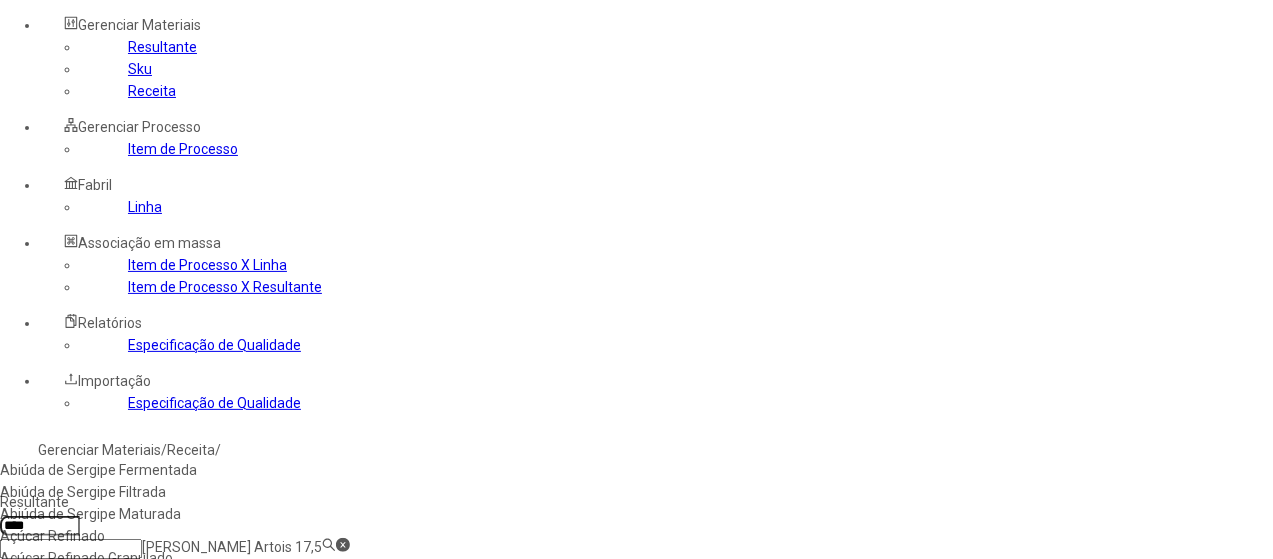 type 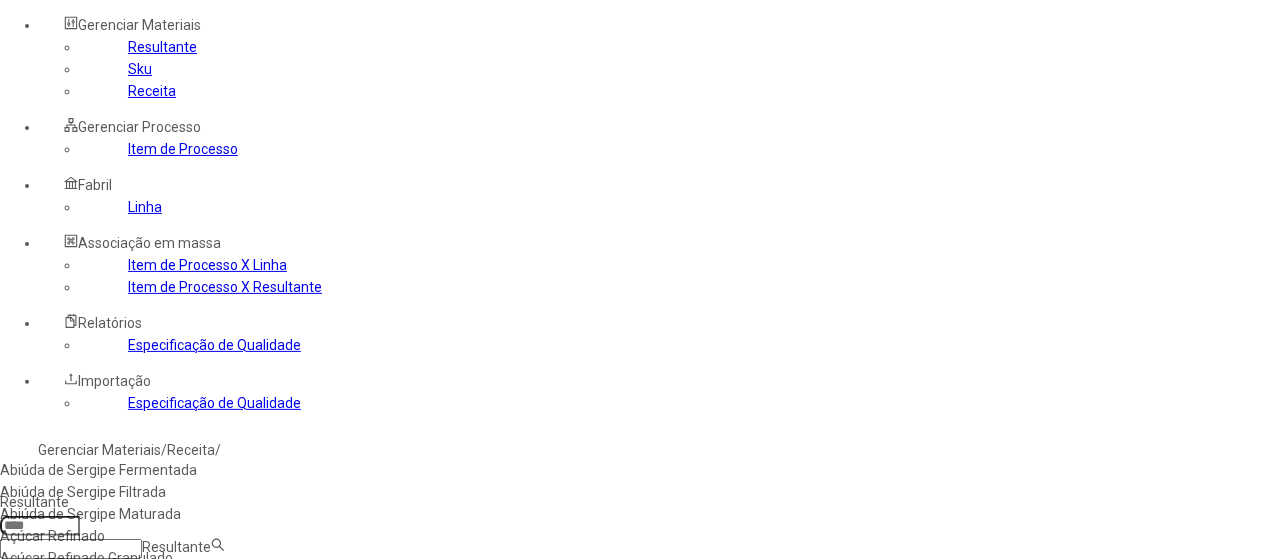 click on "Resultante  Resultante" 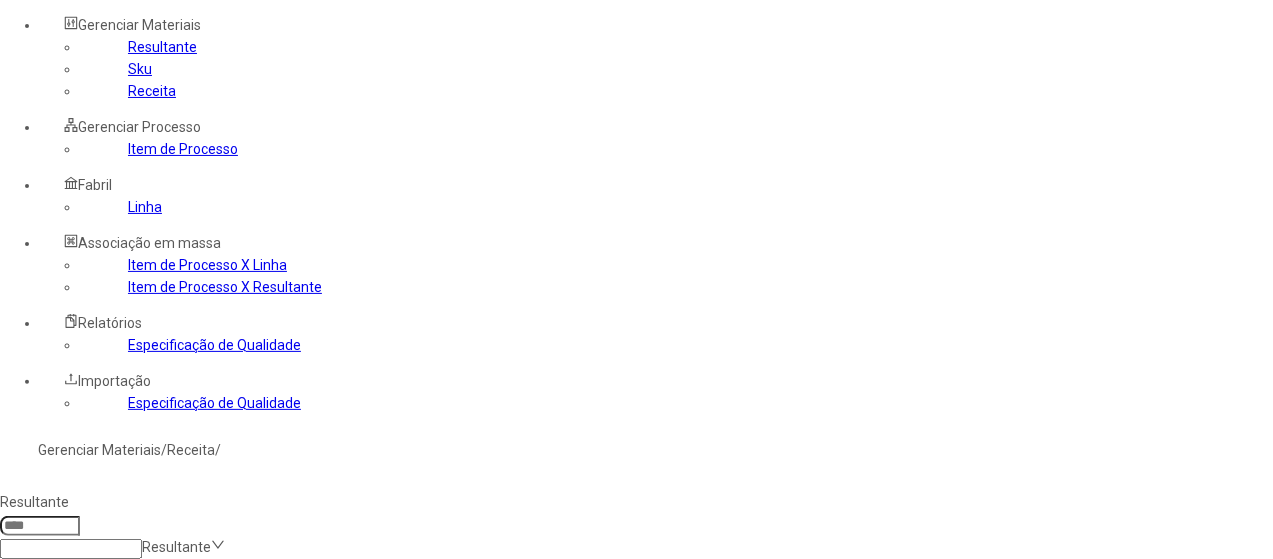 click 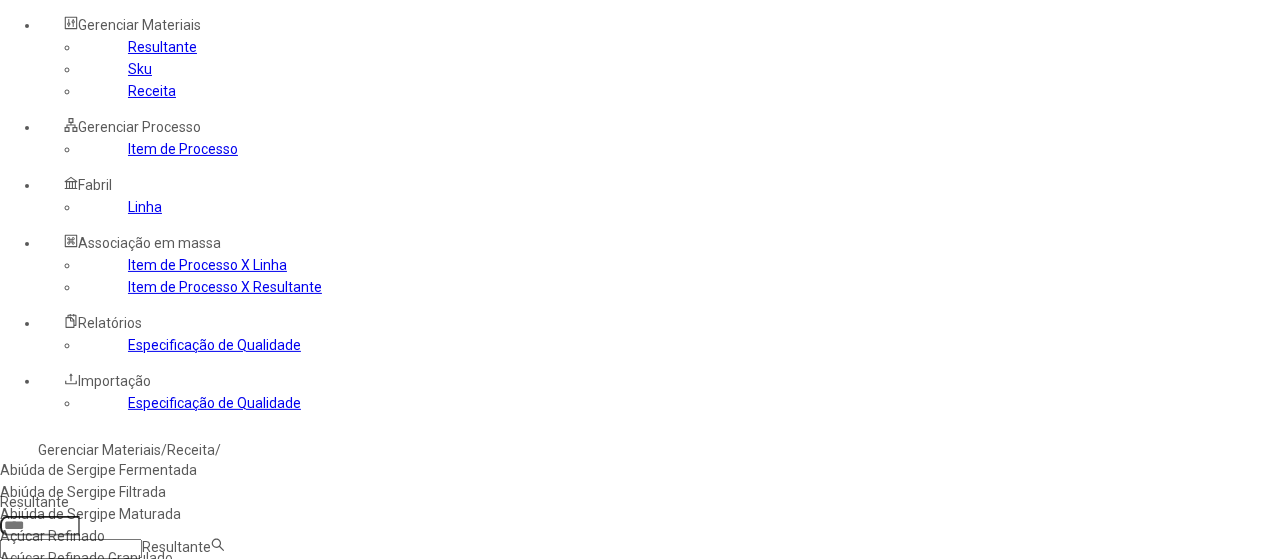 click on "**********" 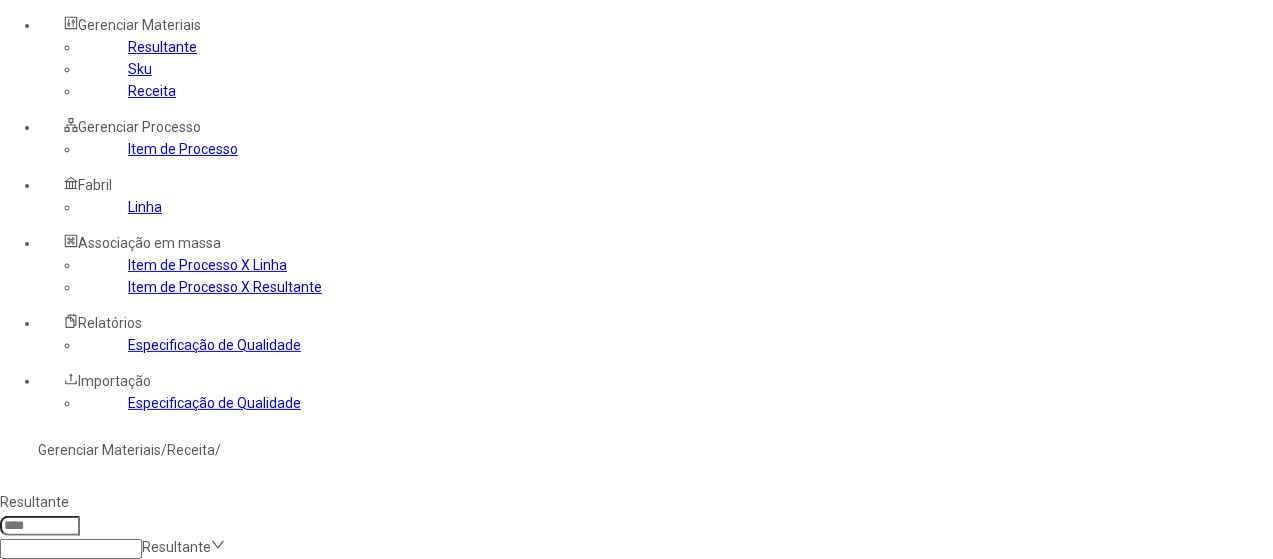 type on "*" 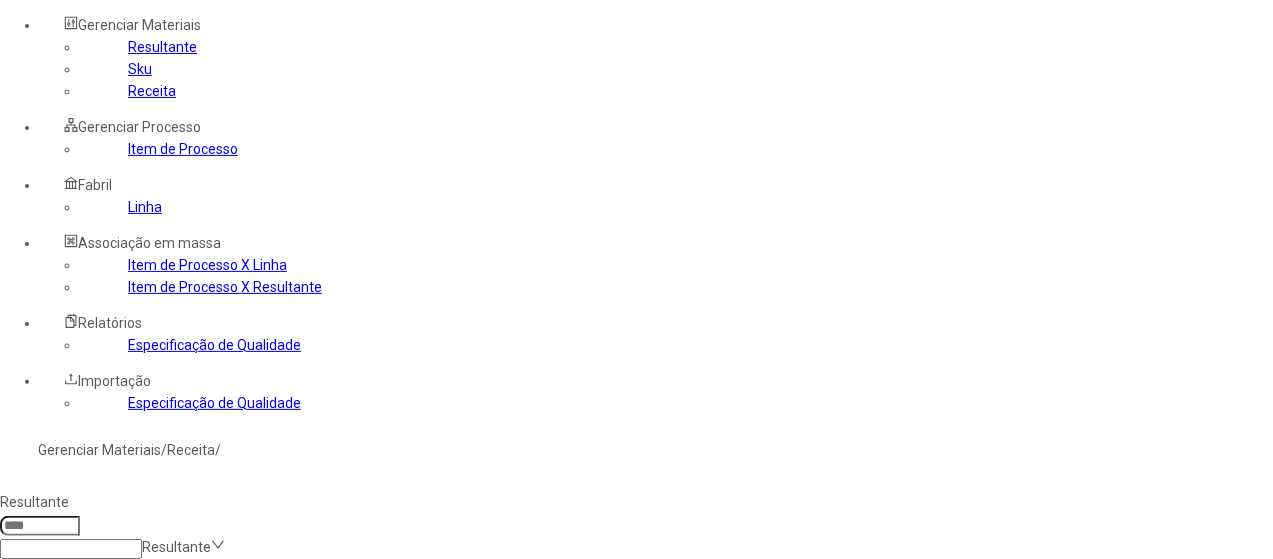 click on "Item de Processo" 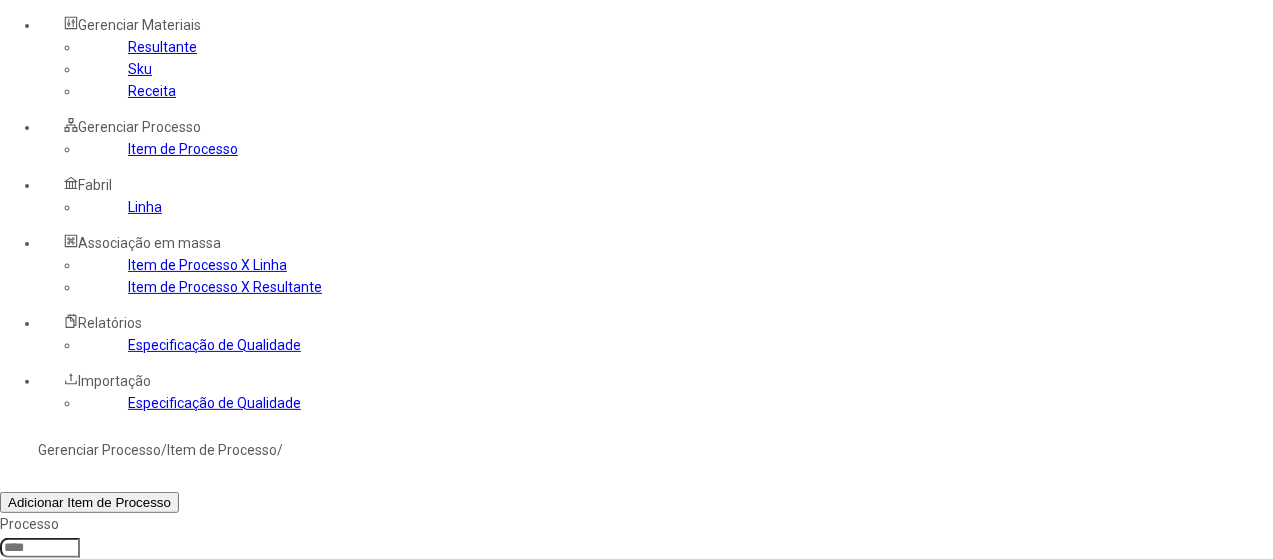click 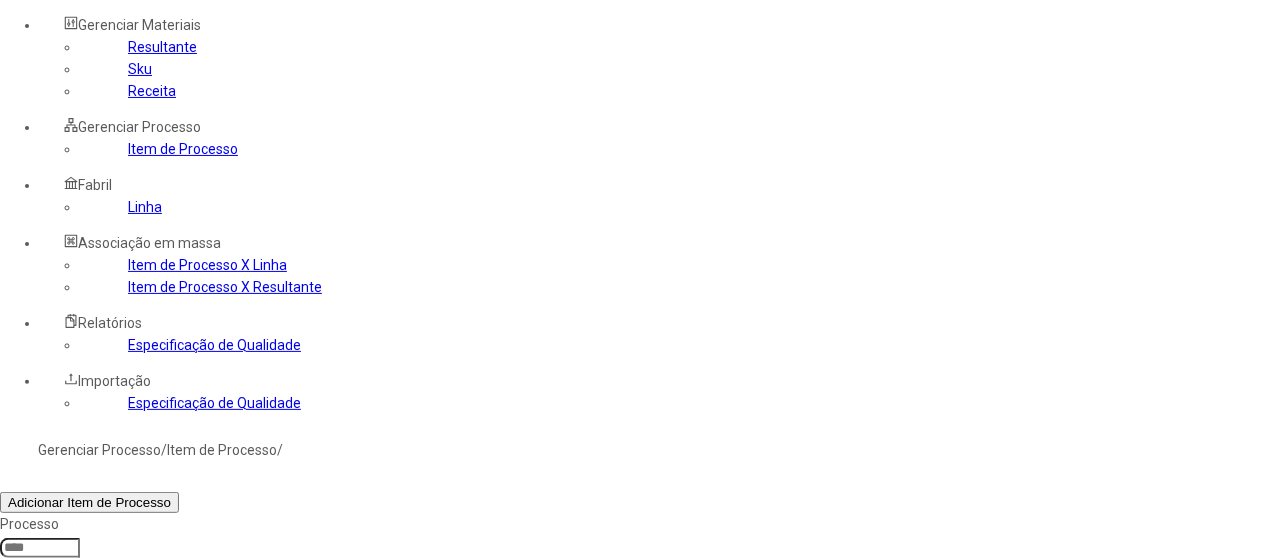 type on "*****" 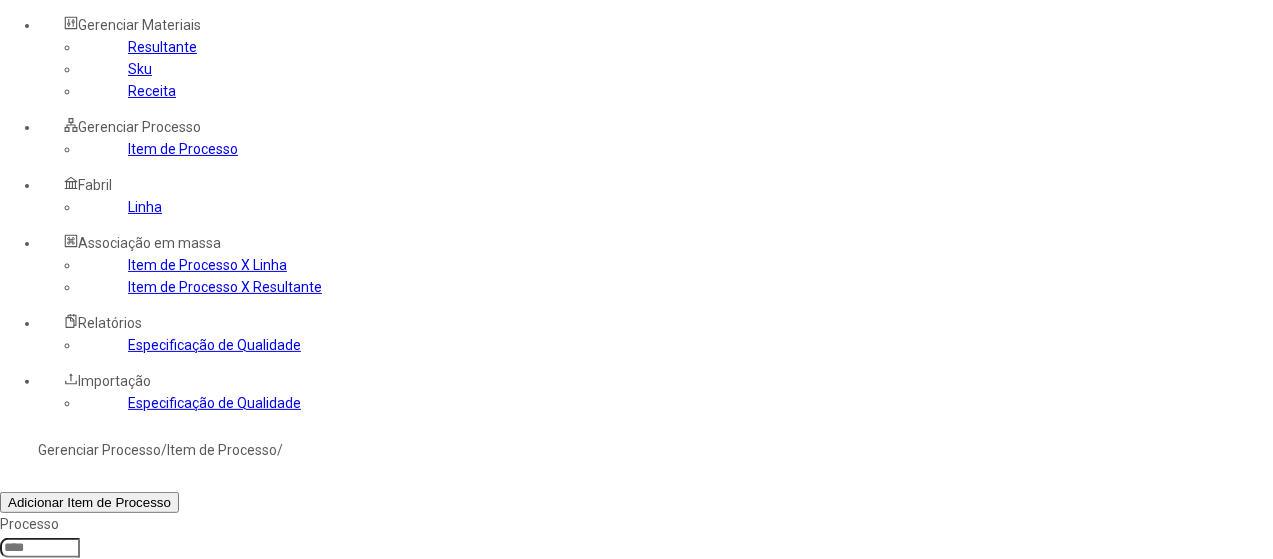 click on "Filtrar" 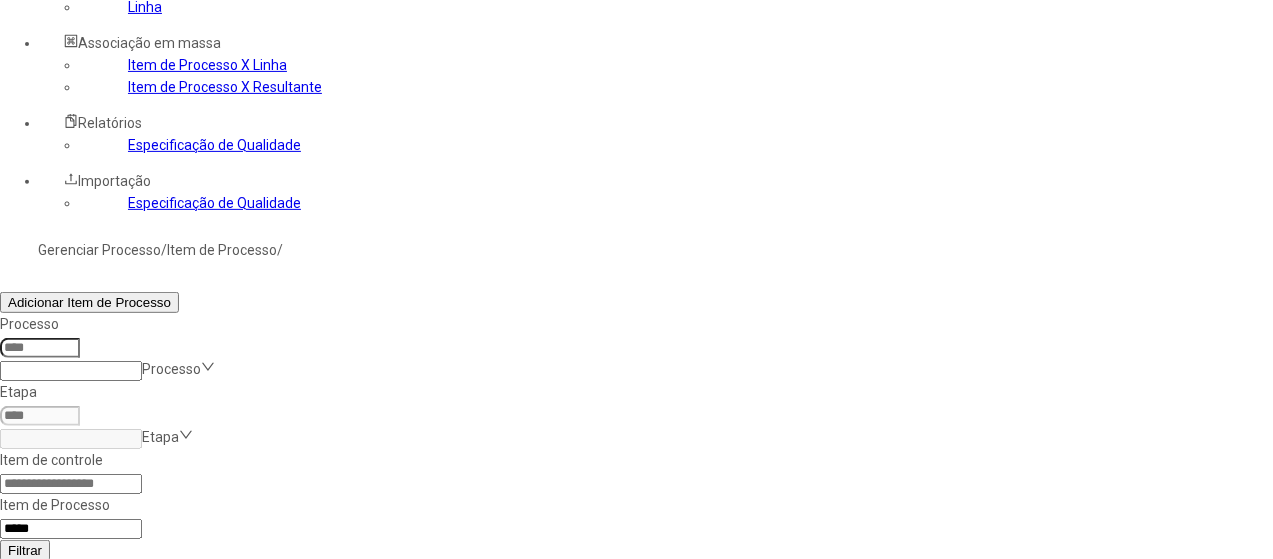 scroll, scrollTop: 272, scrollLeft: 0, axis: vertical 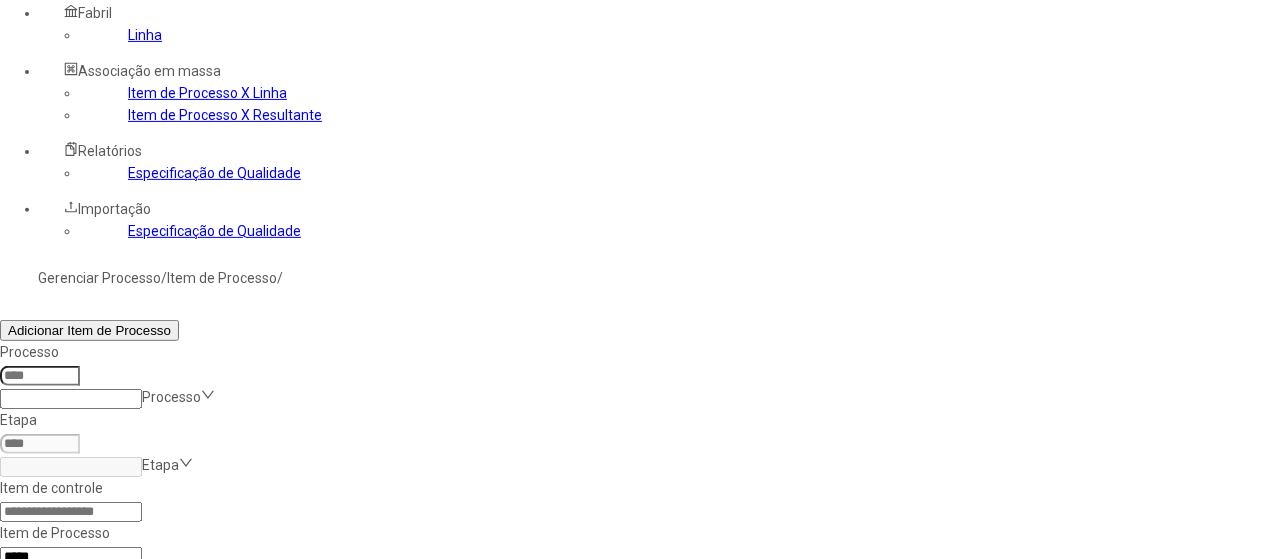 click 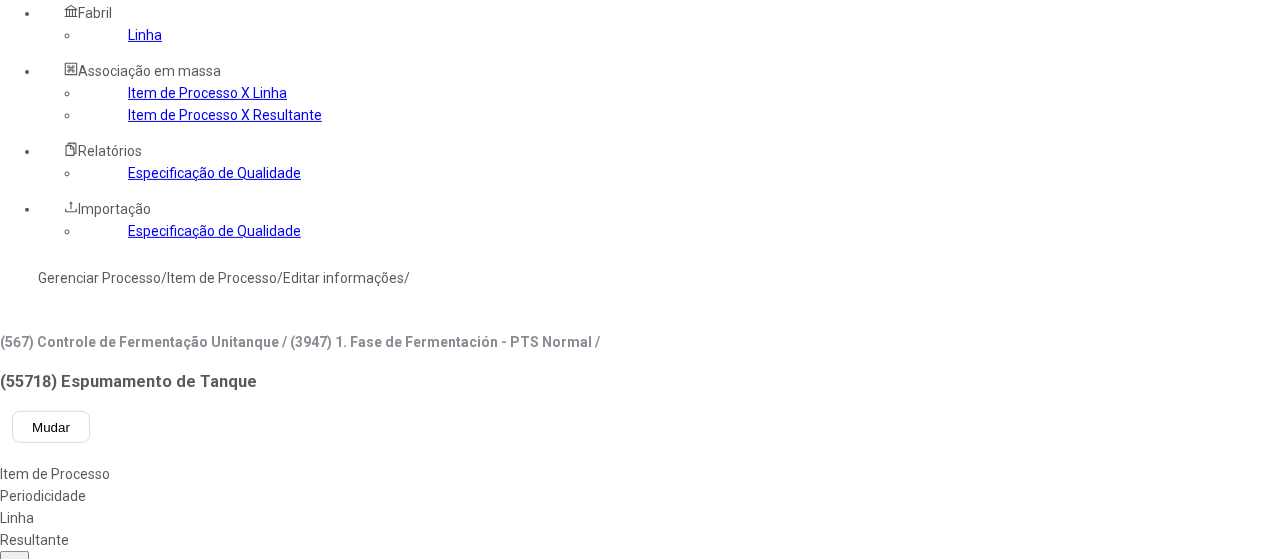 type on "*****" 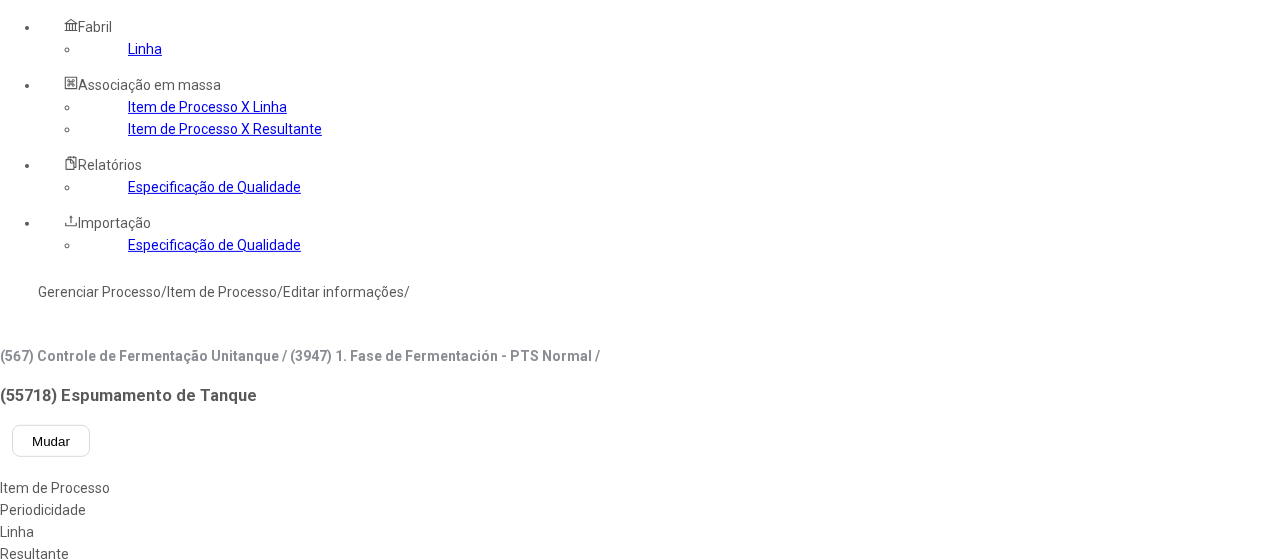 scroll, scrollTop: 172, scrollLeft: 0, axis: vertical 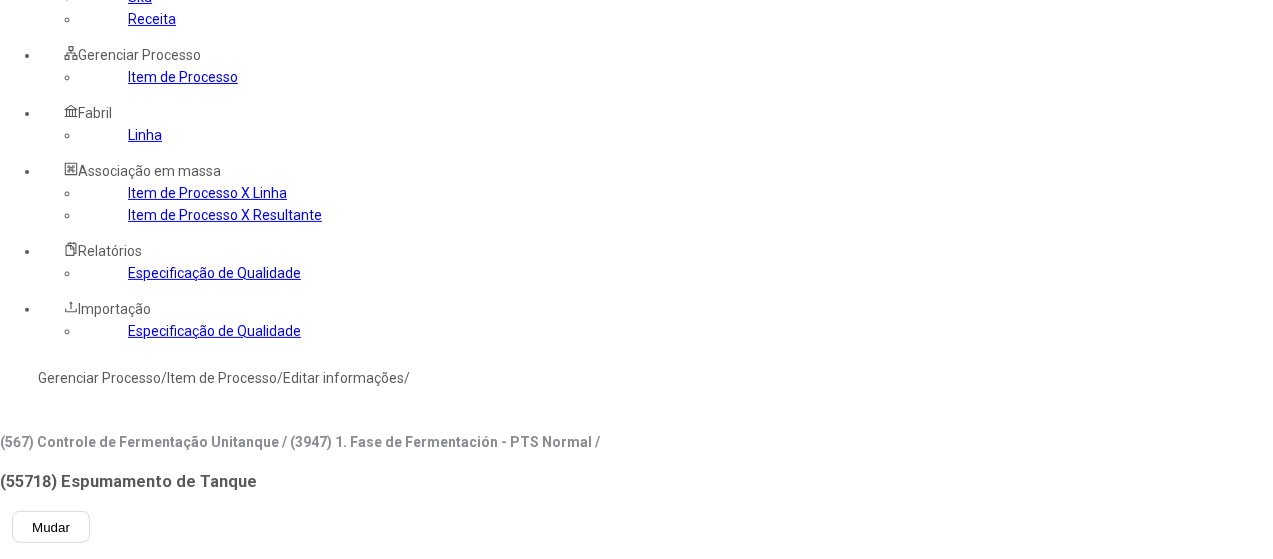 click on "pt-BR" 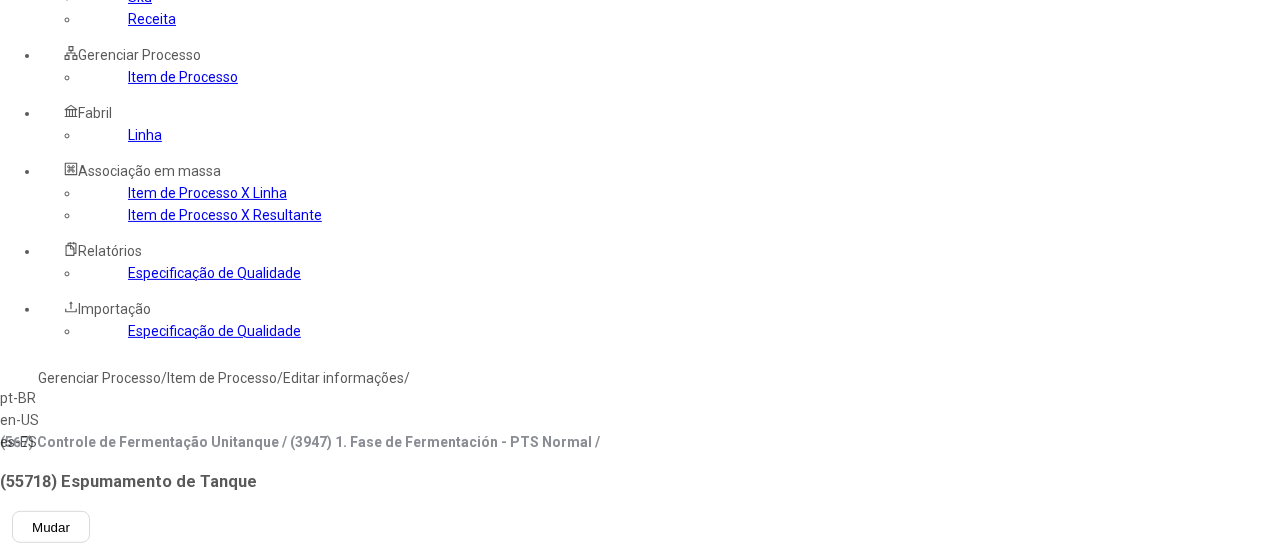 click on "es-ES" at bounding box center [57, 442] 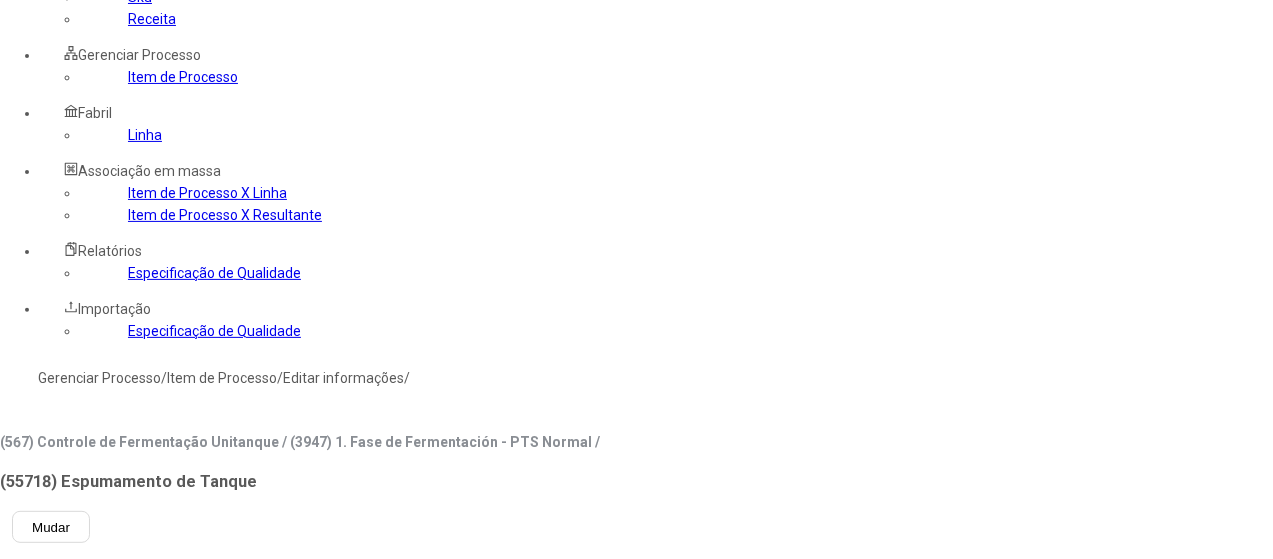 type on "**********" 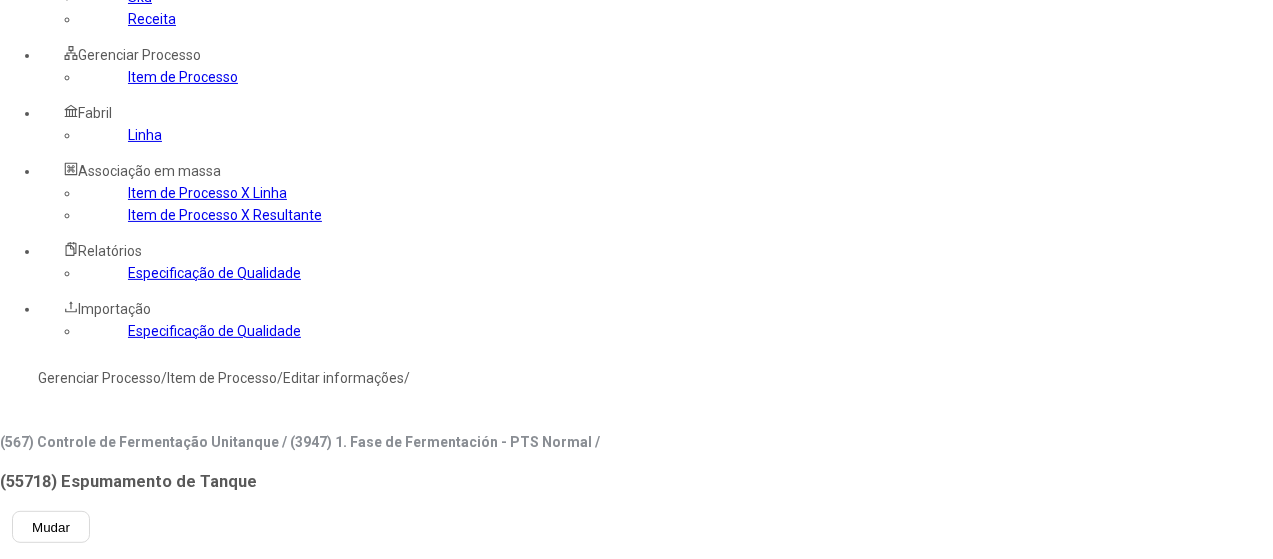click on "Linha" 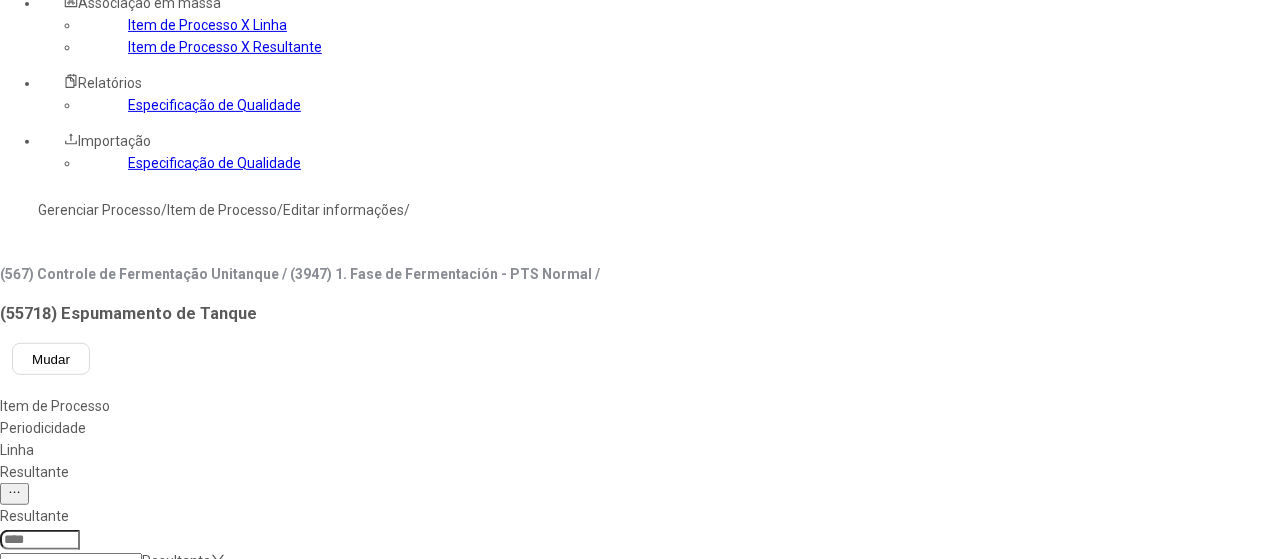 scroll, scrollTop: 372, scrollLeft: 0, axis: vertical 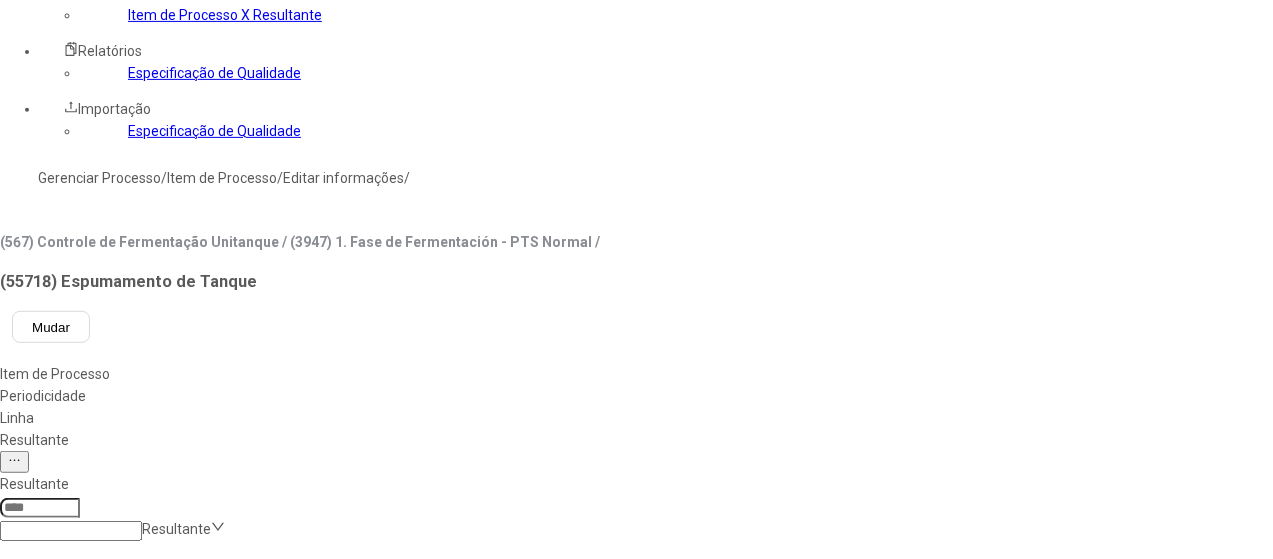 type on "*****" 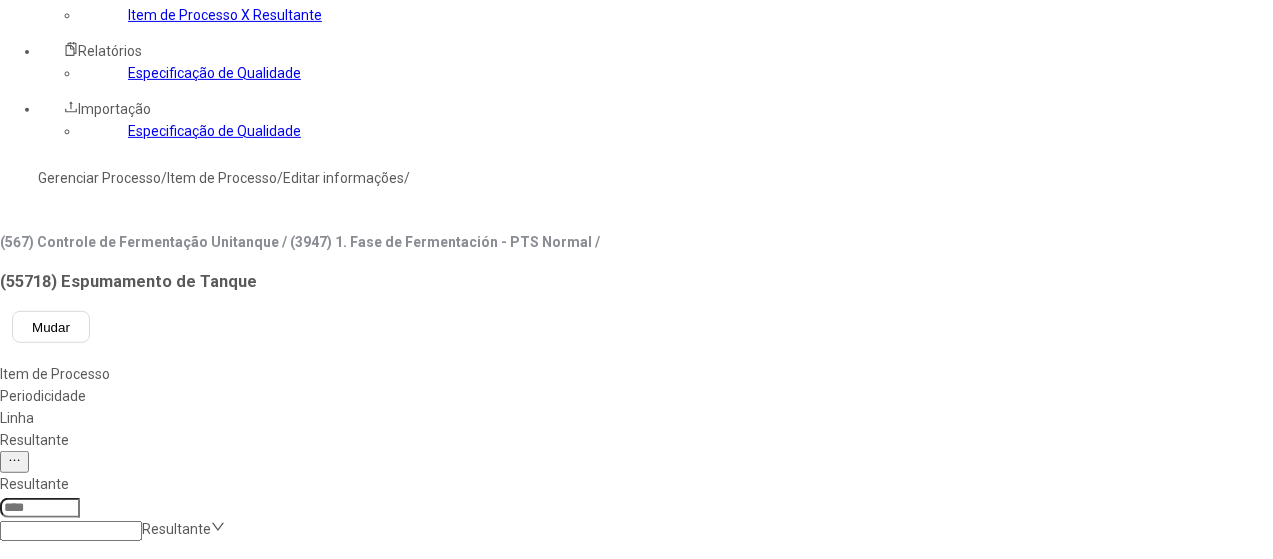 scroll, scrollTop: 0, scrollLeft: 0, axis: both 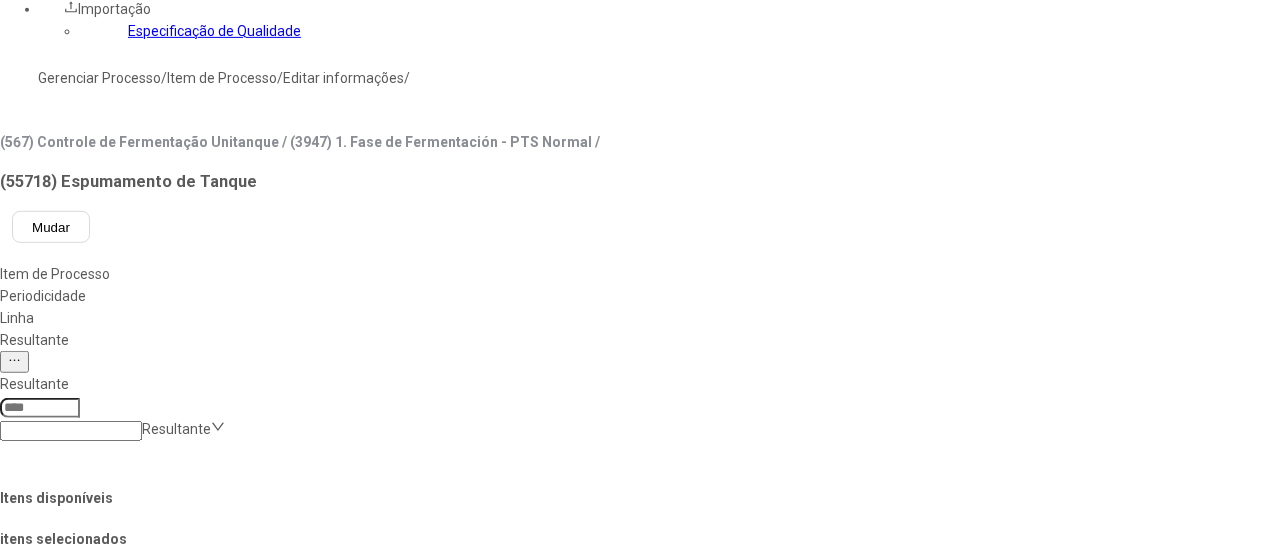 click on "Concluir associação" at bounding box center [124, 1495] 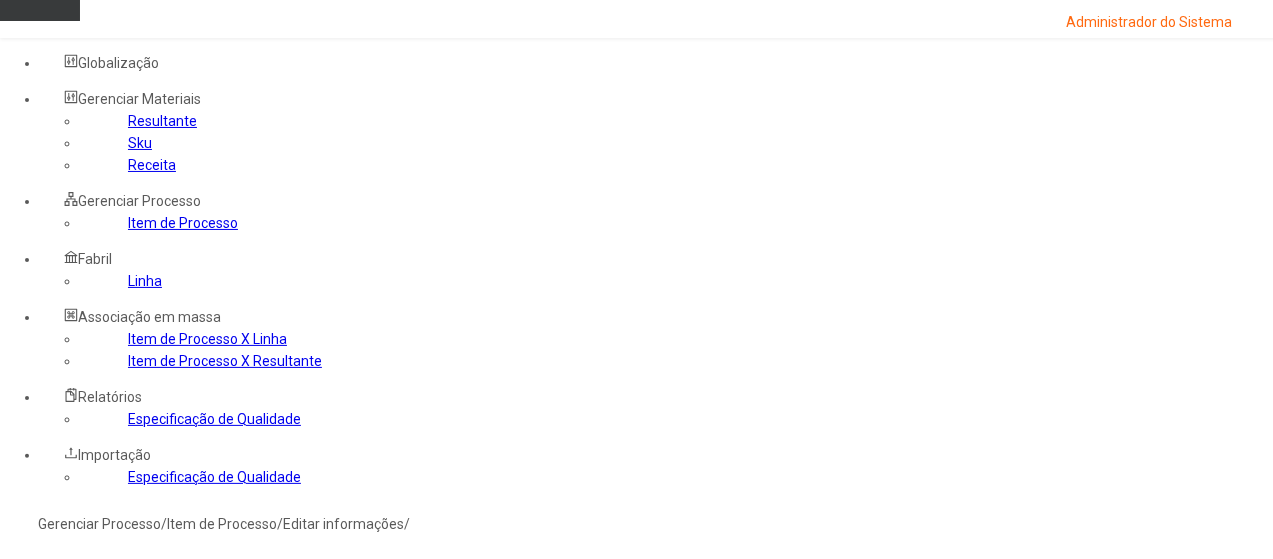 scroll, scrollTop: 0, scrollLeft: 0, axis: both 